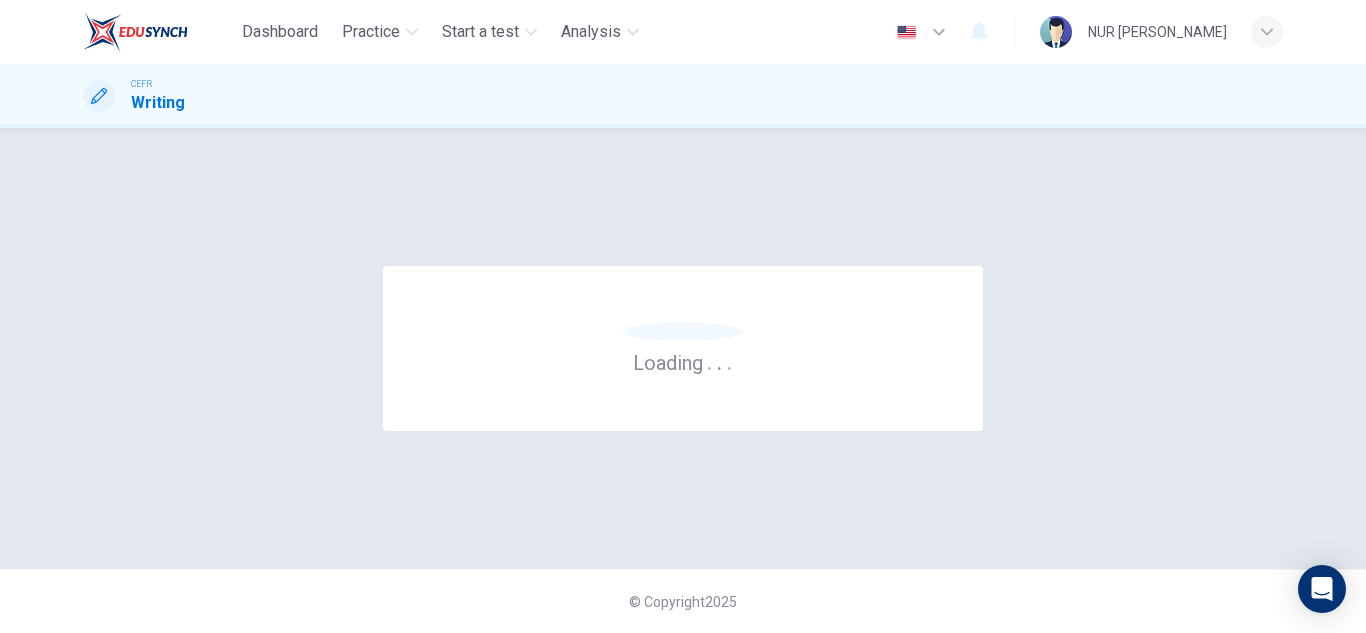 scroll, scrollTop: 0, scrollLeft: 0, axis: both 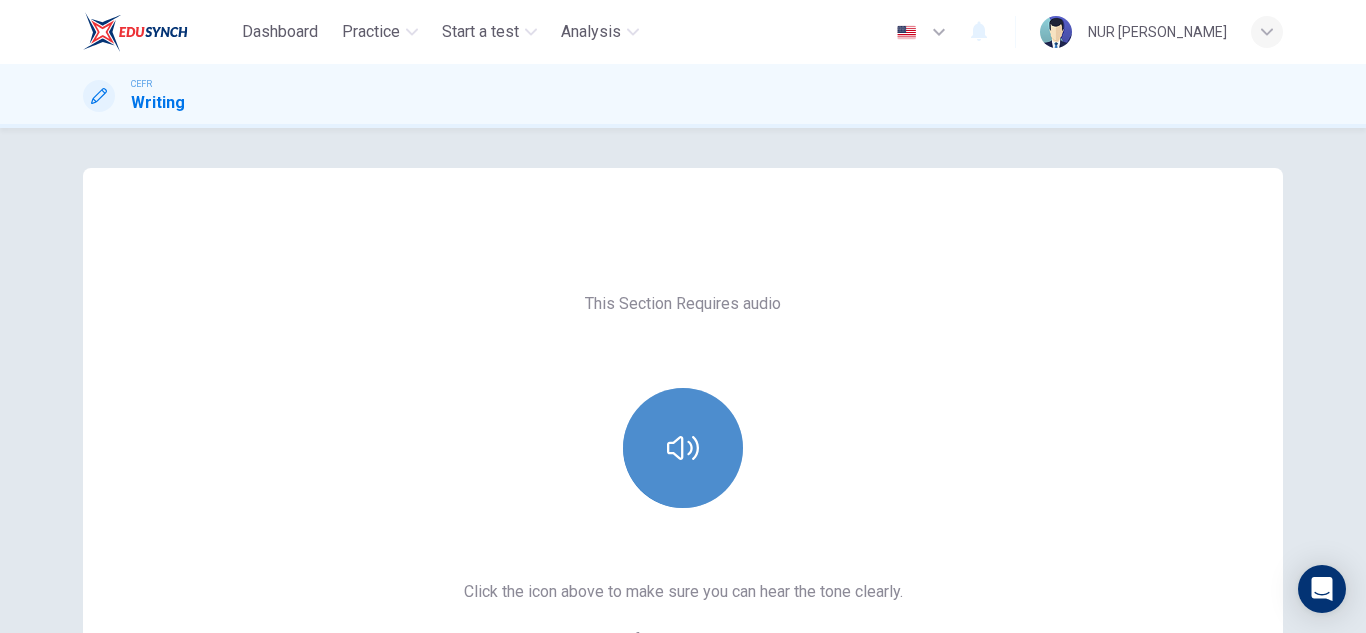 click at bounding box center (683, 448) 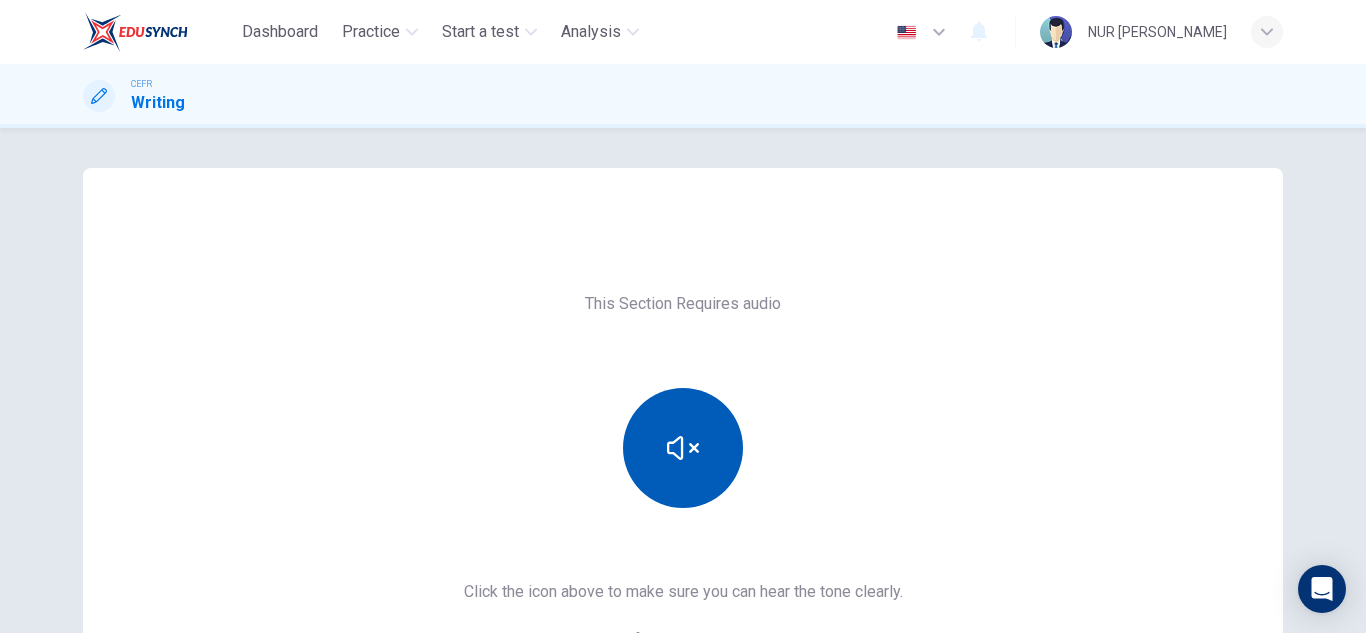 type 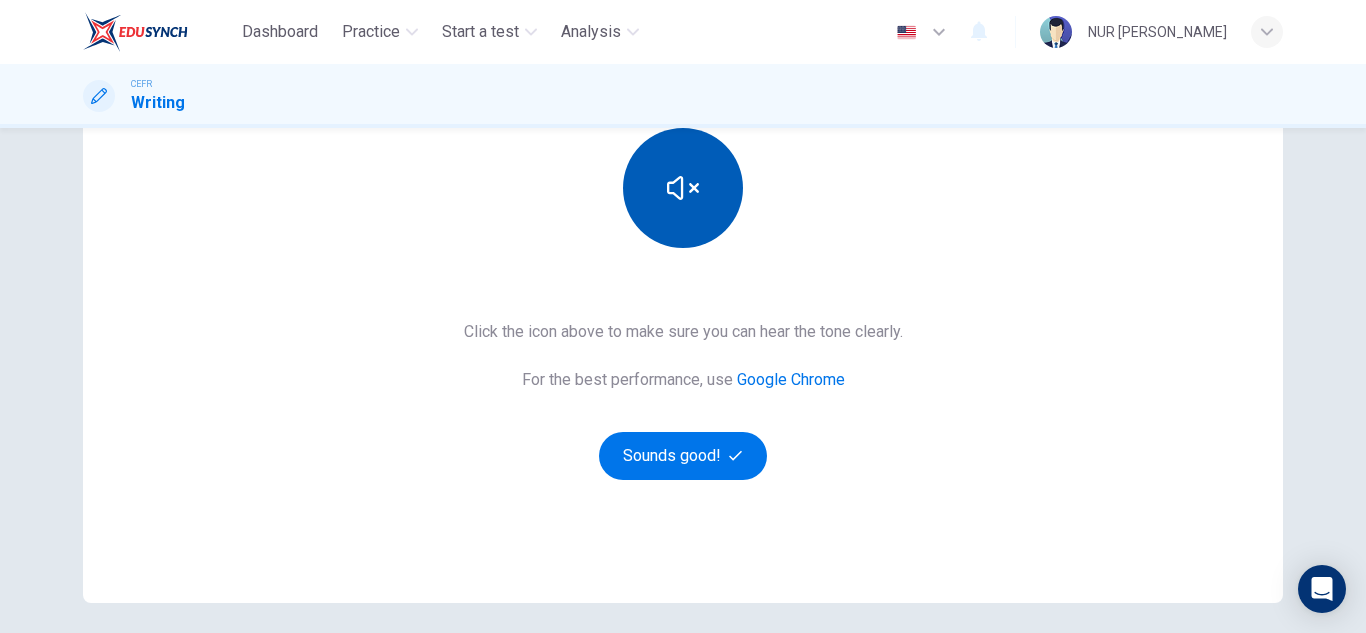 scroll, scrollTop: 279, scrollLeft: 0, axis: vertical 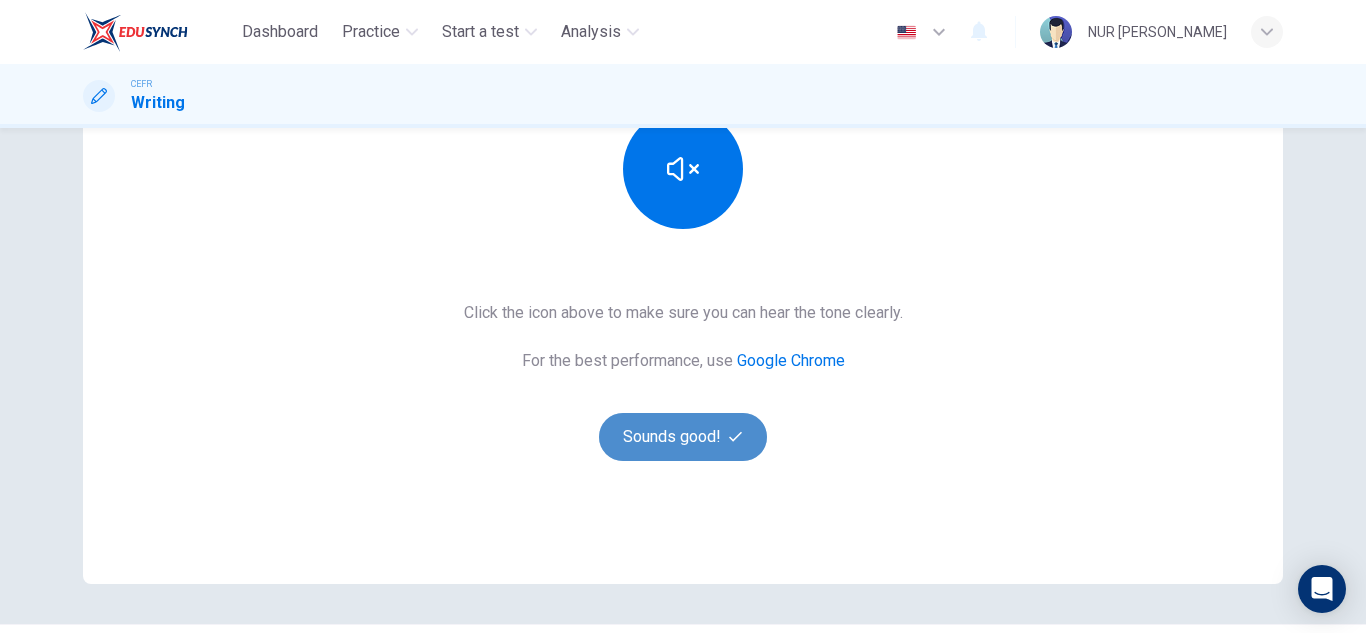 click on "Sounds good!" at bounding box center [683, 437] 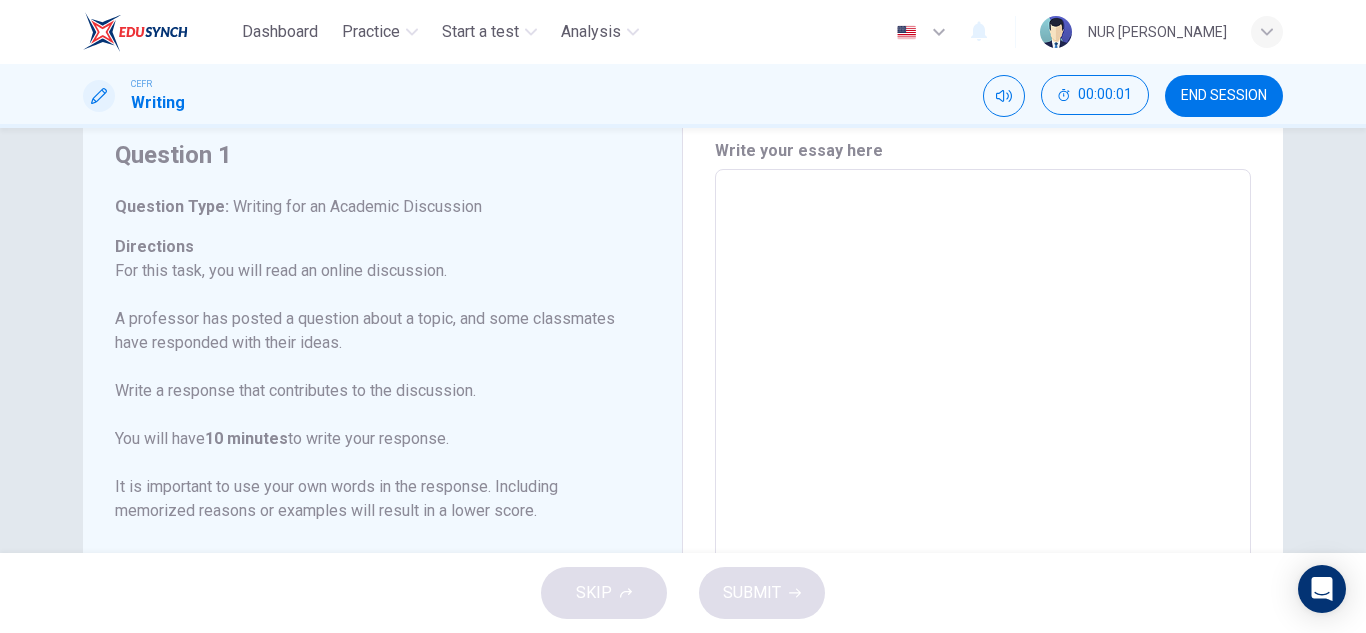 scroll, scrollTop: 57, scrollLeft: 0, axis: vertical 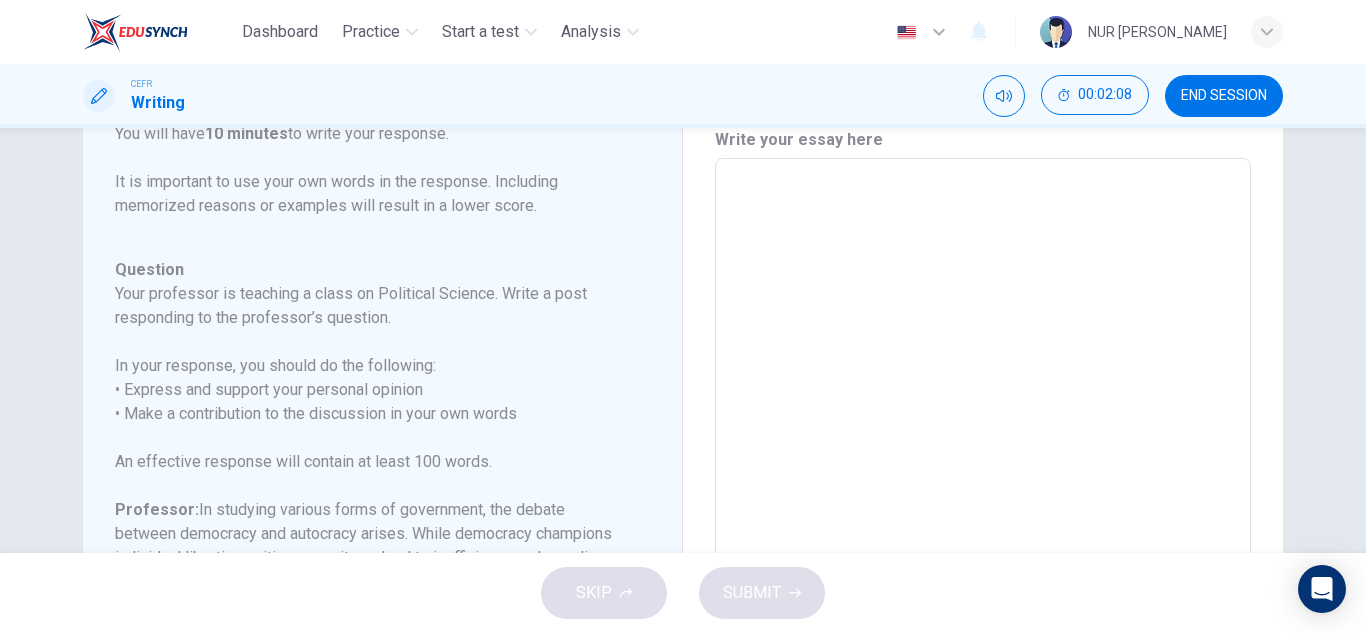 click at bounding box center [983, 492] 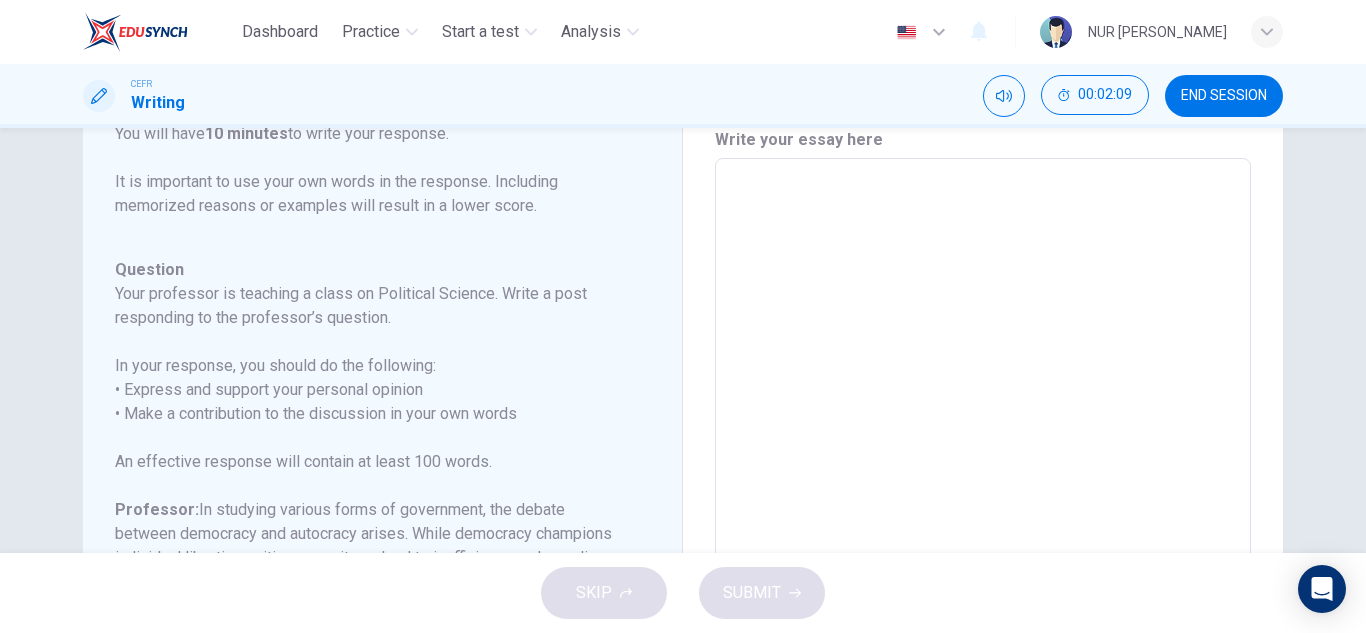 type on "I" 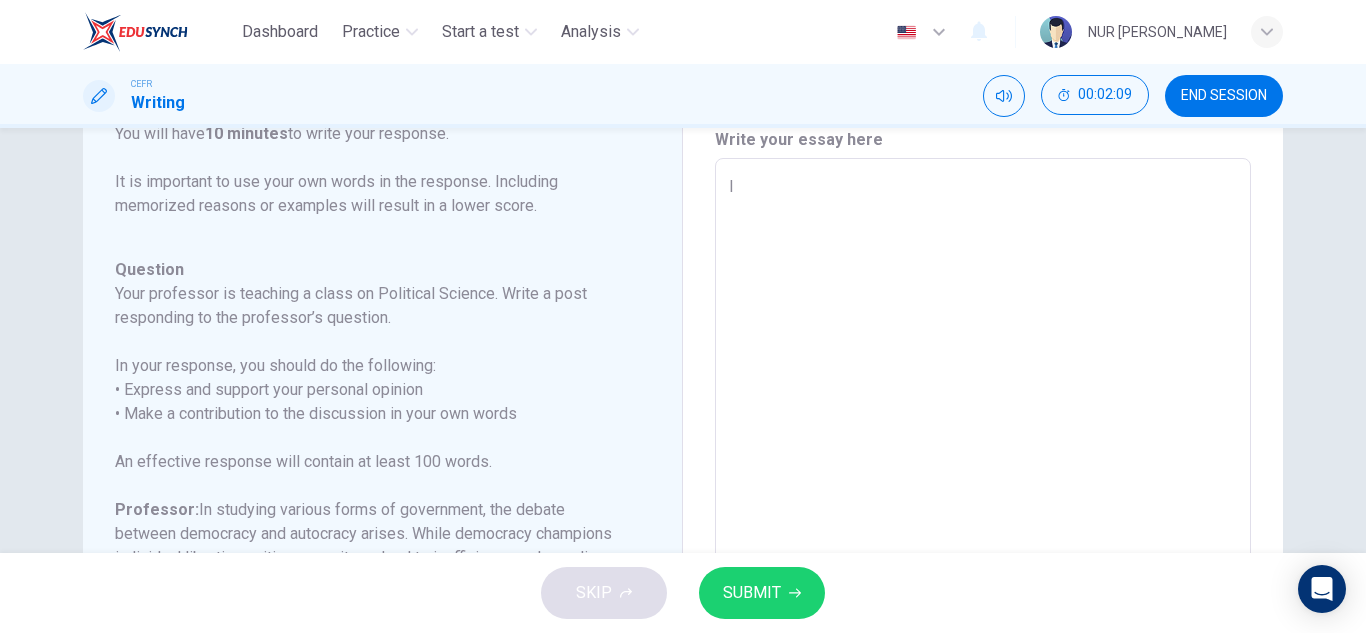 type on "In" 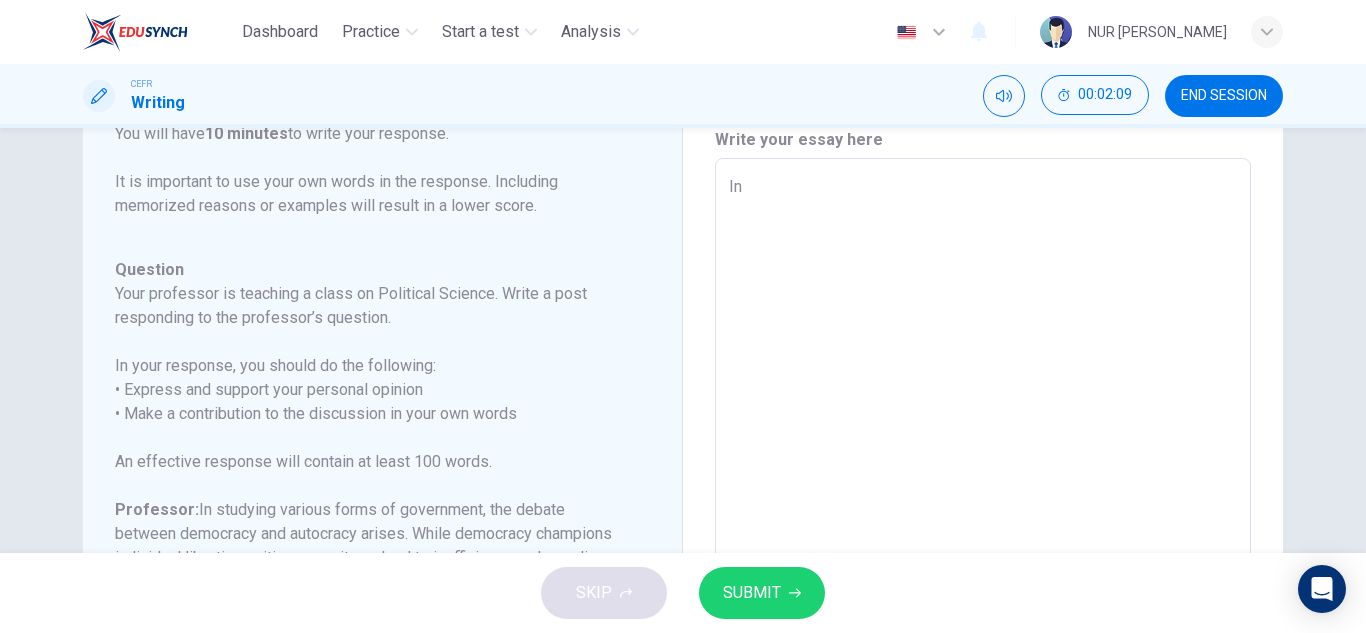 type on "x" 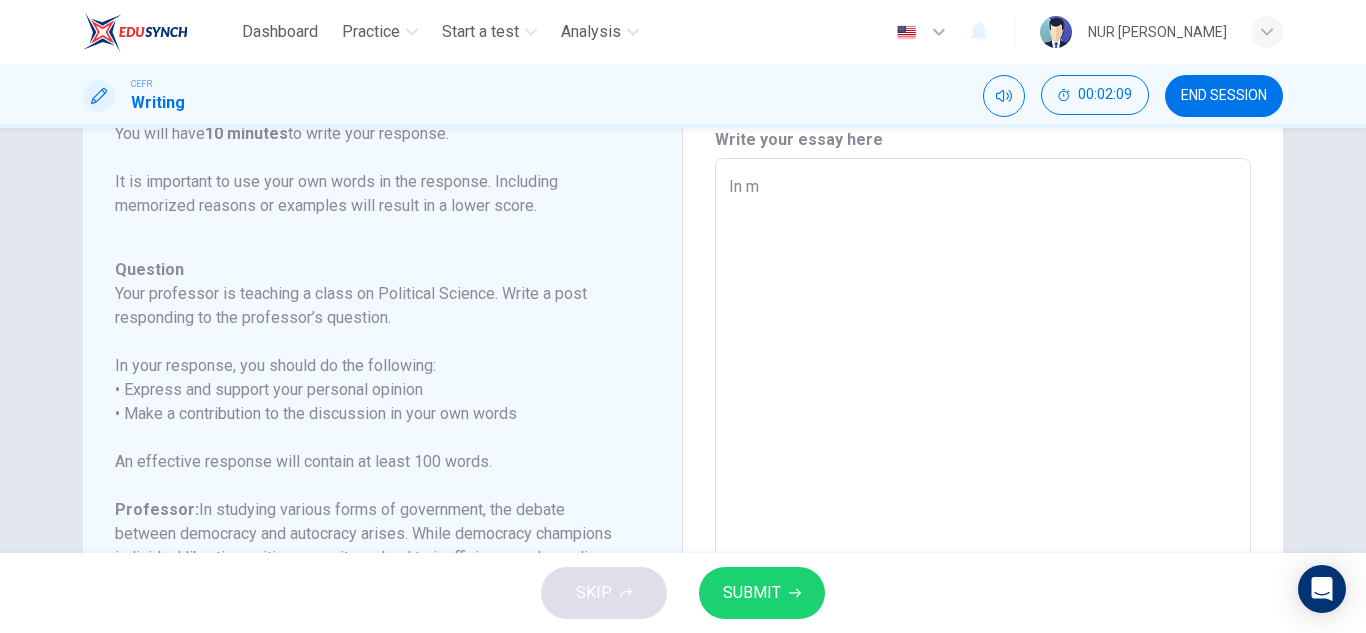 type on "x" 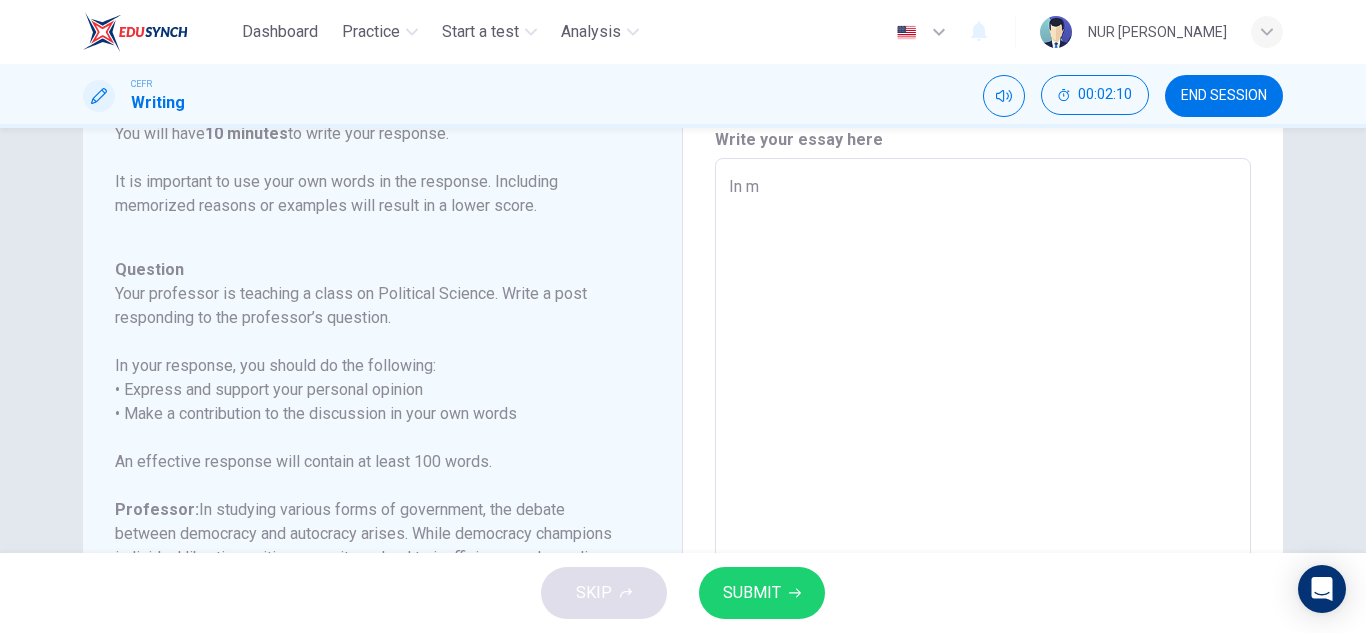 type on "In my" 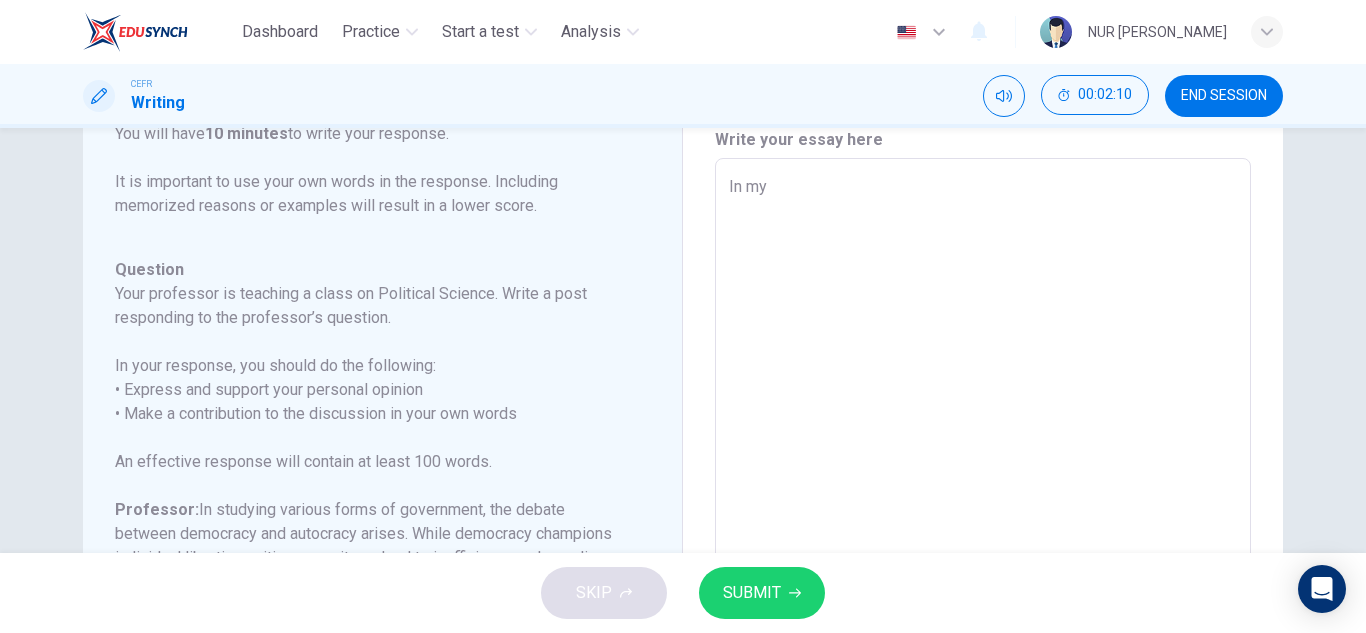 type on "In my" 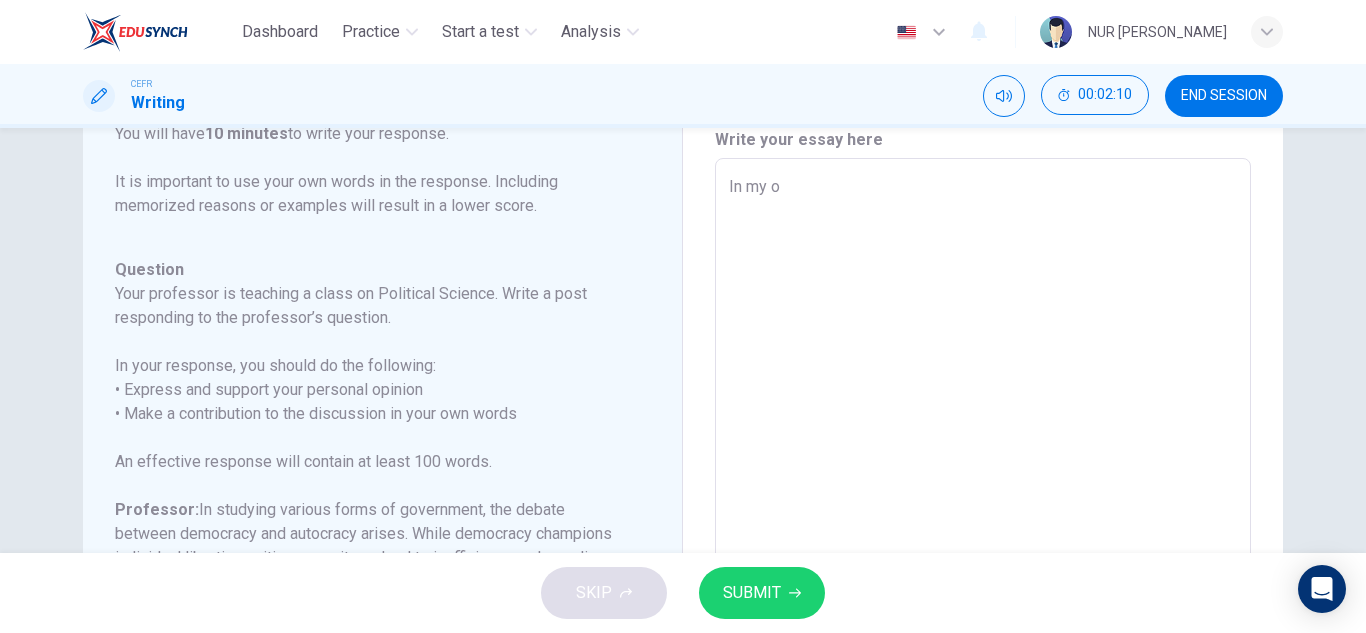 type on "x" 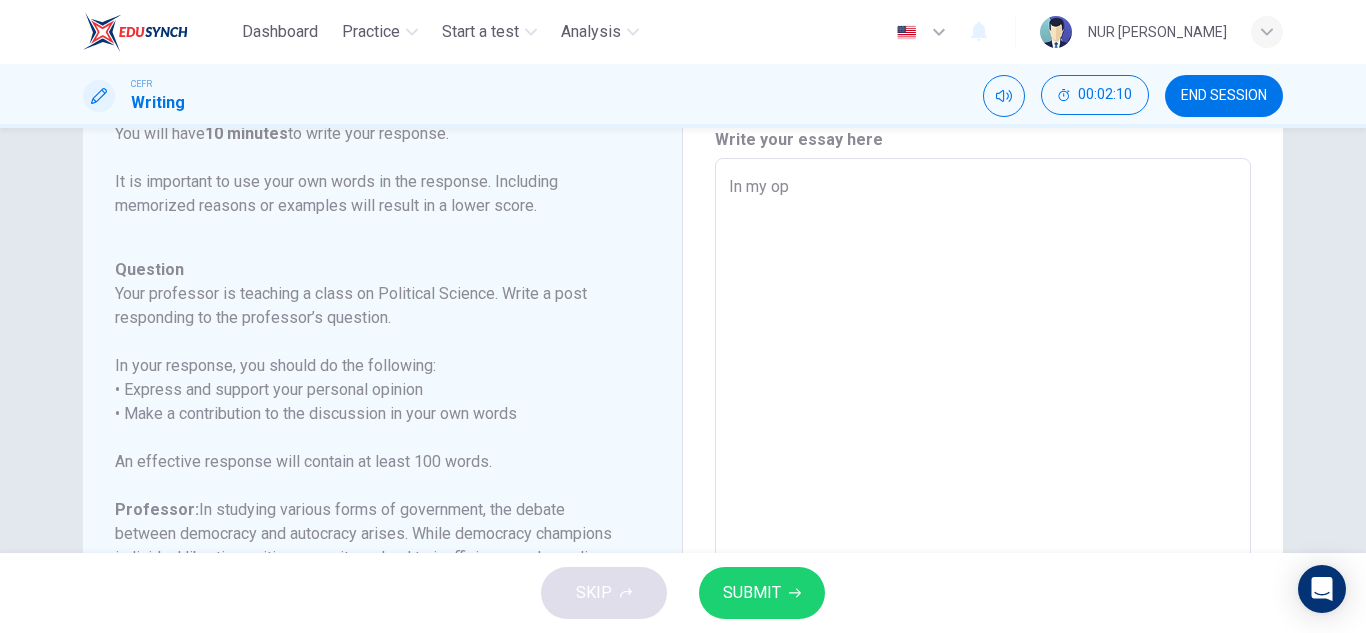 type on "x" 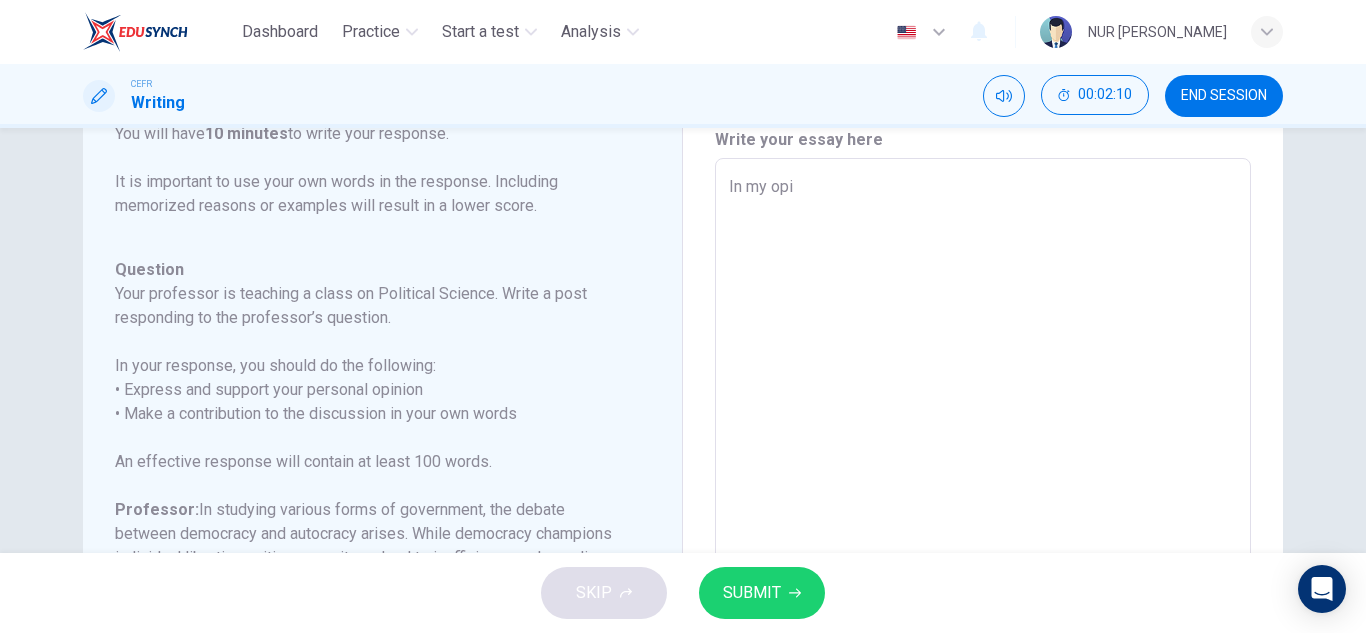type on "x" 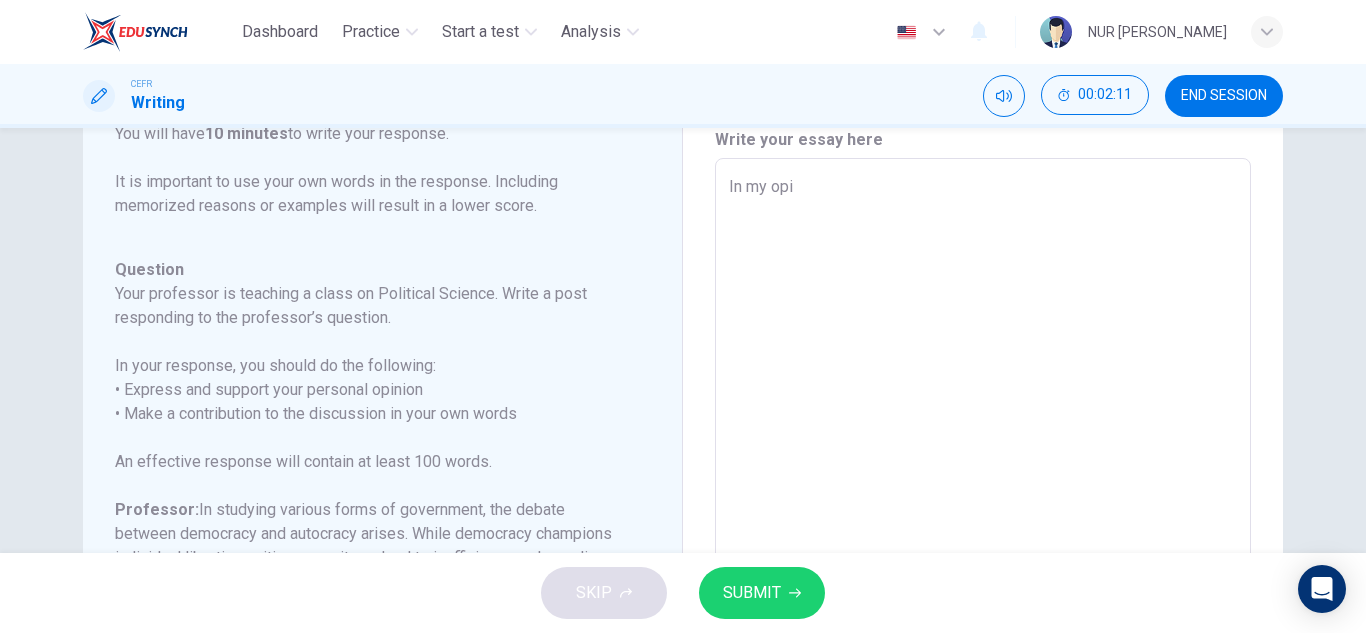 type on "In my opin" 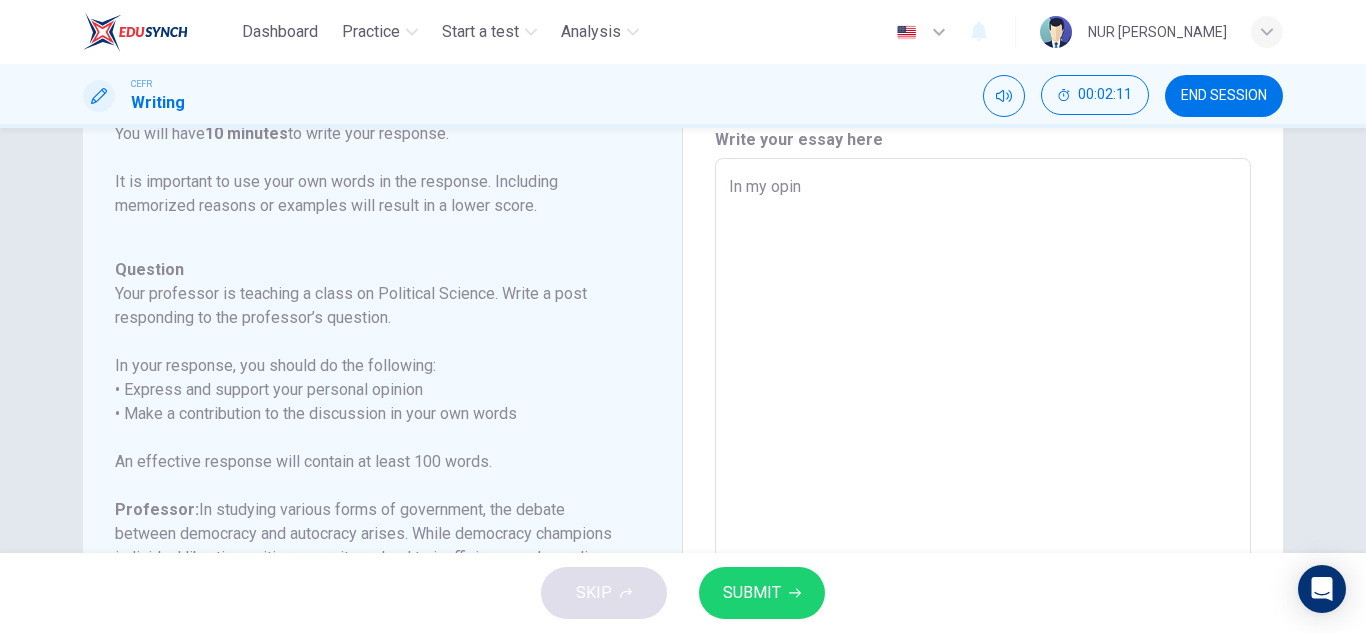 type on "x" 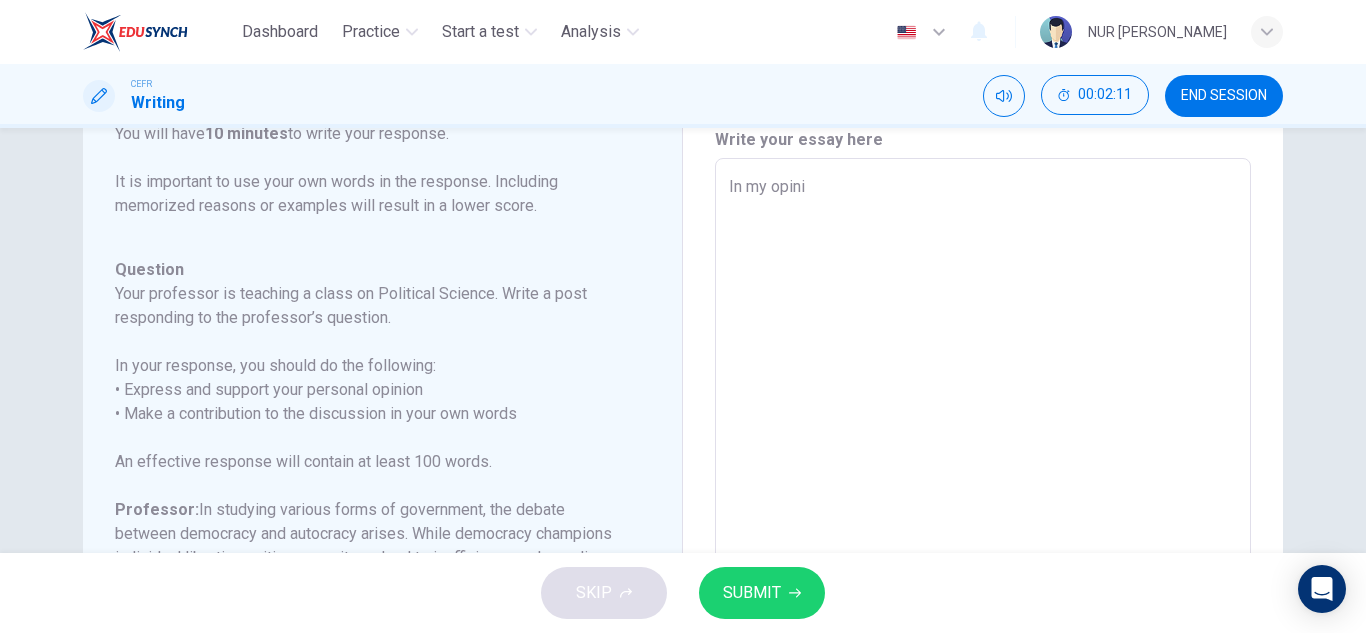type on "In my opinio" 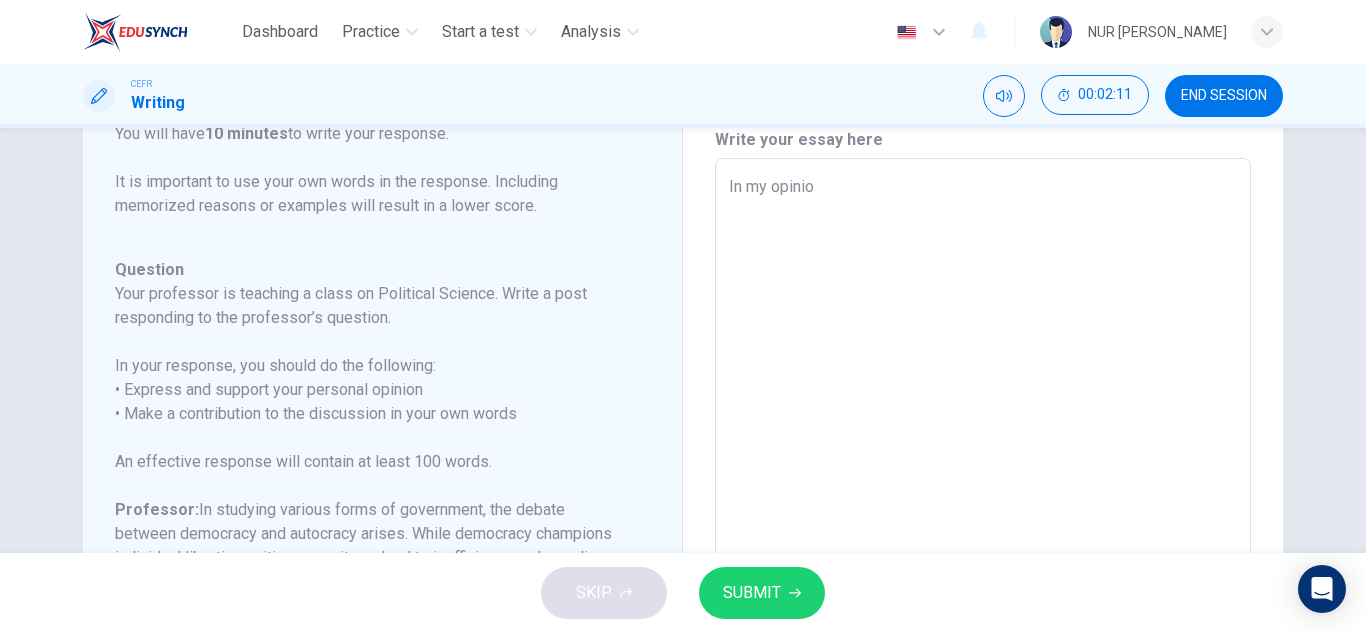 type on "x" 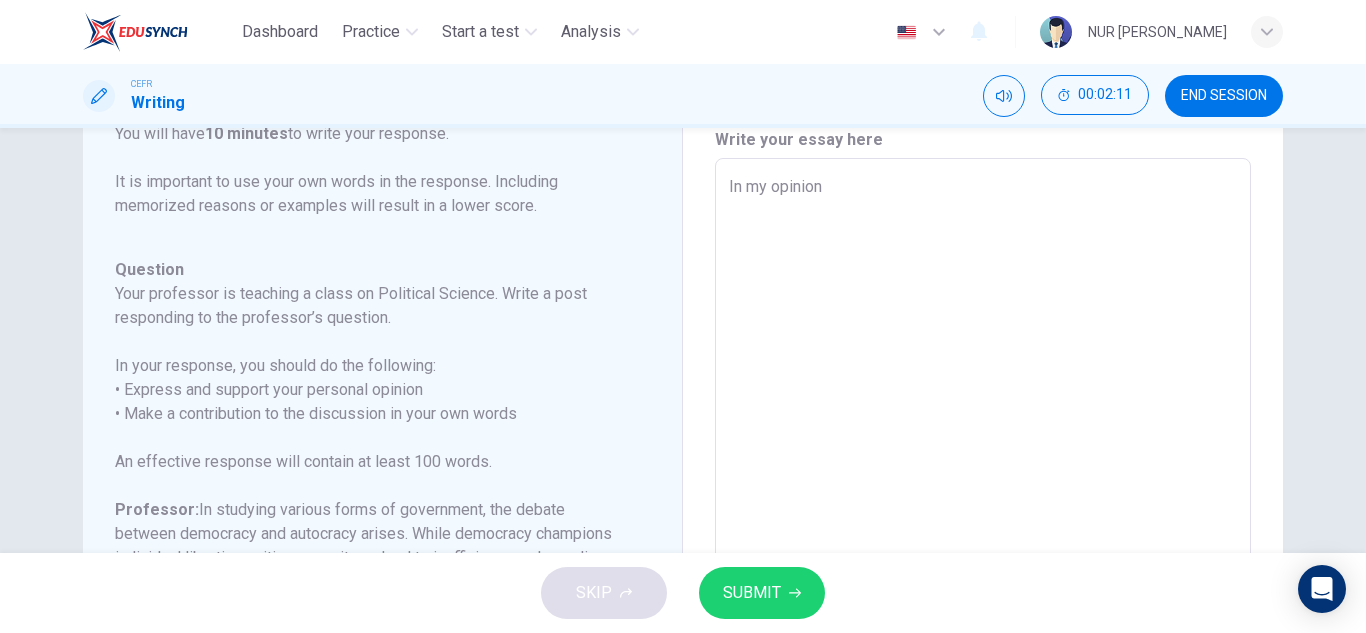 type on "x" 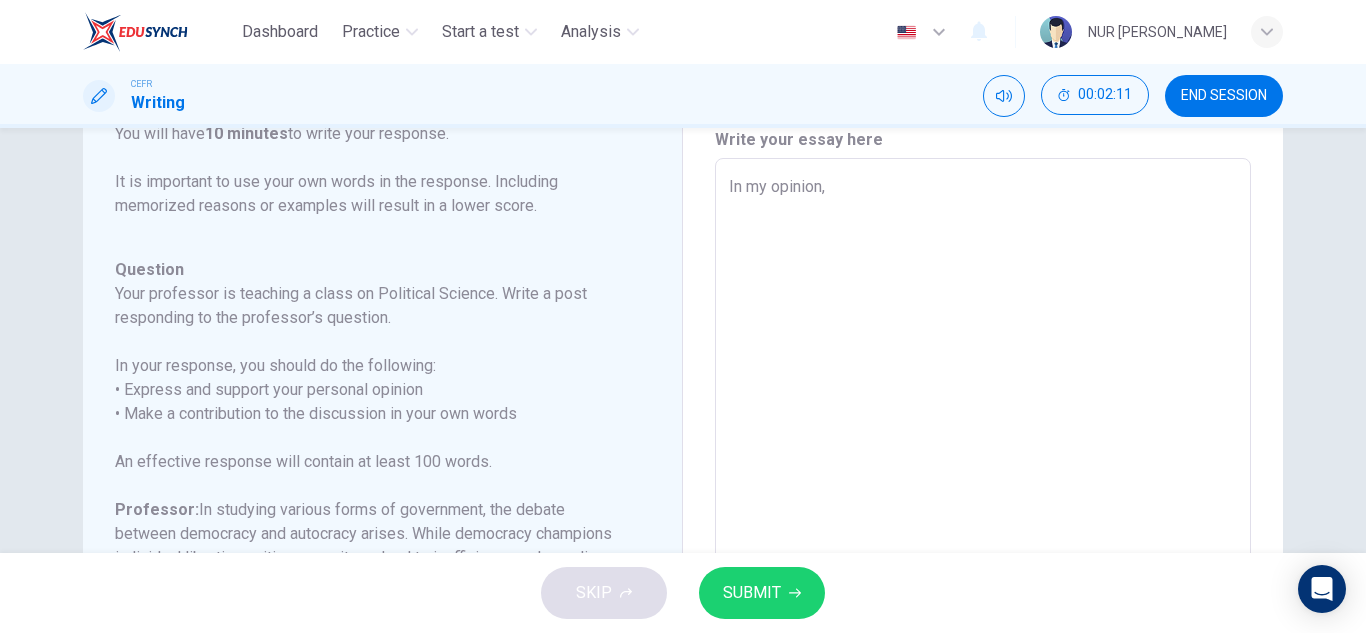 type on "x" 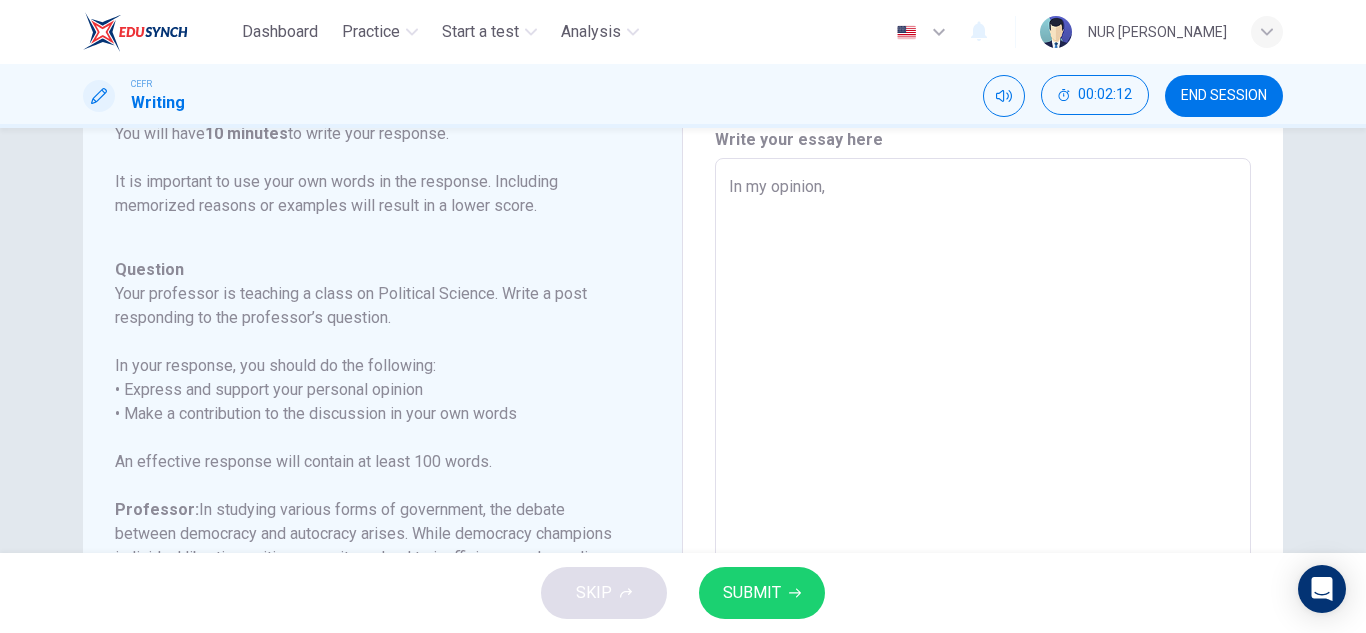 type on "In my opinion," 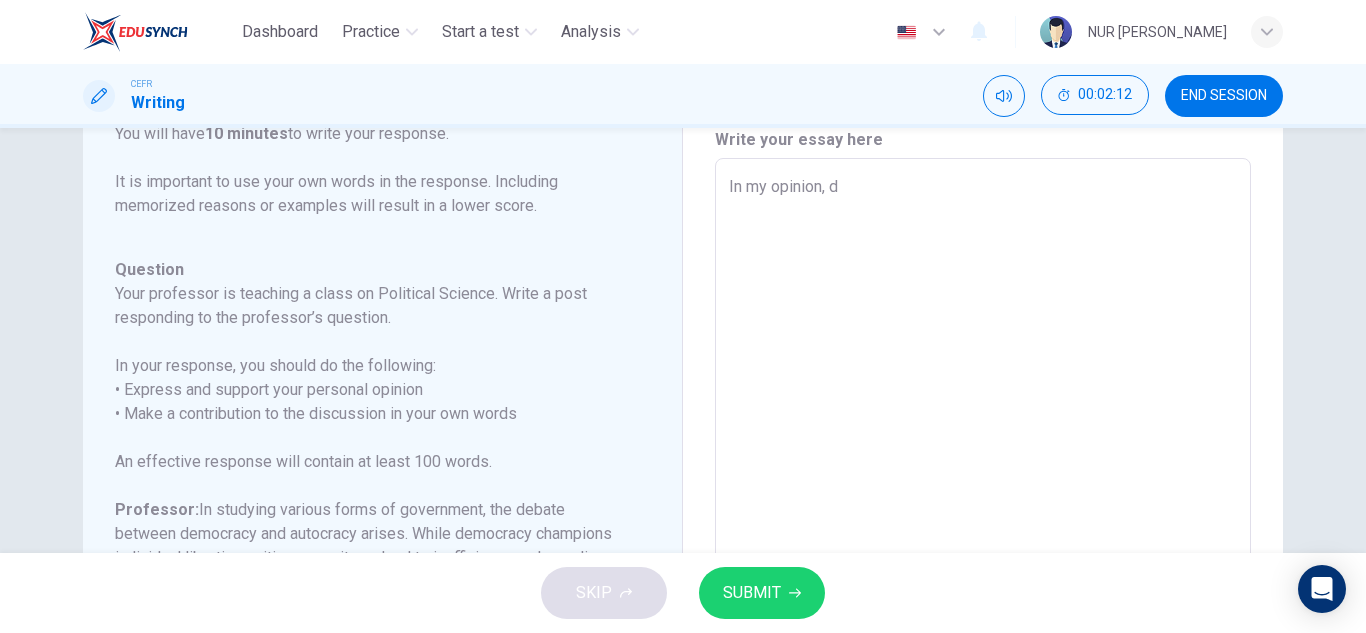 type on "In my opinion, de" 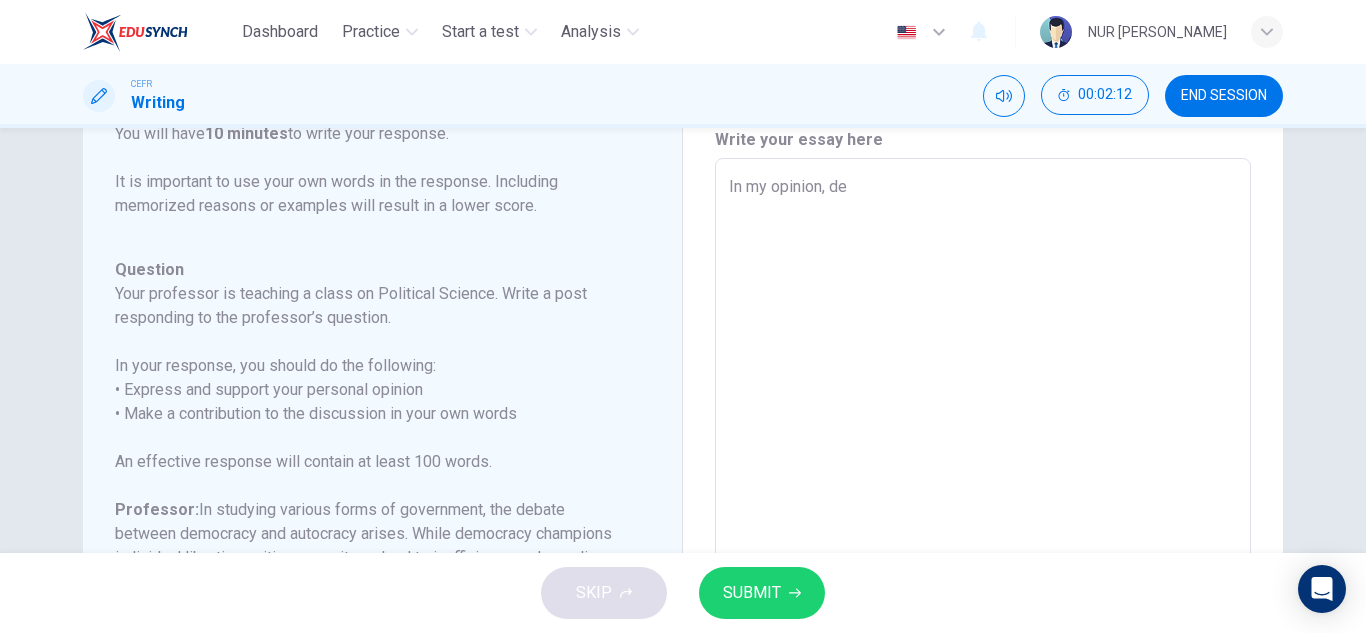 type on "x" 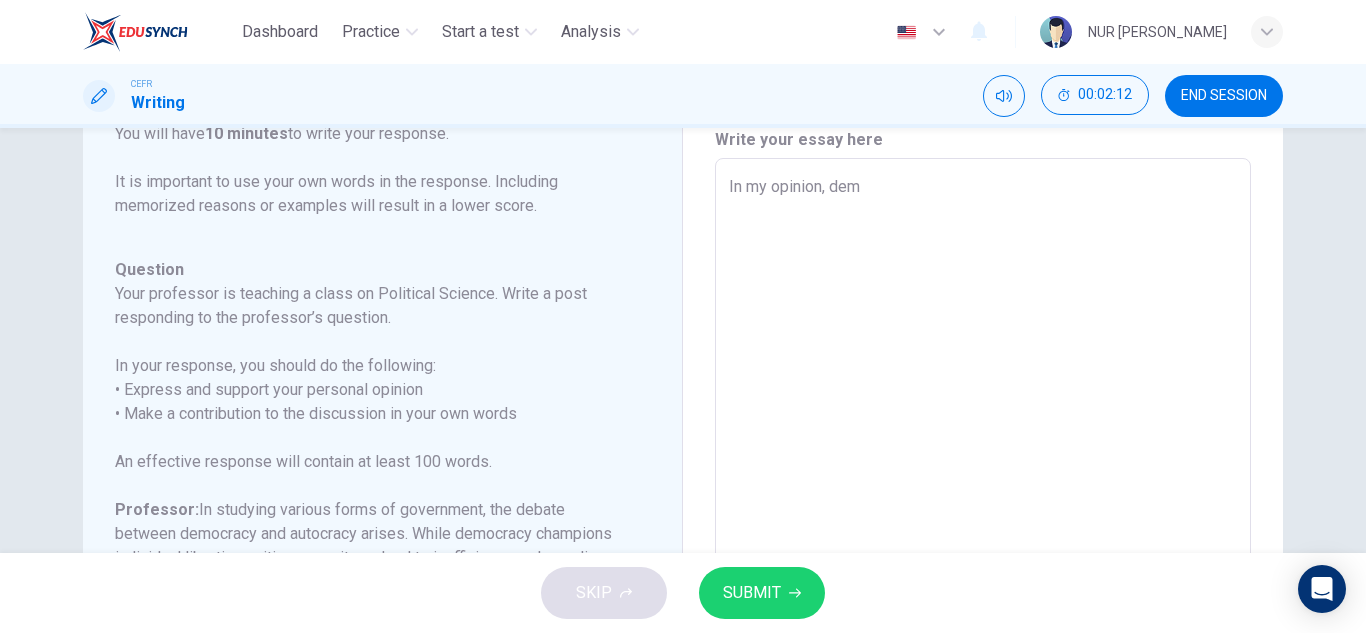 type on "x" 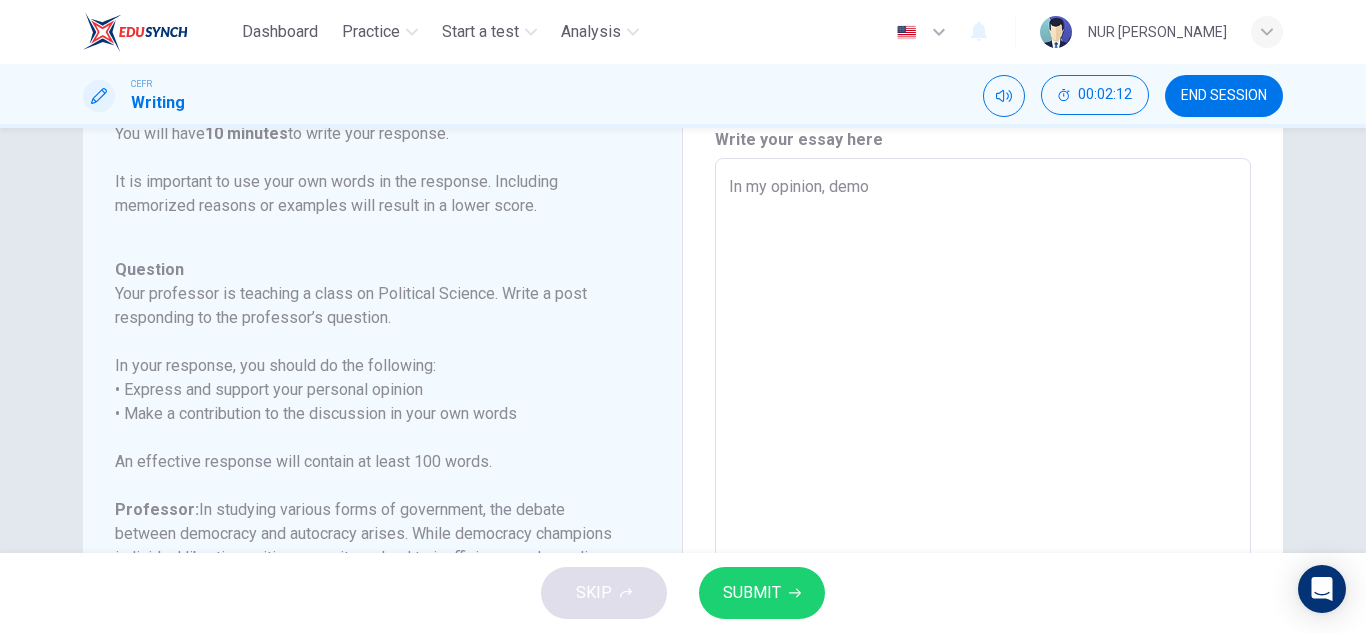 type on "x" 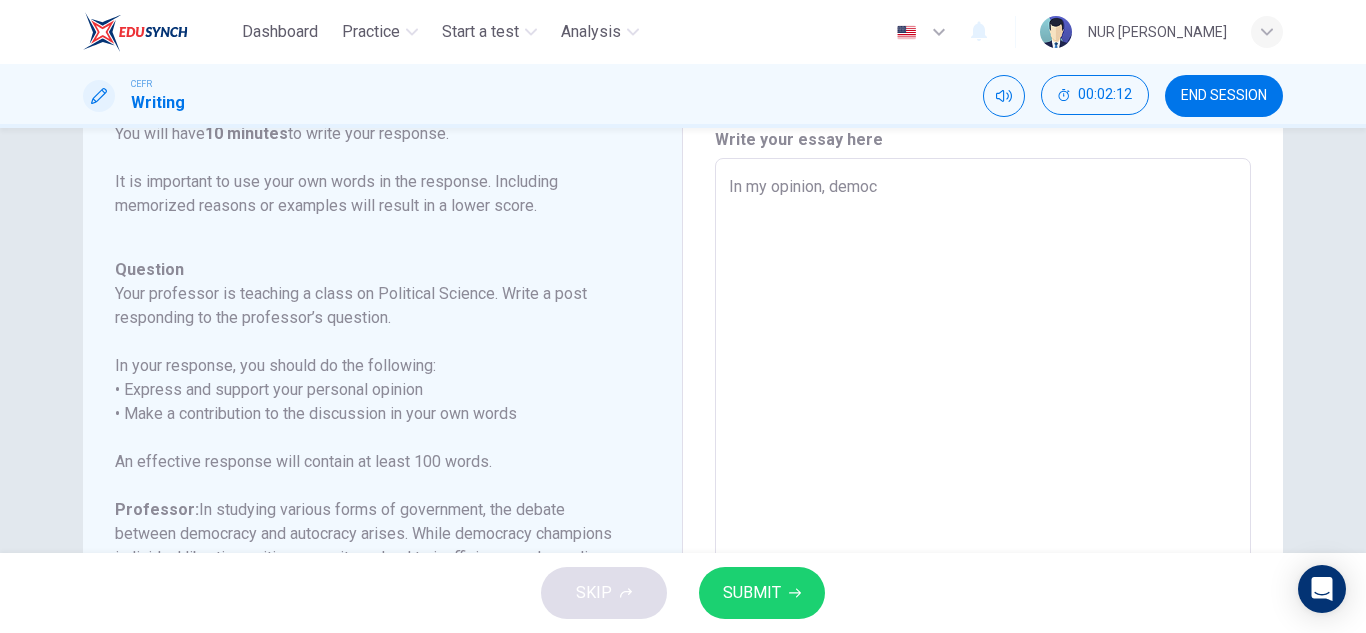 type on "x" 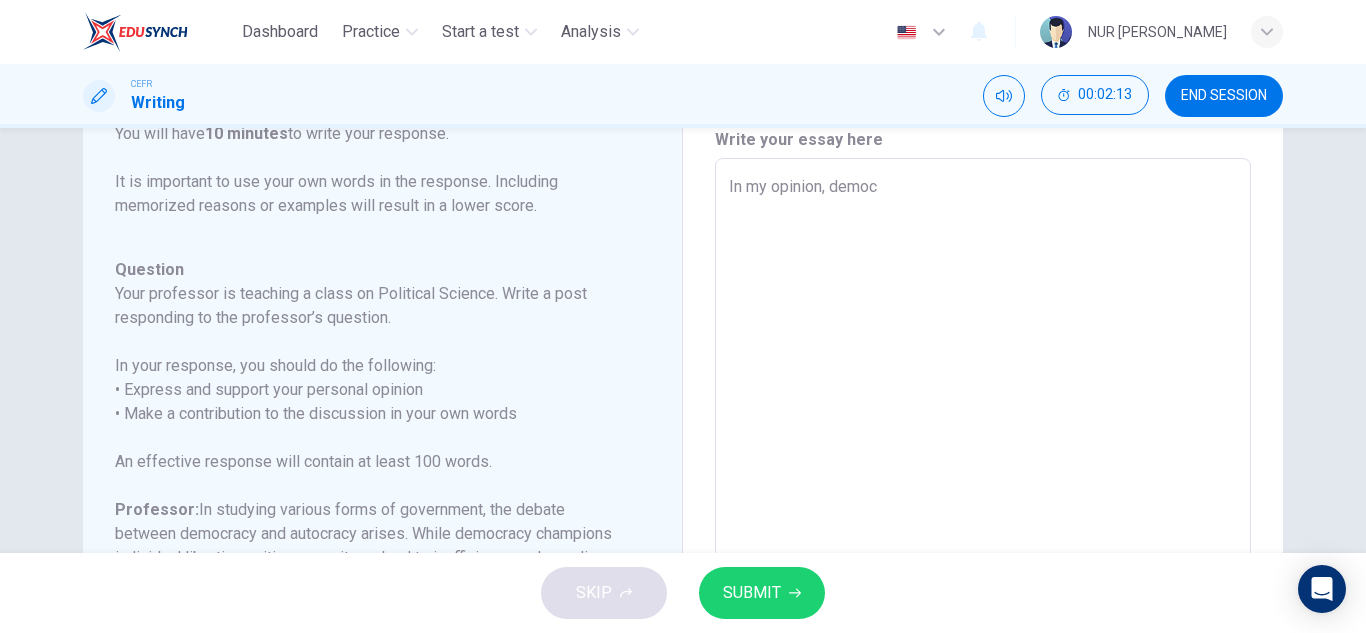 type on "In my opinion, democr" 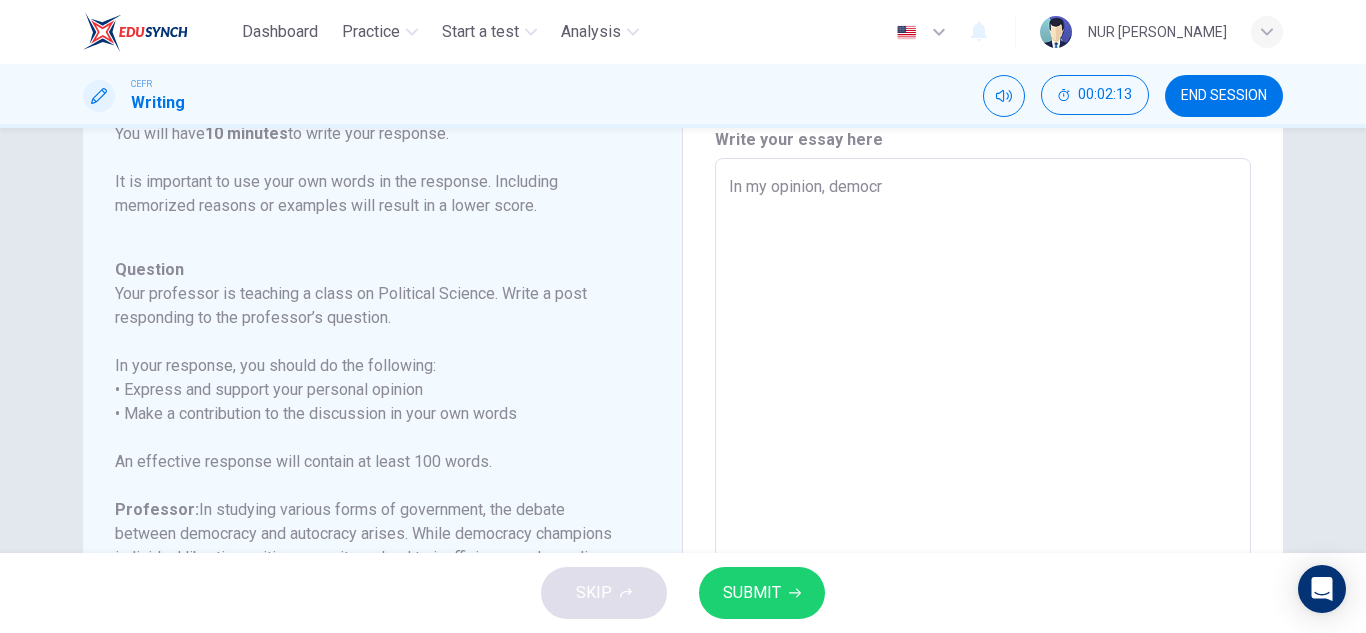 type on "In my opinion, democra" 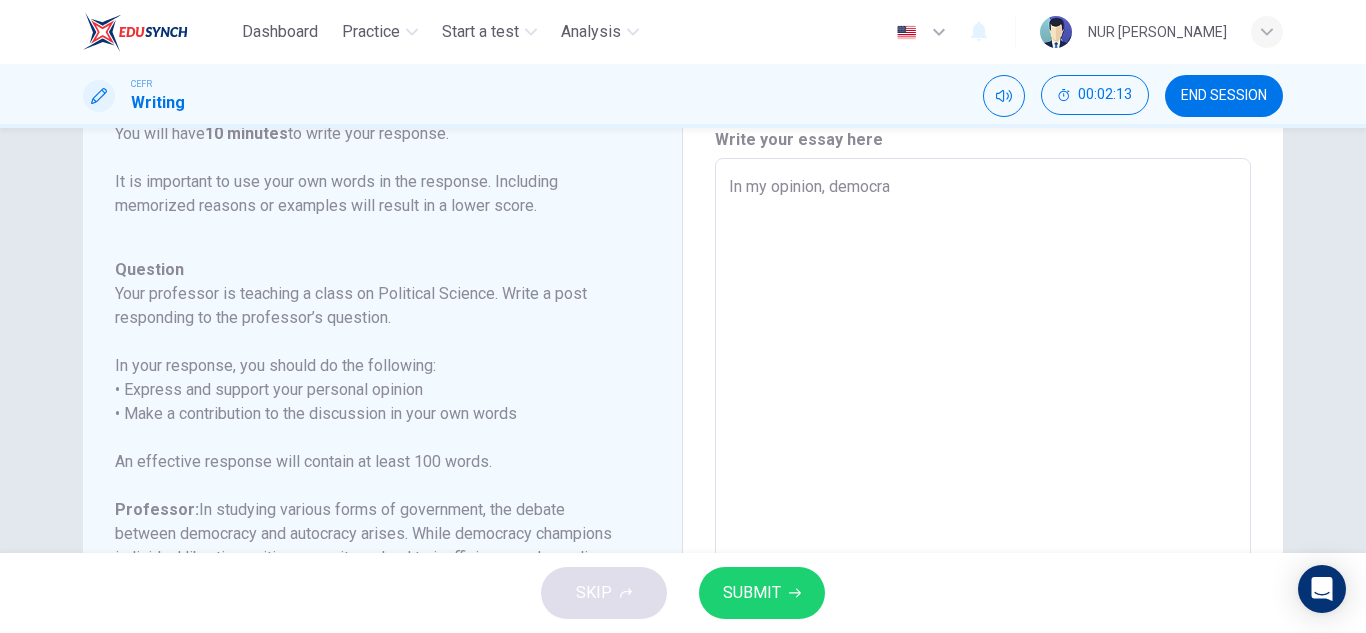type on "x" 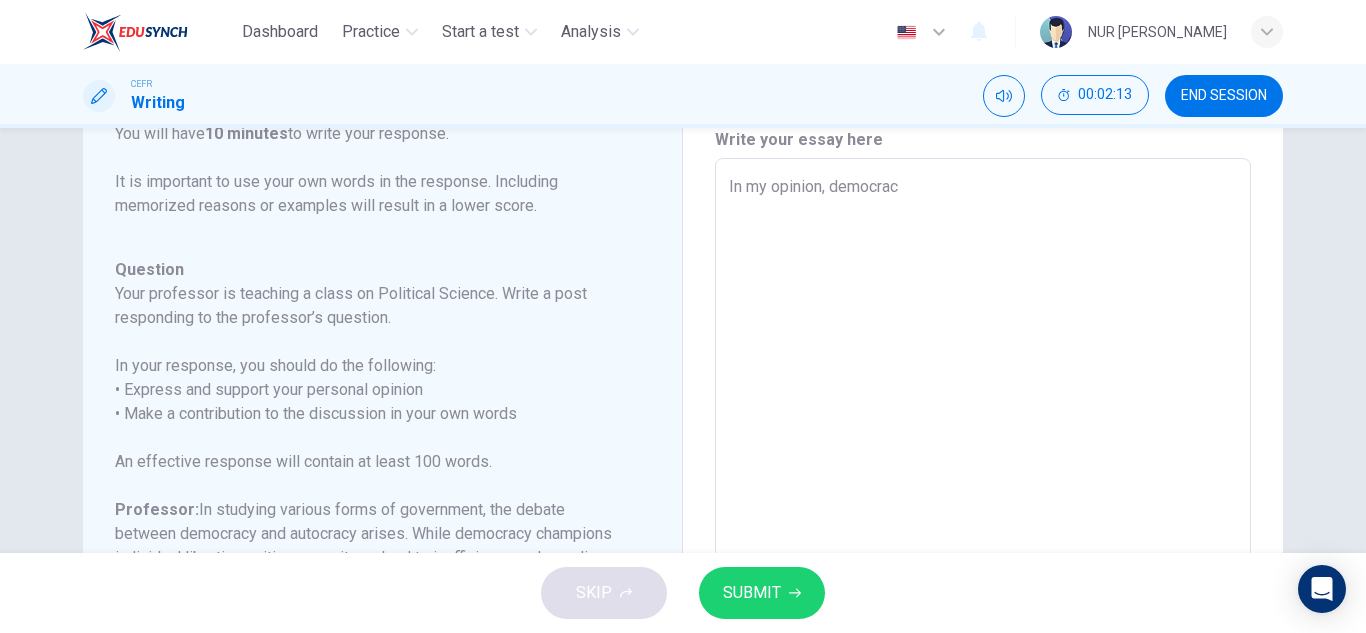 type on "x" 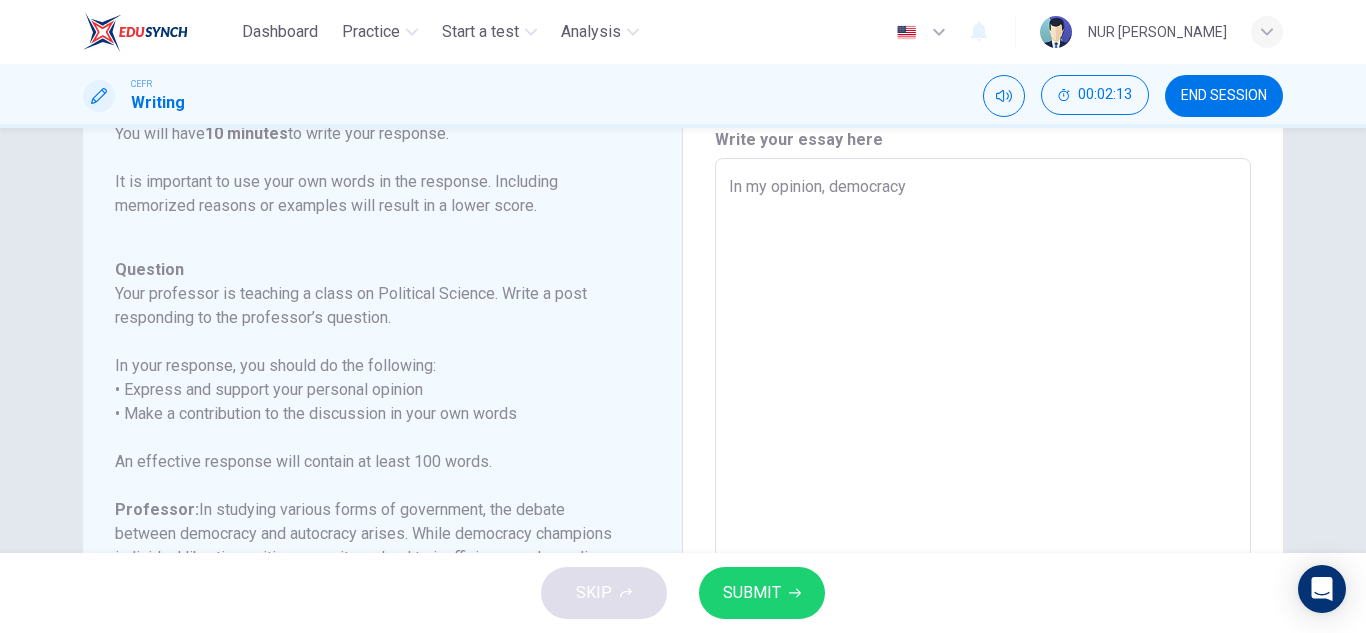 type on "x" 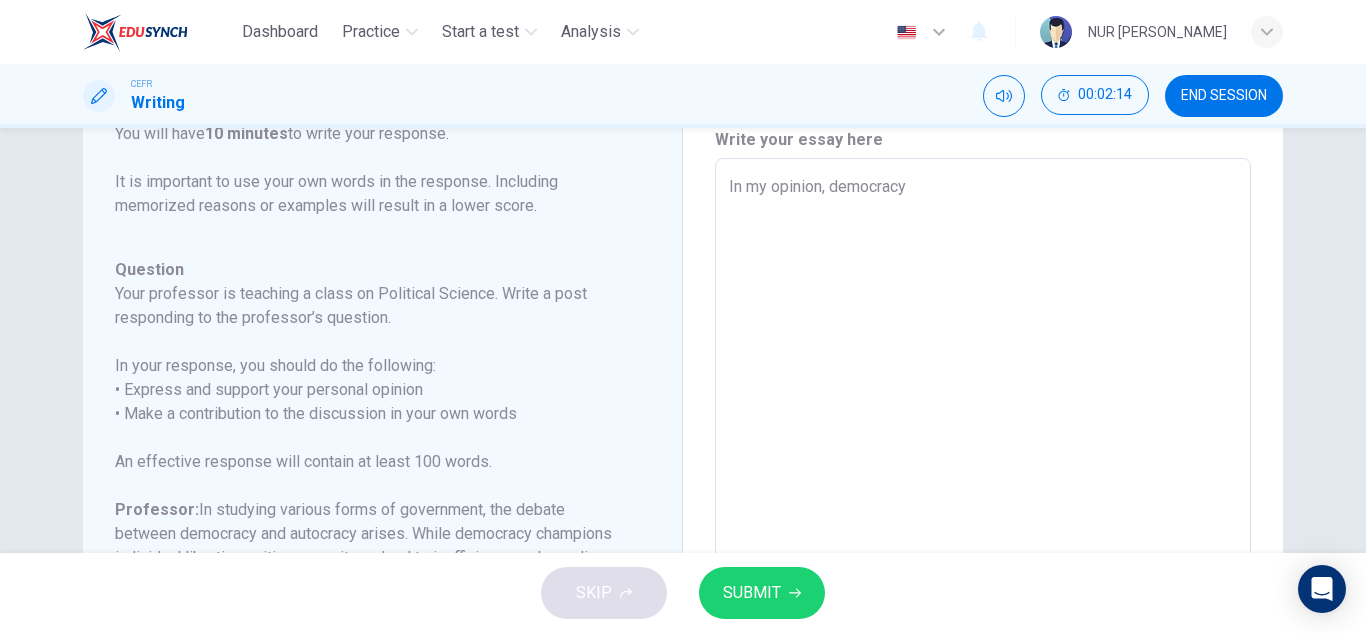 type on "In my opinion, democracy" 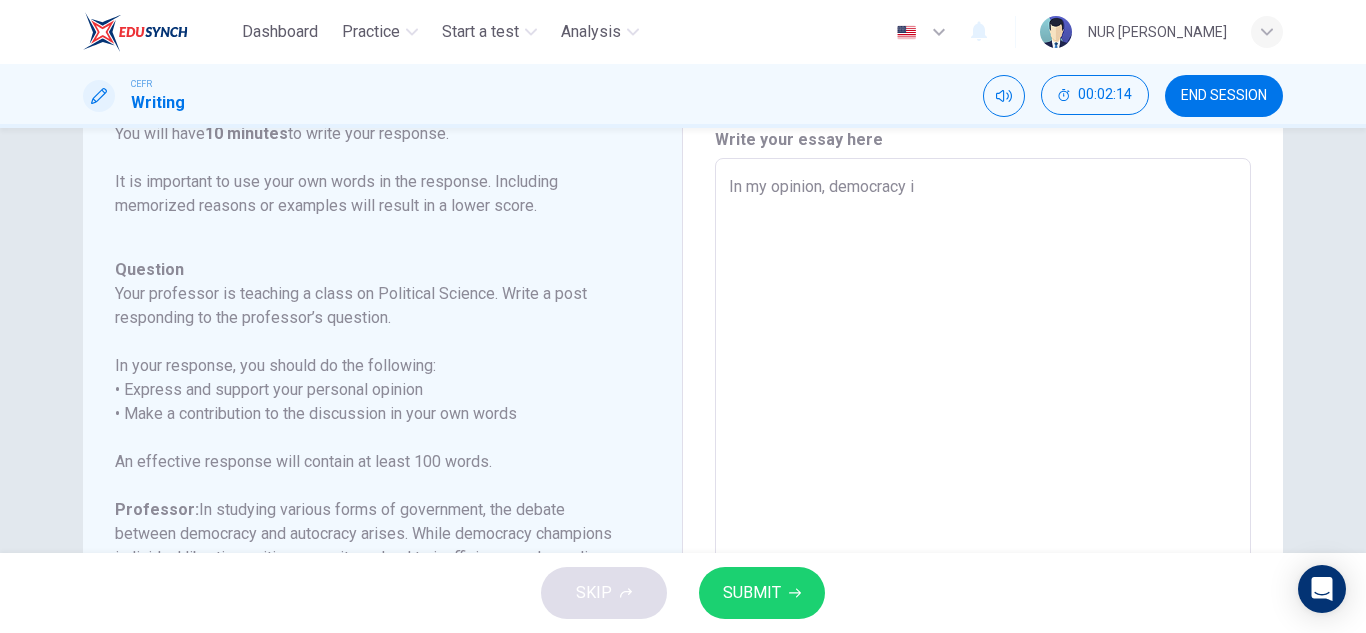 type on "x" 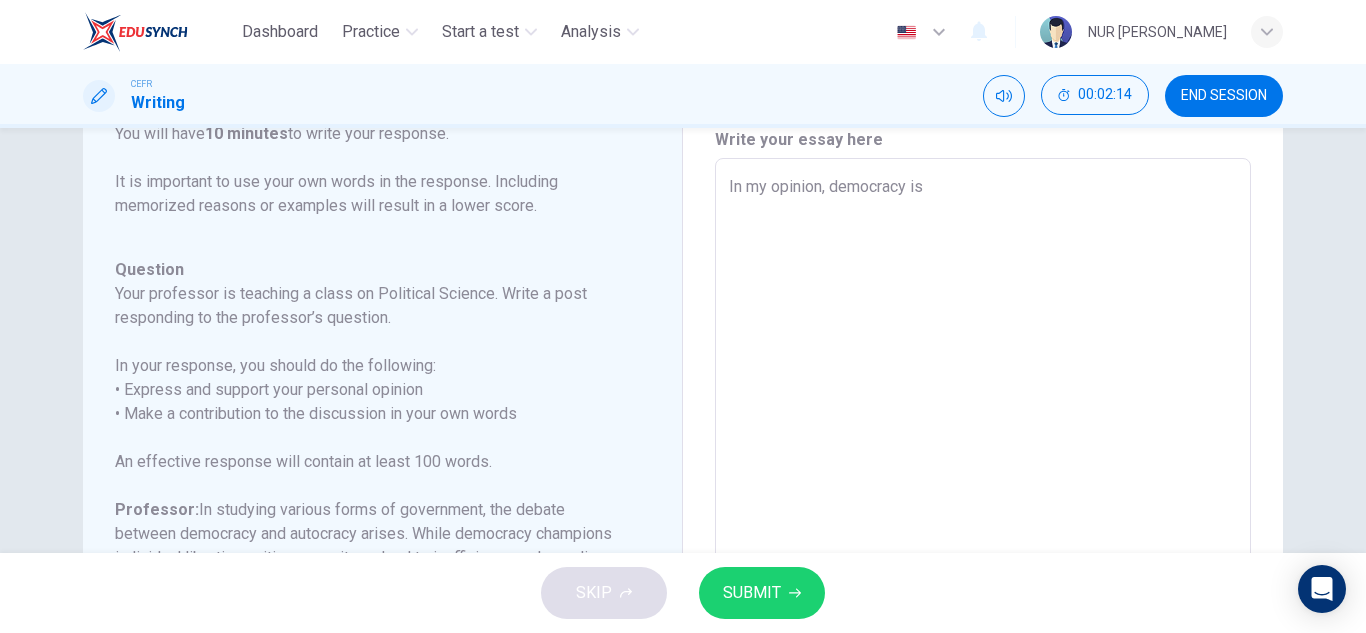 type on "x" 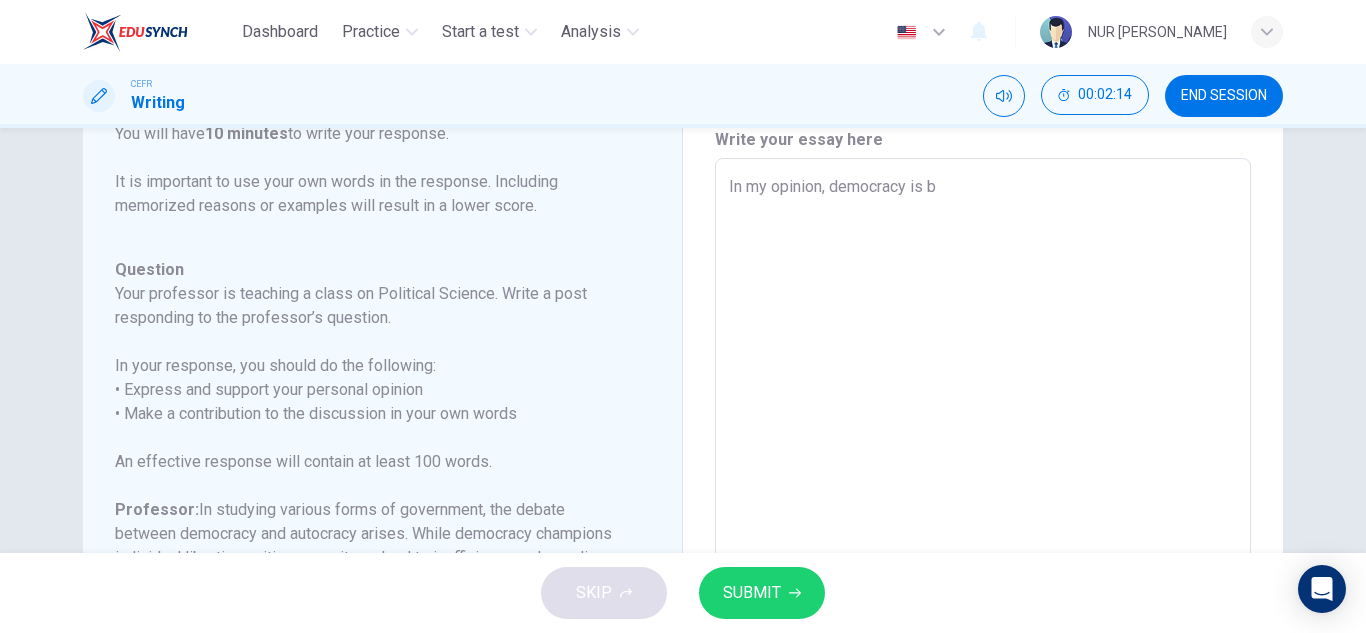type on "x" 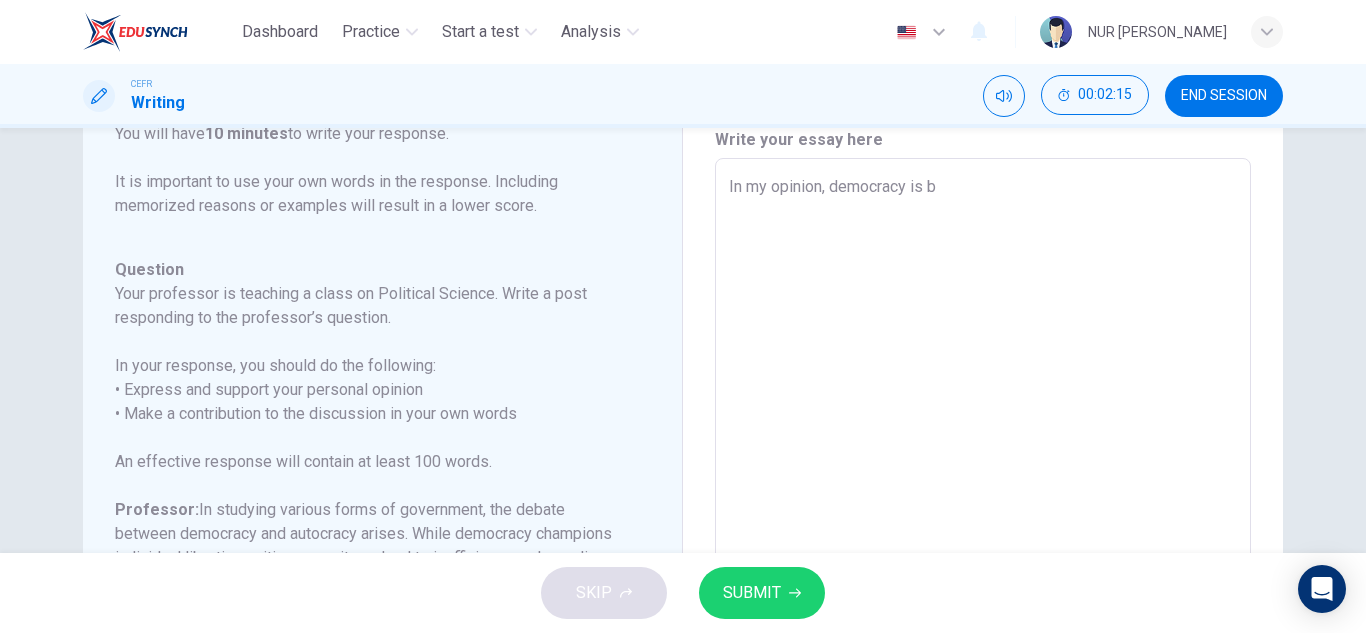 type on "In my opinion, democracy is be" 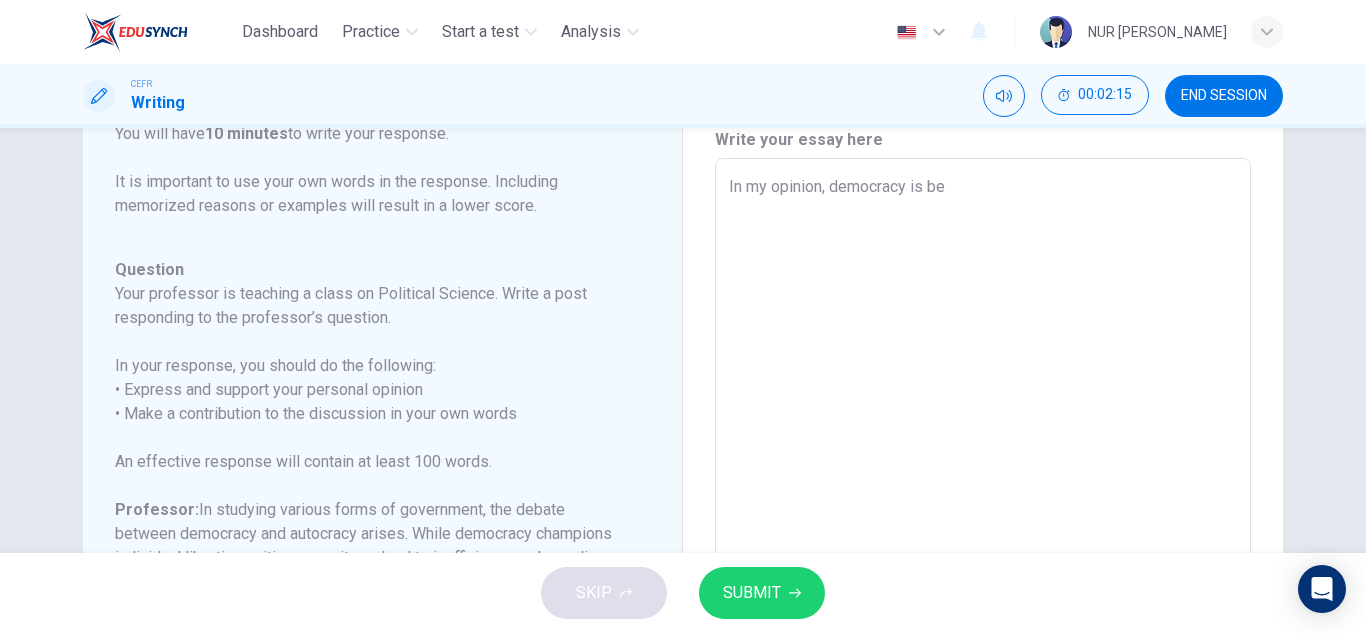 type on "x" 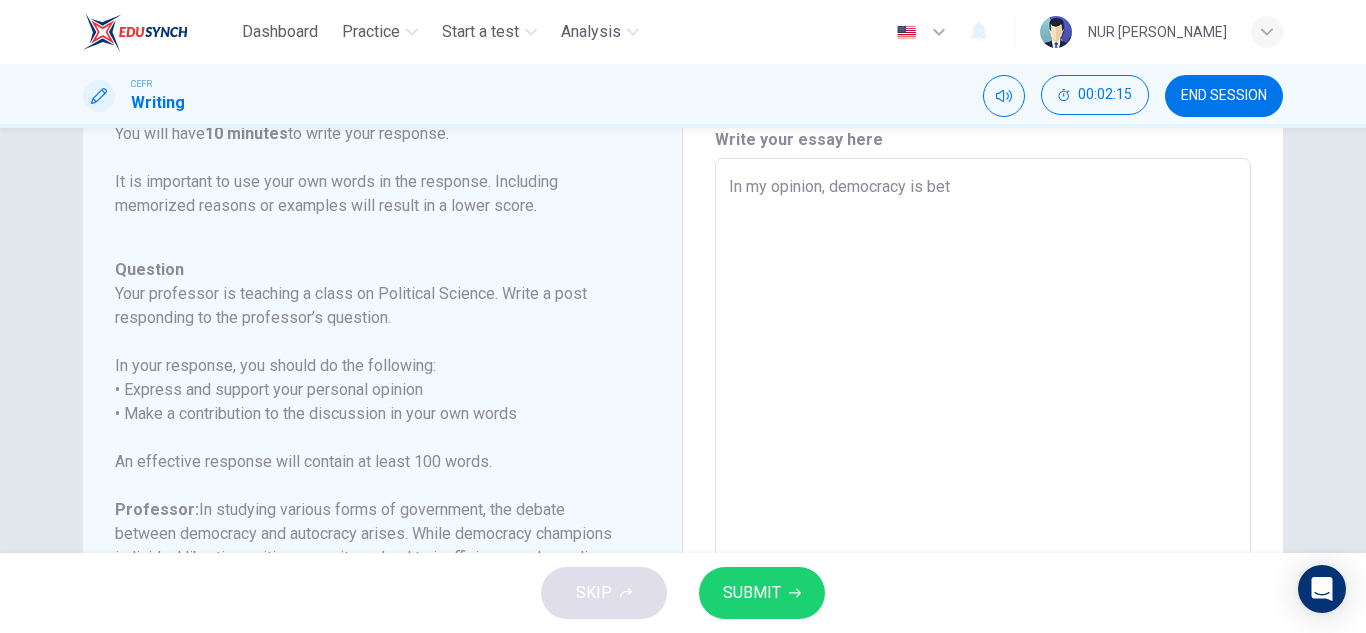 type on "x" 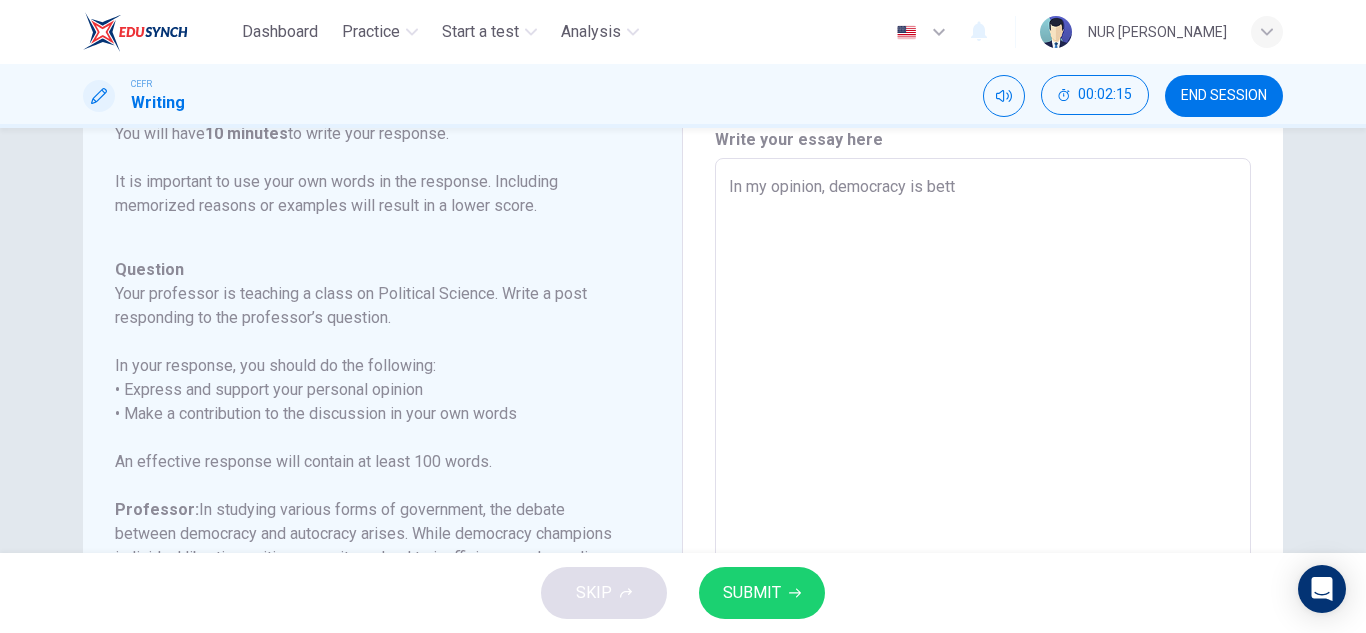 type on "In my opinion, democracy is bette" 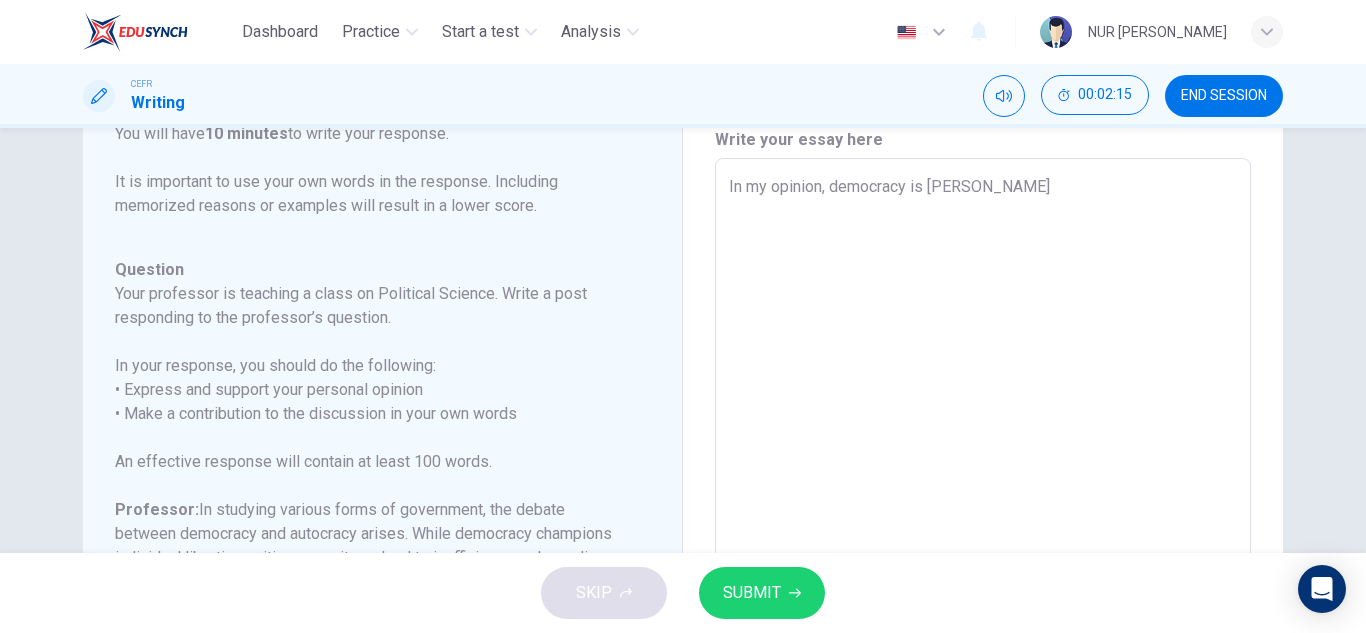 type on "x" 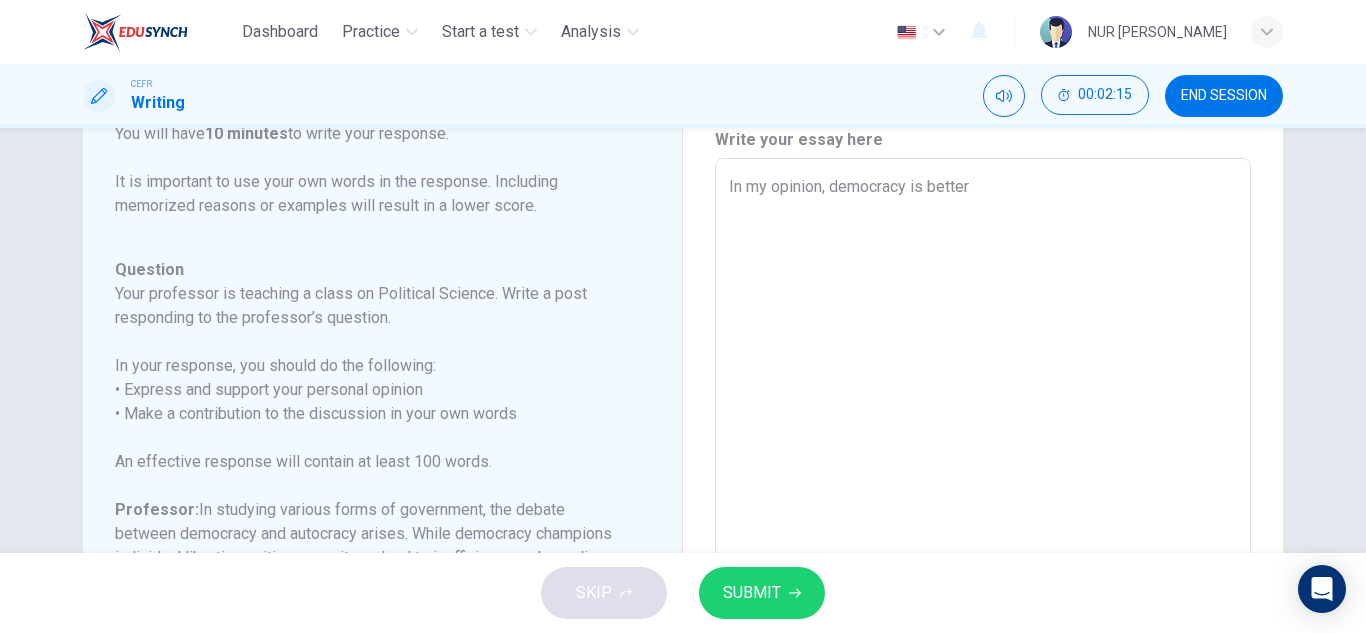 type on "x" 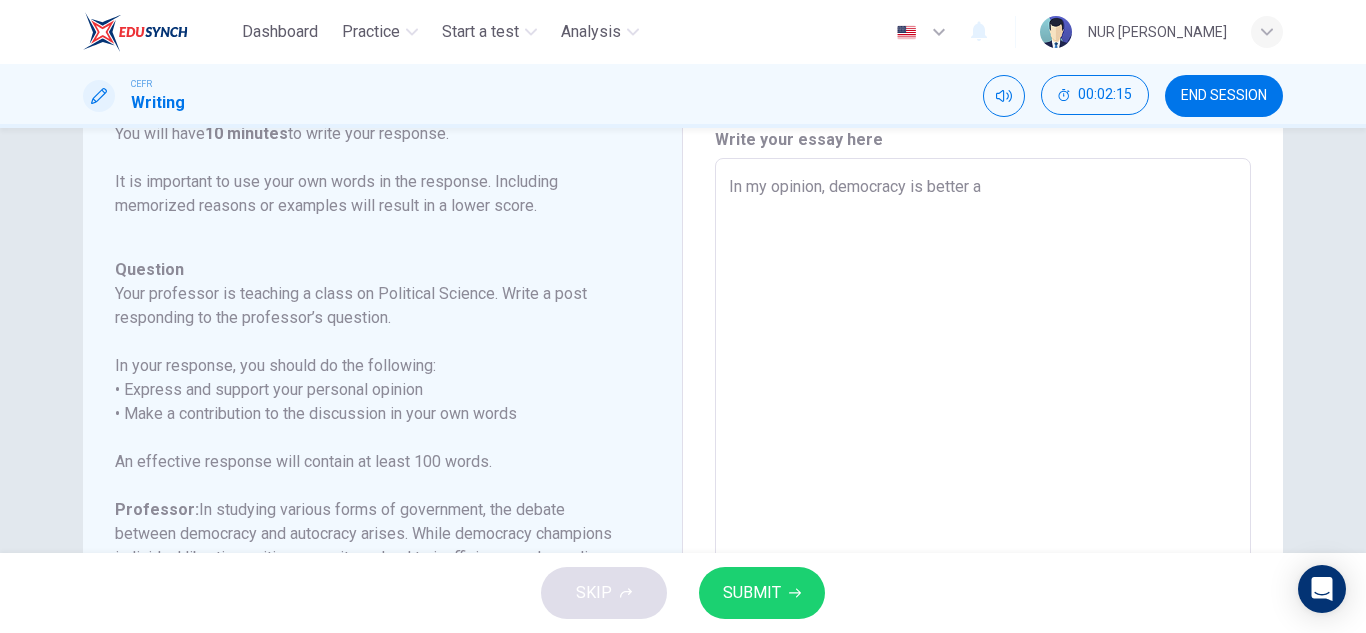 type on "x" 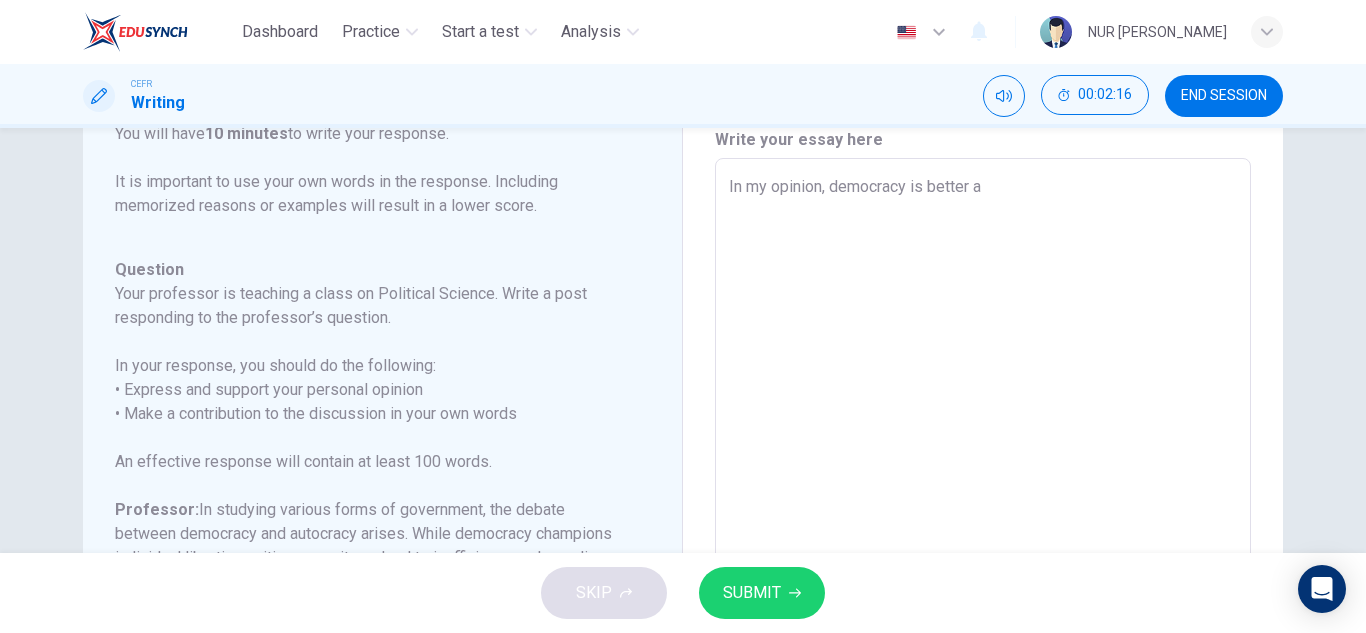 type on "In my opinion, democracy is better as" 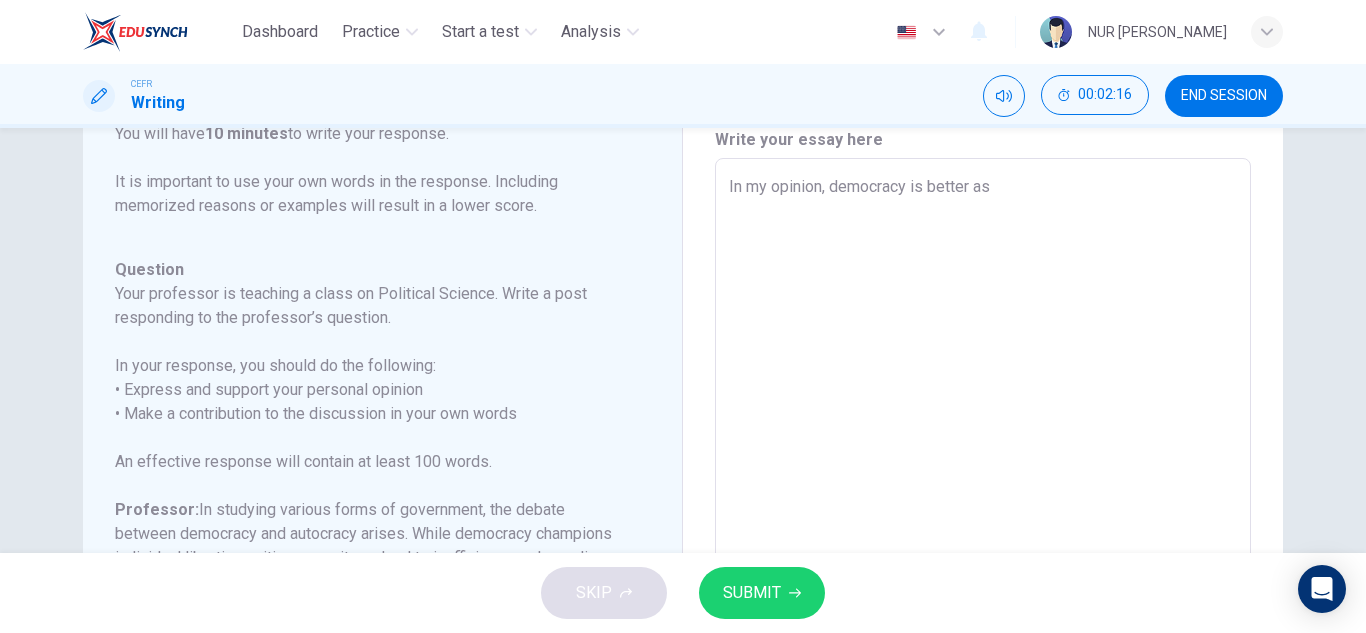 type on "x" 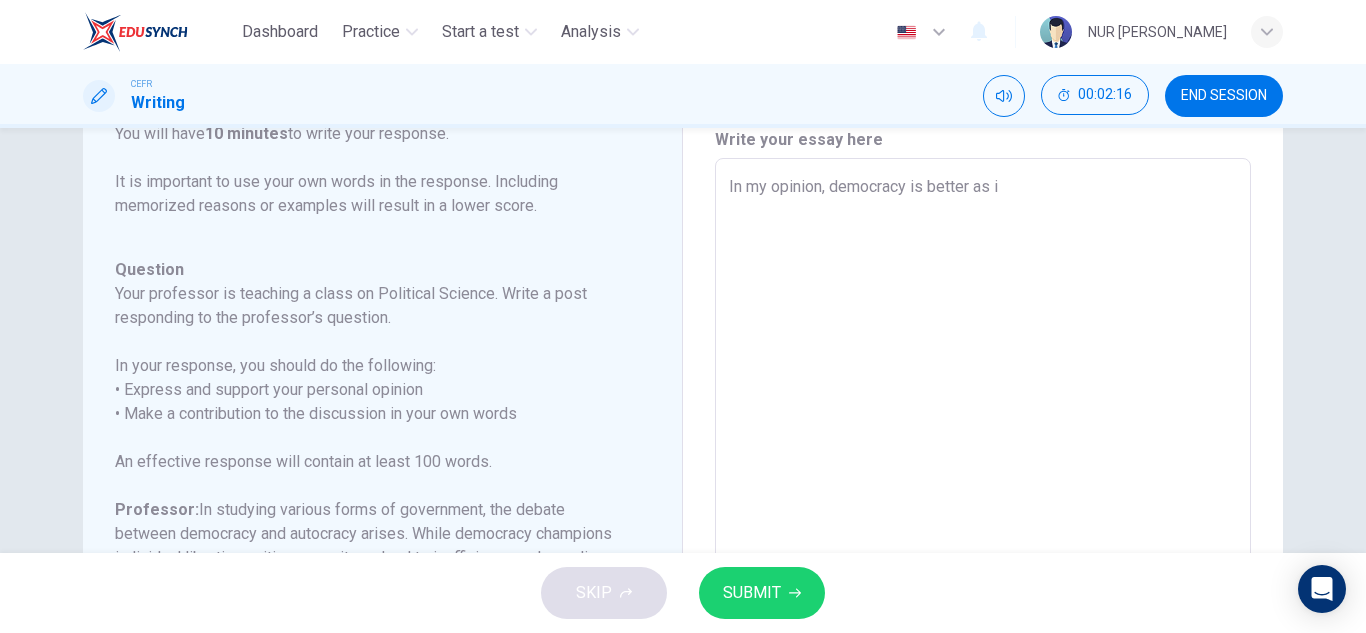 type on "In my opinion, democracy is better as it" 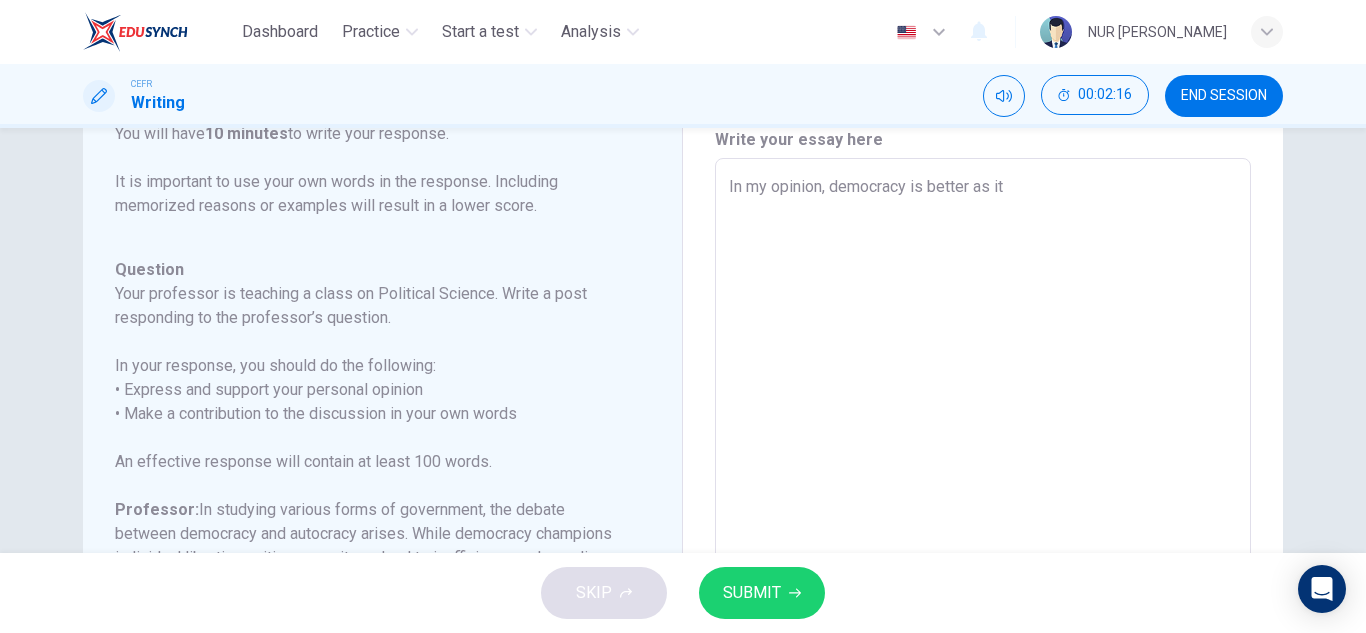 type on "x" 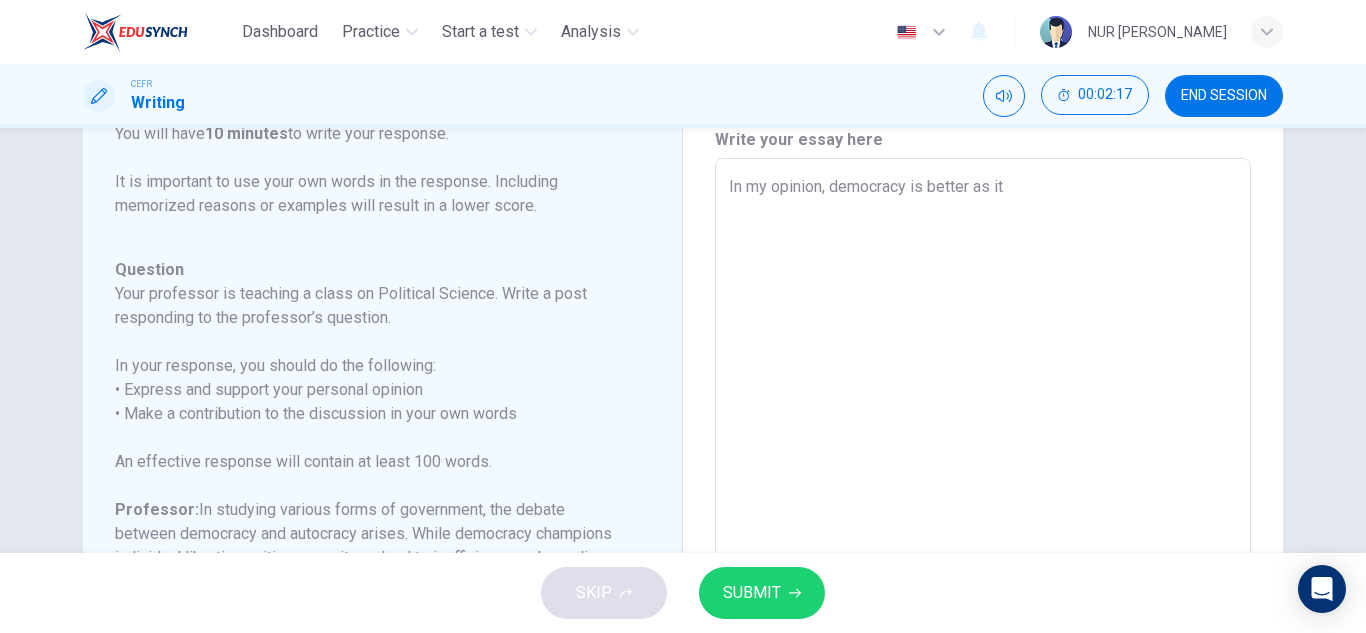 type on "In my opinion, democracy is better as it g" 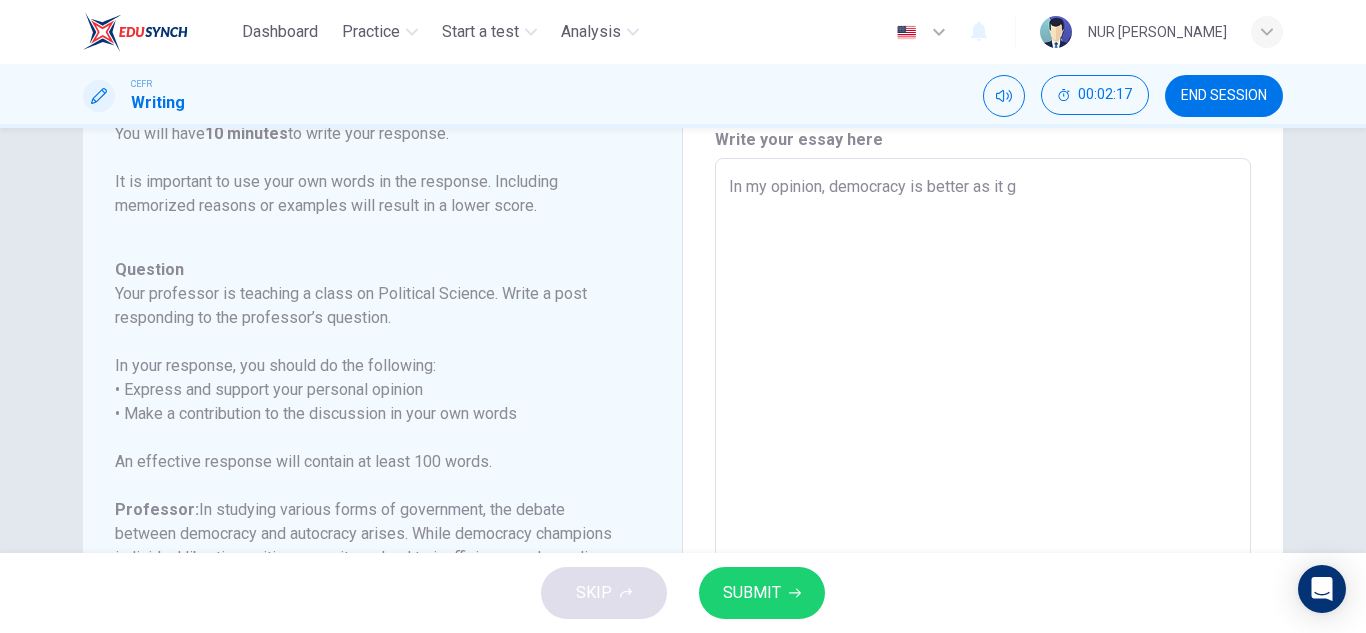 type on "x" 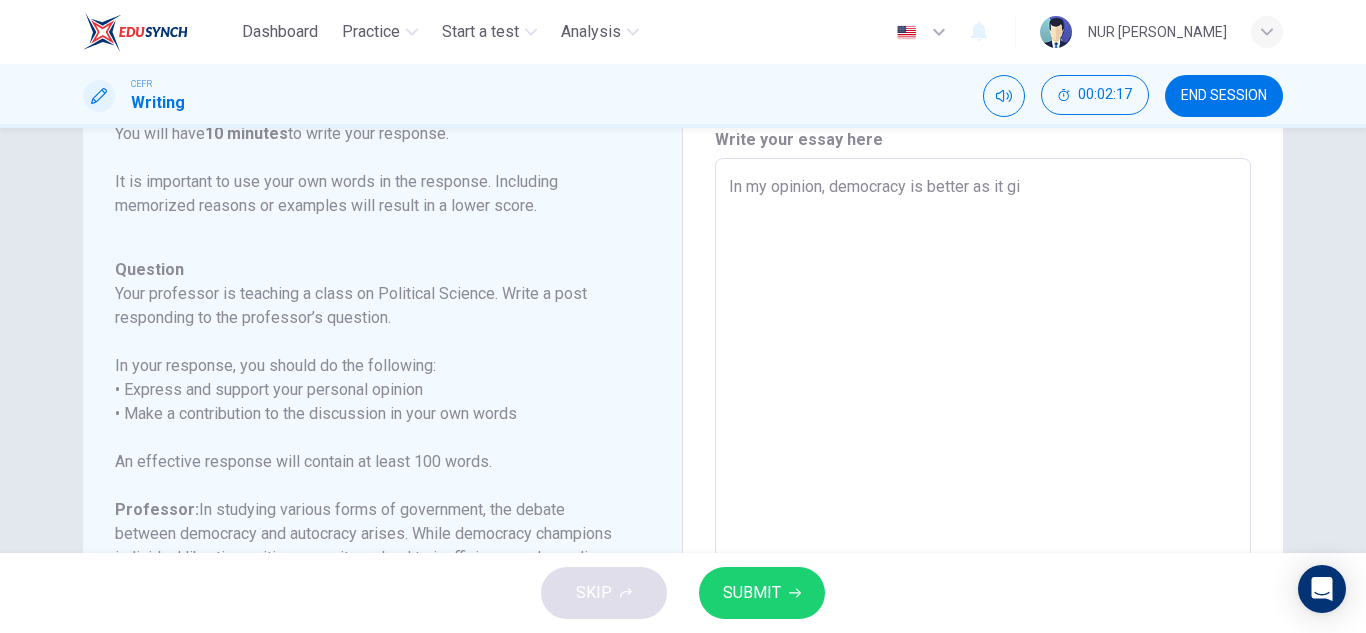 type on "In my opinion, democracy is better as it giv" 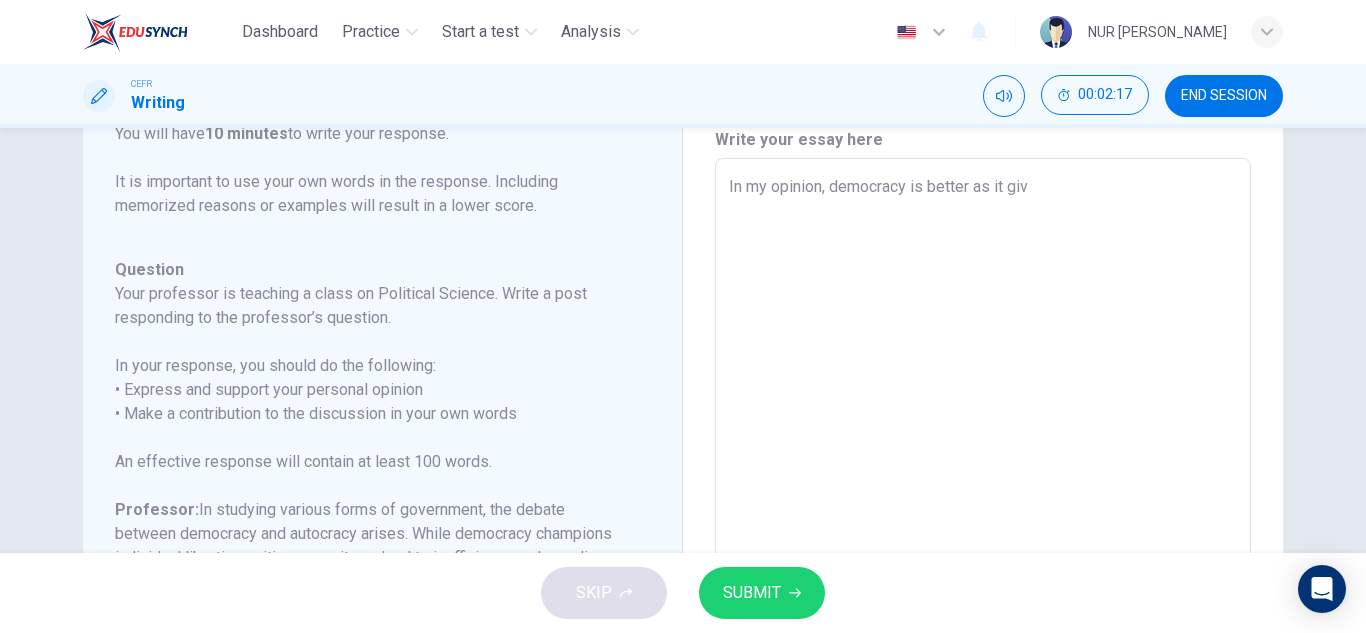 type on "x" 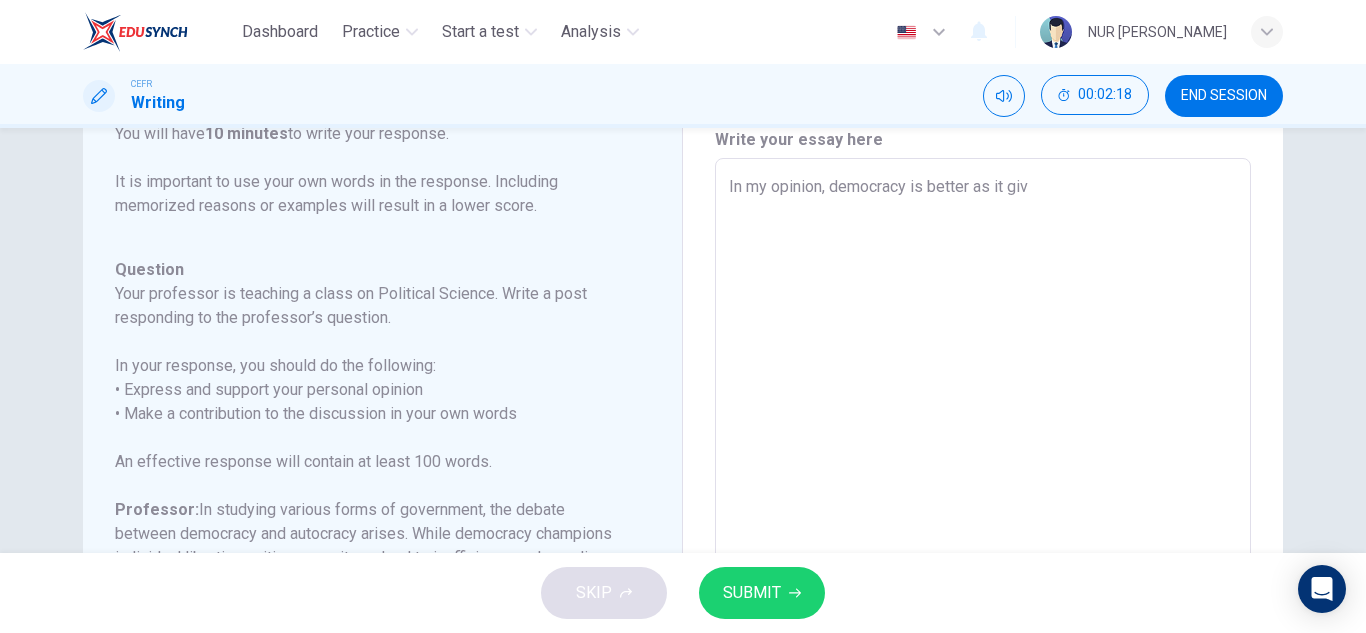 type on "In my opinion, democracy is better as it give" 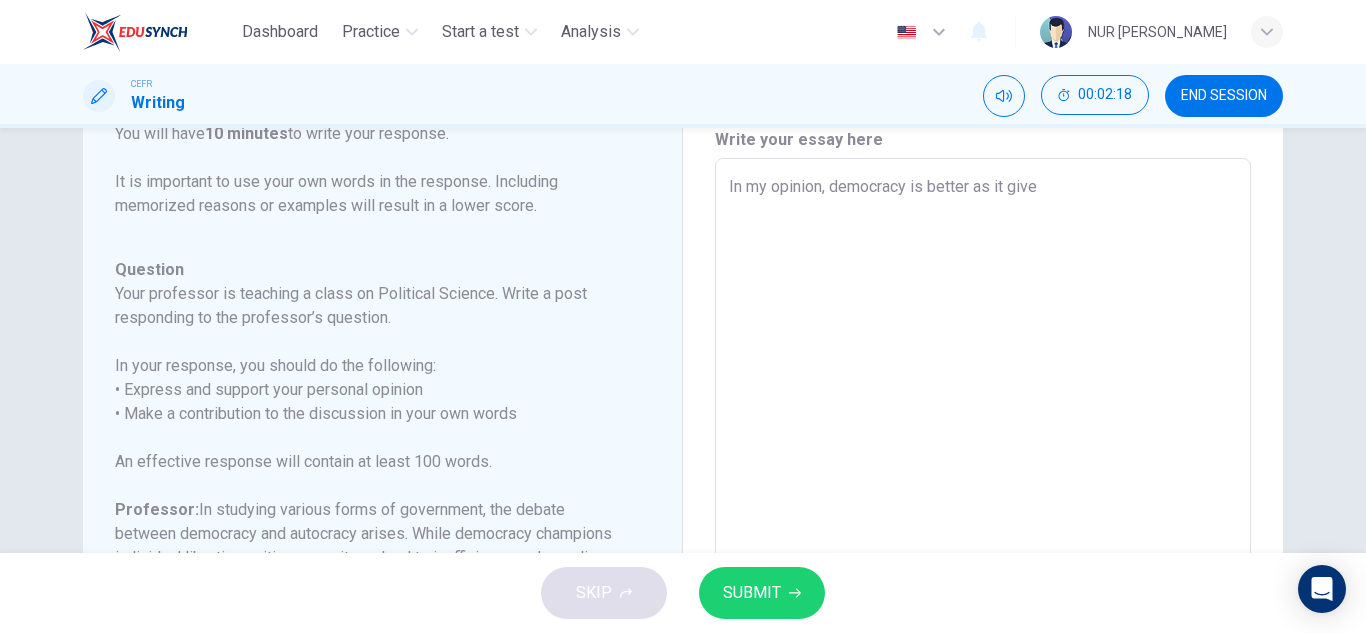 type on "x" 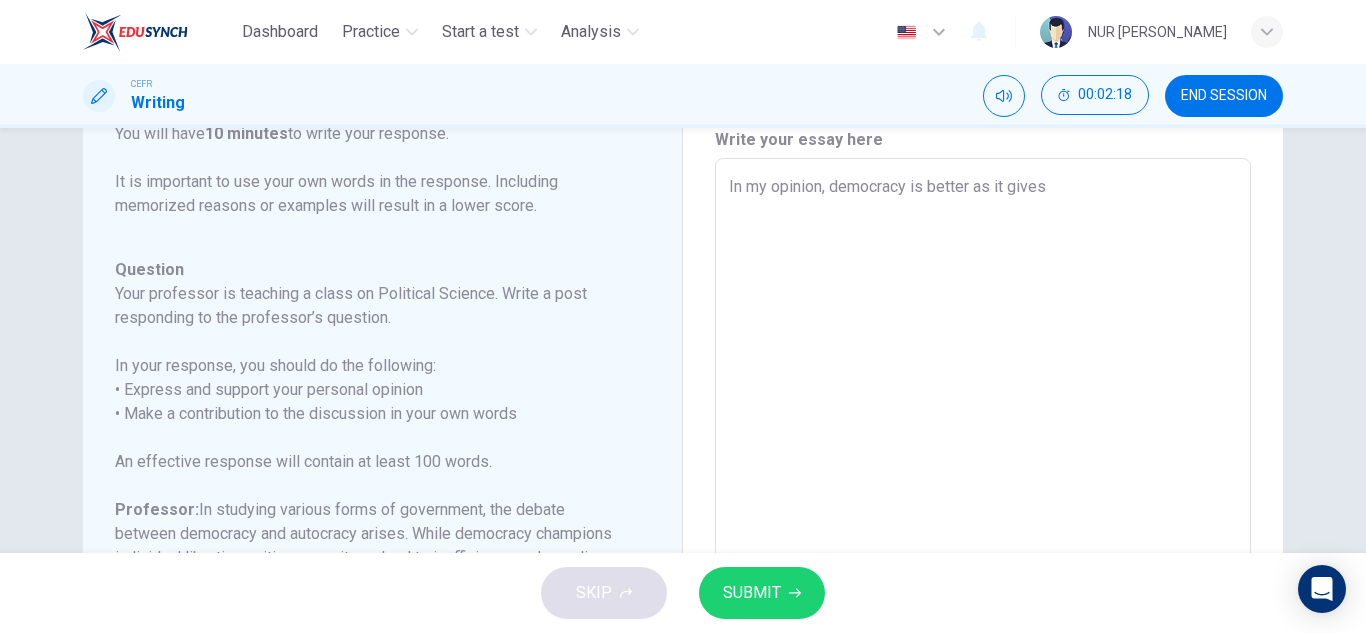 type on "In my opinion, democracy is better as it gives" 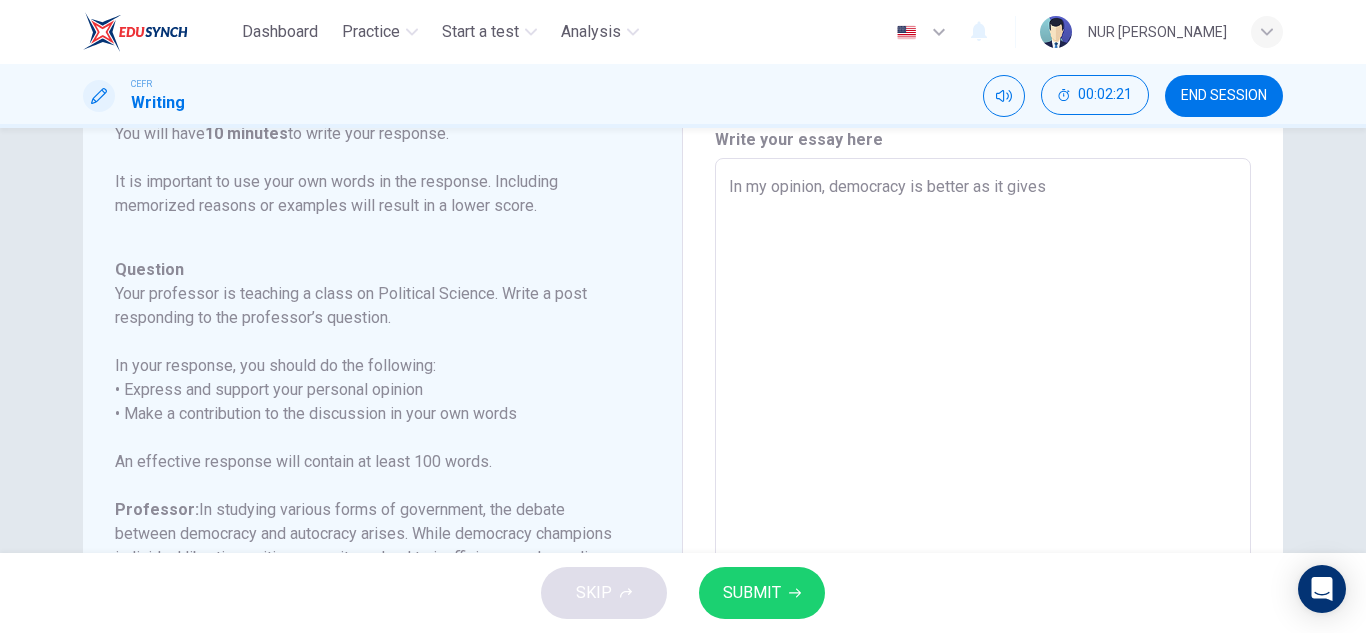 type on "In my opinion, democracy is better as it gives t" 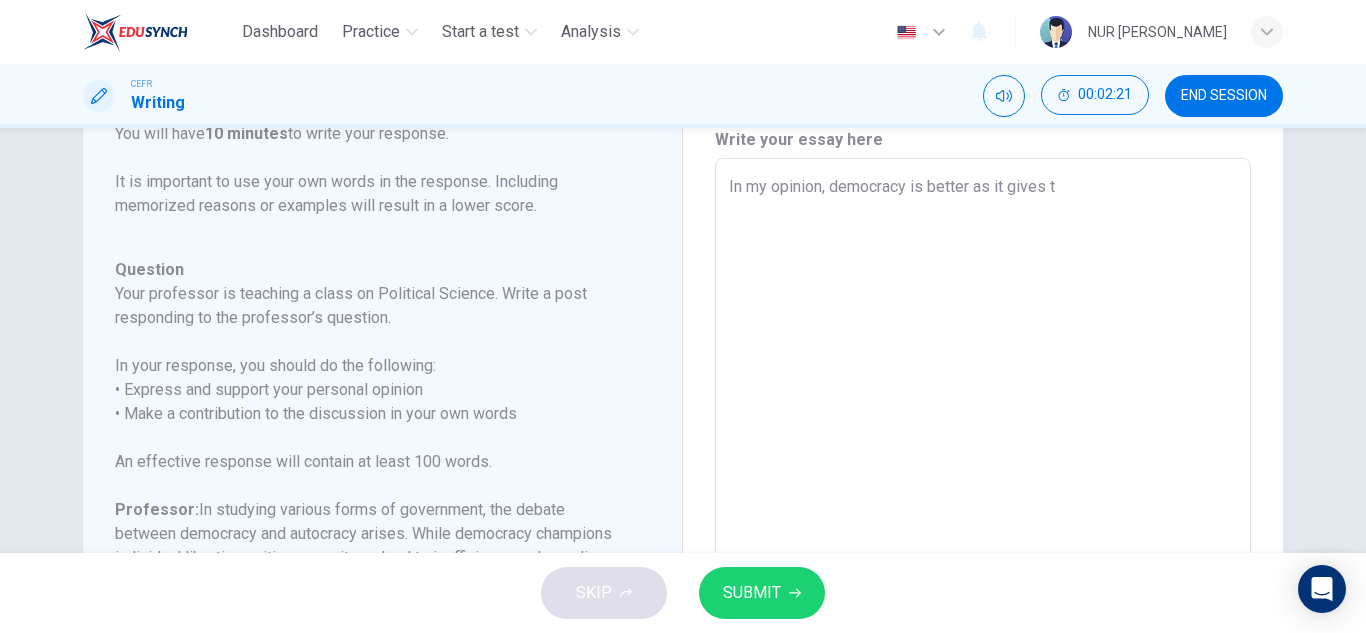 type on "In my opinion, democracy is better as it gives th" 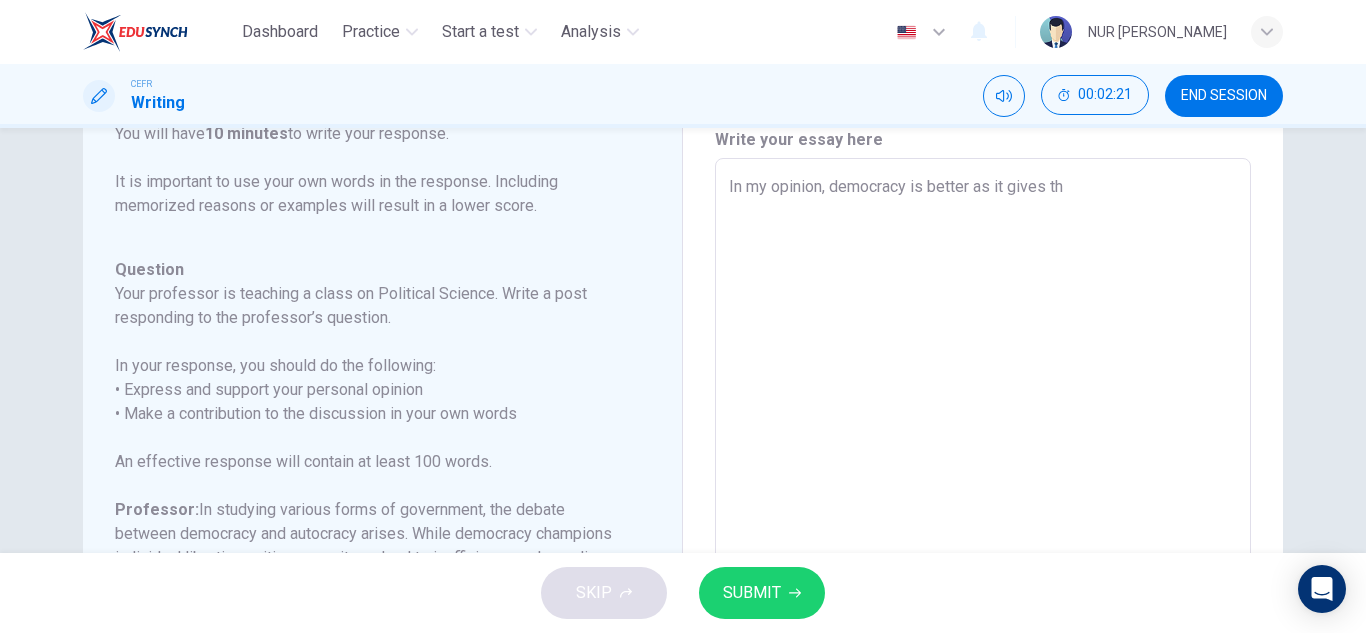 type on "x" 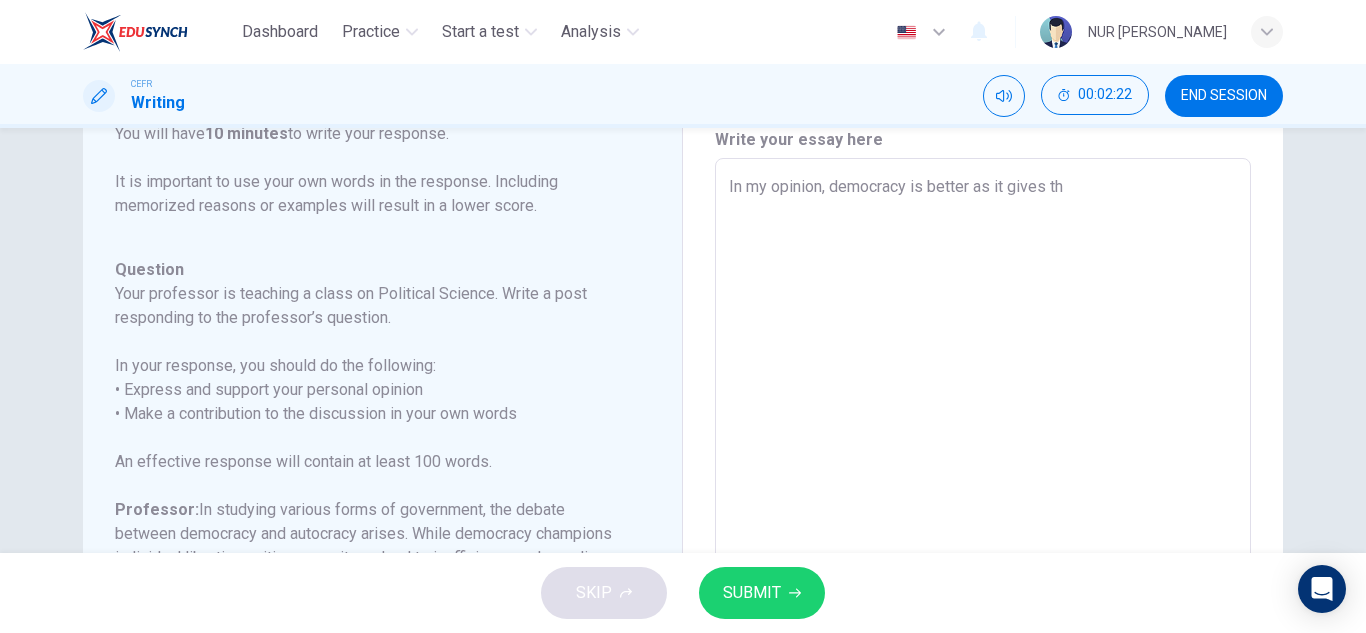 type on "In my opinion, democracy is better as it gives the" 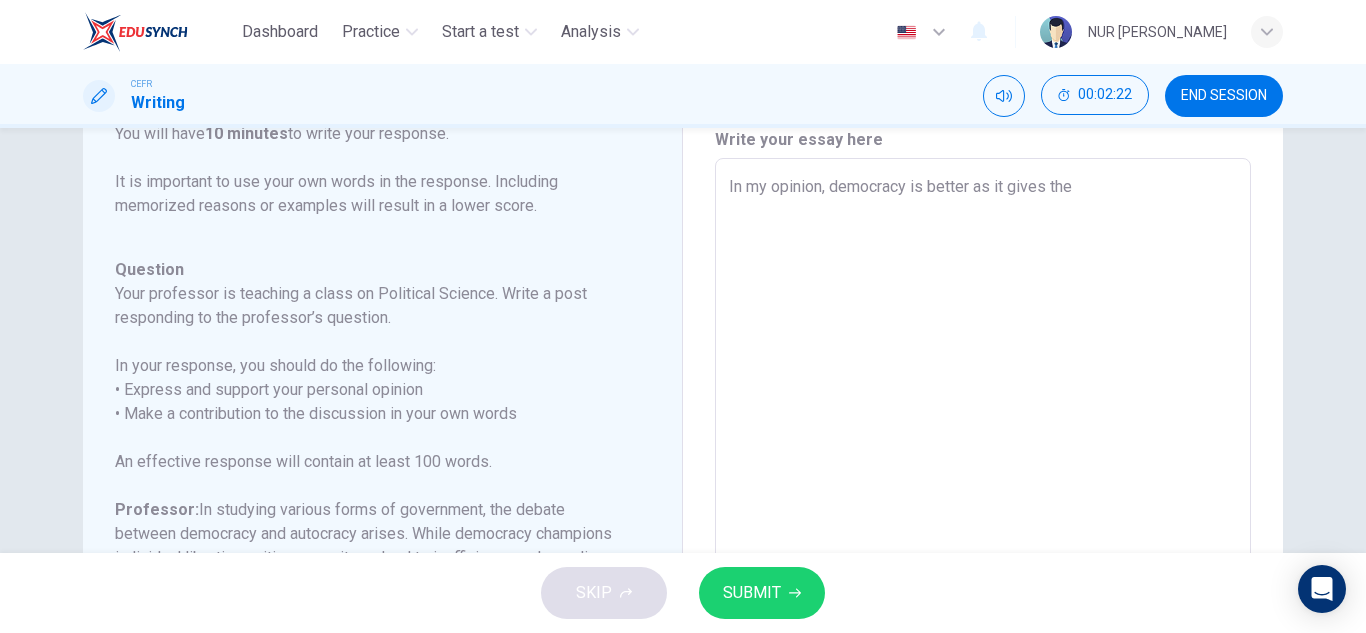 type on "x" 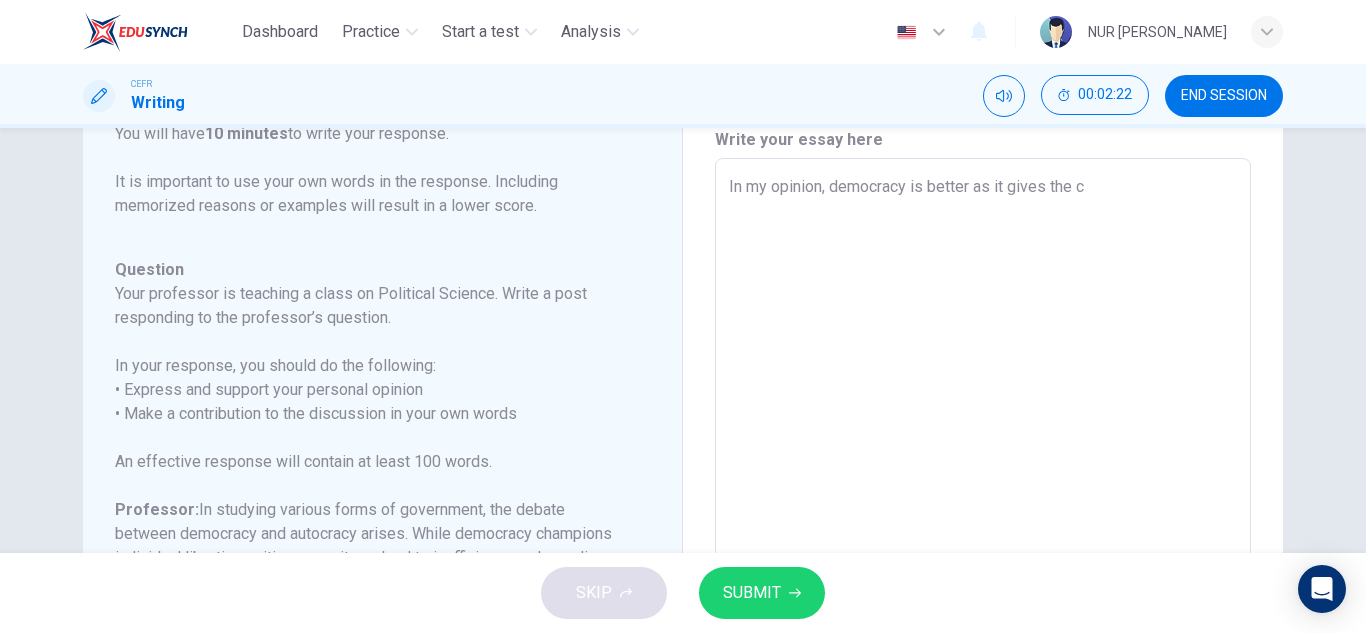 type on "x" 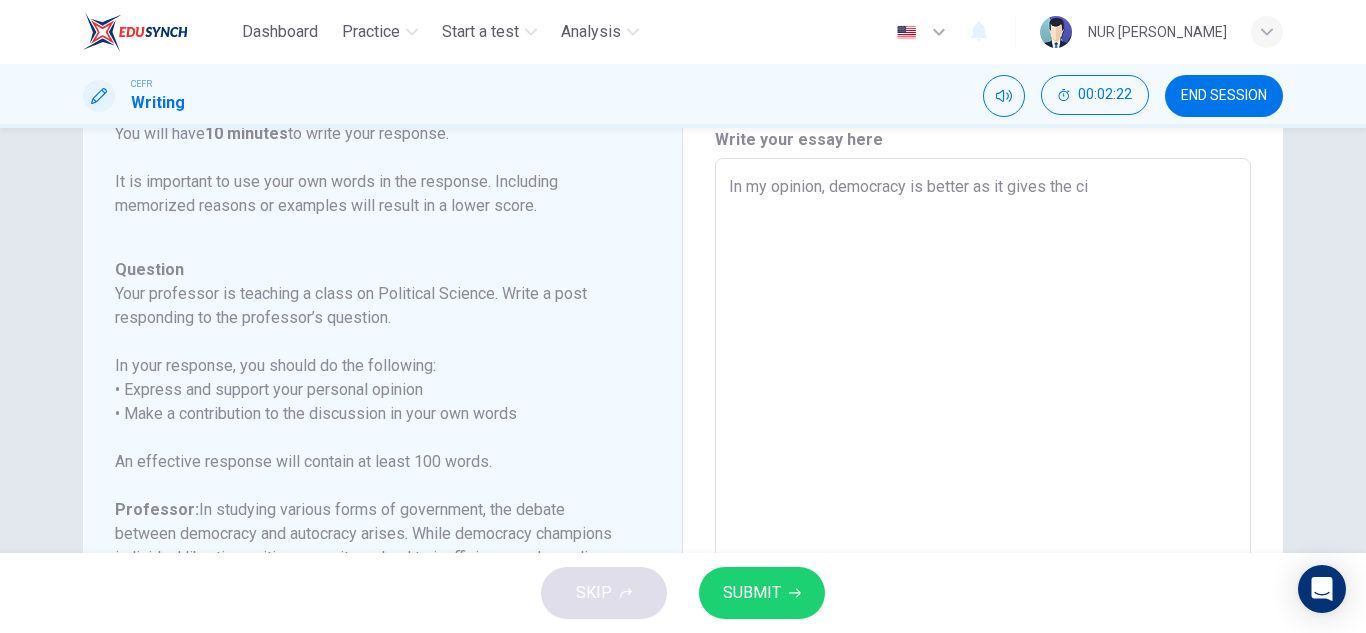 type on "x" 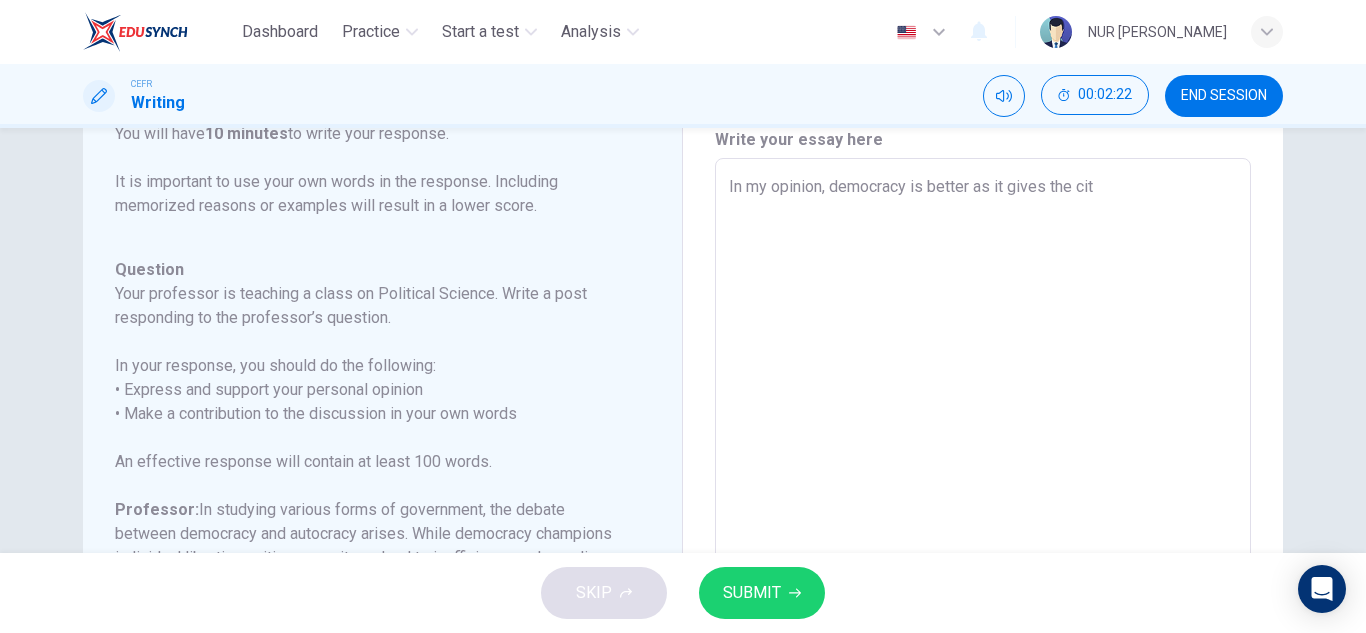 type on "x" 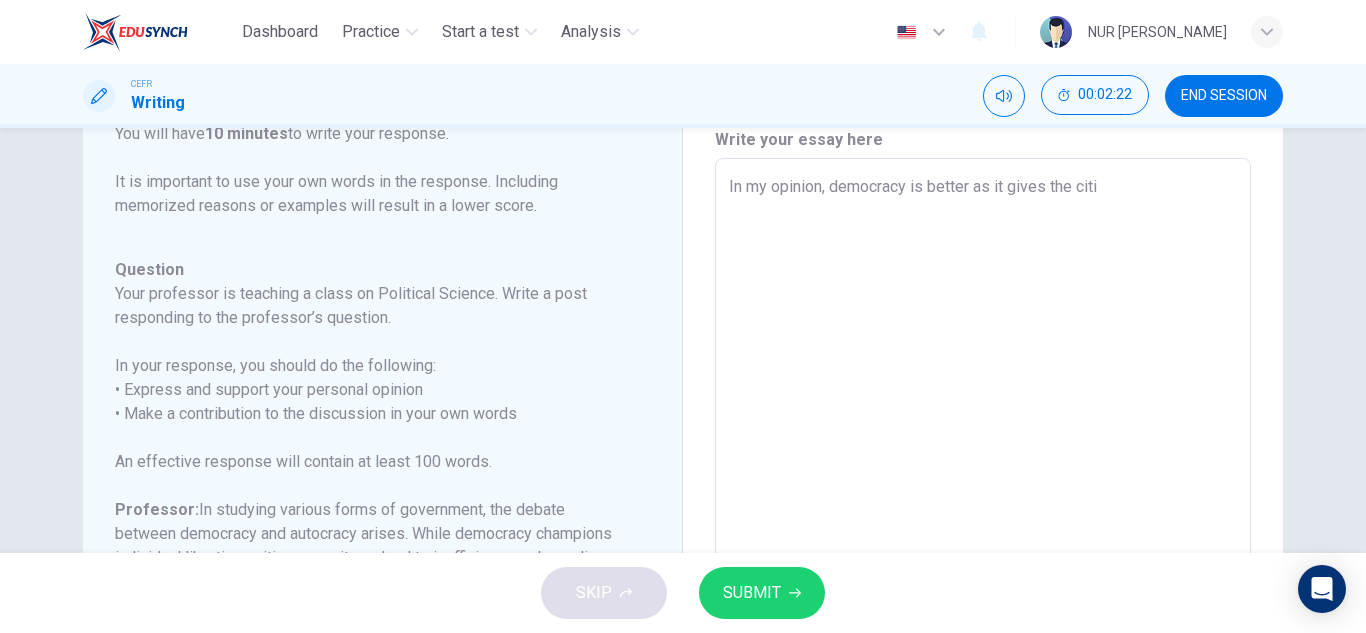 type on "x" 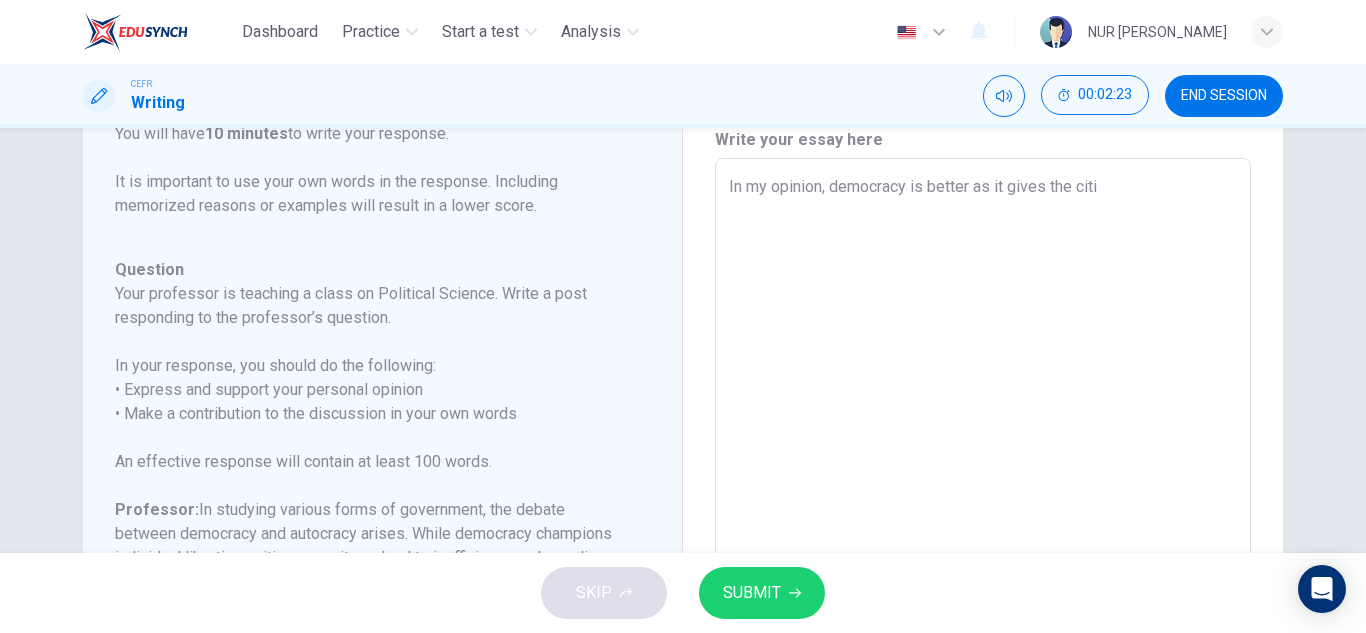 type on "In my opinion, democracy is better as it gives the cit" 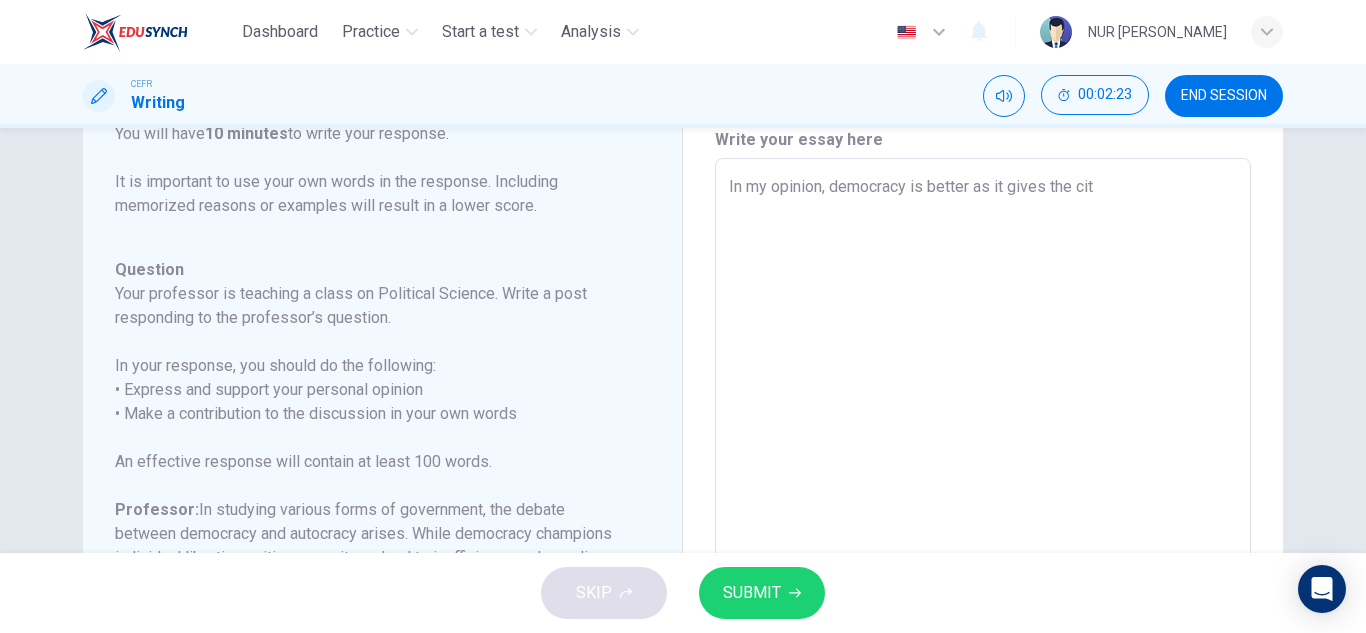 type on "In my opinion, democracy is better as it gives the ci" 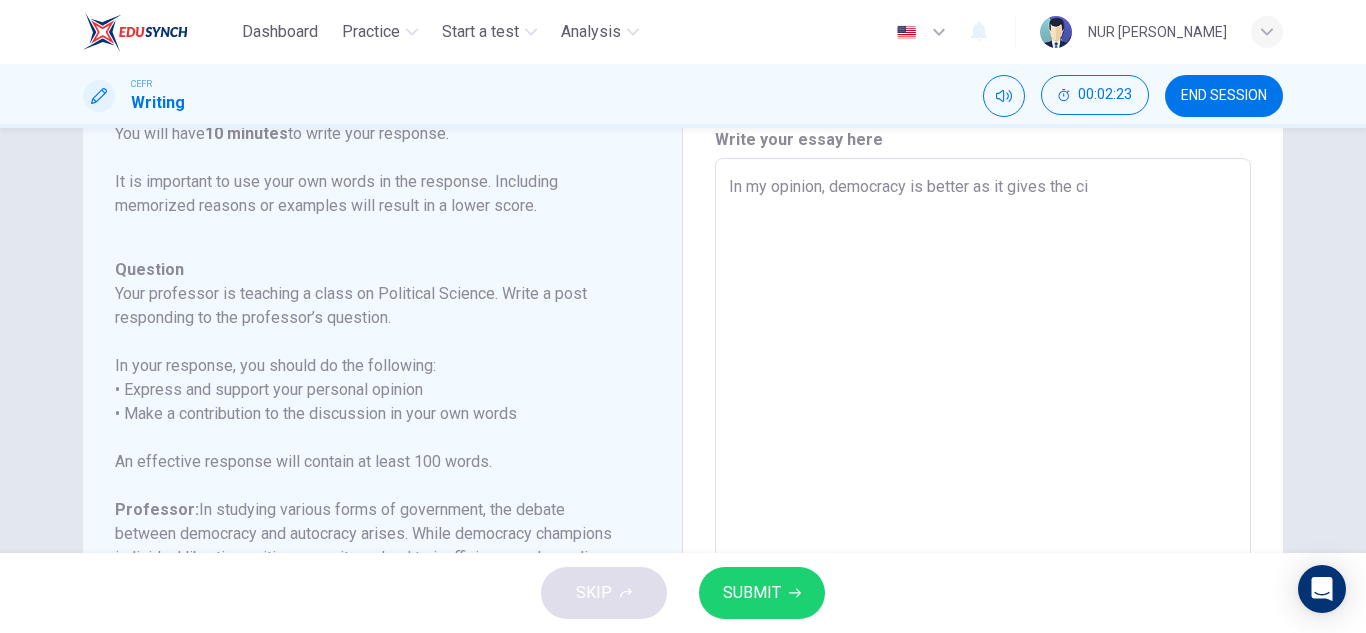 type on "x" 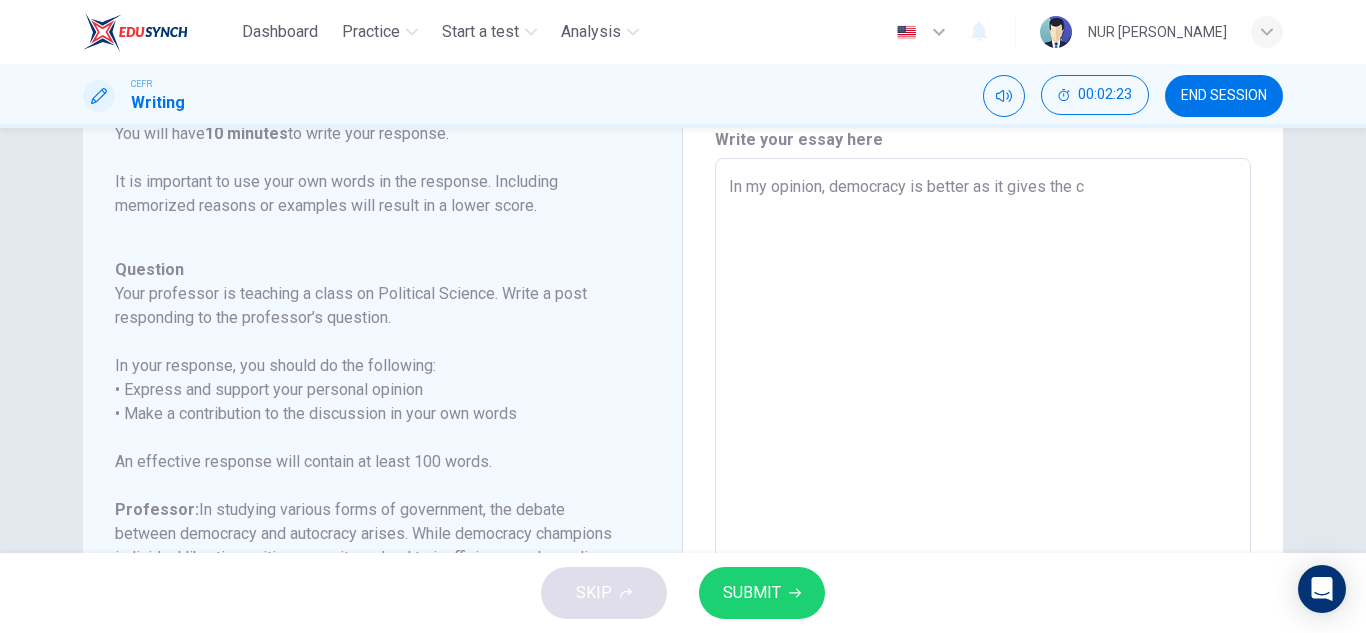 type on "x" 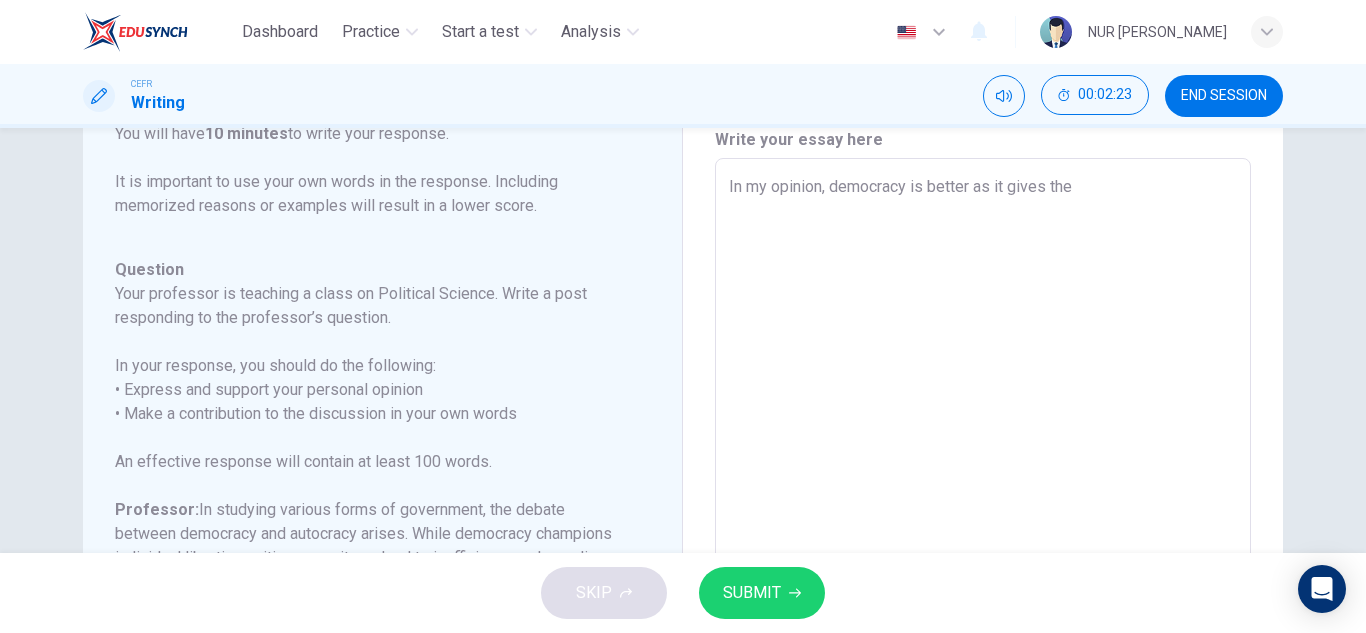type on "x" 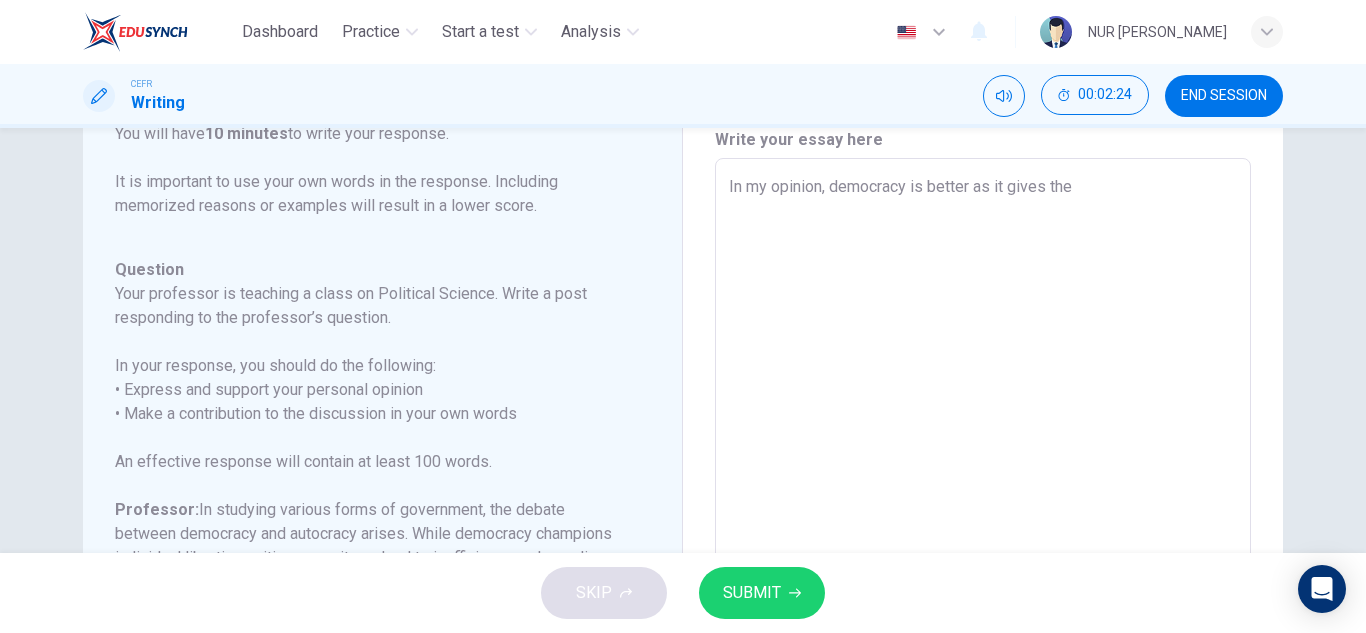 type on "In my opinion, democracy is better as it gives the" 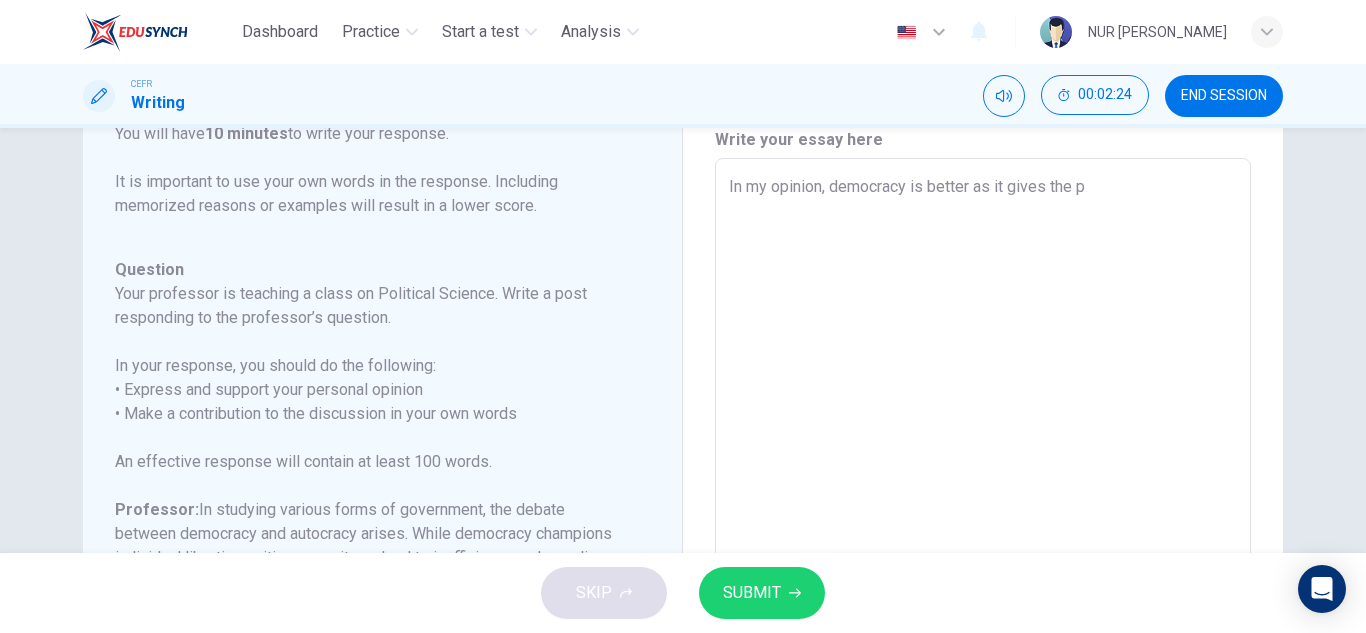 type on "x" 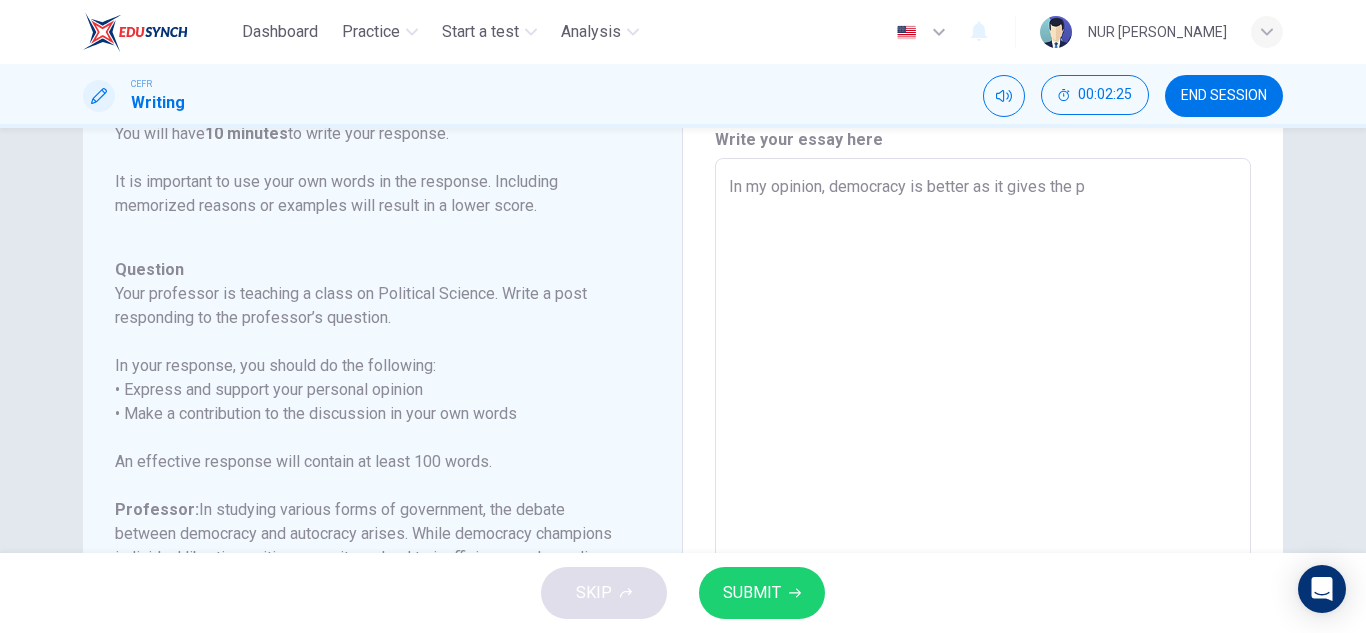type on "In my opinion, democracy is better as it gives the pe" 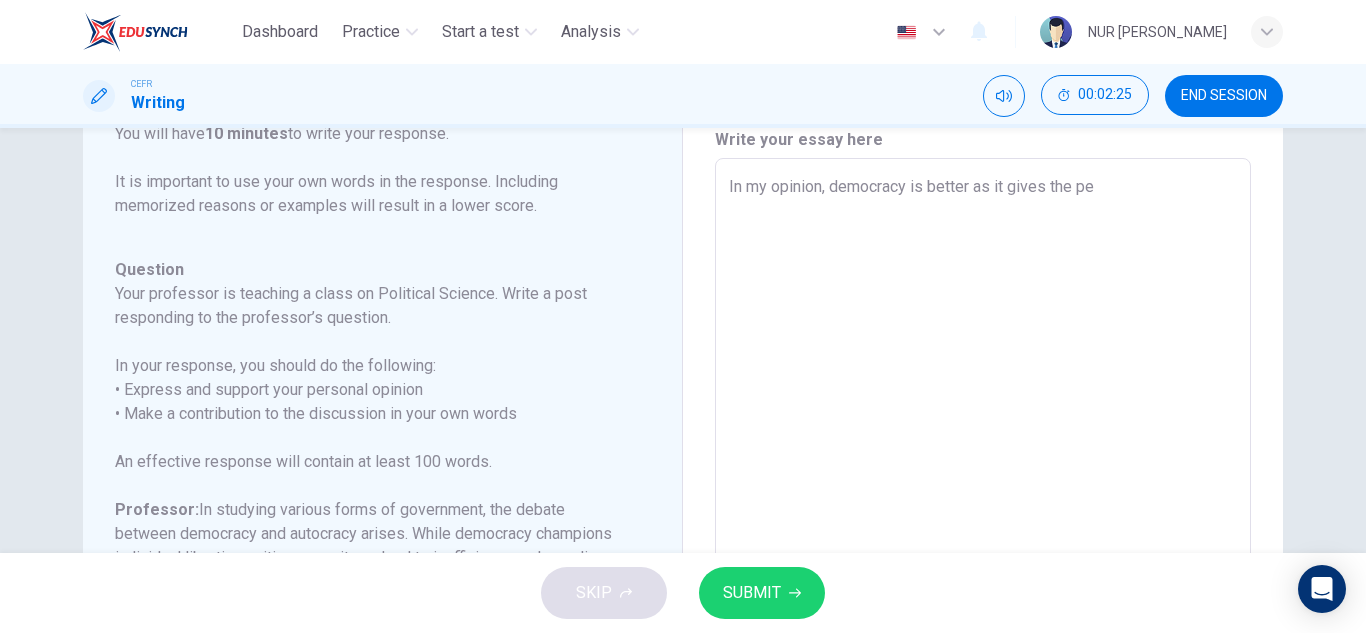 type on "In my opinion, democracy is better as it gives the peo" 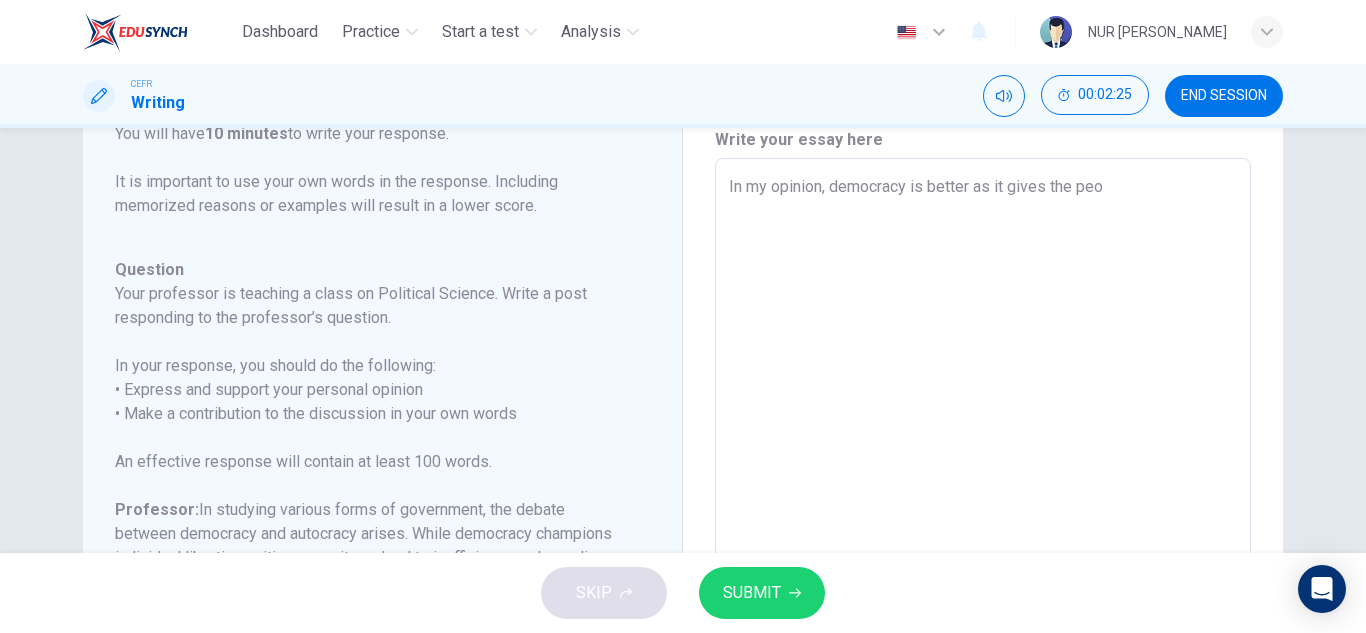 type on "x" 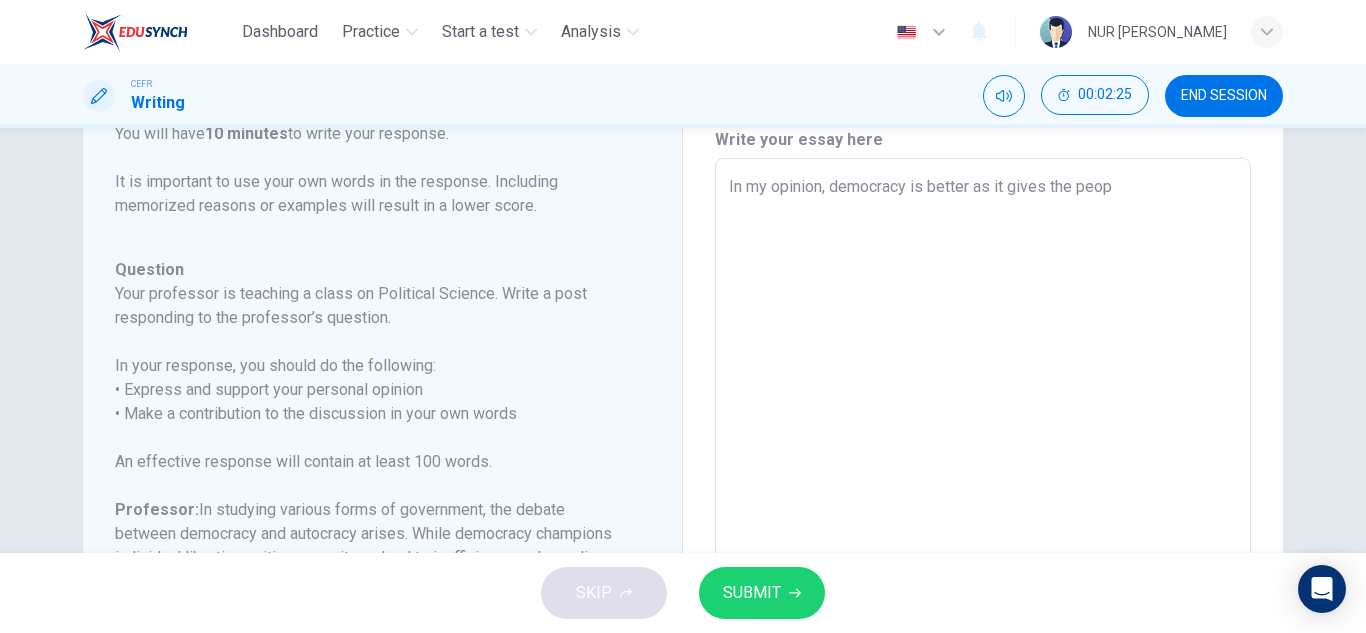 type on "x" 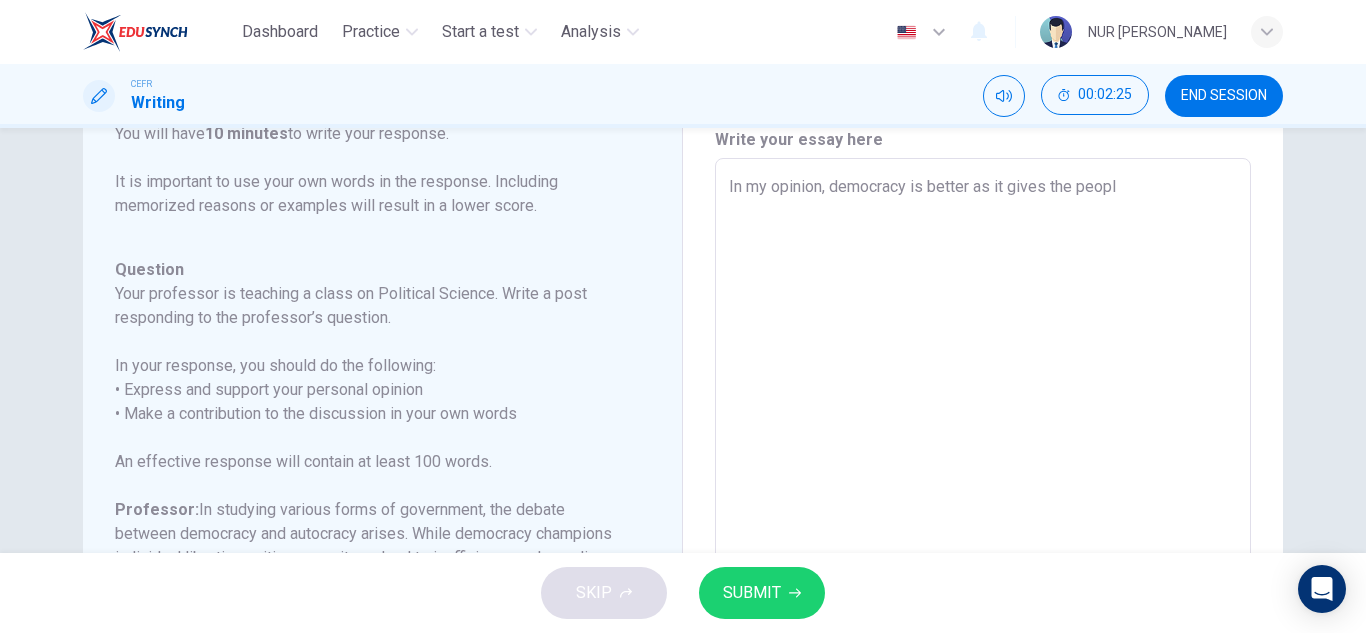 type on "x" 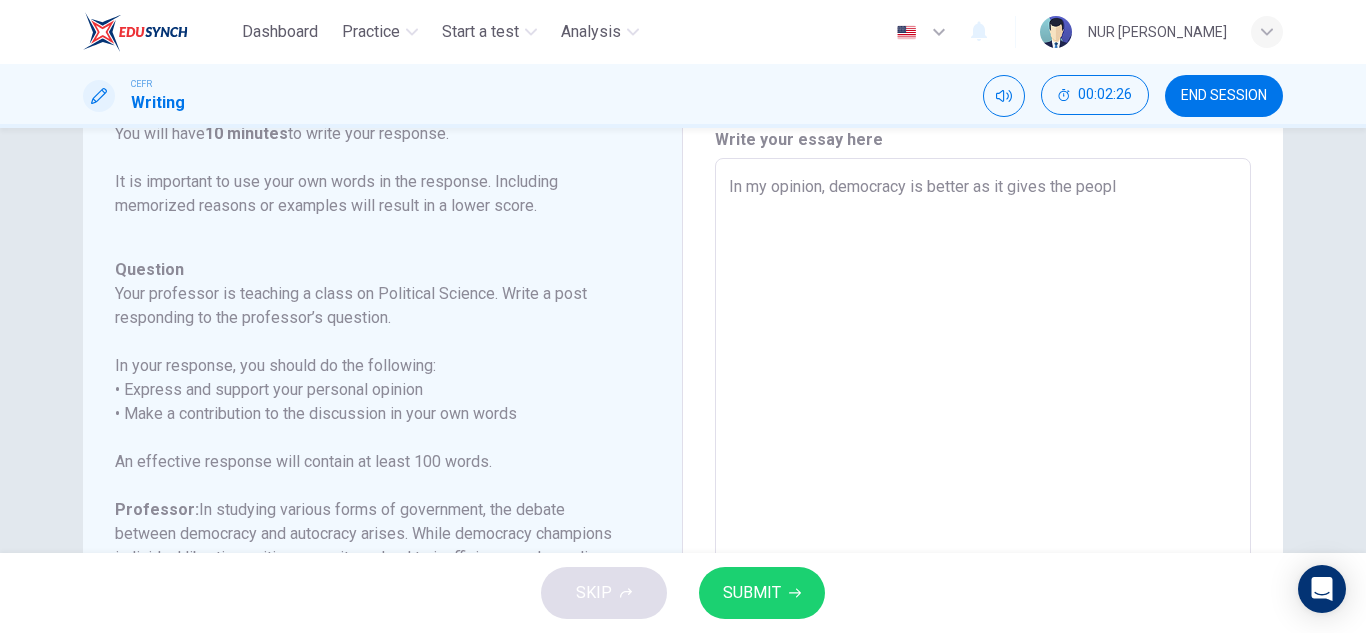 type on "In my opinion, democracy is better as it gives the people" 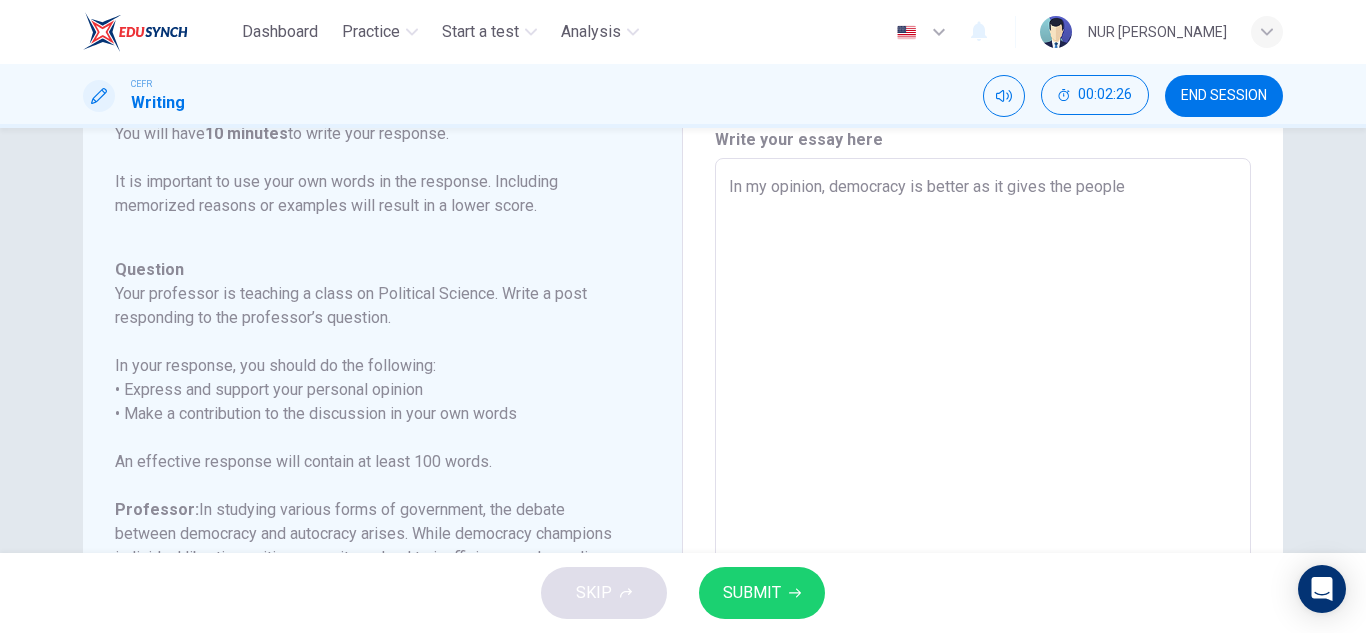 type on "x" 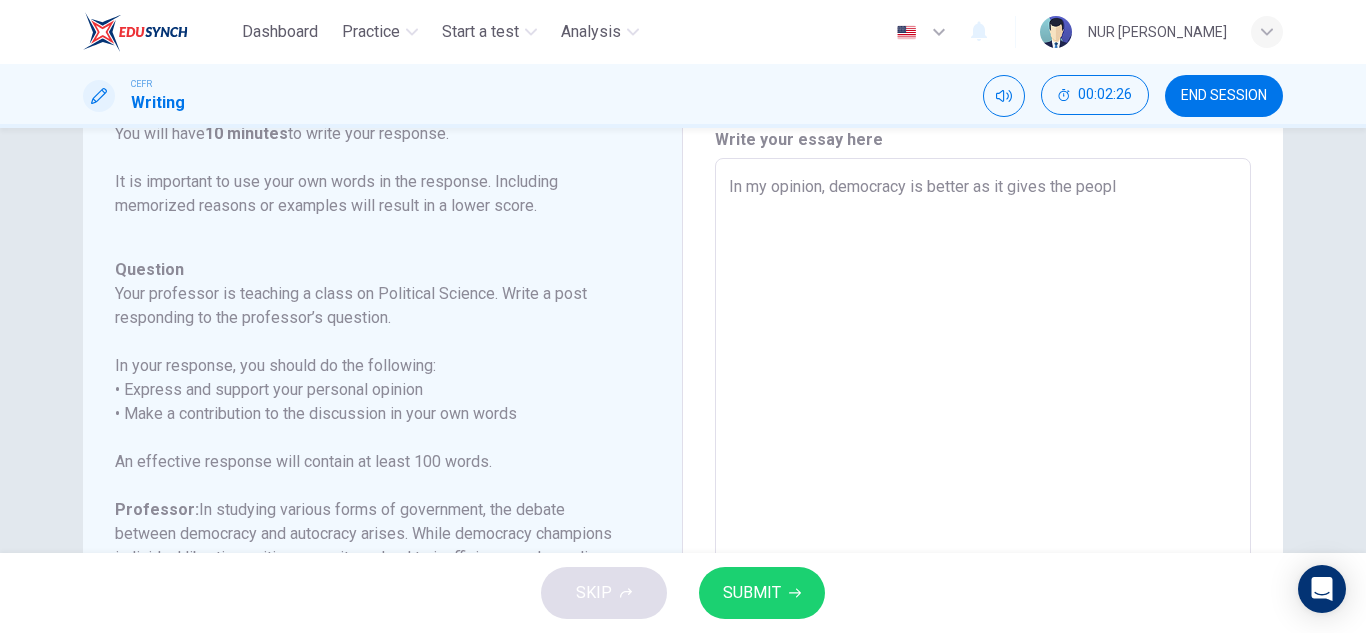 type on "x" 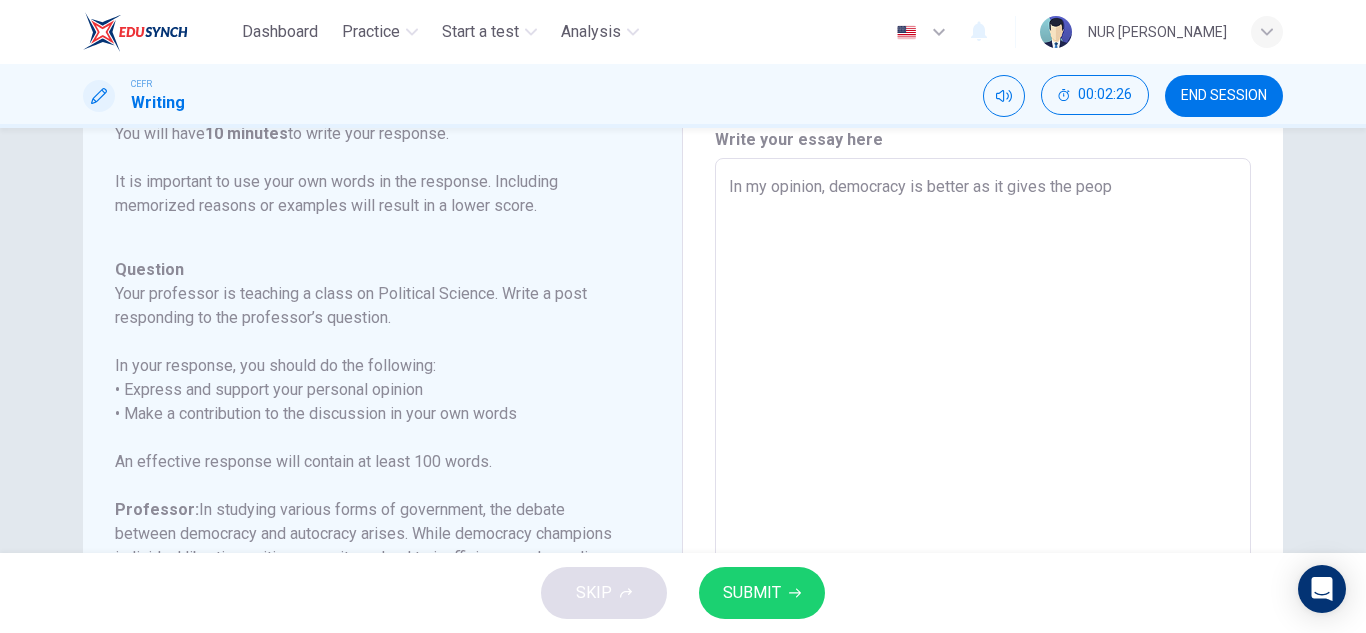 type on "x" 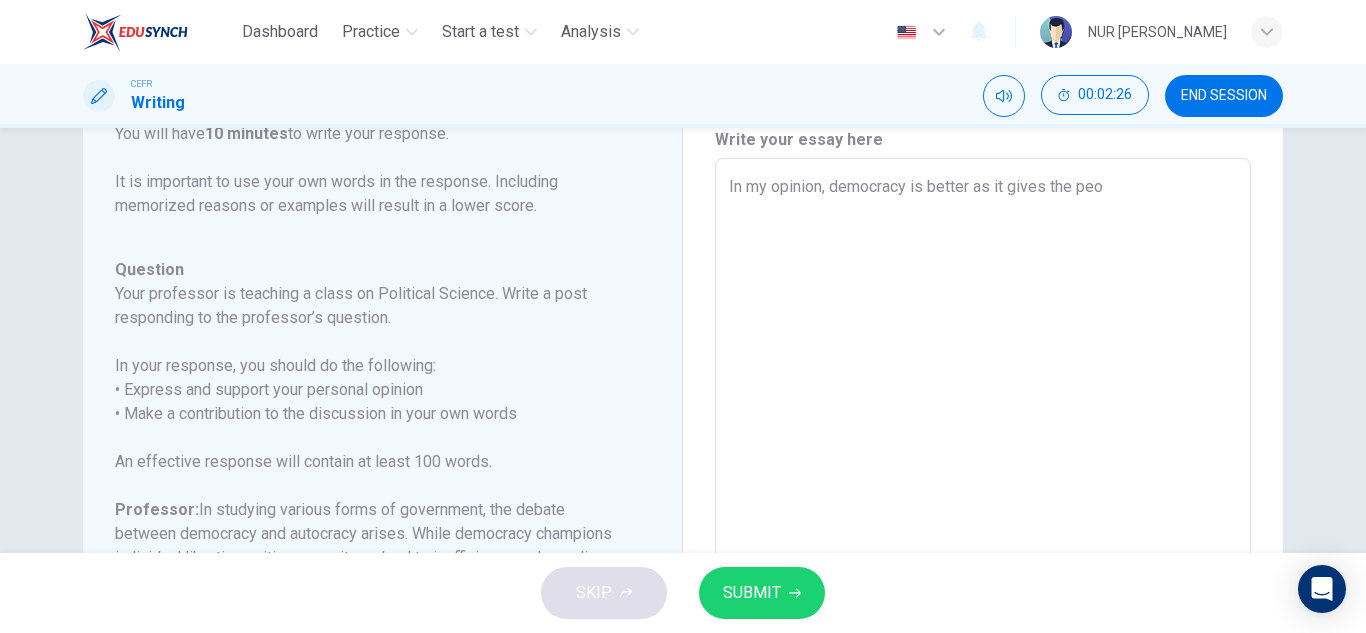 type on "x" 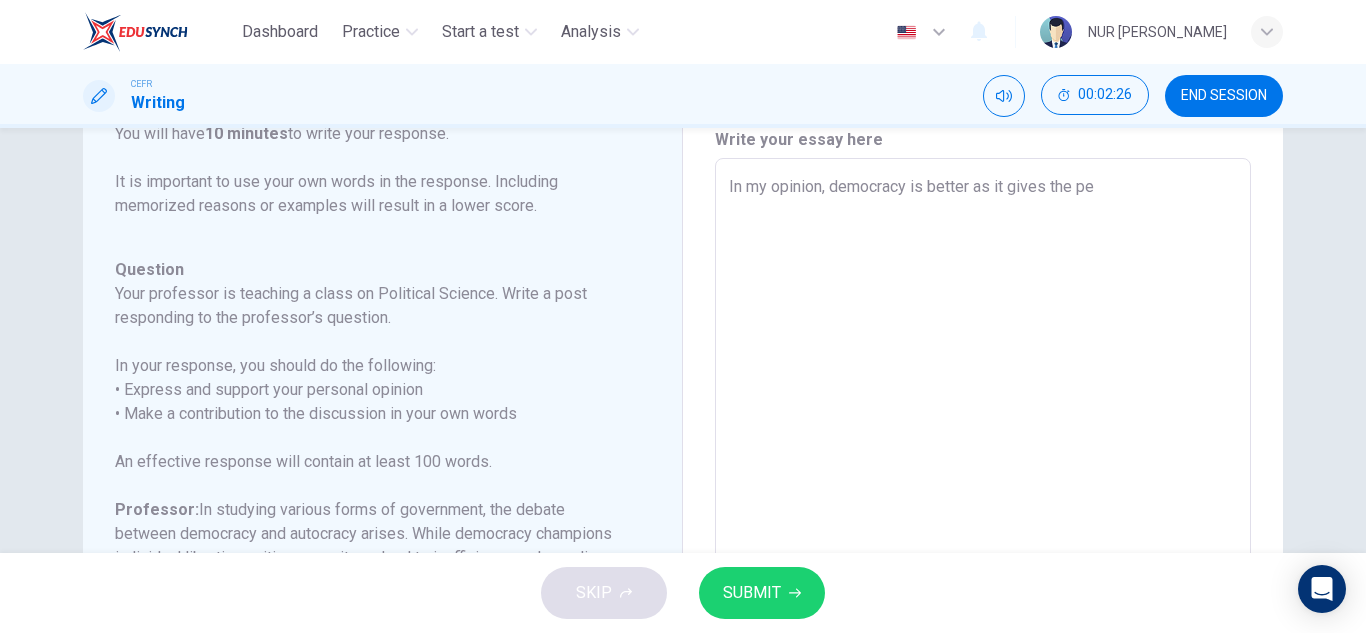 type on "In my opinion, democracy is better as it gives the p" 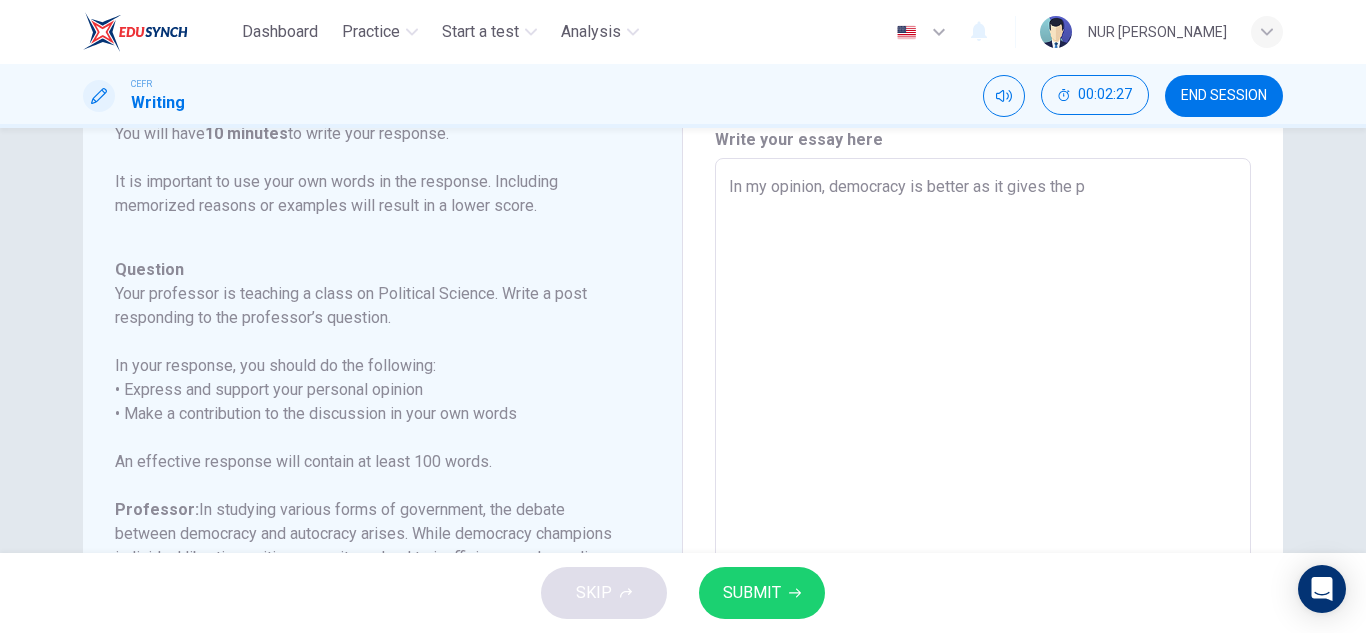 type on "x" 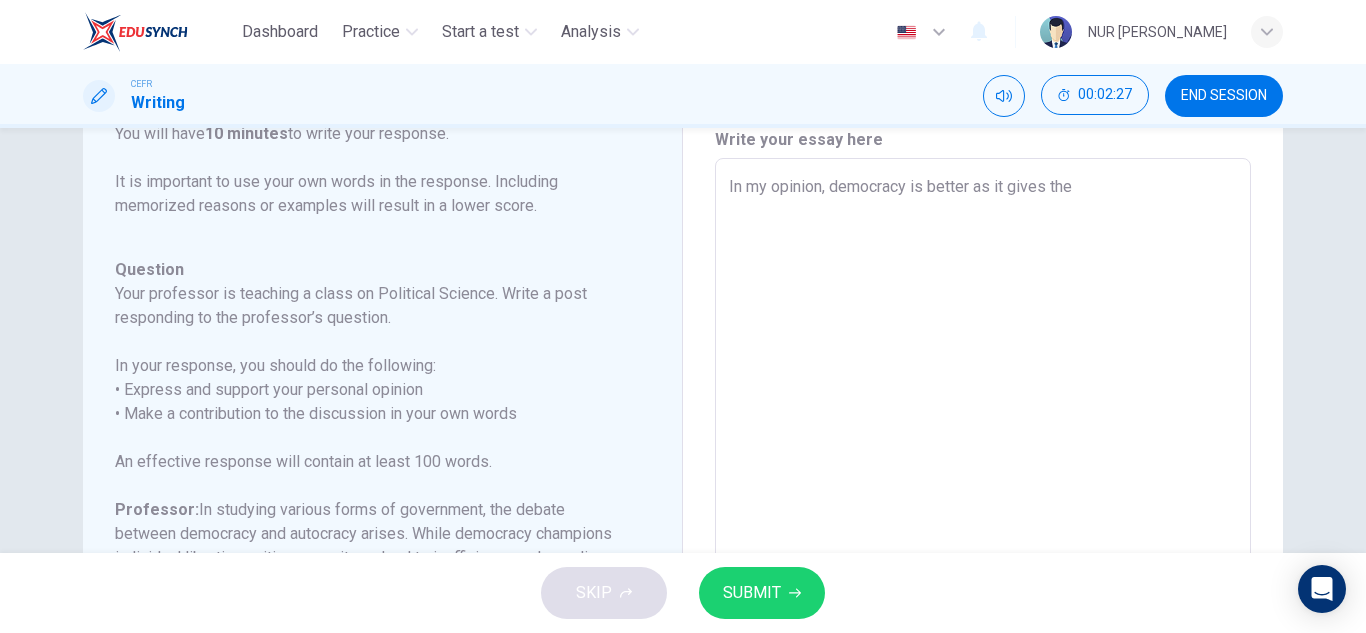 type on "x" 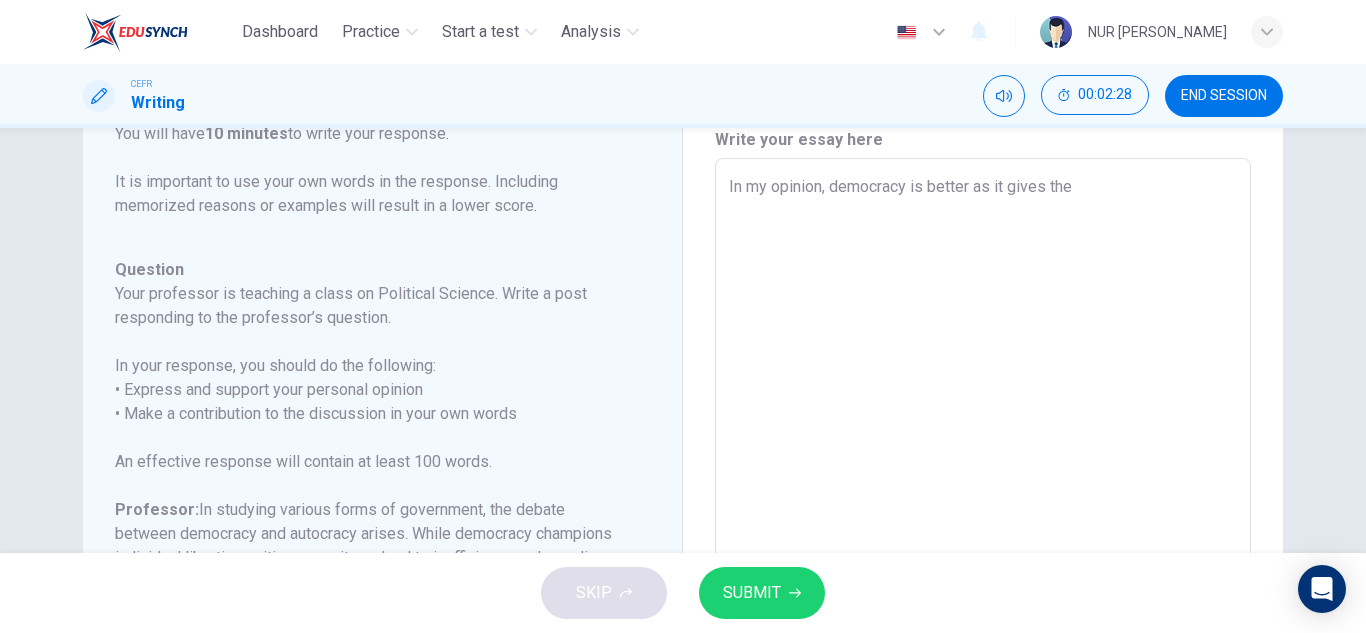 type on "In my opinion, democracy is better as it gives the r" 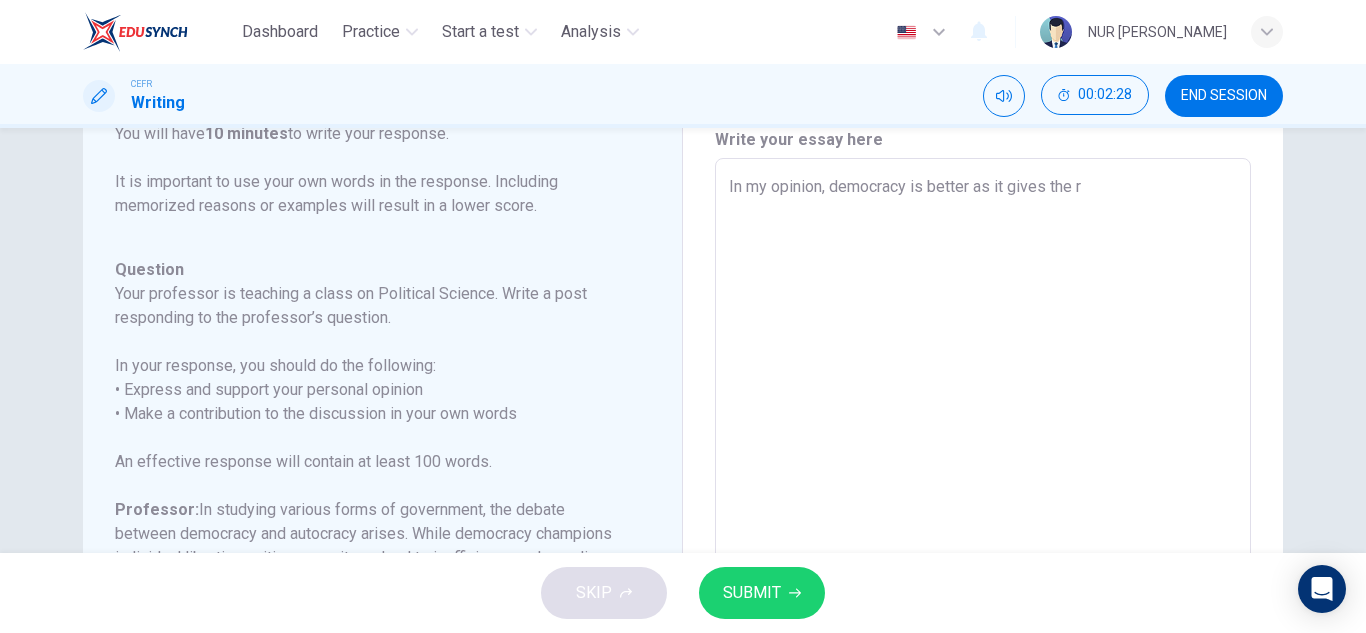 type on "In my opinion, democracy is better as it gives the ri" 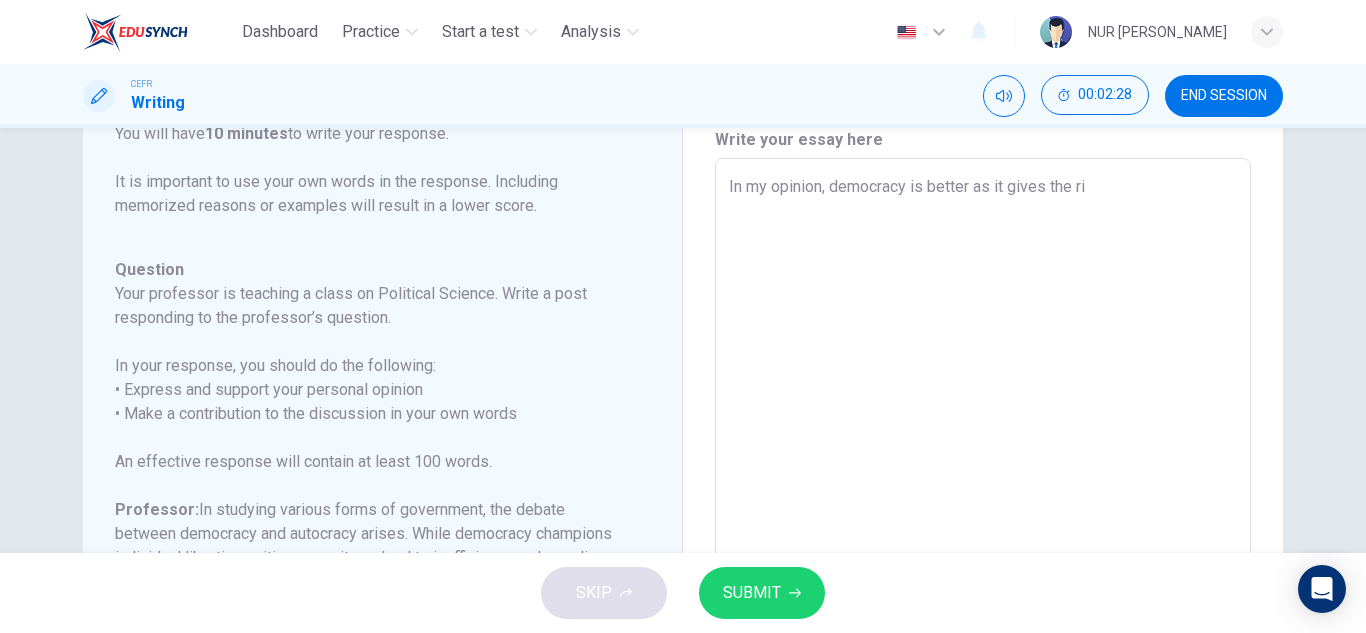 type on "x" 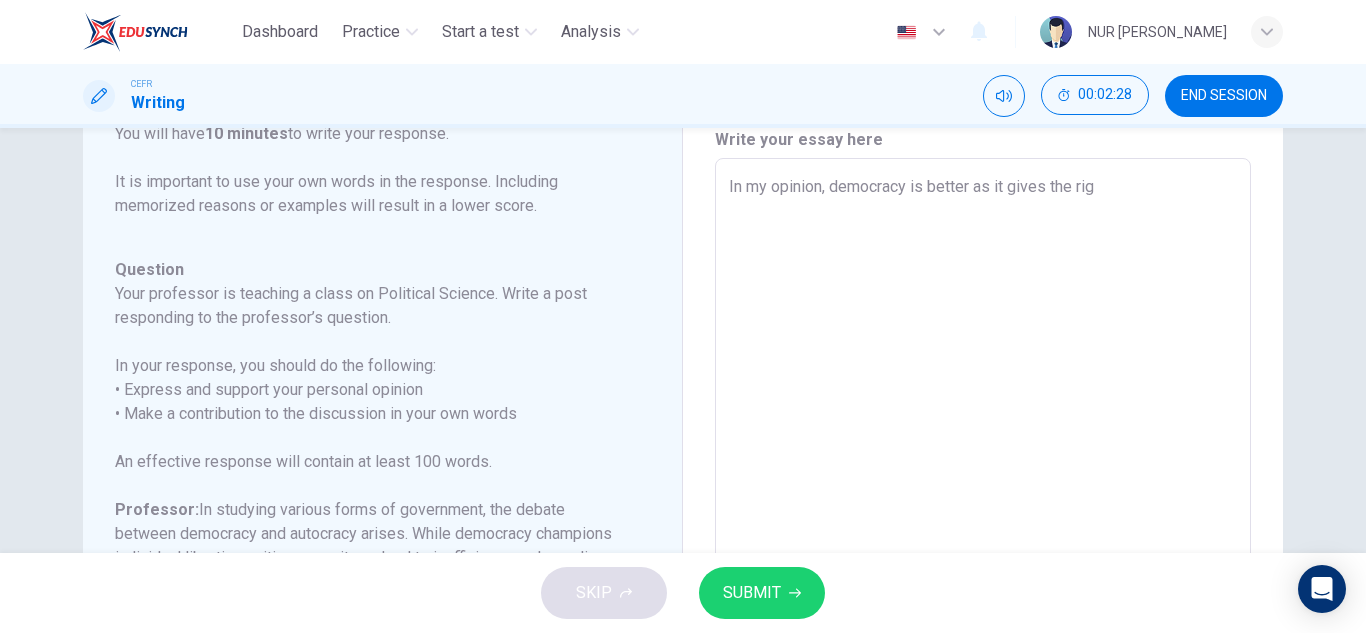 type on "x" 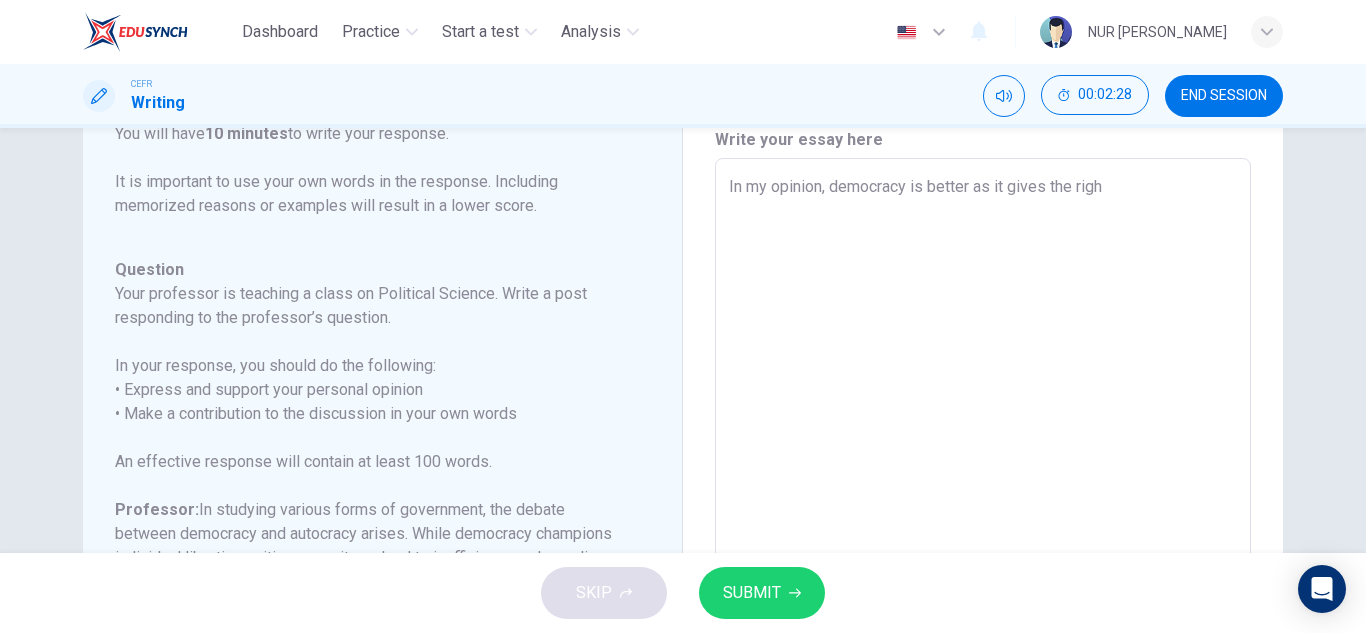 type on "x" 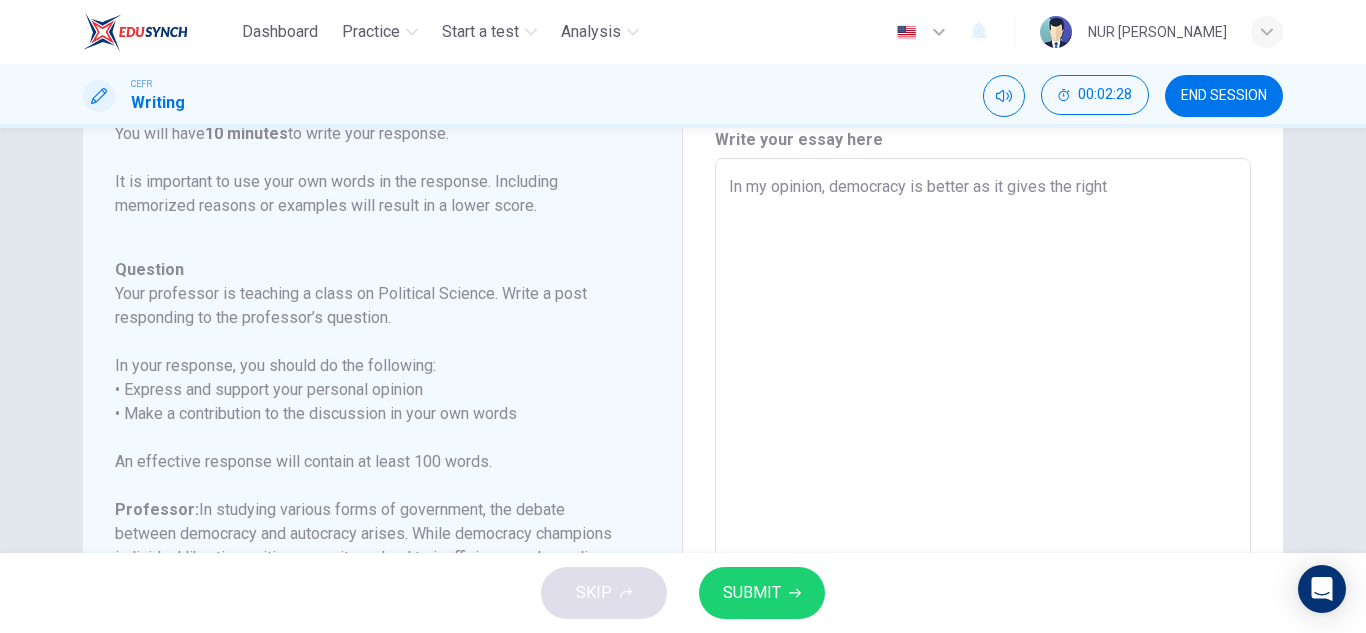 type on "x" 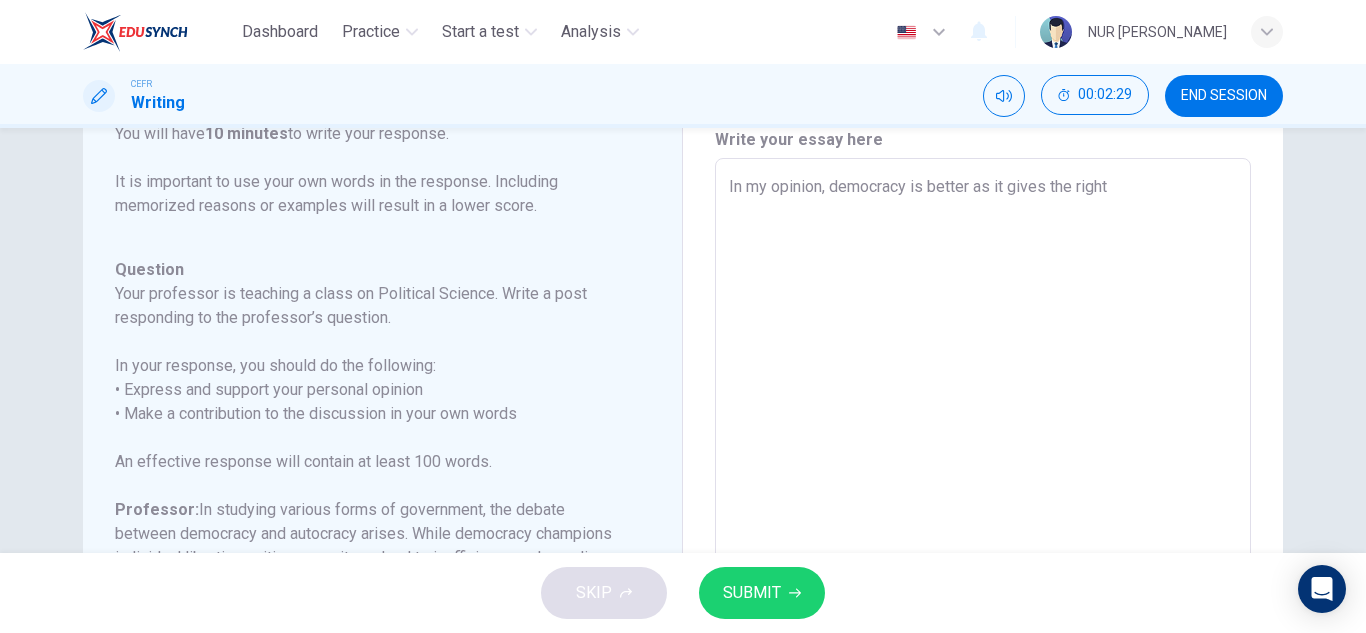 type on "In my opinion, democracy is better as it gives the right f" 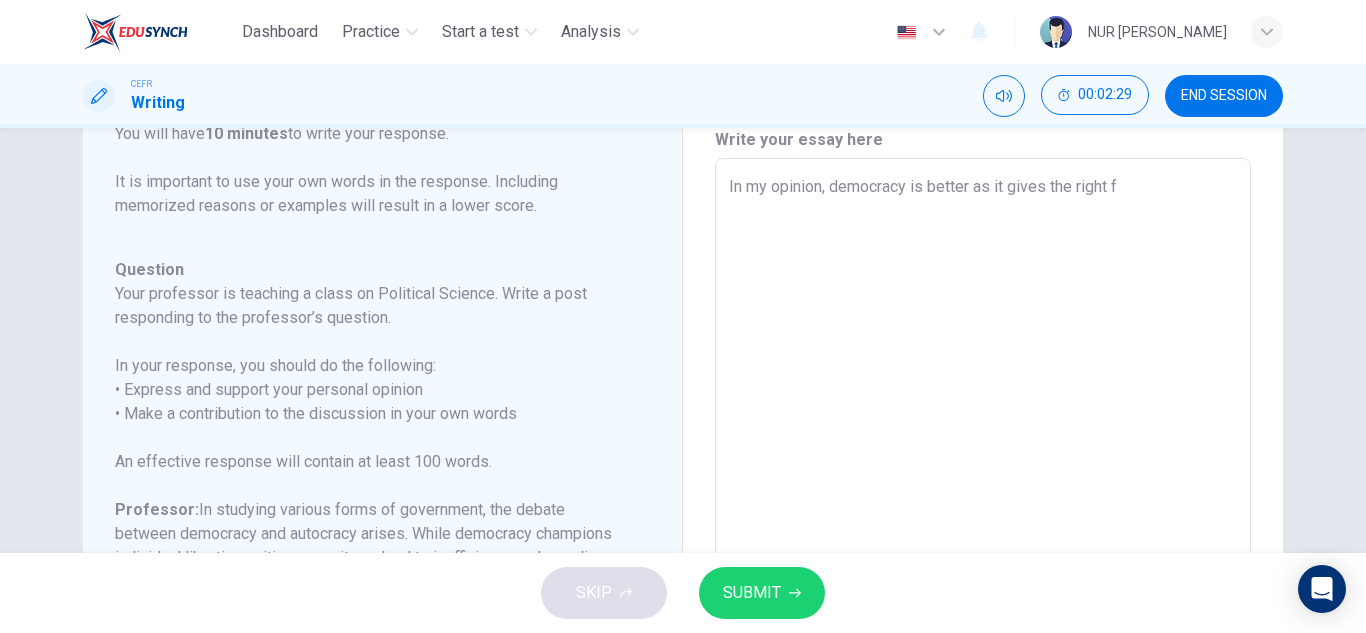 type on "In my opinion, democracy is better as it gives the right fo" 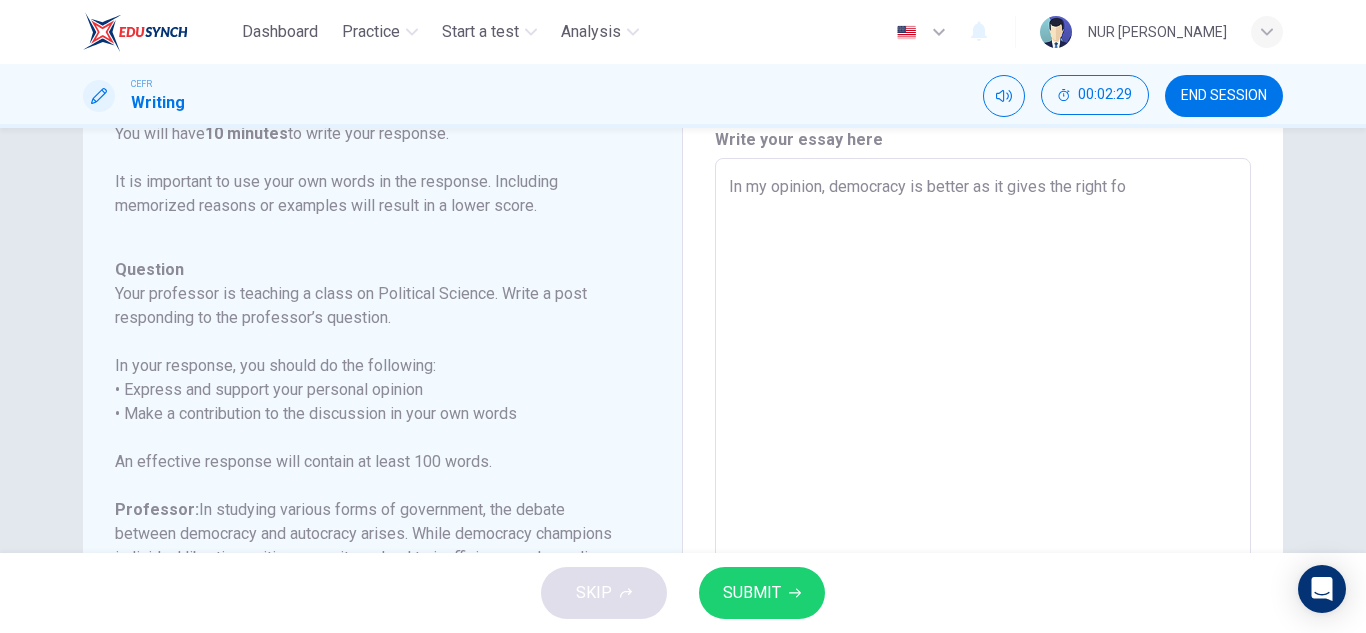 type on "x" 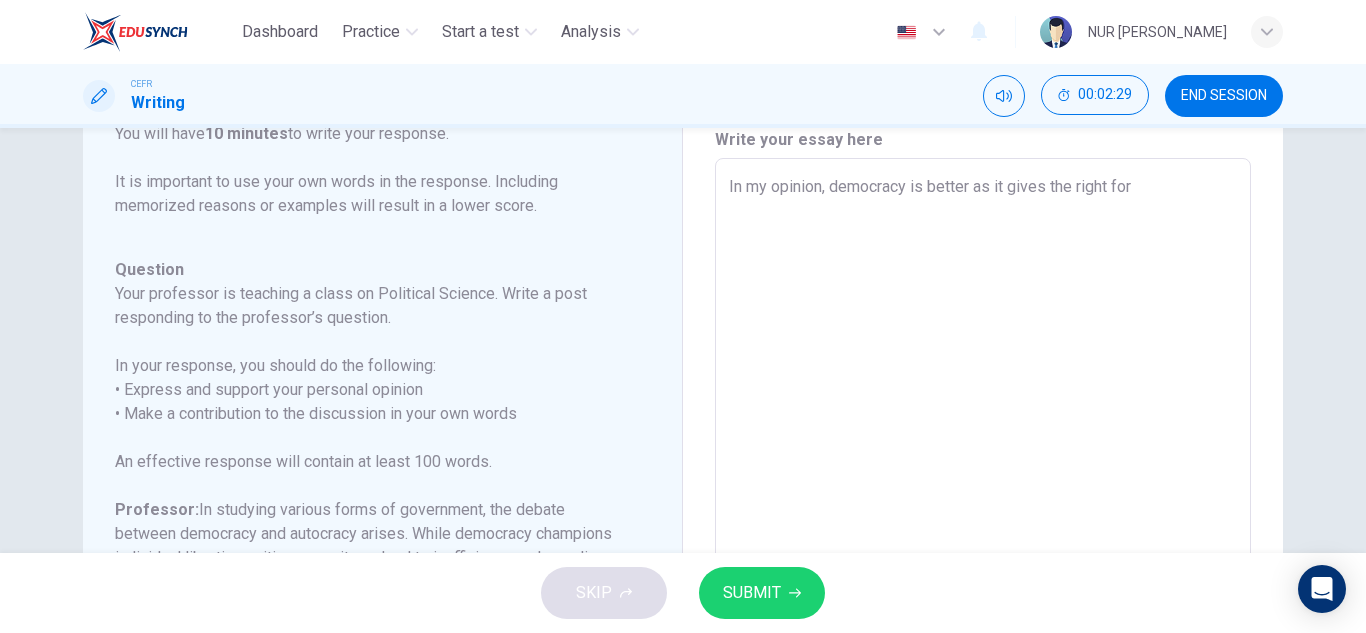 type on "x" 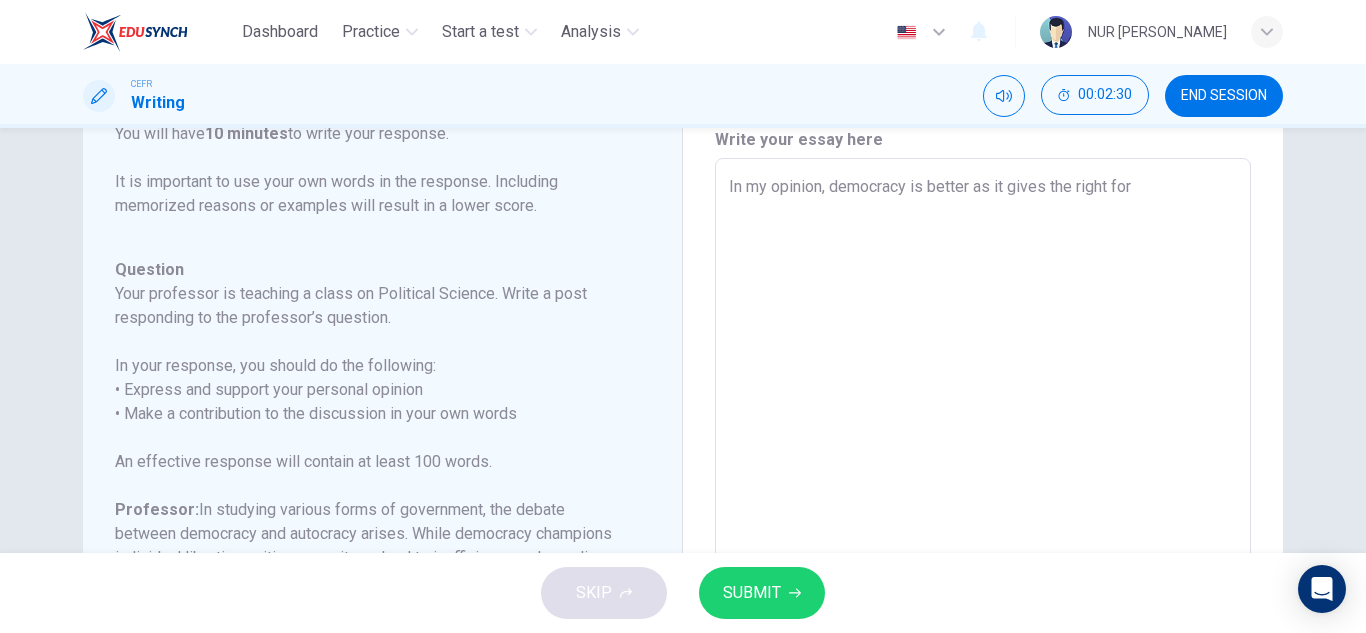 type on "In my opinion, democracy is better as it gives the right for p" 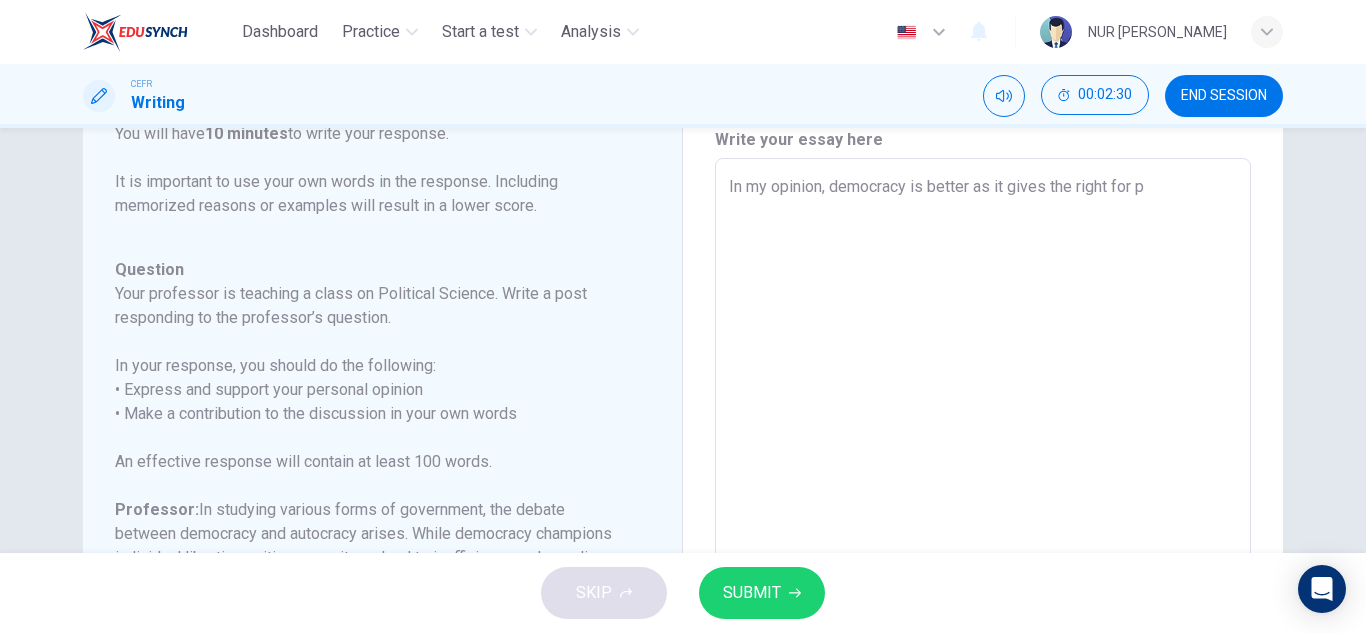 type on "x" 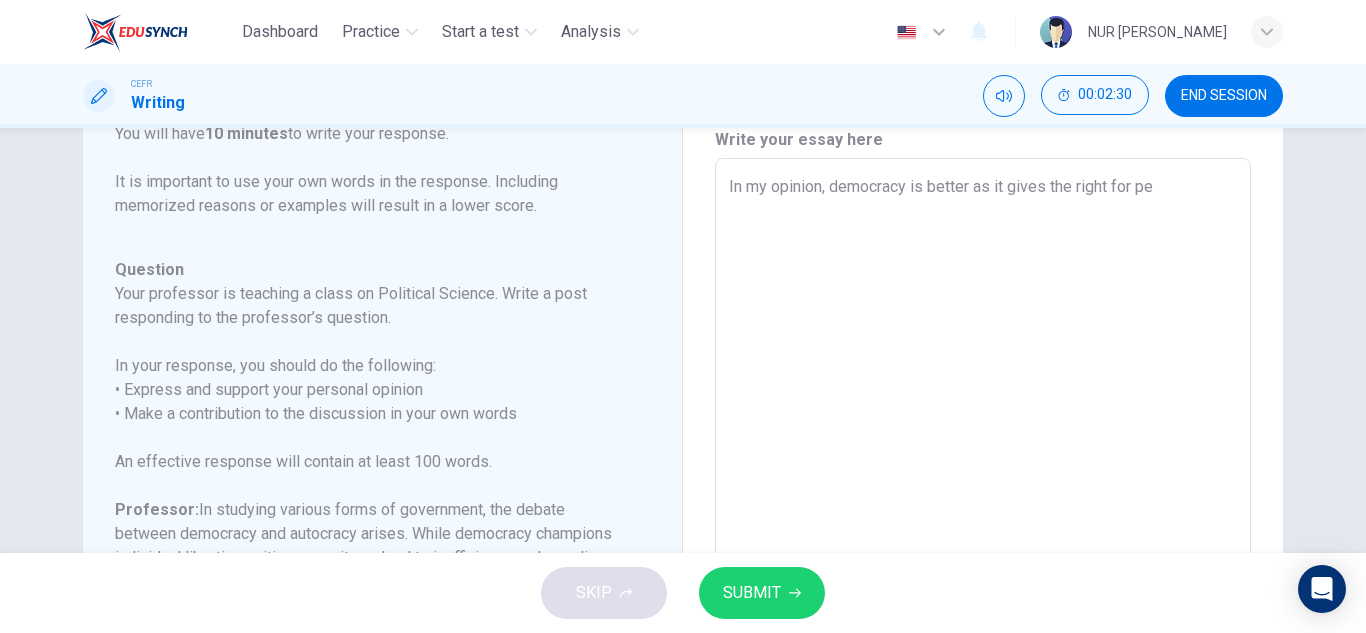 type on "In my opinion, democracy is better as it gives the right for peo" 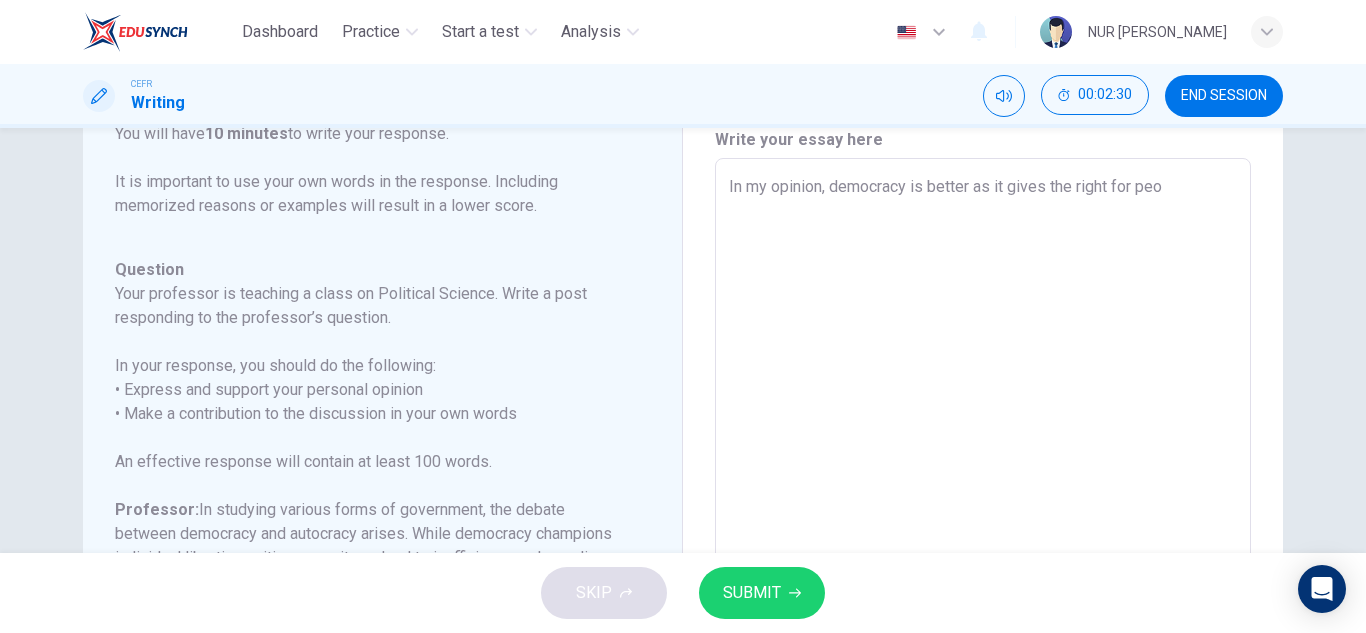 type on "x" 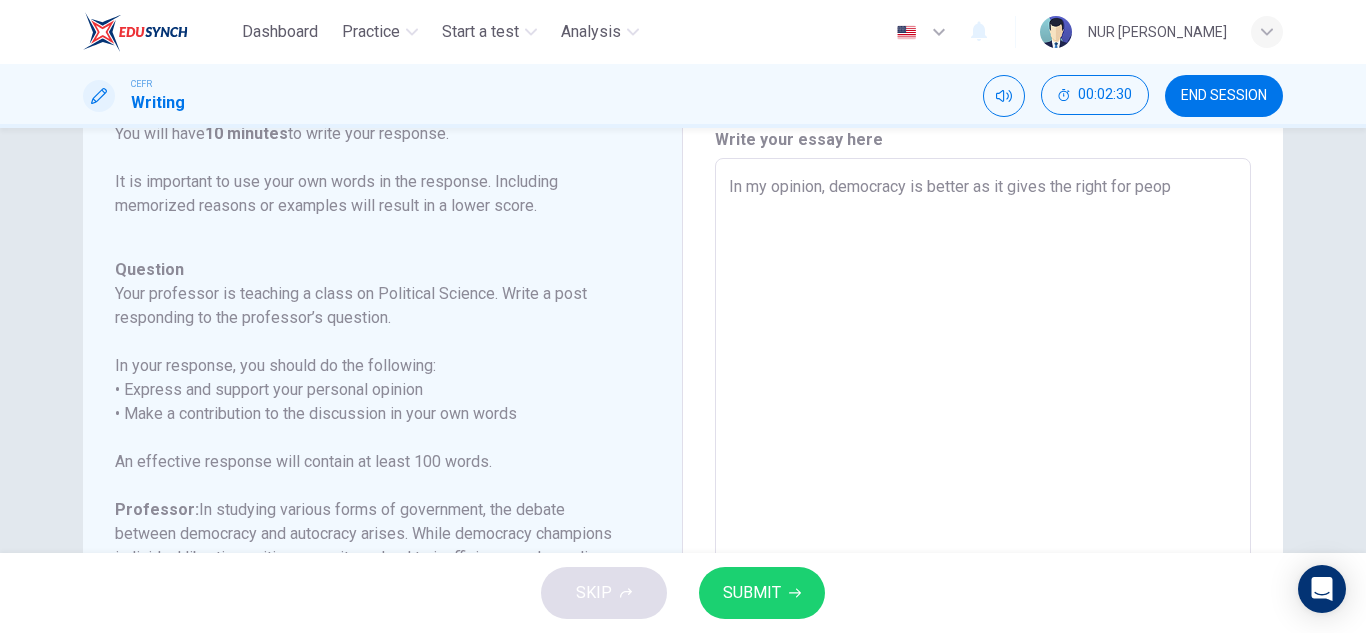 type on "x" 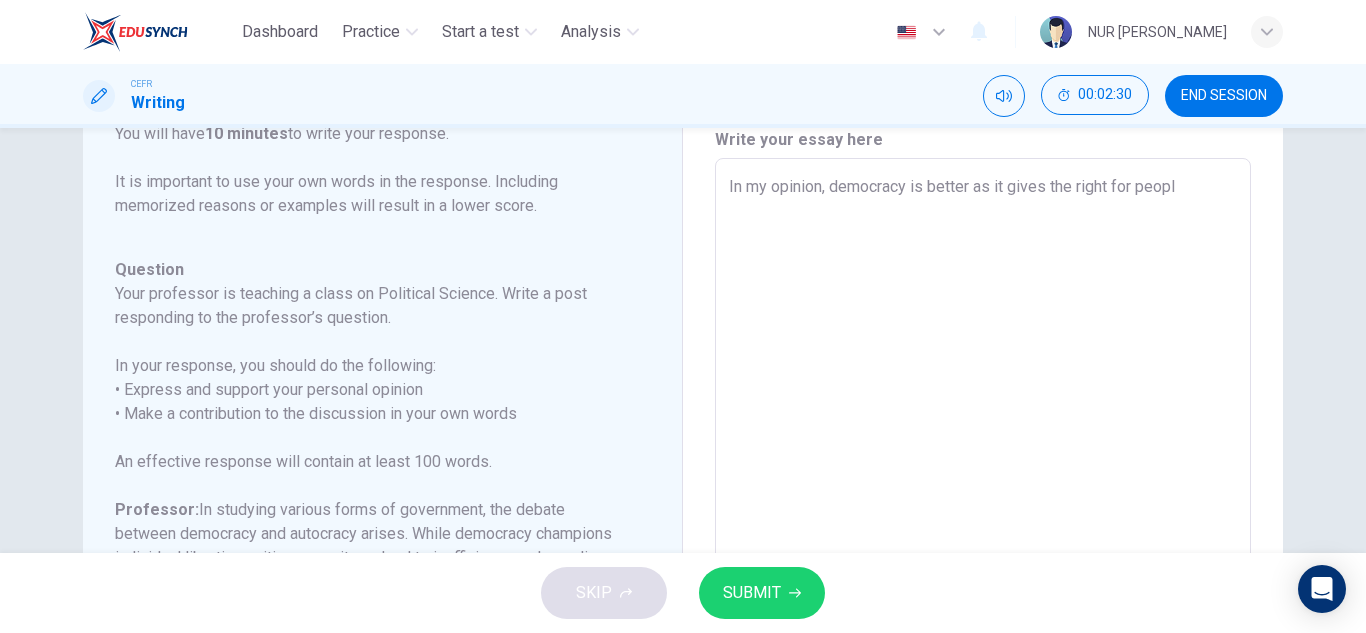 type on "x" 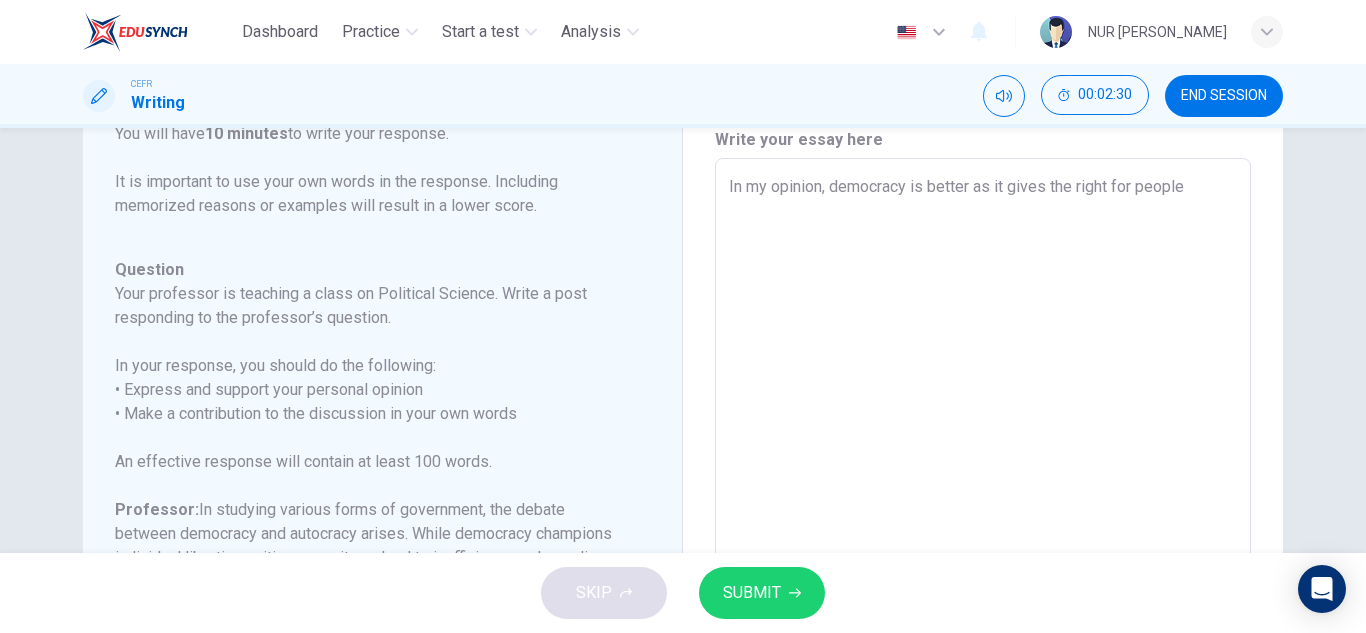 type on "x" 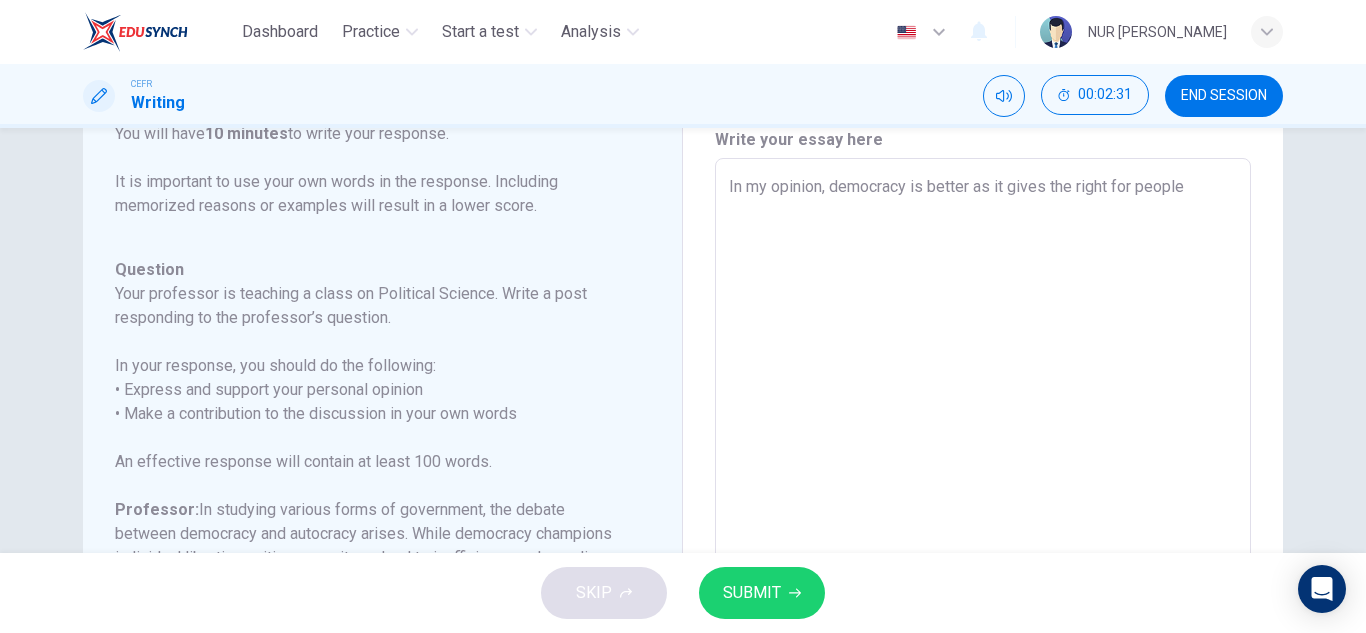 type on "In my opinion, democracy is better as it gives the right for people t" 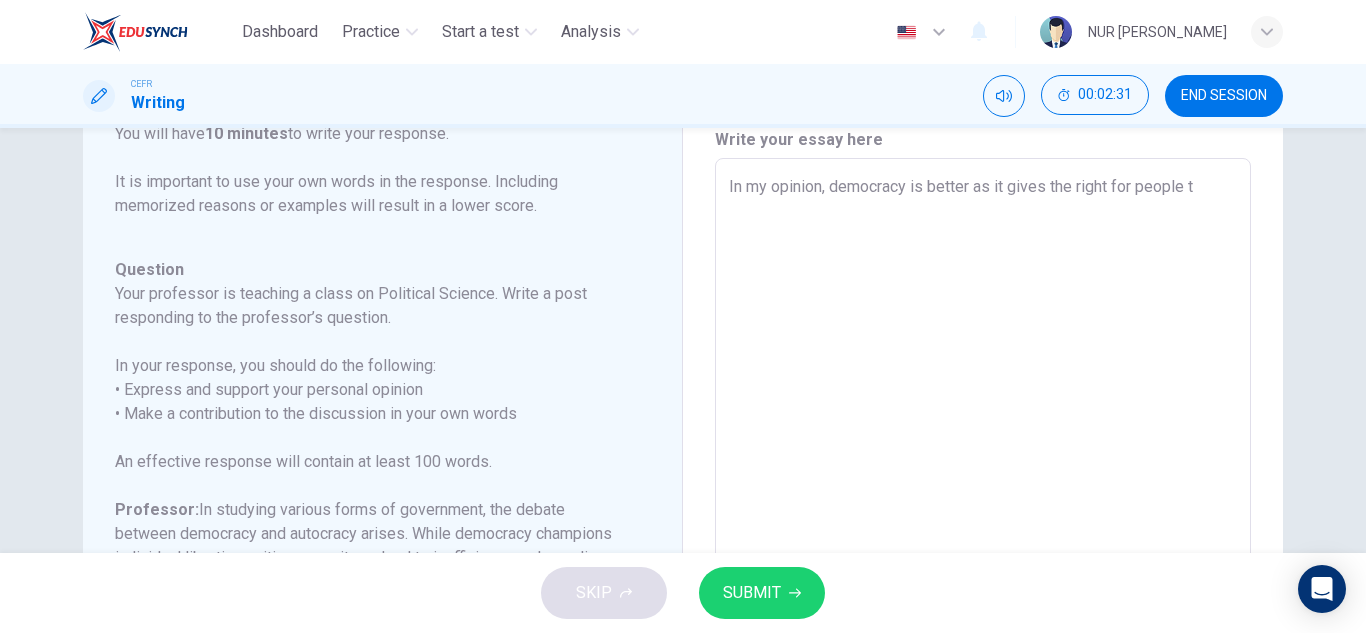 type on "x" 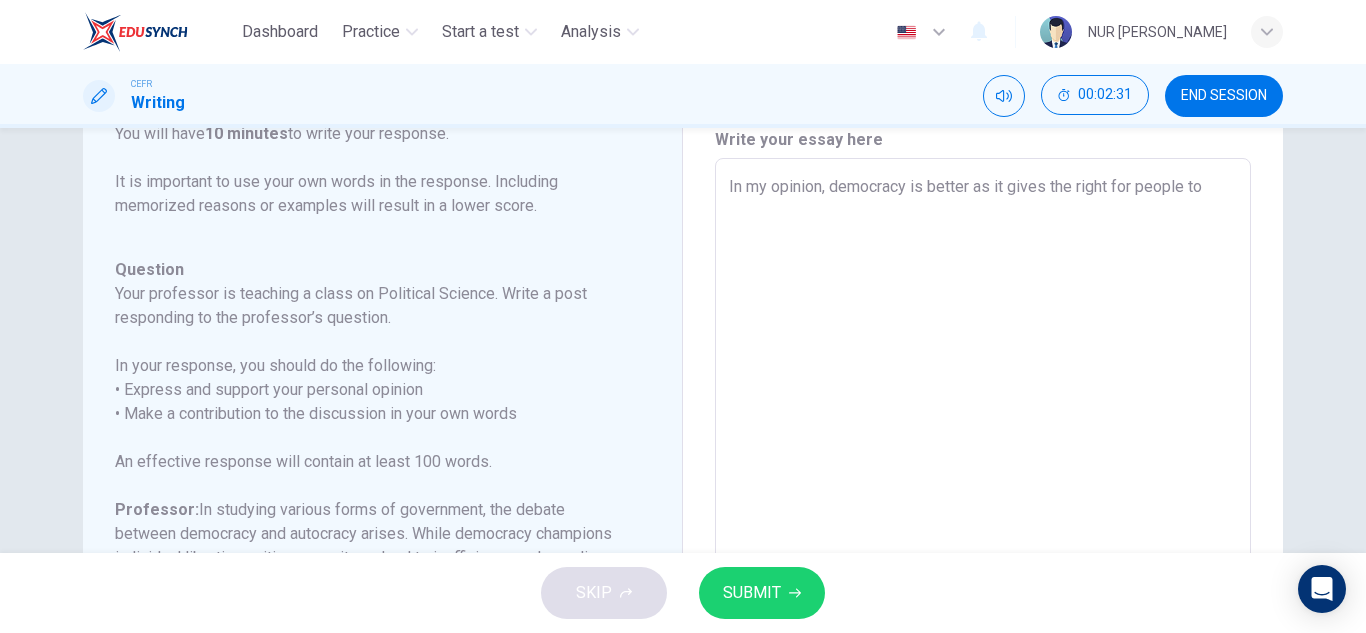 type on "In my opinion, democracy is better as it gives the right for people to" 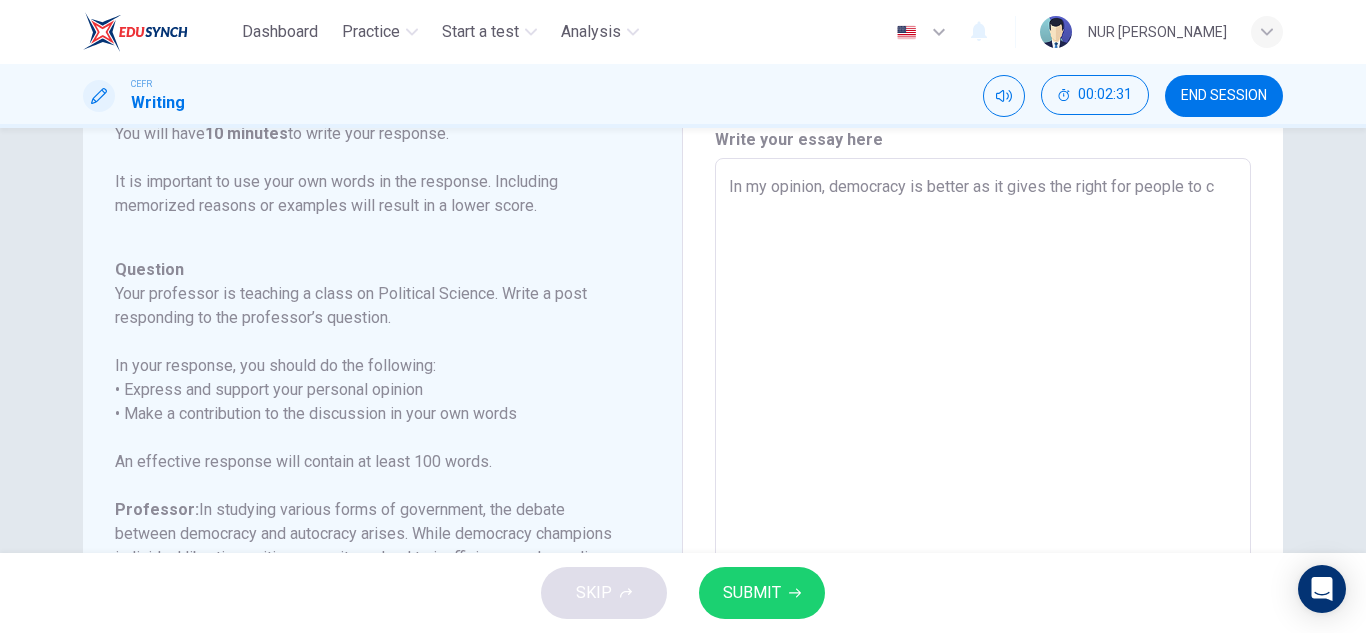 type on "x" 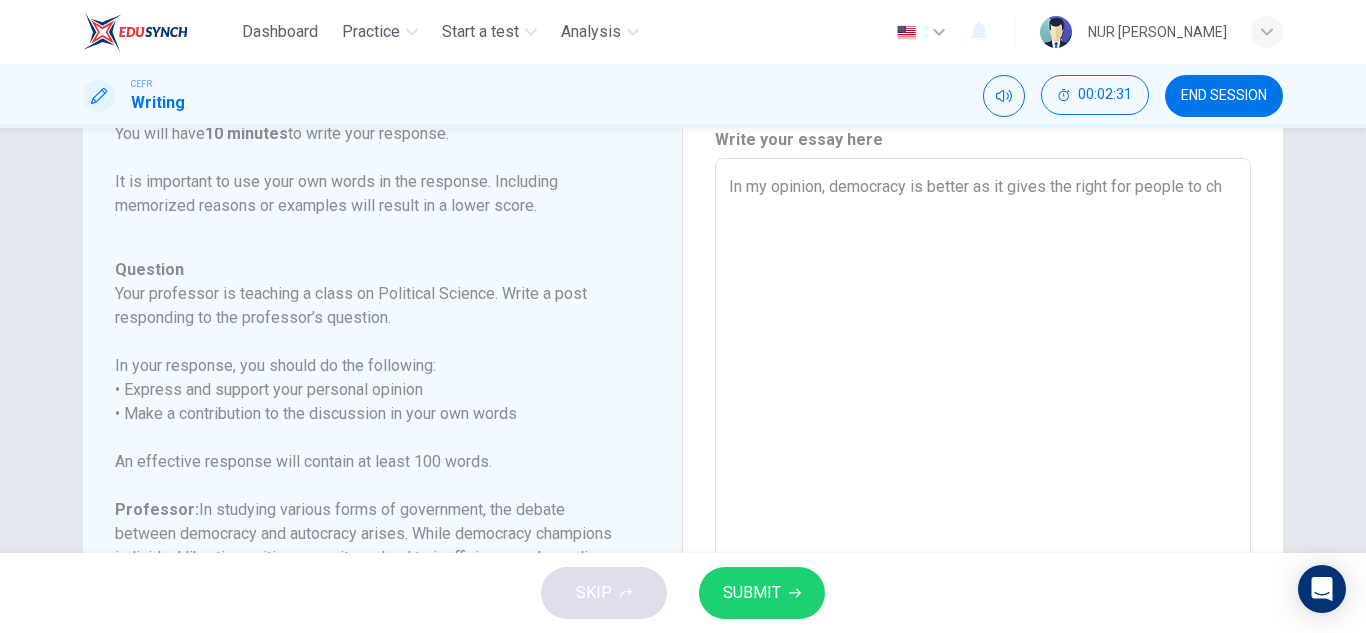 type on "x" 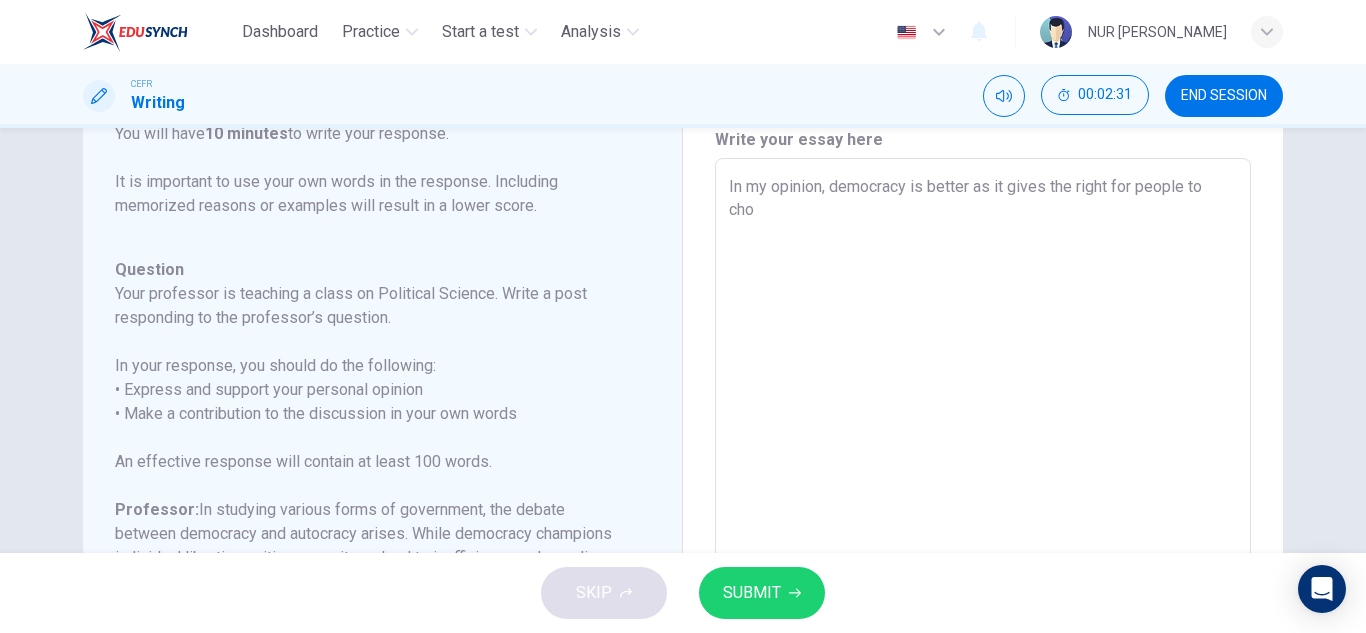 type on "x" 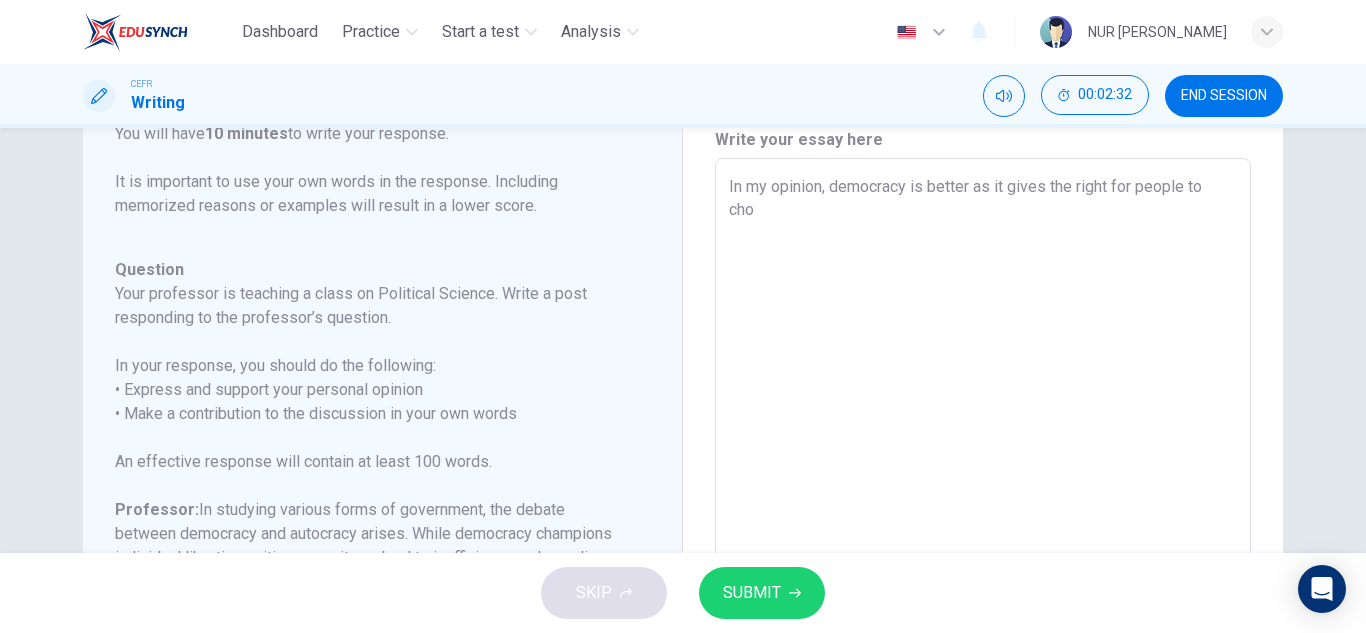 type on "In my opinion, democracy is better as it gives the right for people to choo" 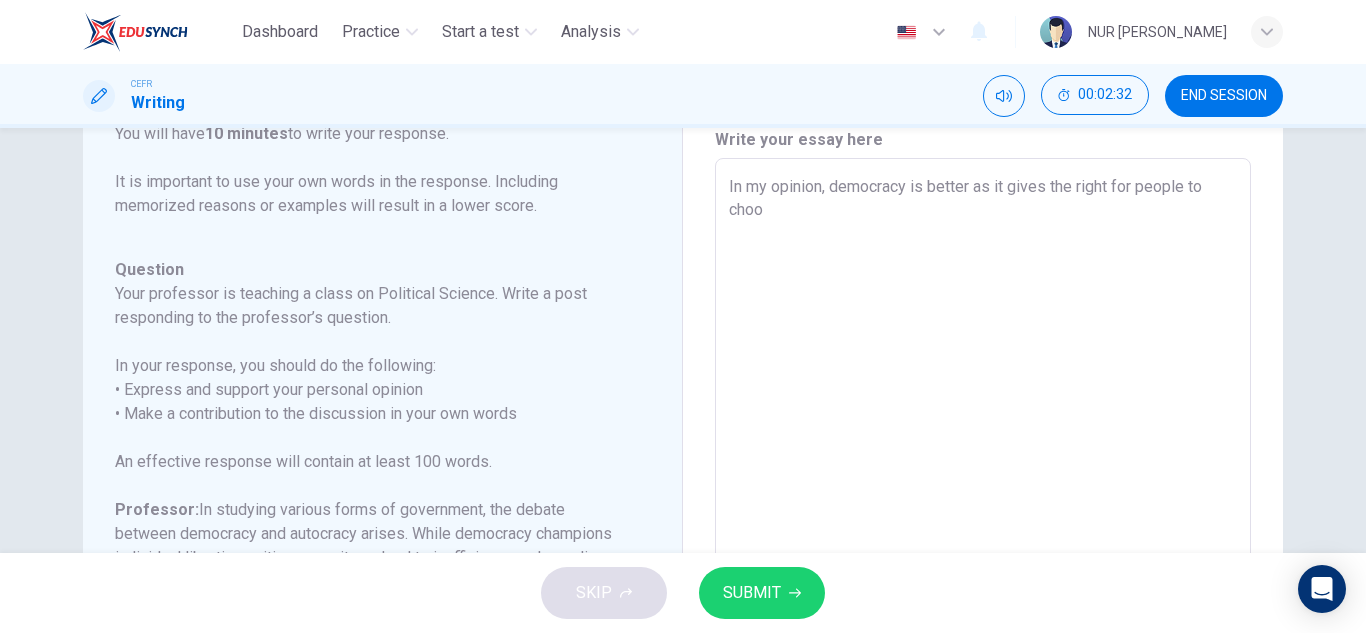 type on "x" 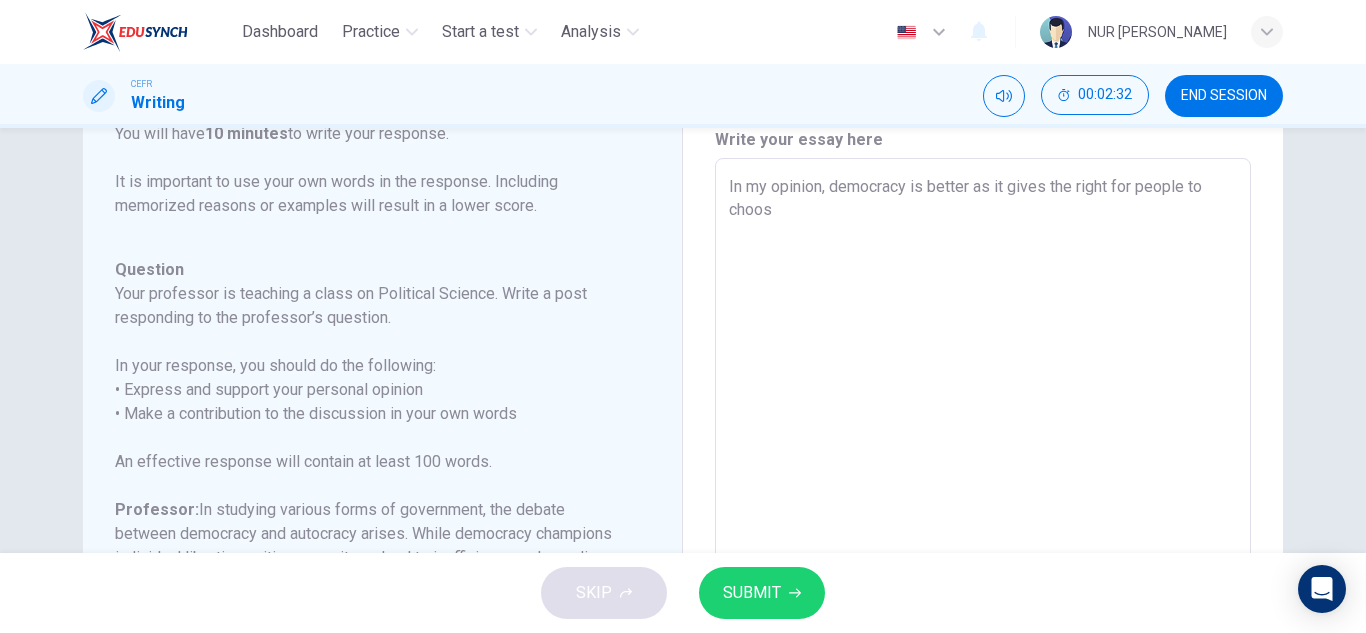 type on "In my opinion, democracy is better as it gives the right for people to choose" 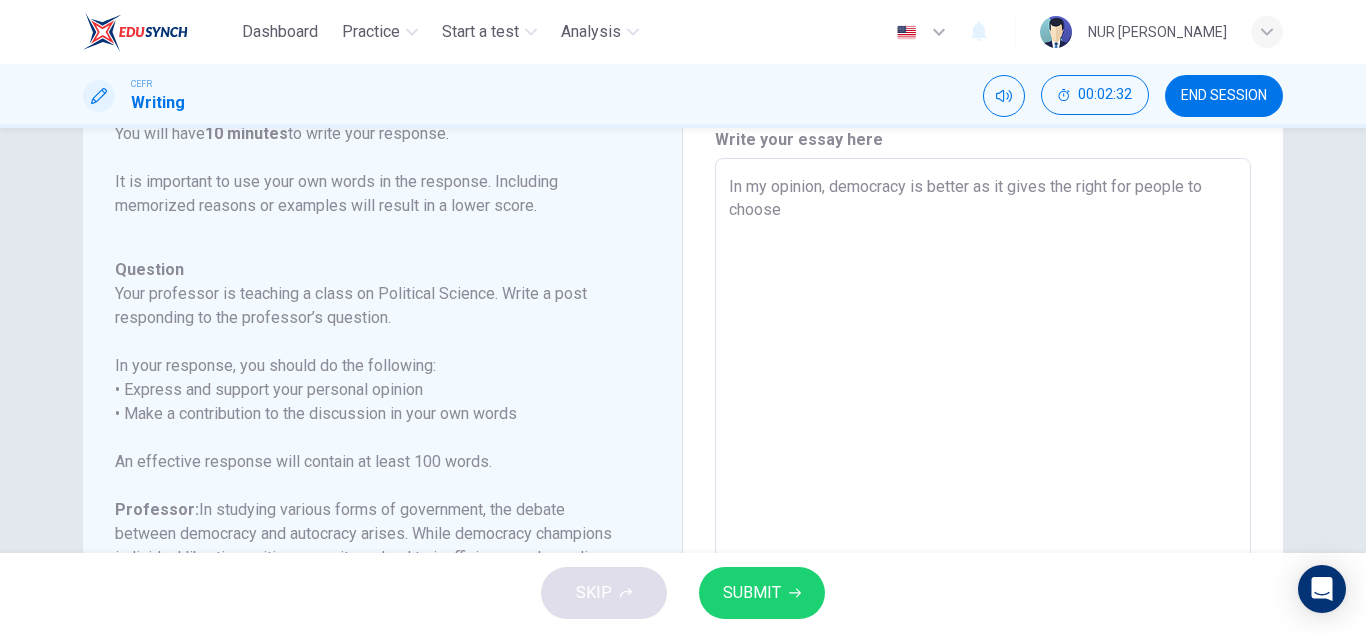 type on "x" 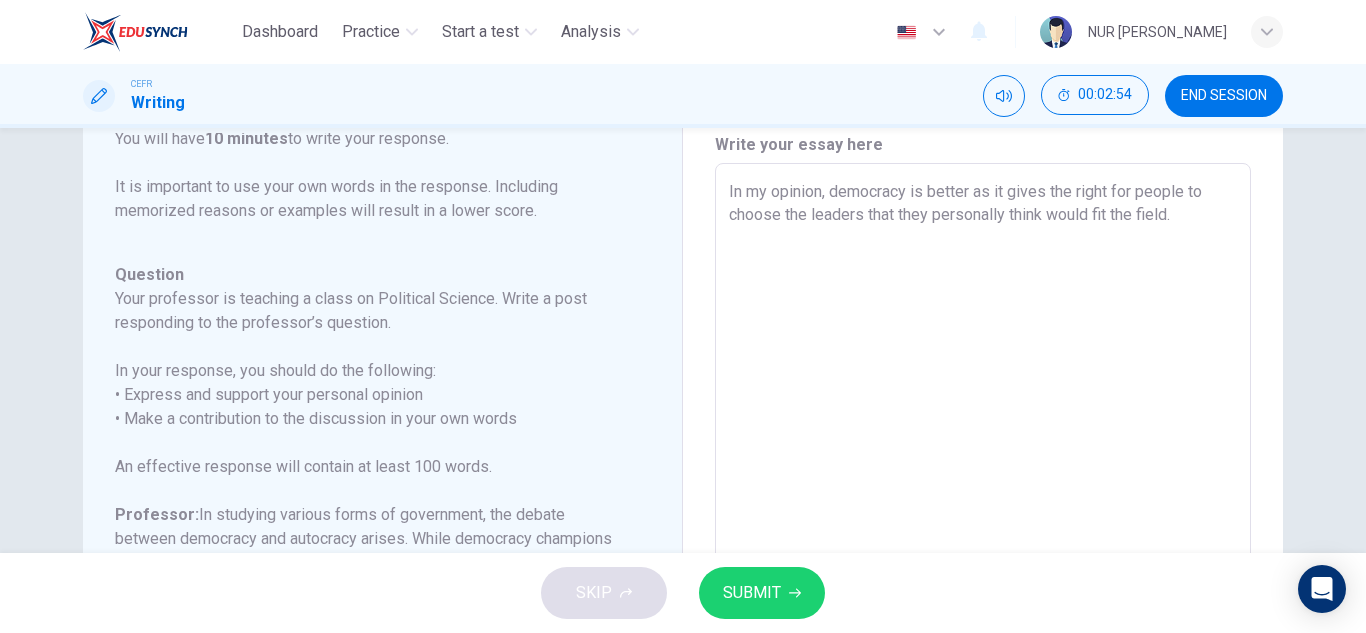 scroll, scrollTop: 0, scrollLeft: 0, axis: both 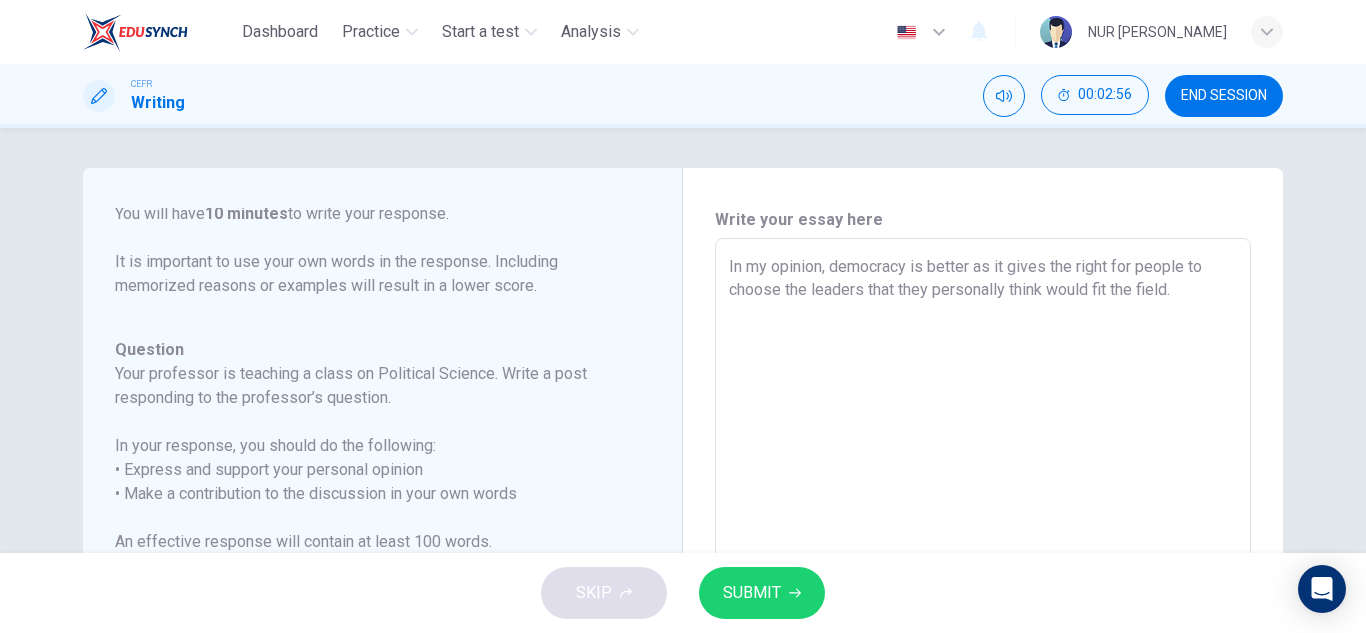 click on "In my opinion, democracy is better as it gives the right for people to choose the leaders that they personally think would fit the field." at bounding box center [983, 572] 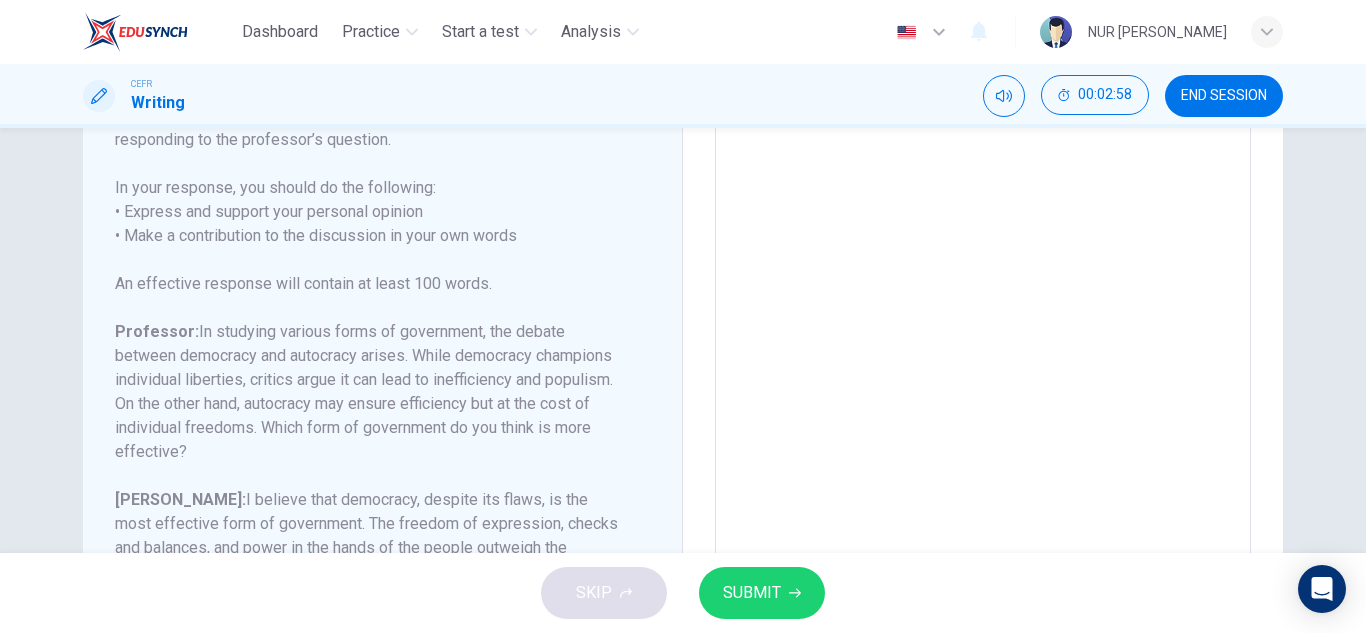 scroll, scrollTop: 0, scrollLeft: 0, axis: both 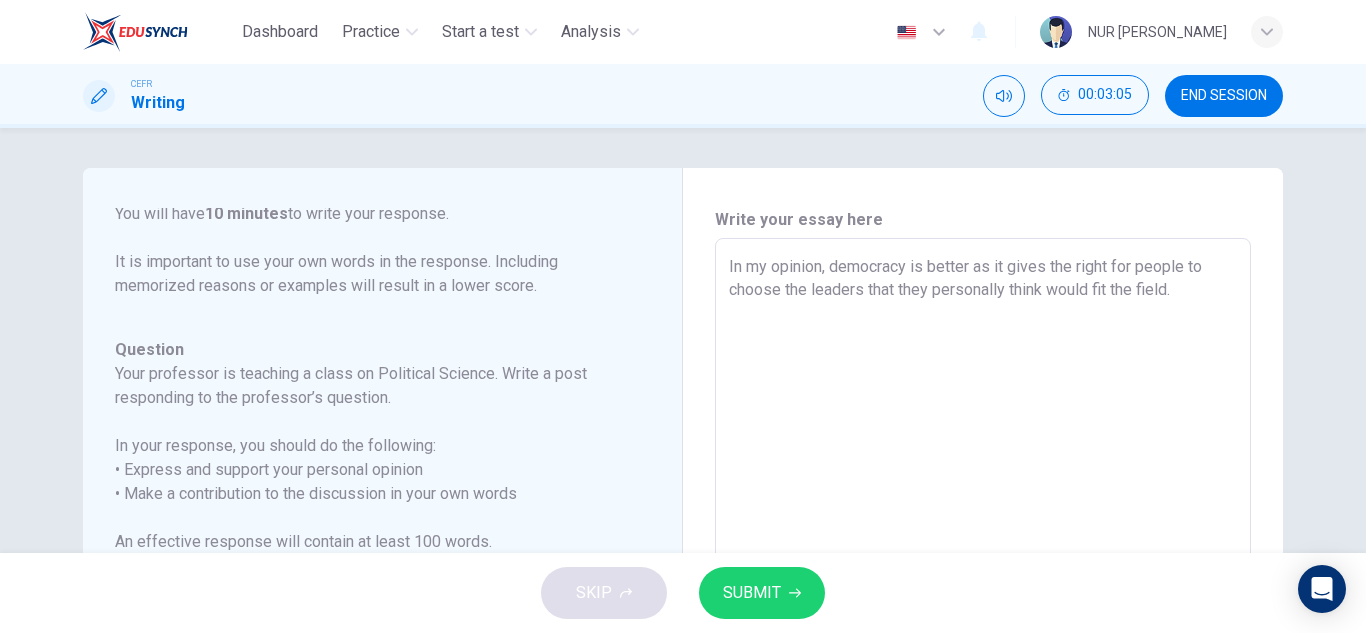 click on "In my opinion, democracy is better as it gives the right for people to choose the leaders that they personally think would fit the field." at bounding box center (983, 572) 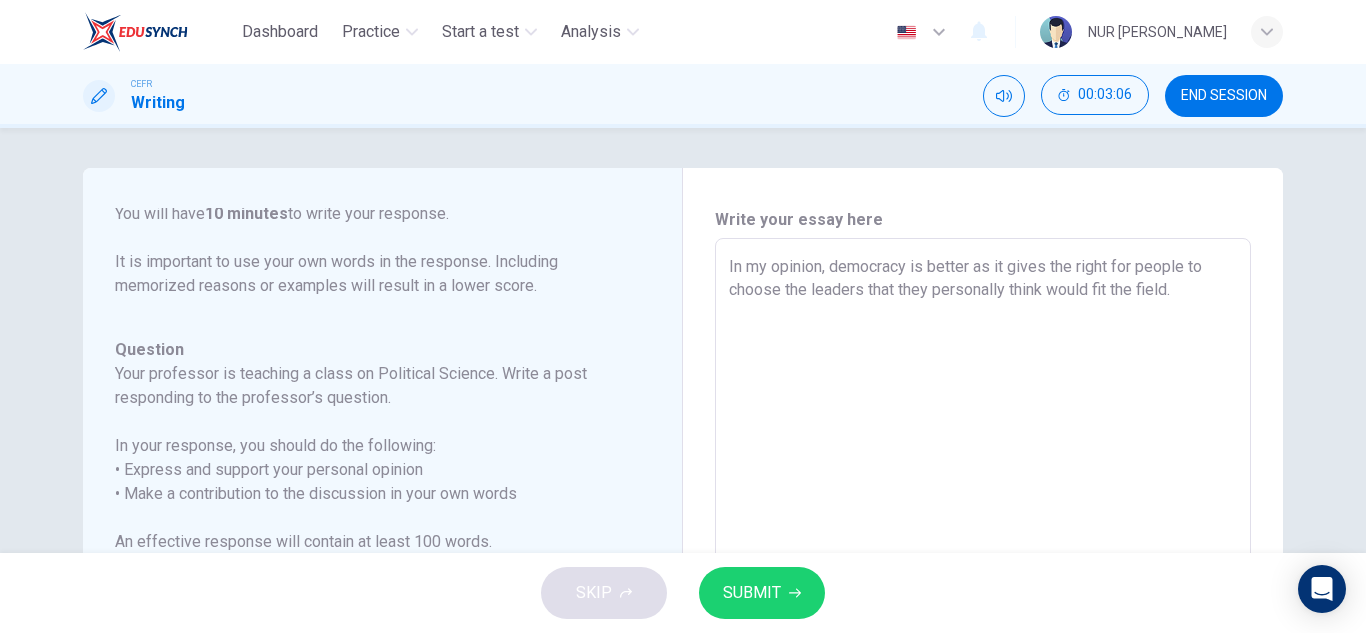 click on "In my opinion, democracy is better as it gives the right for people to choose the leaders that they personally think would fit the field." at bounding box center [983, 572] 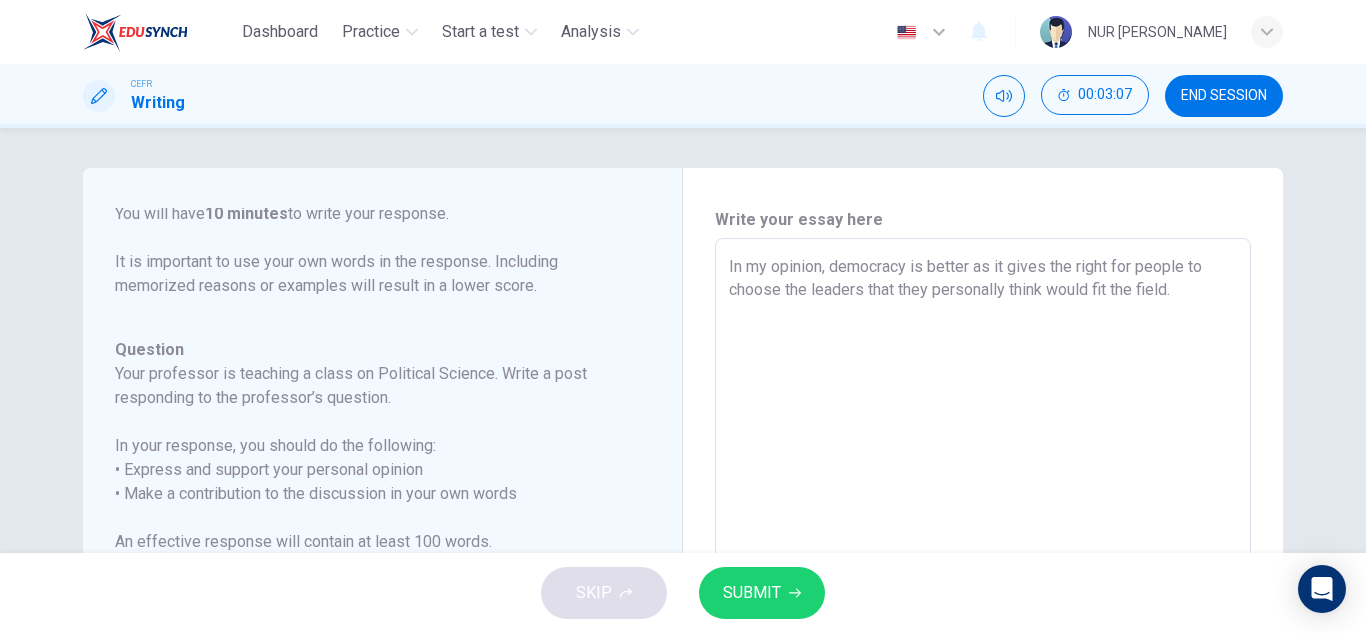 drag, startPoint x: 934, startPoint y: 267, endPoint x: 918, endPoint y: 266, distance: 16.03122 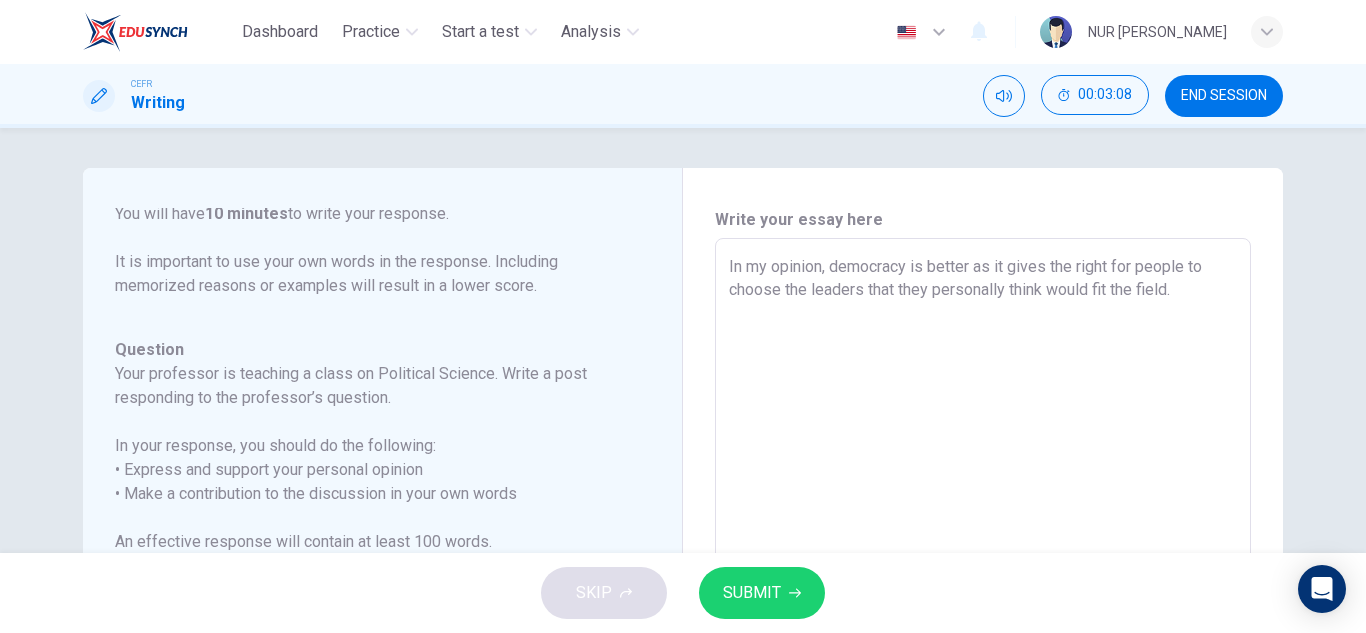 click on "In my opinion, democracy is better as it gives the right for people to choose the leaders that they personally think would fit the field." at bounding box center [983, 572] 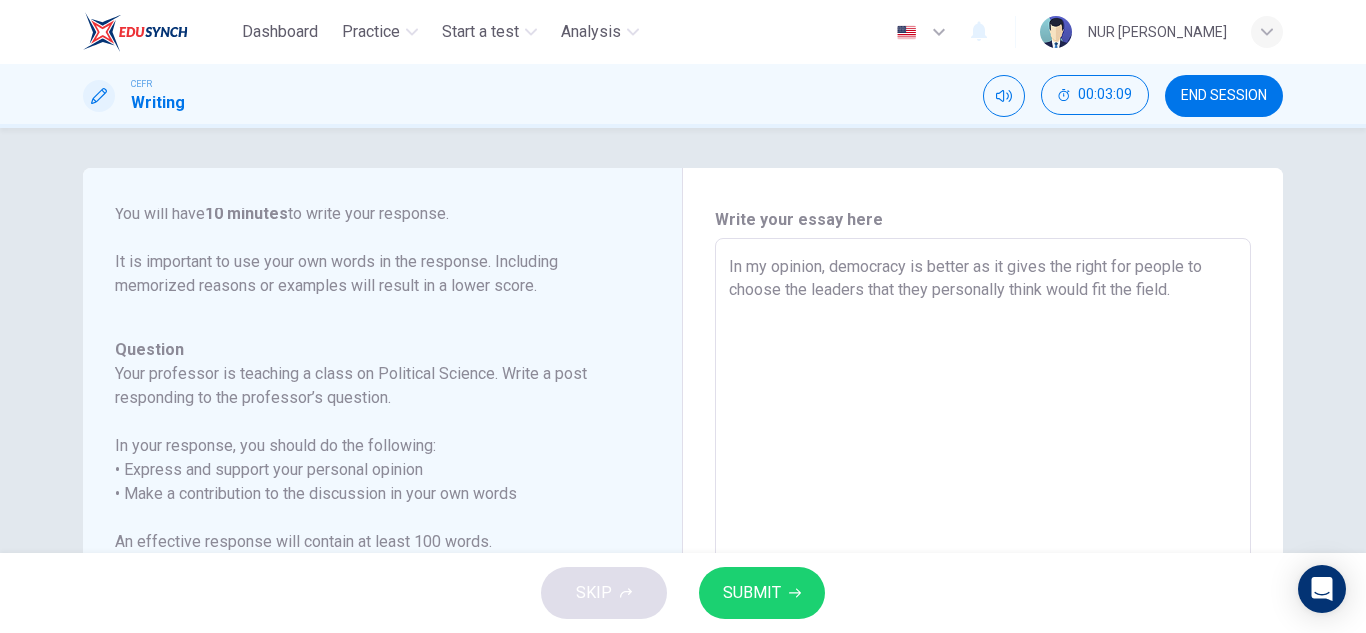 click on "In my opinion, democracy is better as it gives the right for people to choose the leaders that they personally think would fit the field." at bounding box center (983, 572) 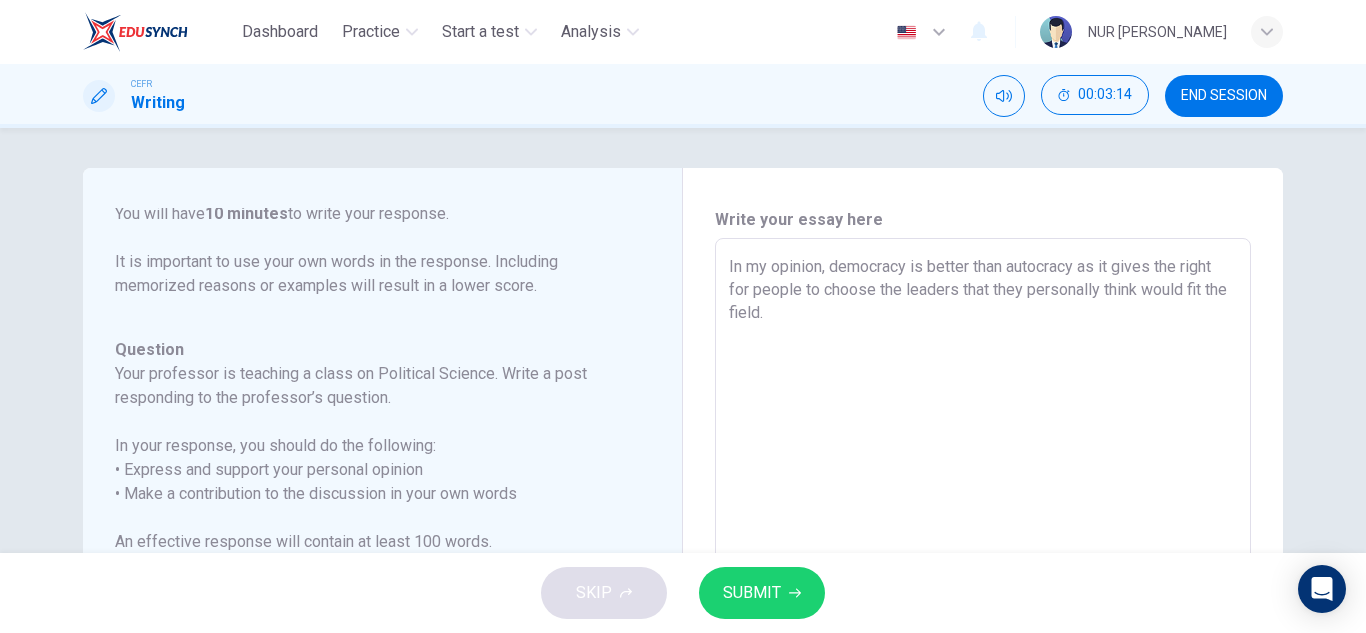 click on "In my opinion, democracy is better than autocracy as it gives the right for people to choose the leaders that they personally think would fit the field." at bounding box center [983, 572] 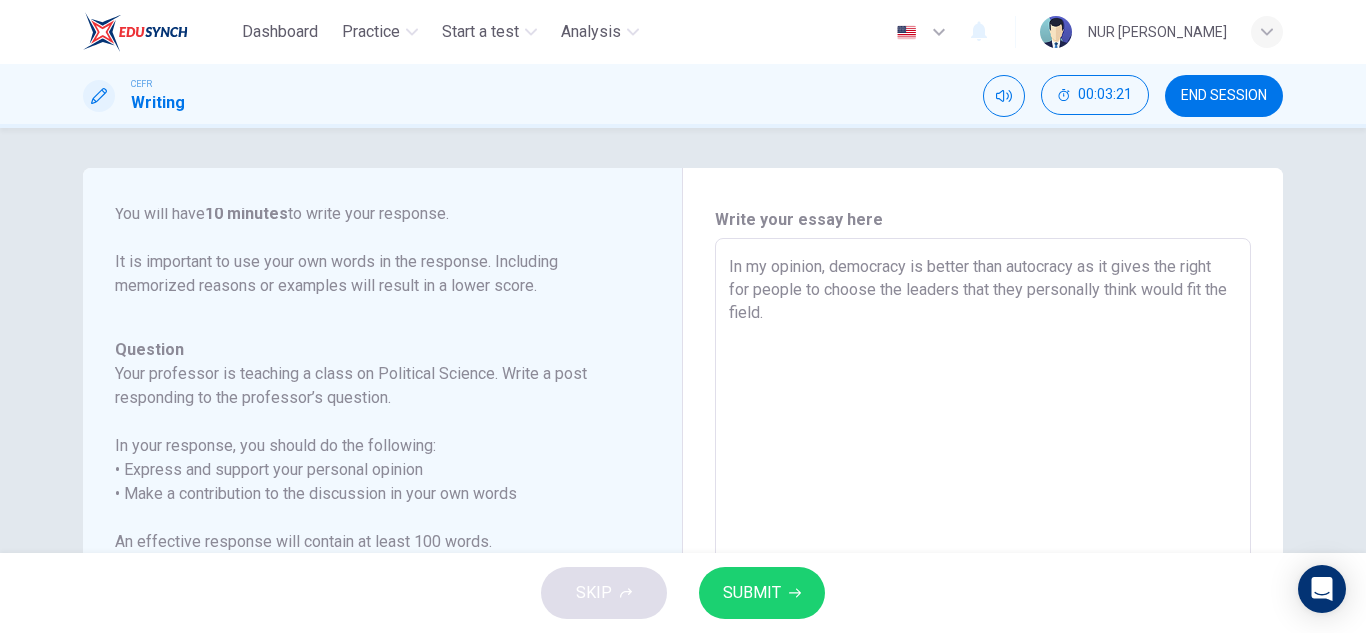 drag, startPoint x: 1157, startPoint y: 267, endPoint x: 794, endPoint y: 297, distance: 364.23755 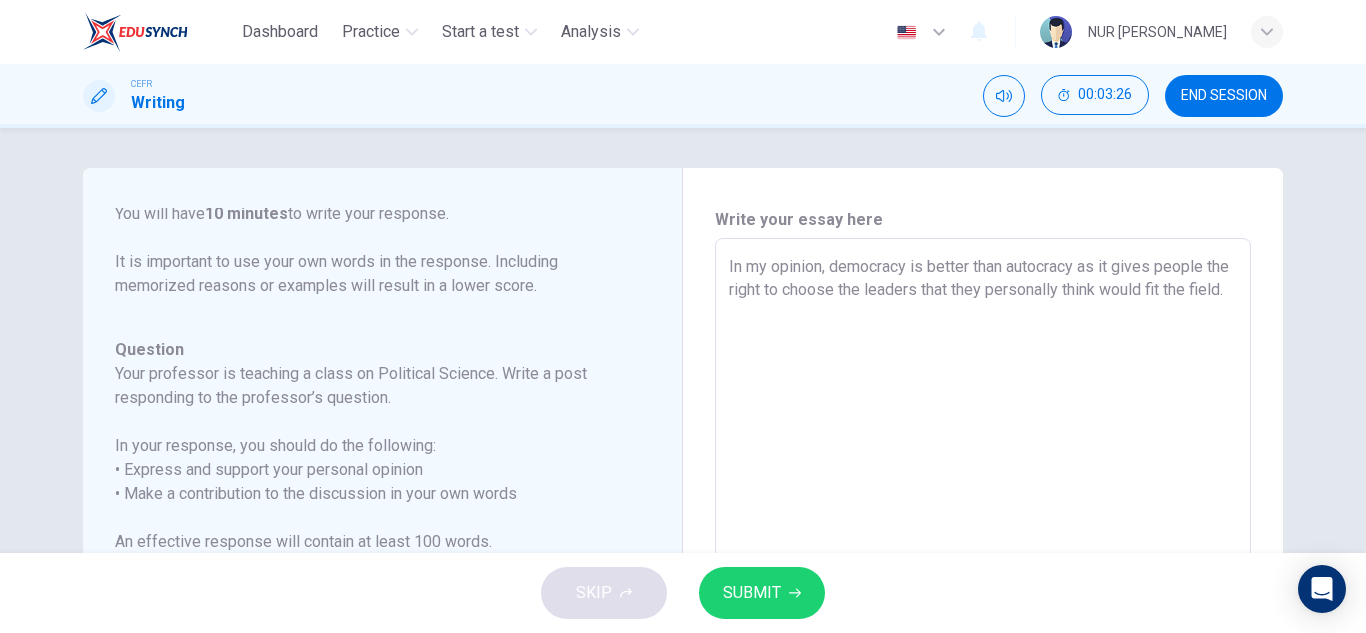 click on "In my opinion, democracy is better than autocracy as it gives people the right to choose the leaders that they personally think would fit the field." at bounding box center [983, 572] 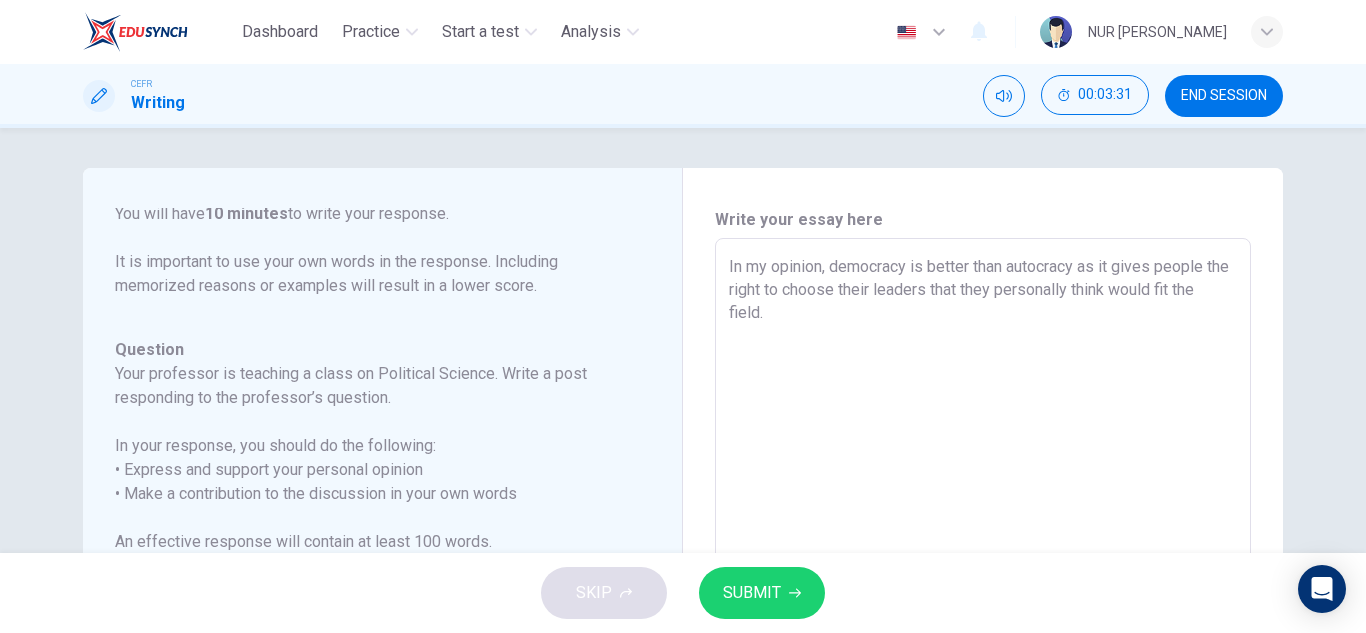 click on "In my opinion, democracy is better than autocracy as it gives people the right to choose their leaders that they personally think would fit the field." at bounding box center [983, 572] 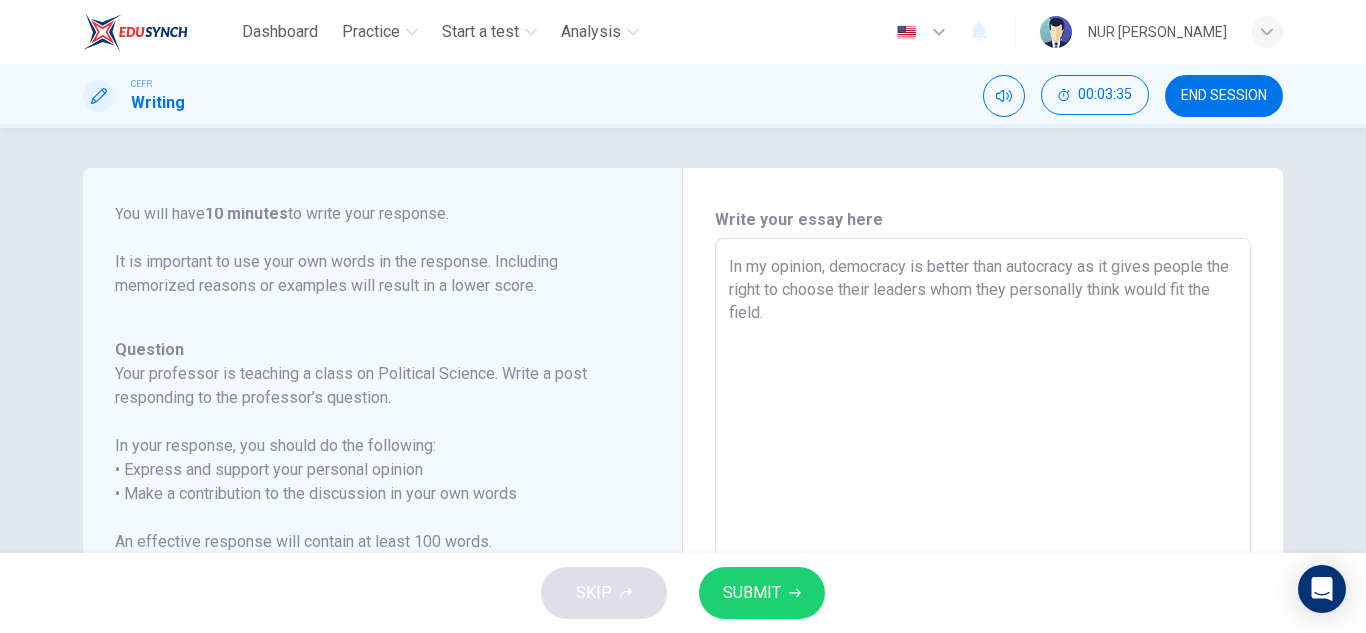 click on "In my opinion, democracy is better than autocracy as it gives people the right to choose their leaders whom they personally think would fit the field." at bounding box center (983, 572) 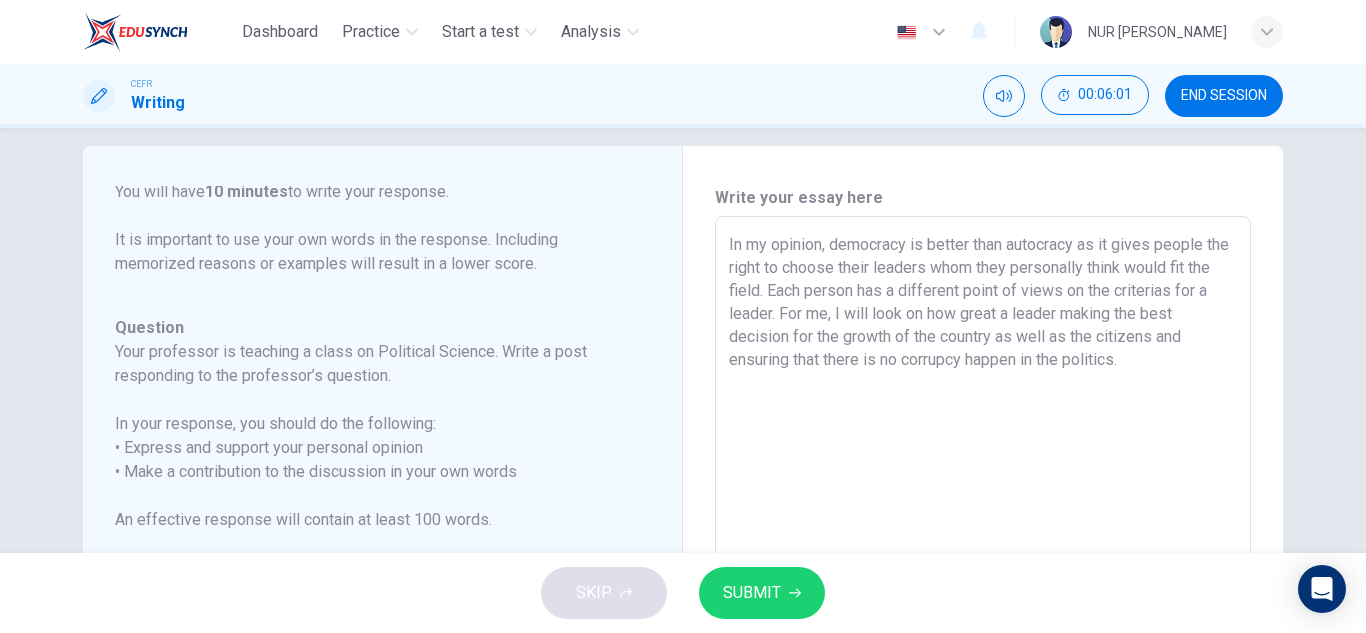 scroll, scrollTop: 21, scrollLeft: 0, axis: vertical 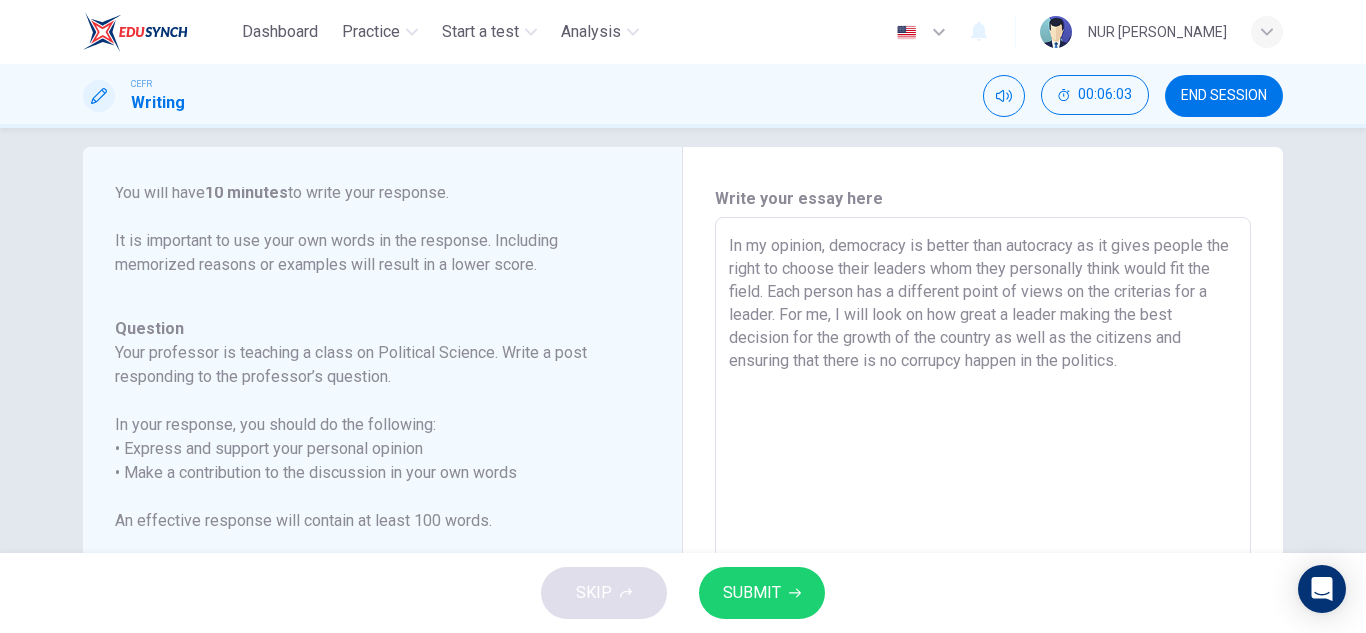 click on "In my opinion, democracy is better than autocracy as it gives people the right to choose their leaders whom they personally think would fit the field. Each person has a different point of views on the criterias for a leader. For me, I will look on how great a leader making the best decision for the growth of the country as well as the citizens and ensuring that there is no corrupcy happen in the politics." at bounding box center (983, 551) 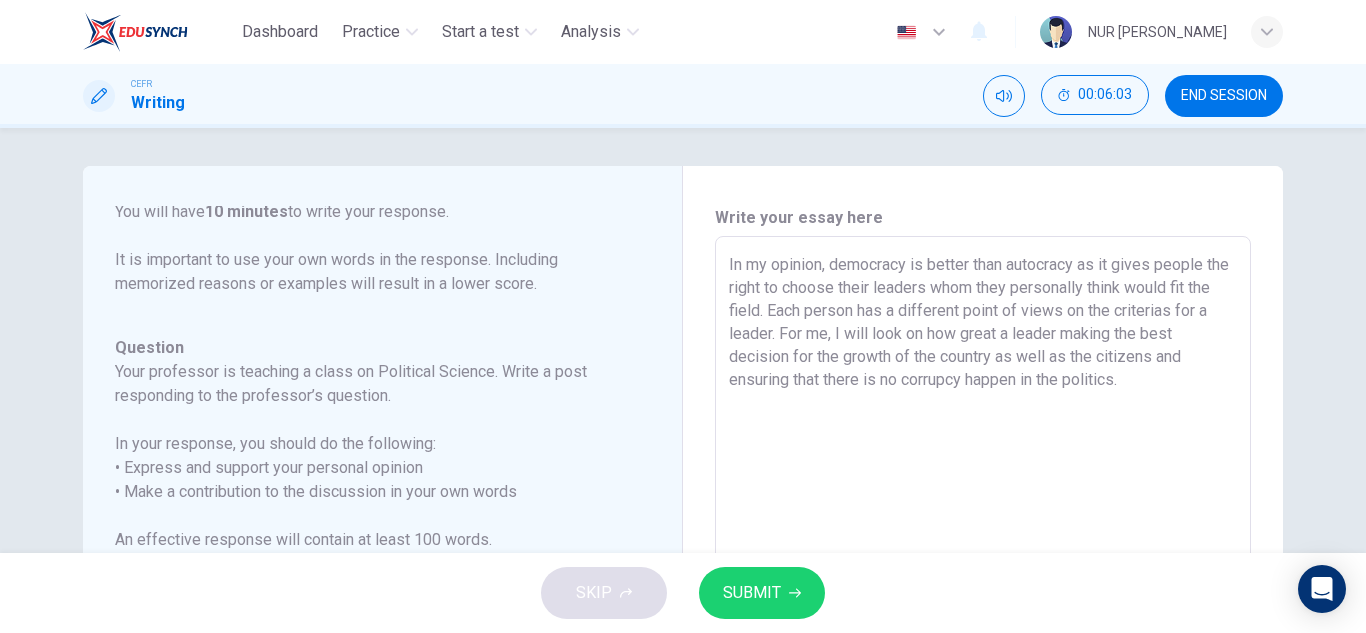scroll, scrollTop: 1, scrollLeft: 0, axis: vertical 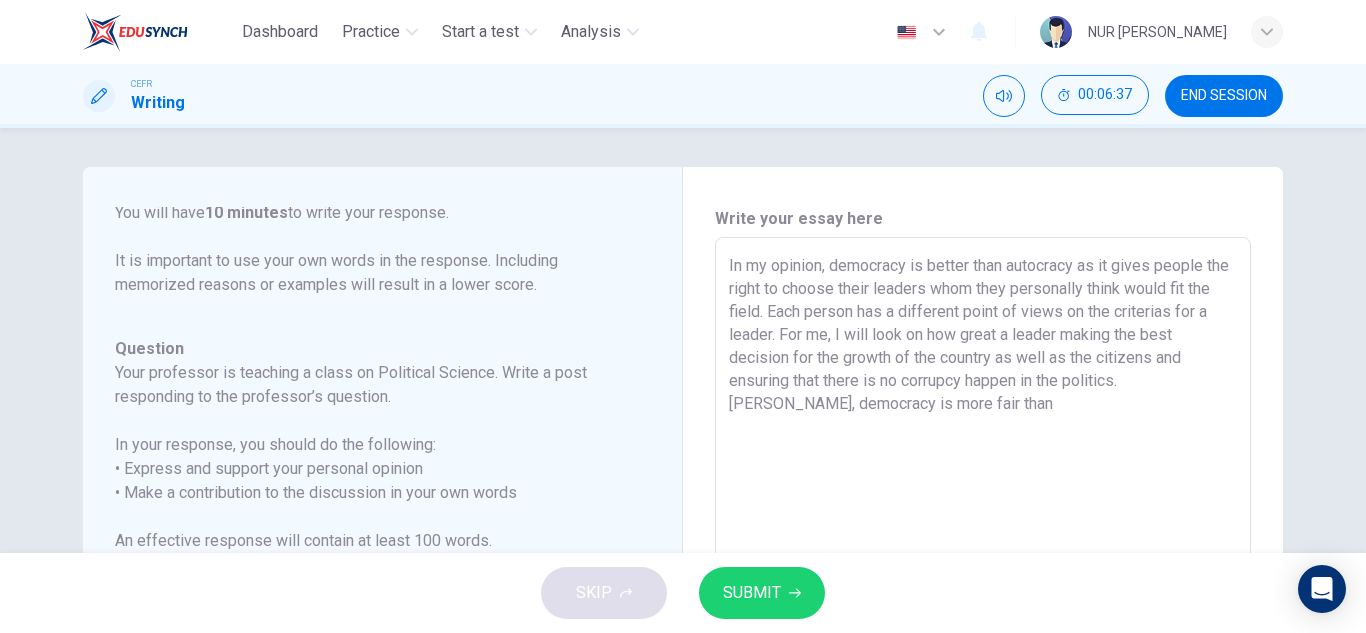 click on "In my opinion, democracy is better than autocracy as it gives people the right to choose their leaders whom they personally think would fit the field. Each person has a different point of views on the criterias for a leader. For me, I will look on how great a leader making the best decision for the growth of the country as well as the citizens and ensuring that there is no corrupcy happen in the politics. Morover, democracy is more fair than" at bounding box center (983, 571) 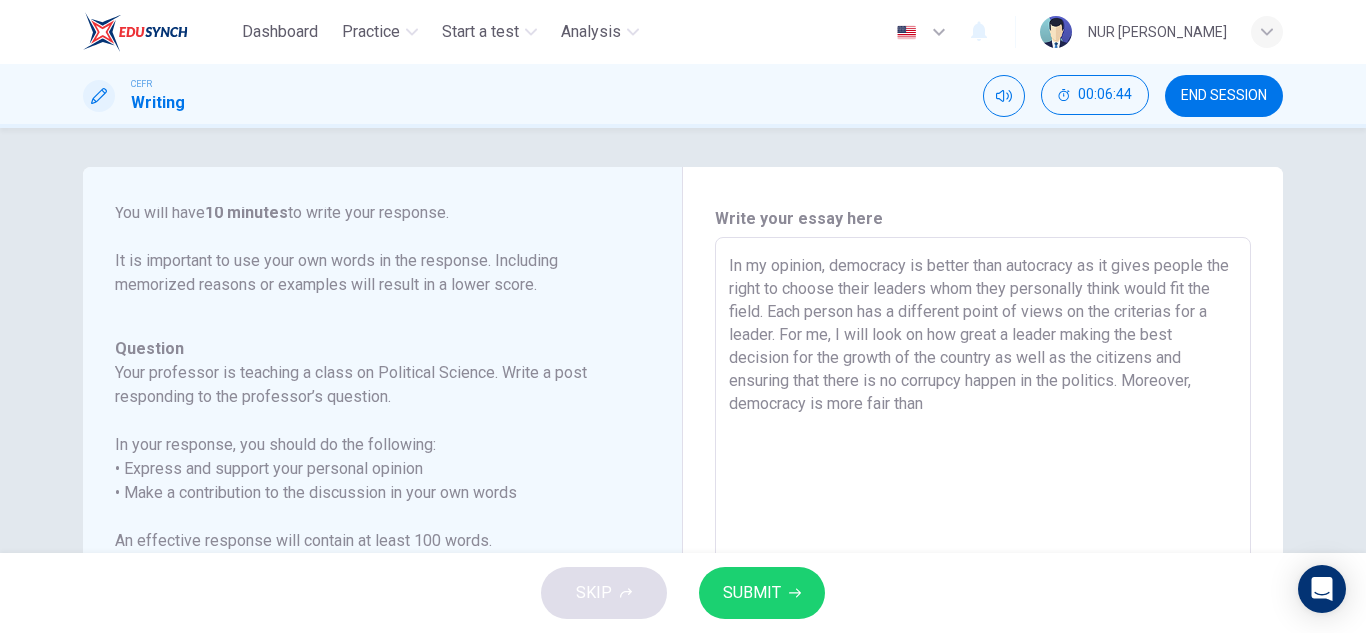 click on "In my opinion, democracy is better than autocracy as it gives people the right to choose their leaders whom they personally think would fit the field. Each person has a different point of views on the criterias for a leader. For me, I will look on how great a leader making the best decision for the growth of the country as well as the citizens and ensuring that there is no corrupcy happen in the politics. Moreover, democracy is more fair than" at bounding box center (983, 571) 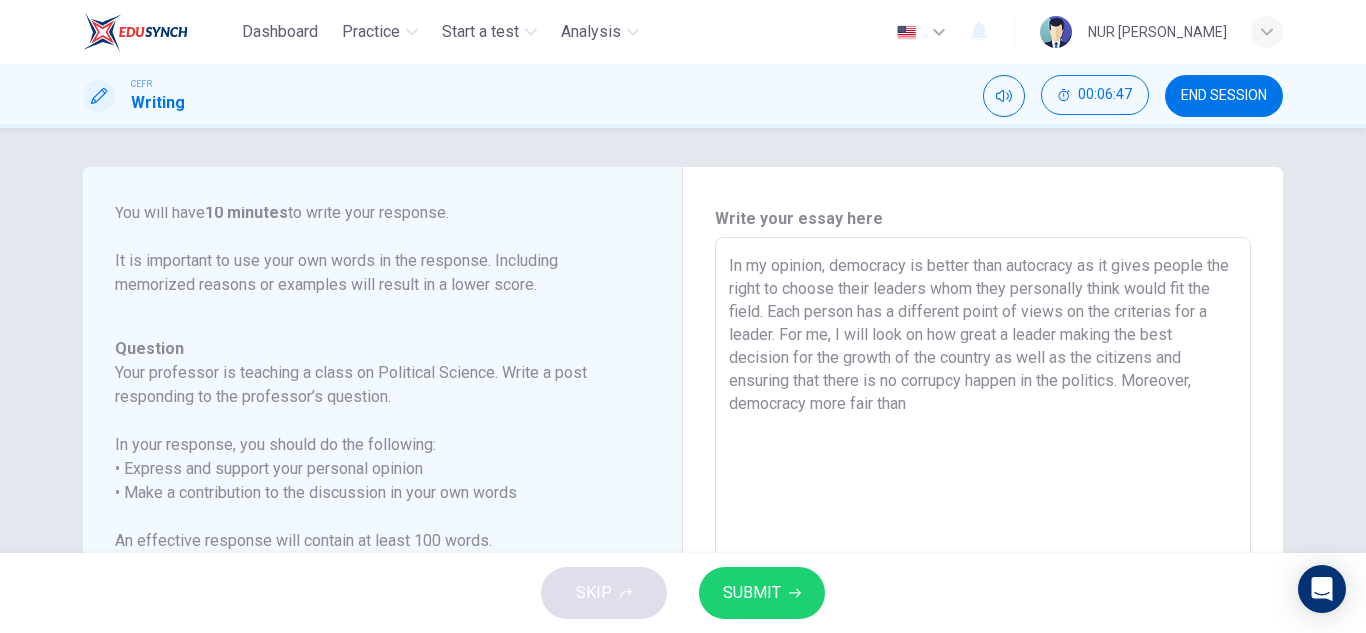 click on "In my opinion, democracy is better than autocracy as it gives people the right to choose their leaders whom they personally think would fit the field. Each person has a different point of views on the criterias for a leader. For me, I will look on how great a leader making the best decision for the growth of the country as well as the citizens and ensuring that there is no corrupcy happen in the politics. Moreover, democracy more fair than" at bounding box center [983, 571] 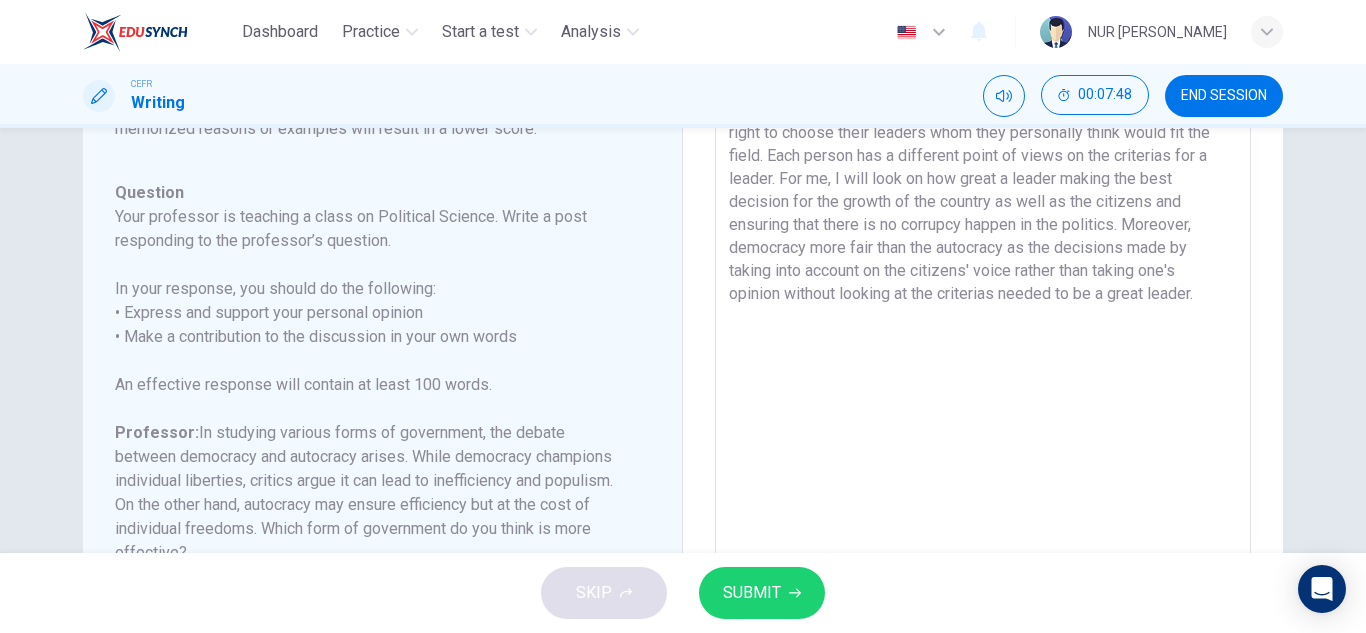 scroll, scrollTop: 78, scrollLeft: 0, axis: vertical 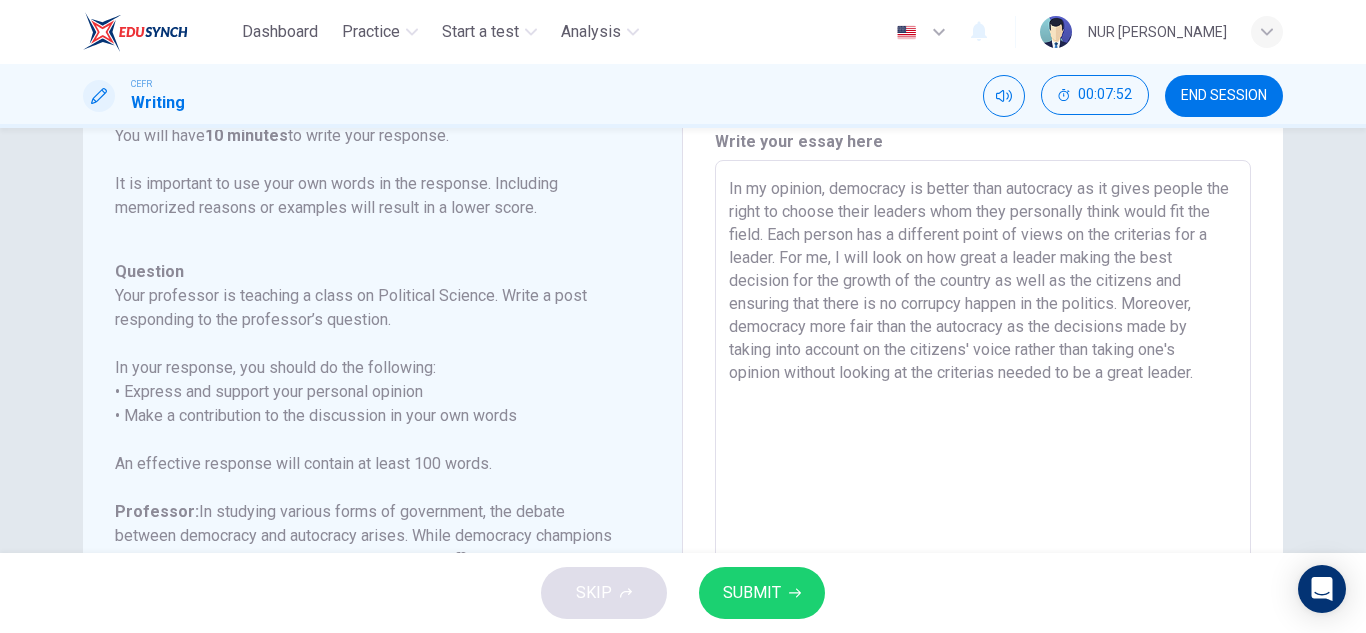 click on "In my opinion, democracy is better than autocracy as it gives people the right to choose their leaders whom they personally think would fit the field. Each person has a different point of views on the criterias for a leader. For me, I will look on how great a leader making the best decision for the growth of the country as well as the citizens and ensuring that there is no corrupcy happen in the politics. Moreover, democracy more fair than the autocracy as the decisions made by taking into account on the citizens' voice rather than taking one's opinion without looking at the criterias needed to be a great leader." at bounding box center [983, 494] 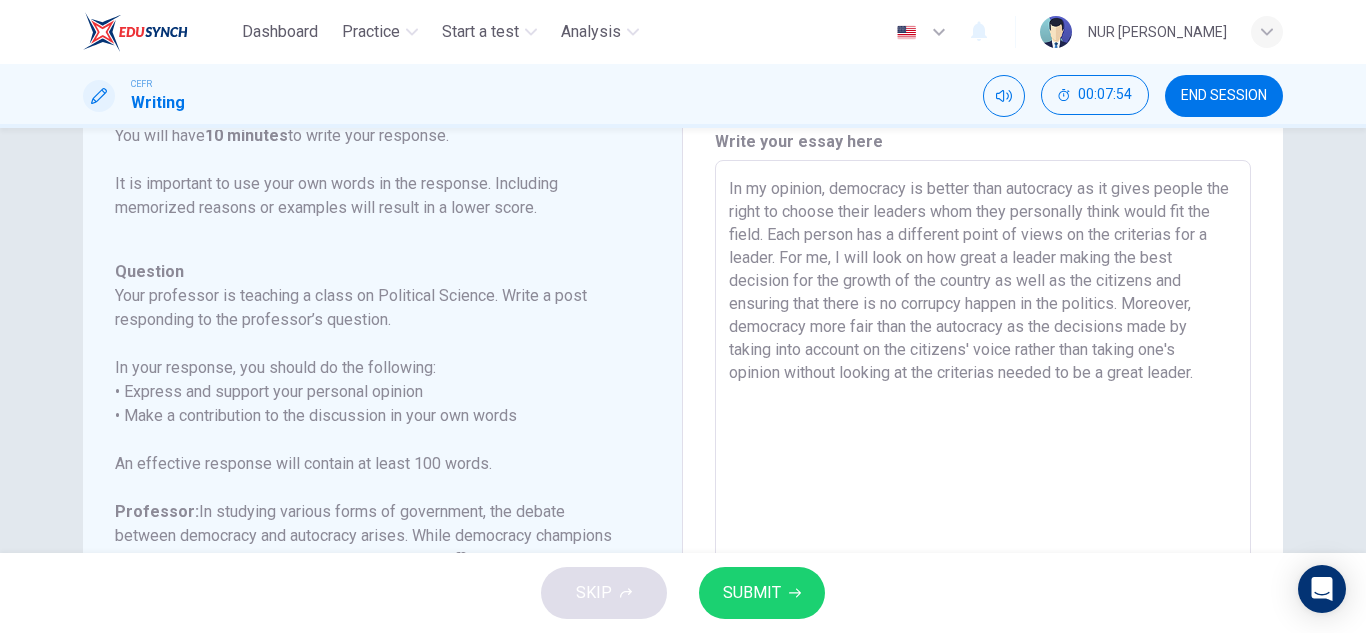 drag, startPoint x: 826, startPoint y: 332, endPoint x: 997, endPoint y: 333, distance: 171.00293 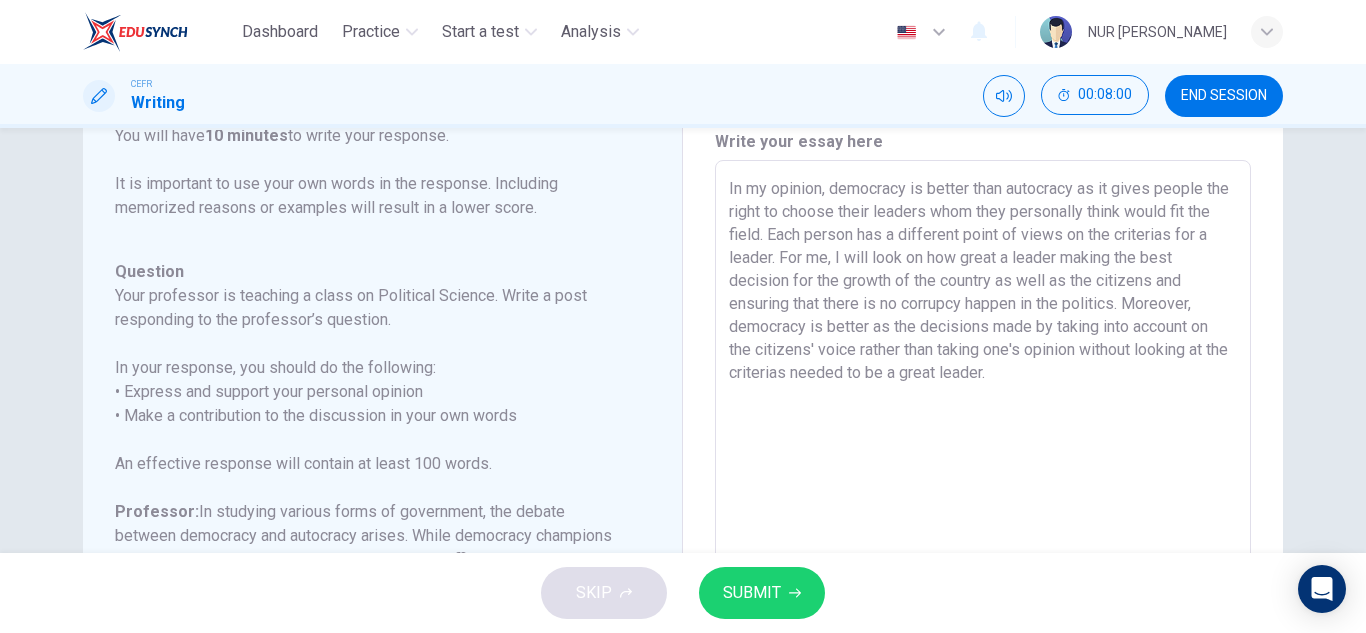 click on "In my opinion, democracy is better than autocracy as it gives people the right to choose their leaders whom they personally think would fit the field. Each person has a different point of views on the criterias for a leader. For me, I will look on how great a leader making the best decision for the growth of the country as well as the citizens and ensuring that there is no corrupcy happen in the politics. Moreover, democracy is better as the decisions made by taking into account on the citizens' voice rather than taking one's opinion without looking at the criterias needed to be a great leader." at bounding box center [983, 494] 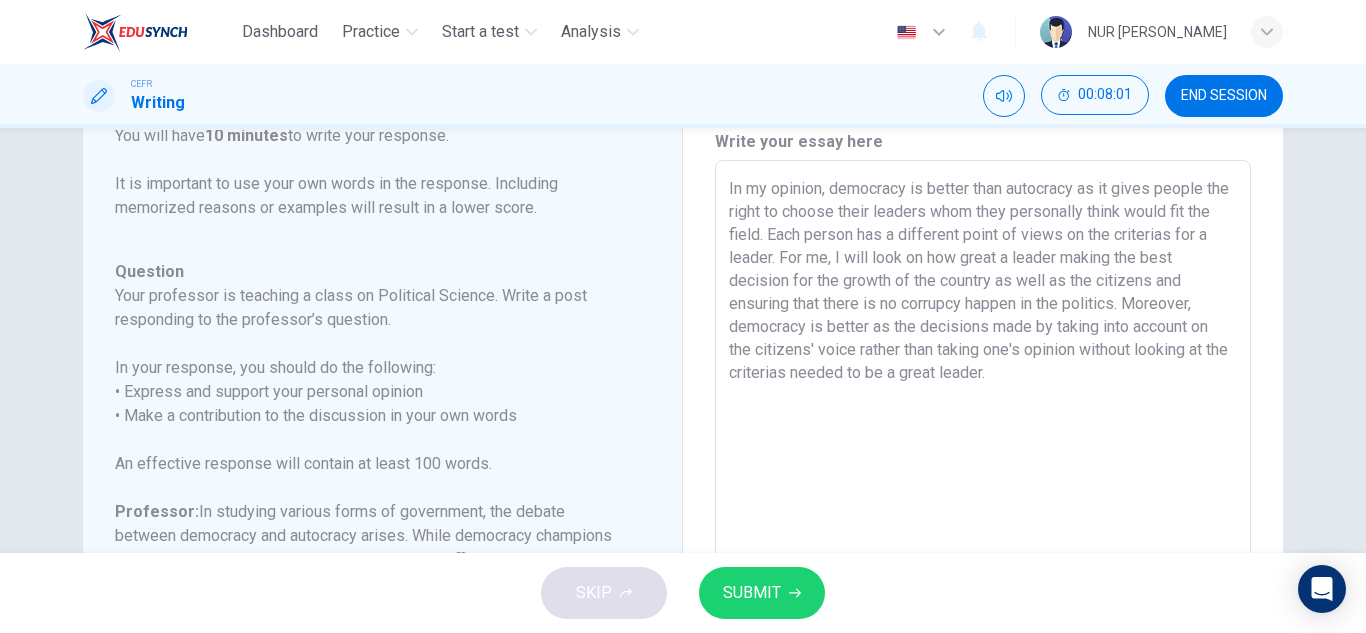 click on "In my opinion, democracy is better than autocracy as it gives people the right to choose their leaders whom they personally think would fit the field. Each person has a different point of views on the criterias for a leader. For me, I will look on how great a leader making the best decision for the growth of the country as well as the citizens and ensuring that there is no corrupcy happen in the politics. Moreover, democracy is better as the decisions made by taking into account on the citizens' voice rather than taking one's opinion without looking at the criterias needed to be a great leader." at bounding box center [983, 494] 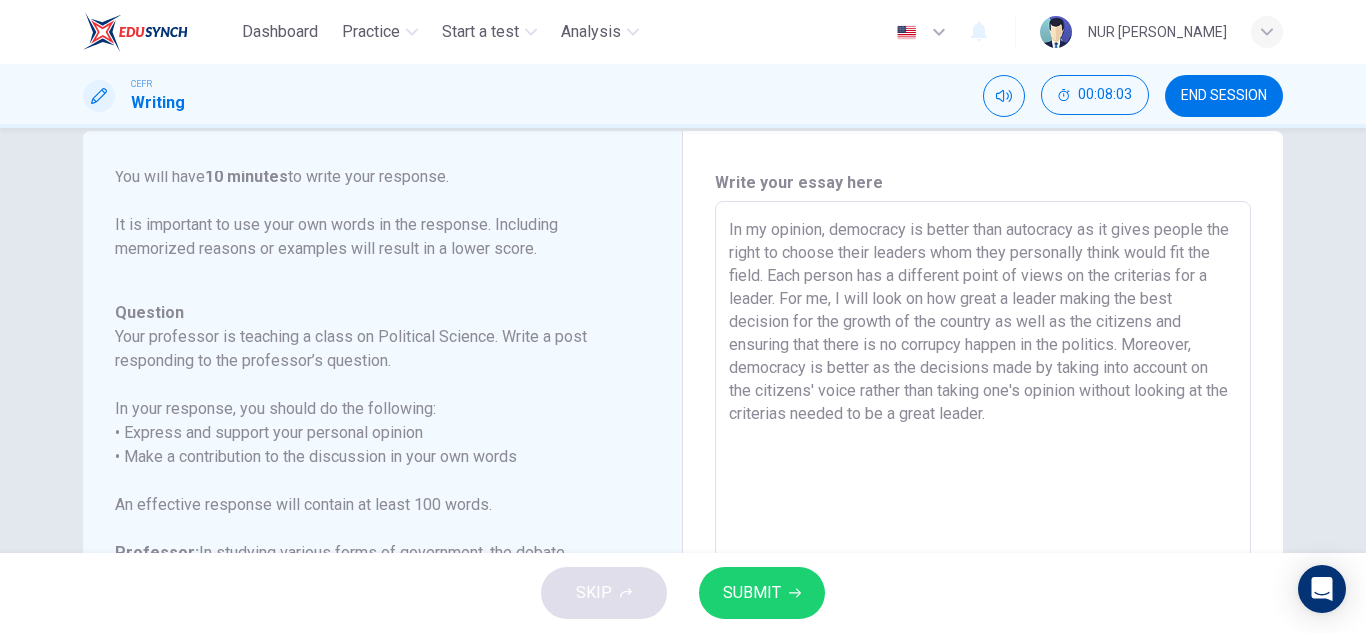 scroll, scrollTop: 36, scrollLeft: 0, axis: vertical 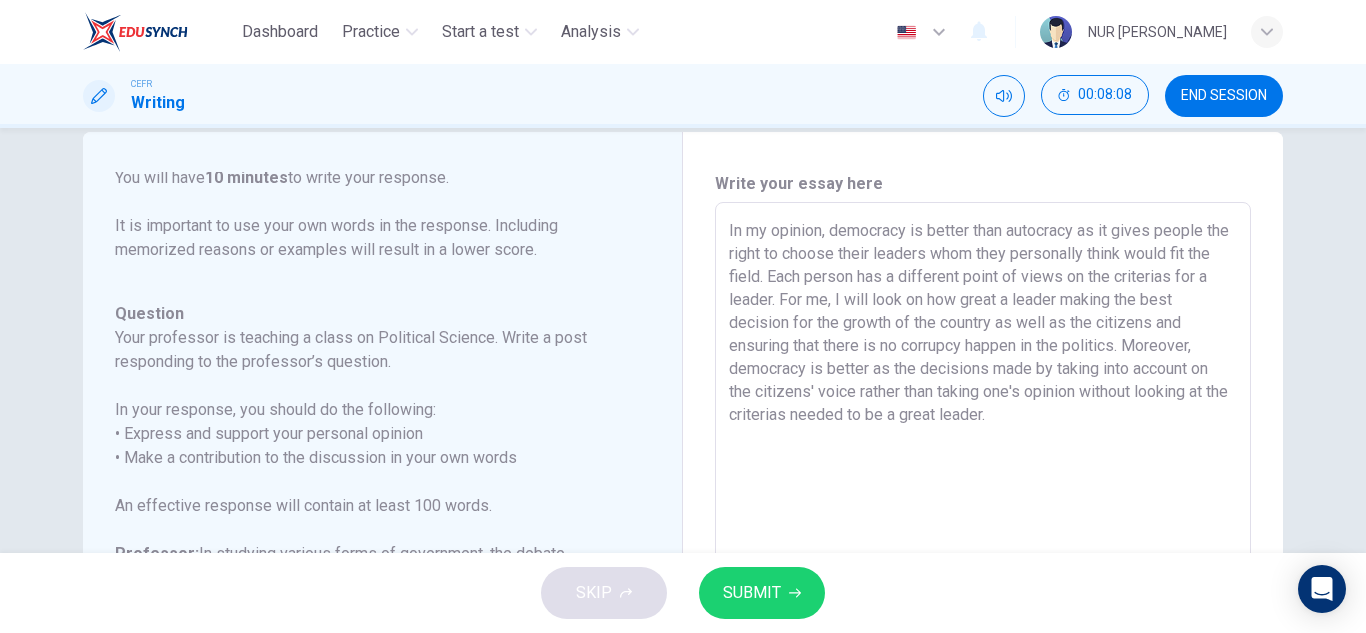 click on "In my opinion, democracy is better than autocracy as it gives people the right to choose their leaders whom they personally think would fit the field. Each person has a different point of views on the criterias for a leader. For me, I will look on how great a leader making the best decision for the growth of the country as well as the citizens and ensuring that there is no corrupcy happen in the politics. Moreover, democracy is better as the decisions made by taking into account on the citizens' voice rather than taking one's opinion without looking at the criterias needed to be a great leader." at bounding box center (983, 536) 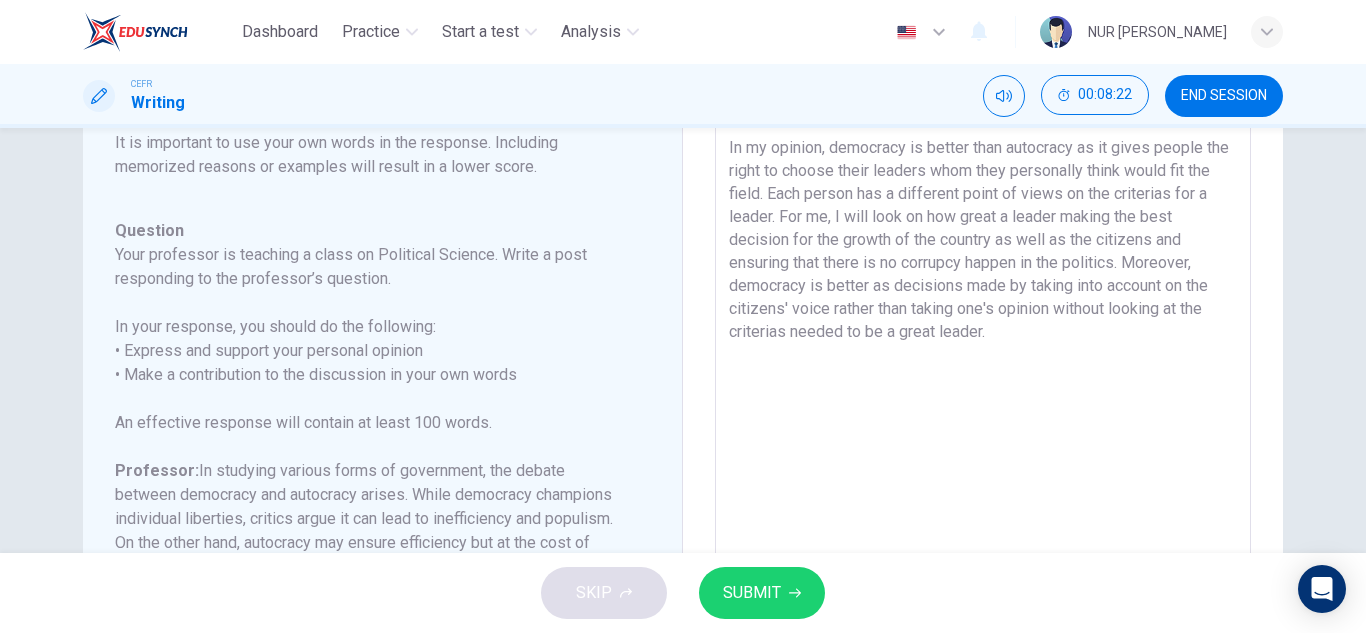 scroll, scrollTop: 120, scrollLeft: 0, axis: vertical 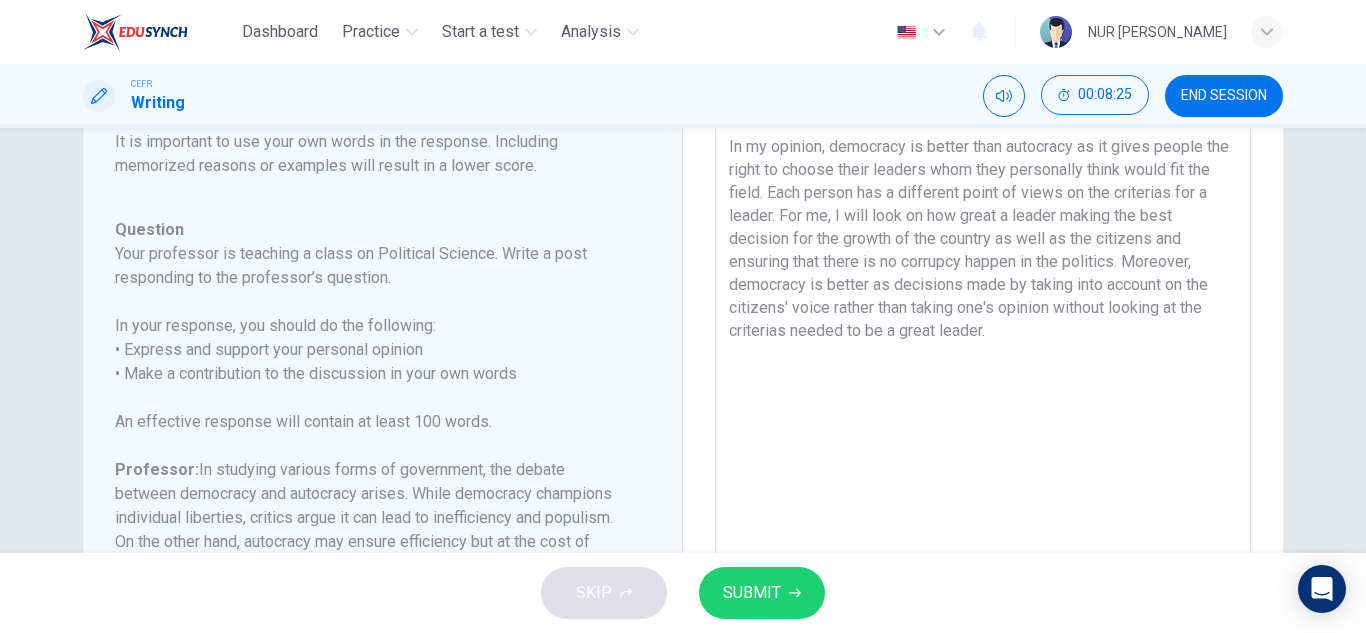 click on "In my opinion, democracy is better than autocracy as it gives people the right to choose their leaders whom they personally think would fit the field. Each person has a different point of views on the criterias for a leader. For me, I will look on how great a leader making the best decision for the growth of the country as well as the citizens and ensuring that there is no corrupcy happen in the politics. Moreover, democracy is better as decisions made by taking into account on the citizens' voice rather than taking one's opinion without looking at the criterias needed to be a great leader." at bounding box center (983, 452) 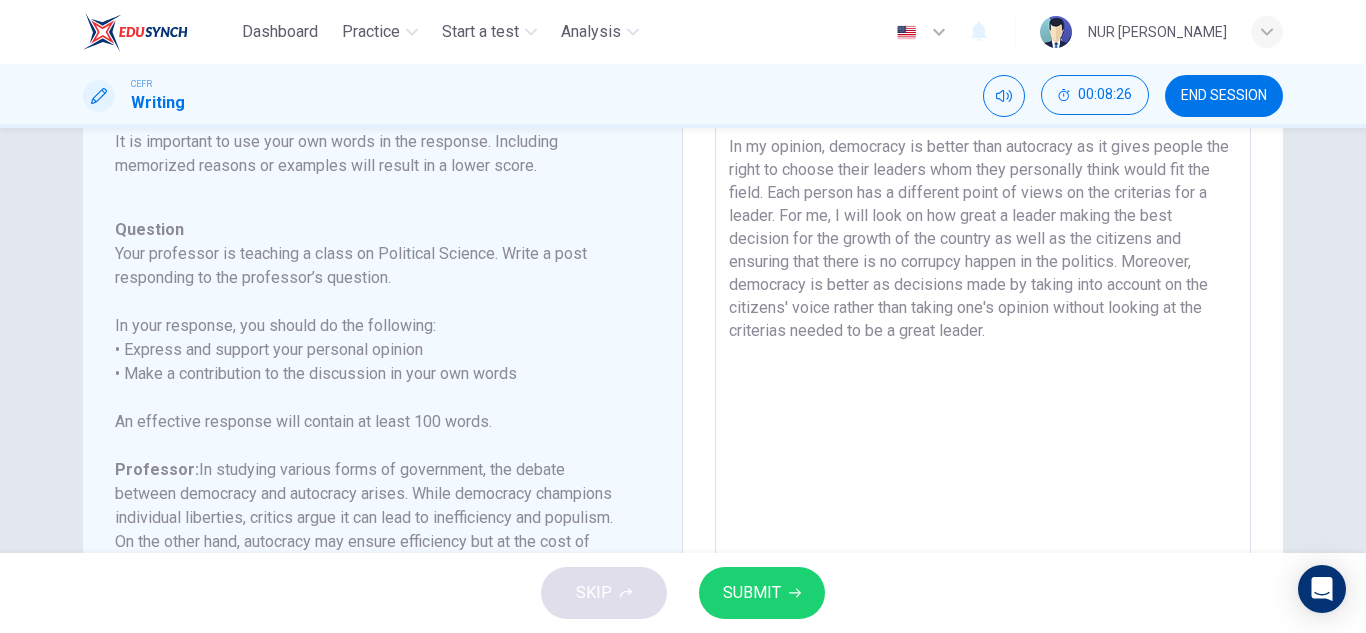 click on "In my opinion, democracy is better than autocracy as it gives people the right to choose their leaders whom they personally think would fit the field. Each person has a different point of views on the criterias for a leader. For me, I will look on how great a leader making the best decision for the growth of the country as well as the citizens and ensuring that there is no corrupcy happen in the politics. Moreover, democracy is better as decisions made by taking into account on the citizens' voice rather than taking one's opinion without looking at the criterias needed to be a great leader." at bounding box center [983, 452] 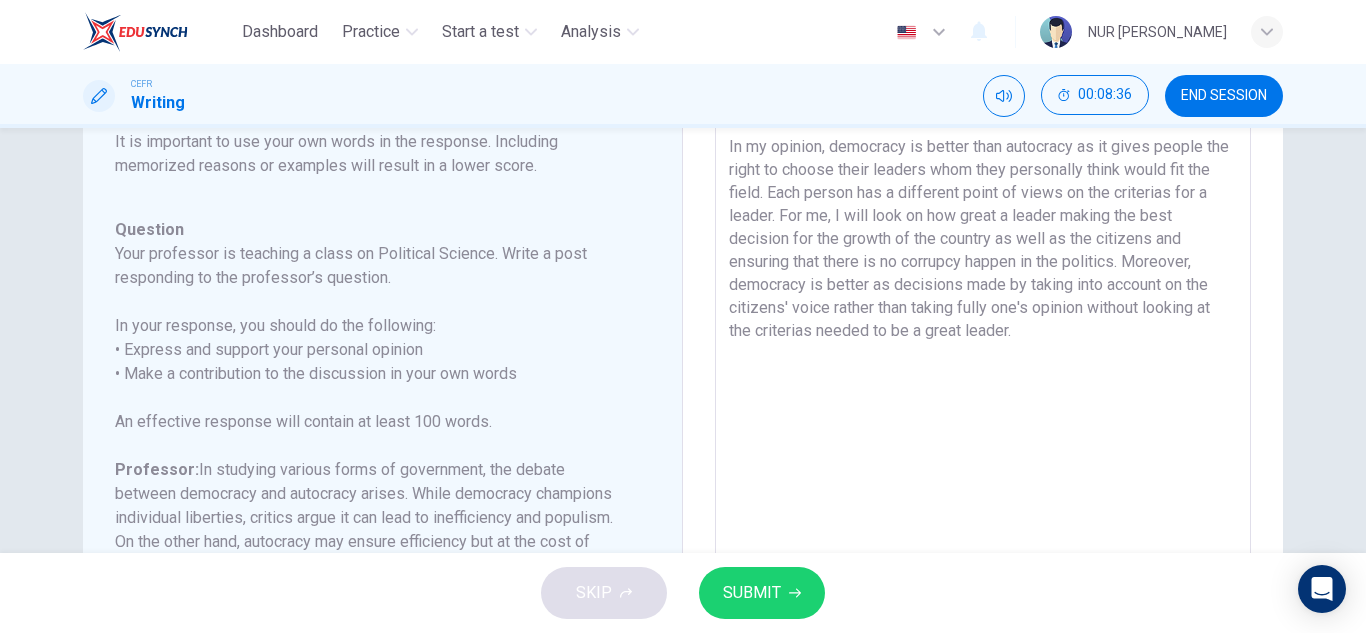 click on "In my opinion, democracy is better than autocracy as it gives people the right to choose their leaders whom they personally think would fit the field. Each person has a different point of views on the criterias for a leader. For me, I will look on how great a leader making the best decision for the growth of the country as well as the citizens and ensuring that there is no corrupcy happen in the politics. Moreover, democracy is better as decisions made by taking into account on the citizens' voice rather than taking fully one's opinion without looking at the criterias needed to be a great leader." at bounding box center [983, 452] 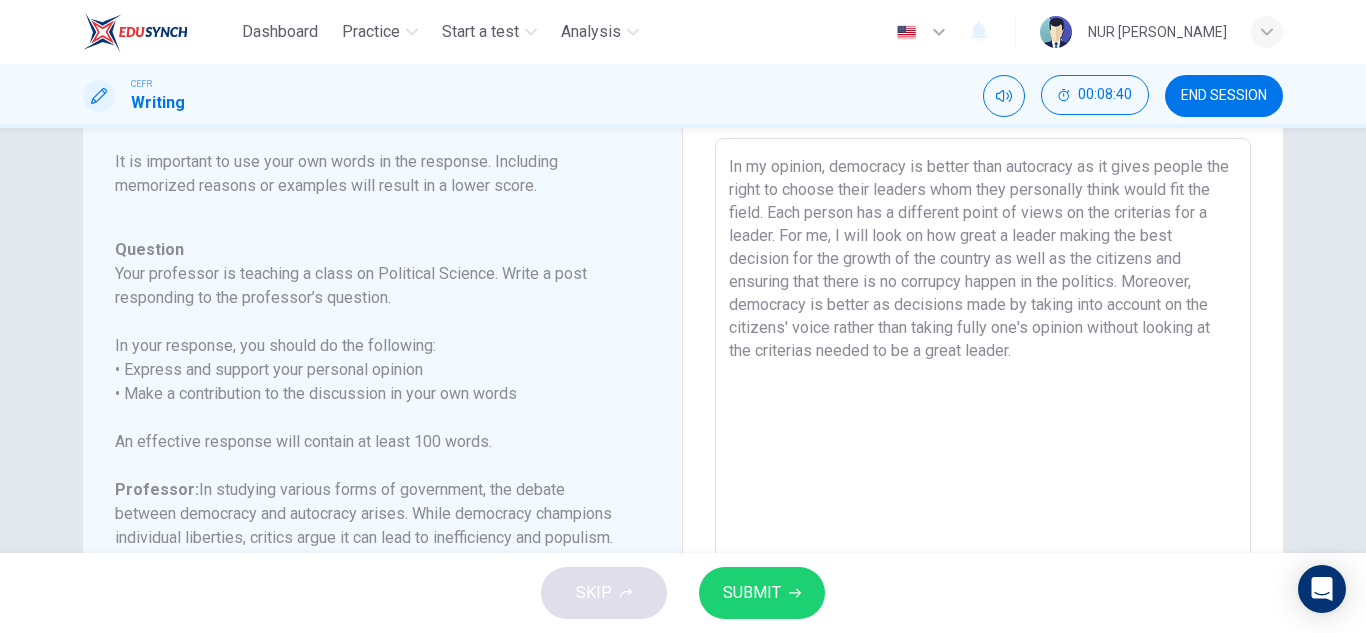scroll, scrollTop: 98, scrollLeft: 0, axis: vertical 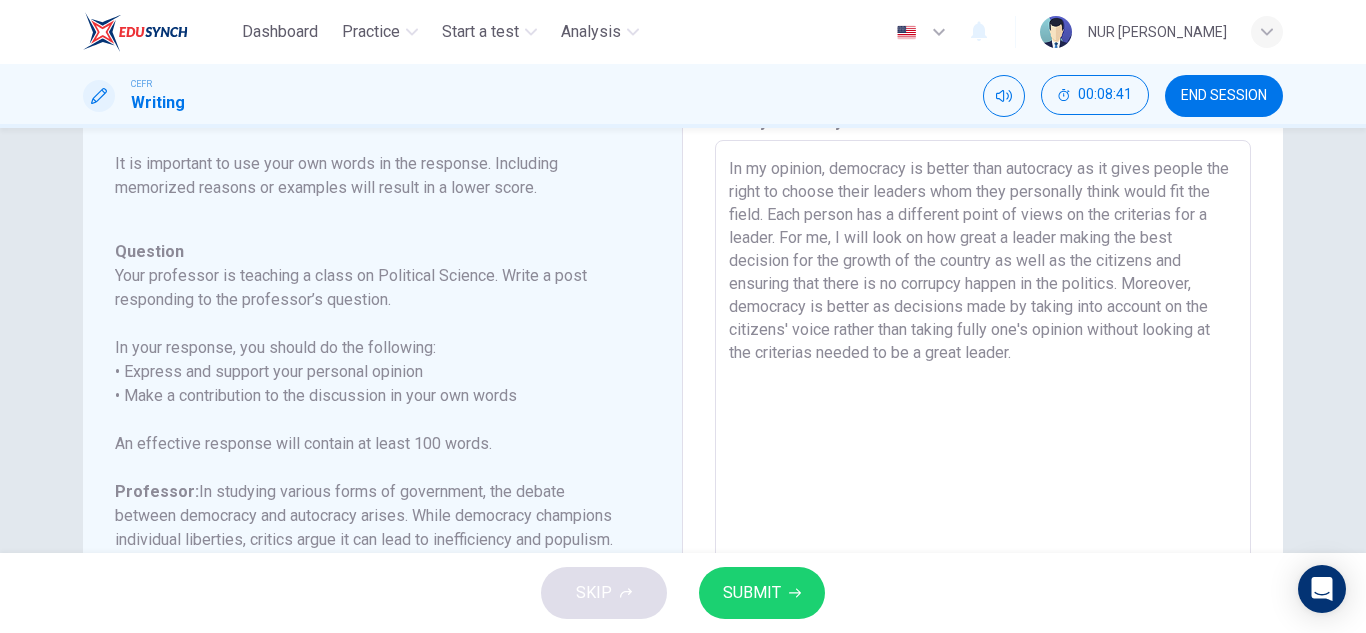 click on "In my opinion, democracy is better than autocracy as it gives people the right to choose their leaders whom they personally think would fit the field. Each person has a different point of views on the criterias for a leader. For me, I will look on how great a leader making the best decision for the growth of the country as well as the citizens and ensuring that there is no corrupcy happen in the politics. Moreover, democracy is better as decisions made by taking into account on the citizens' voice rather than taking fully one's opinion without looking at the criterias needed to be a great leader." at bounding box center (983, 474) 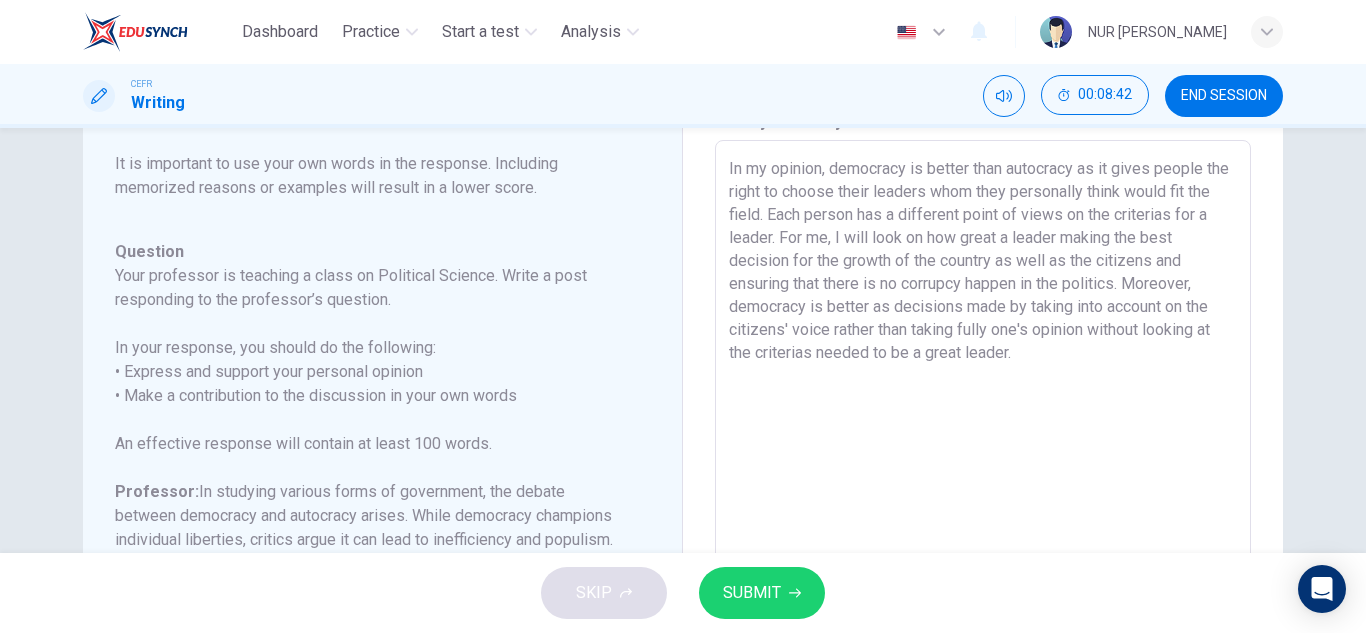 click on "In my opinion, democracy is better than autocracy as it gives people the right to choose their leaders whom they personally think would fit the field. Each person has a different point of views on the criterias for a leader. For me, I will look on how great a leader making the best decision for the growth of the country as well as the citizens and ensuring that there is no corrupcy happen in the politics. Moreover, democracy is better as decisions made by taking into account on the citizens' voice rather than taking fully one's opinion without looking at the criterias needed to be a great leader." at bounding box center [983, 474] 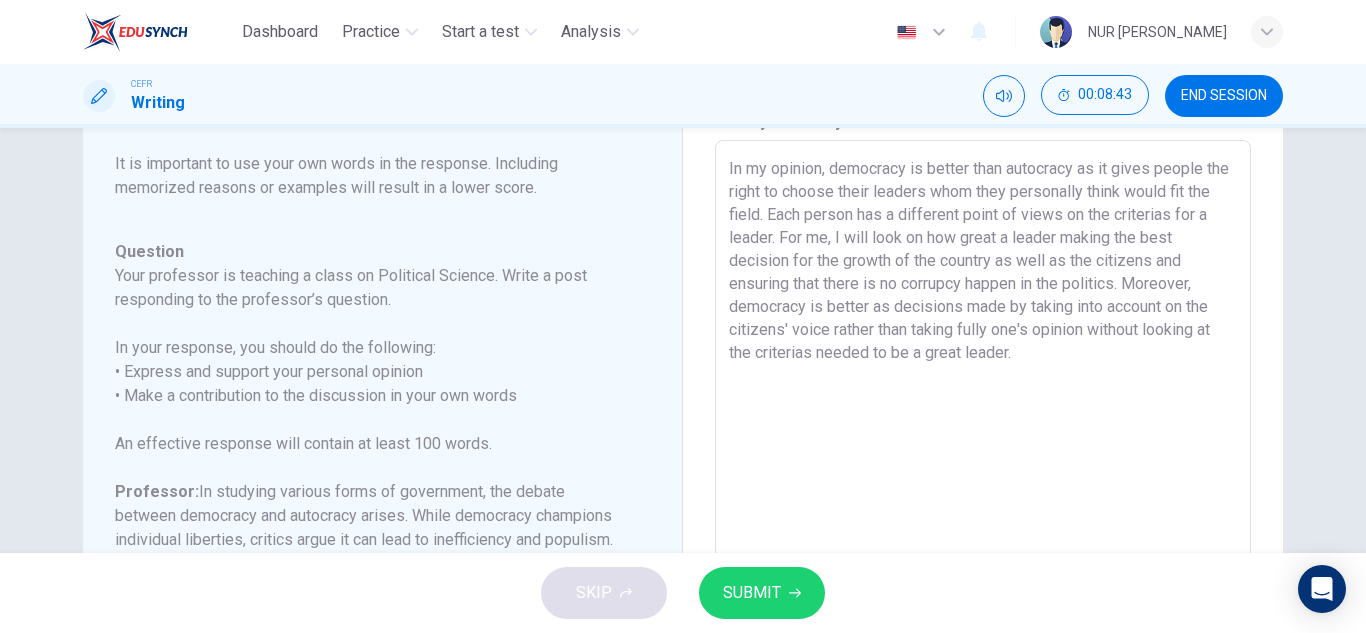 click on "In my opinion, democracy is better than autocracy as it gives people the right to choose their leaders whom they personally think would fit the field. Each person has a different point of views on the criterias for a leader. For me, I will look on how great a leader making the best decision for the growth of the country as well as the citizens and ensuring that there is no corrupcy happen in the politics. Moreover, democracy is better as decisions made by taking into account on the citizens' voice rather than taking fully one's opinion without looking at the criterias needed to be a great leader." at bounding box center [983, 474] 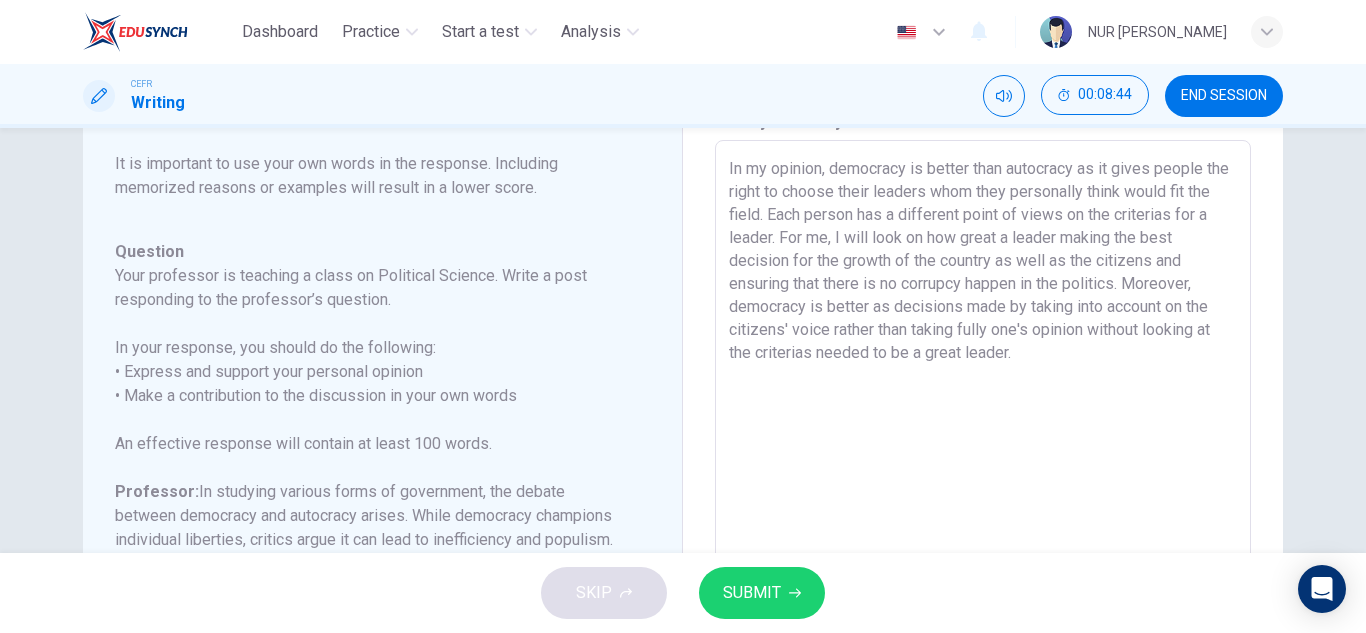 click on "In my opinion, democracy is better than autocracy as it gives people the right to choose their leaders whom they personally think would fit the field. Each person has a different point of views on the criterias for a leader. For me, I will look on how great a leader making the best decision for the growth of the country as well as the citizens and ensuring that there is no corrupcy happen in the politics. Moreover, democracy is better as decisions made by taking into account on the citizens' voice rather than taking fully one's opinion without looking at the criterias needed to be a great leader." at bounding box center [983, 474] 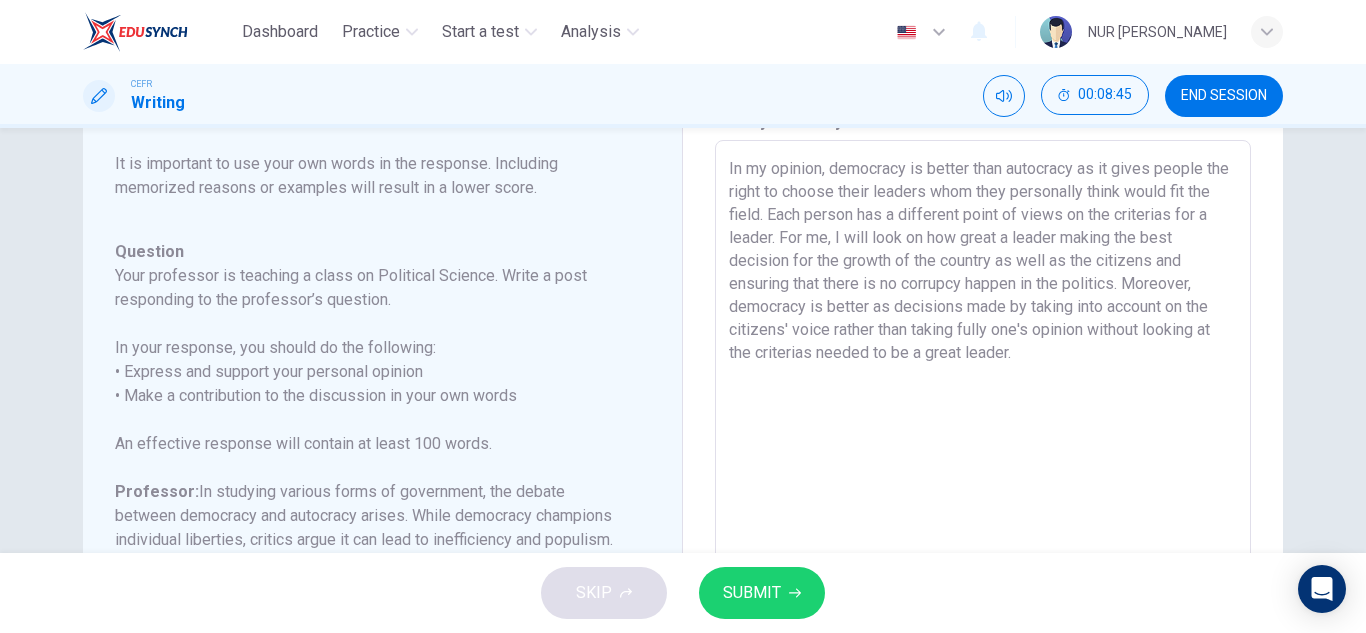drag, startPoint x: 1169, startPoint y: 328, endPoint x: 1231, endPoint y: 335, distance: 62.39391 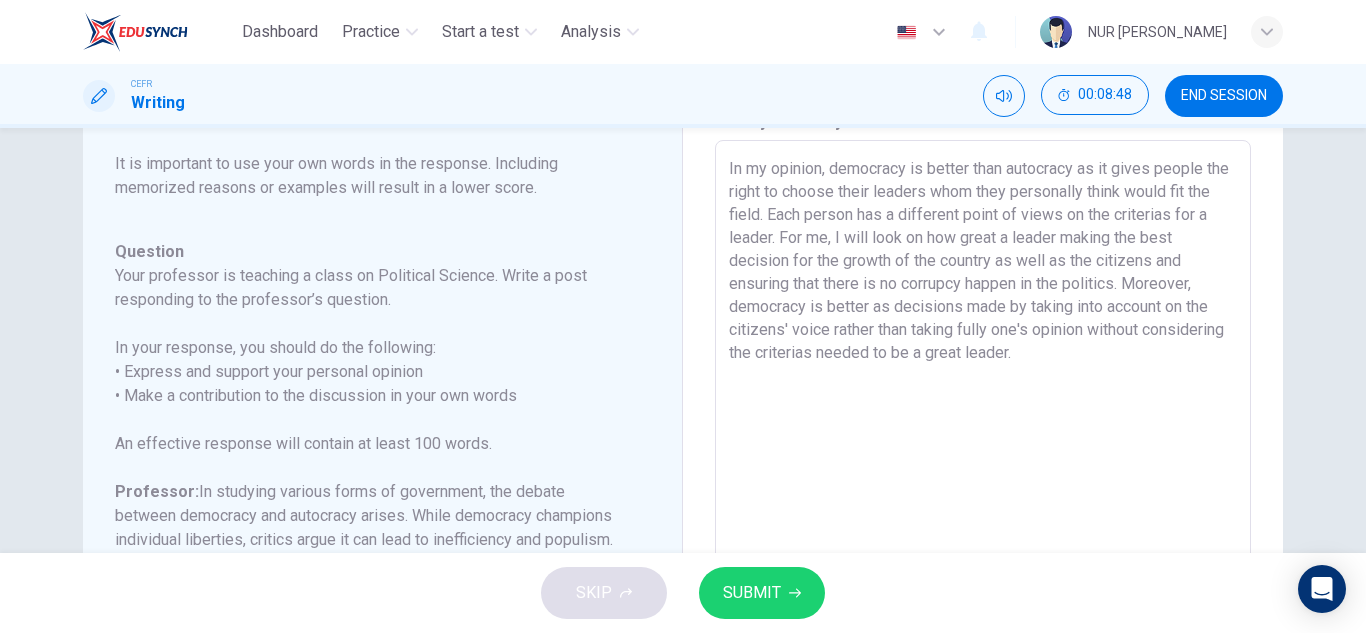 click on "In my opinion, democracy is better than autocracy as it gives people the right to choose their leaders whom they personally think would fit the field. Each person has a different point of views on the criterias for a leader. For me, I will look on how great a leader making the best decision for the growth of the country as well as the citizens and ensuring that there is no corrupcy happen in the politics. Moreover, democracy is better as decisions made by taking into account on the citizens' voice rather than taking fully one's opinion without considering the criterias needed to be a great leader." at bounding box center (983, 474) 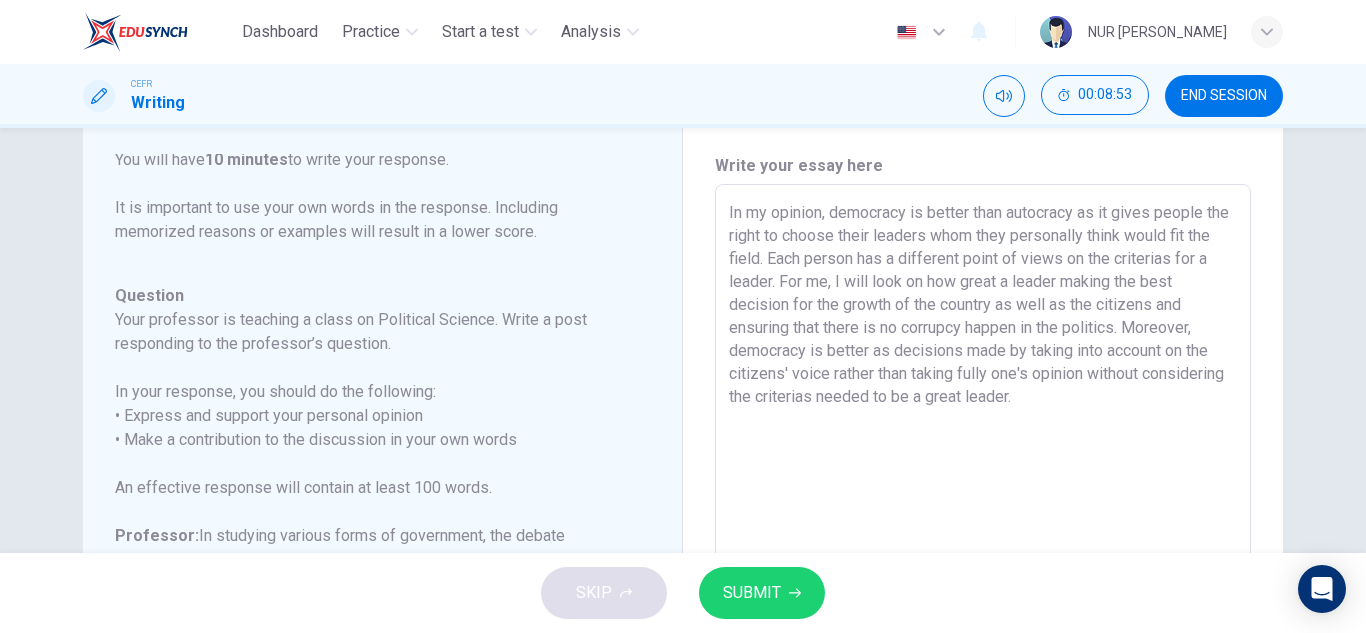 scroll, scrollTop: 57, scrollLeft: 0, axis: vertical 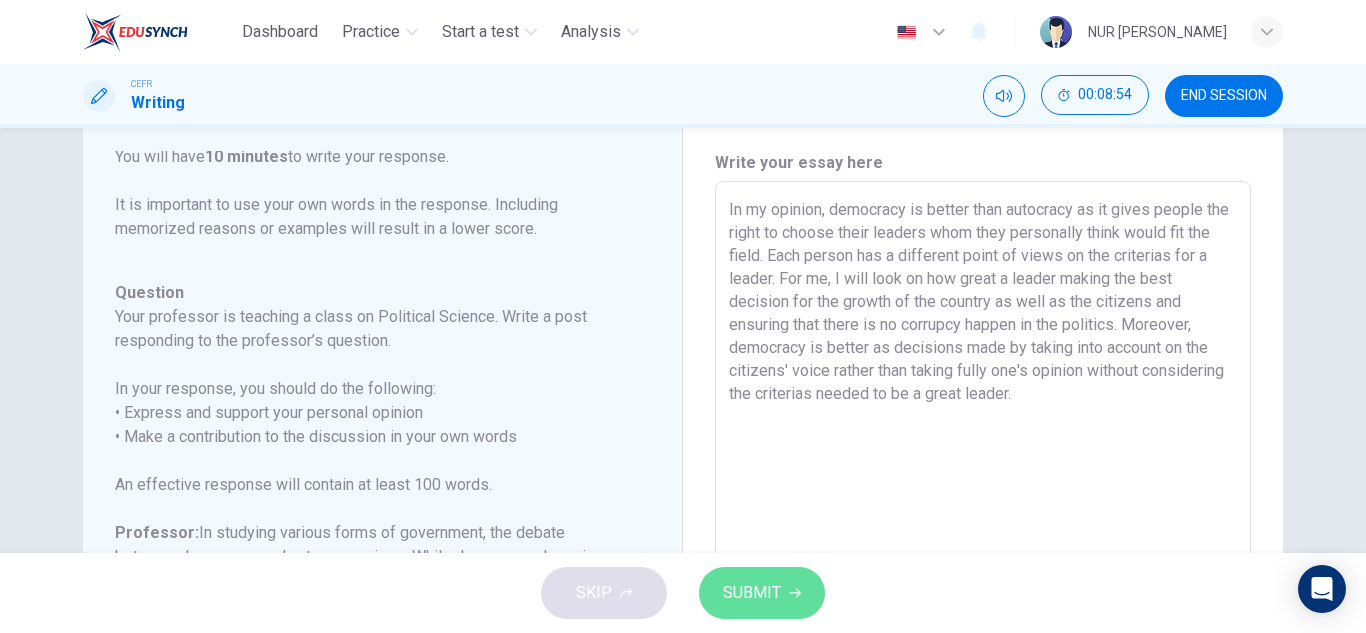 click on "SUBMIT" at bounding box center (762, 593) 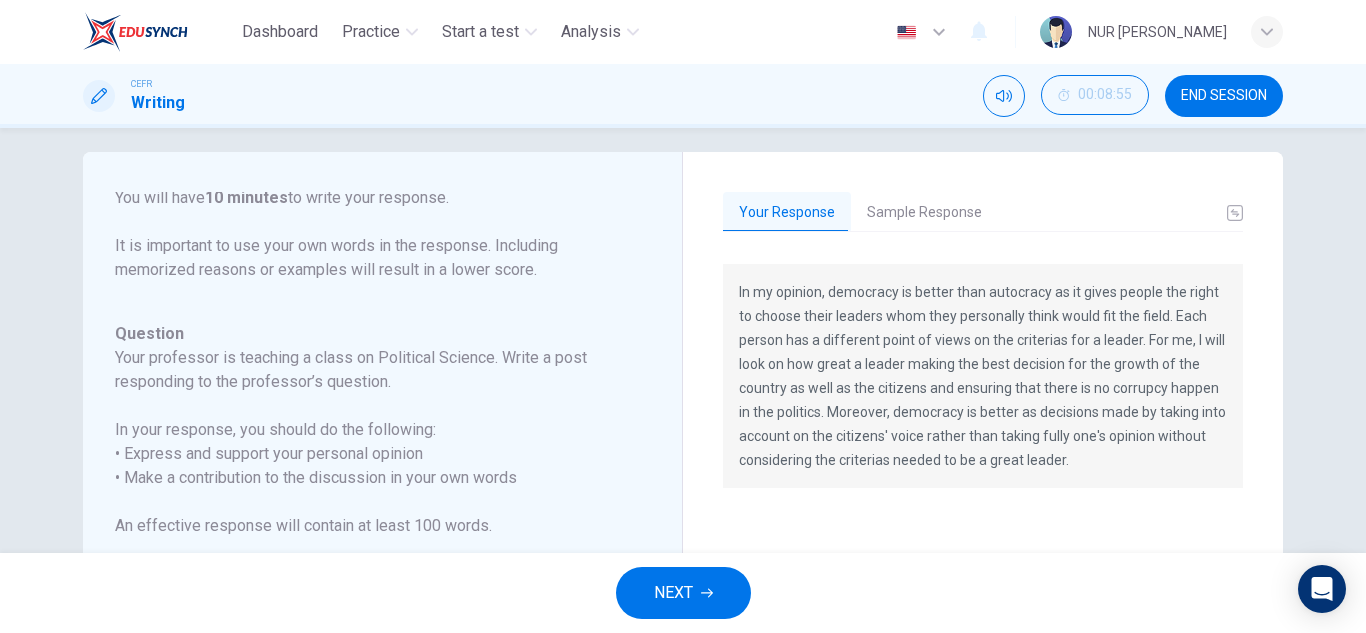 scroll, scrollTop: 15, scrollLeft: 0, axis: vertical 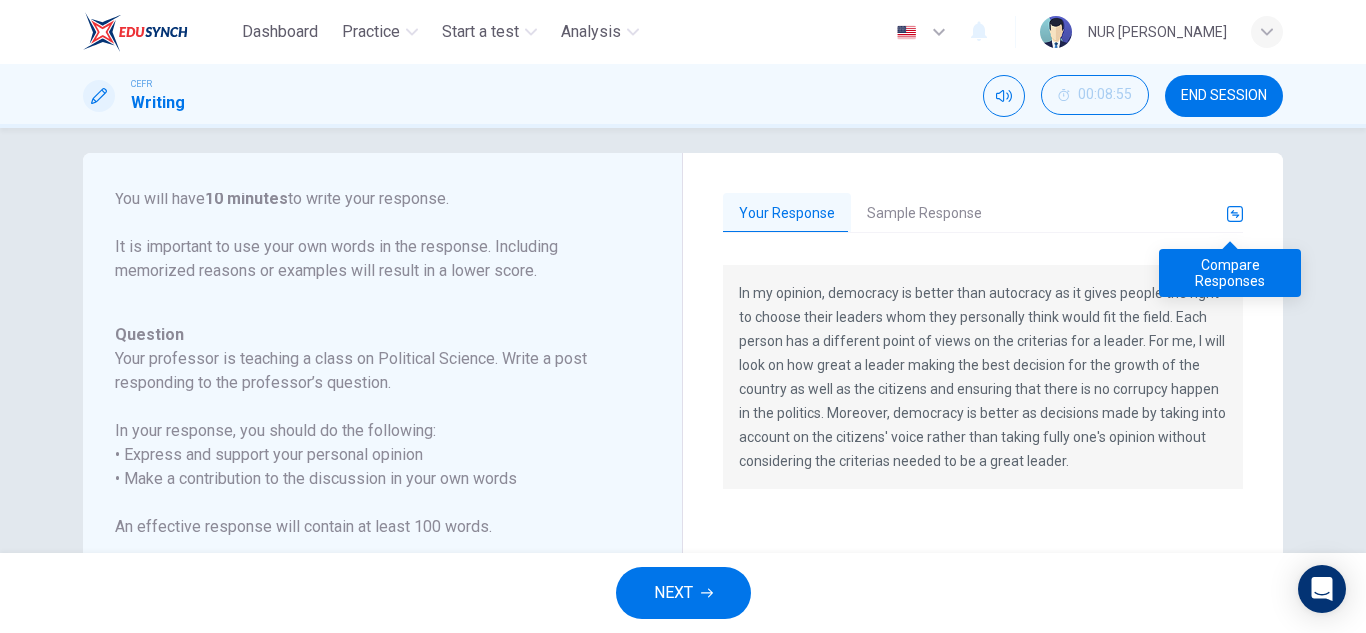 click 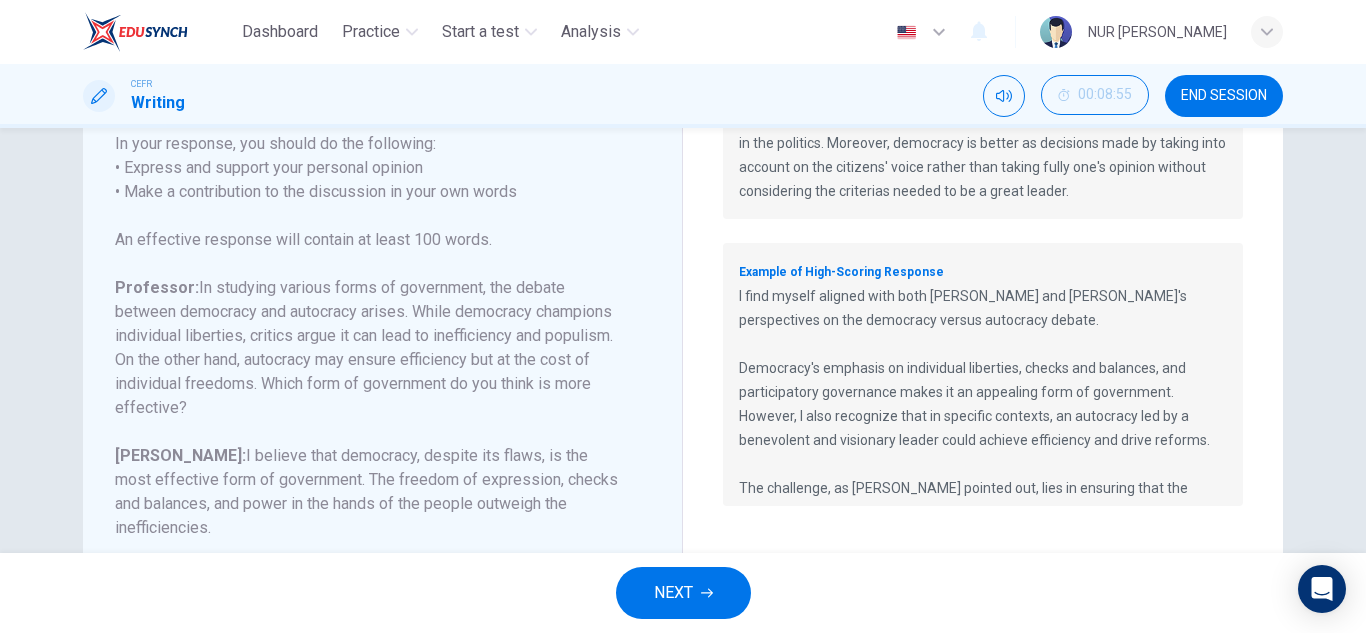 scroll, scrollTop: 303, scrollLeft: 0, axis: vertical 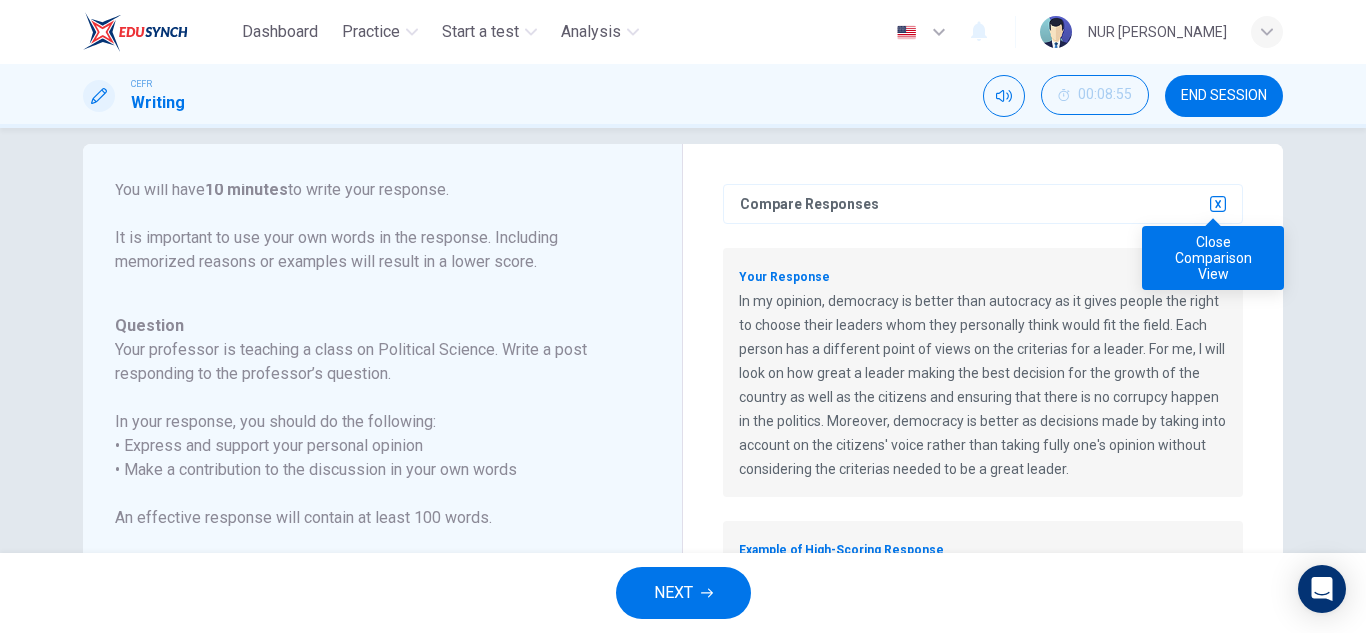 click 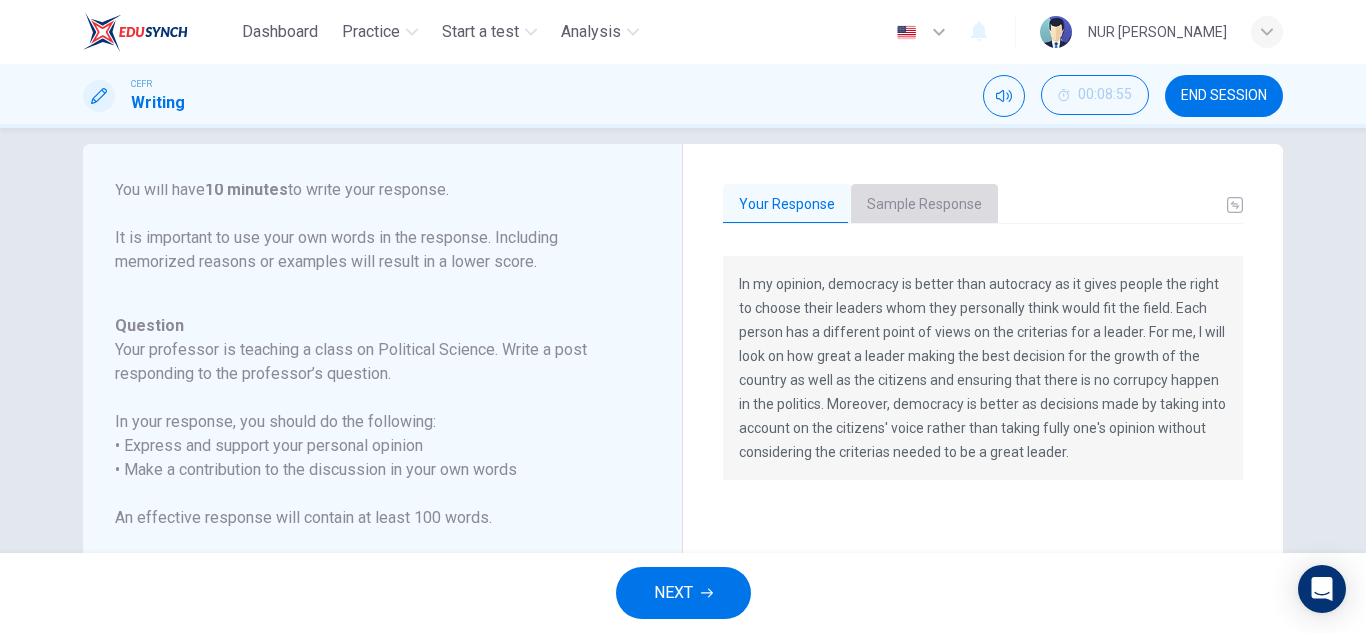 click on "Sample Response" at bounding box center [924, 205] 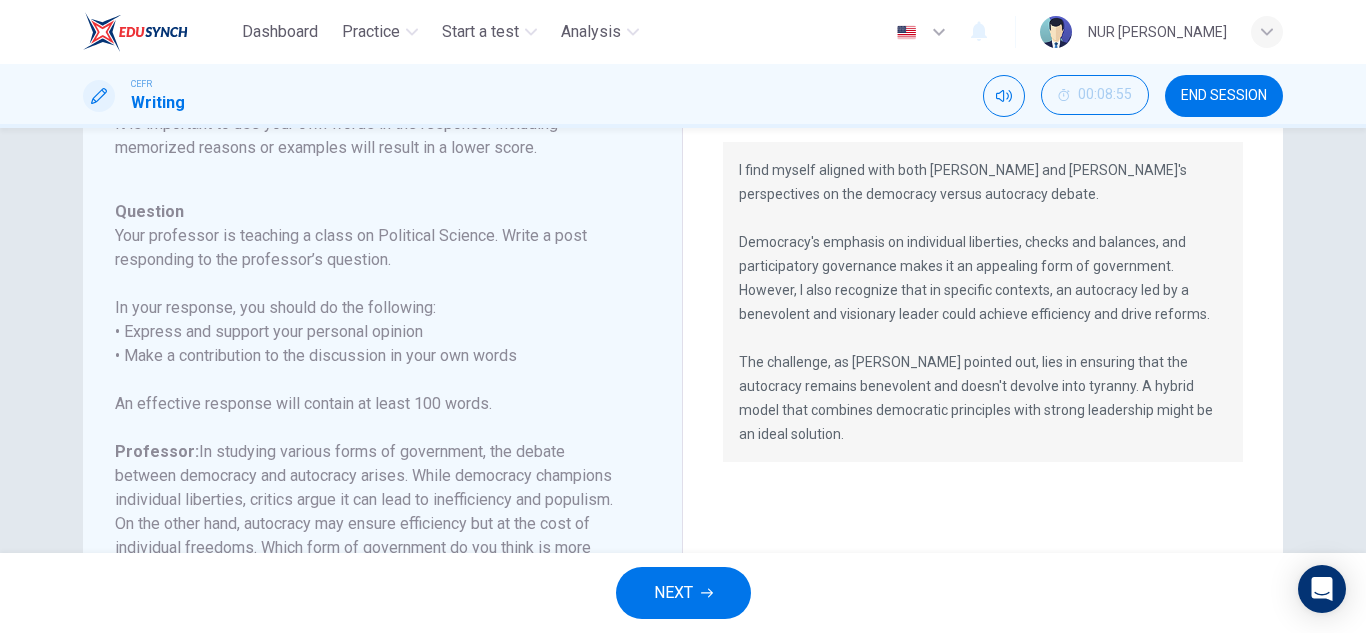 scroll, scrollTop: 141, scrollLeft: 0, axis: vertical 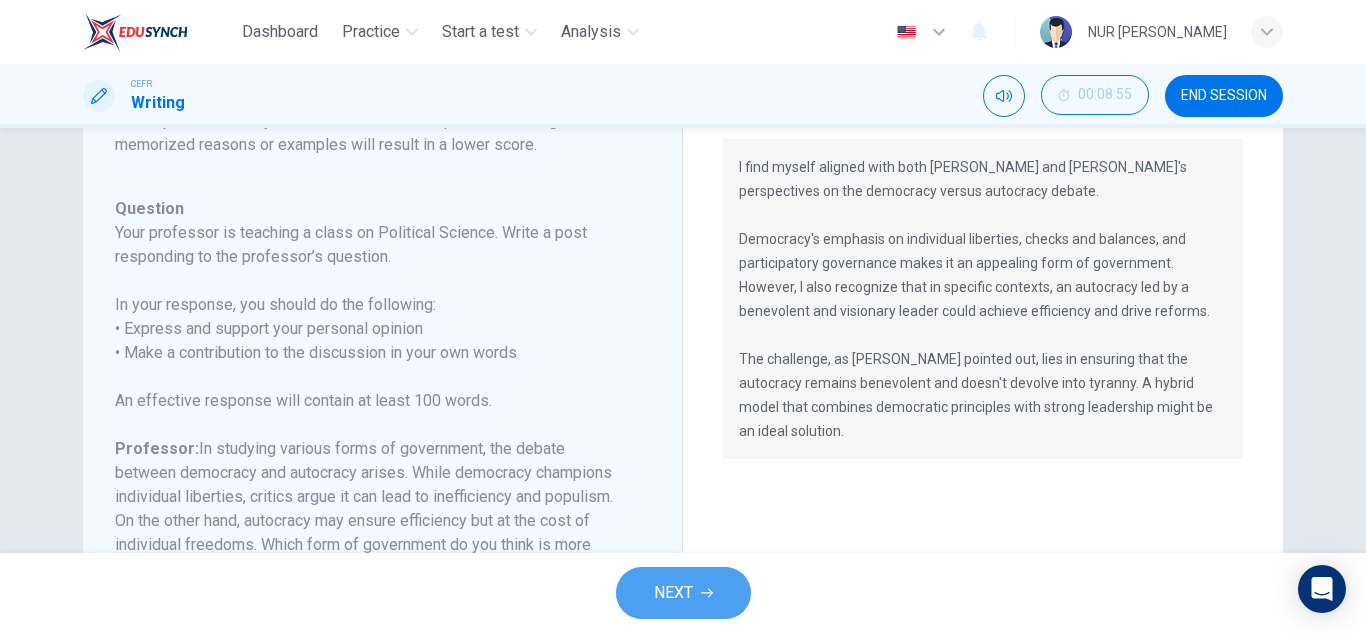 click on "NEXT" at bounding box center (673, 593) 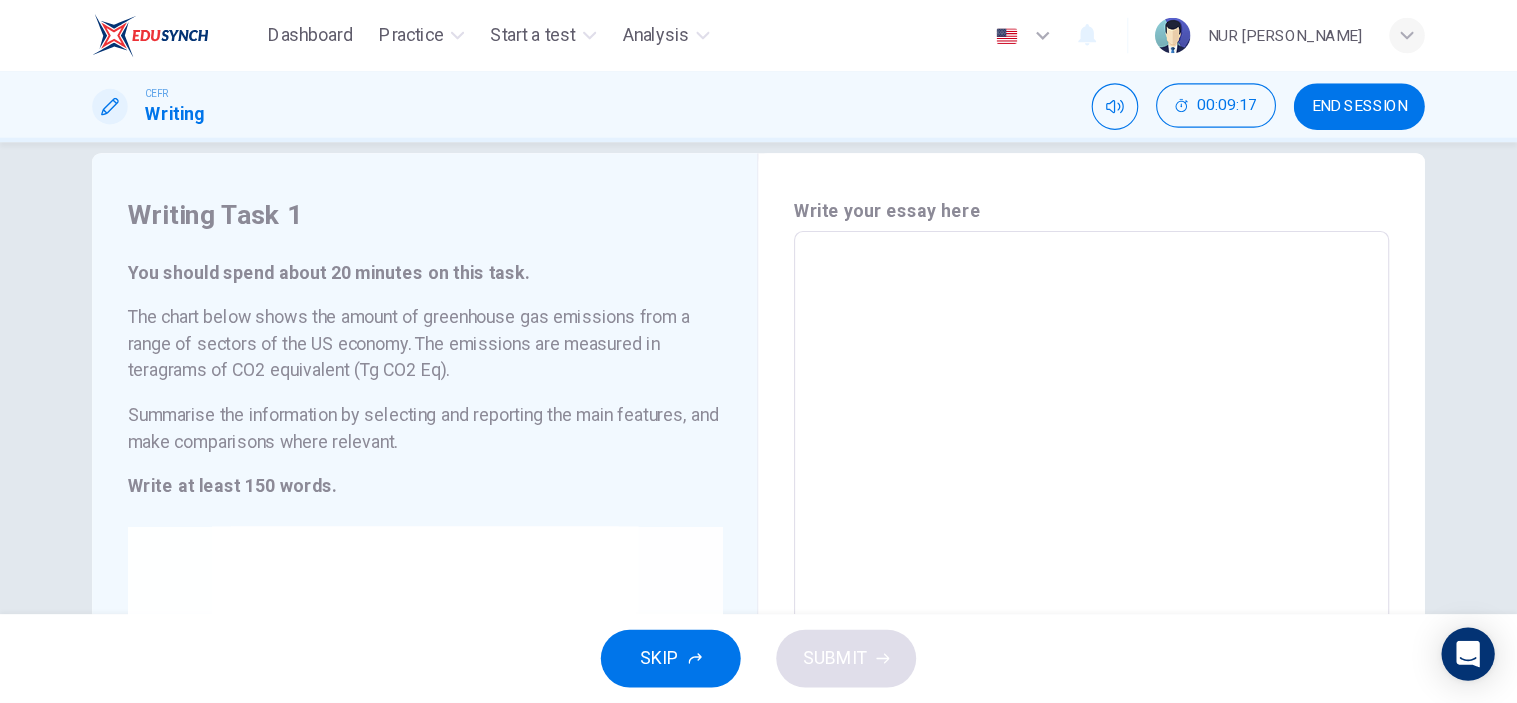 scroll, scrollTop: 29, scrollLeft: 0, axis: vertical 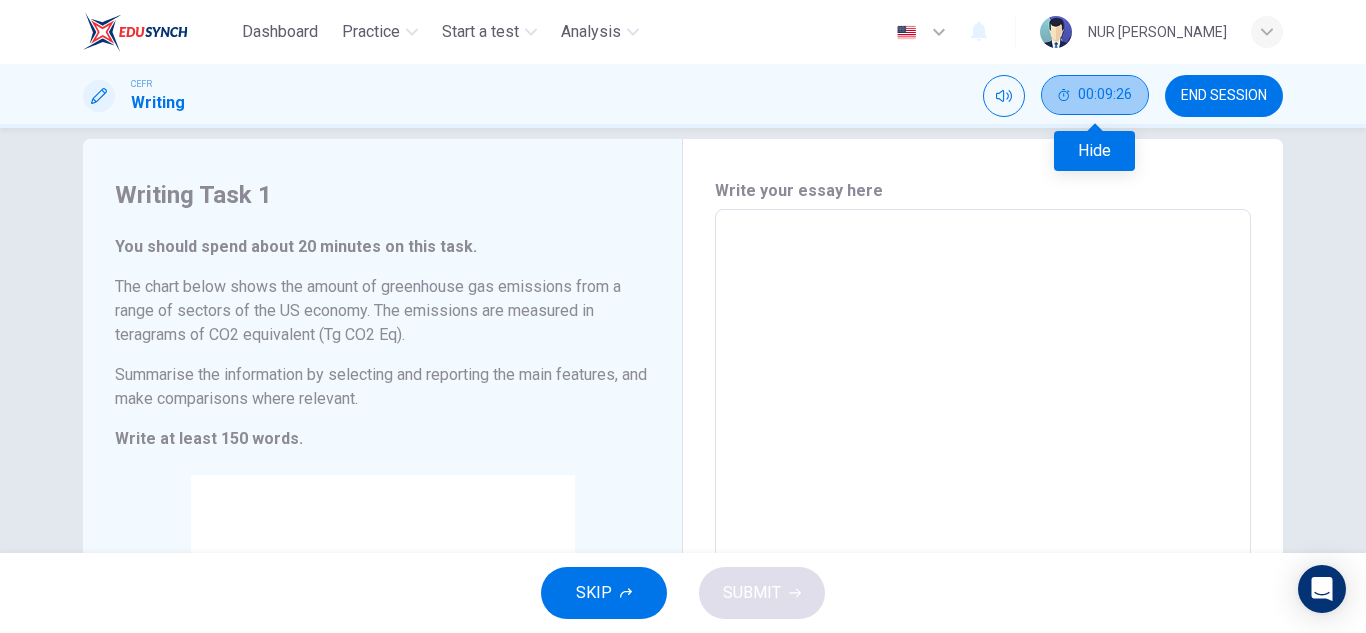 click on "00:09:26" at bounding box center [1105, 95] 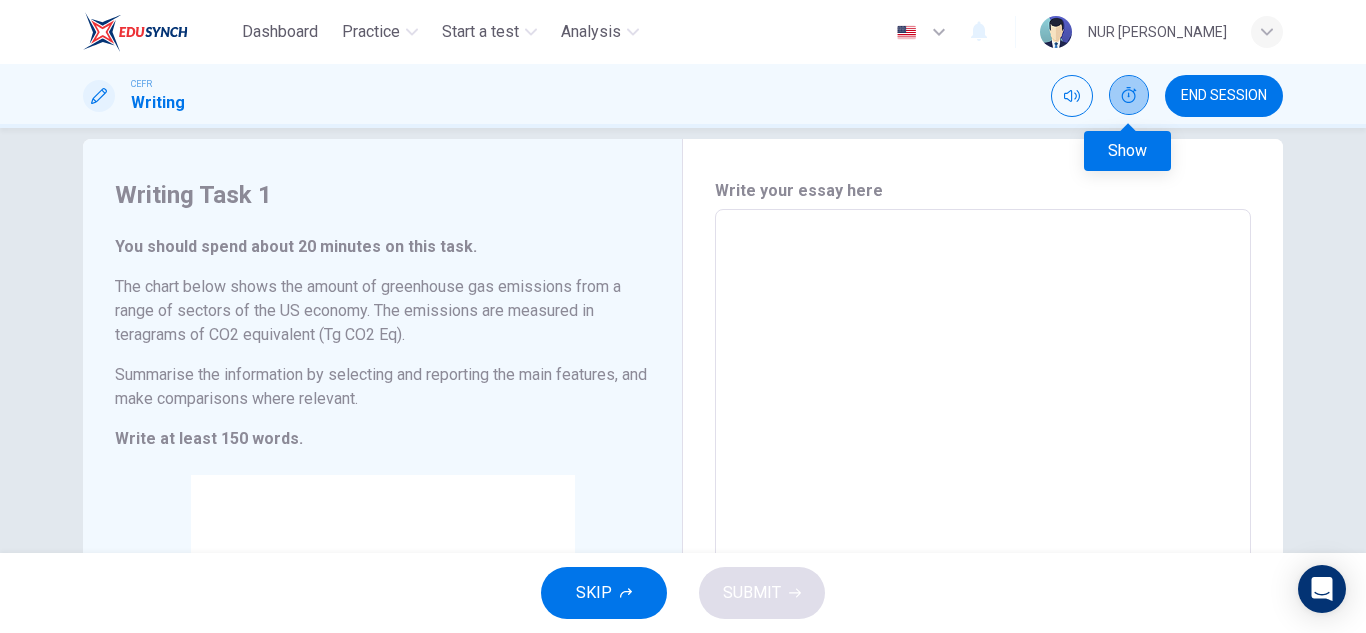 click 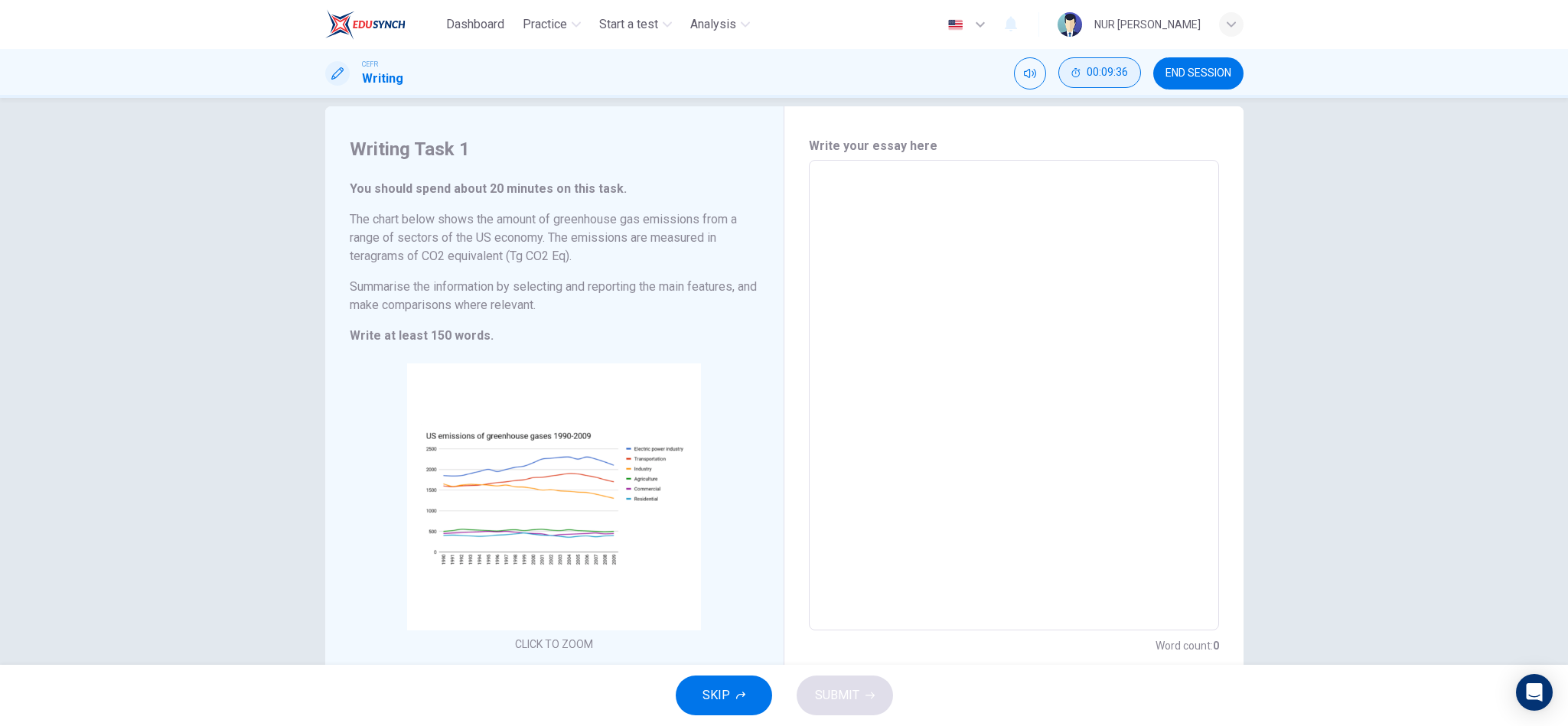 scroll, scrollTop: 23, scrollLeft: 0, axis: vertical 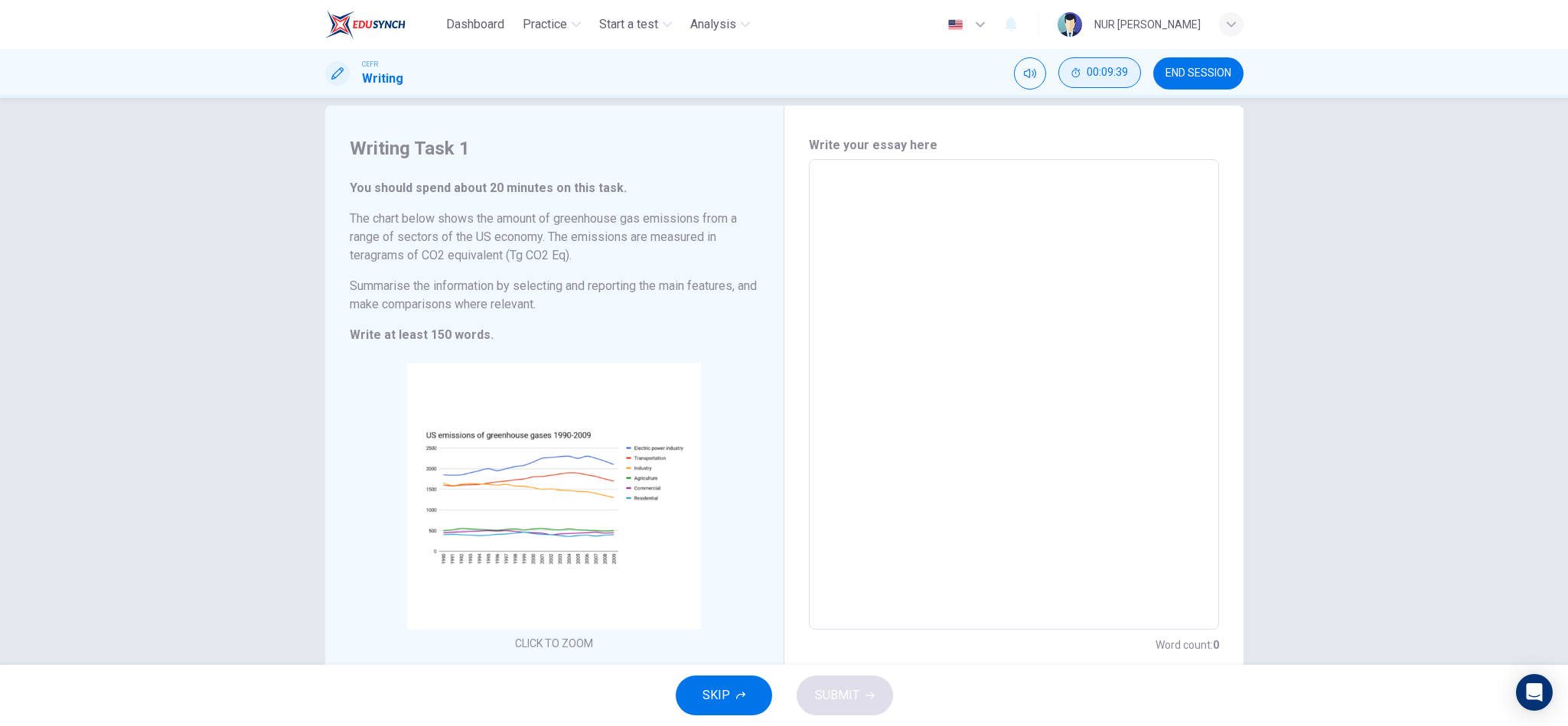 drag, startPoint x: 976, startPoint y: 2, endPoint x: 1055, endPoint y: 370, distance: 376.38411 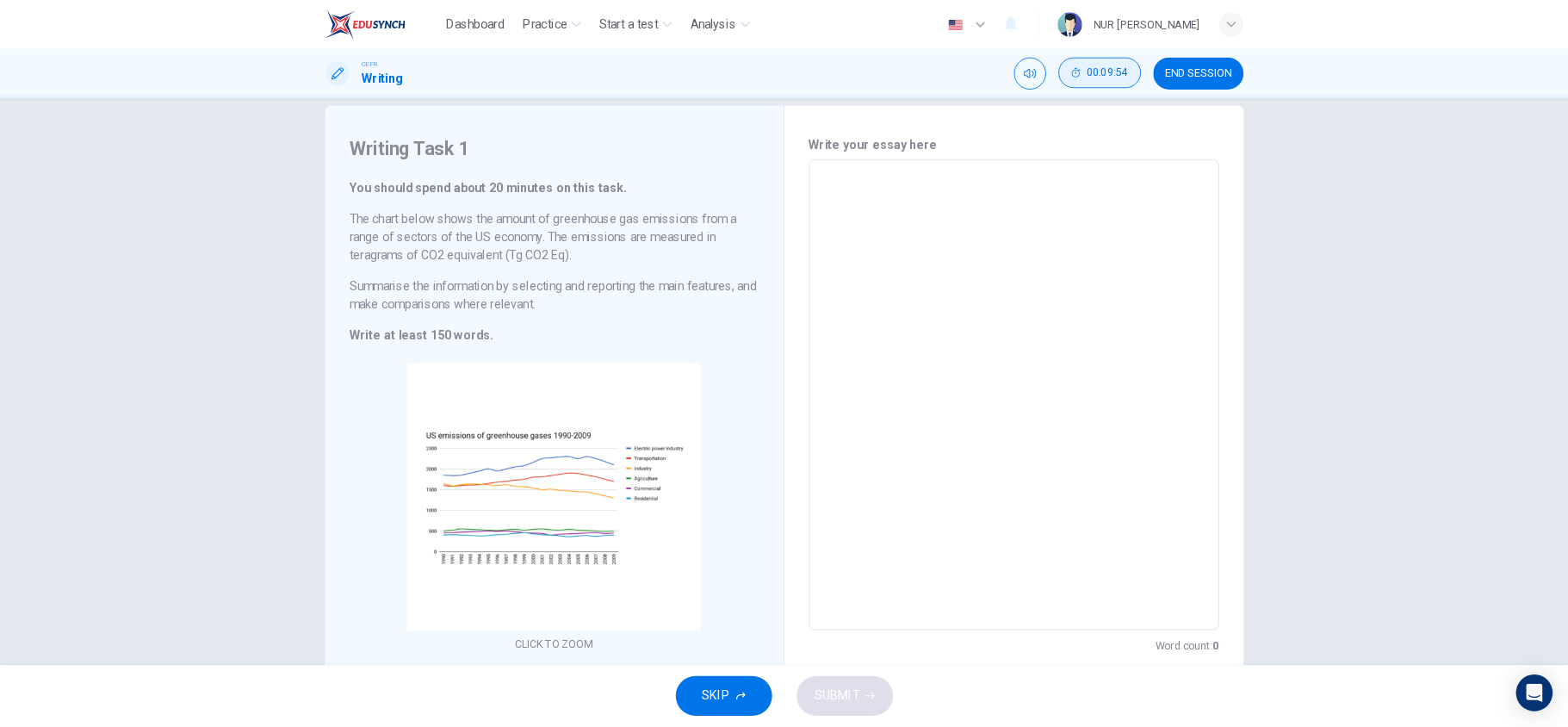 scroll, scrollTop: 26, scrollLeft: 0, axis: vertical 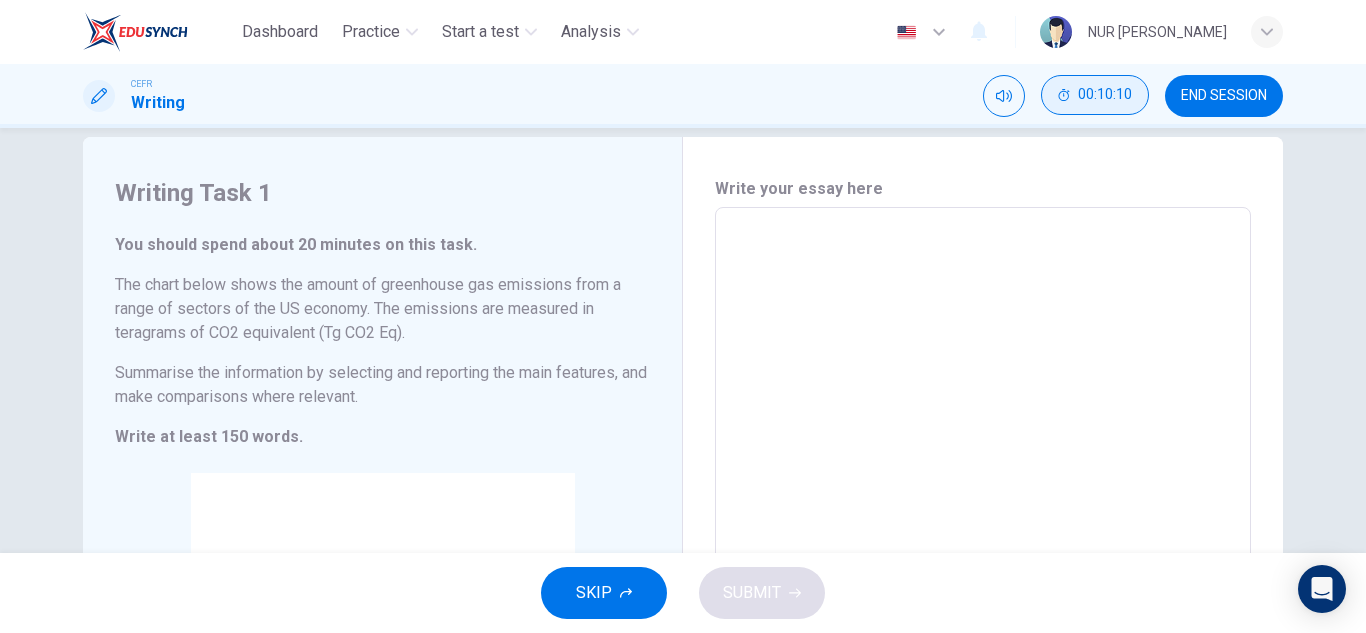 drag, startPoint x: 2047, startPoint y: 10, endPoint x: 664, endPoint y: 365, distance: 1427.8354 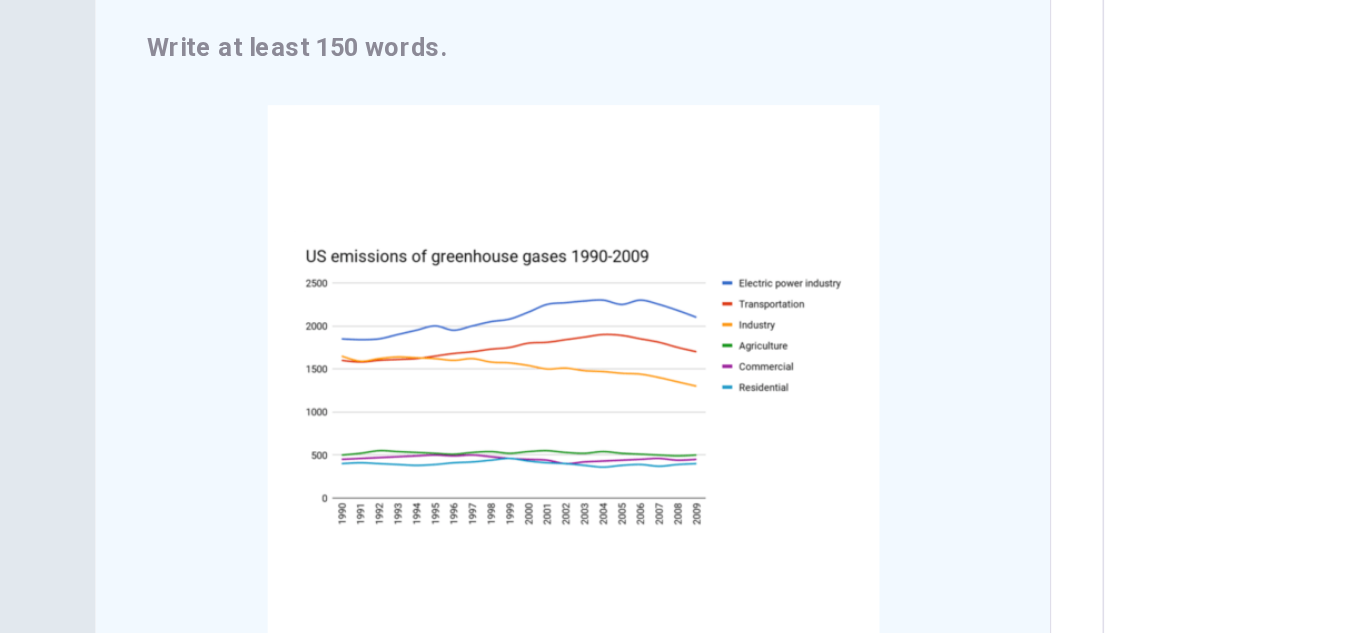 scroll, scrollTop: 305, scrollLeft: 0, axis: vertical 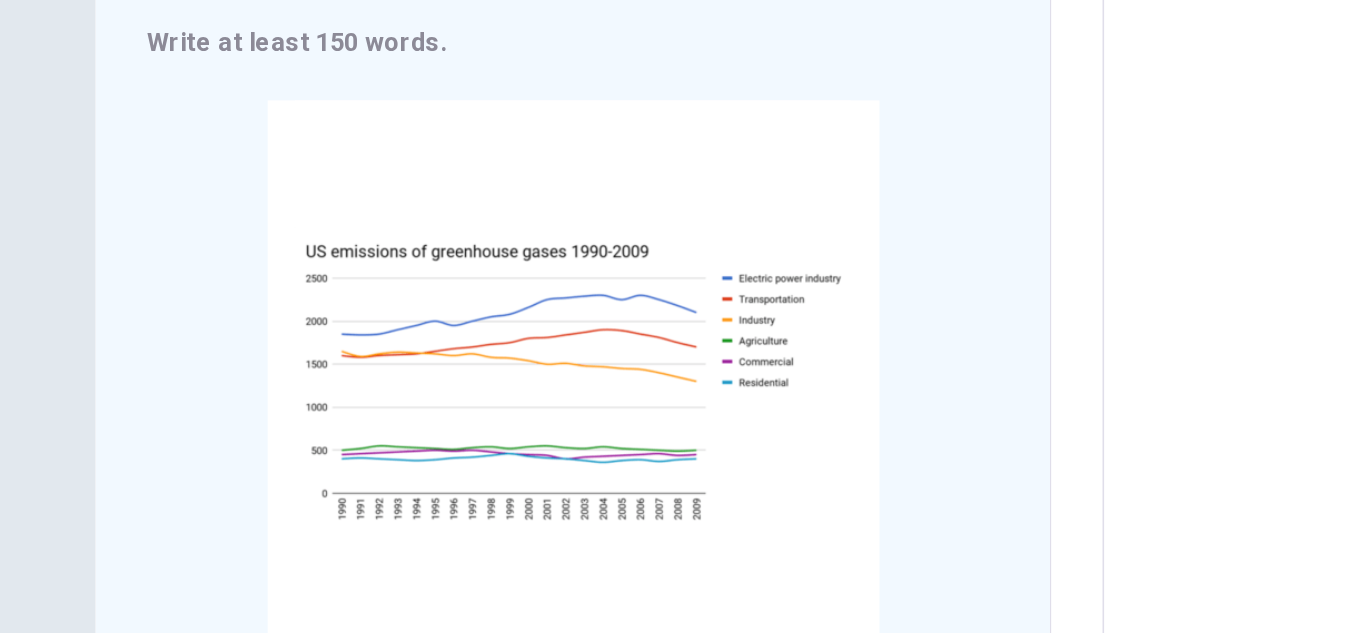 click on "Click to Zoom" at bounding box center (383, 390) 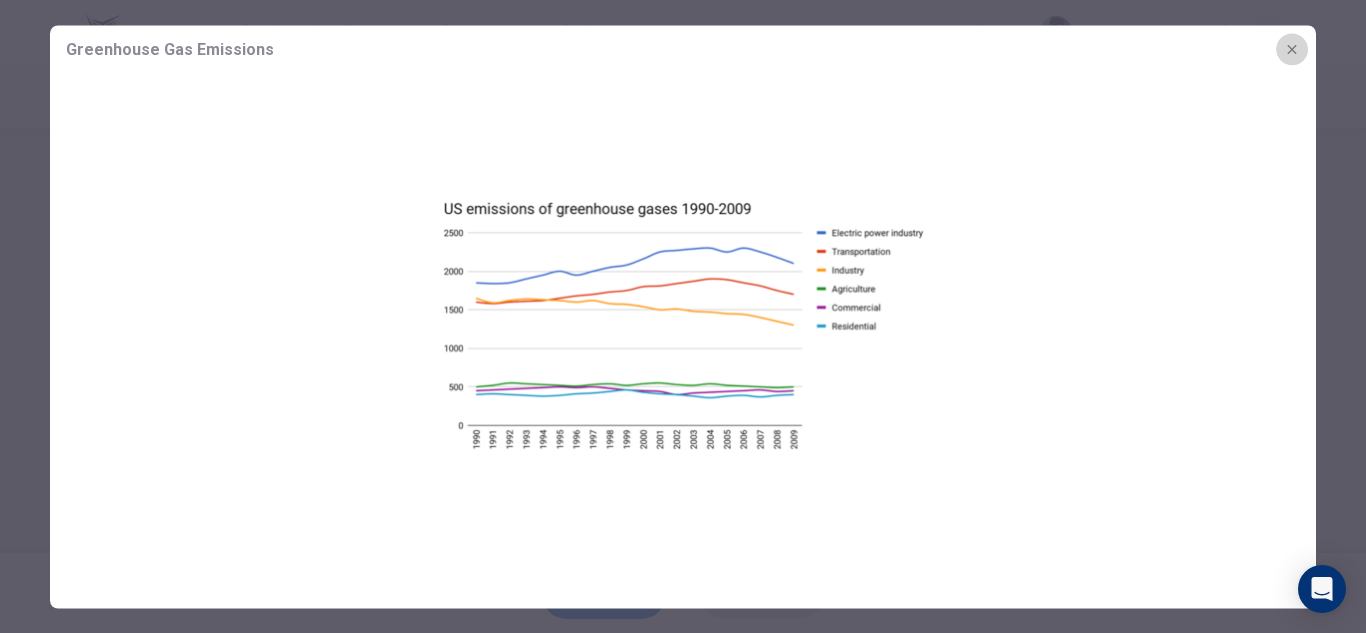 click 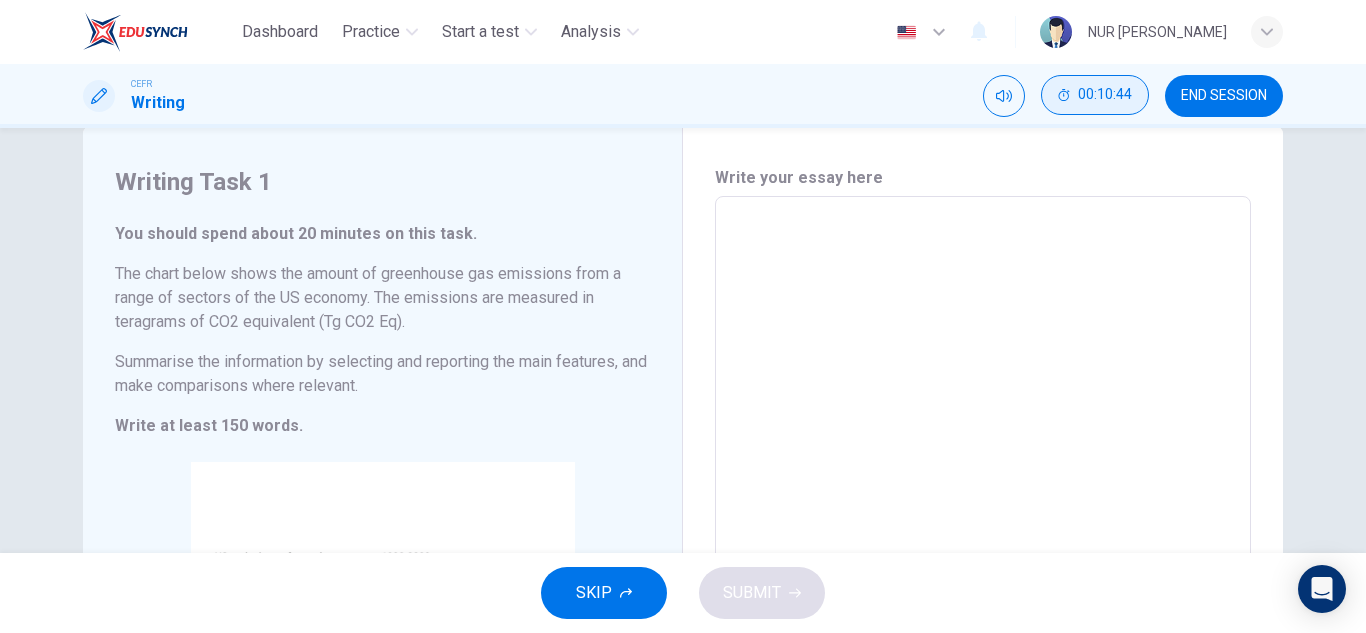 scroll, scrollTop: 41, scrollLeft: 0, axis: vertical 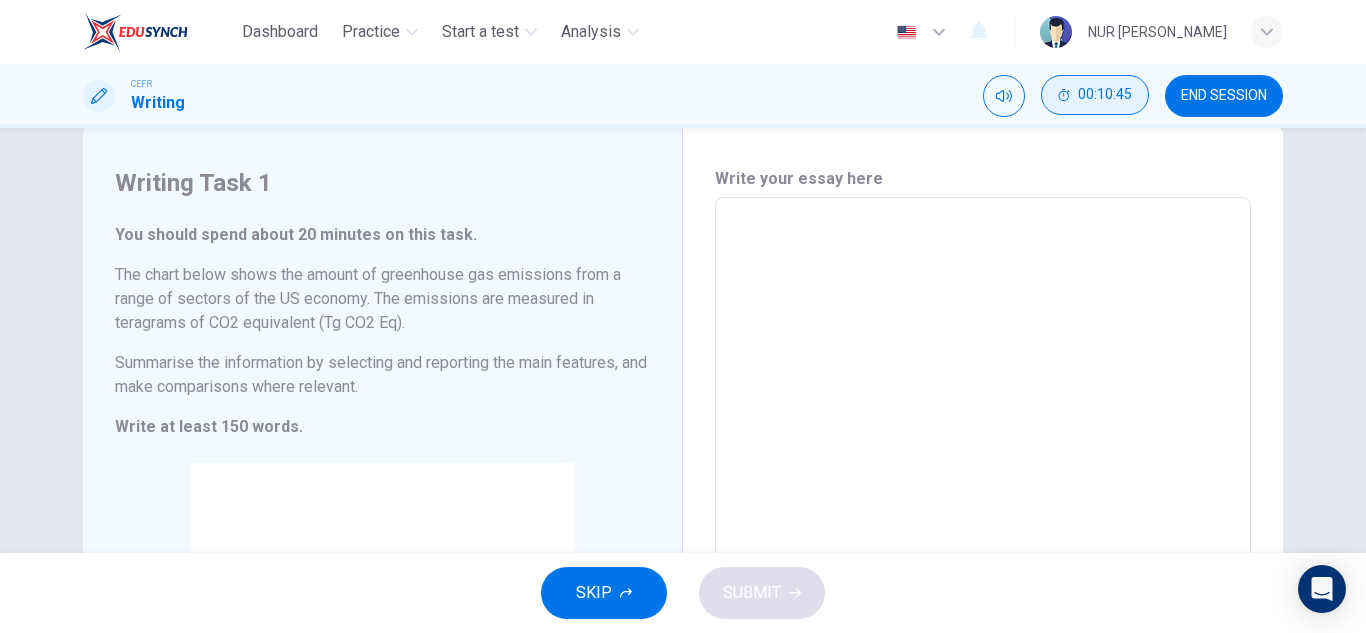 click at bounding box center (983, 505) 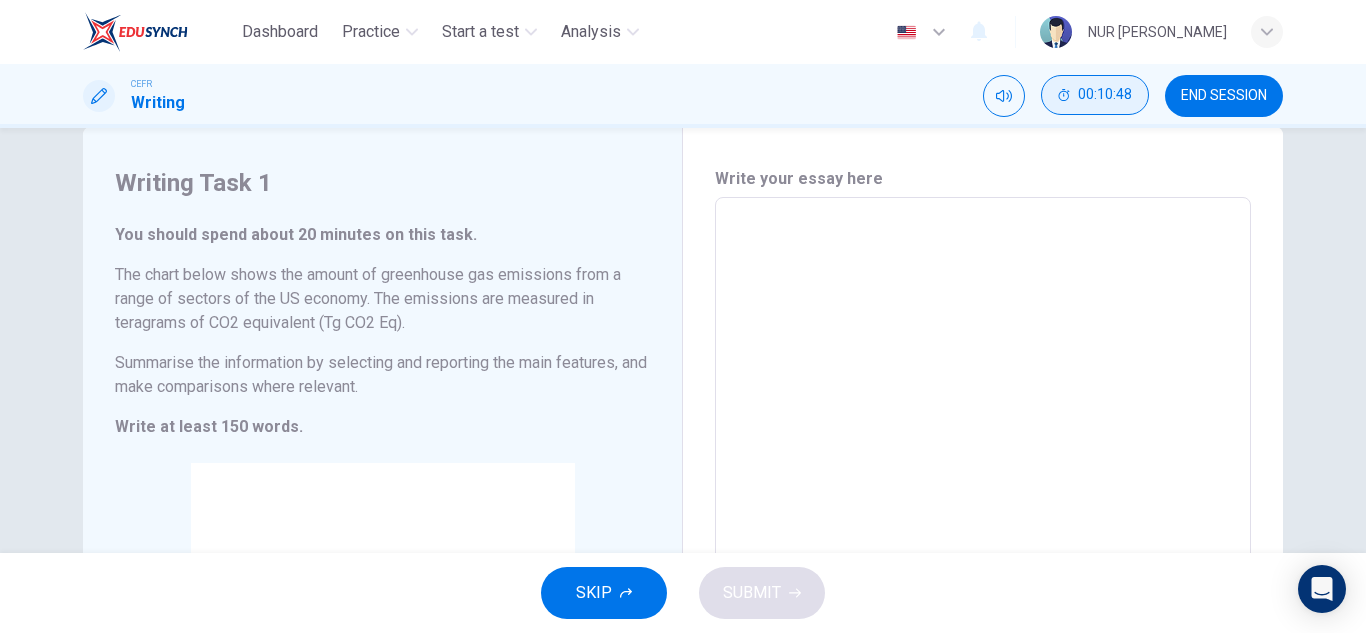 click at bounding box center [983, 505] 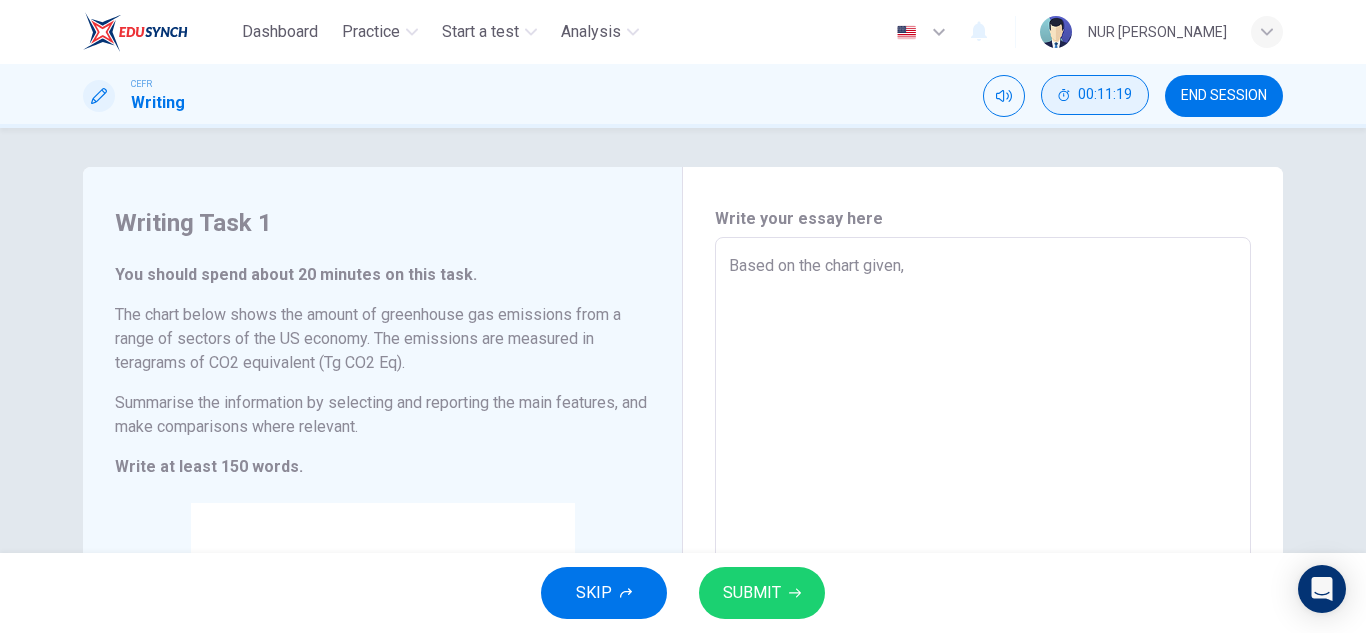 scroll, scrollTop: 412, scrollLeft: 0, axis: vertical 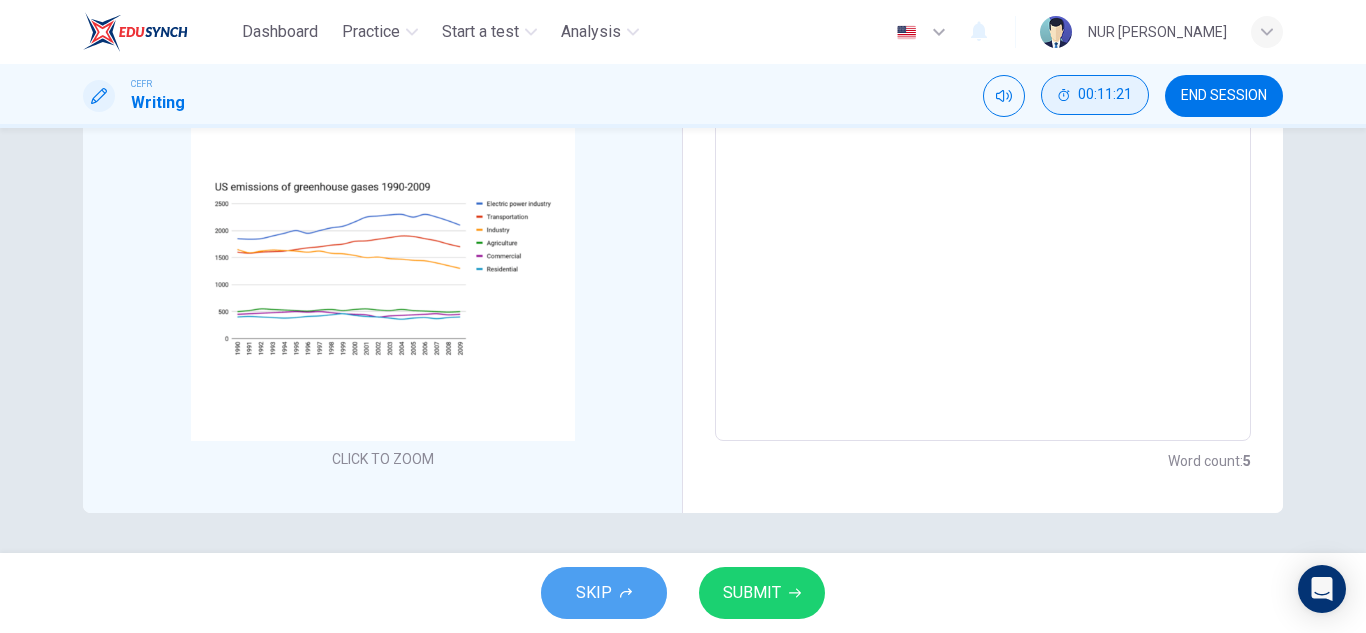 click on "SKIP" at bounding box center (604, 593) 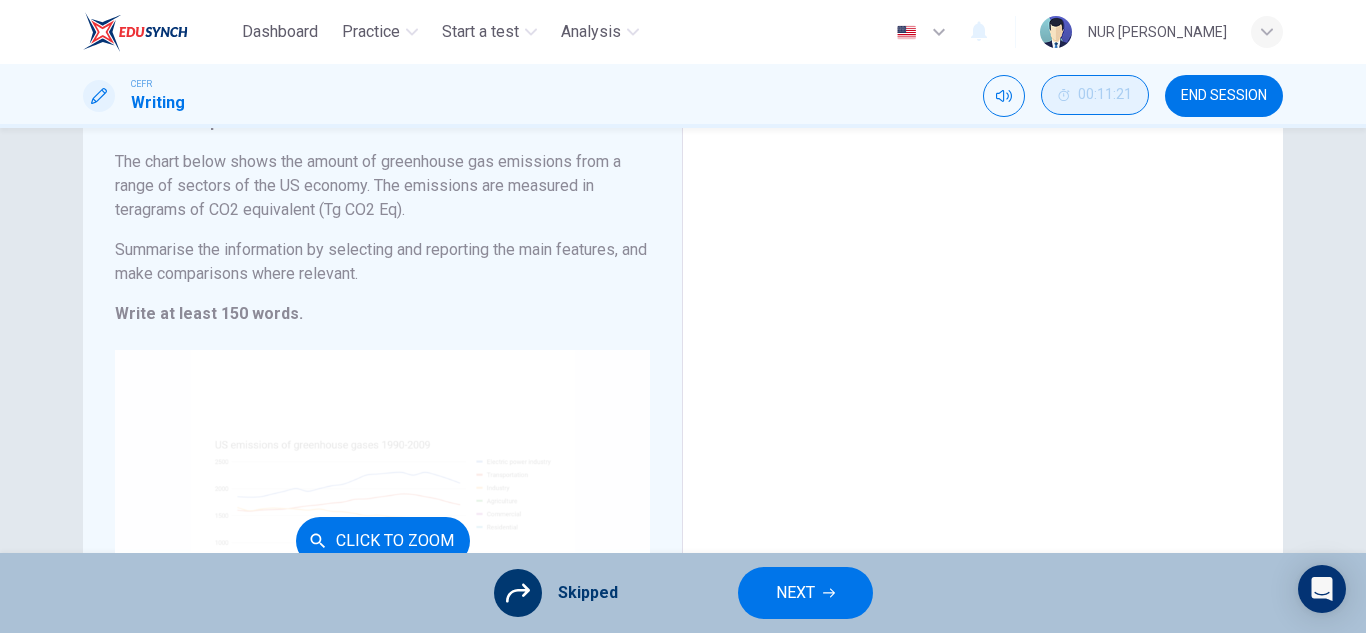 scroll, scrollTop: 412, scrollLeft: 0, axis: vertical 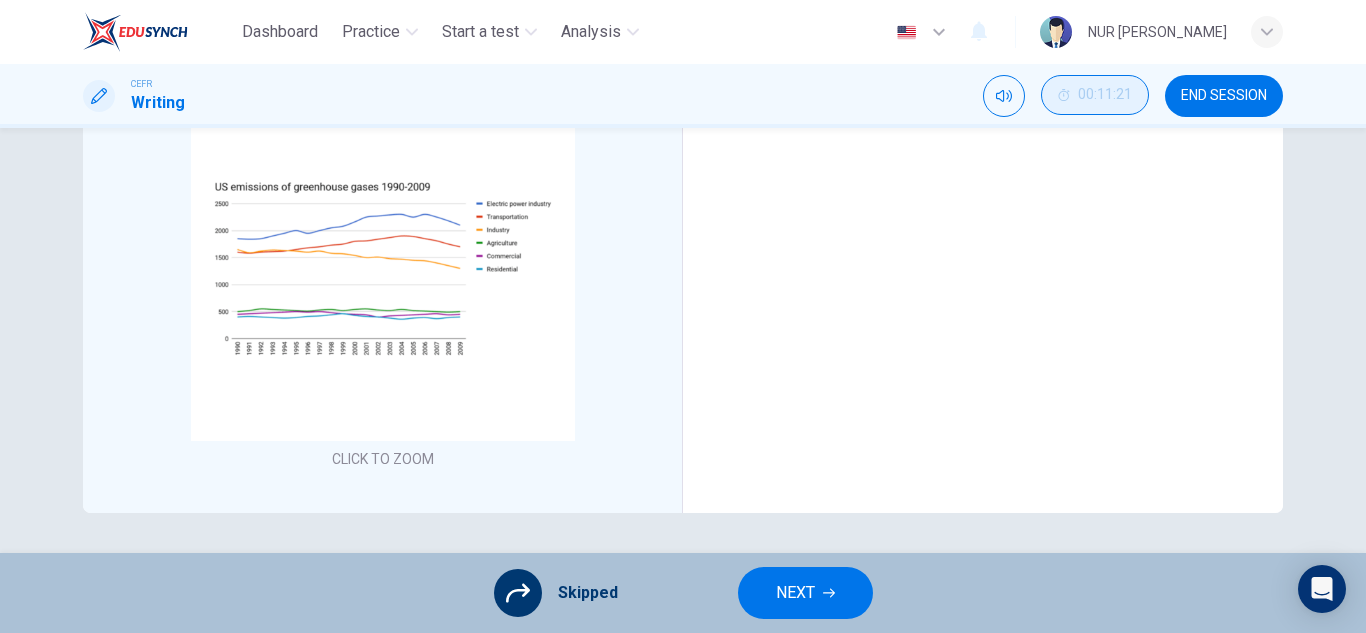click 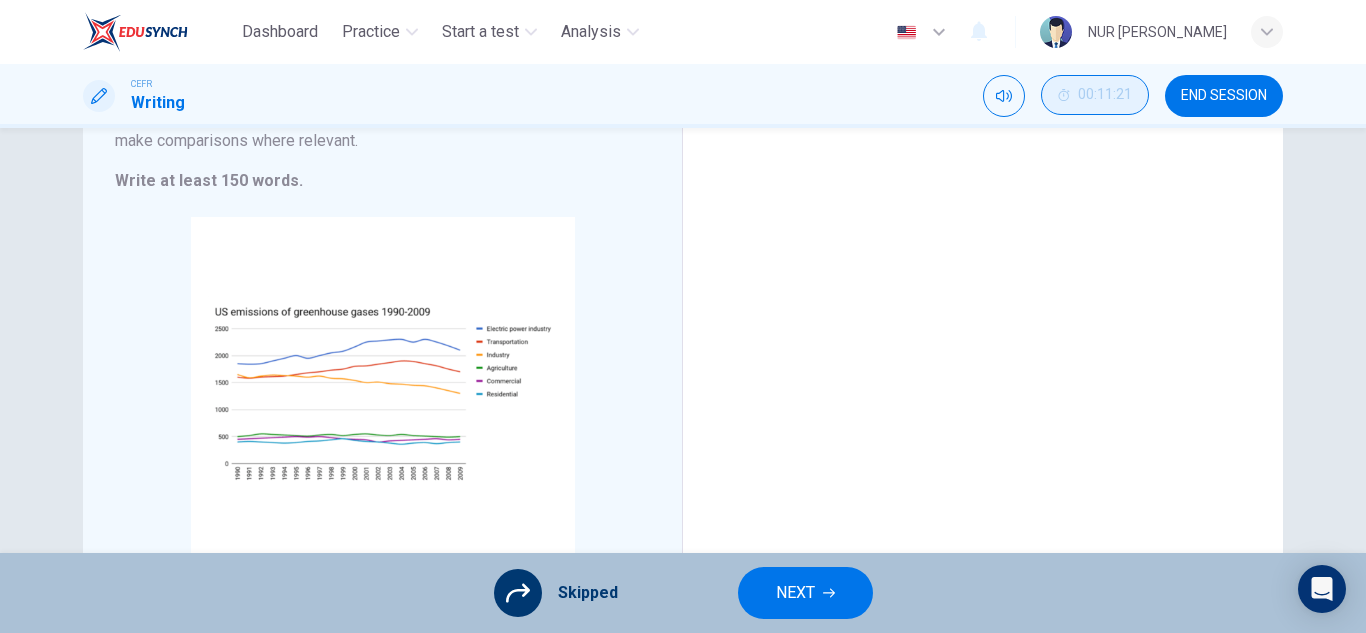 scroll, scrollTop: 412, scrollLeft: 0, axis: vertical 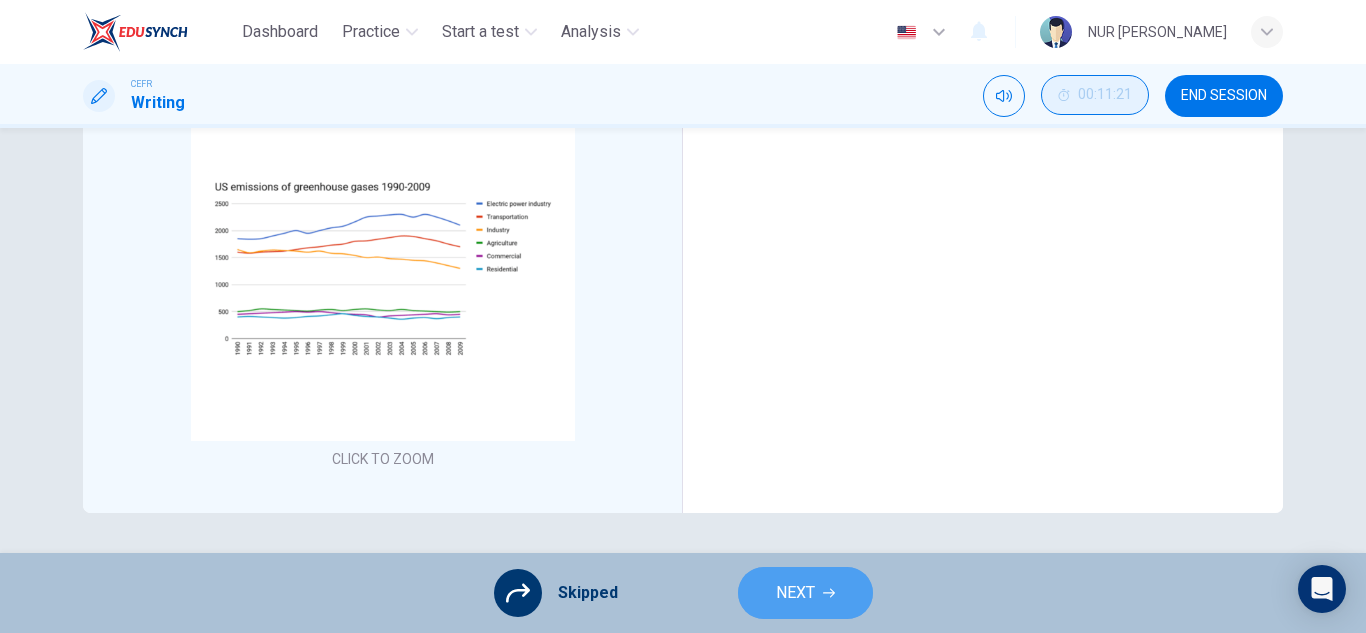click on "NEXT" at bounding box center [805, 593] 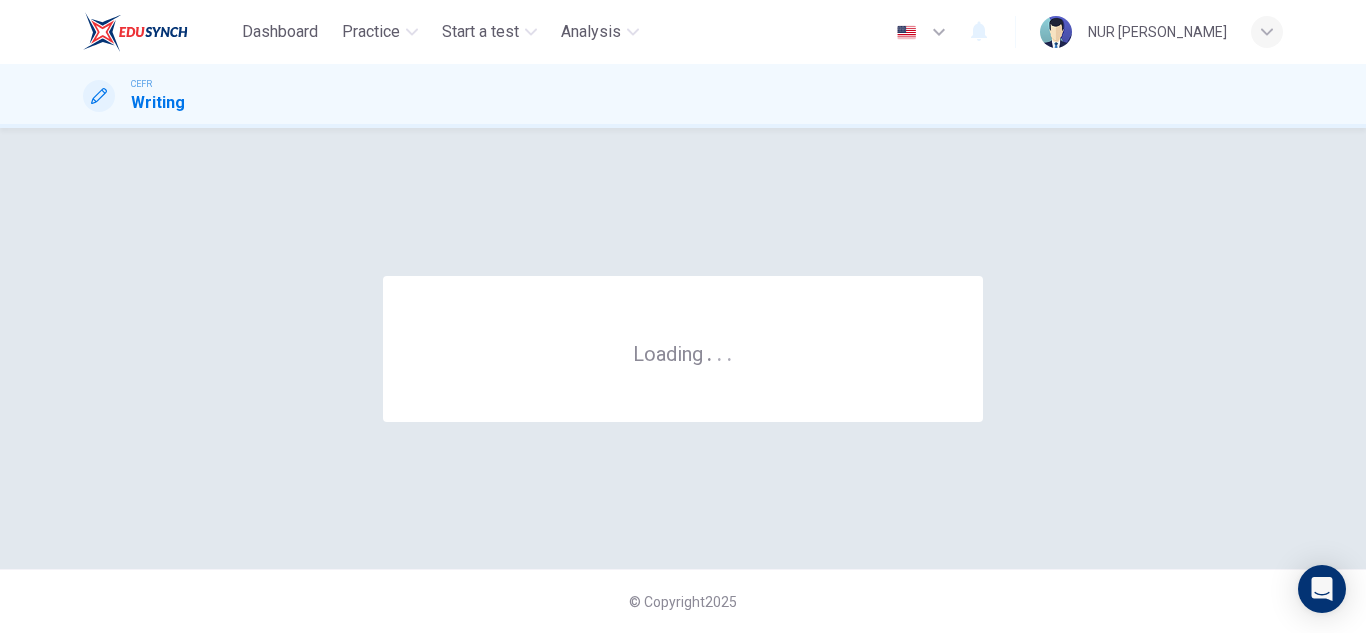 scroll, scrollTop: 0, scrollLeft: 0, axis: both 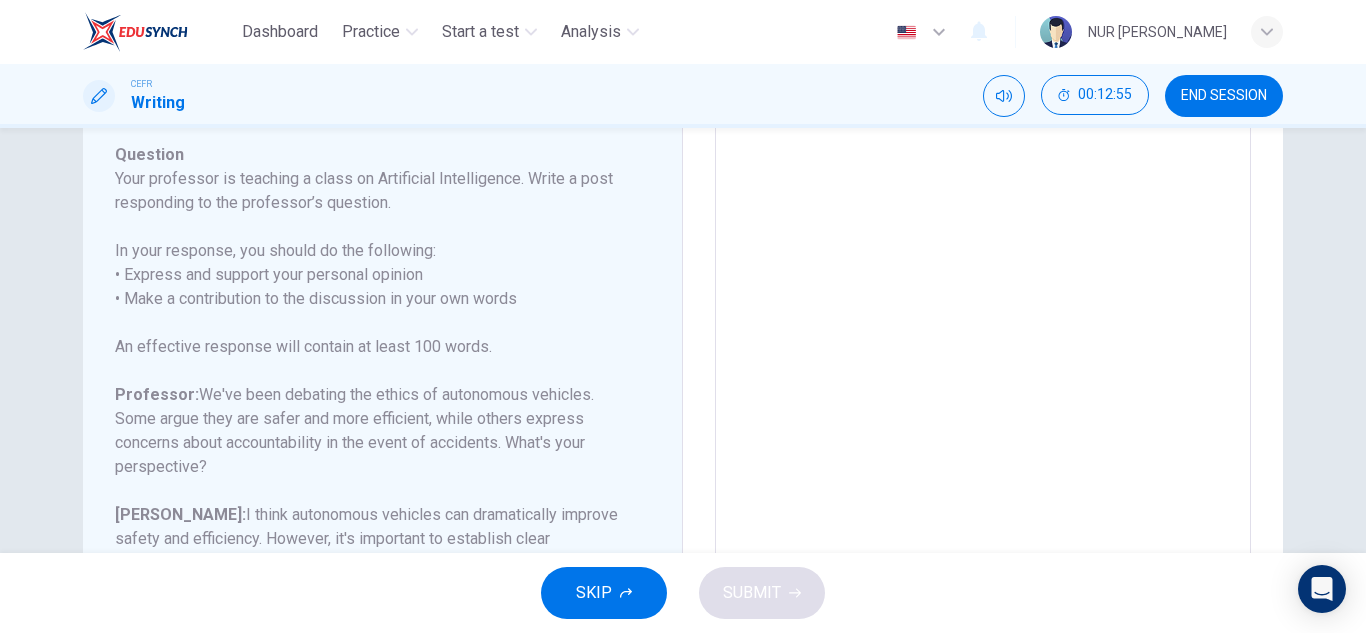 click at bounding box center [983, 305] 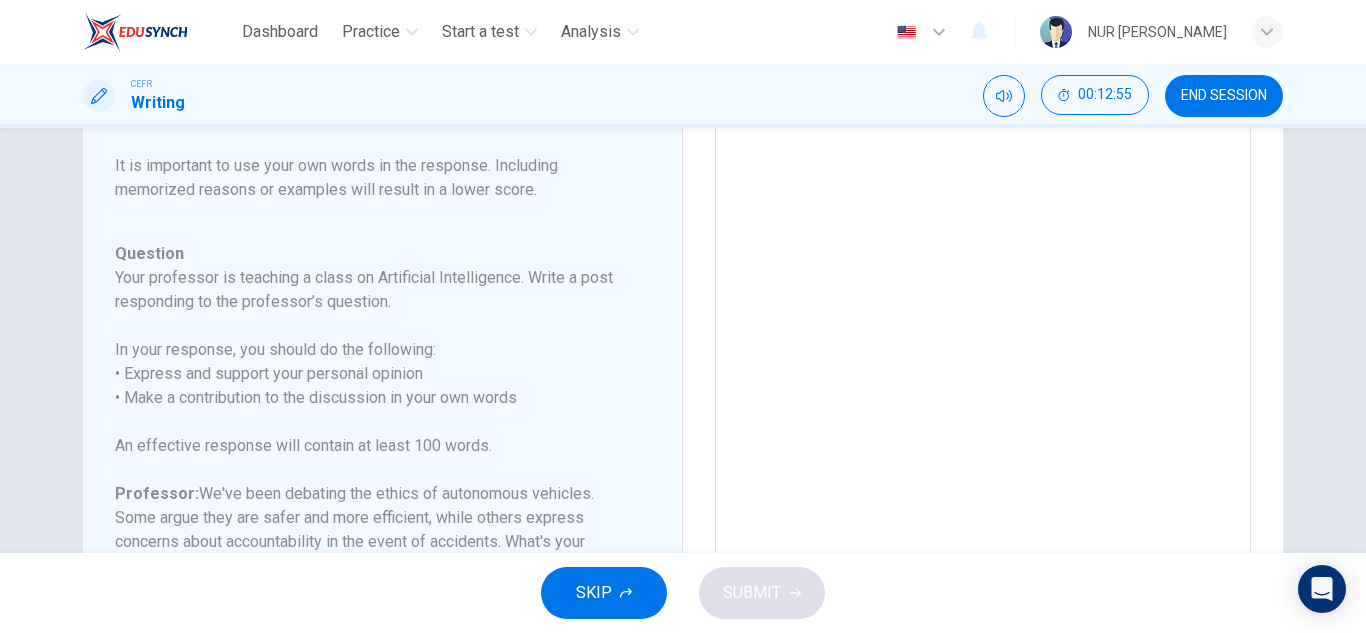 scroll, scrollTop: 6, scrollLeft: 0, axis: vertical 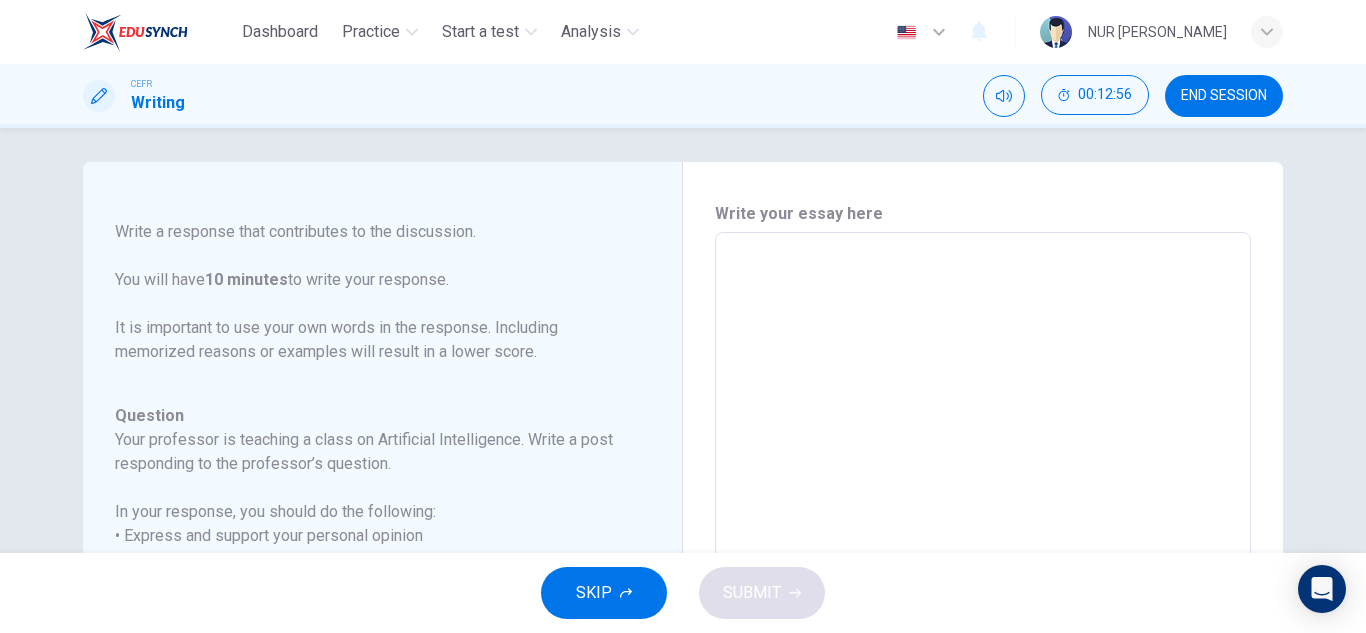 click at bounding box center [983, 566] 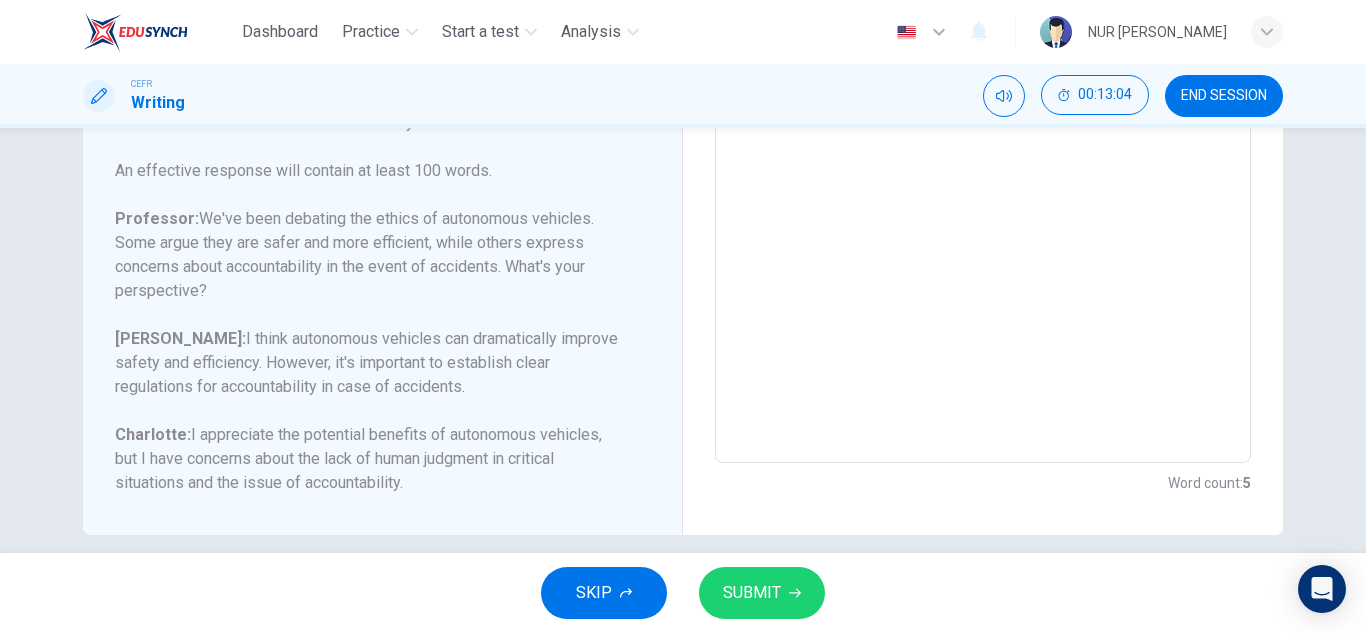 scroll, scrollTop: 444, scrollLeft: 0, axis: vertical 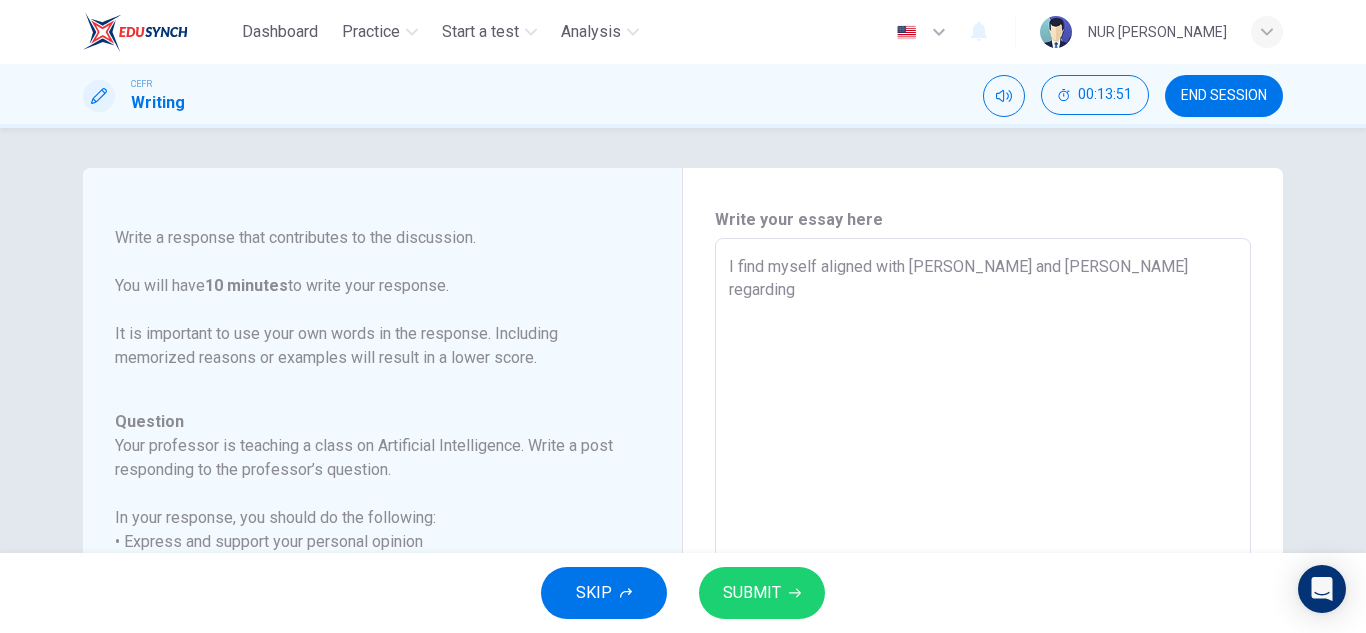 click on "I find myself aligned with Elijah and Charlotte regarding" at bounding box center (983, 572) 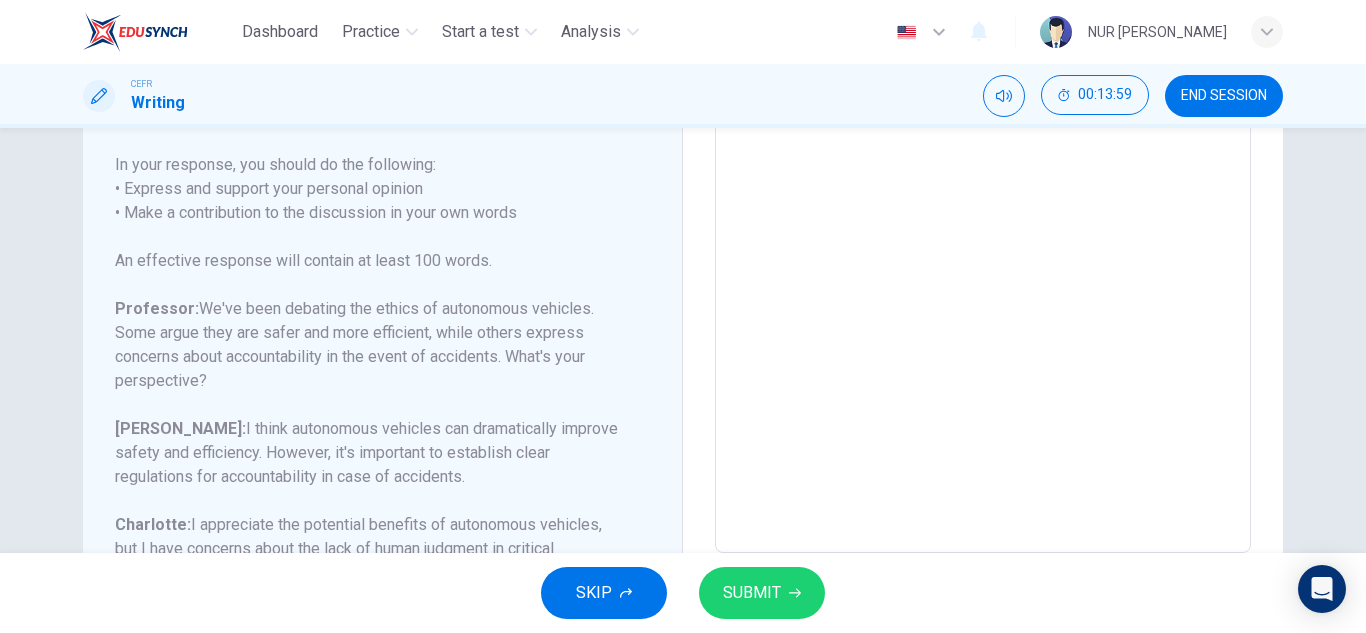 scroll, scrollTop: 465, scrollLeft: 0, axis: vertical 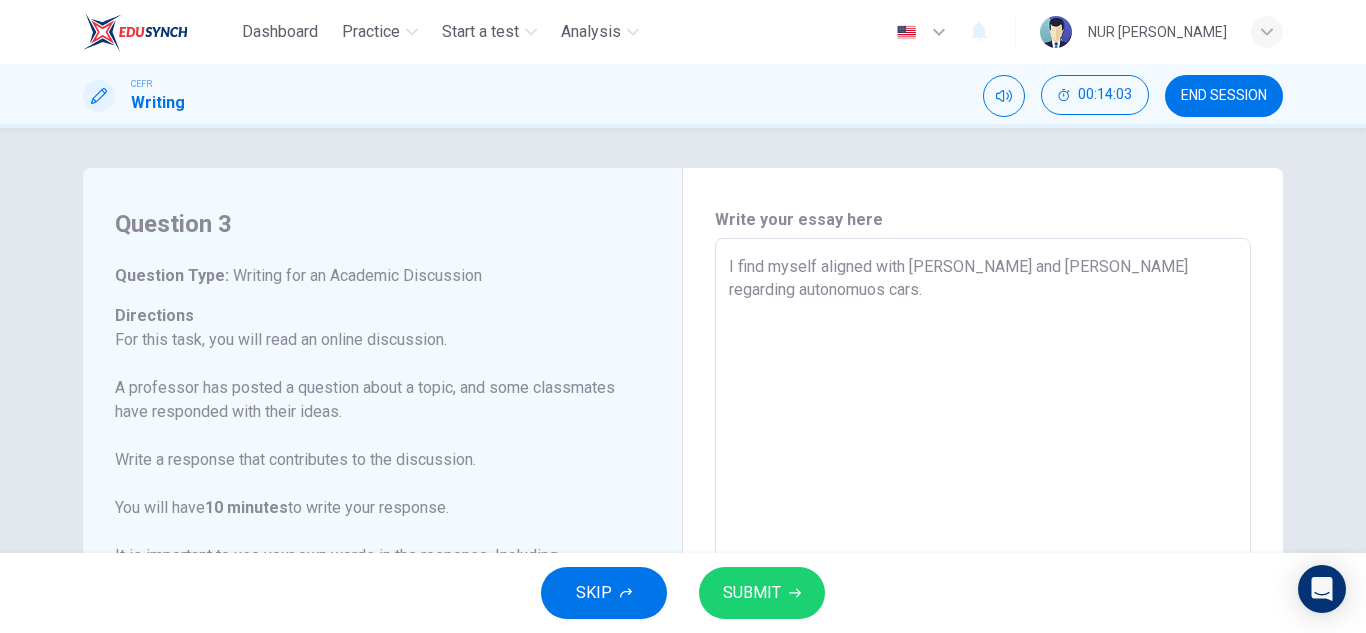 click on "I find myself aligned with Elijah and Charlotte regarding autonomuos cars." at bounding box center [983, 572] 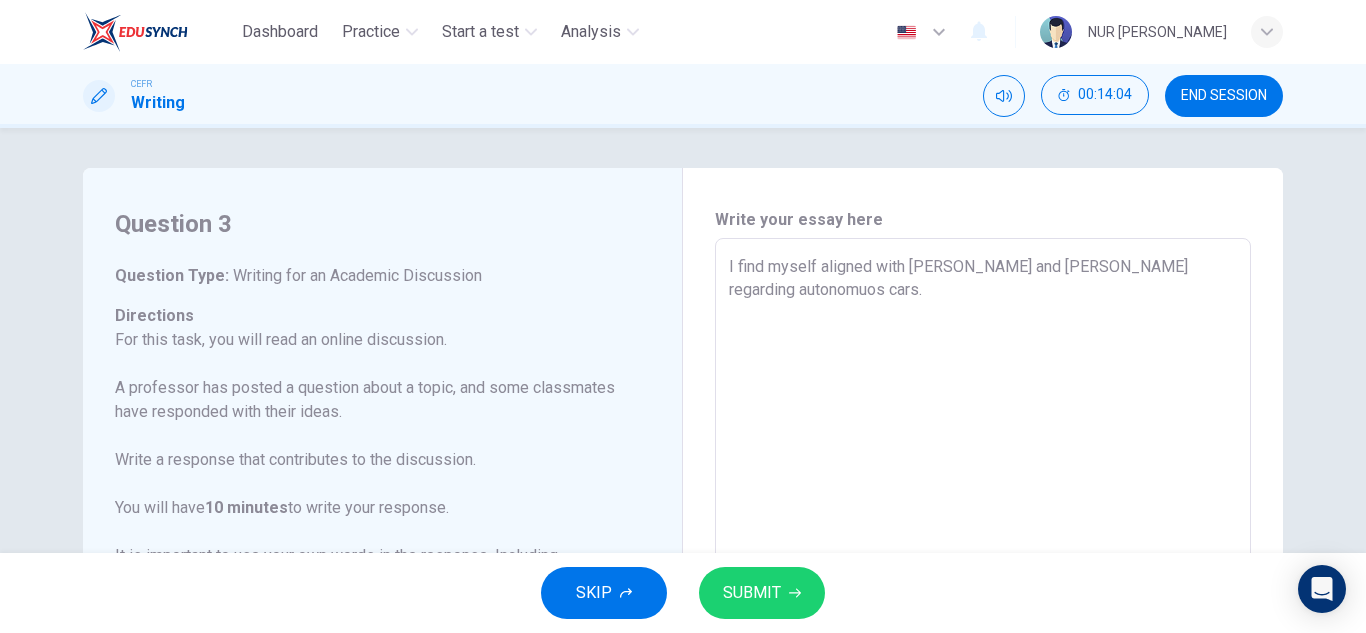 click on "I find myself aligned with Elijah and Charlotte regarding autonomuos cars." at bounding box center (983, 572) 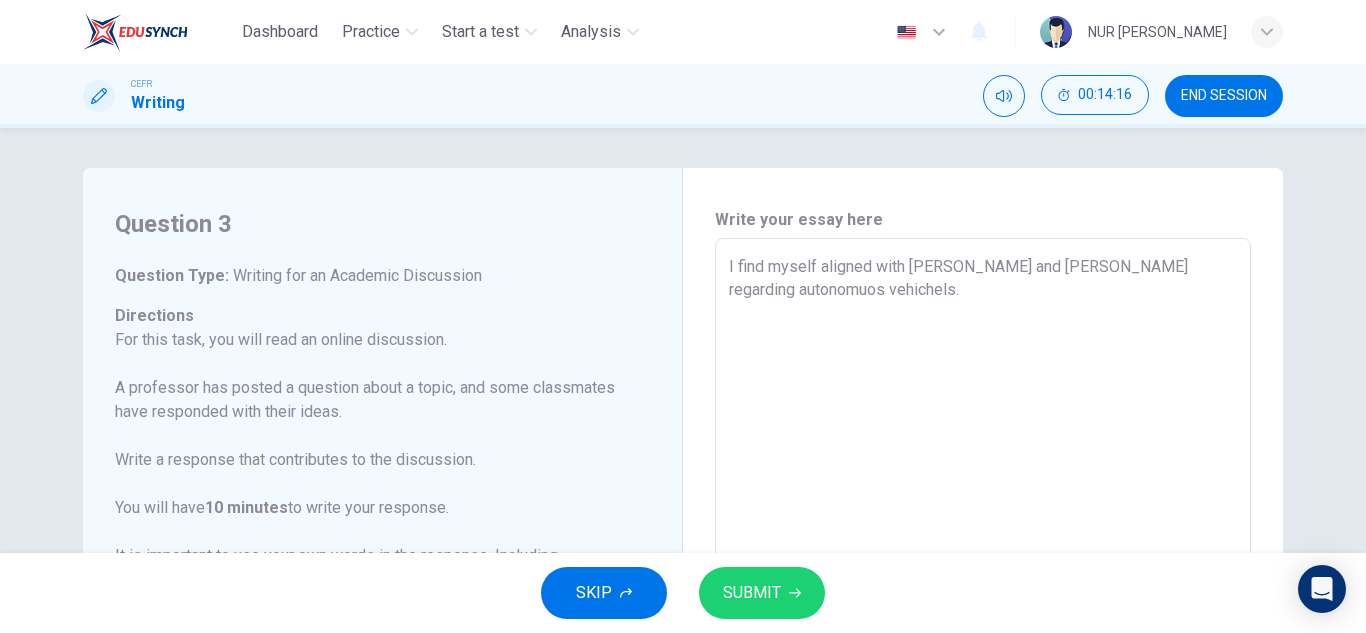 click on "I find myself aligned with Elijah and Charlotte regarding autonomuos vehichels." at bounding box center (983, 572) 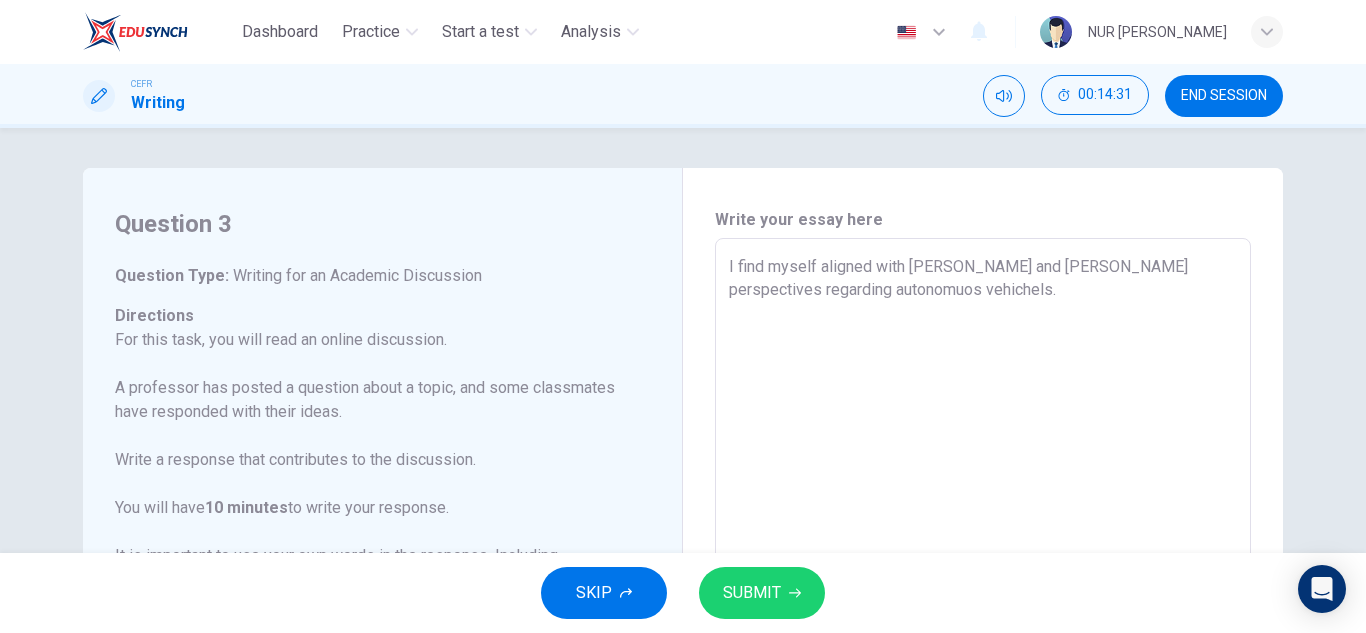 click on "I find myself aligned with Elijah and Charlotte perspectives regarding autonomuos vehichels." at bounding box center [983, 572] 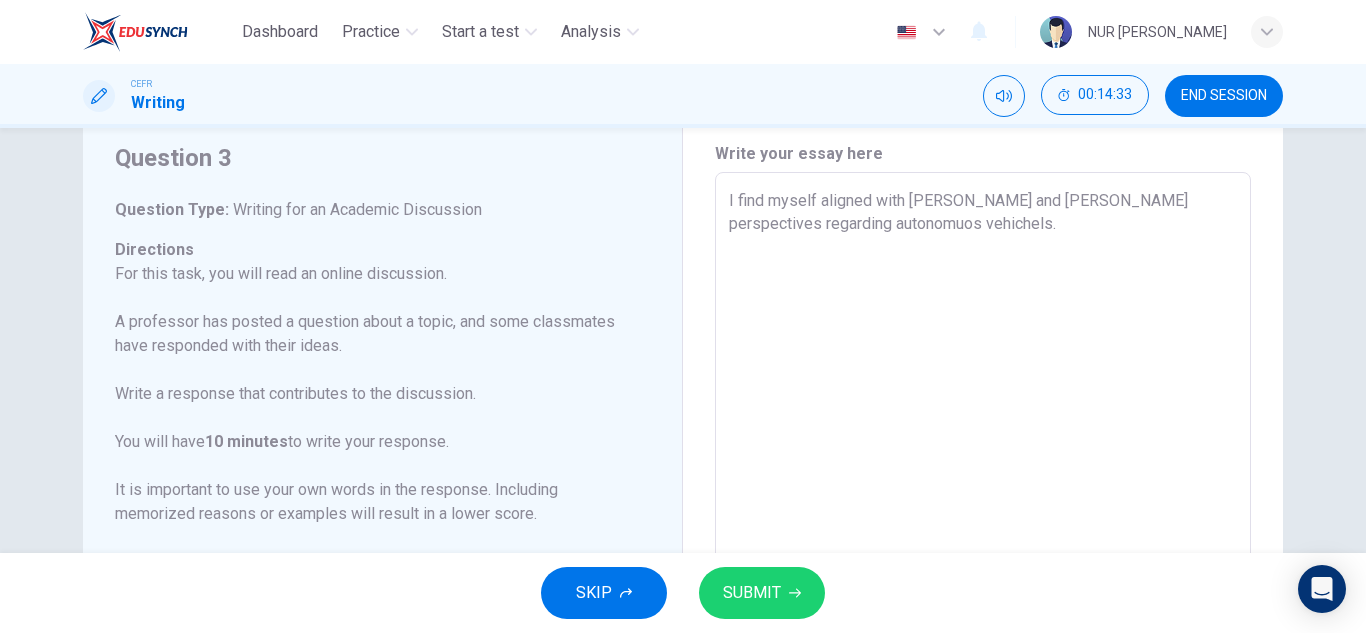 scroll, scrollTop: 465, scrollLeft: 0, axis: vertical 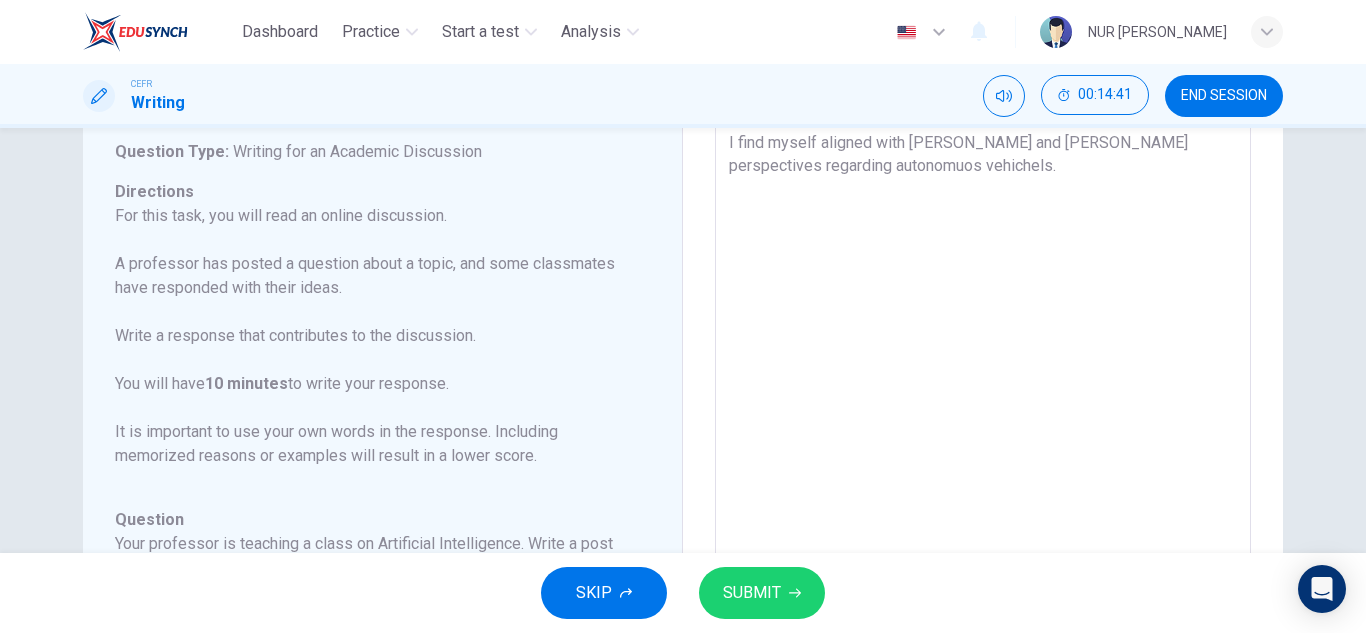 click on "I find myself aligned with Elijah and Charlotte perspectives regarding autonomuos vehichels." at bounding box center (983, 448) 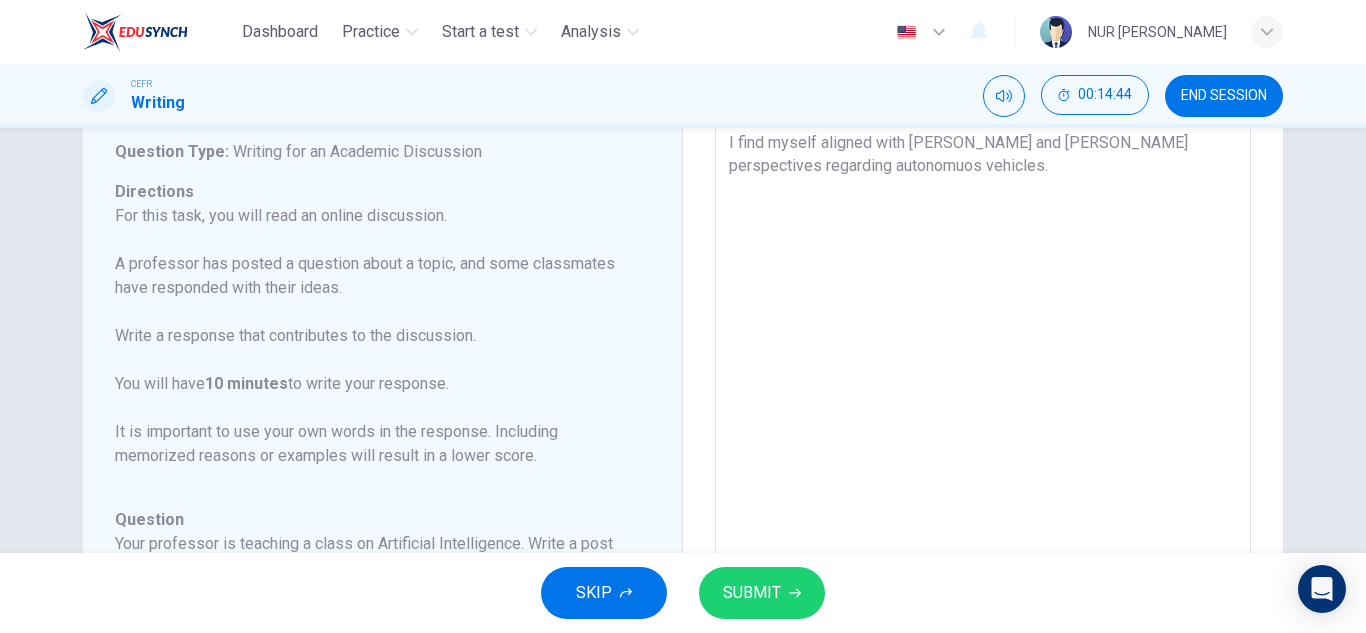 scroll, scrollTop: 222, scrollLeft: 0, axis: vertical 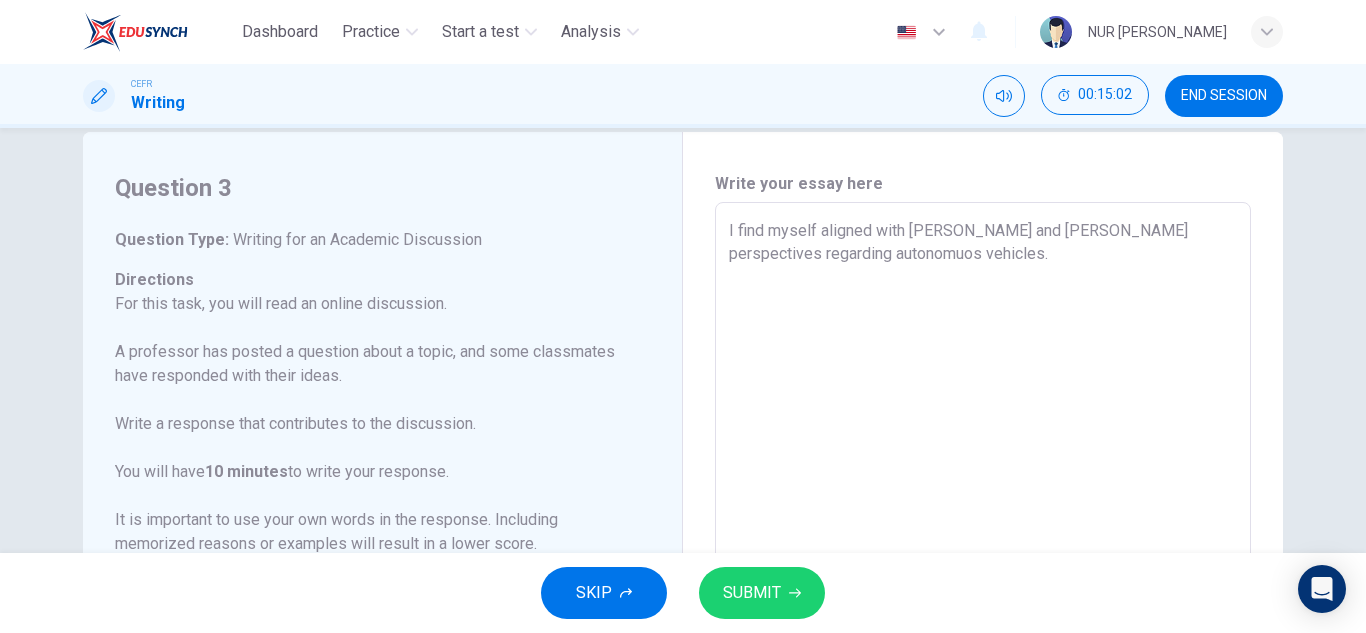 click on "I find myself aligned with Elijah and Charlotte perspectives regarding autonomuos vehicles." at bounding box center [983, 536] 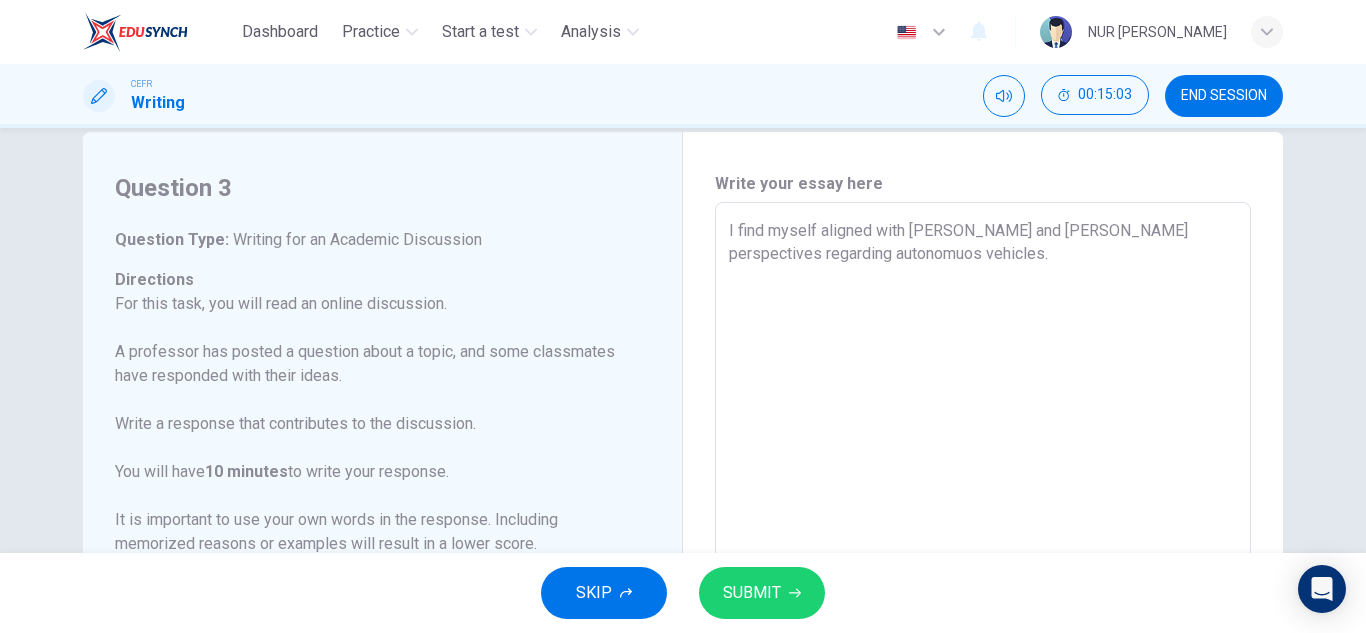 click on "I find myself aligned with Elijah and Charlotte perspectives regarding autonomuos vehicles." at bounding box center [983, 536] 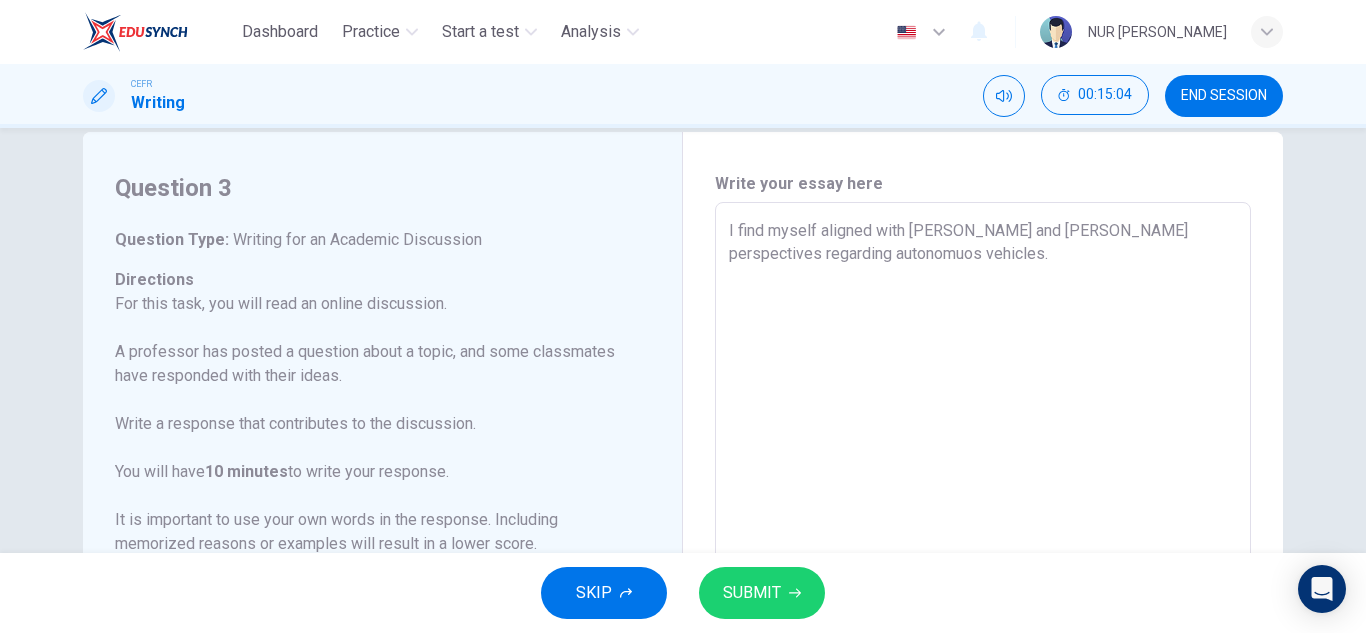 click on "I find myself aligned with Elijah and Charlotte perspectives regarding autonomuos vehicles." at bounding box center (983, 536) 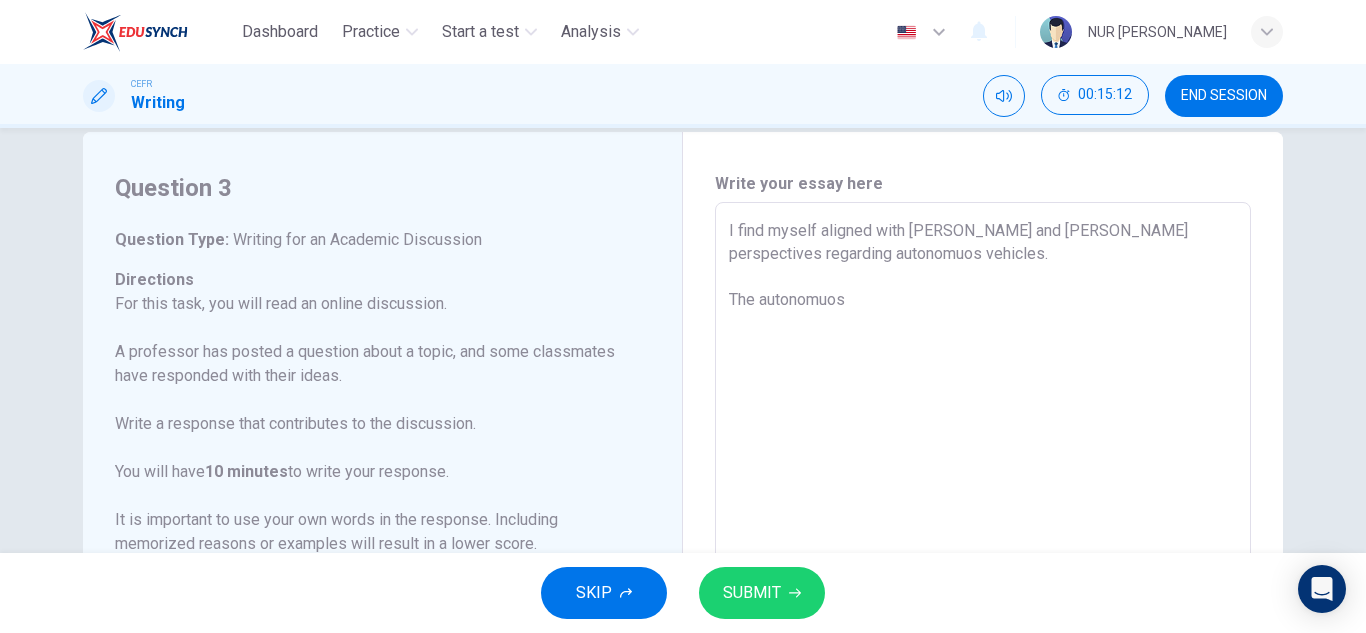 click on "I find myself aligned with Elijah and Charlotte perspectives regarding autonomuos vehicles.
The autonomuos" at bounding box center (983, 536) 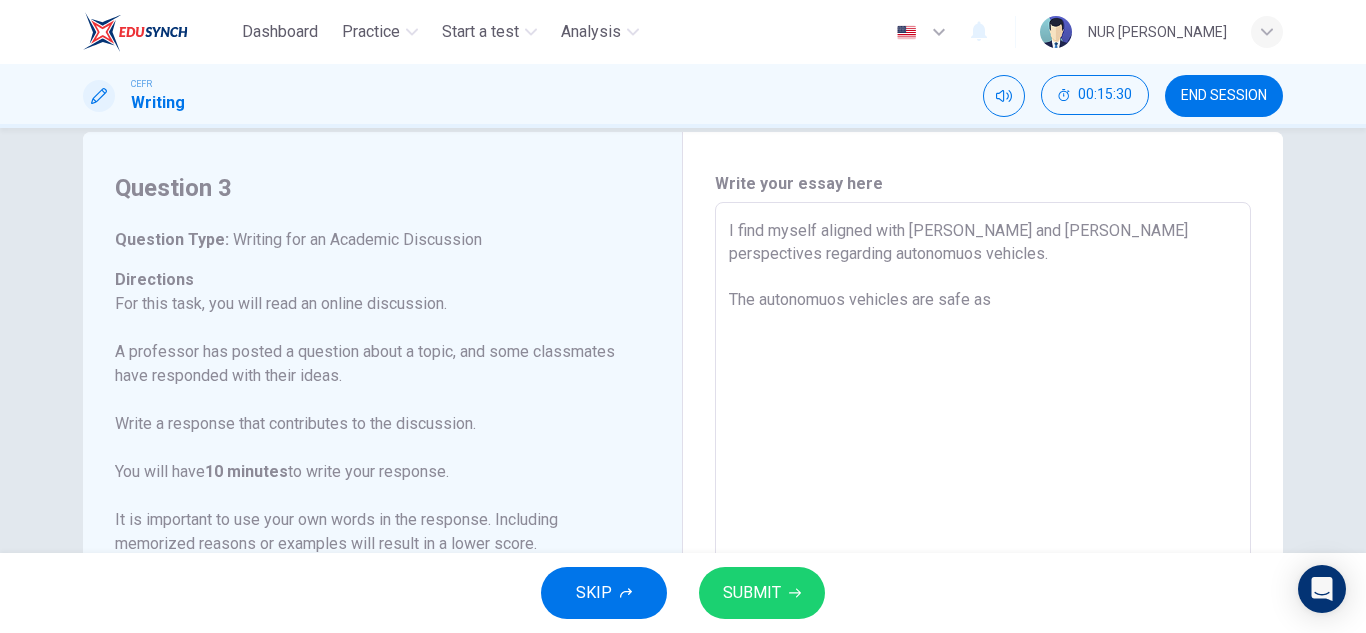 drag, startPoint x: 1041, startPoint y: 306, endPoint x: 1025, endPoint y: 305, distance: 16.03122 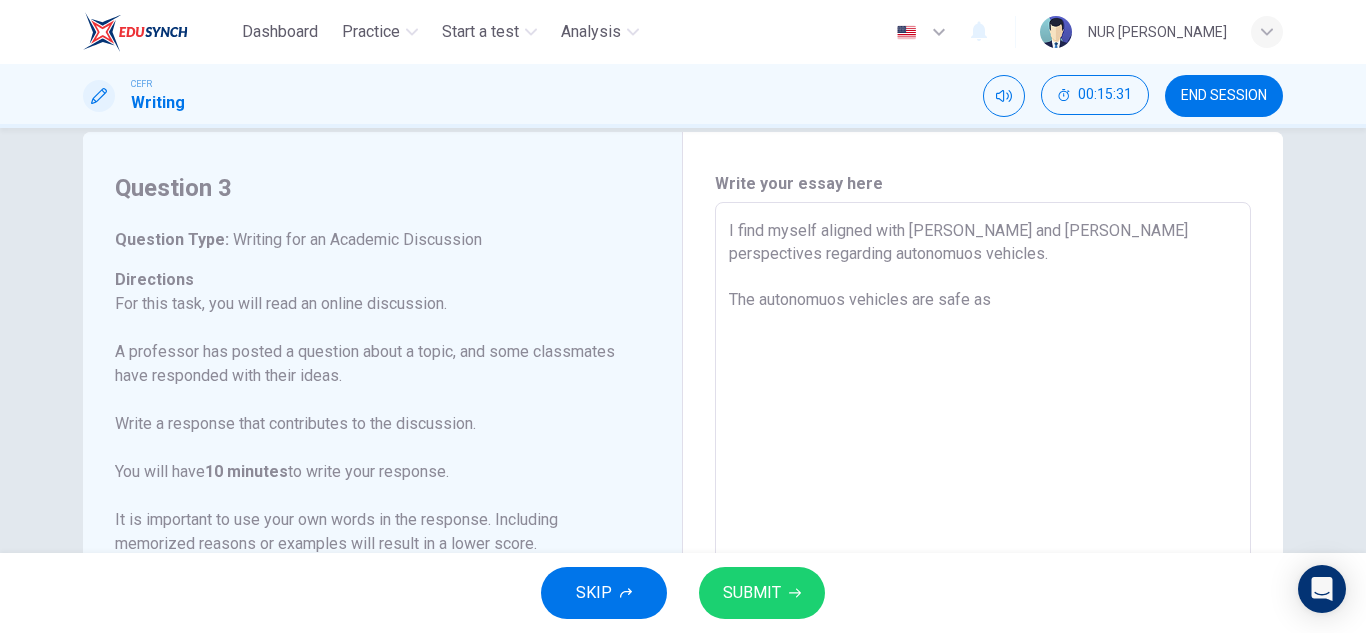 scroll, scrollTop: 222, scrollLeft: 0, axis: vertical 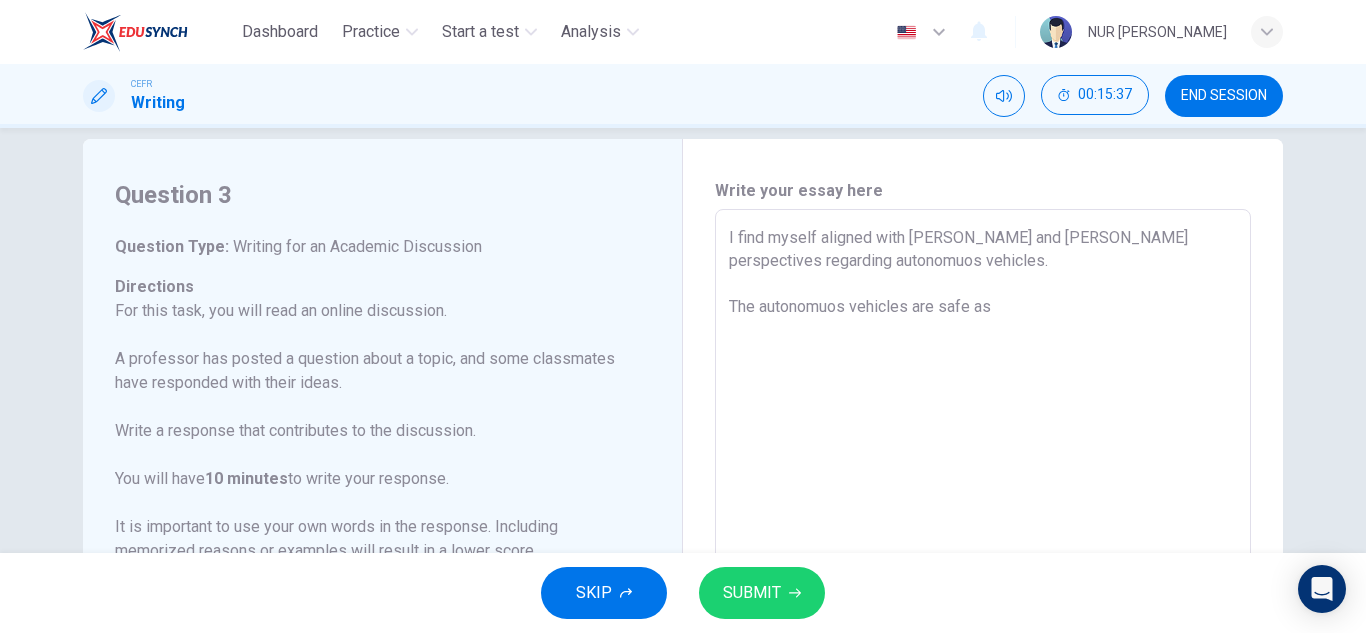 drag, startPoint x: 1023, startPoint y: 306, endPoint x: 910, endPoint y: 313, distance: 113.216606 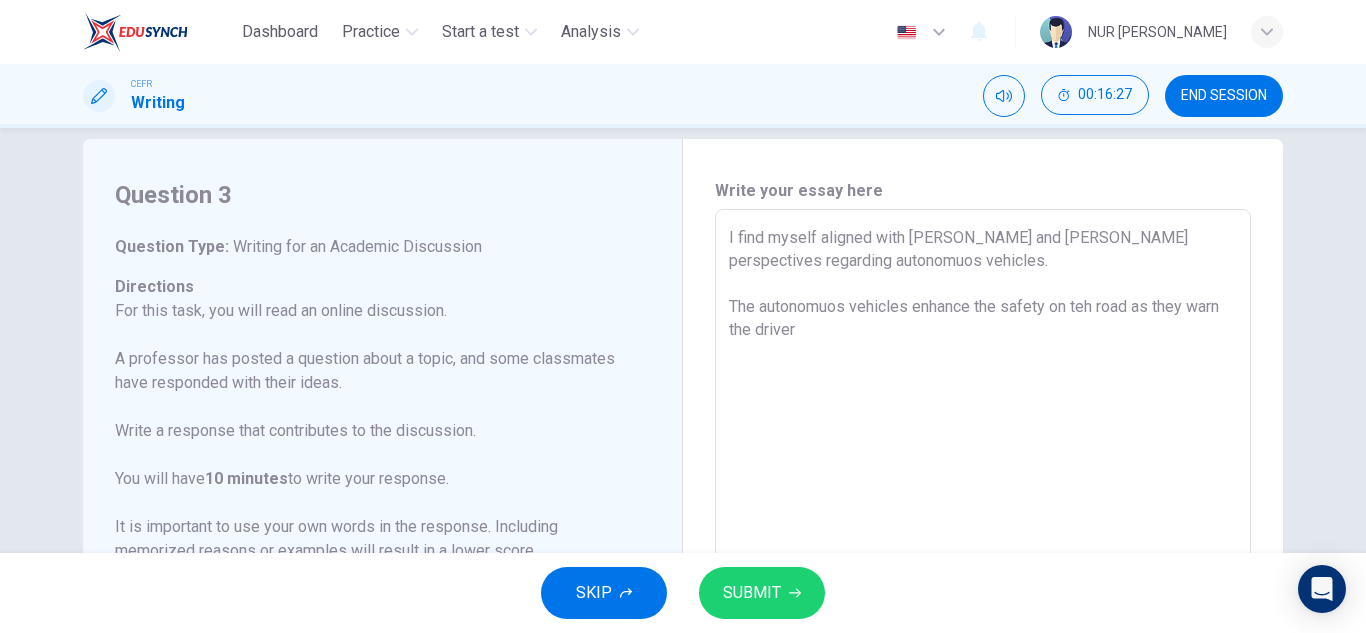 click on "I find myself aligned with Elijah and Charlotte perspectives regarding autonomuos vehicles.
The autonomuos vehicles enhance the safety on teh road as they warn the driver" at bounding box center [983, 543] 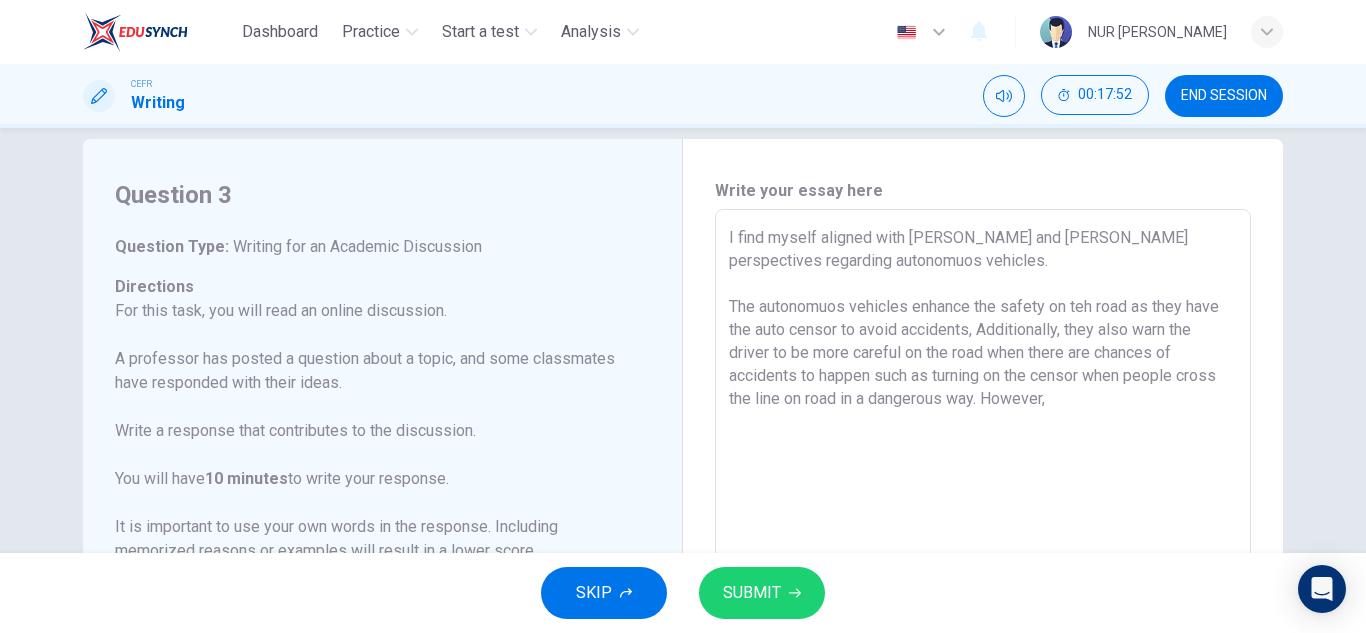 scroll, scrollTop: 222, scrollLeft: 0, axis: vertical 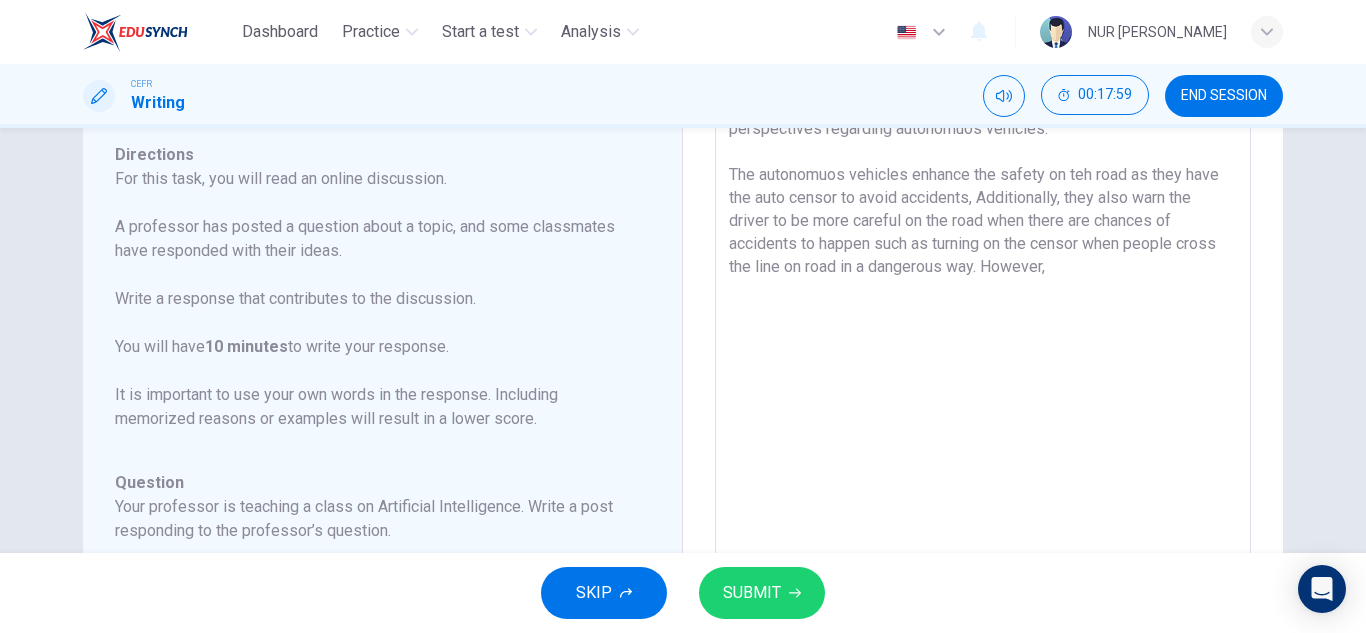 click on "I find myself aligned with Elijah and Charlotte perspectives regarding autonomuos vehicles.
The autonomuos vehicles enhance the safety on teh road as they have the auto censor to avoid accidents, Additionally, they also warn the driver to be more careful on the road when there are chances of accidents to happen such as turning on the censor when people cross the line on road in a dangerous way. However," at bounding box center (983, 411) 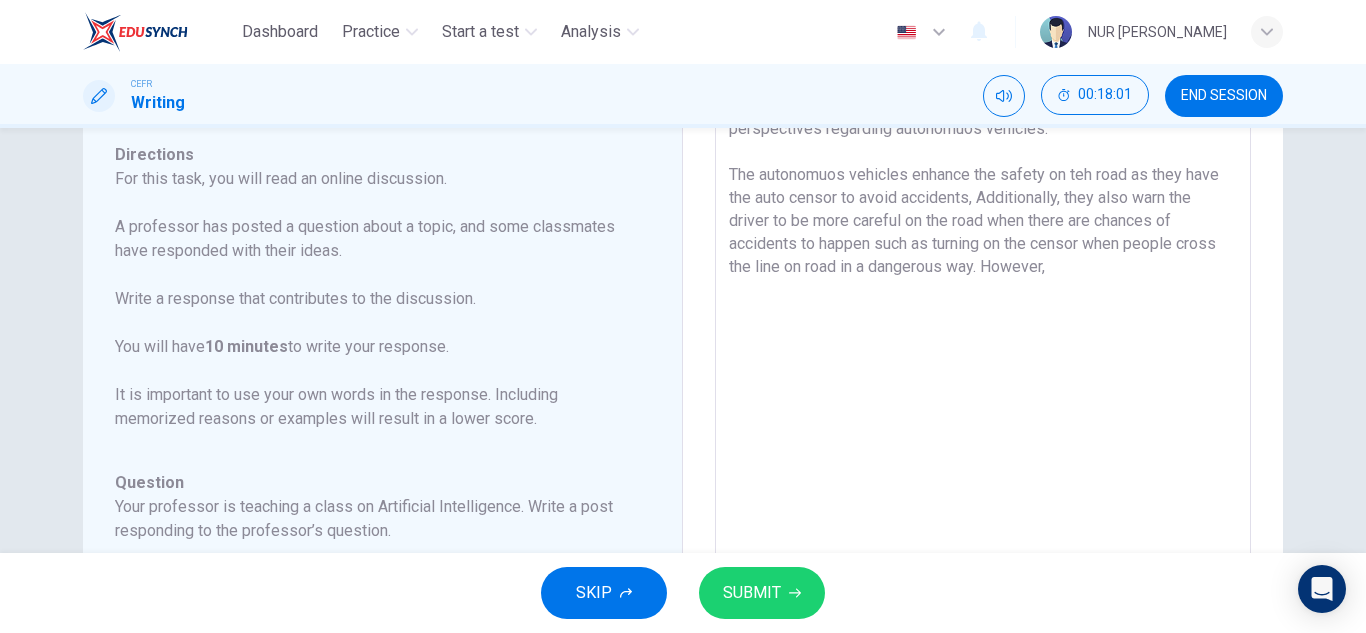 scroll, scrollTop: 222, scrollLeft: 0, axis: vertical 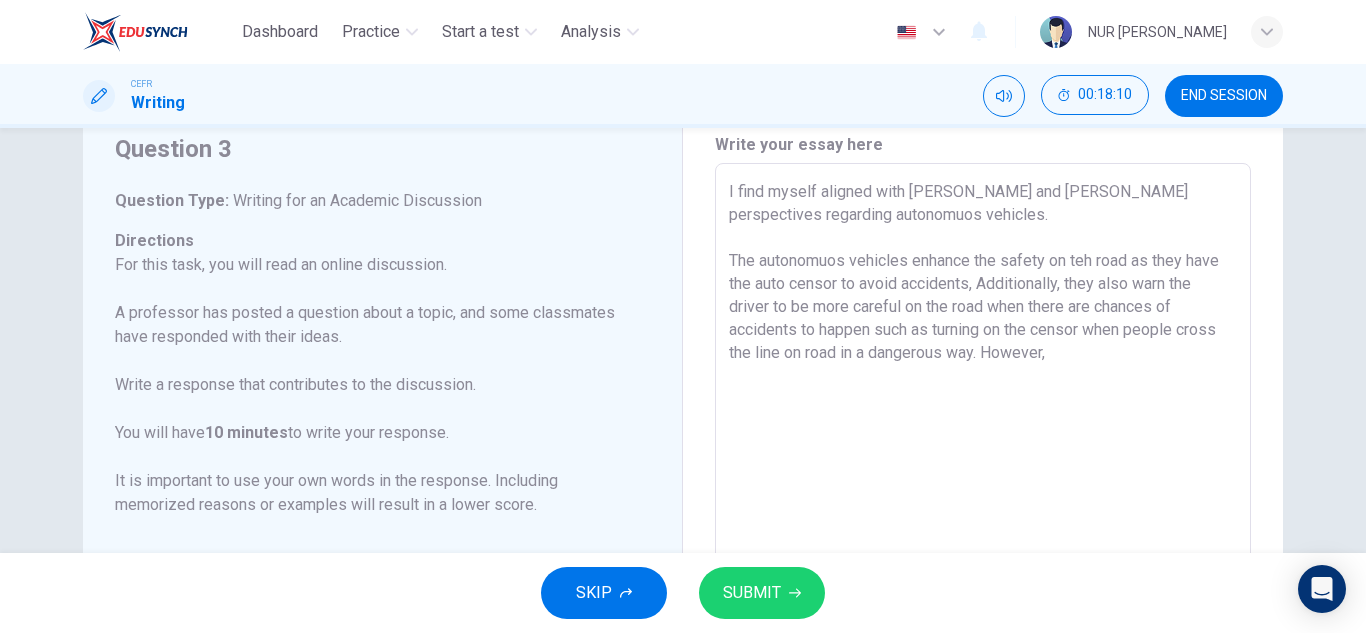 click on "I find myself aligned with Elijah and Charlotte perspectives regarding autonomuos vehicles.
The autonomuos vehicles enhance the safety on teh road as they have the auto censor to avoid accidents, Additionally, they also warn the driver to be more careful on the road when there are chances of accidents to happen such as turning on the censor when people cross the line on road in a dangerous way. However," at bounding box center [983, 497] 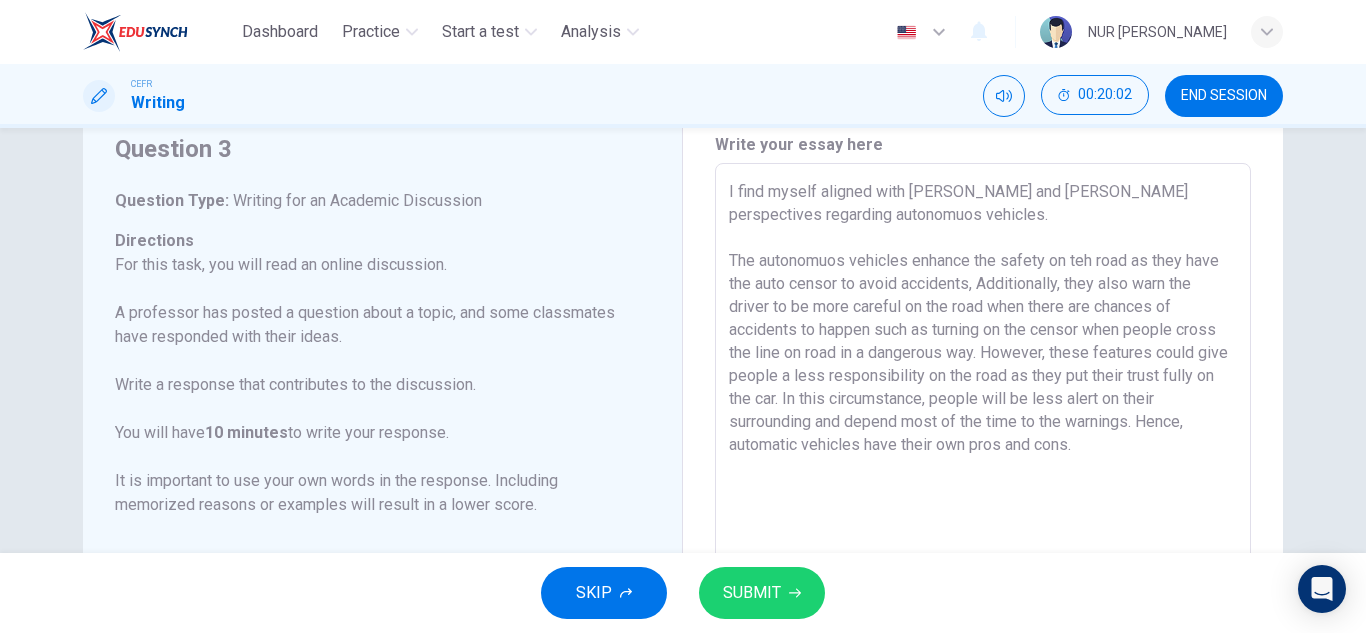 drag, startPoint x: 722, startPoint y: 193, endPoint x: 1192, endPoint y: 479, distance: 550.17816 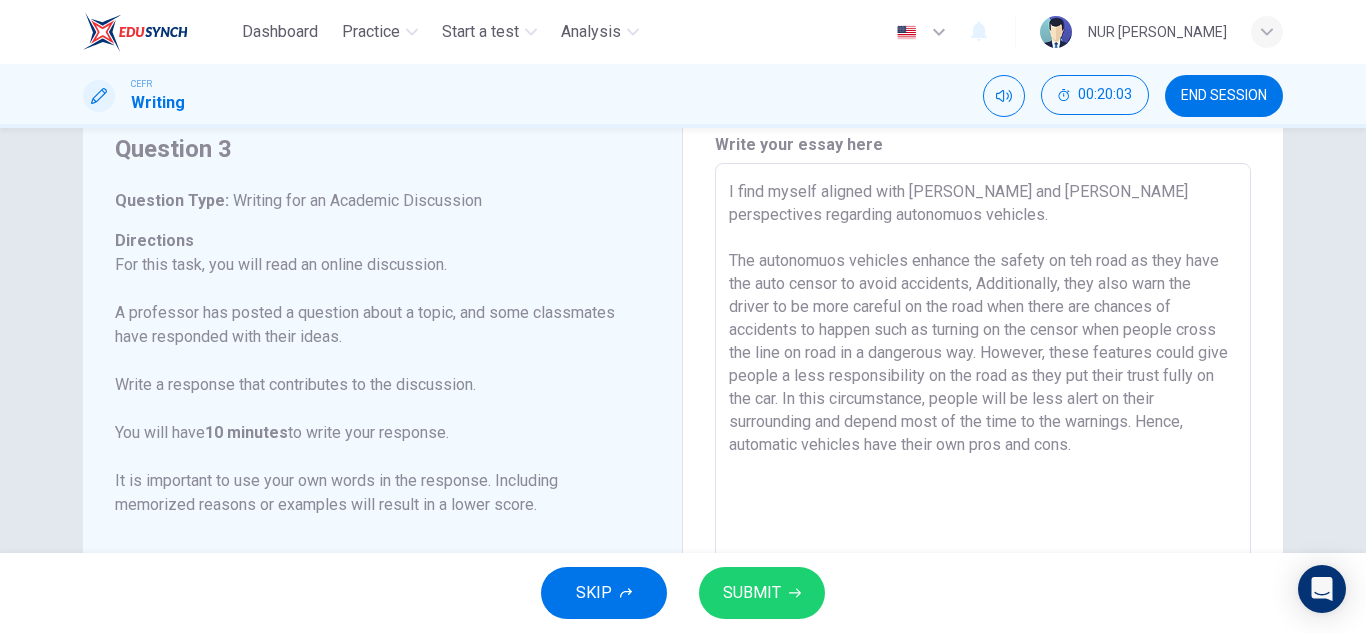 click on "I find myself aligned with Elijah and Charlotte perspectives regarding autonomuos vehicles.
The autonomuos vehicles enhance the safety on teh road as they have the auto censor to avoid accidents, Additionally, they also warn the driver to be more careful on the road when there are chances of accidents to happen such as turning on the censor when people cross the line on road in a dangerous way. However, these features could give people a less responsibility on the road as they put their trust fully on the car. In this circumstance, people will be less alert on their surrounding and depend most of the time to the warnings. Hence, automatic vehicles have their own pros and cons." at bounding box center (983, 497) 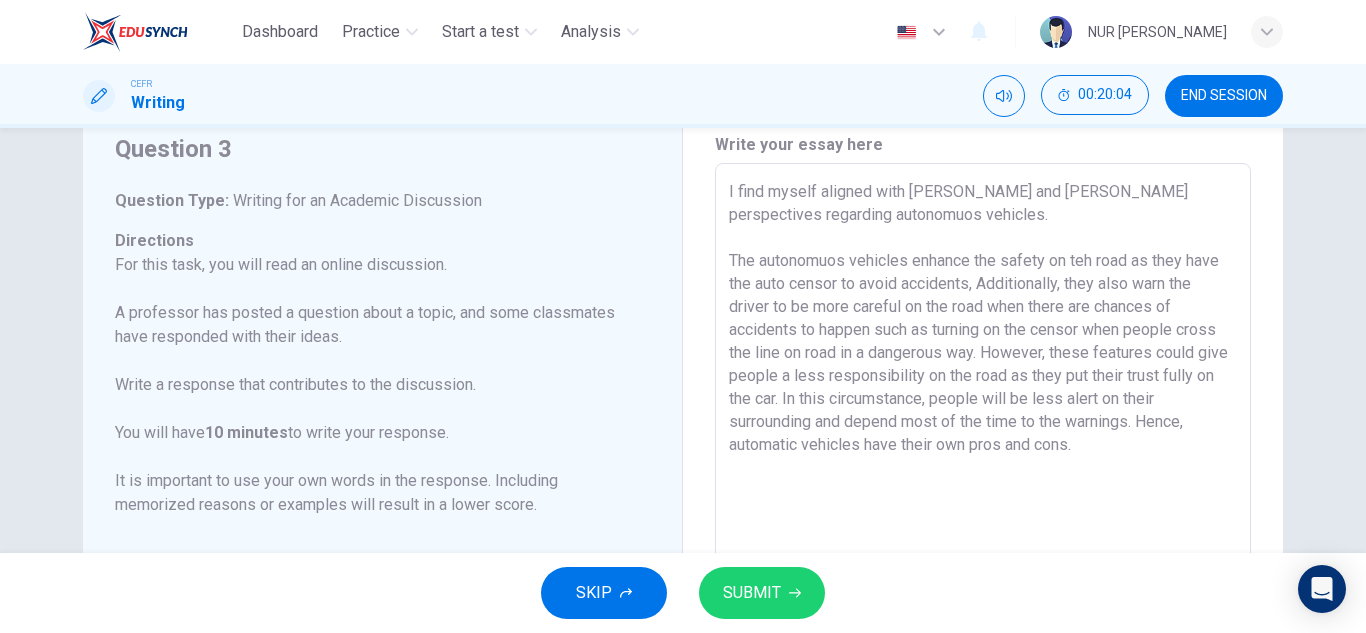 drag, startPoint x: 928, startPoint y: 337, endPoint x: 784, endPoint y: 205, distance: 195.34584 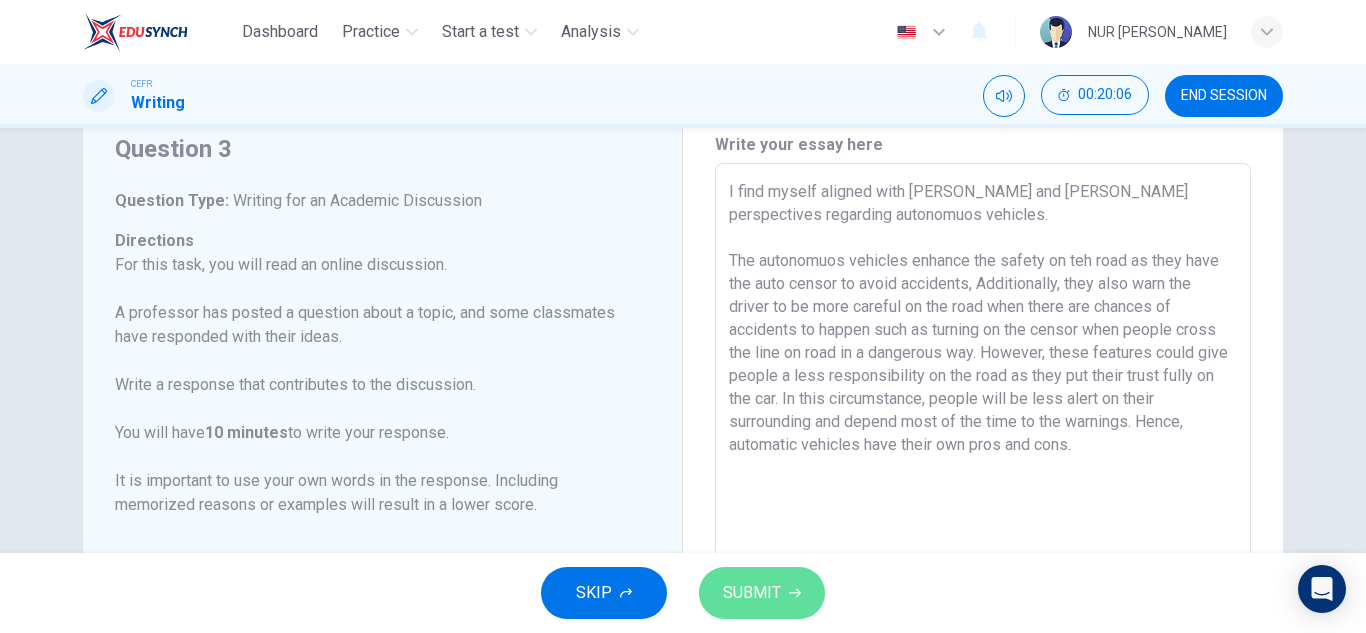 click on "SUBMIT" at bounding box center [762, 593] 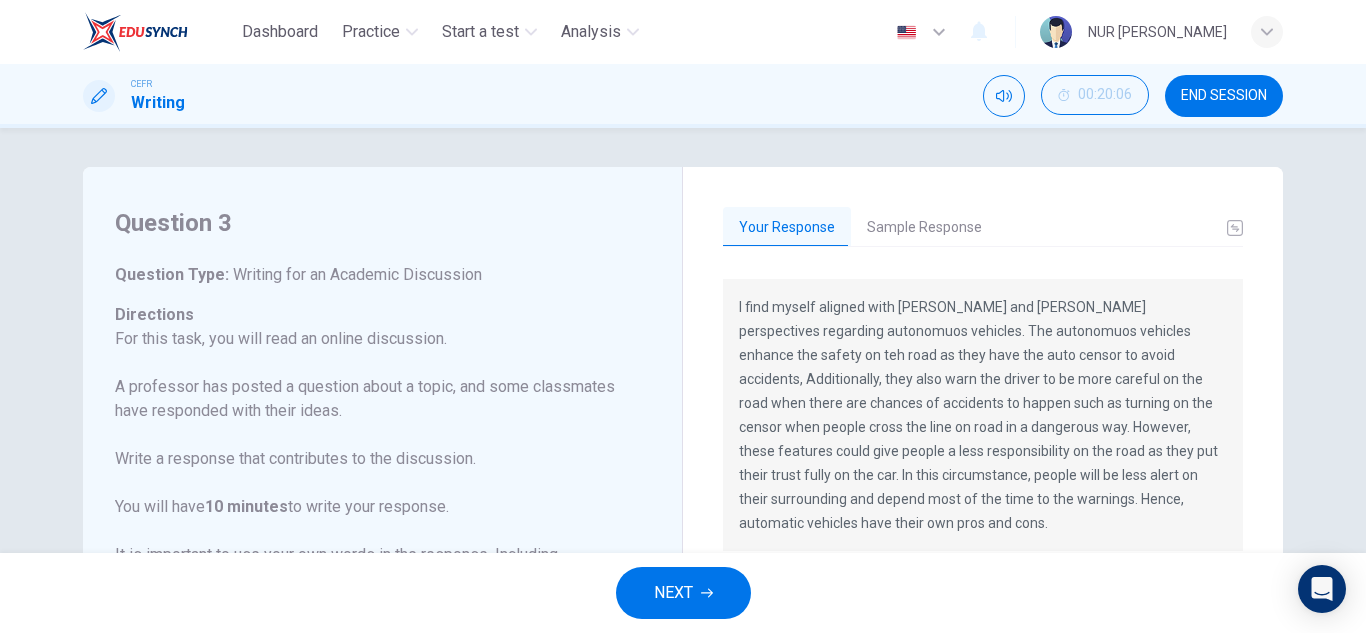 scroll, scrollTop: 5, scrollLeft: 0, axis: vertical 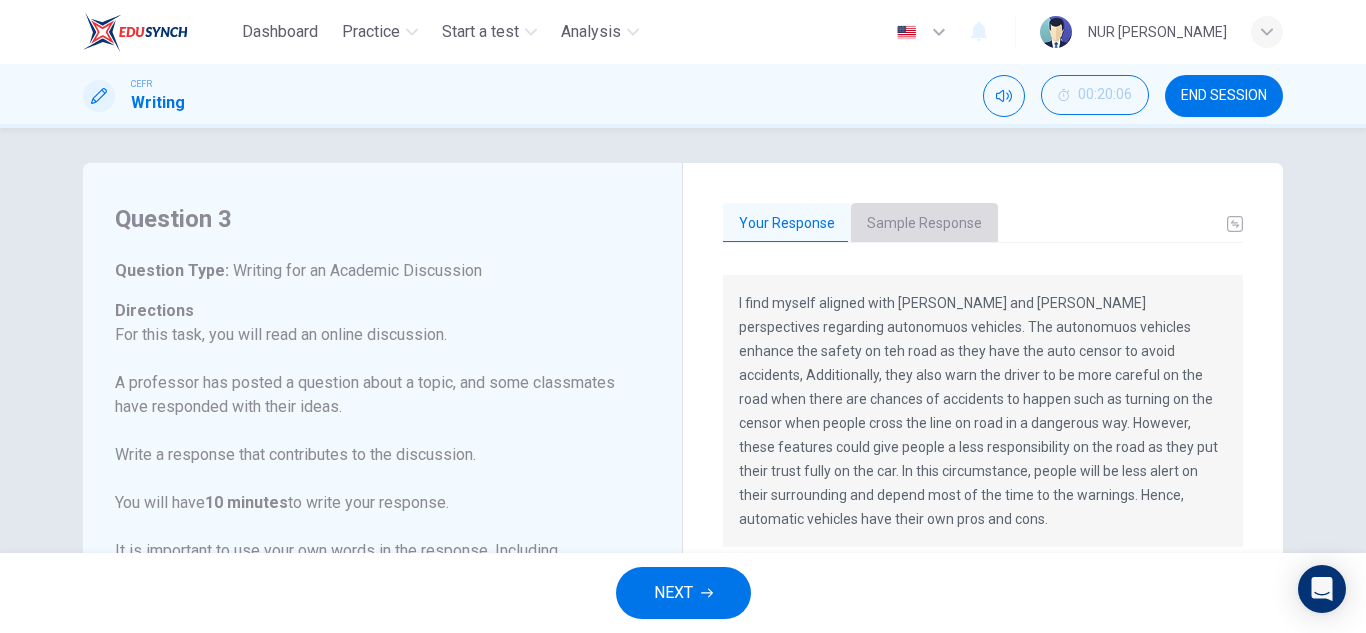 click on "Sample Response" at bounding box center [924, 224] 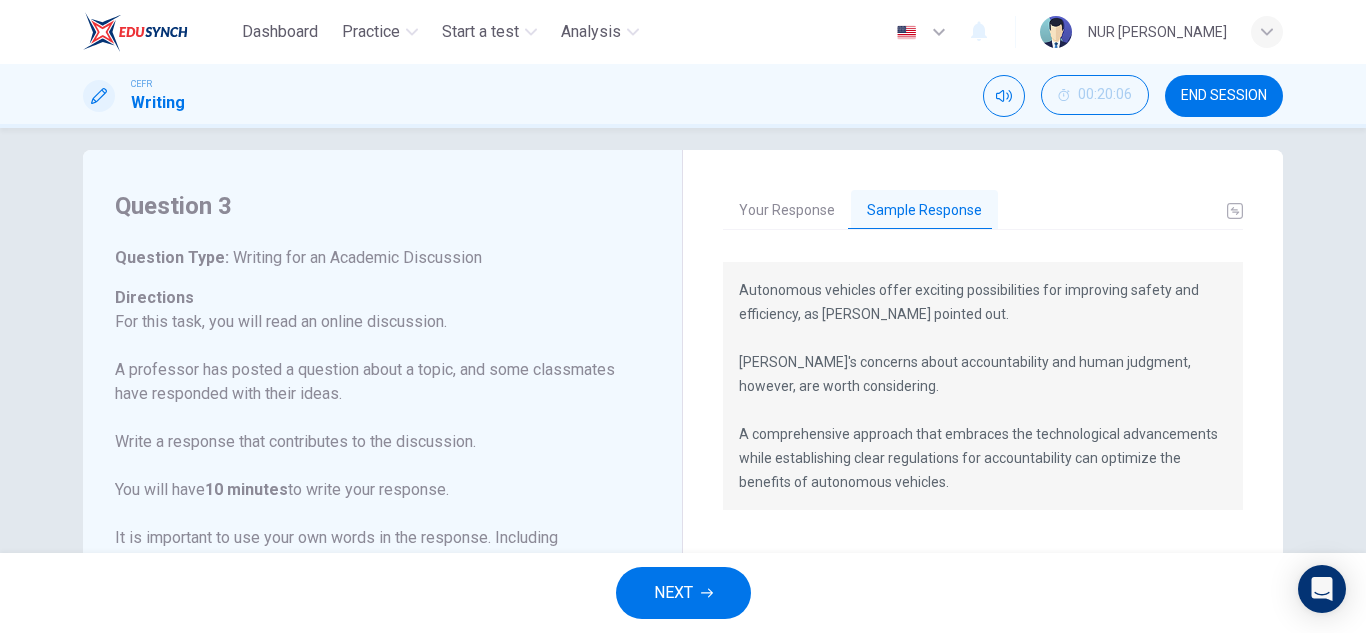 scroll, scrollTop: 19, scrollLeft: 0, axis: vertical 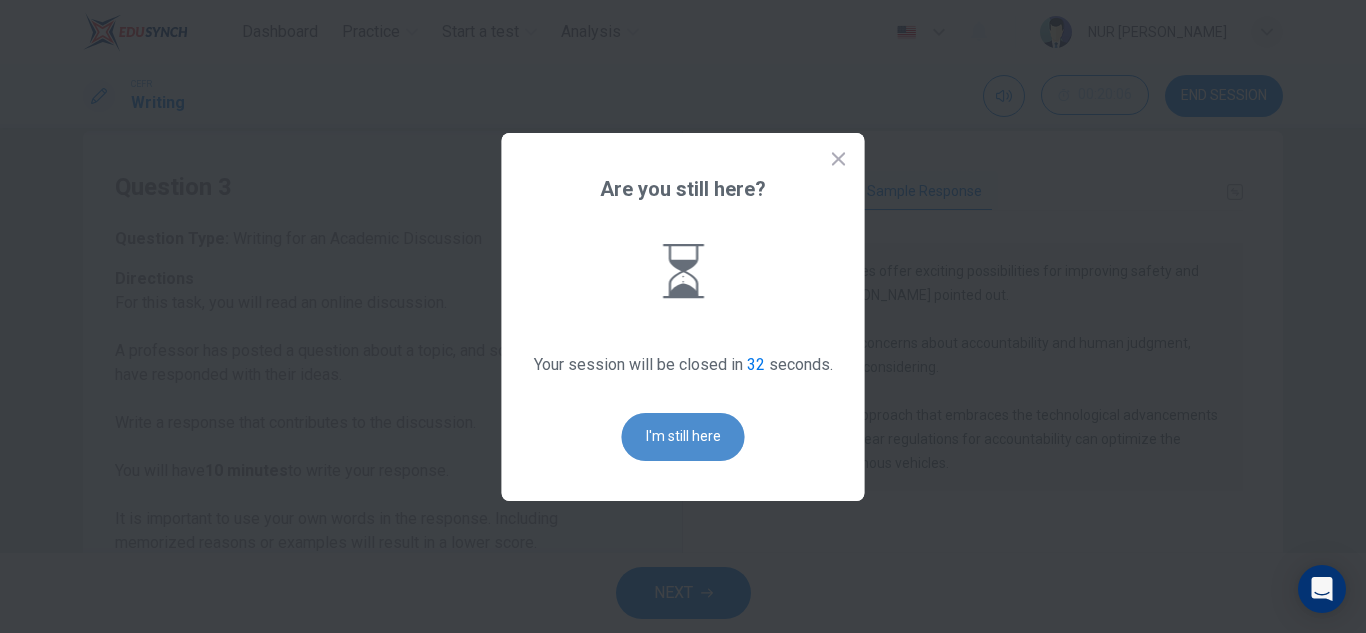 click on "I'm still here" at bounding box center (683, 437) 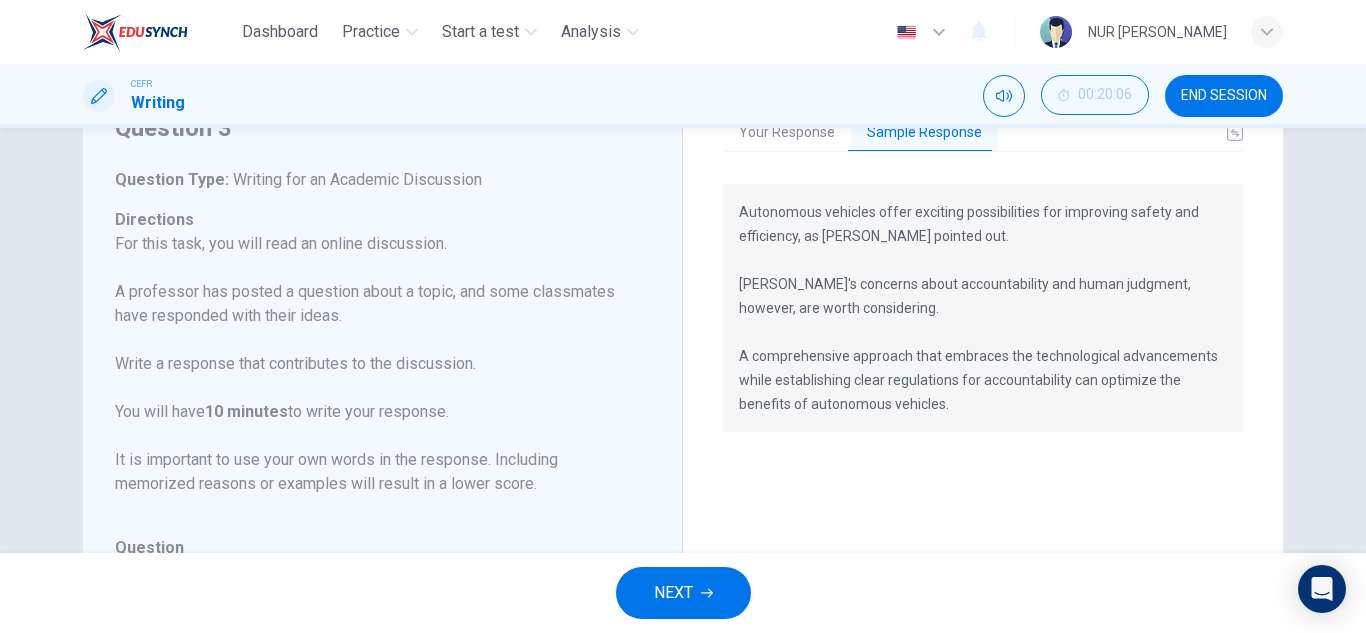 scroll, scrollTop: 66, scrollLeft: 0, axis: vertical 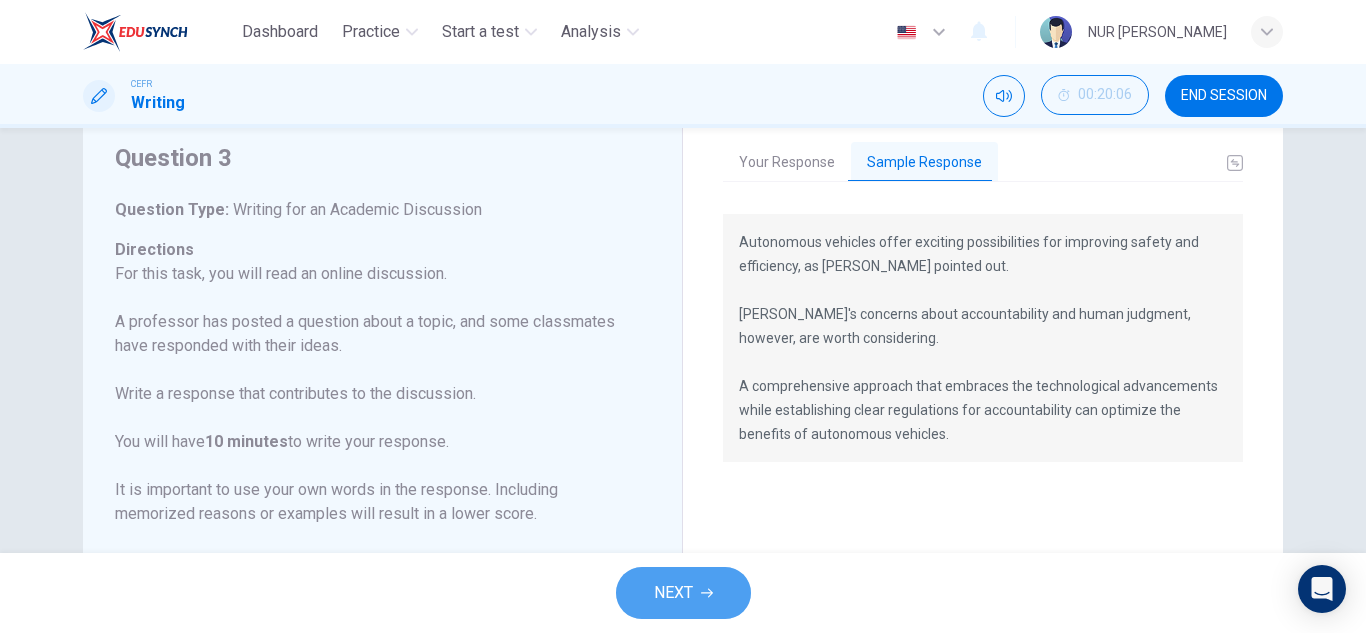 click on "NEXT" at bounding box center [683, 593] 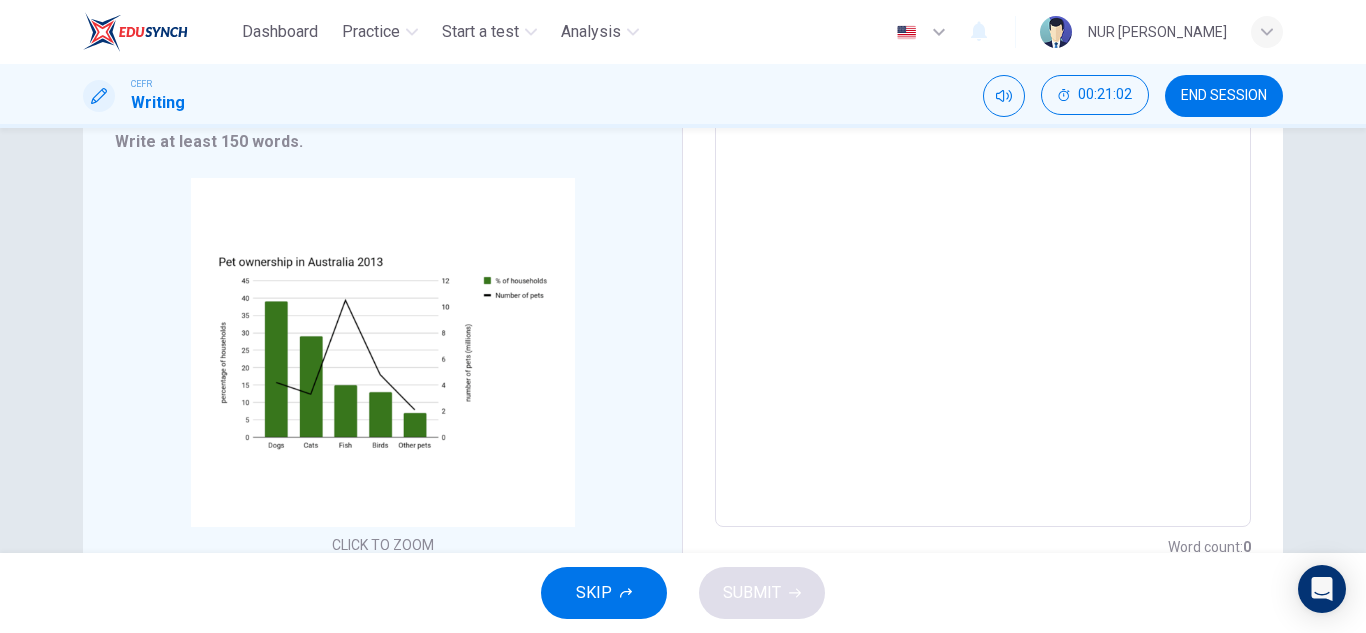 scroll, scrollTop: 327, scrollLeft: 0, axis: vertical 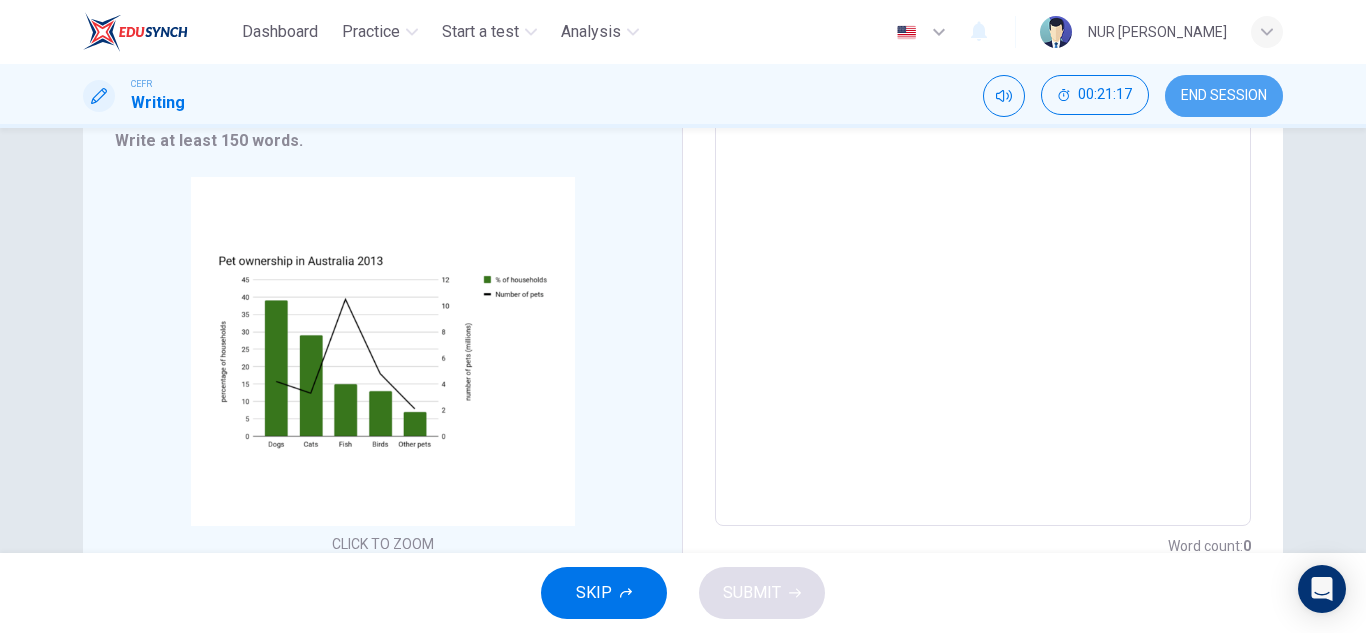 click on "END SESSION" at bounding box center [1224, 96] 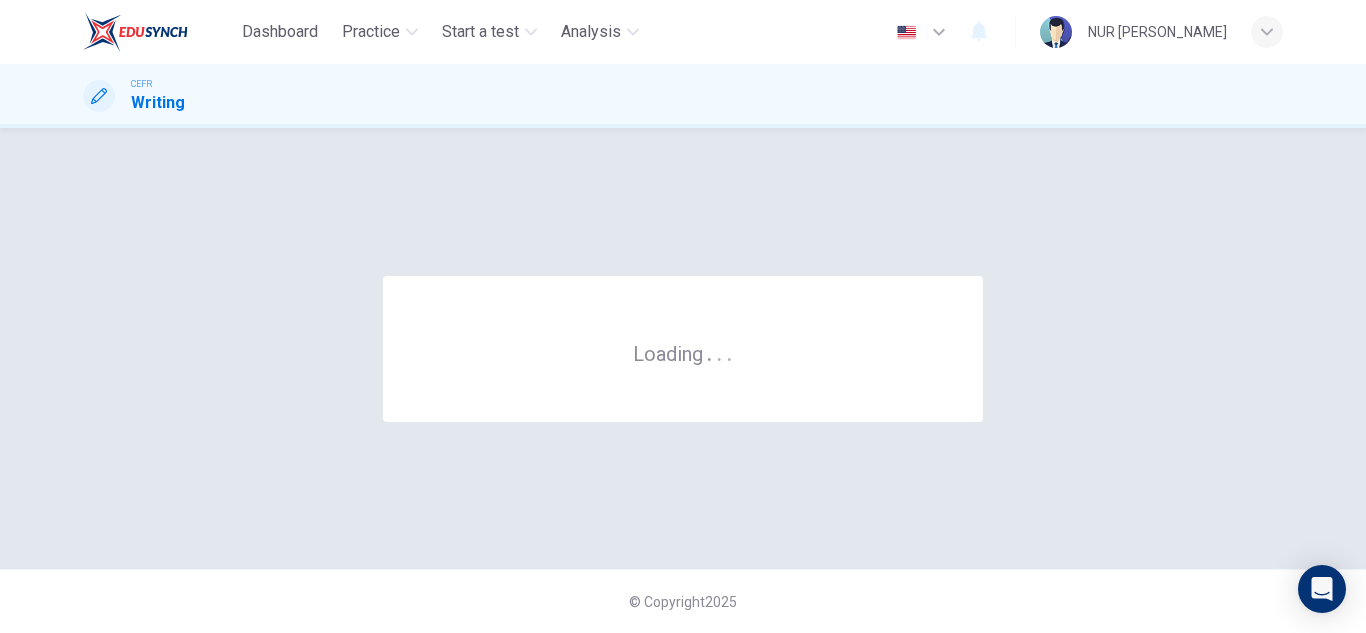scroll, scrollTop: 0, scrollLeft: 0, axis: both 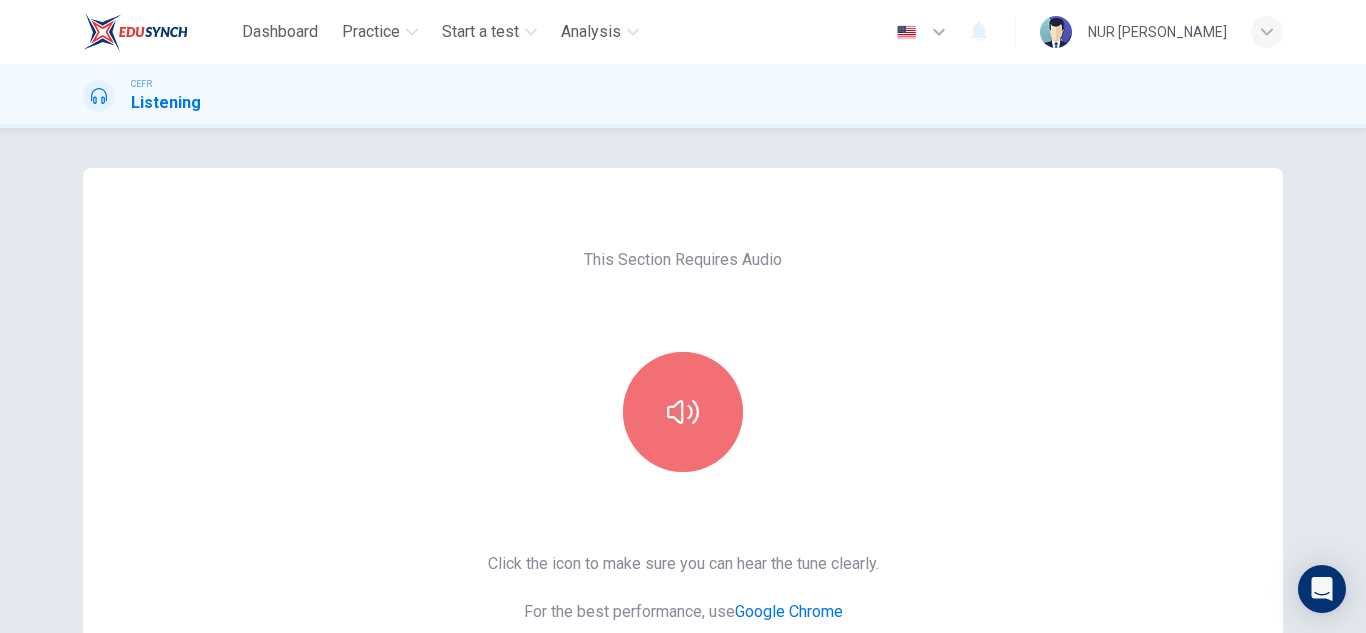 click at bounding box center [683, 412] 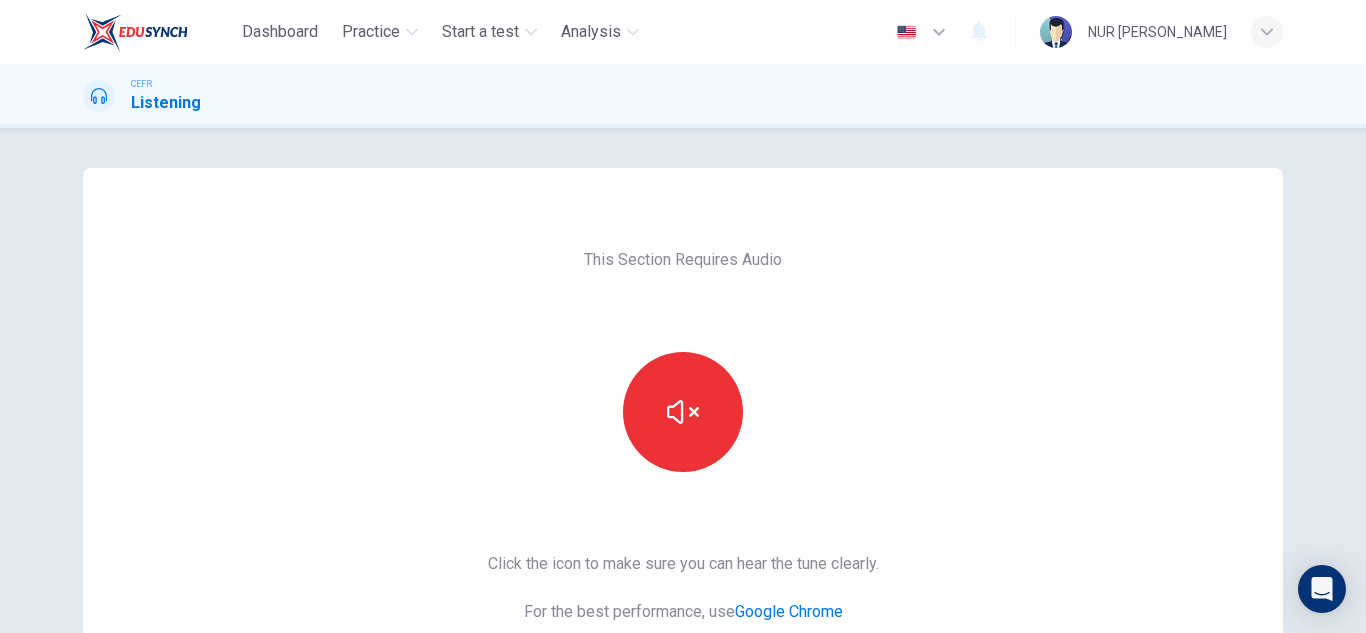 type 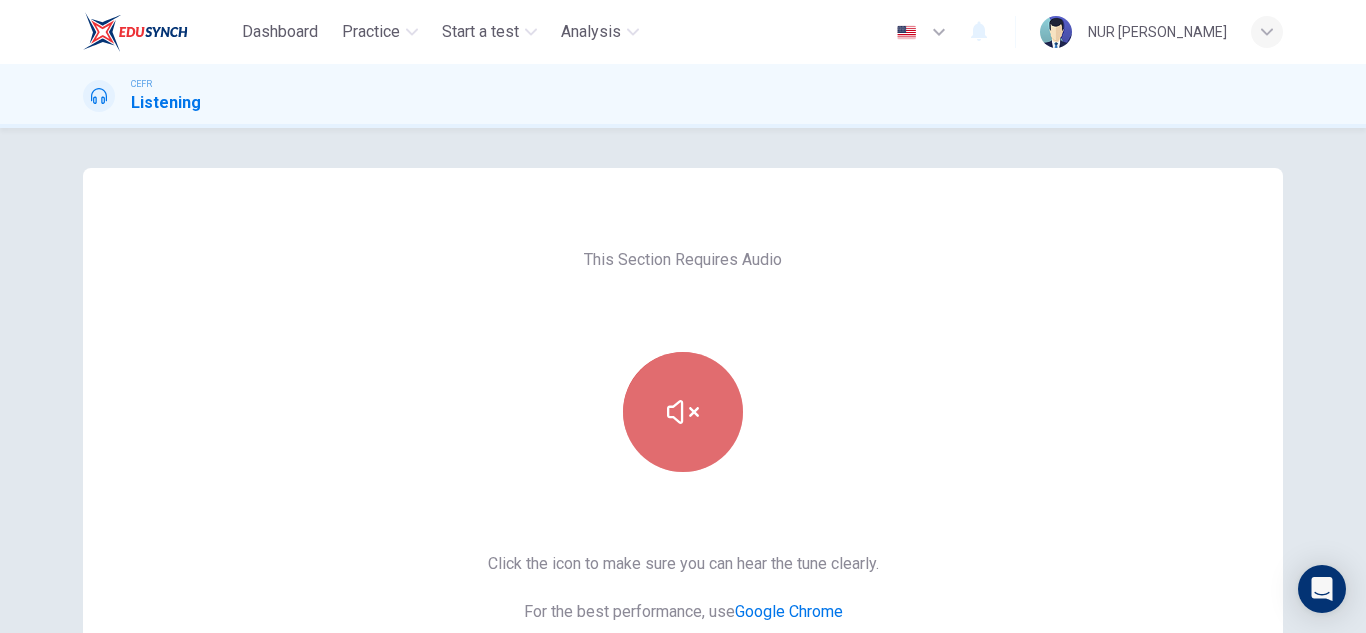 click 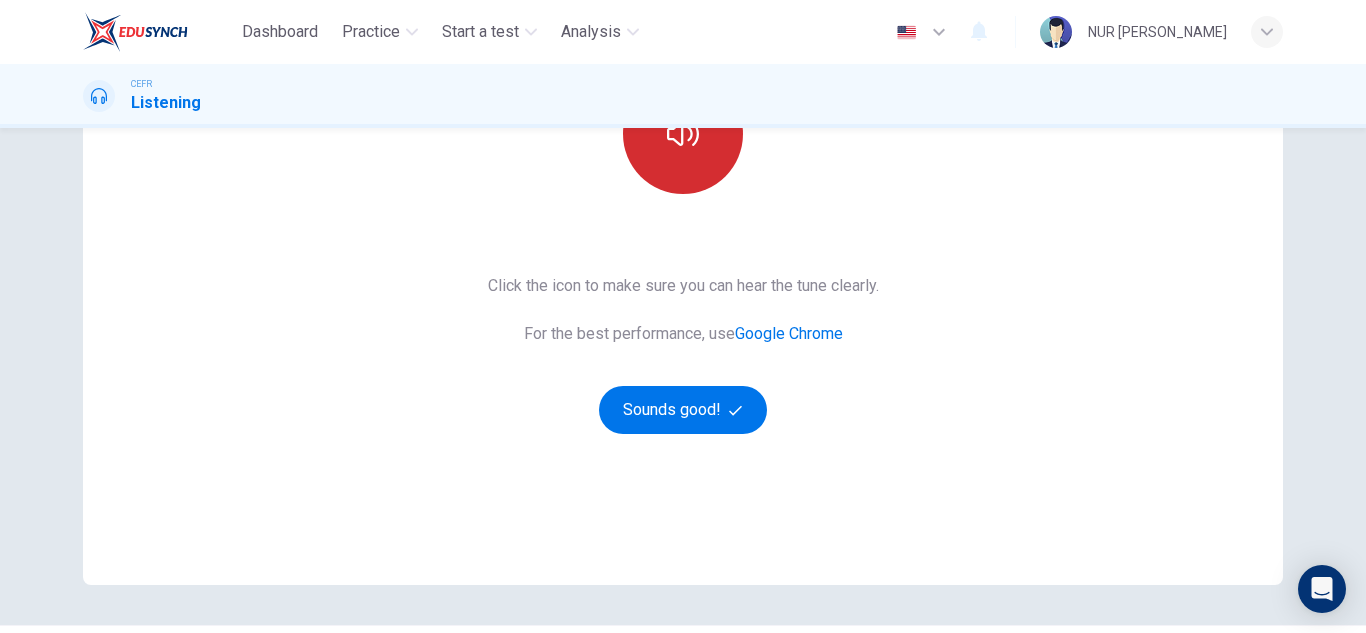 scroll, scrollTop: 334, scrollLeft: 0, axis: vertical 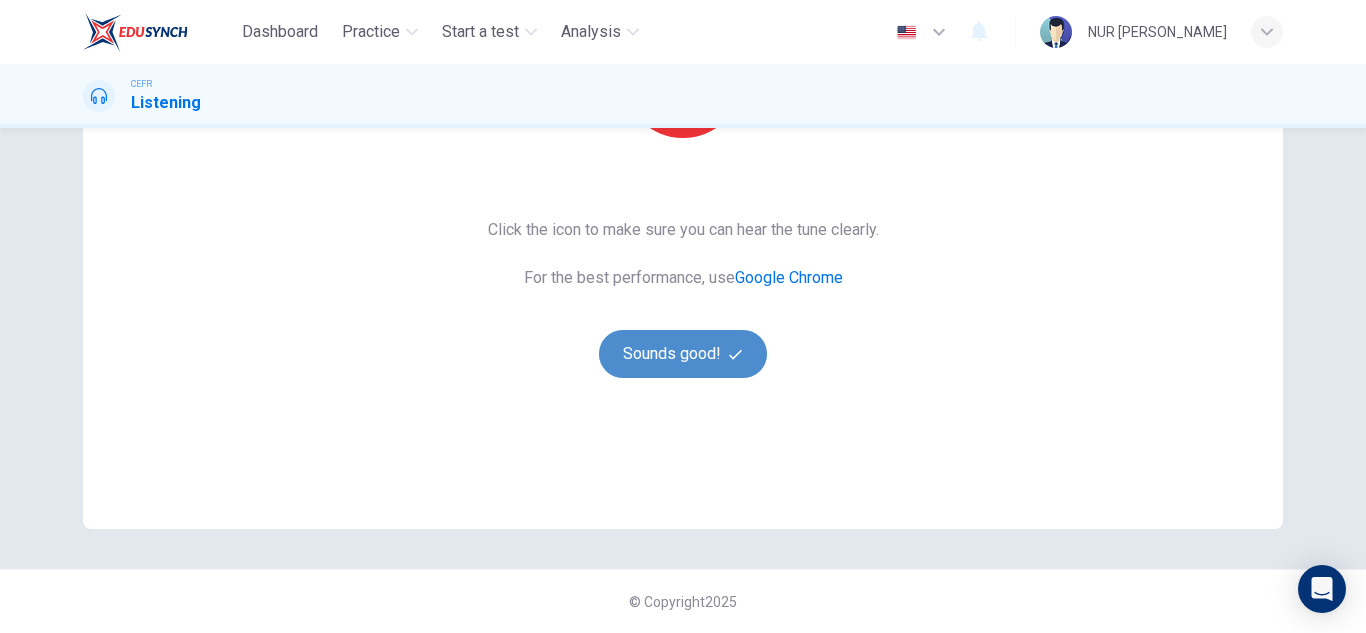 click on "Sounds good!" at bounding box center [683, 354] 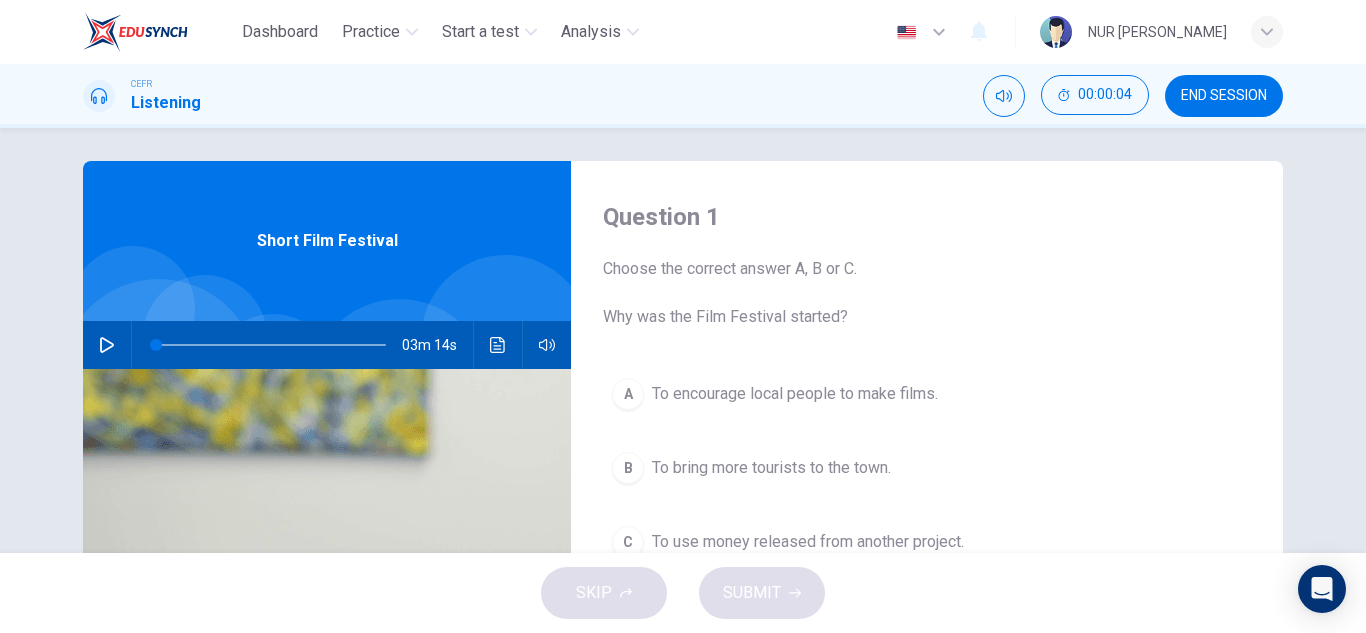 scroll, scrollTop: 6, scrollLeft: 0, axis: vertical 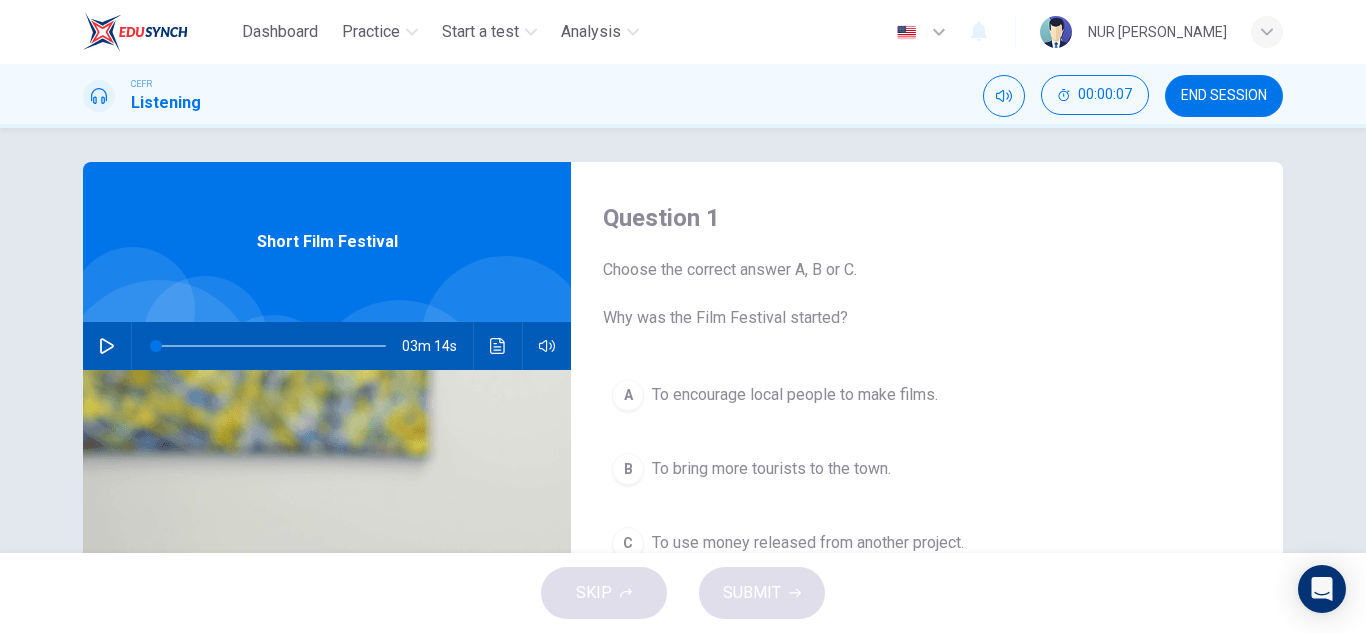 click 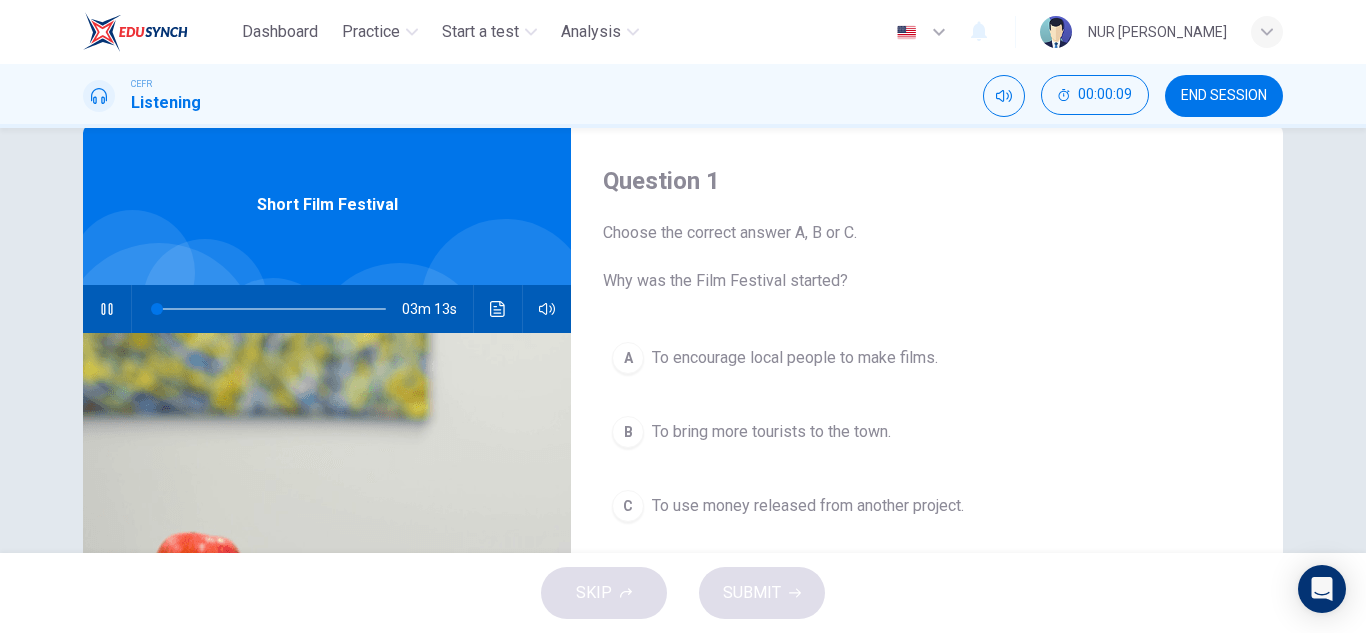 scroll, scrollTop: 44, scrollLeft: 0, axis: vertical 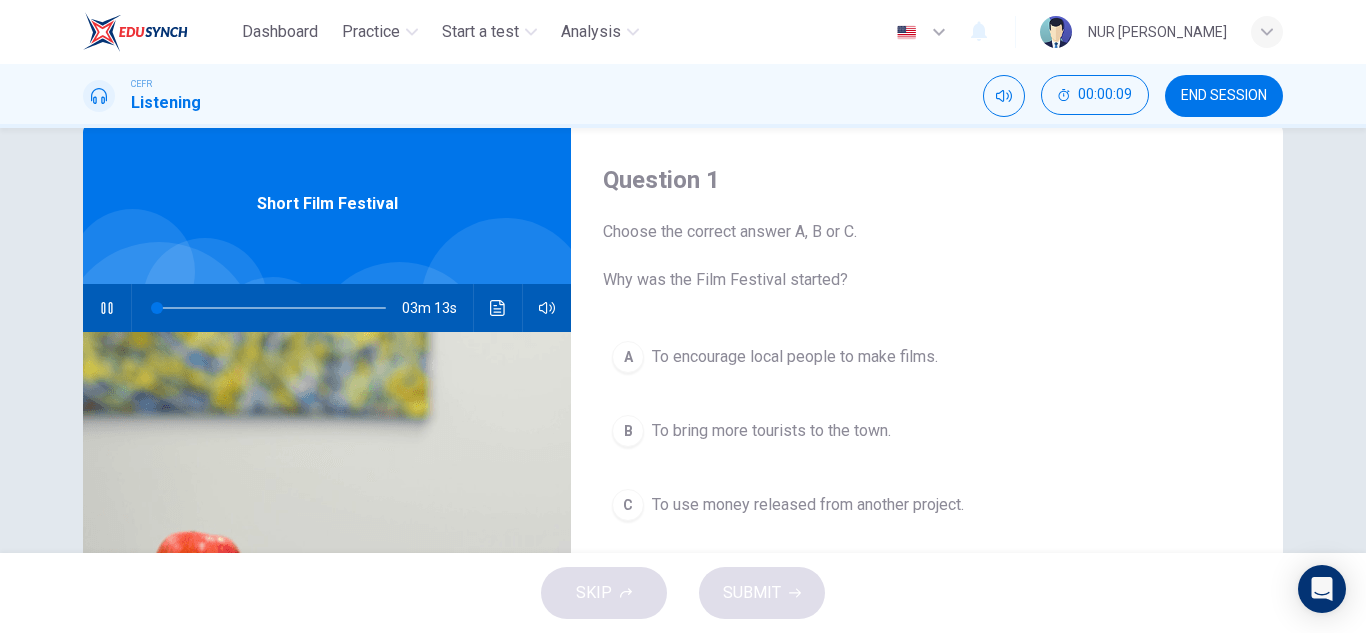 type on "1" 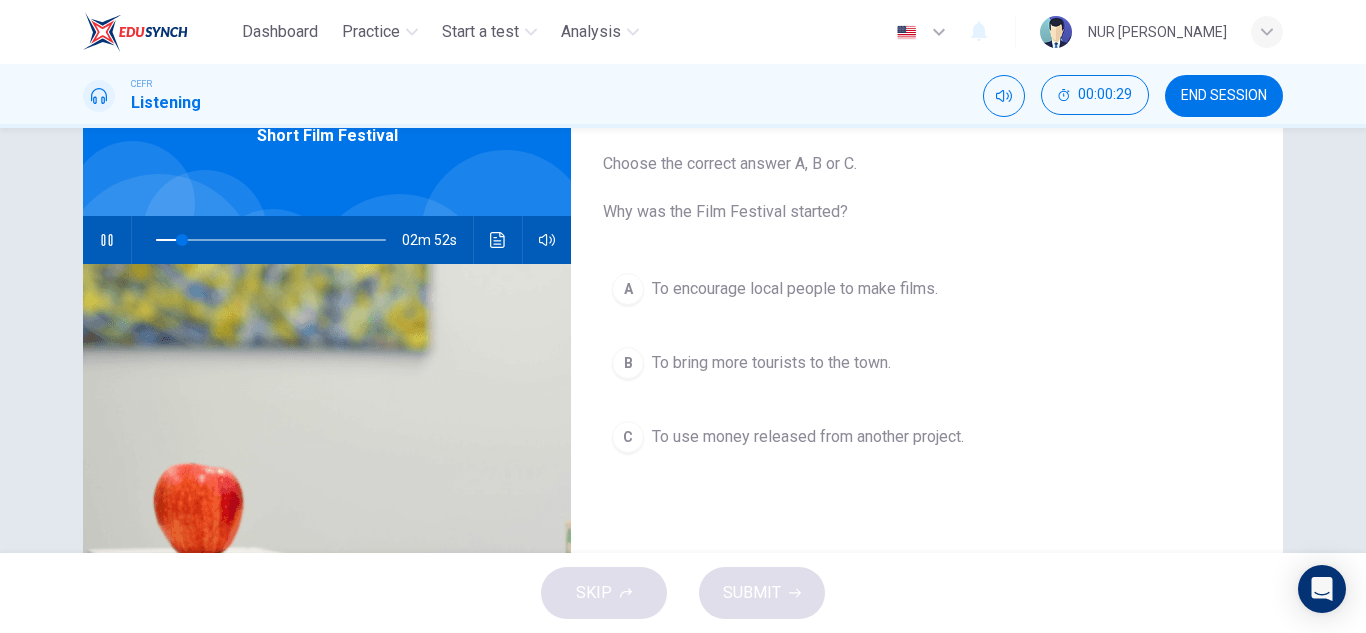 scroll, scrollTop: 113, scrollLeft: 0, axis: vertical 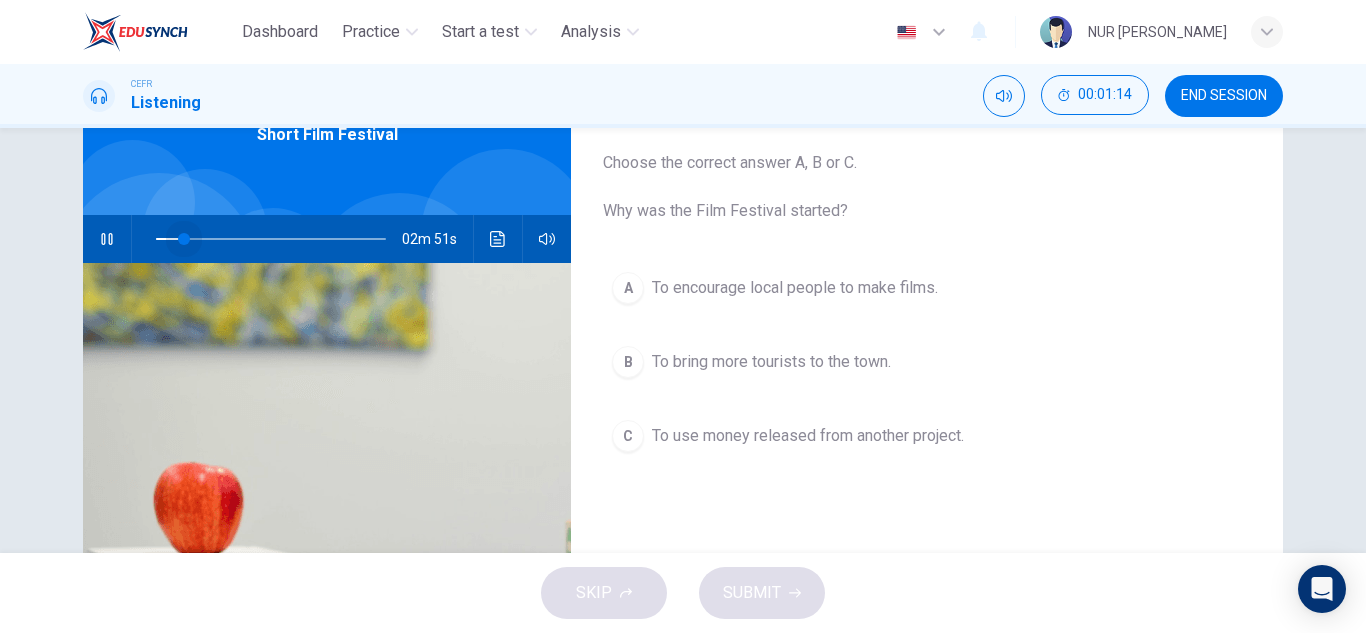 click at bounding box center (271, 239) 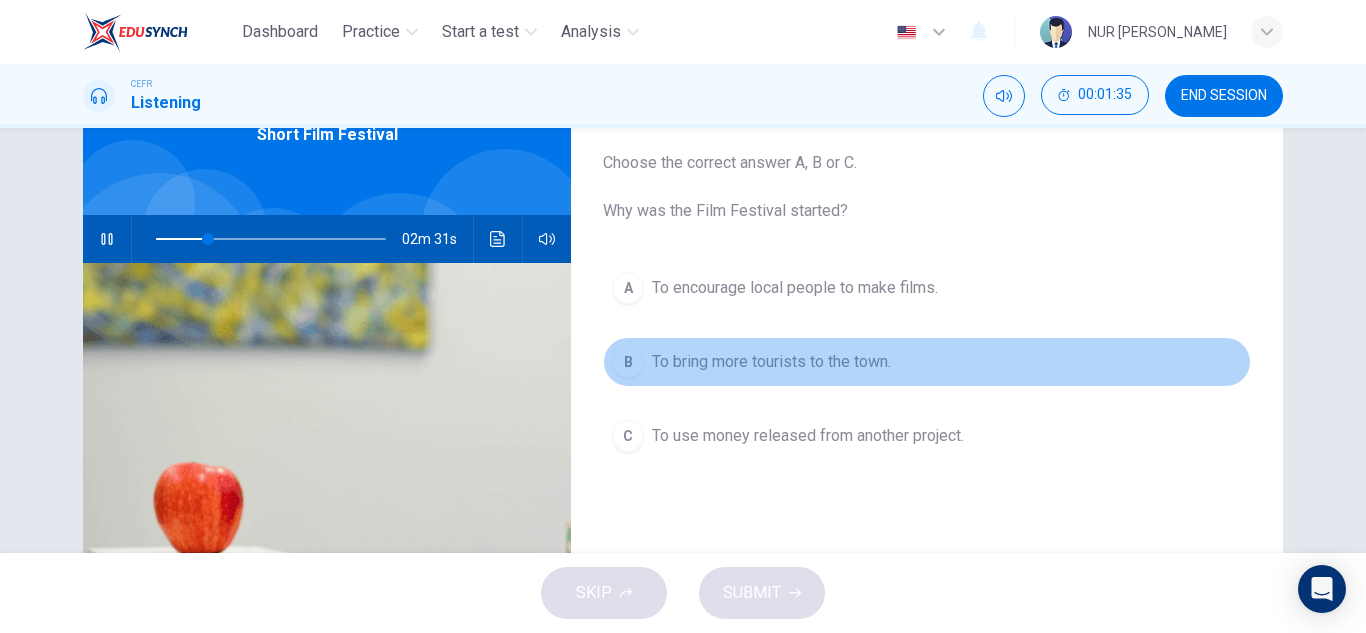 click on "B To bring more tourists to the town." at bounding box center (927, 362) 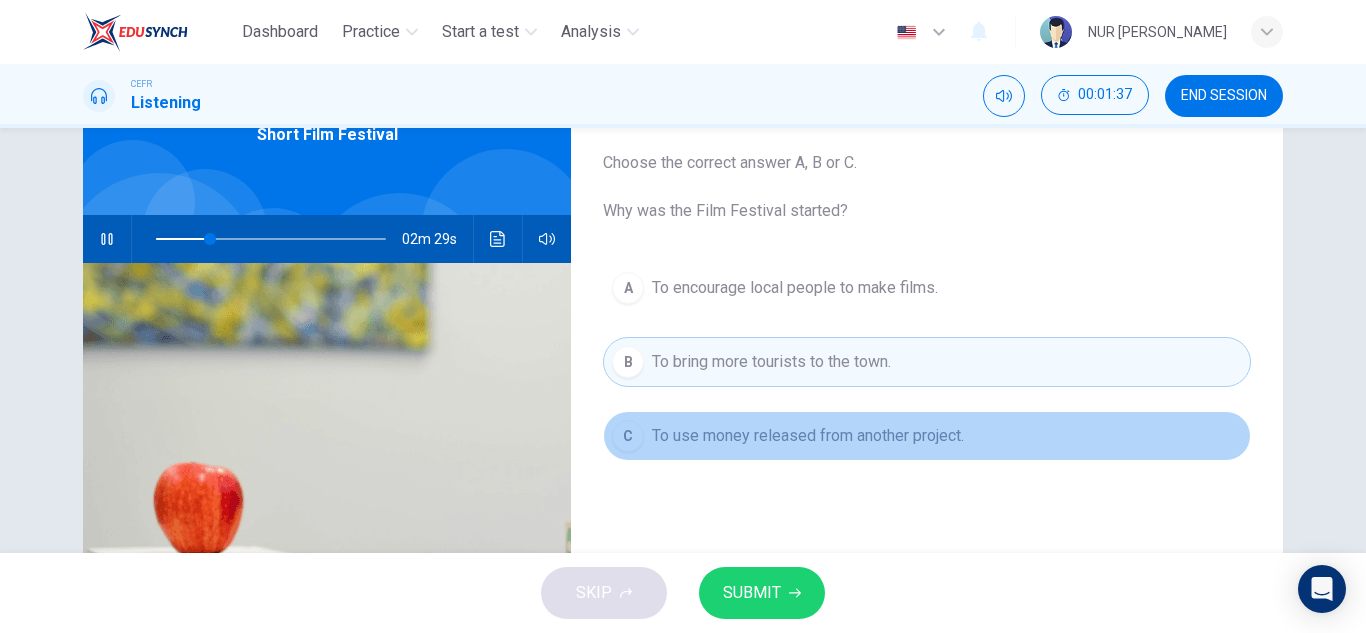 click on "C To use money released from another project." at bounding box center (927, 436) 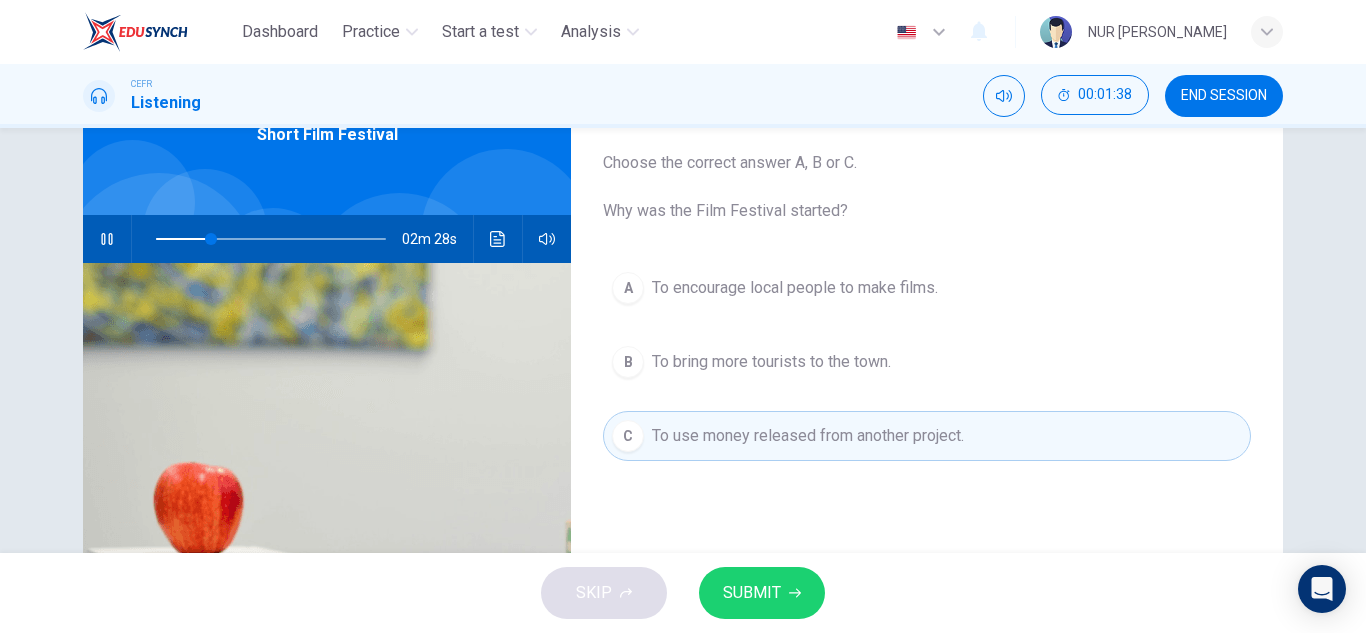 click on "Question 1 Choose the correct answer A, B or C. Why was the Film Festival started? A To encourage local people to make films. B To bring more tourists to the town. C To use money released from another project." at bounding box center [927, 402] 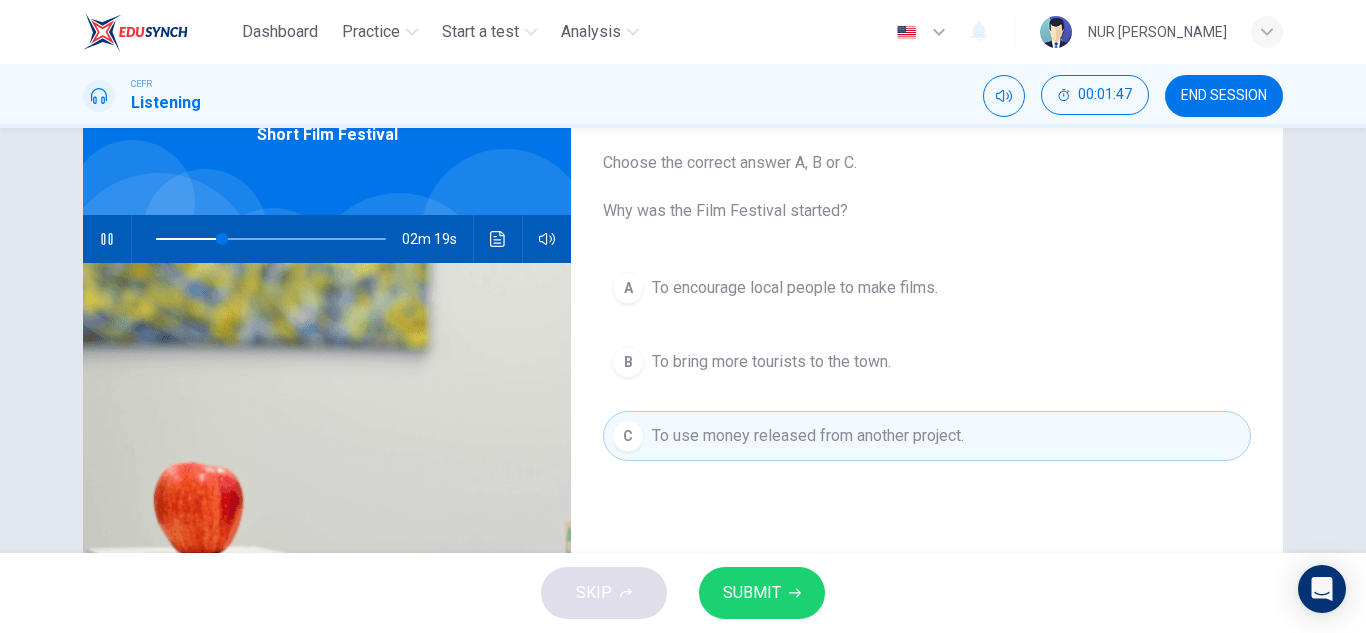 click on "SUBMIT" at bounding box center [752, 593] 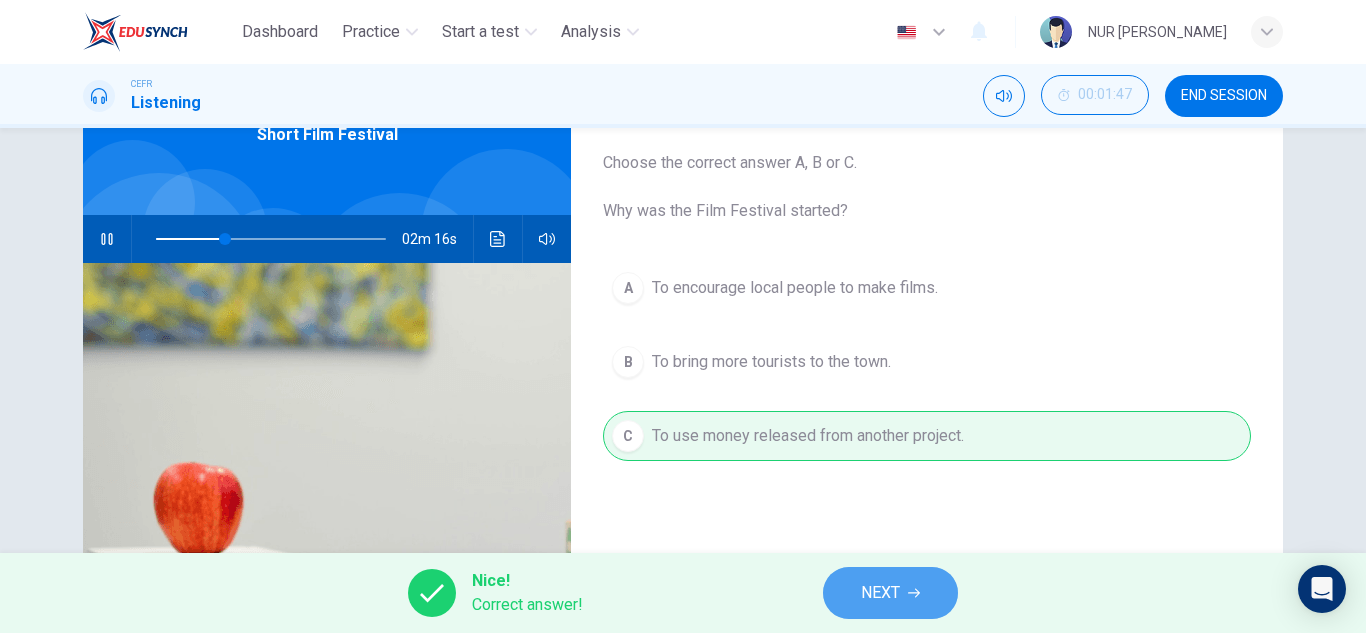 click on "NEXT" at bounding box center [890, 593] 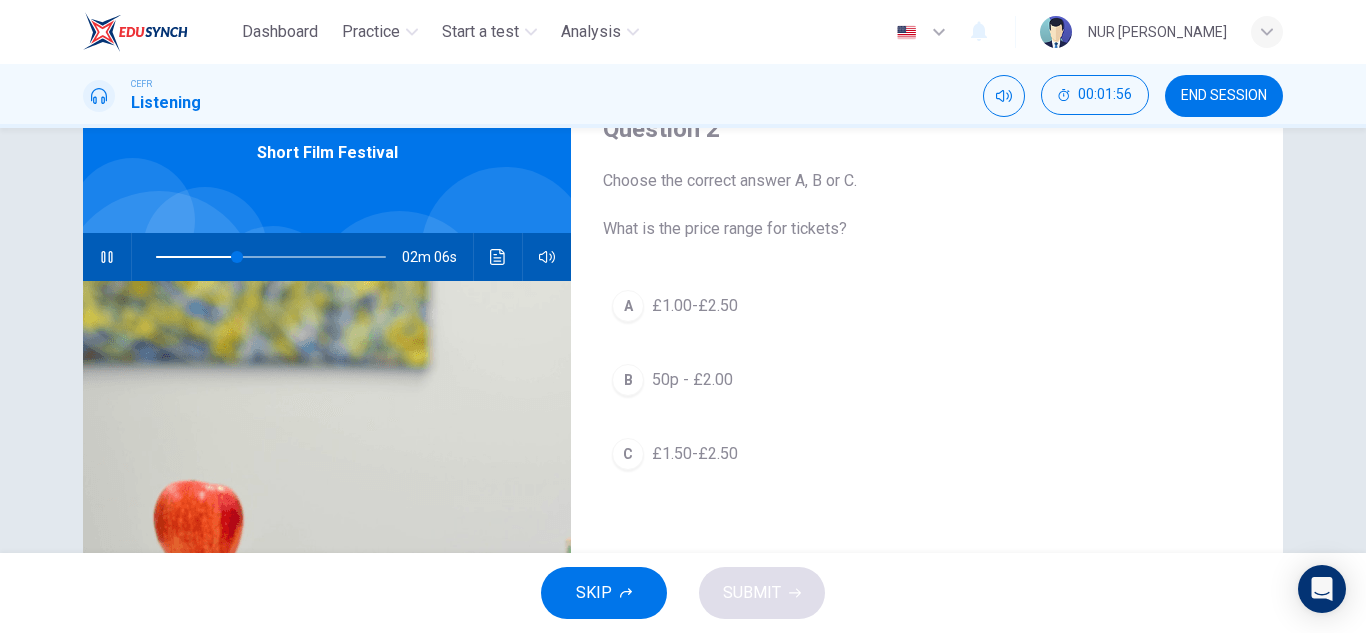 scroll, scrollTop: 94, scrollLeft: 0, axis: vertical 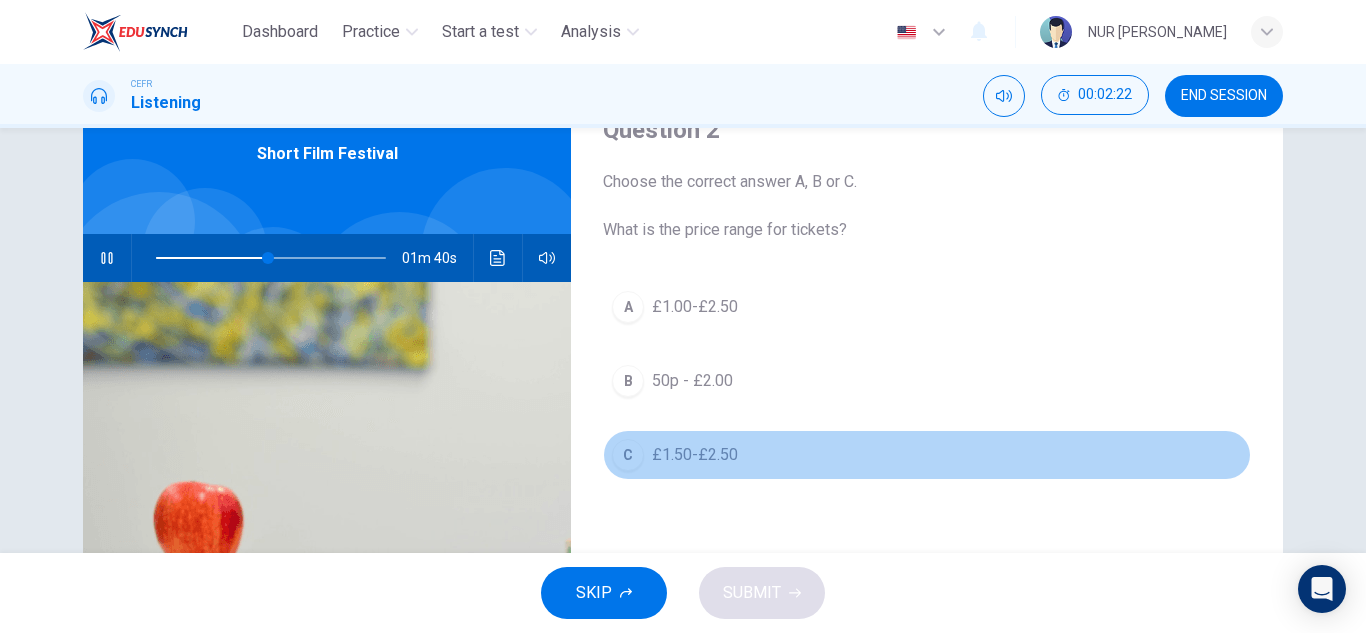click on "C" at bounding box center (628, 455) 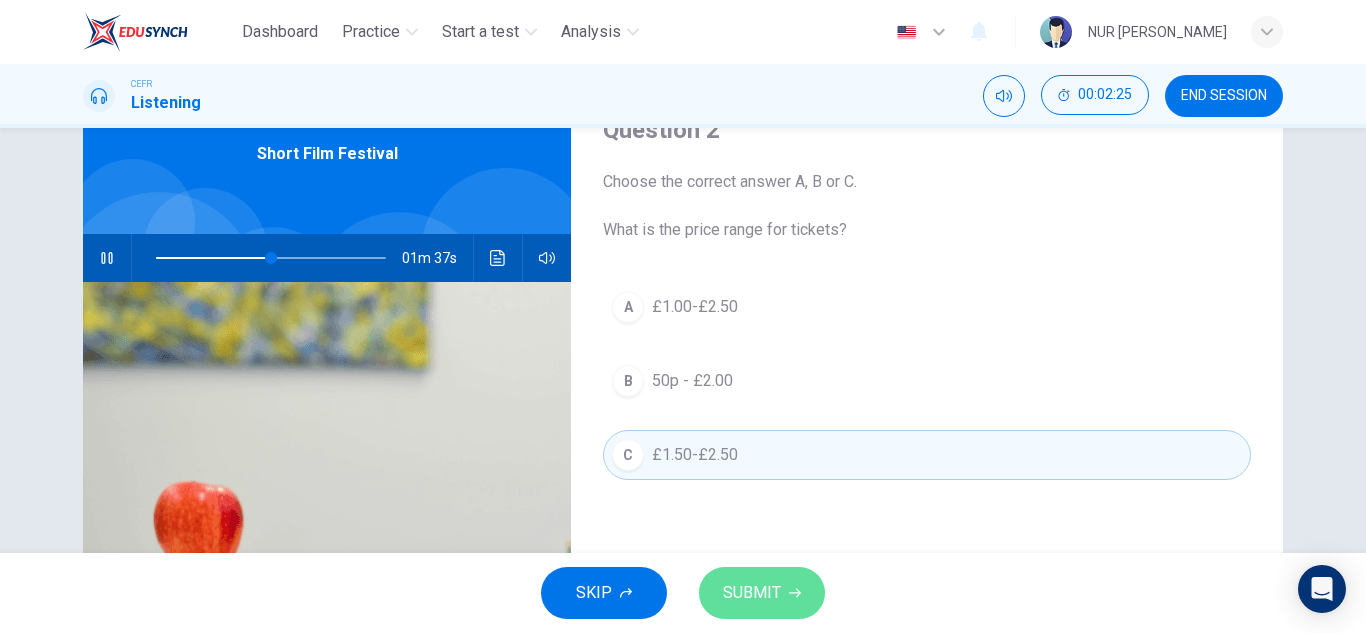 click on "SUBMIT" at bounding box center [762, 593] 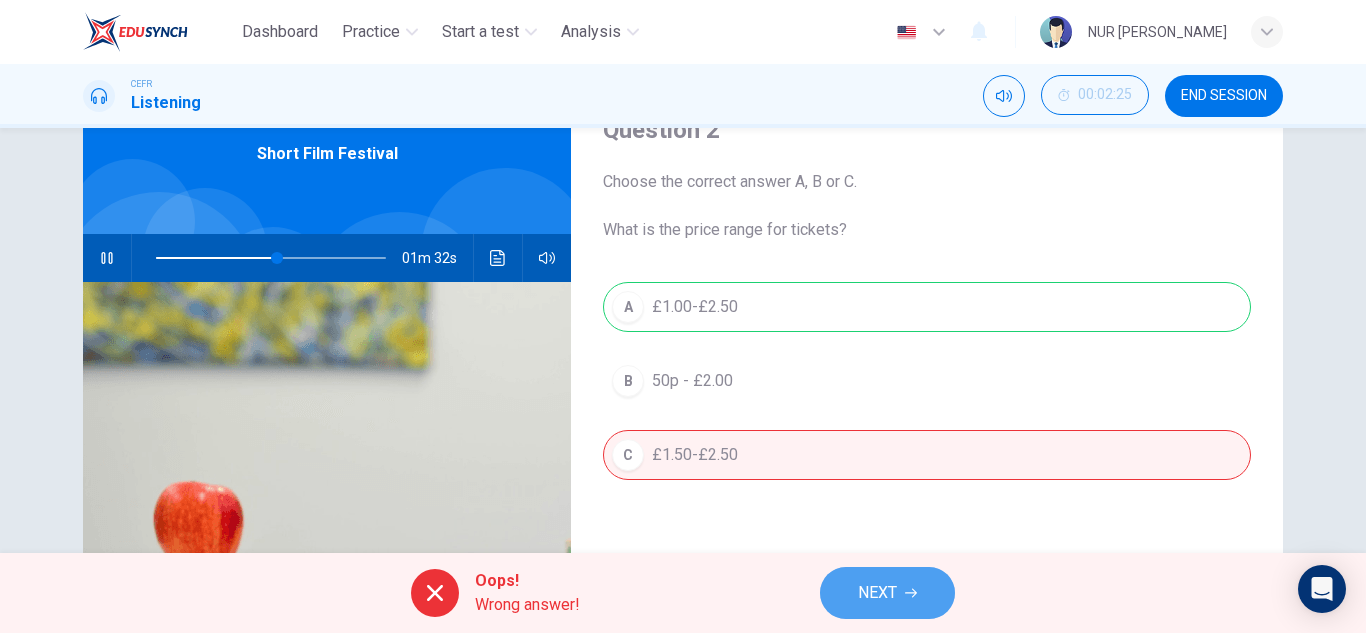 click on "NEXT" at bounding box center (887, 593) 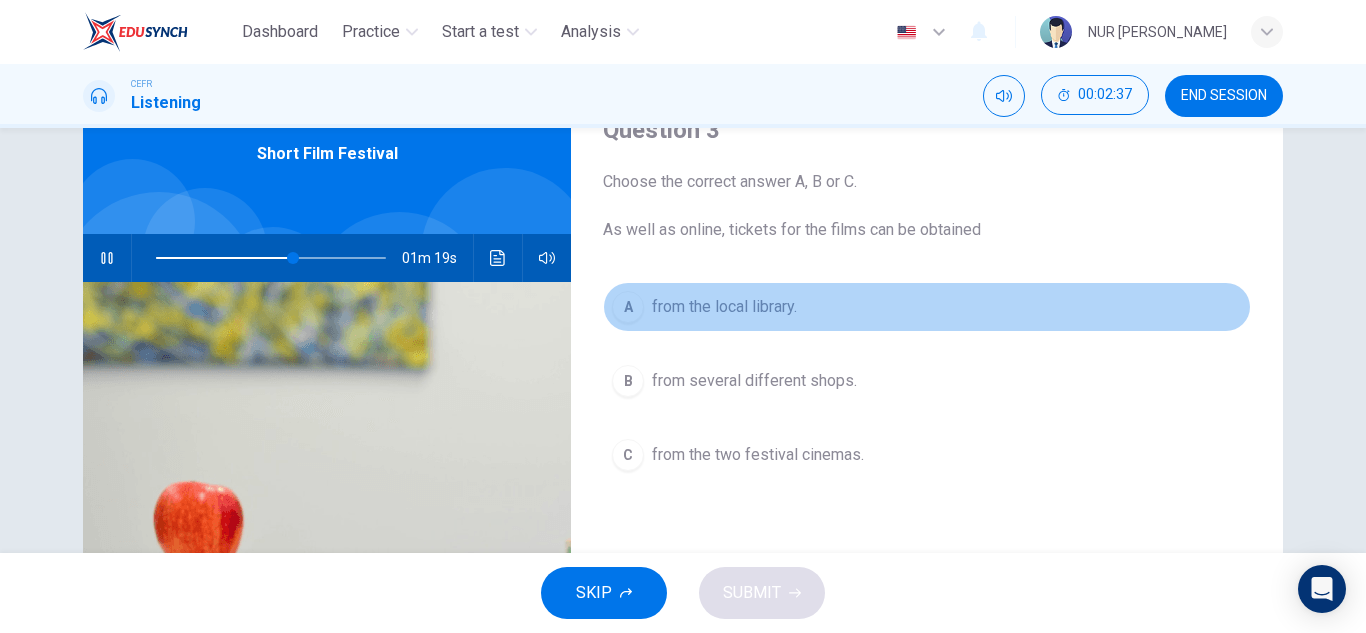 click on "from the local library." at bounding box center [724, 307] 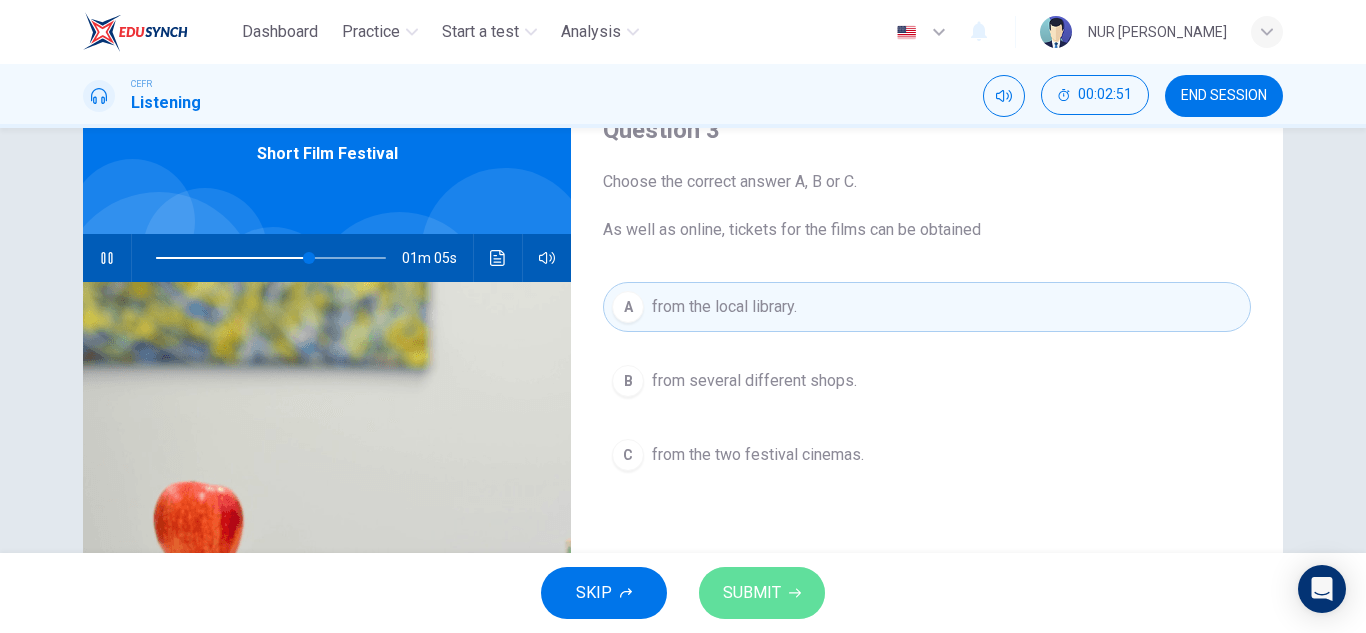 click on "SUBMIT" at bounding box center [752, 593] 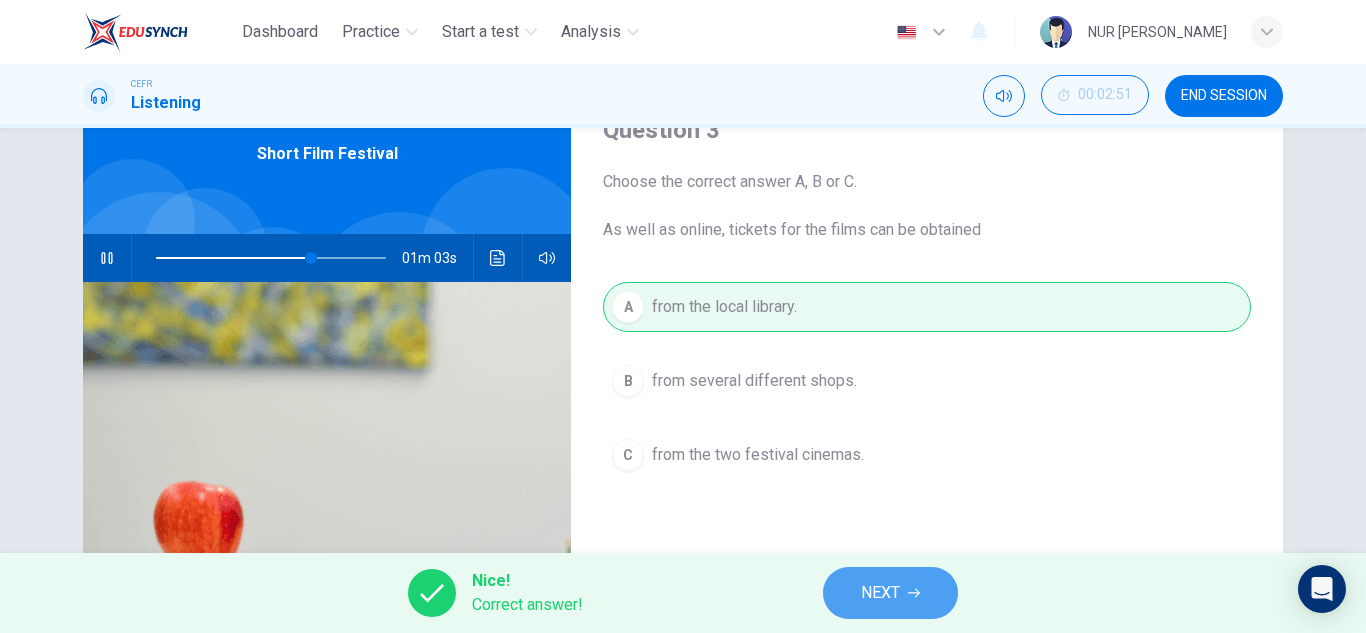 click 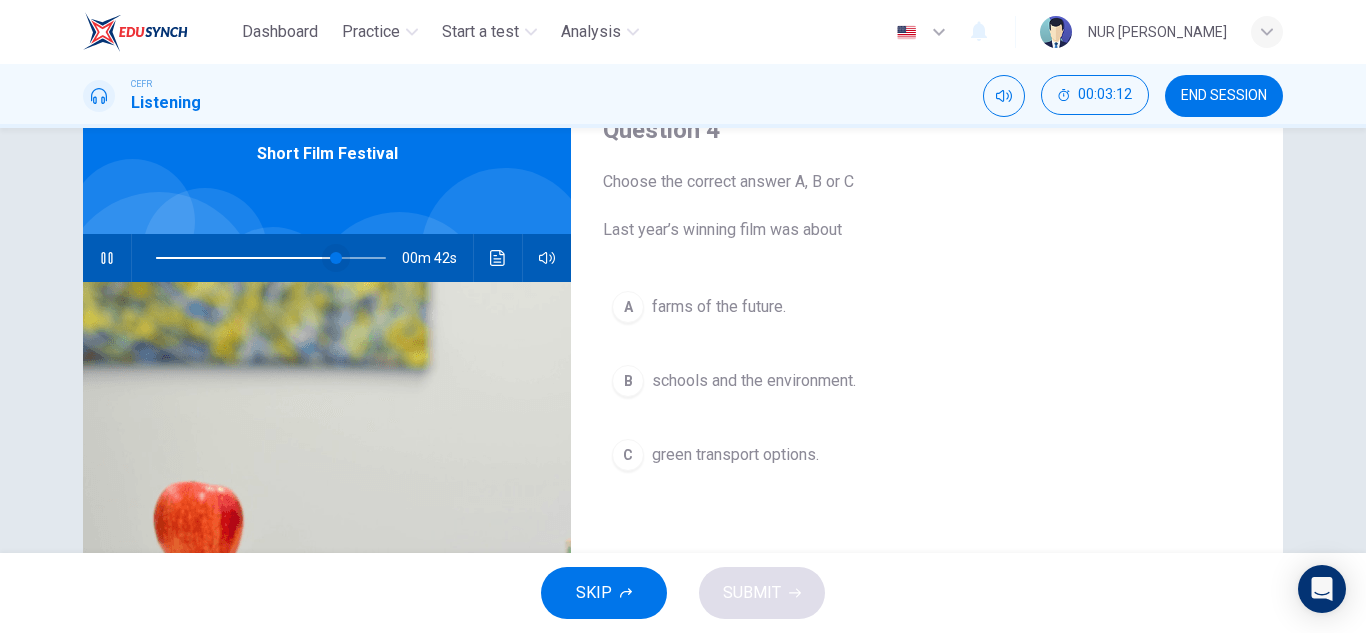 click at bounding box center [336, 258] 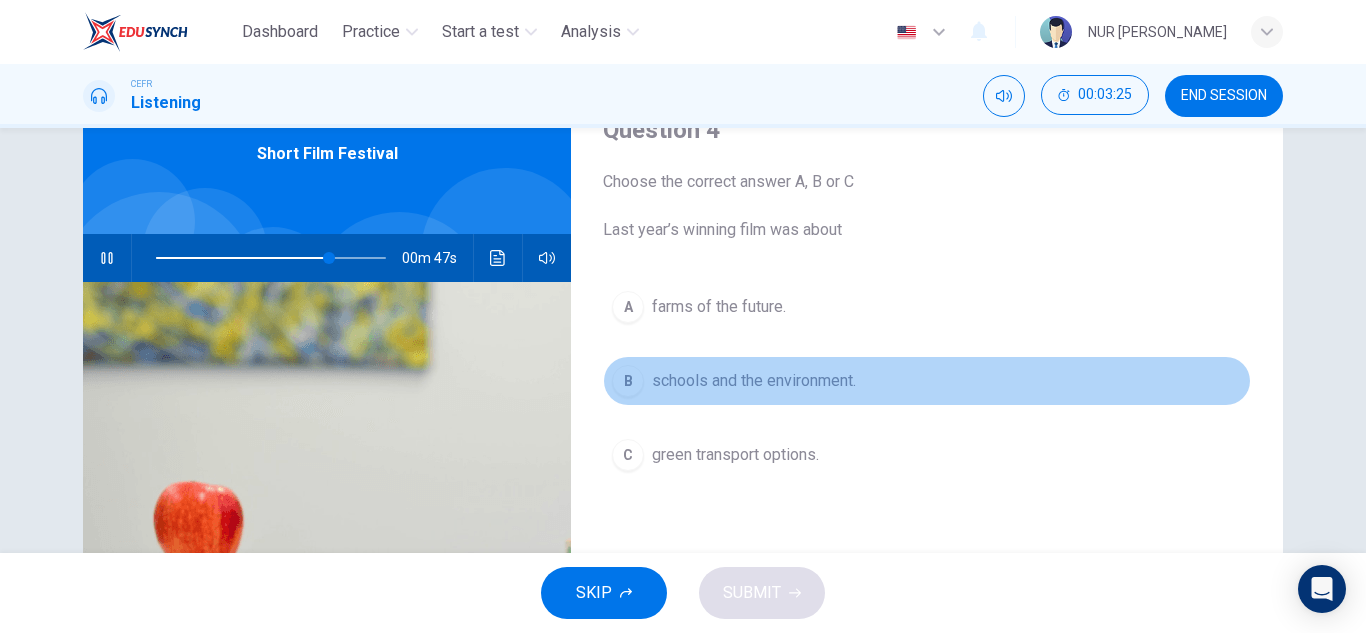 click on "schools and the environment." at bounding box center (754, 381) 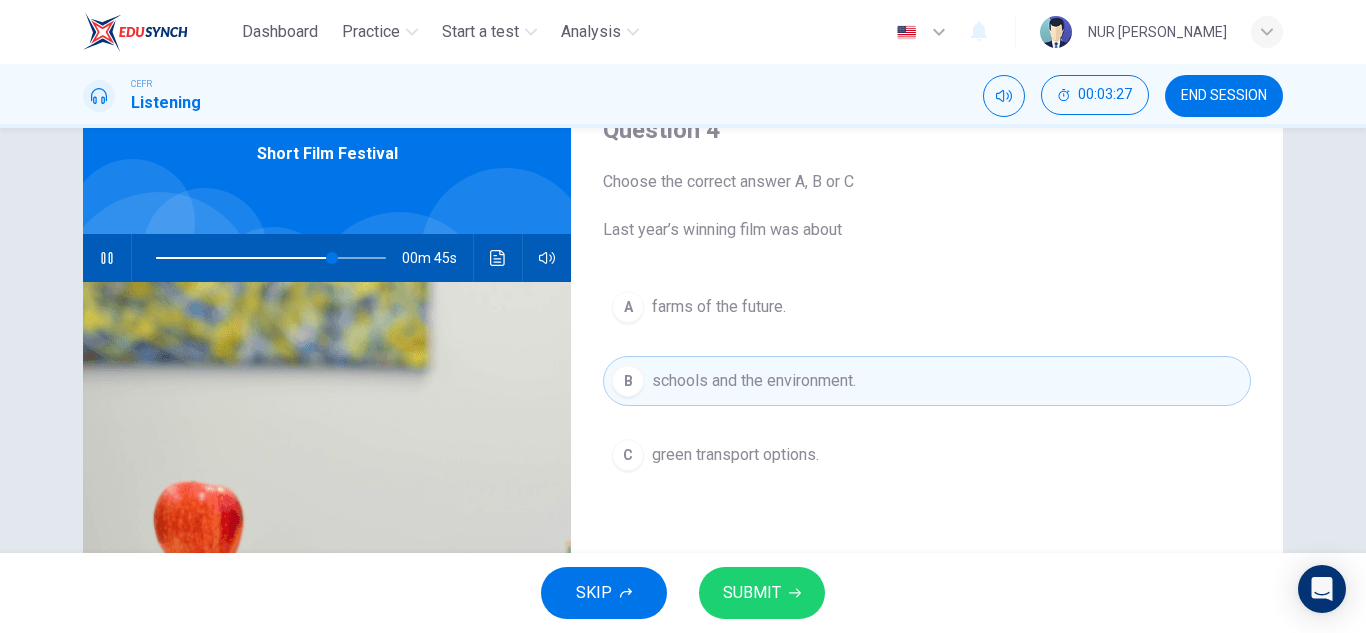 click on "SUBMIT" at bounding box center (752, 593) 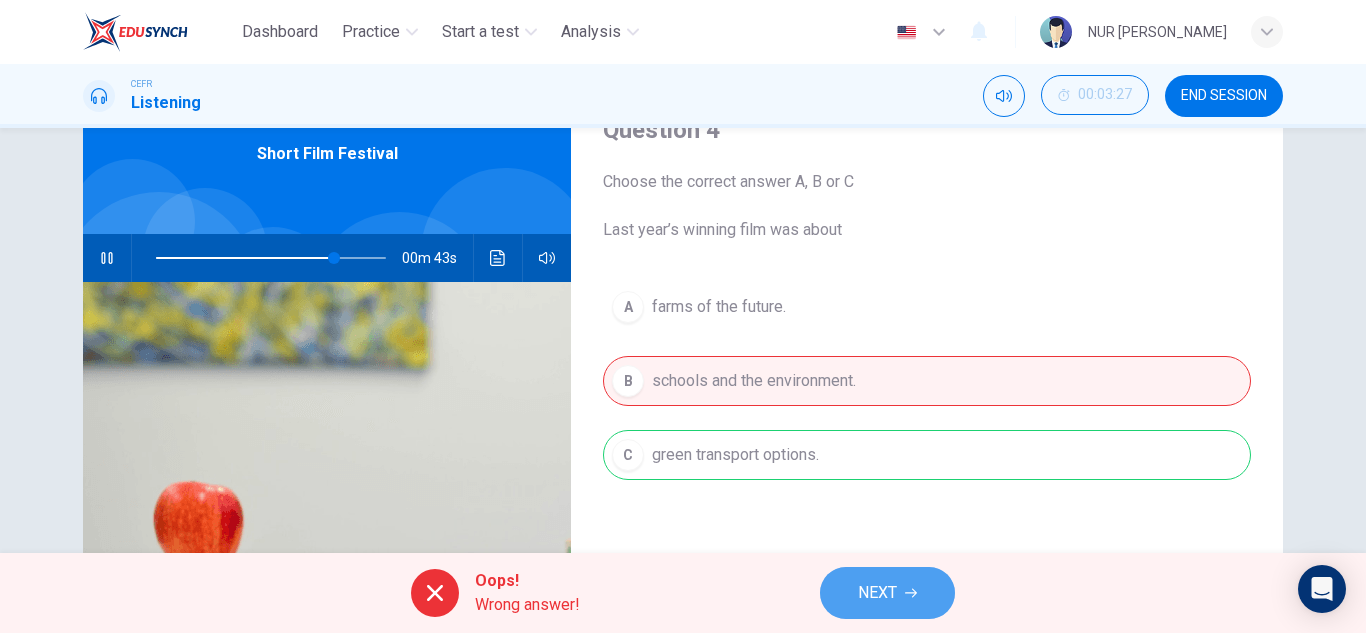 click on "NEXT" at bounding box center (877, 593) 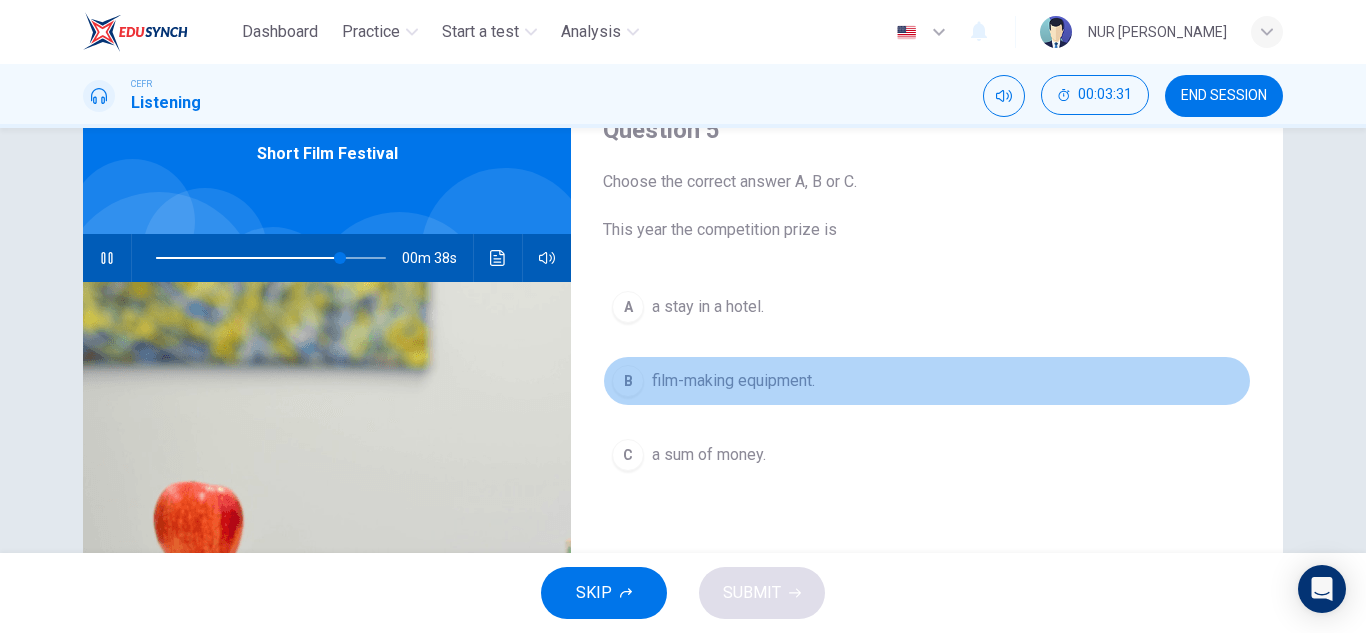 click on "B film-making equipment." at bounding box center (927, 381) 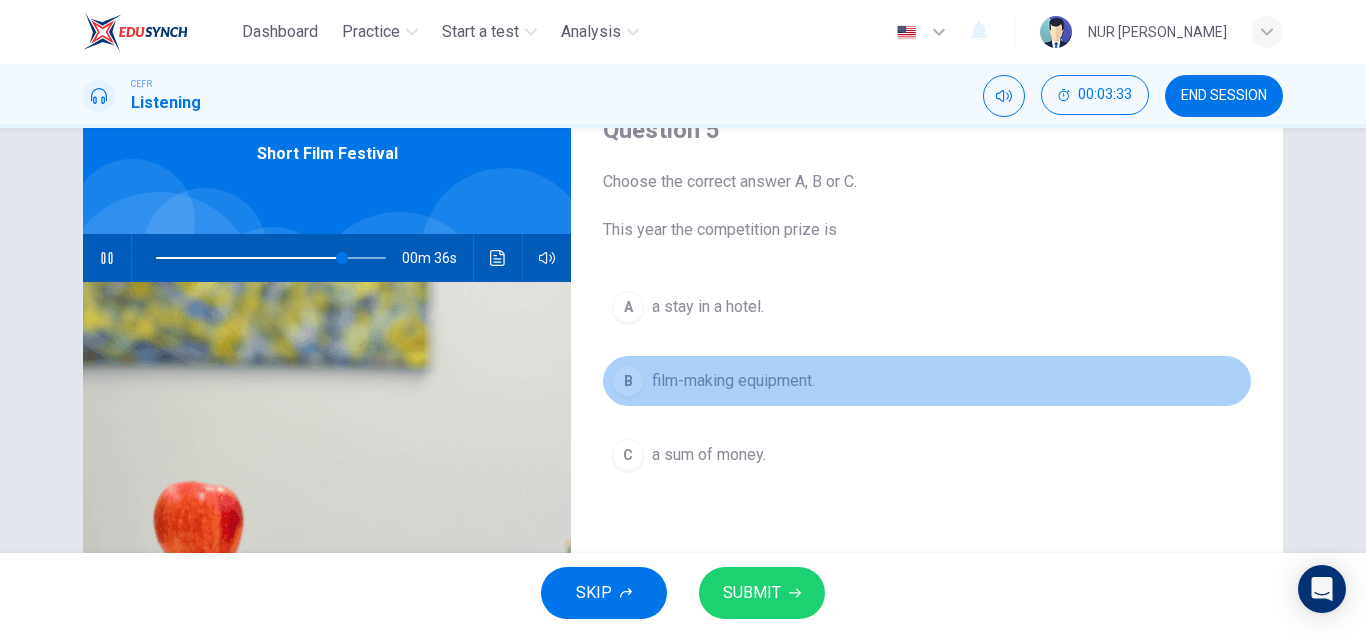 click on "B film-making equipment." at bounding box center [927, 381] 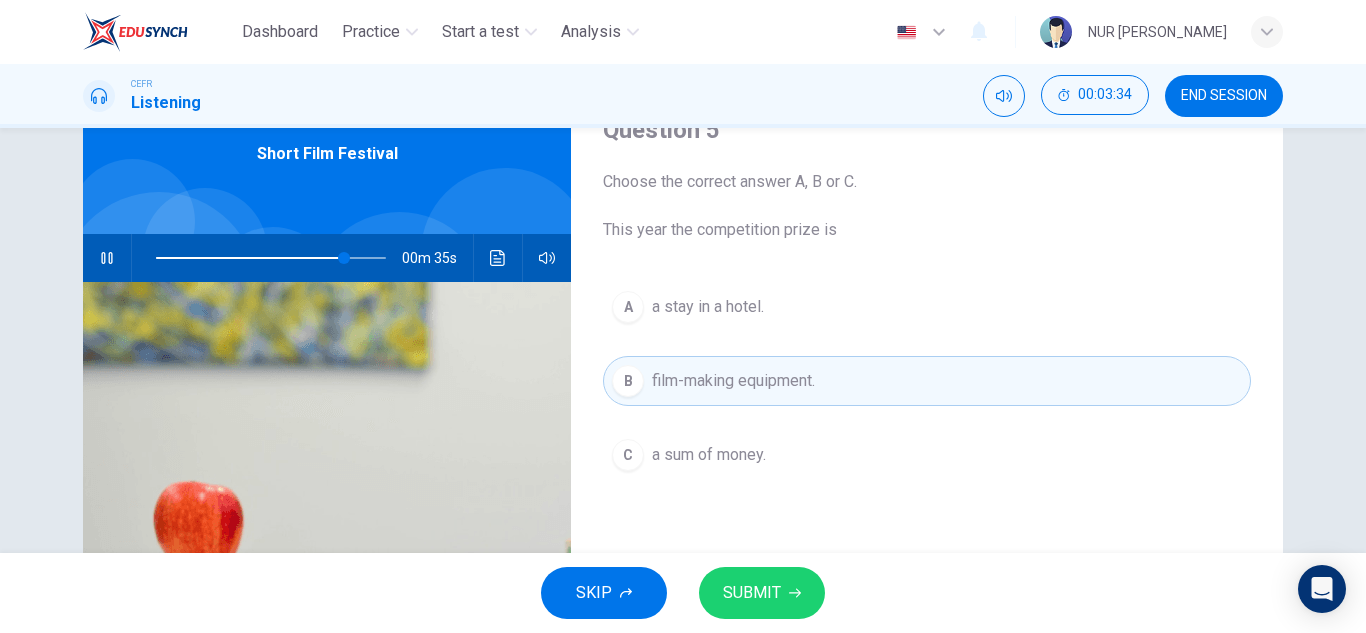 click on "A a stay in a hotel. B film-making equipment. C a sum of money." at bounding box center [927, 401] 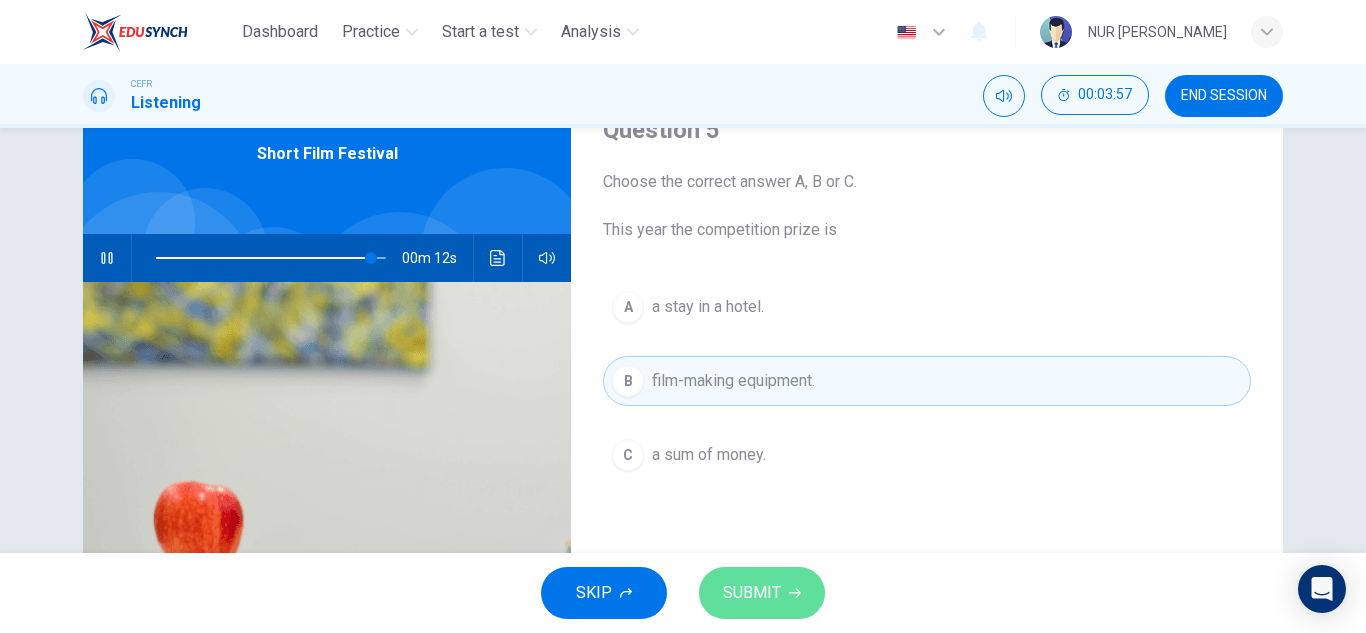 click on "SUBMIT" at bounding box center (752, 593) 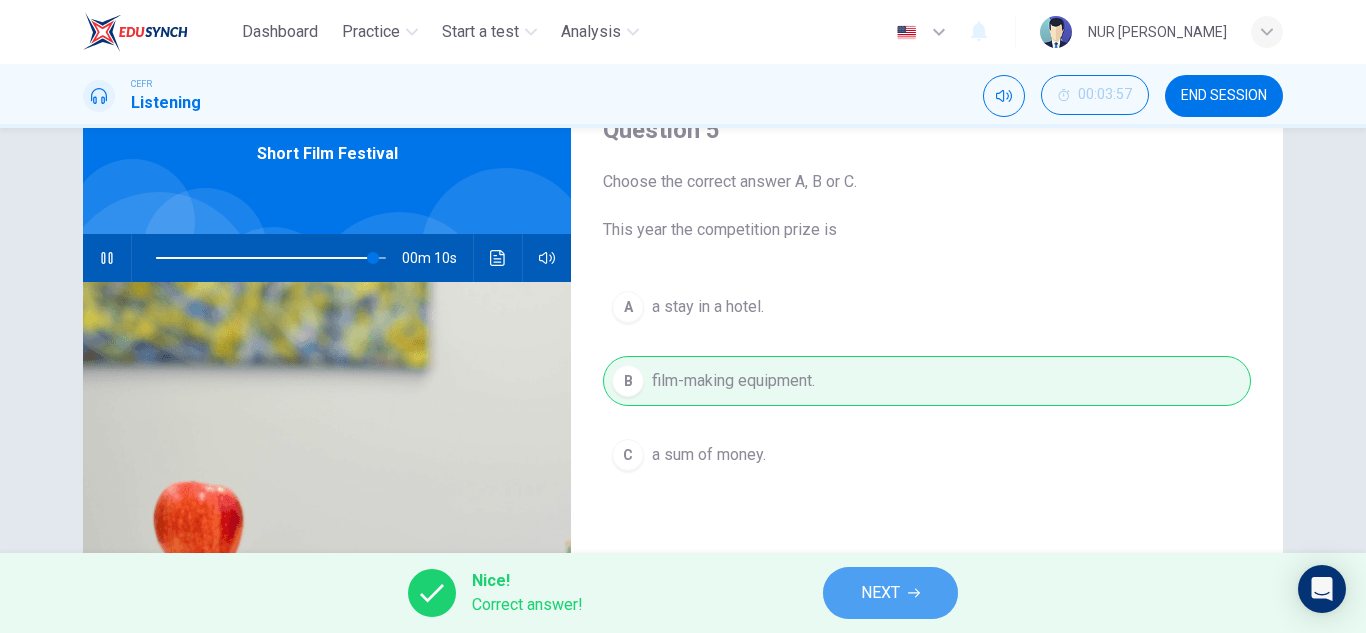 click on "NEXT" at bounding box center [890, 593] 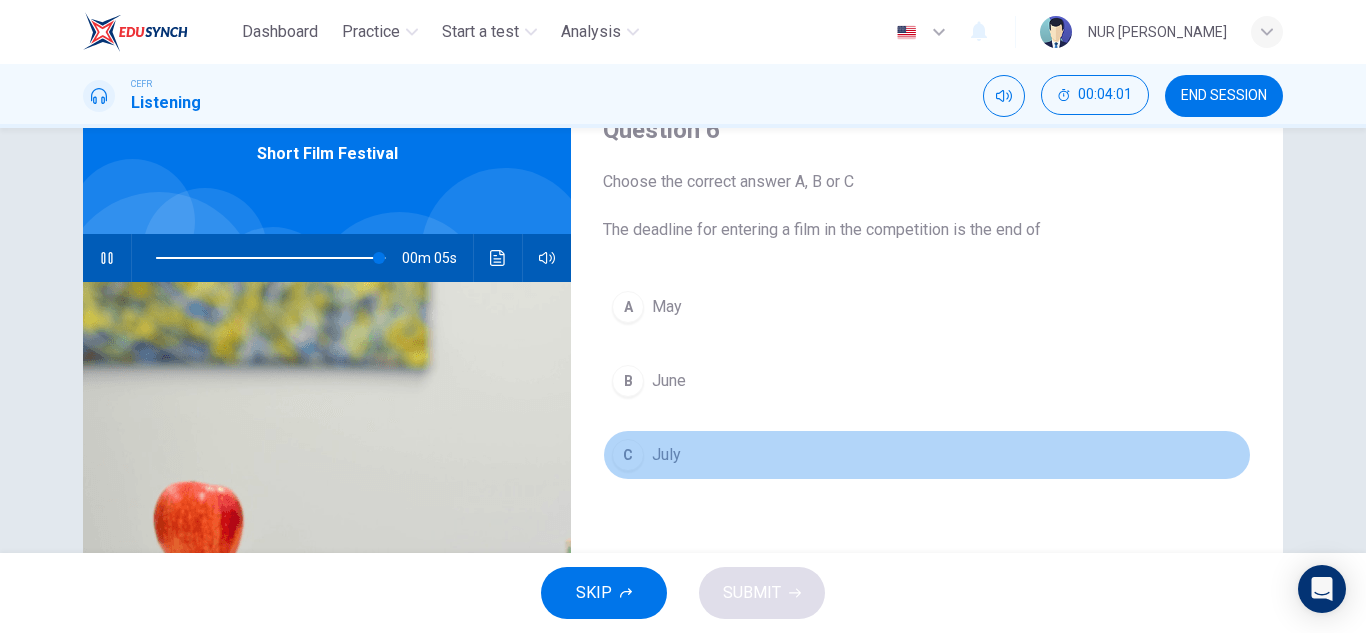click on "C" at bounding box center [628, 455] 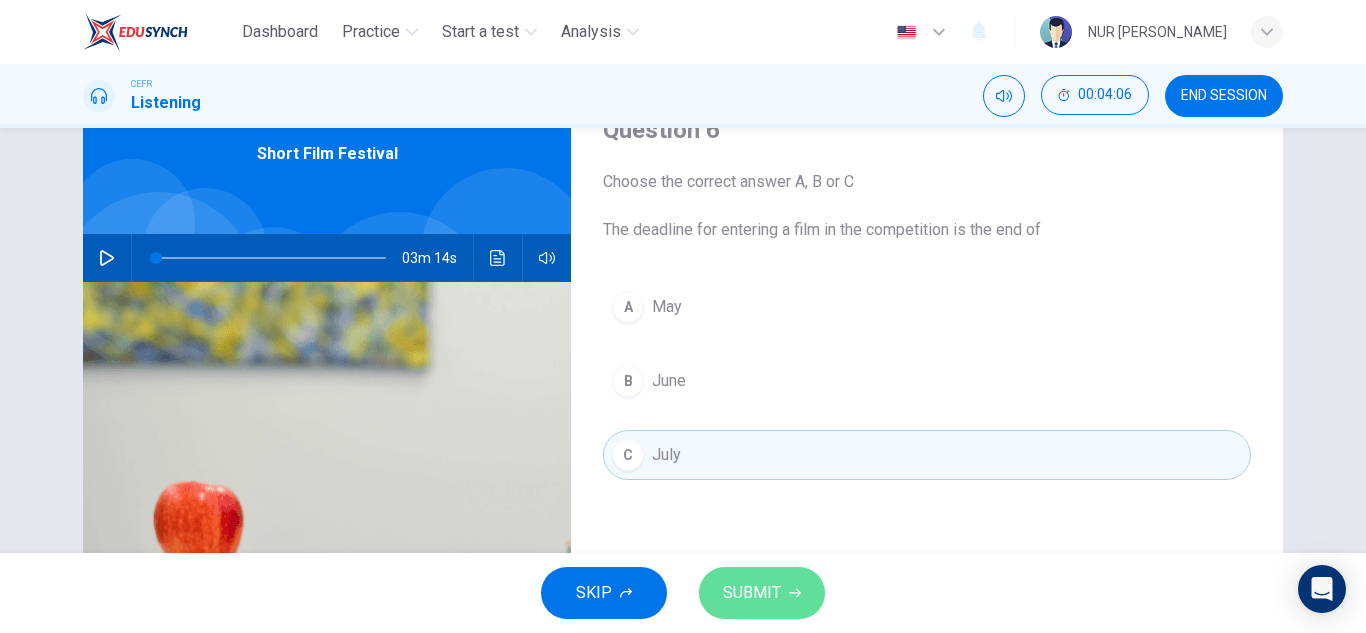 click on "SUBMIT" at bounding box center (752, 593) 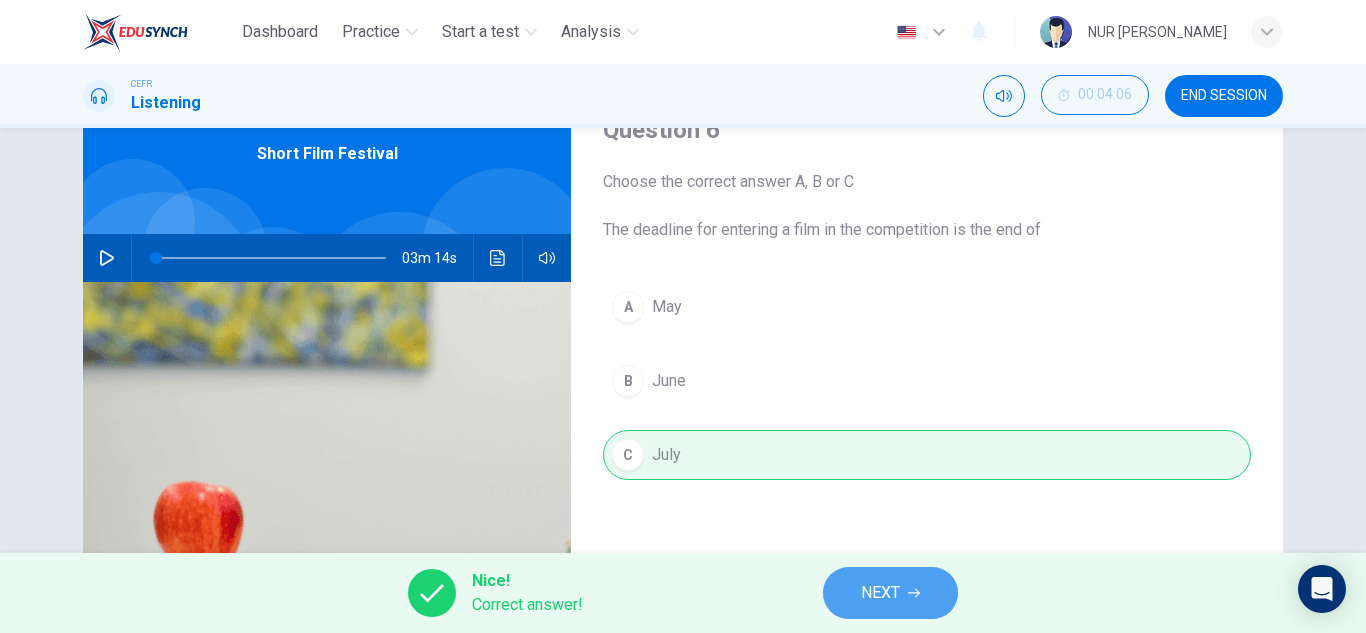 click on "NEXT" at bounding box center (880, 593) 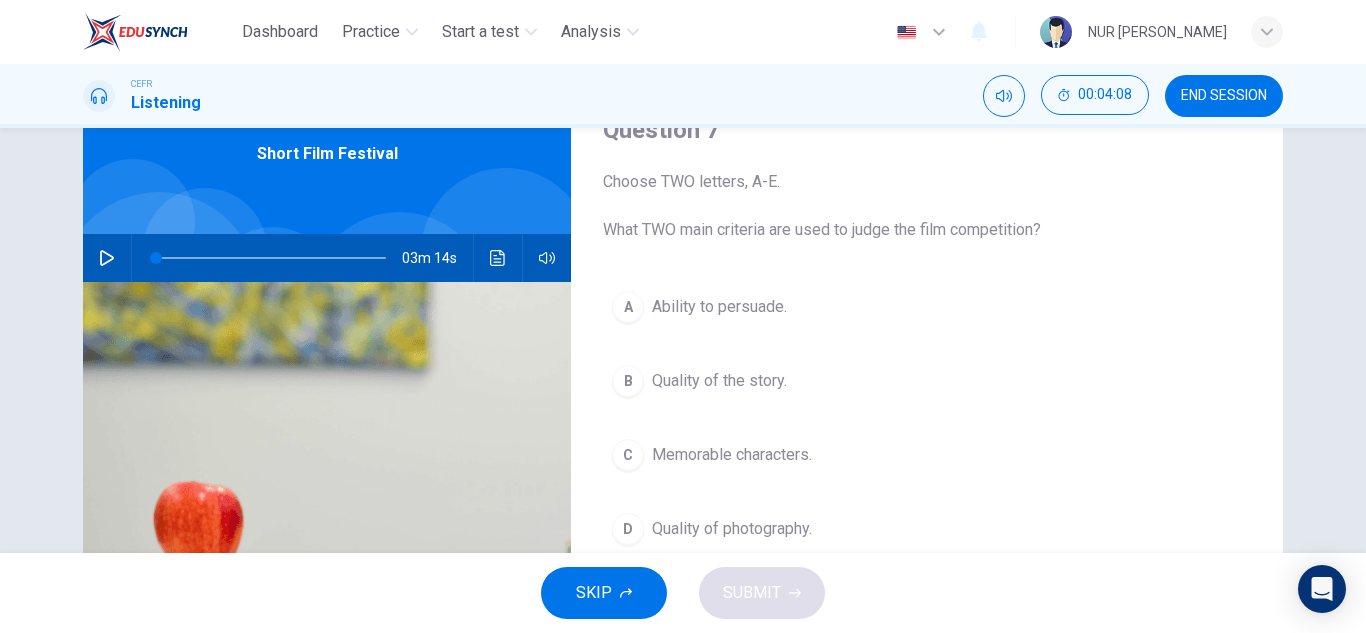 click 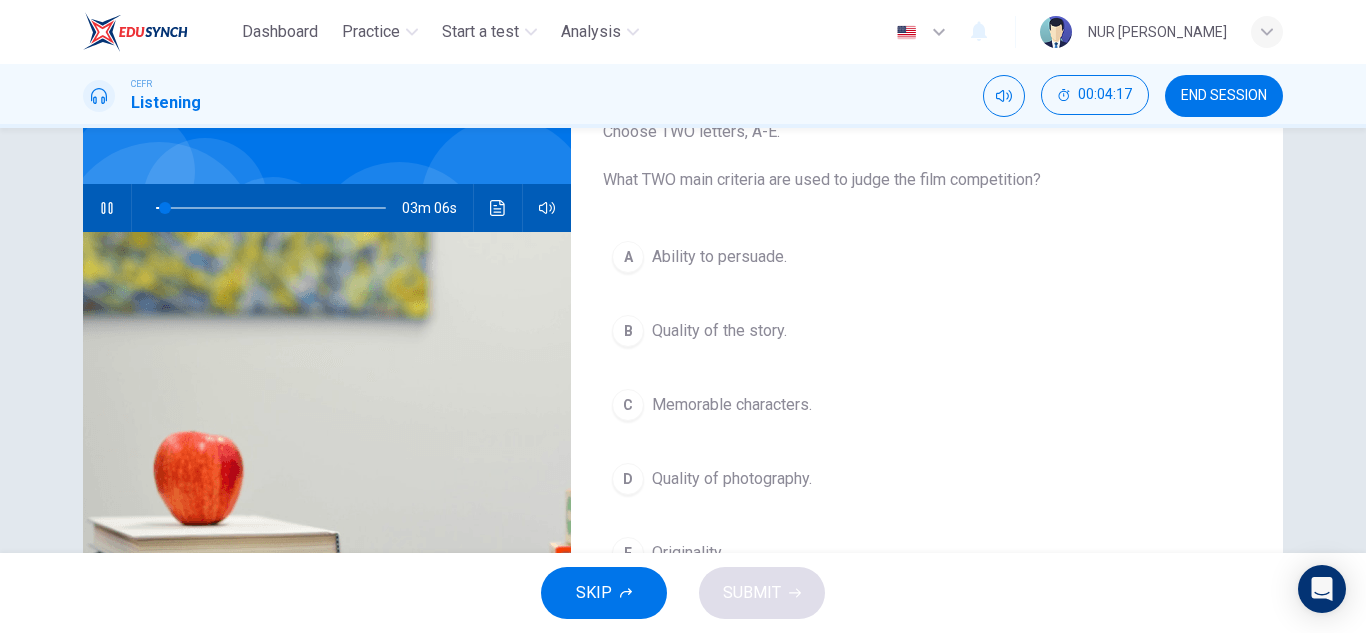 scroll, scrollTop: 143, scrollLeft: 0, axis: vertical 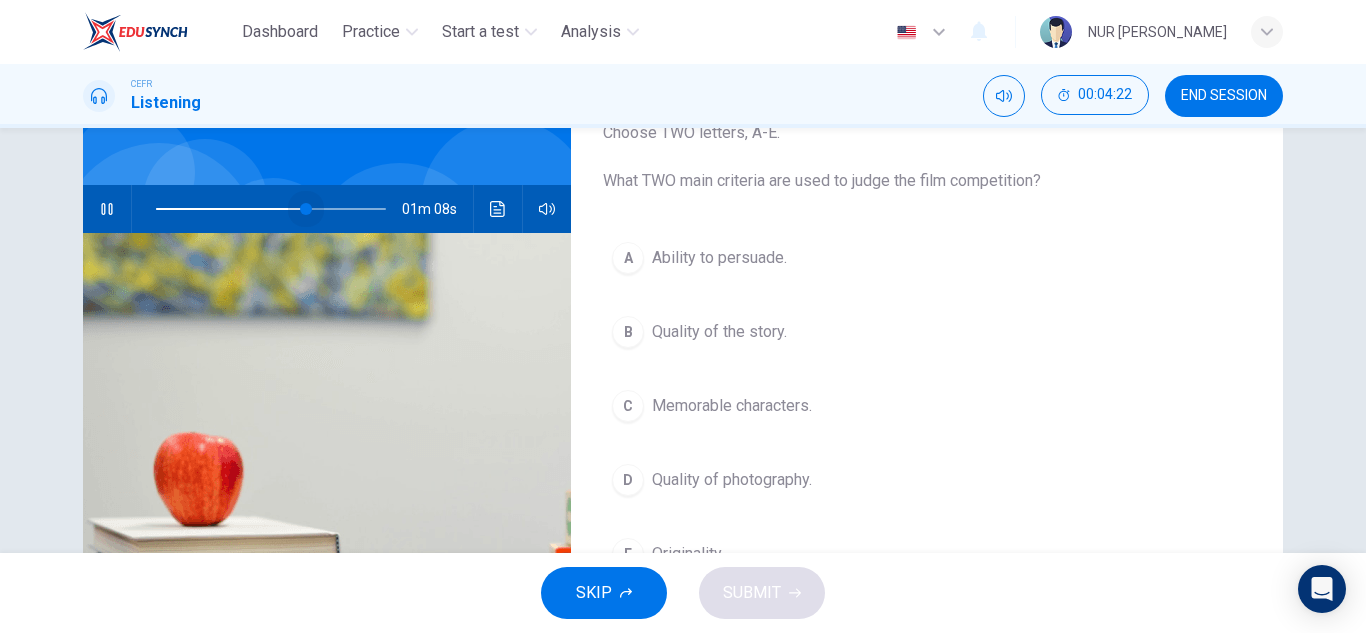 click at bounding box center [271, 209] 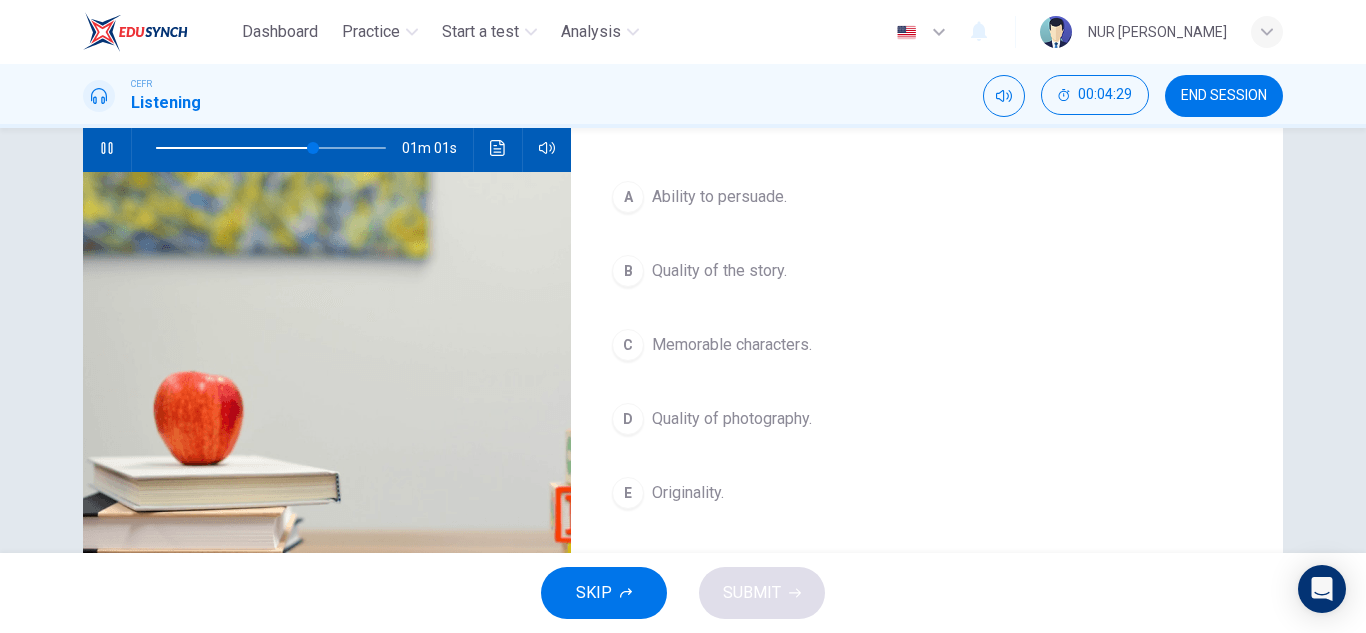 scroll, scrollTop: 201, scrollLeft: 0, axis: vertical 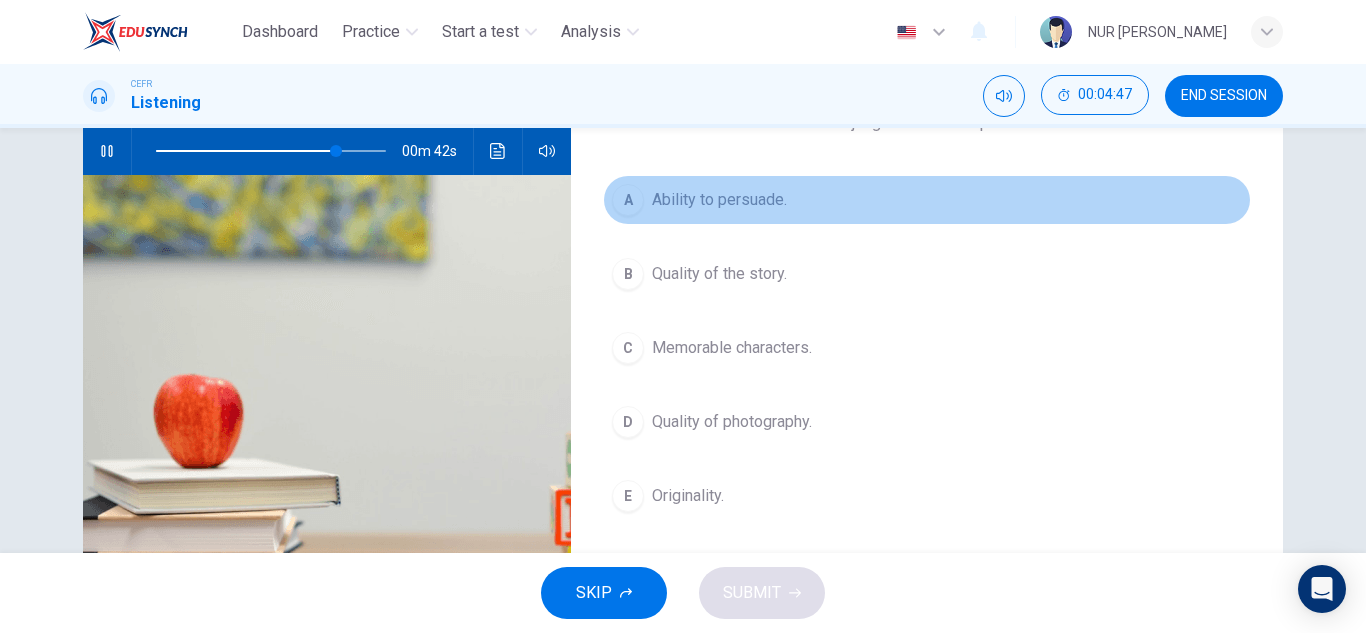 click on "Ability to persuade." at bounding box center (719, 200) 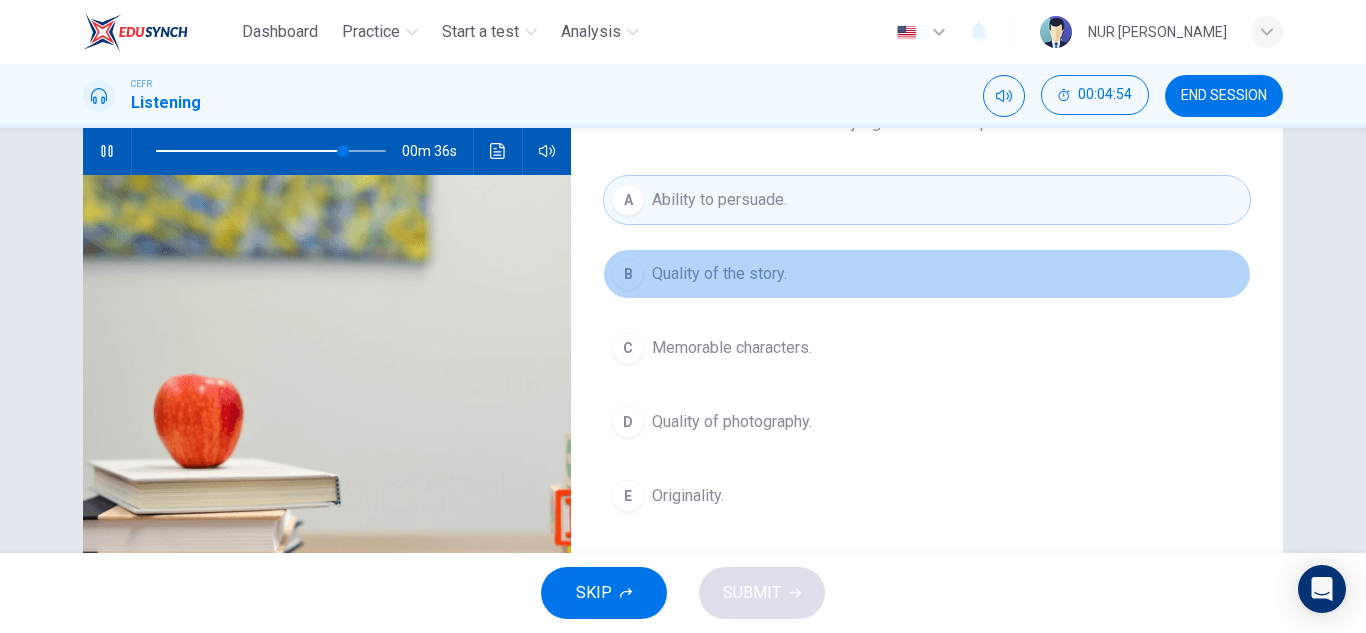 click on "Quality of the story." at bounding box center (719, 274) 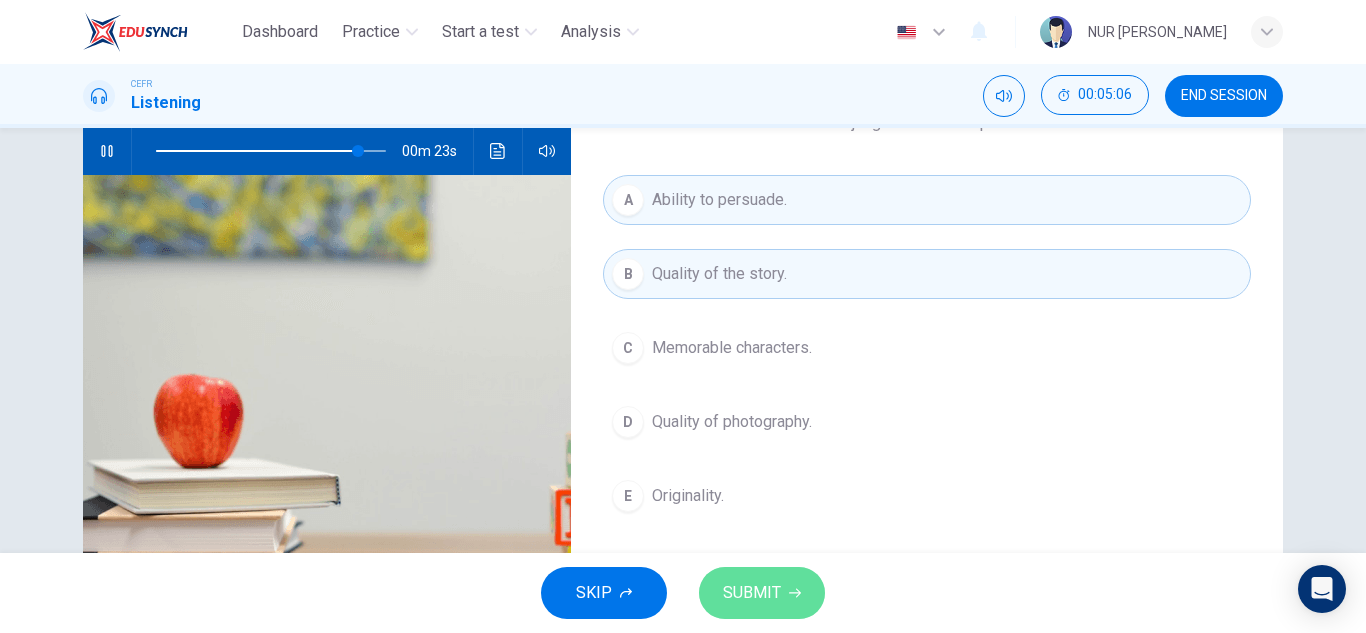 click on "SUBMIT" at bounding box center (762, 593) 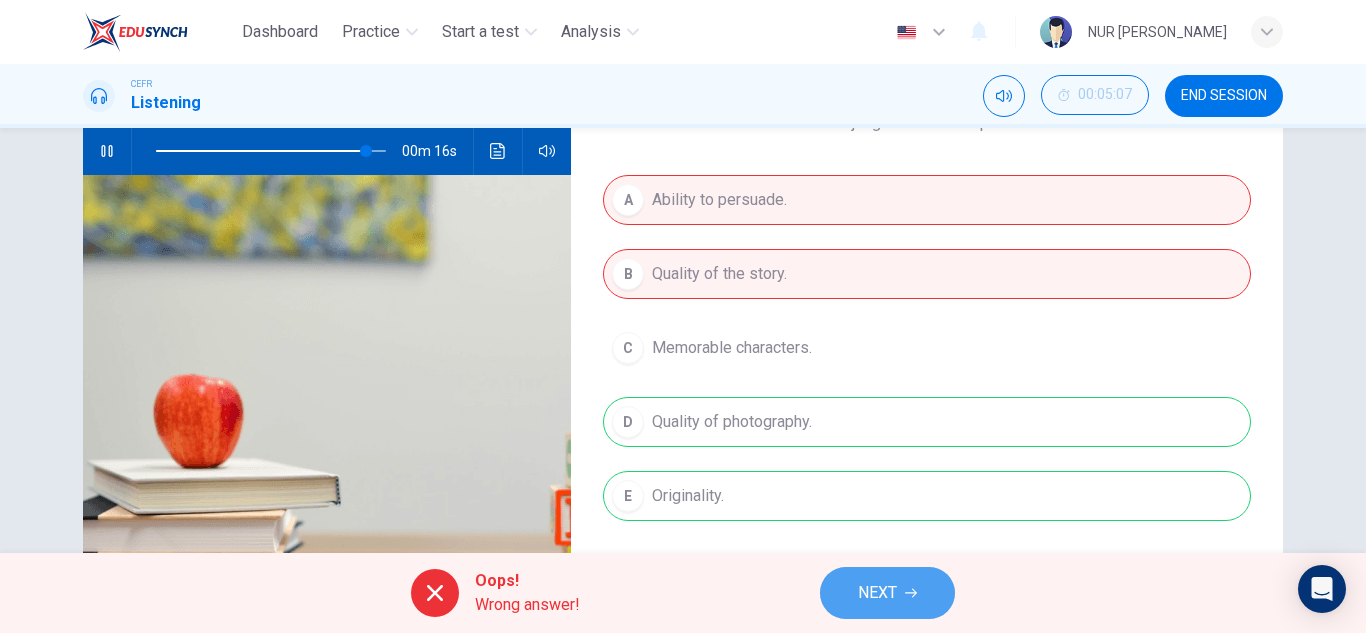 click on "NEXT" at bounding box center [877, 593] 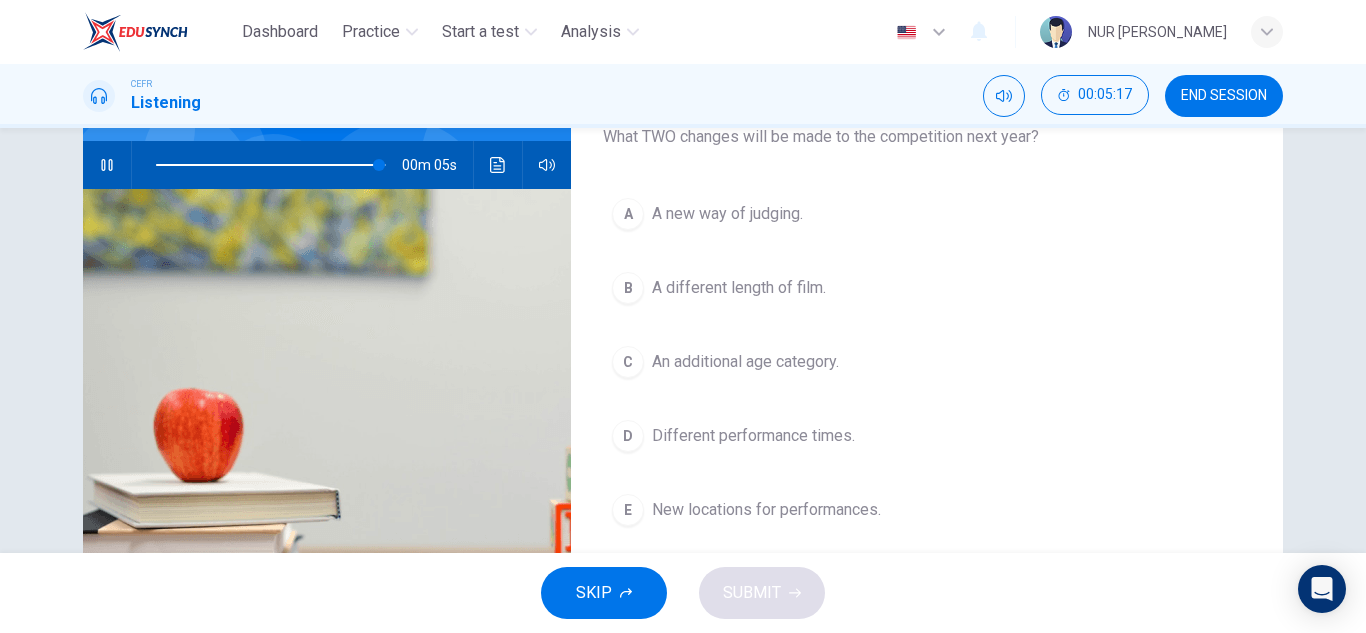 scroll, scrollTop: 186, scrollLeft: 0, axis: vertical 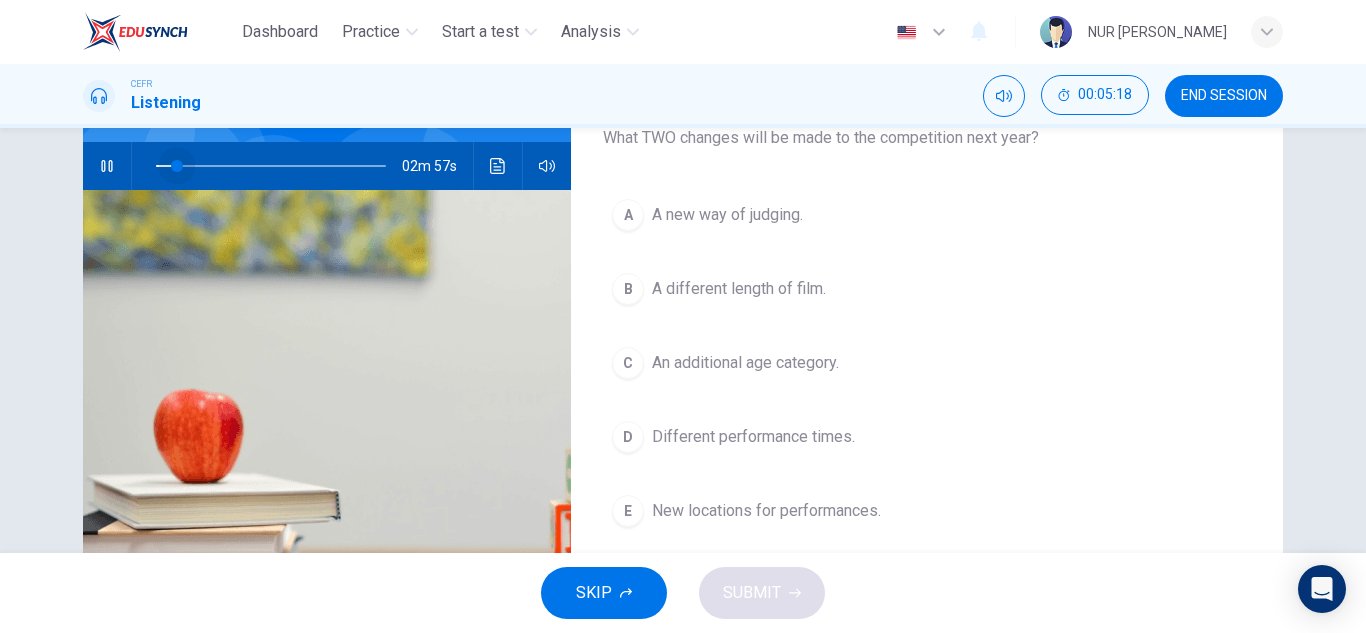 click at bounding box center (271, 166) 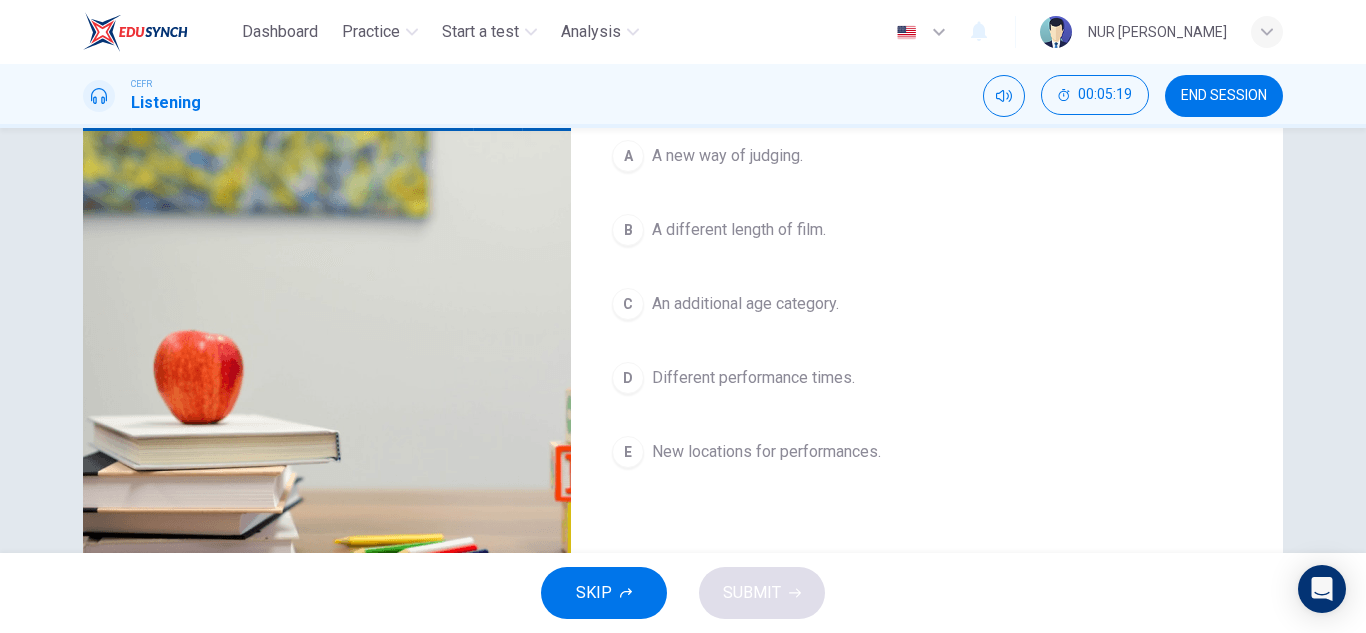type on "10" 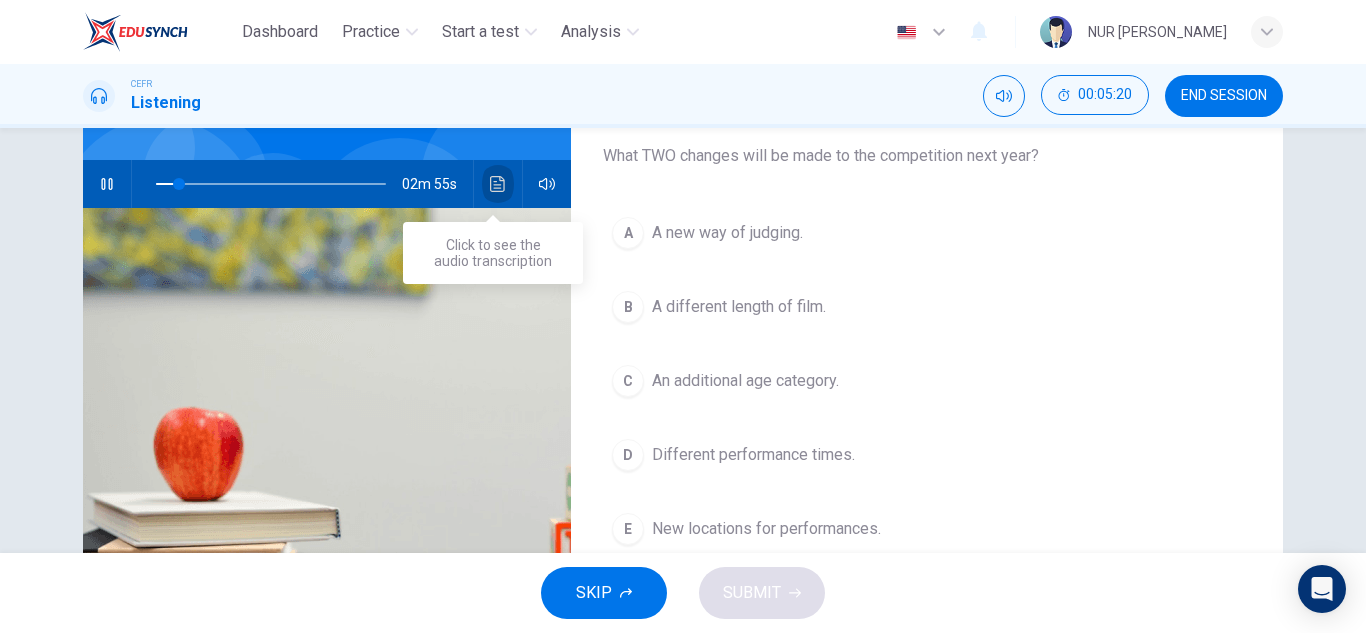 type 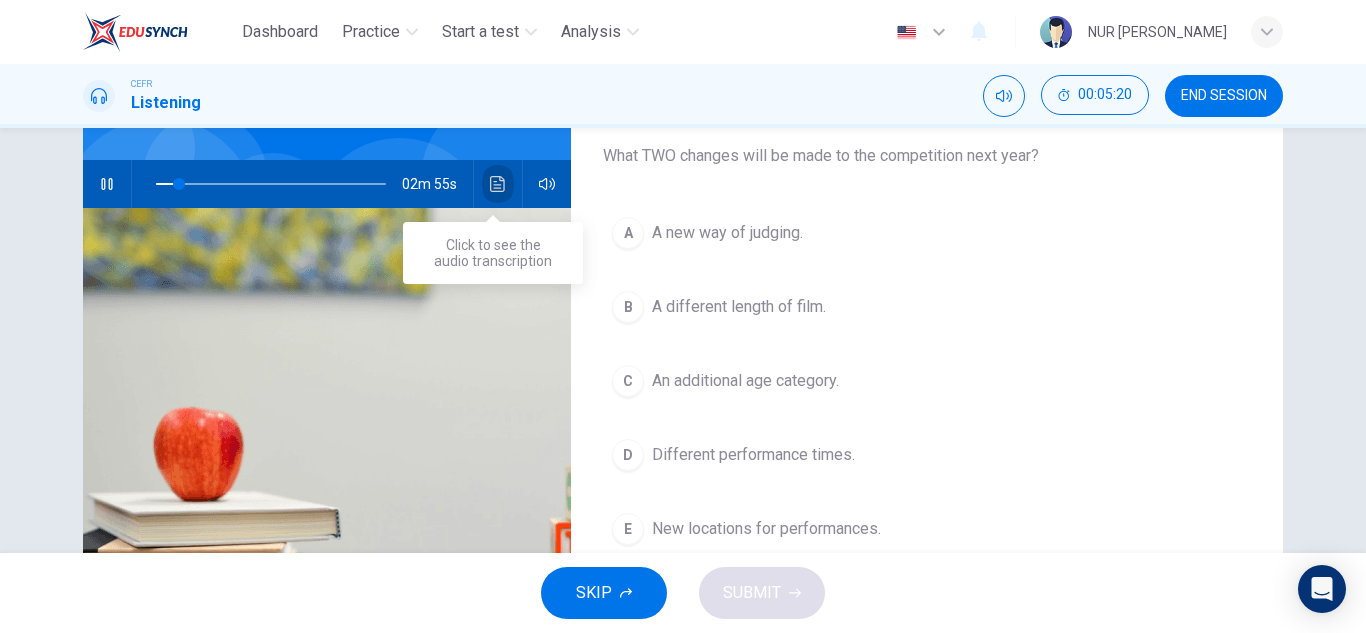 type 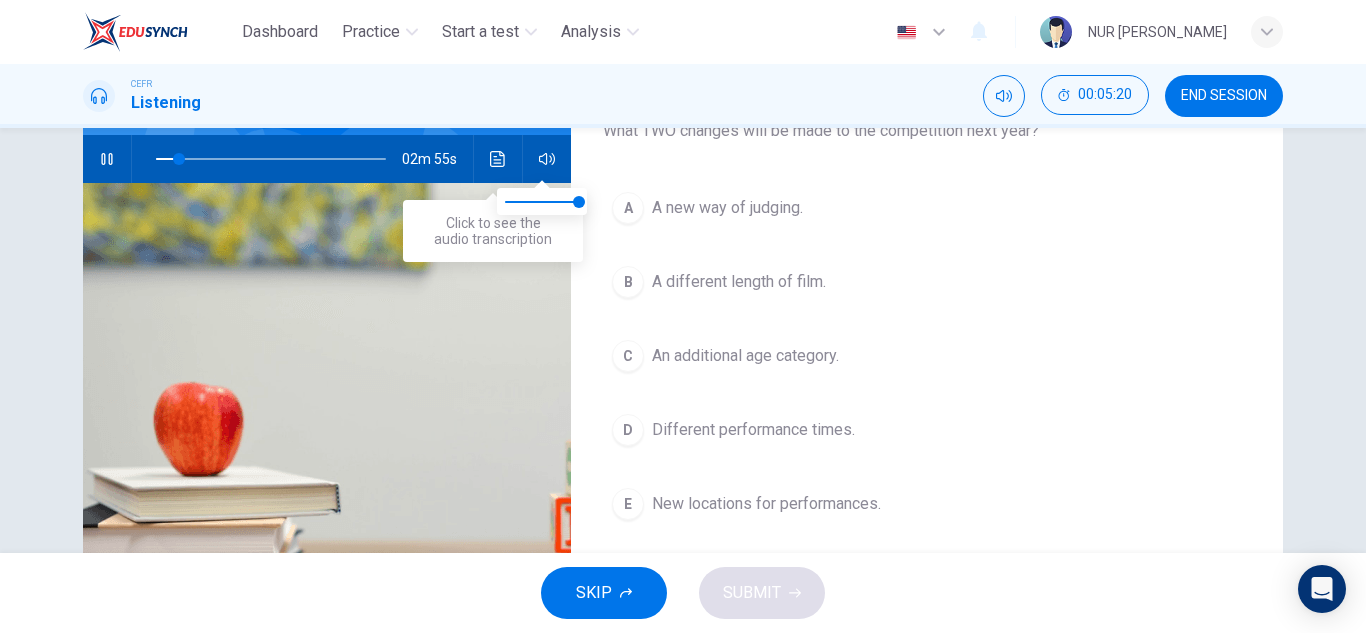 type 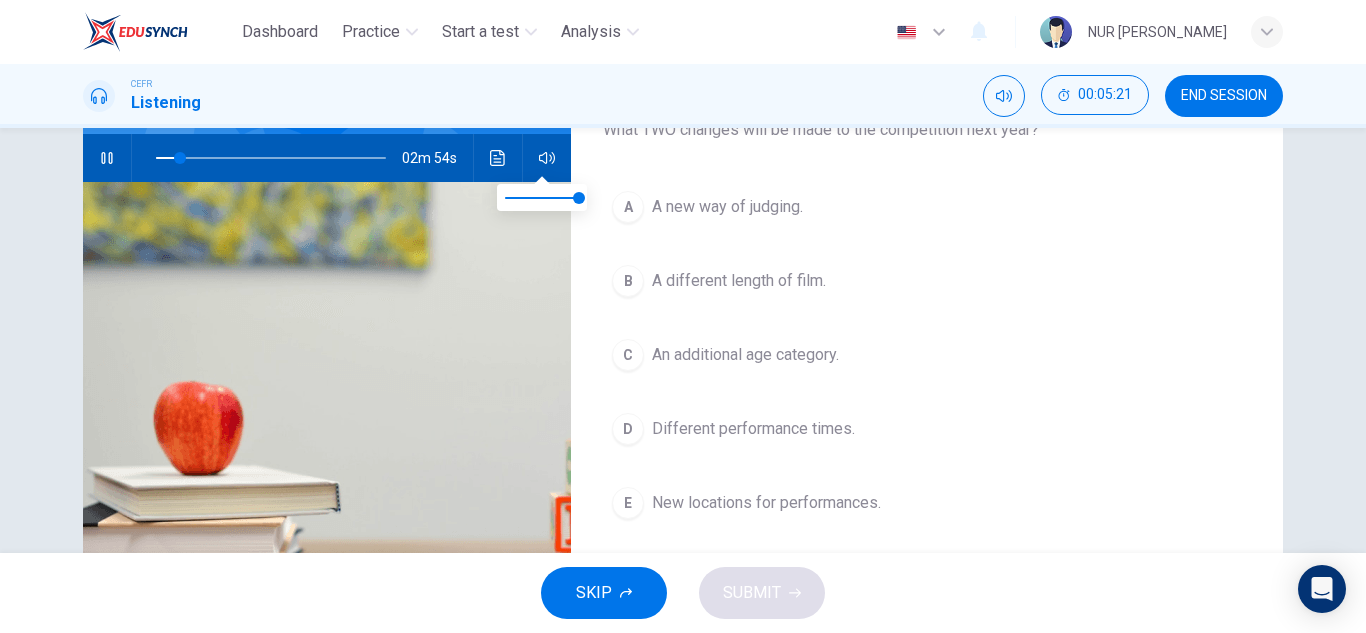 scroll, scrollTop: 188, scrollLeft: 0, axis: vertical 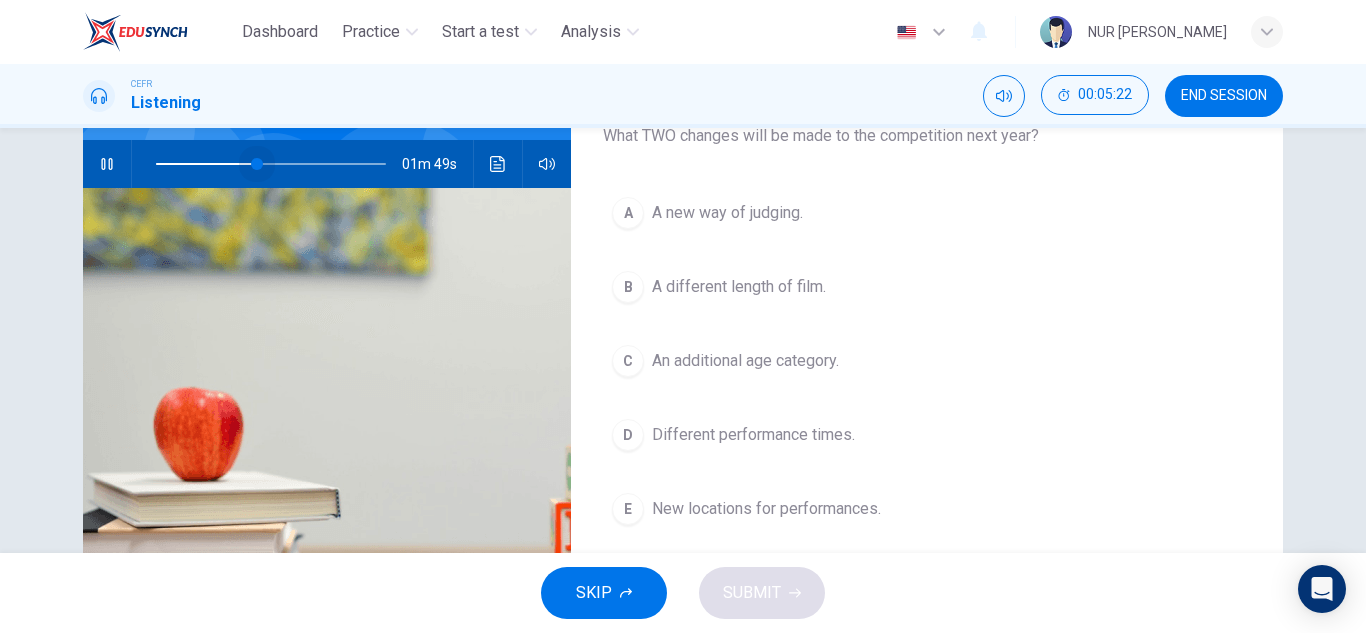 click at bounding box center [271, 164] 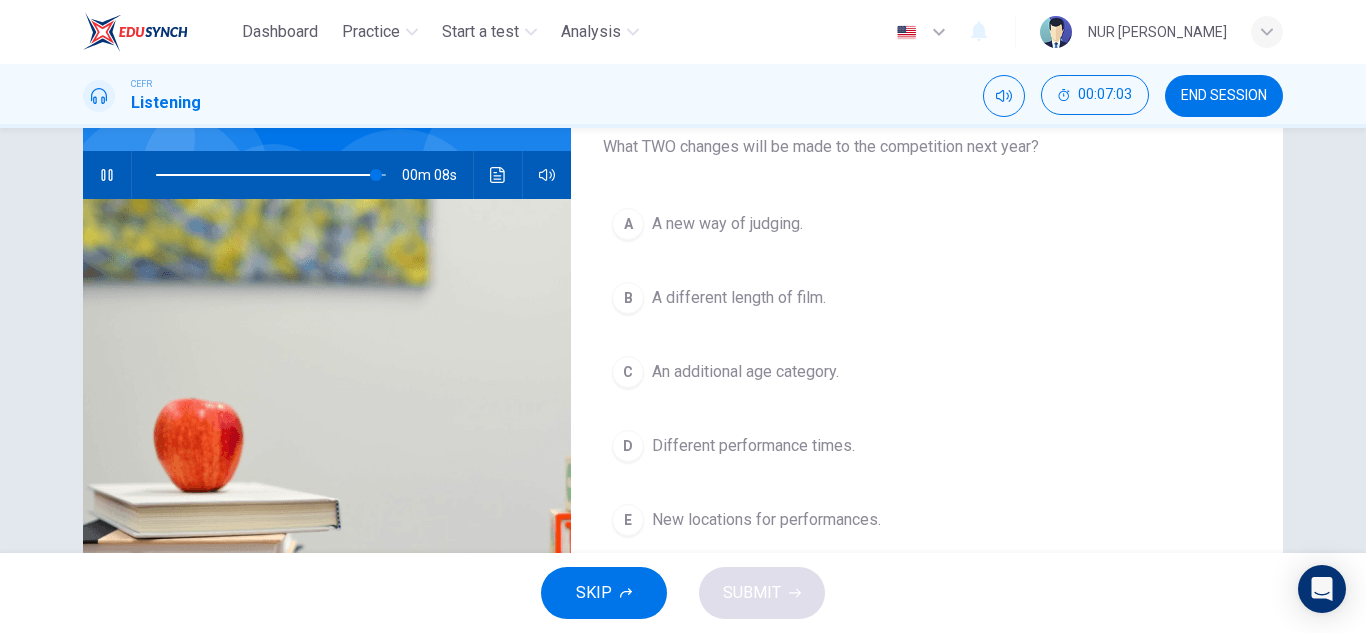 scroll, scrollTop: 178, scrollLeft: 0, axis: vertical 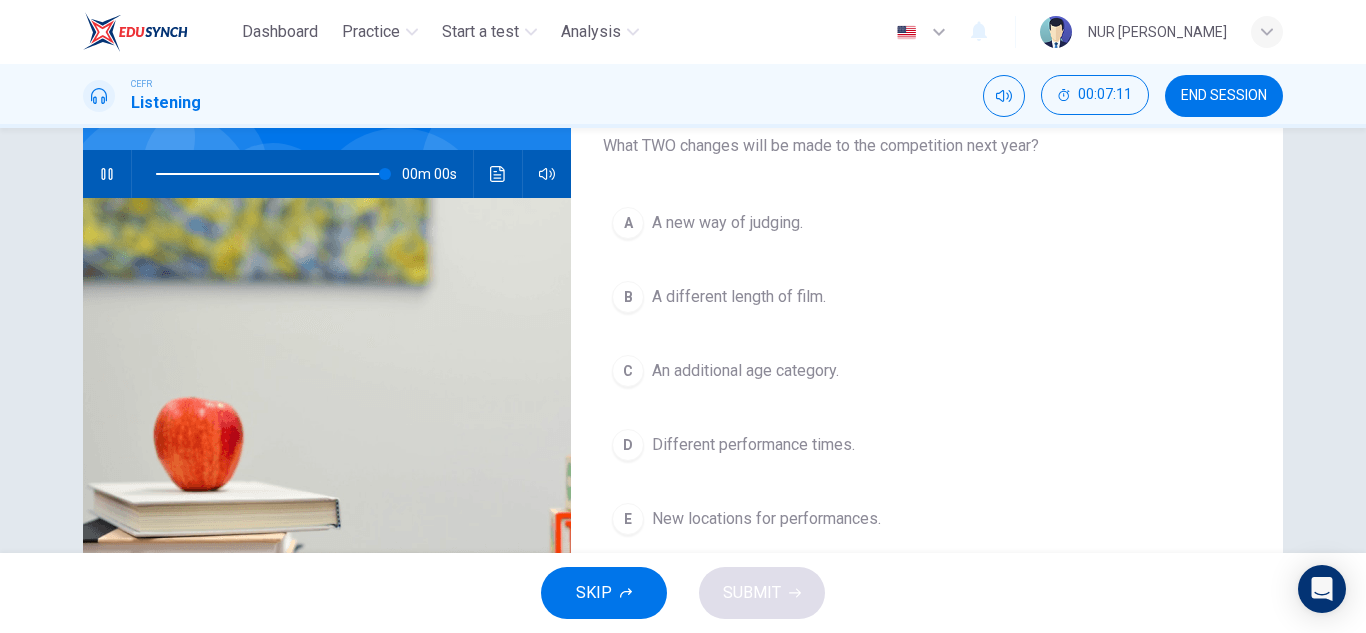 type on "0" 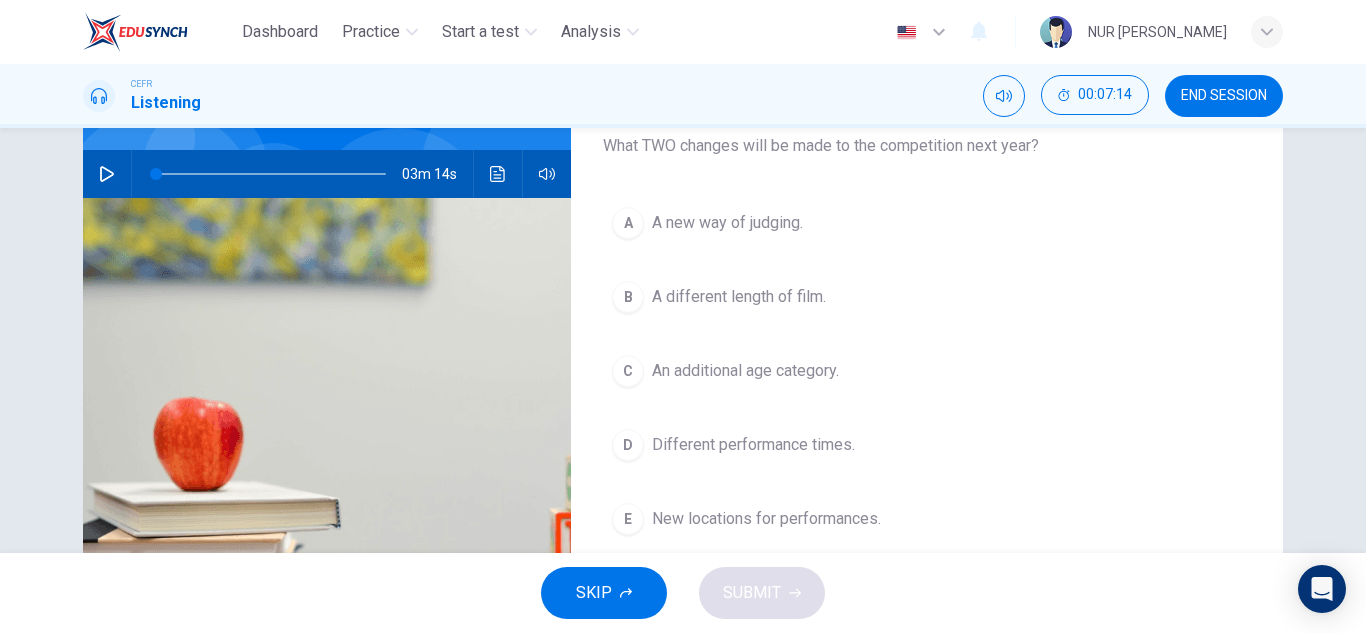 scroll, scrollTop: 176, scrollLeft: 0, axis: vertical 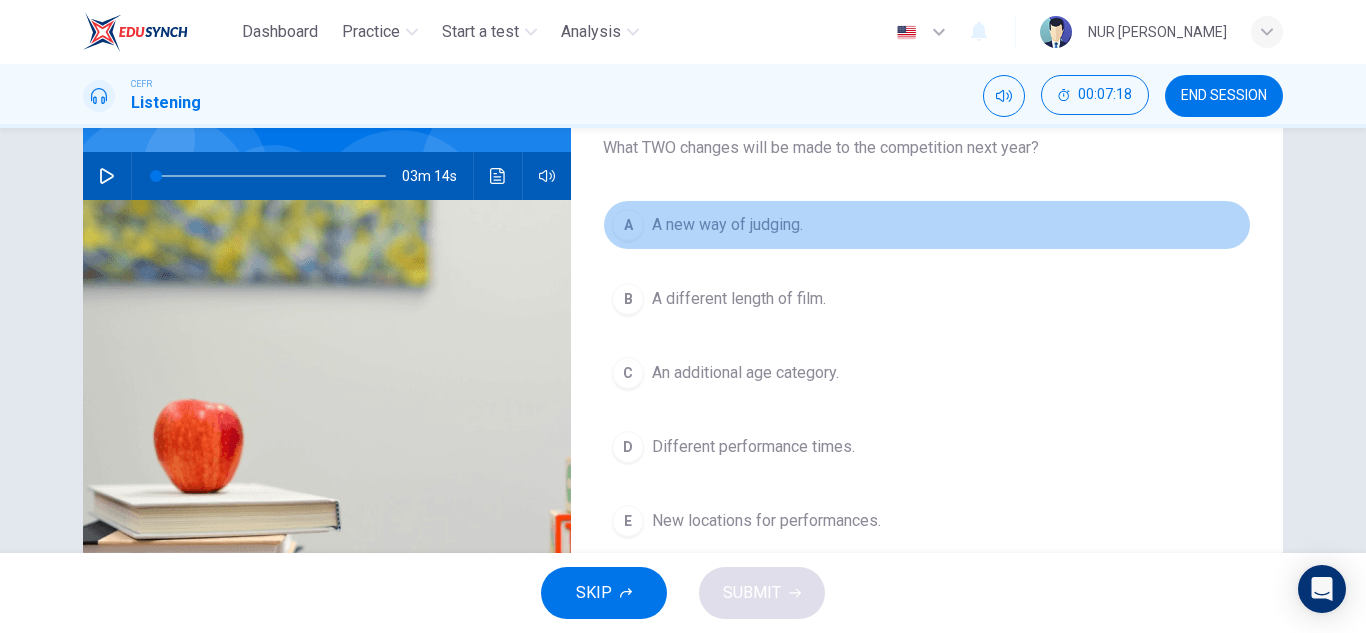 click on "A new way of judging." at bounding box center (727, 225) 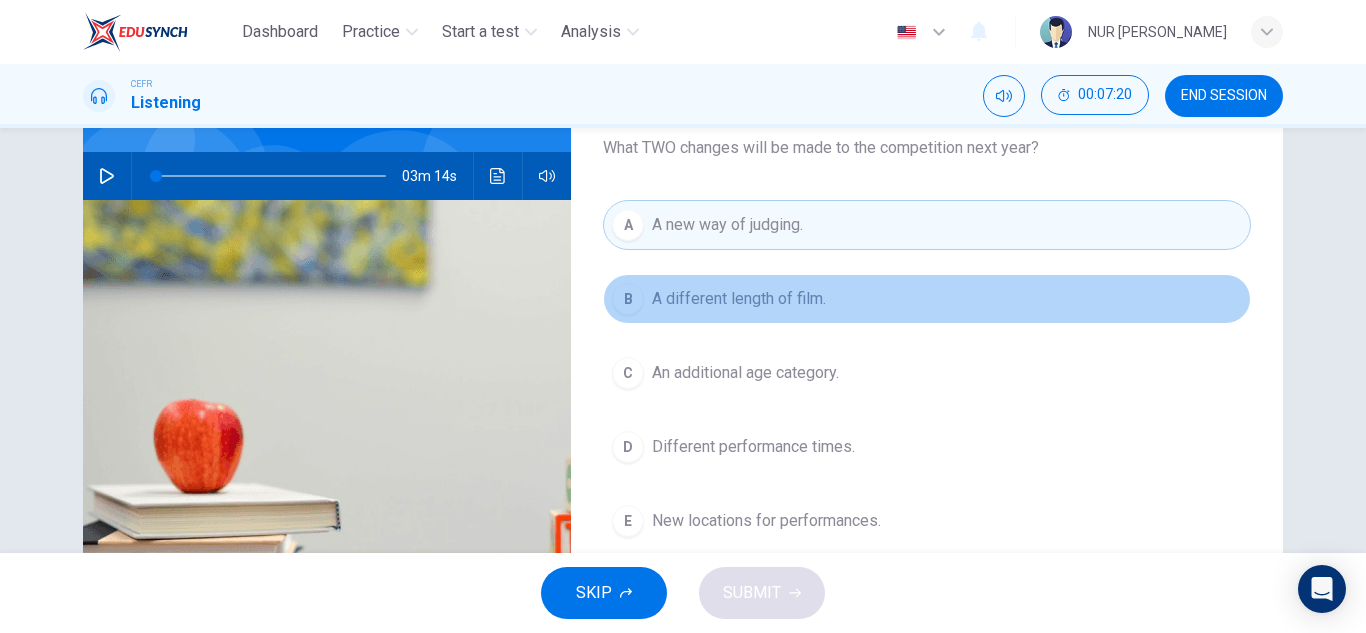 click on "A different length of film." at bounding box center [739, 299] 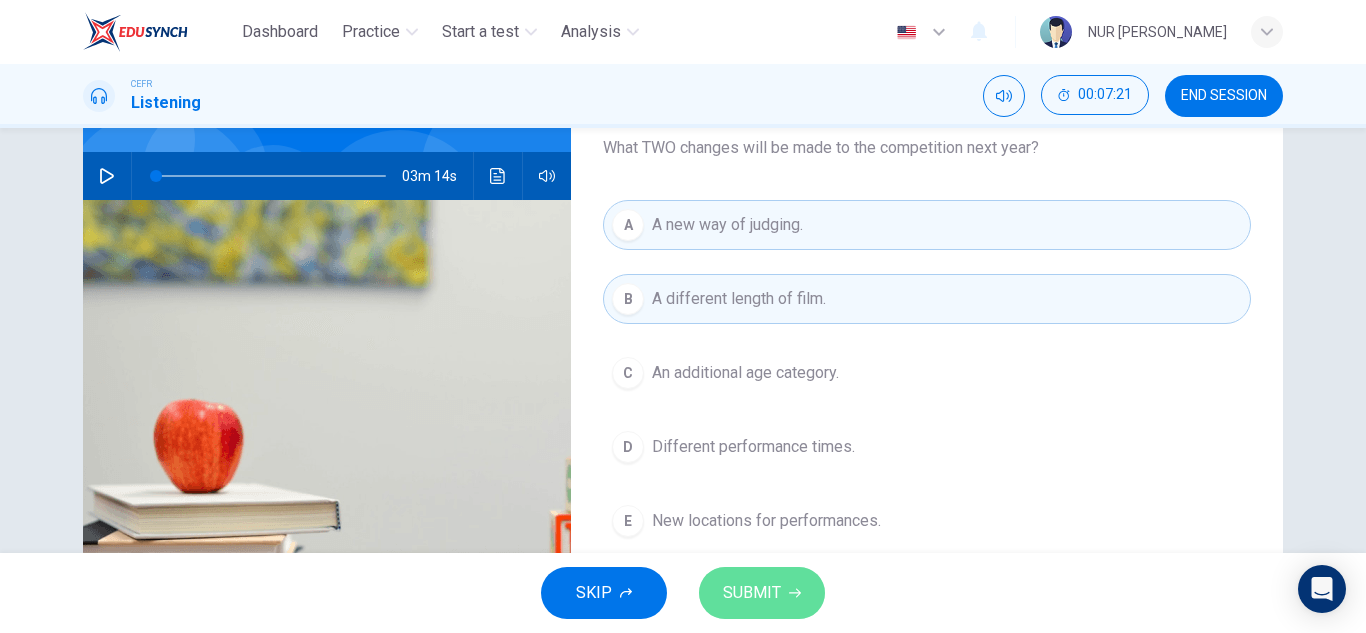 click on "SUBMIT" at bounding box center (752, 593) 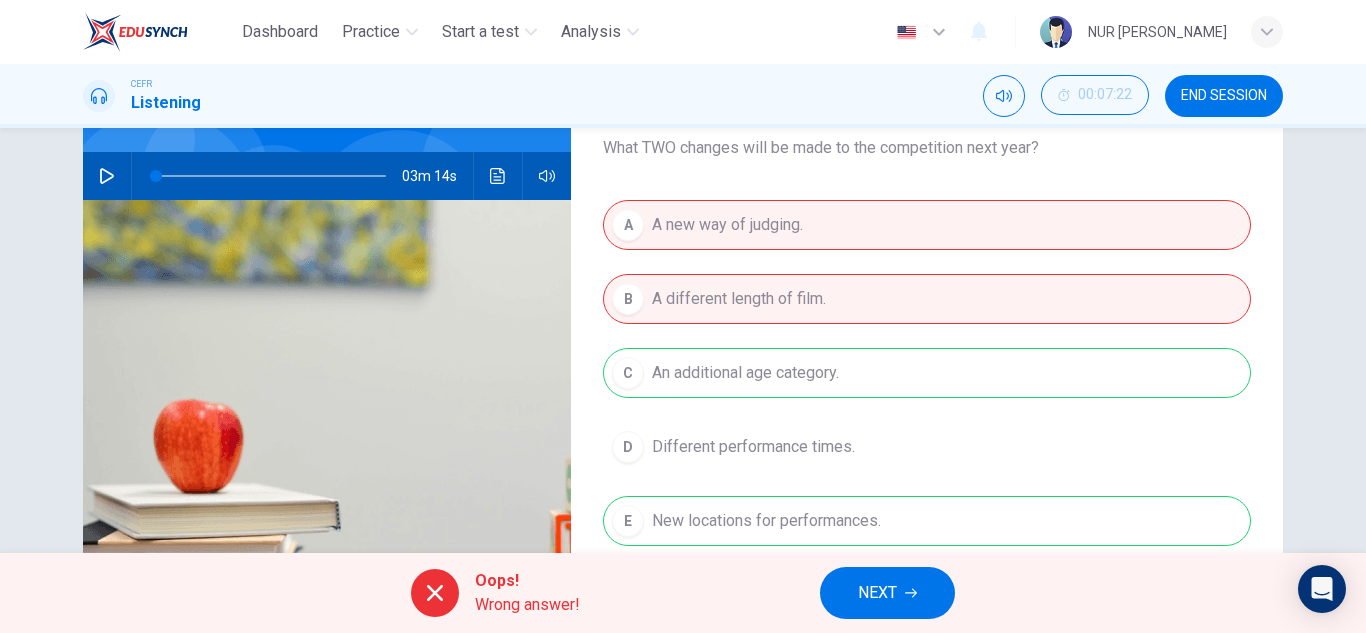click on "Oops! Wrong answer! NEXT" at bounding box center [683, 593] 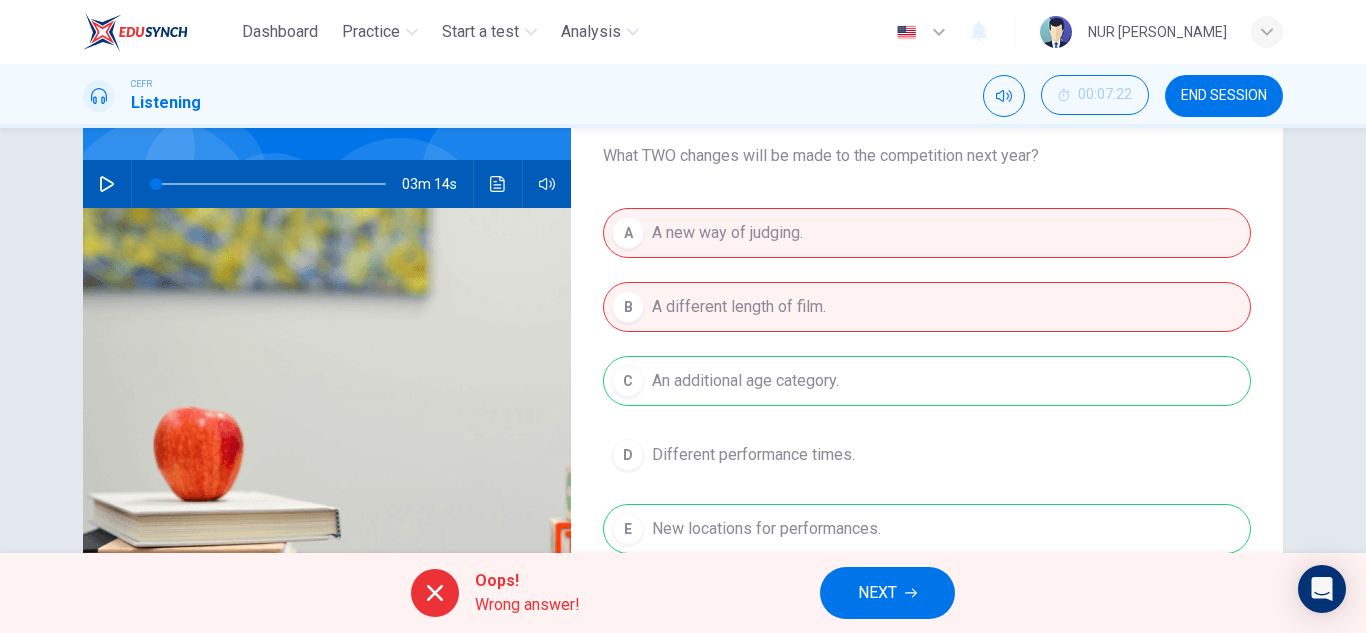 scroll, scrollTop: 167, scrollLeft: 0, axis: vertical 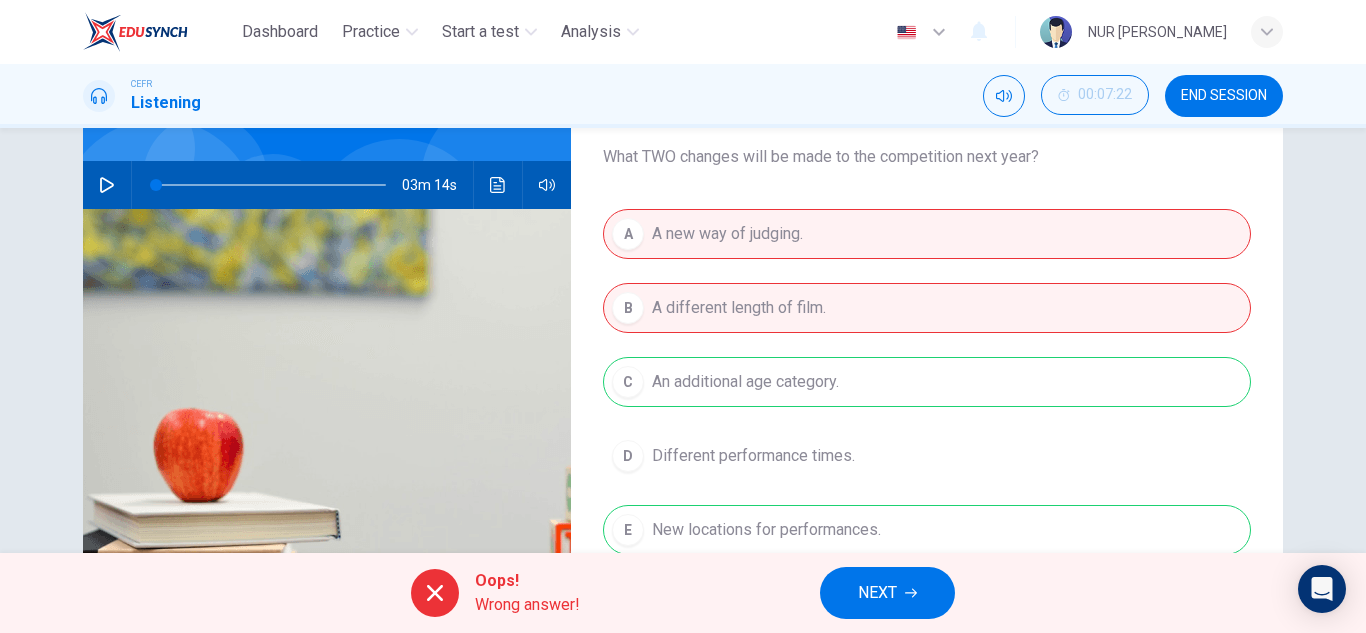 click 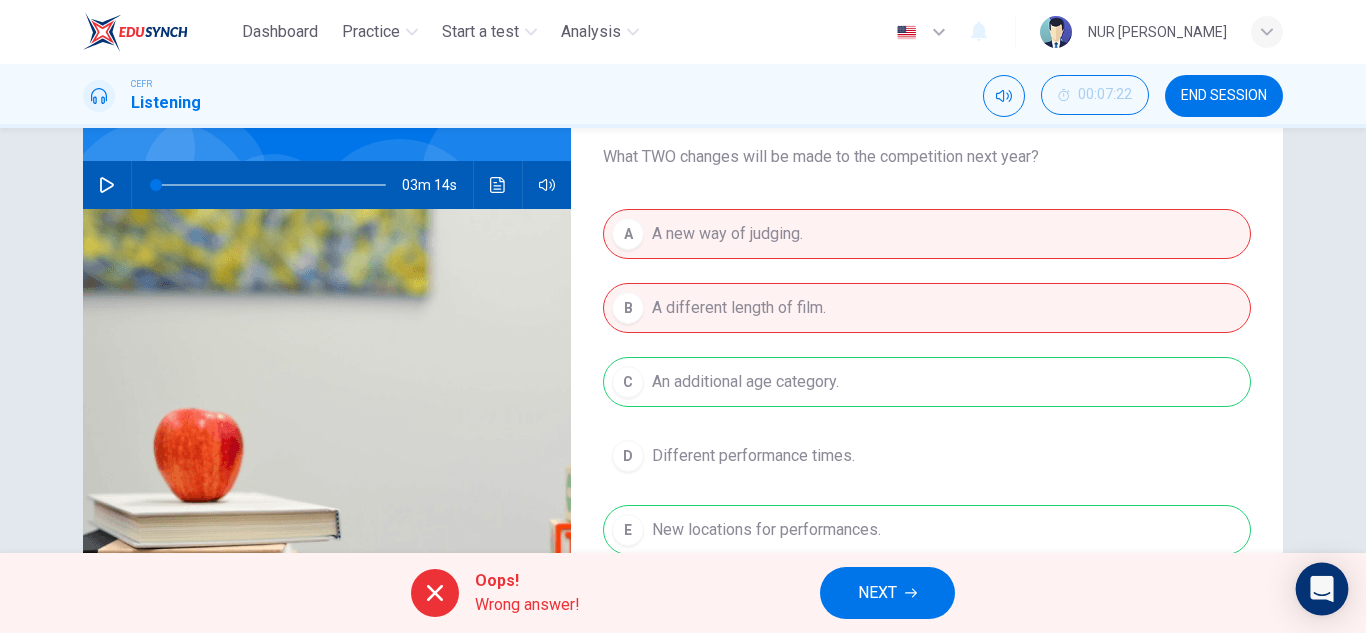 click 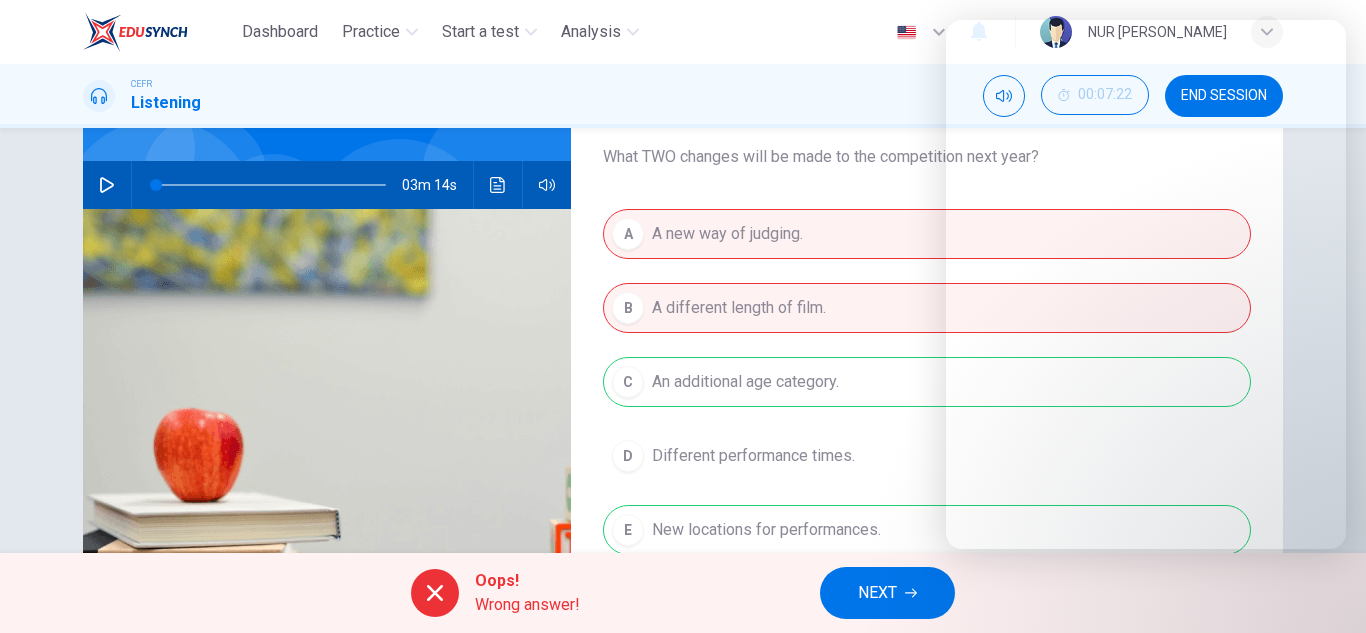 drag, startPoint x: 1318, startPoint y: 580, endPoint x: 1150, endPoint y: 602, distance: 169.43436 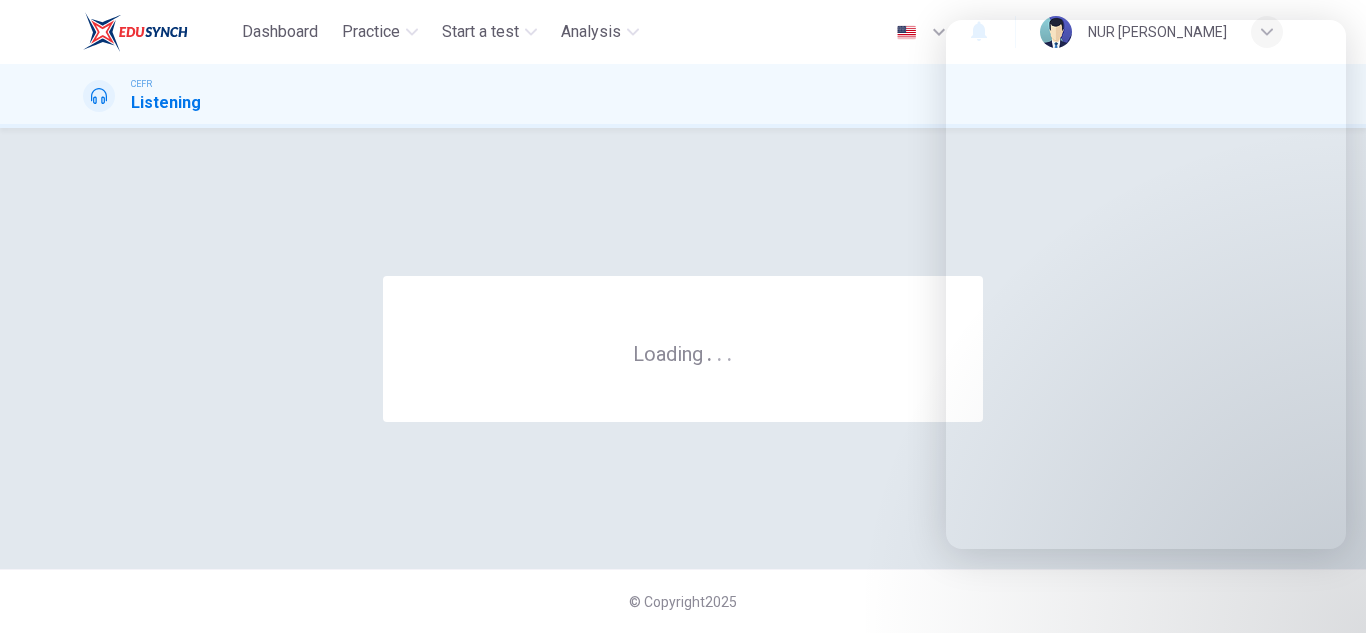 scroll, scrollTop: 0, scrollLeft: 0, axis: both 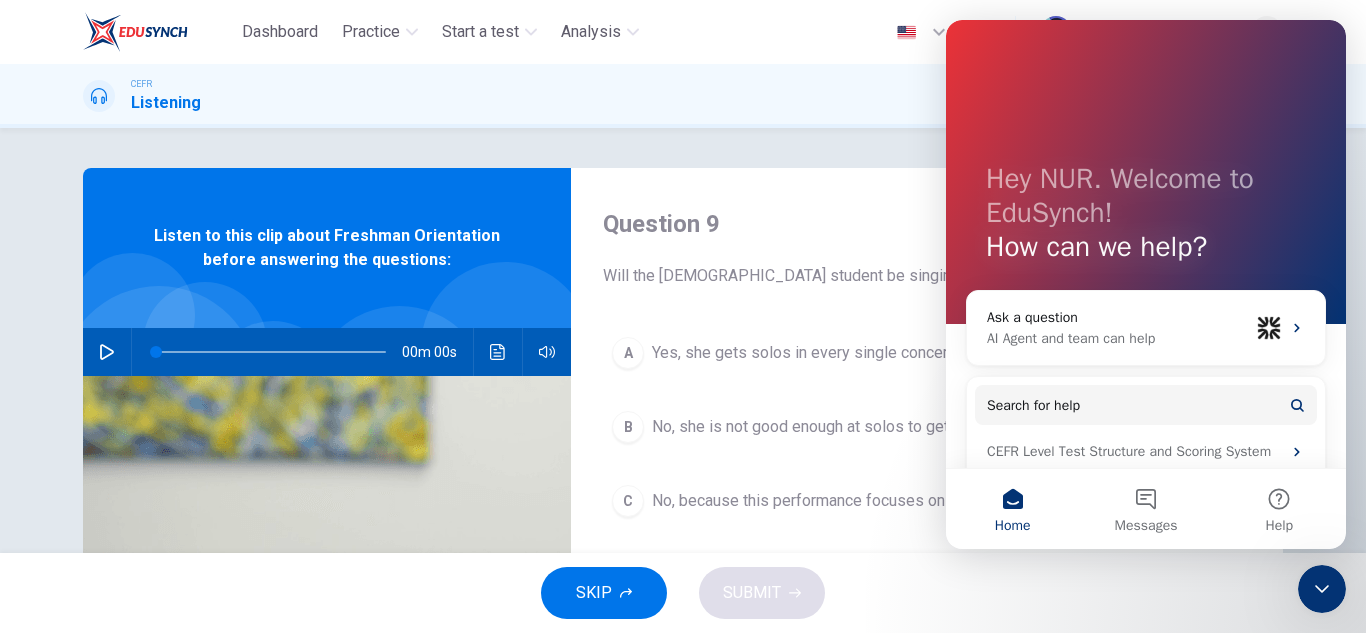 click on "Question 9 Will the [DEMOGRAPHIC_DATA] student be singing a solo? A Yes, she gets solos in every single concert that she performs B No, she is not good enough at solos to get them for concerts C No, because this performance focuses on group efforts D Yes, but only because it is her last chance at singing a solo in school Listen to this clip about Freshman Orientation before answering the questions:  00m 00s" at bounding box center [683, 340] 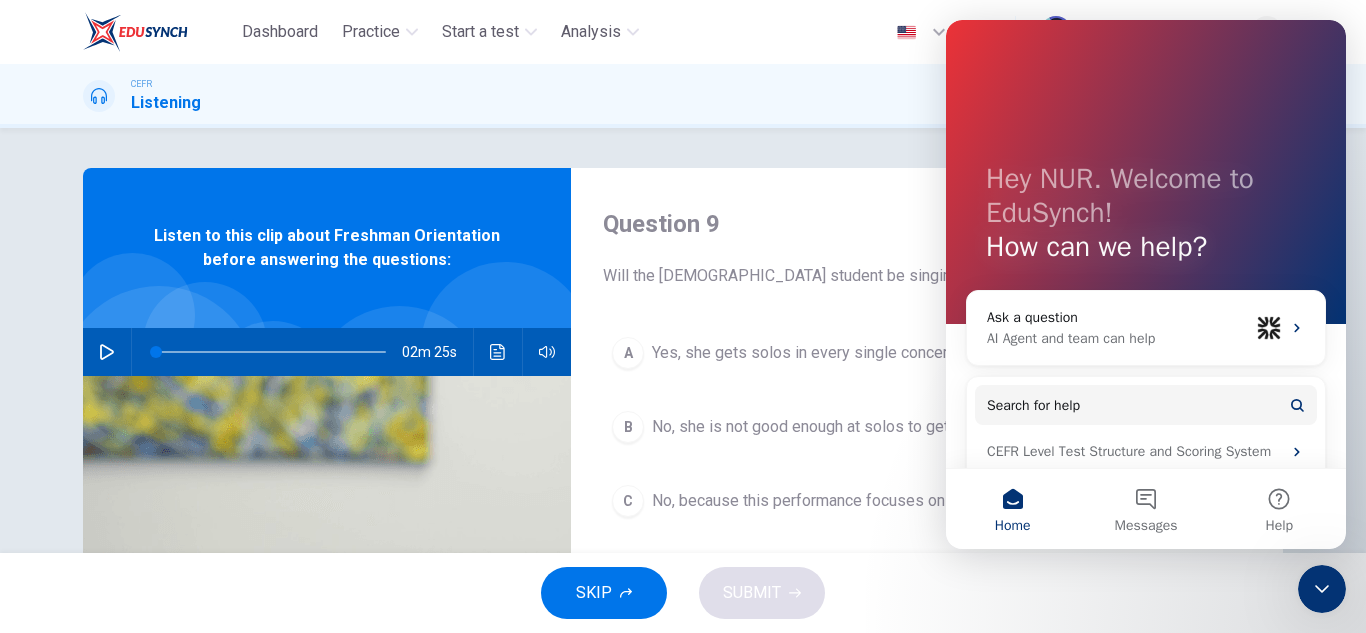 click 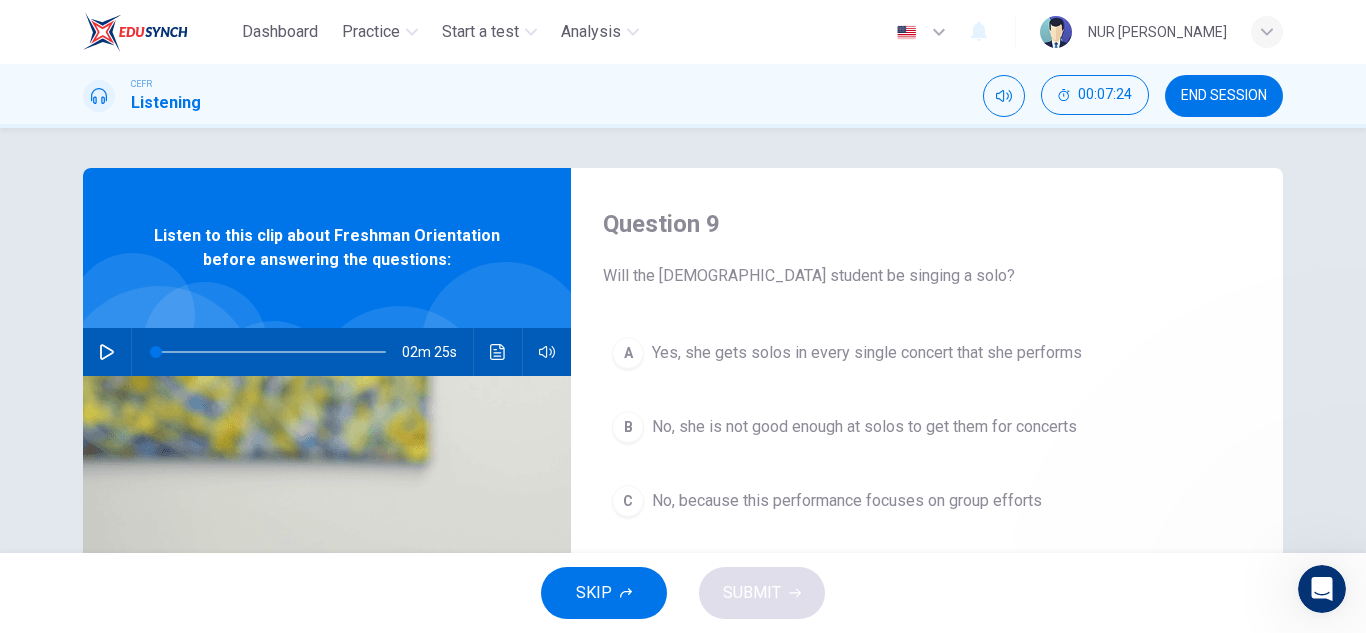 scroll, scrollTop: 0, scrollLeft: 0, axis: both 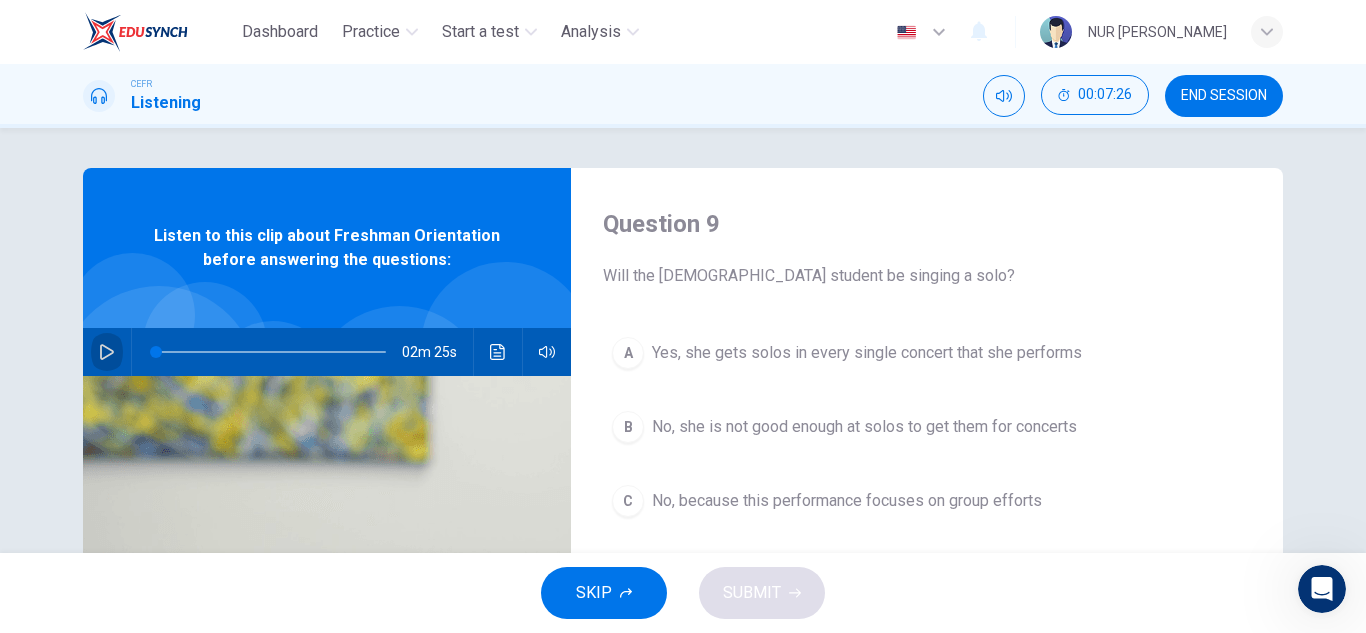 click 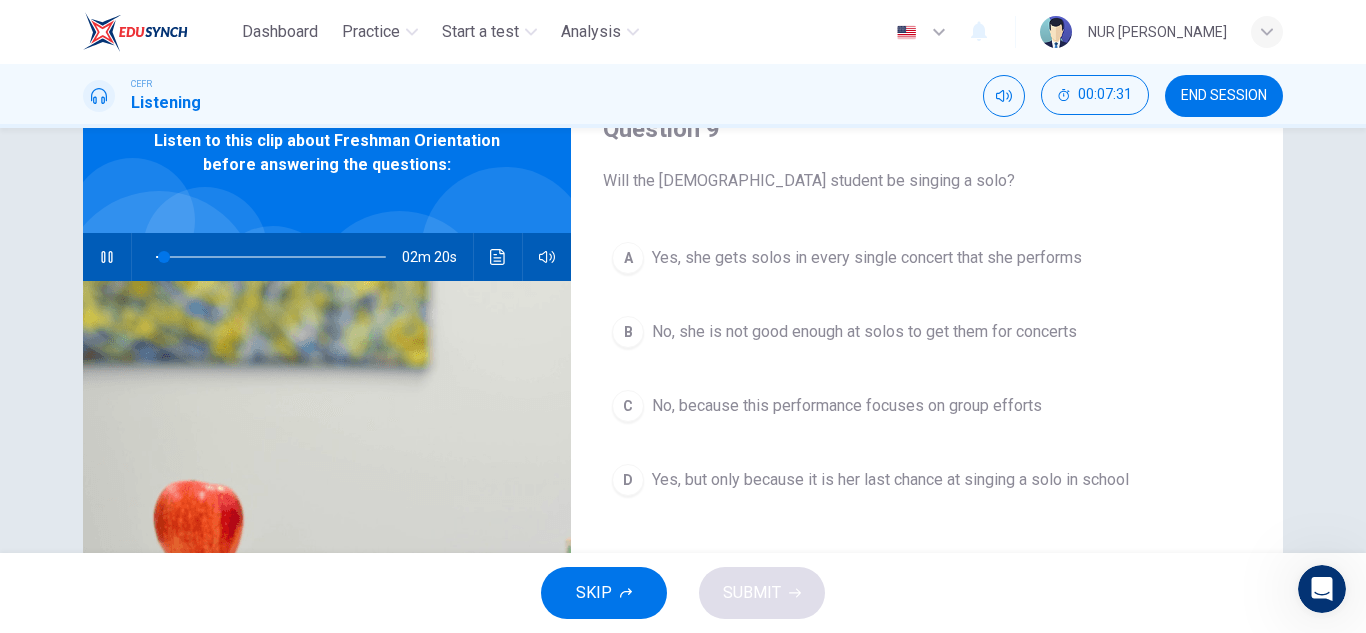 scroll, scrollTop: 96, scrollLeft: 0, axis: vertical 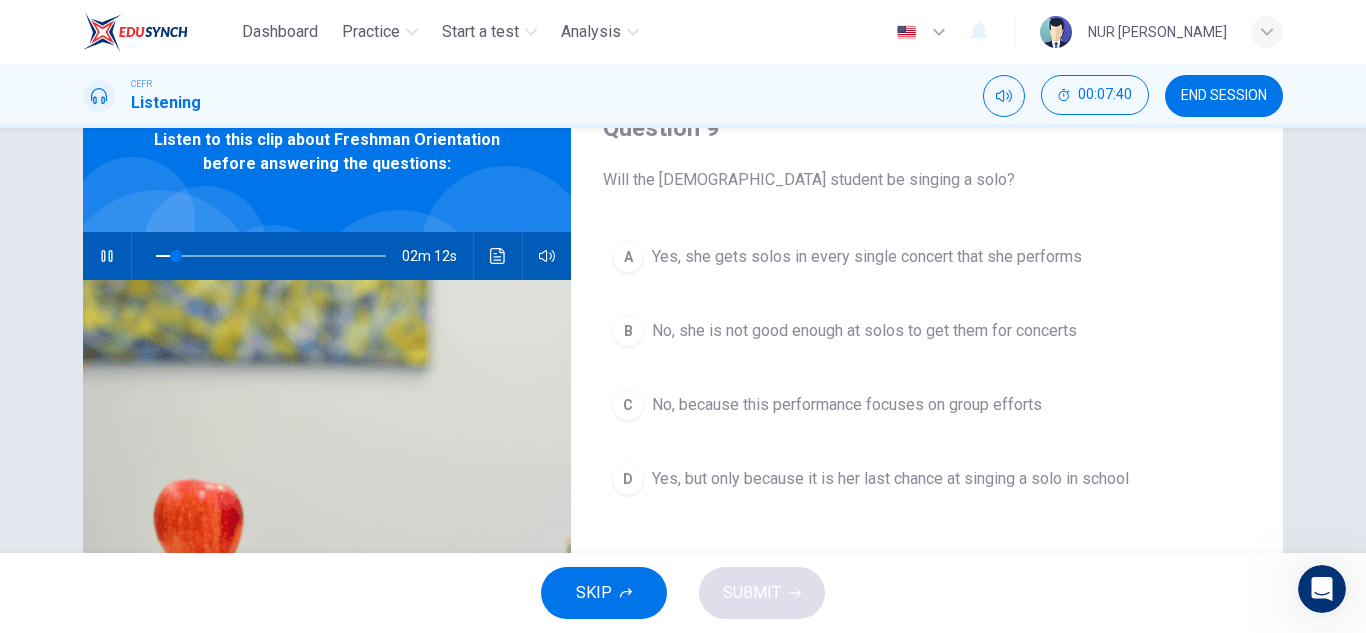 type on "10" 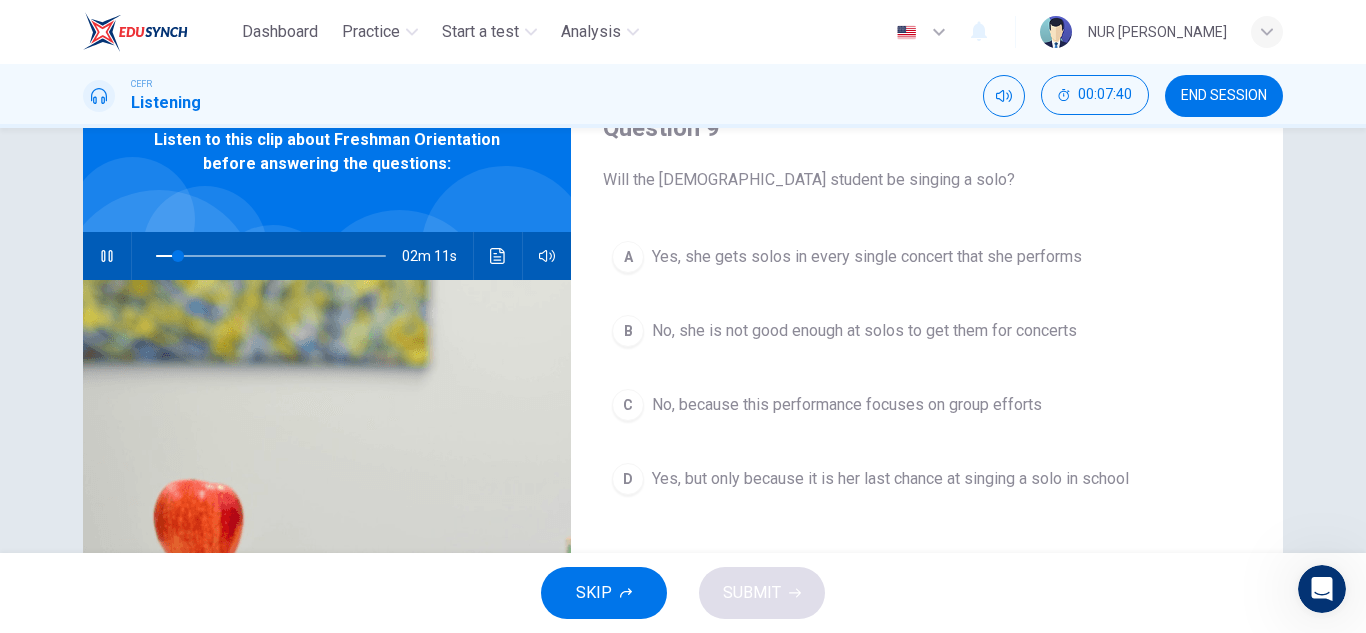 type 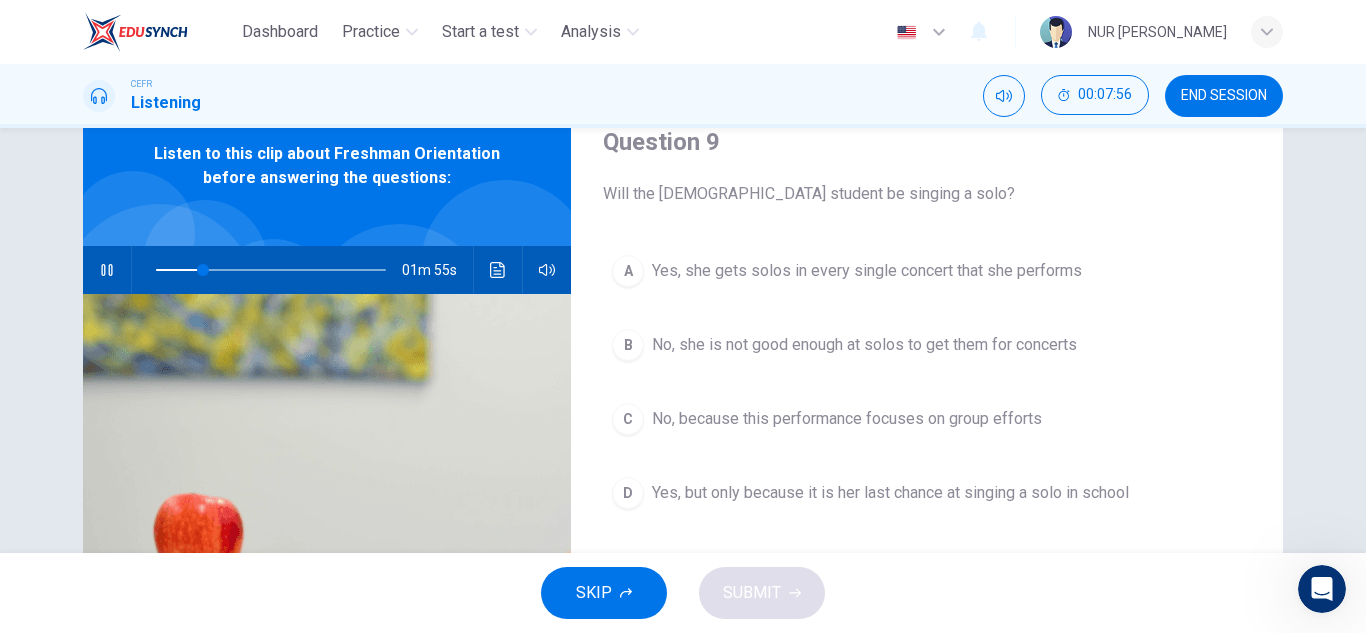 scroll, scrollTop: 83, scrollLeft: 0, axis: vertical 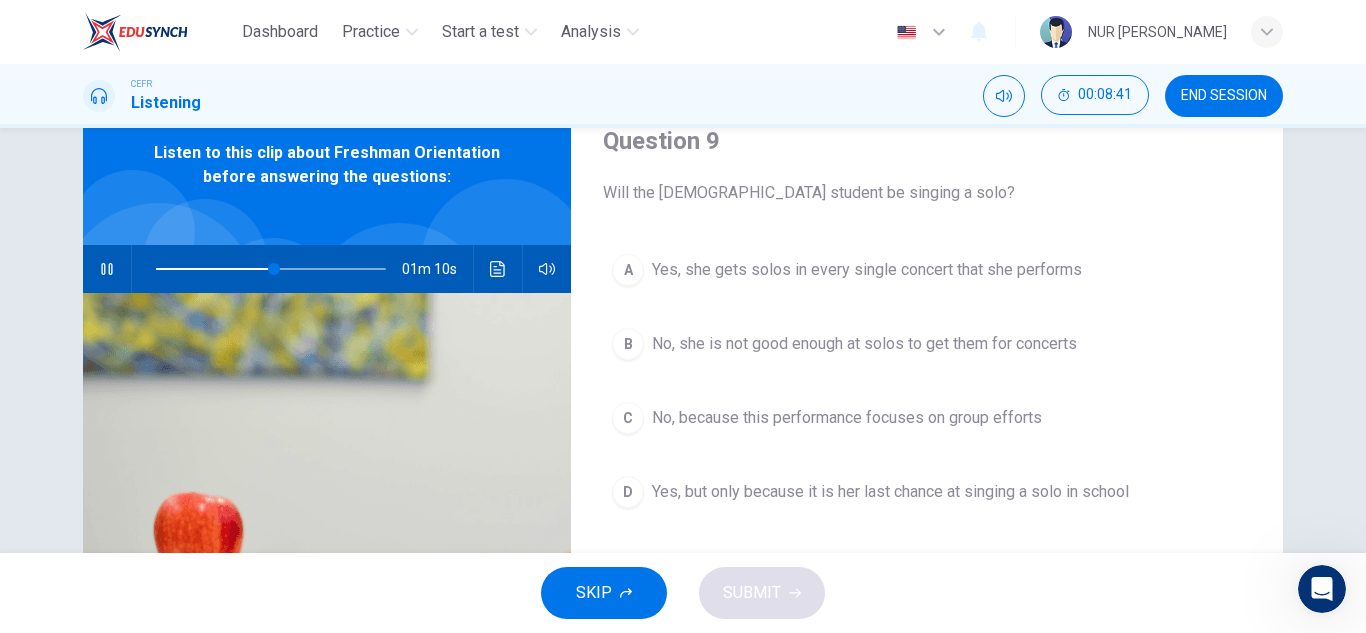 click on "A" at bounding box center (628, 270) 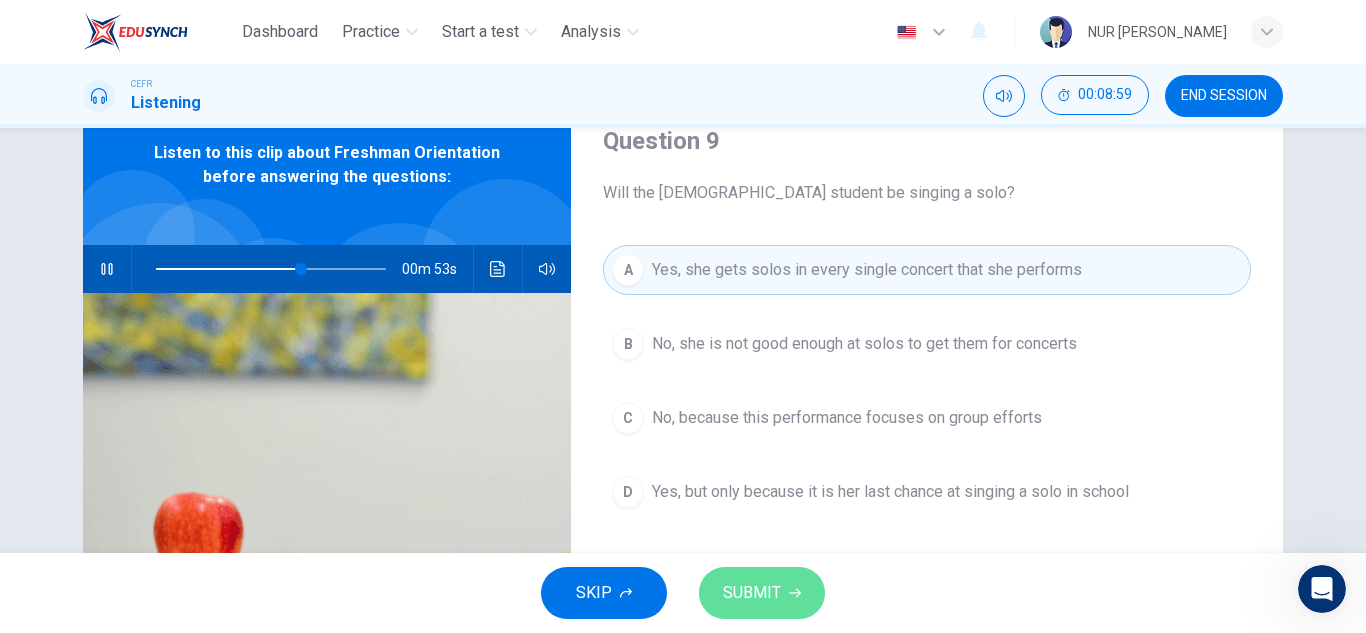 click on "SUBMIT" at bounding box center [752, 593] 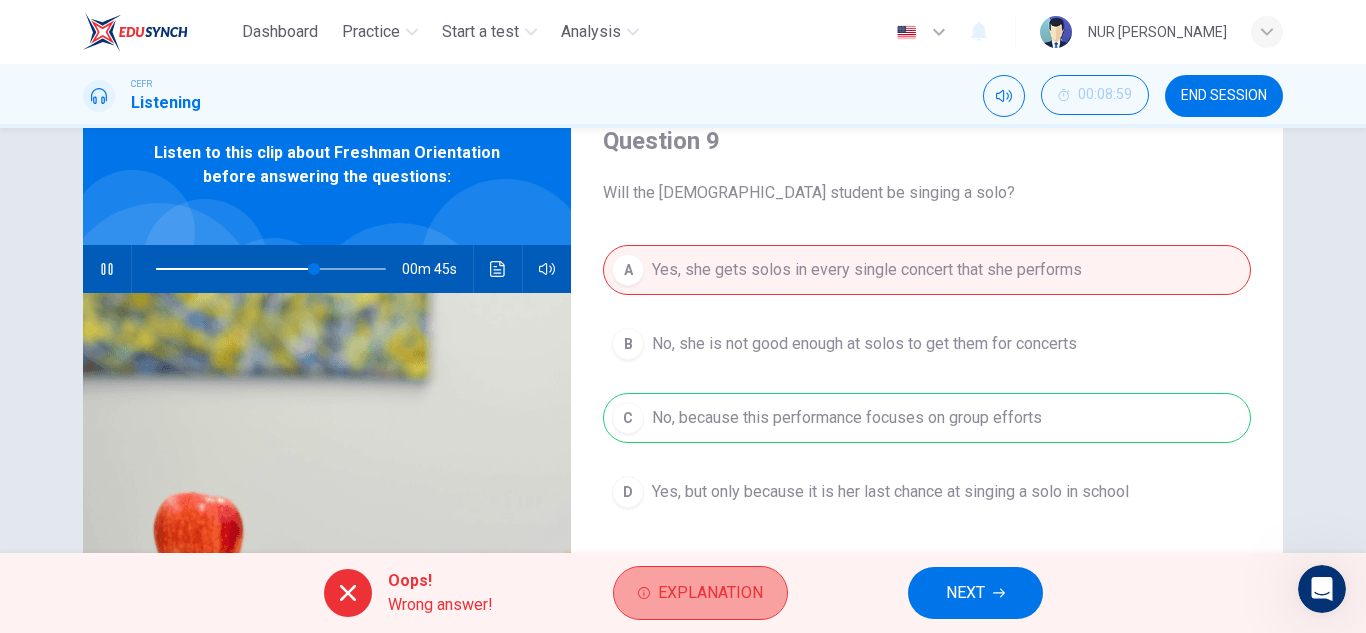 click on "Explanation" at bounding box center [710, 593] 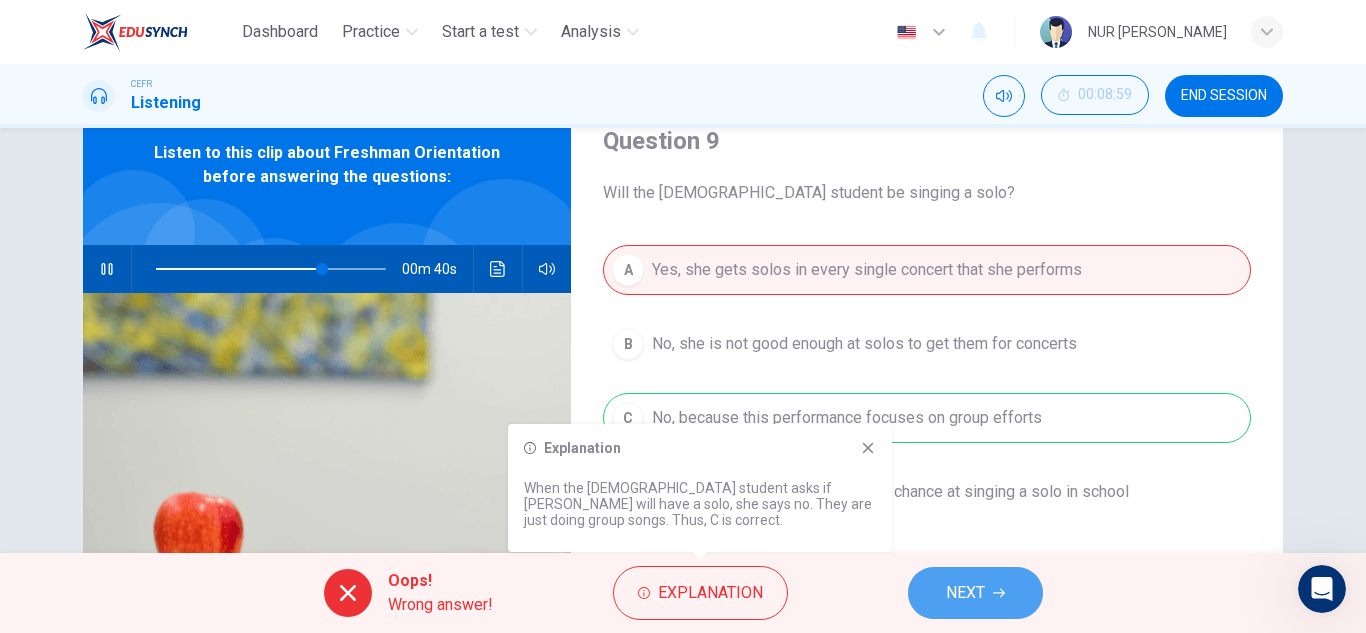click on "NEXT" at bounding box center (975, 593) 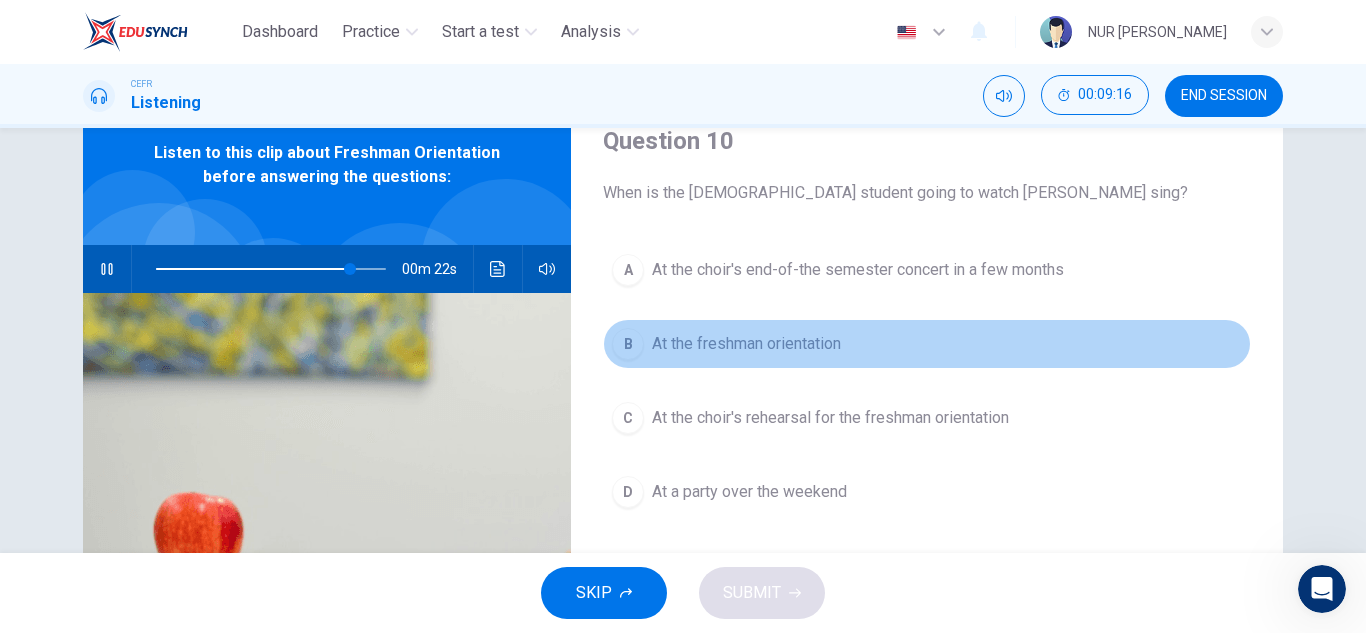 click on "At the freshman orientation" at bounding box center [746, 344] 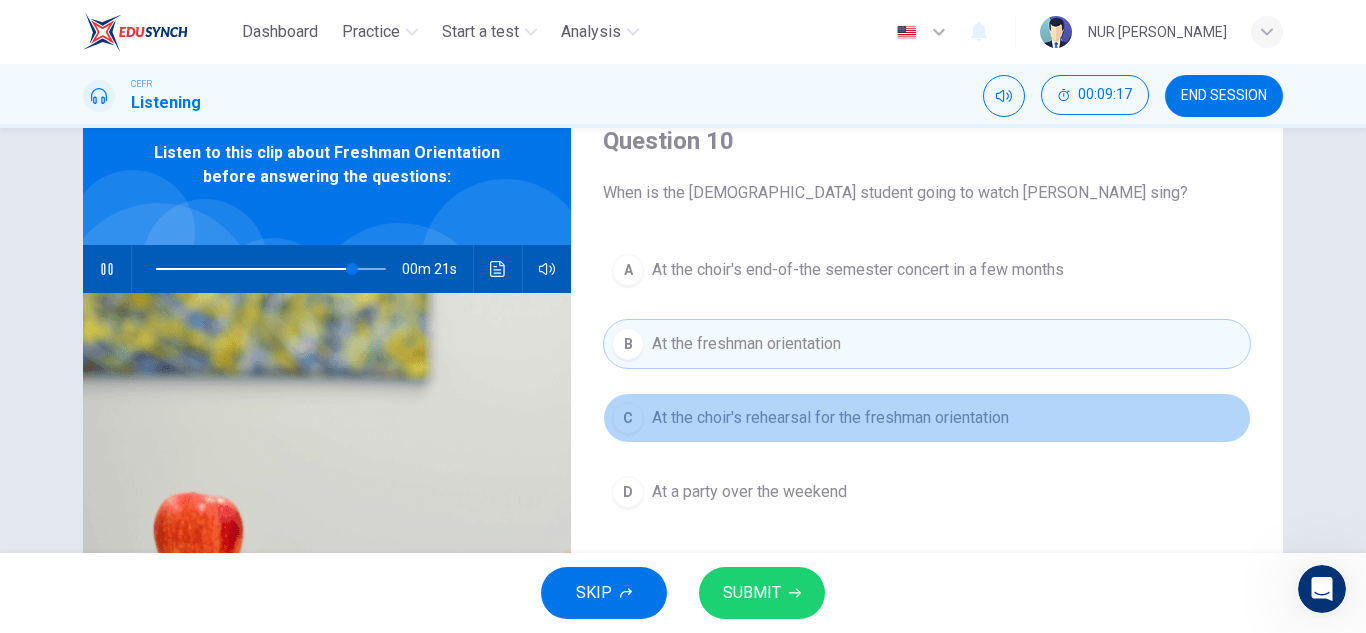 click on "At the choir's rehearsal for the freshman orientation" at bounding box center (830, 418) 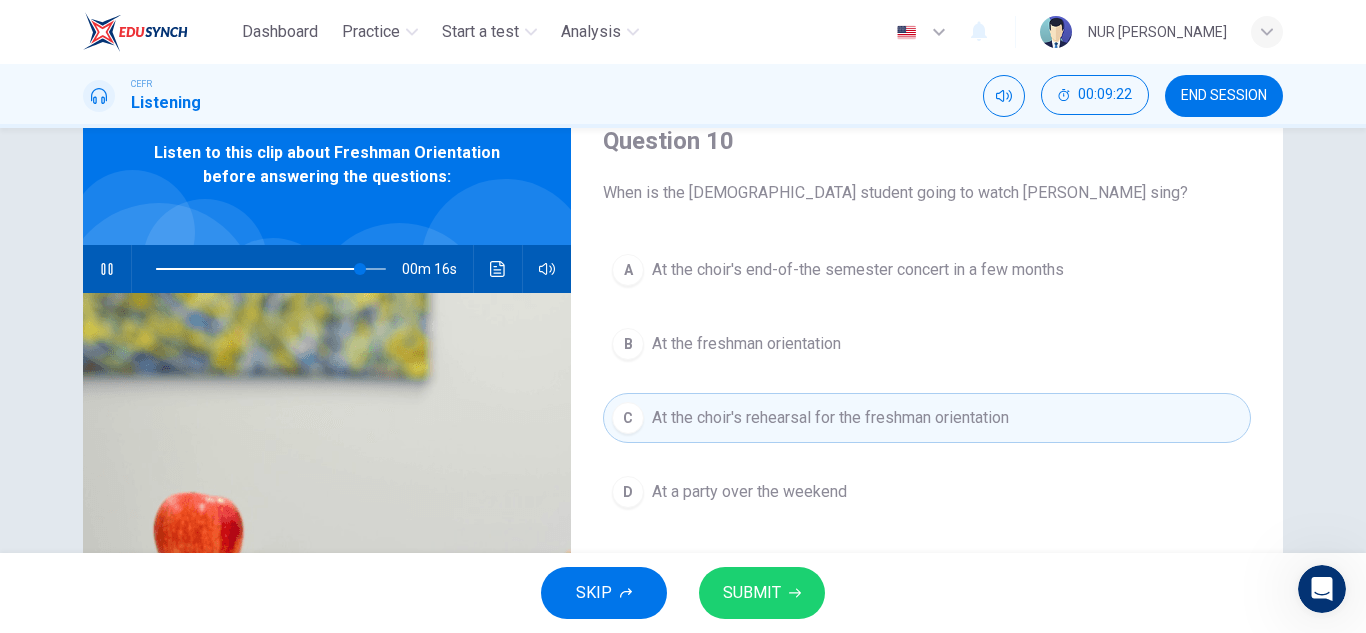 click at bounding box center [271, 269] 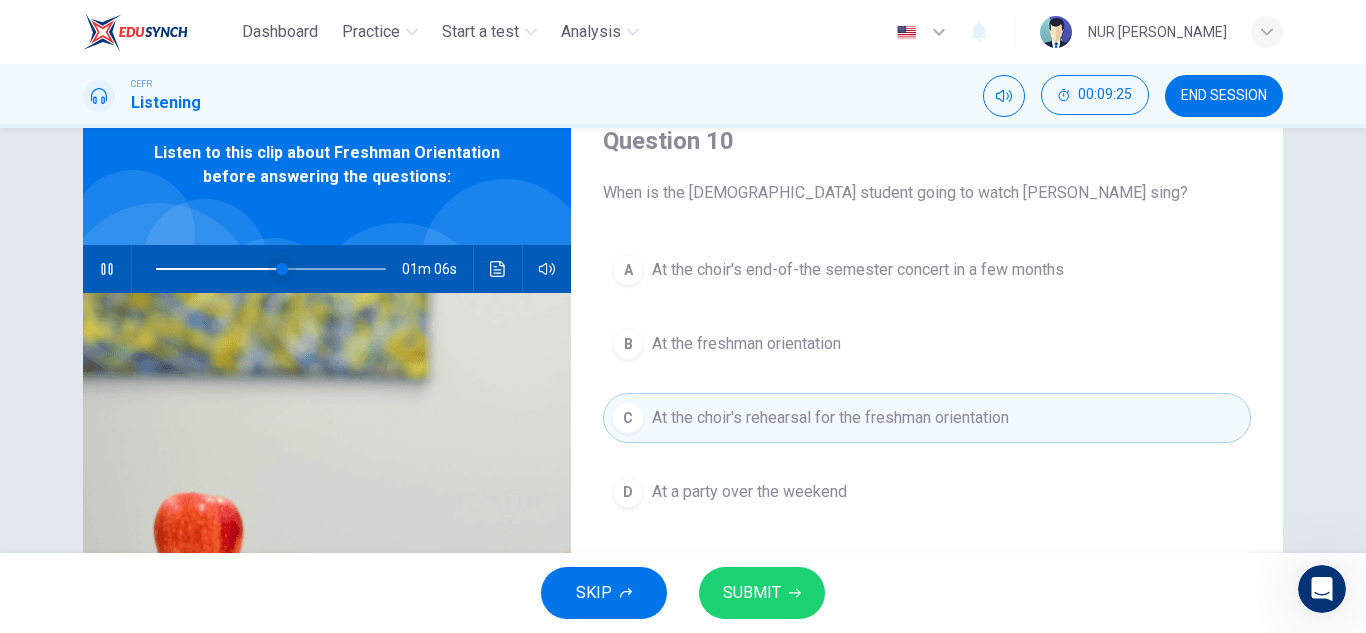 click at bounding box center (282, 269) 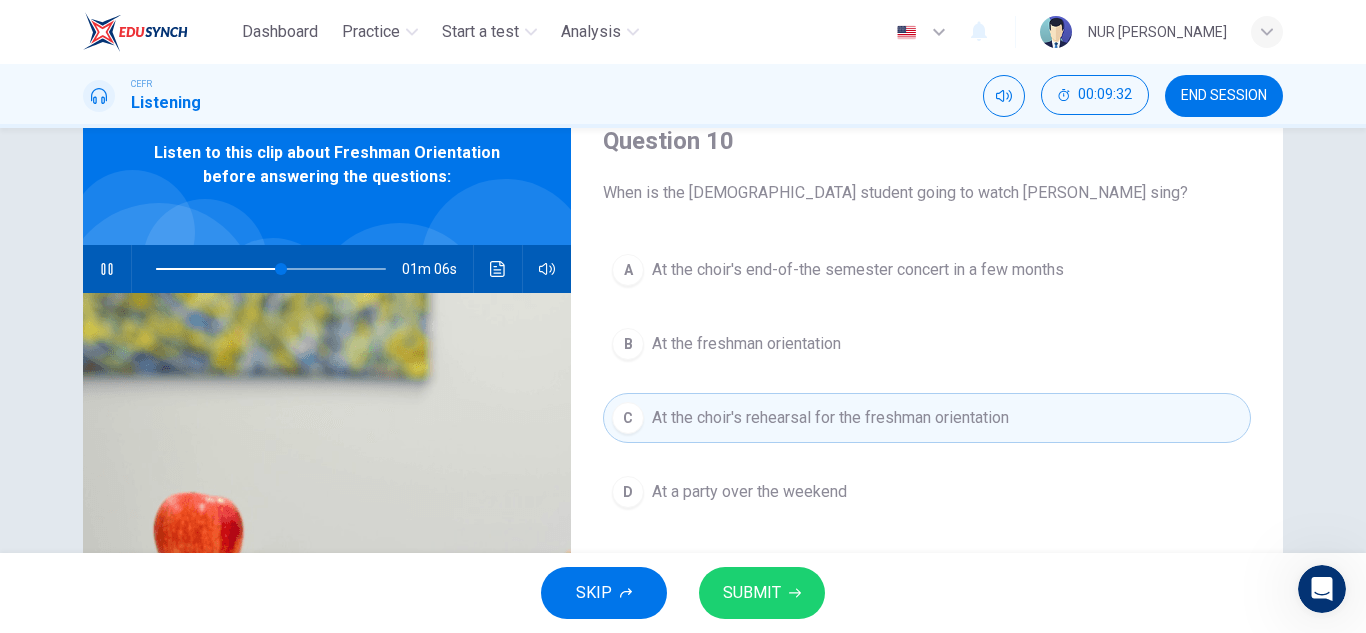 click on "SUBMIT" at bounding box center [762, 593] 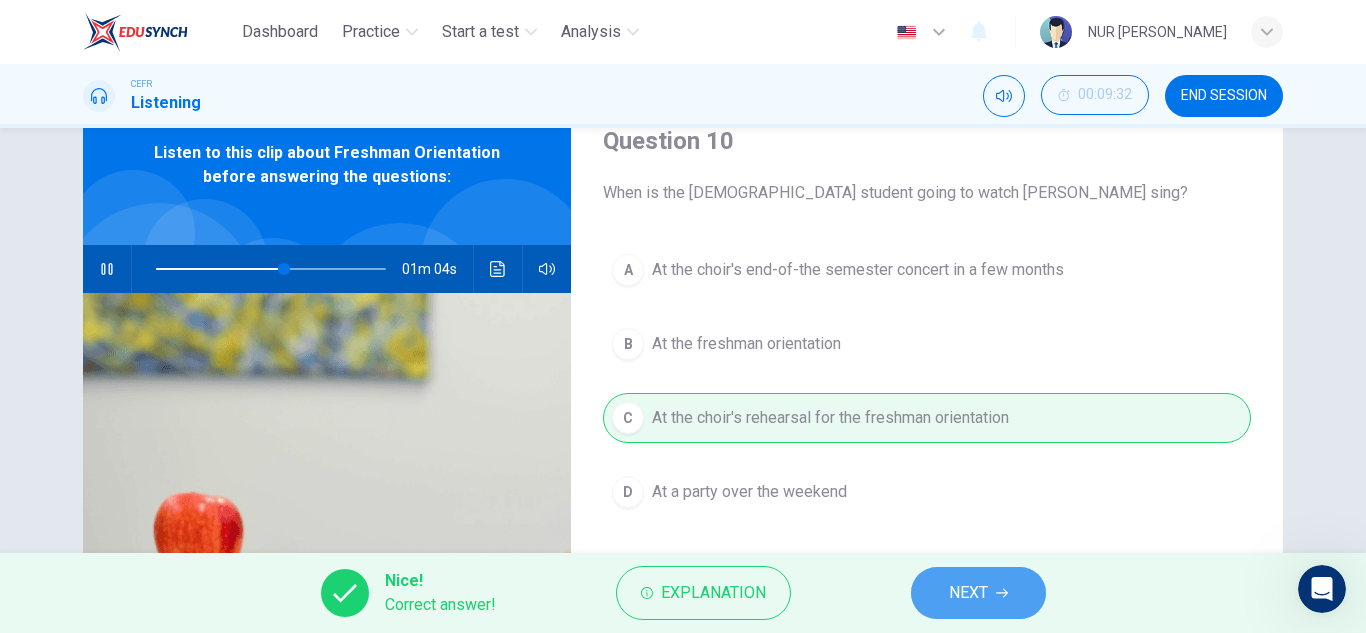 click on "NEXT" at bounding box center [968, 593] 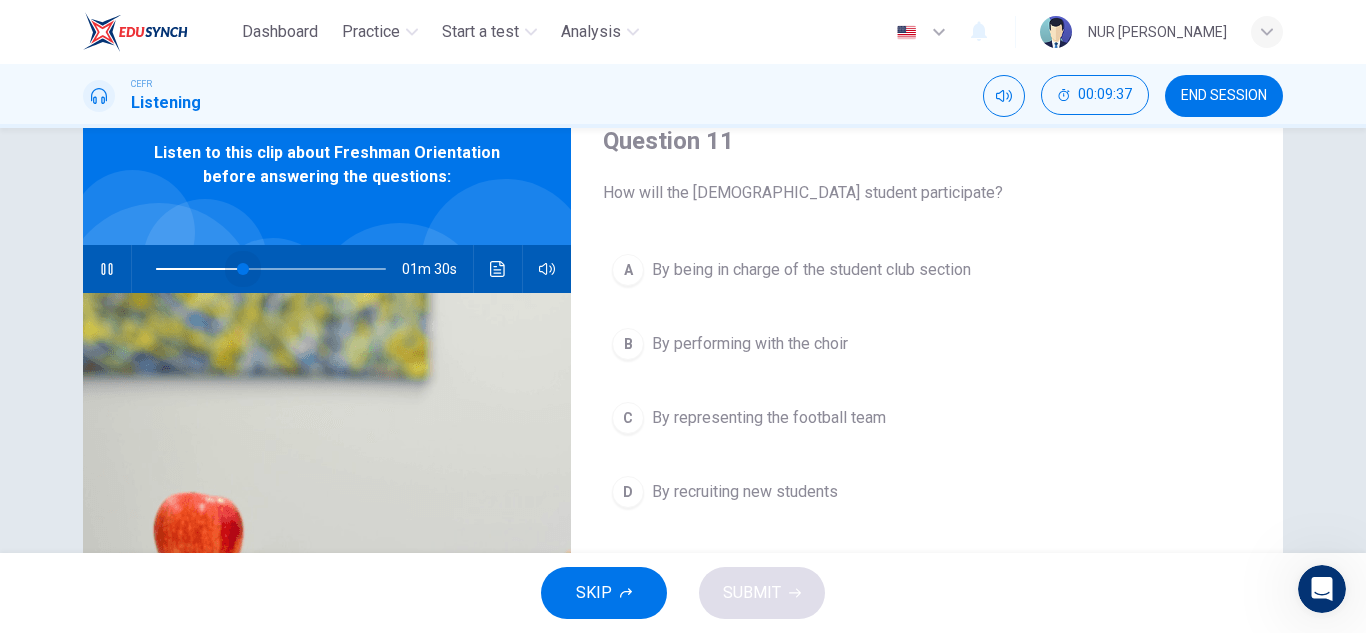 click at bounding box center (271, 269) 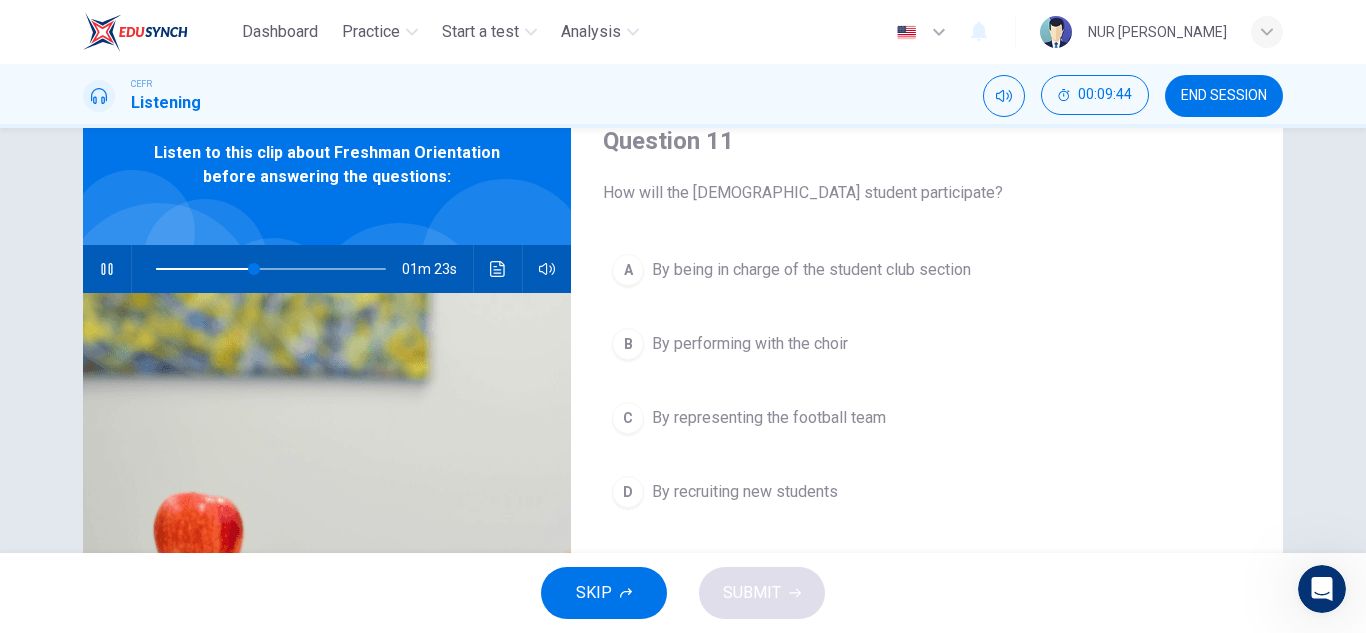 click on "Question 11 How will the [DEMOGRAPHIC_DATA] student participate? A By being in charge of the student club section B By performing with the choir C By representing the football team D By recruiting new students Listen to this clip about Freshman Orientation before answering the questions:  01m 23s" at bounding box center (683, 432) 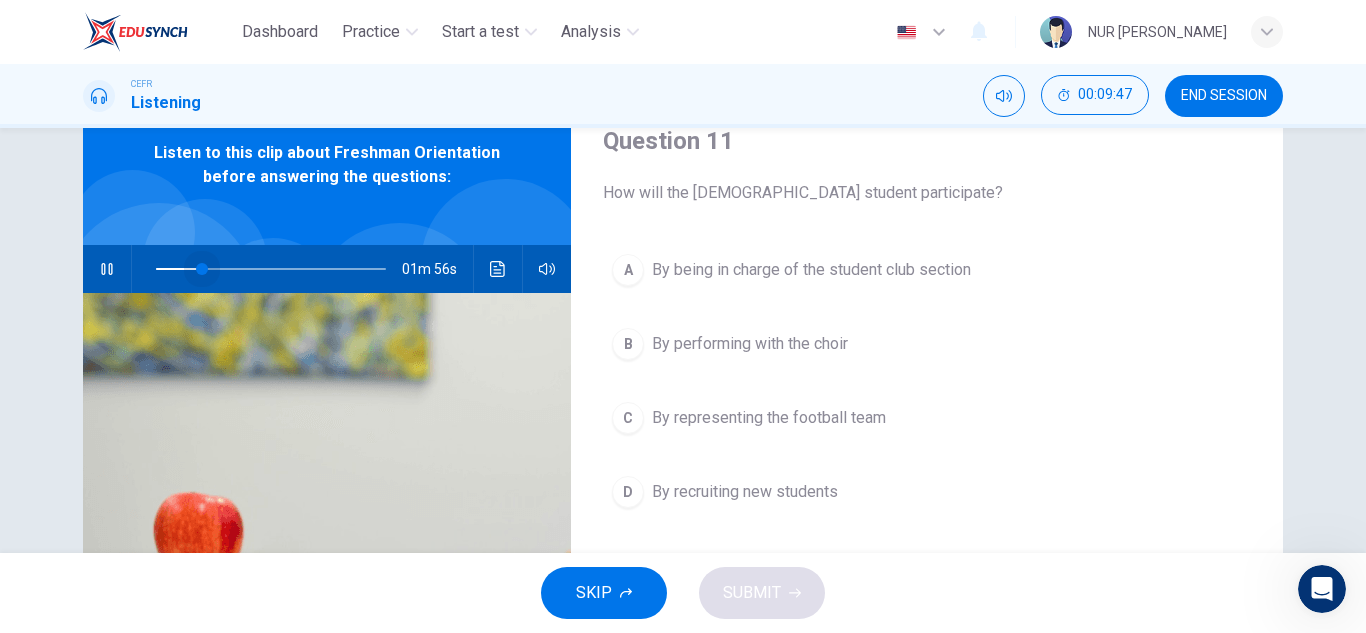 click at bounding box center [271, 269] 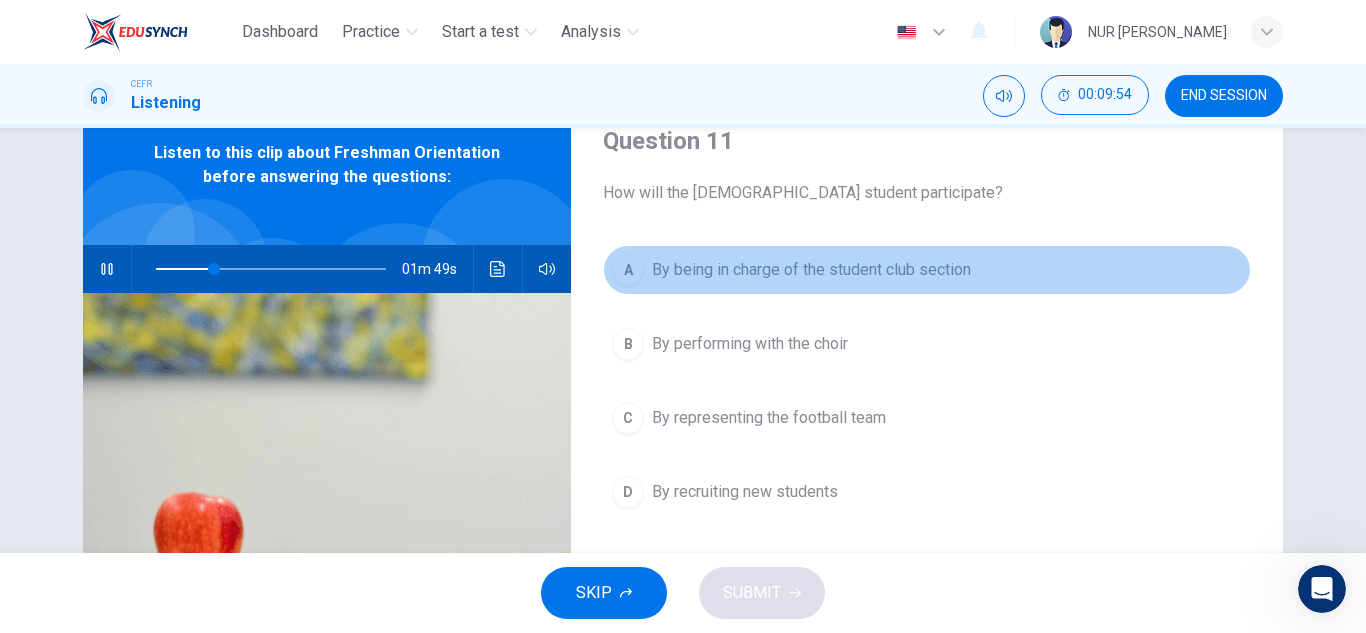 click on "By being in charge of the student club section" at bounding box center [811, 270] 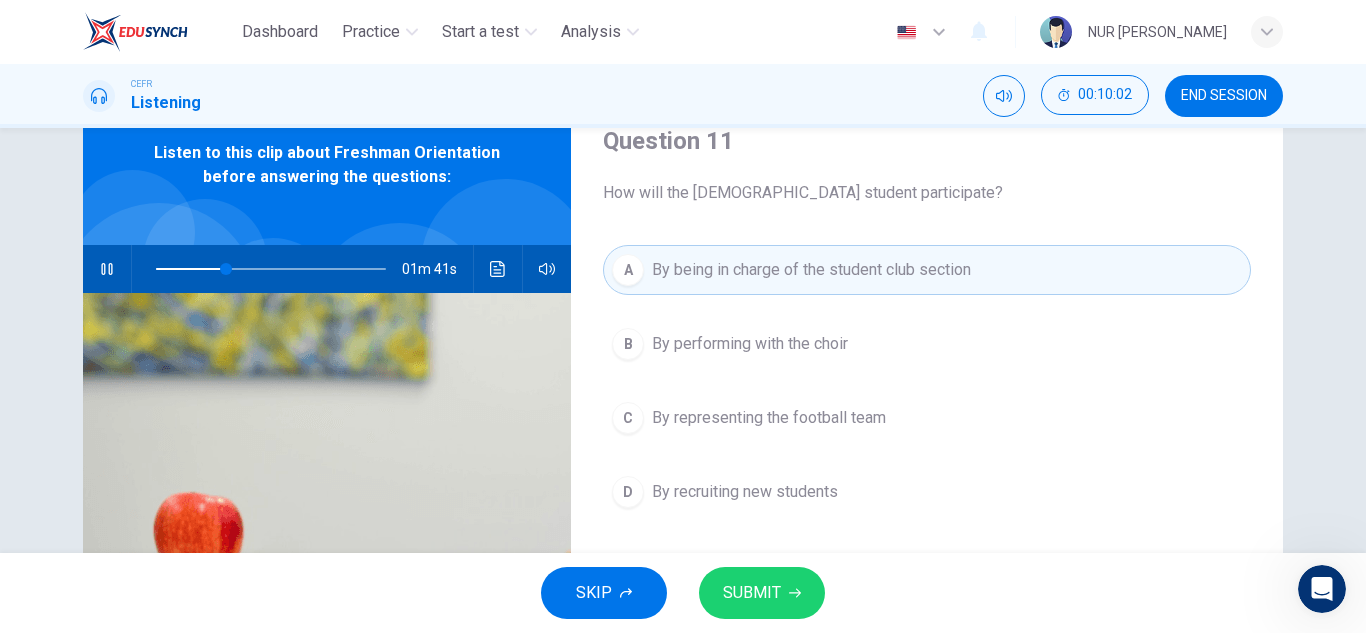 click on "SUBMIT" at bounding box center [752, 593] 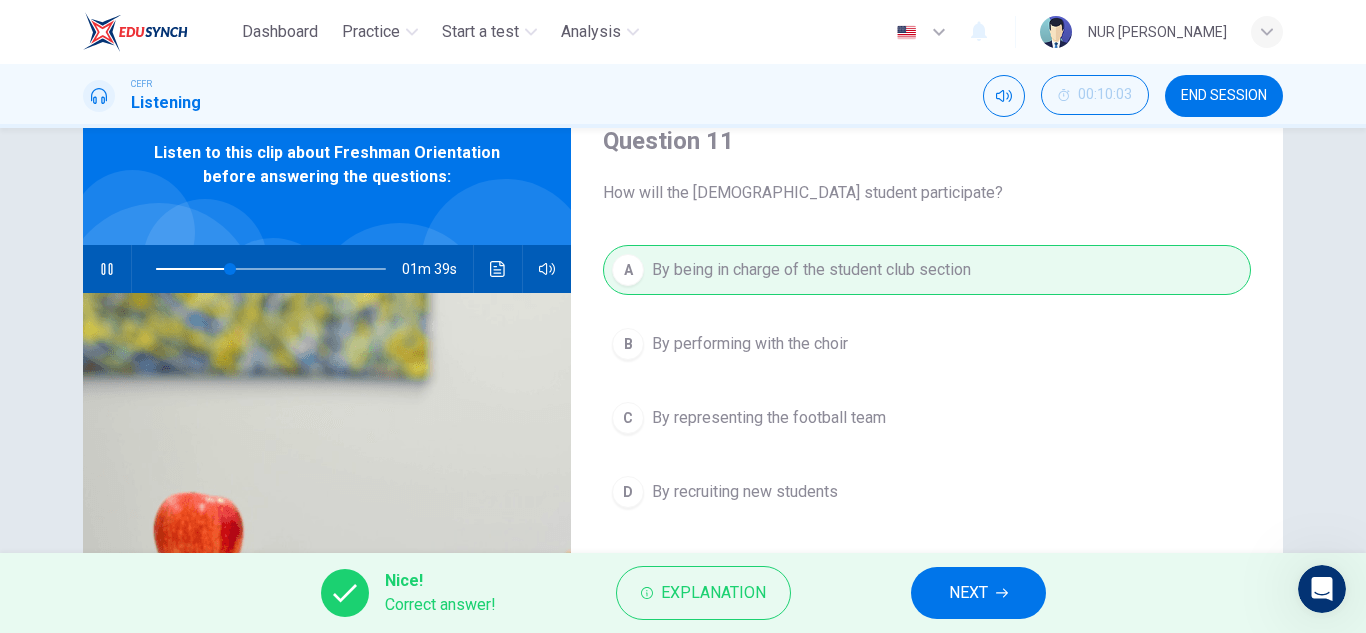 click on "NEXT" at bounding box center [968, 593] 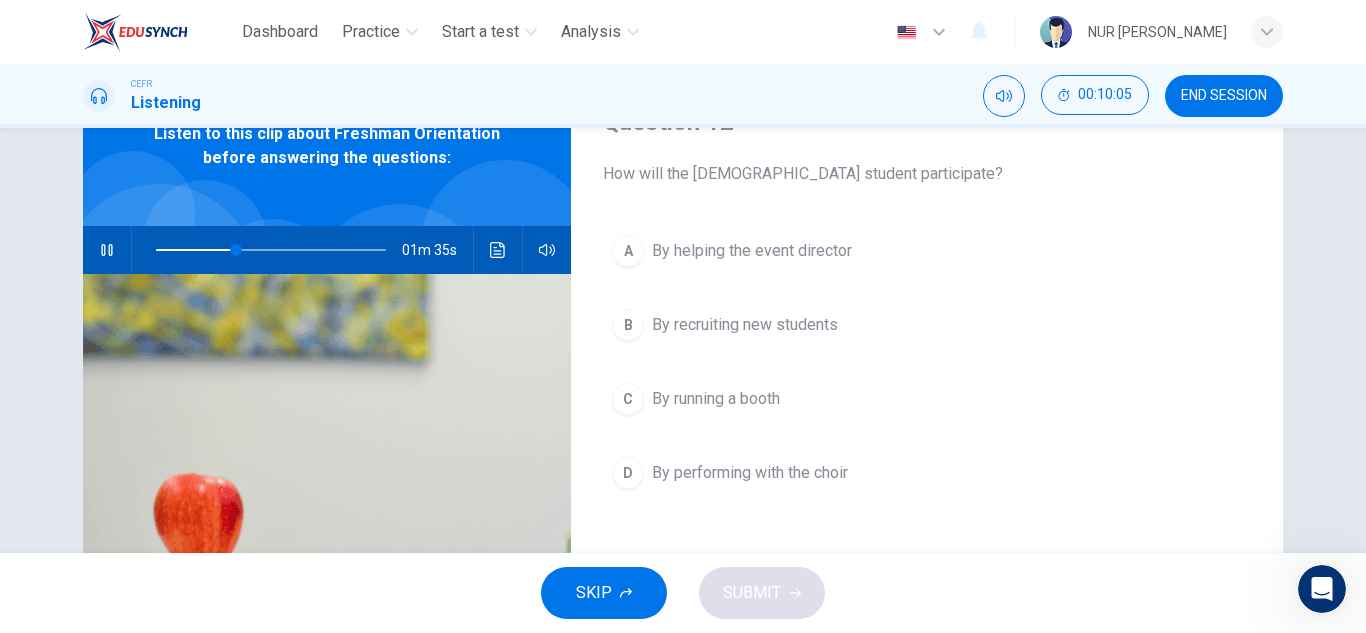 scroll, scrollTop: 103, scrollLeft: 0, axis: vertical 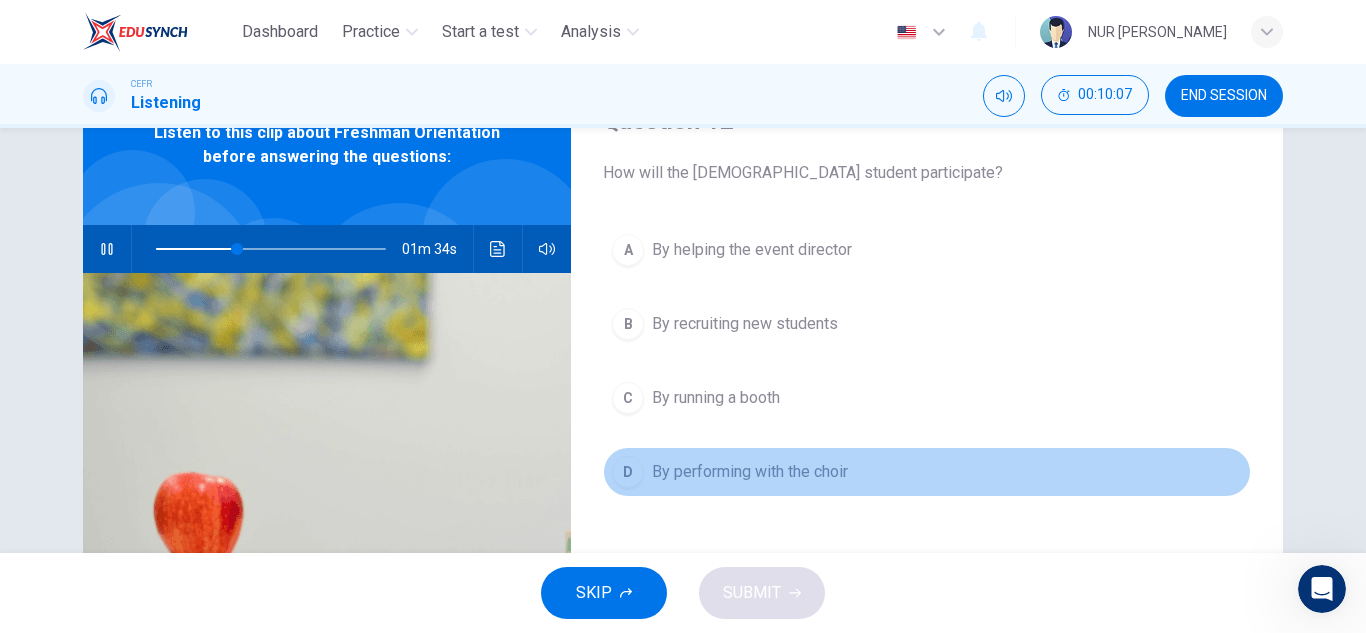 click on "By performing with the choir" at bounding box center [750, 472] 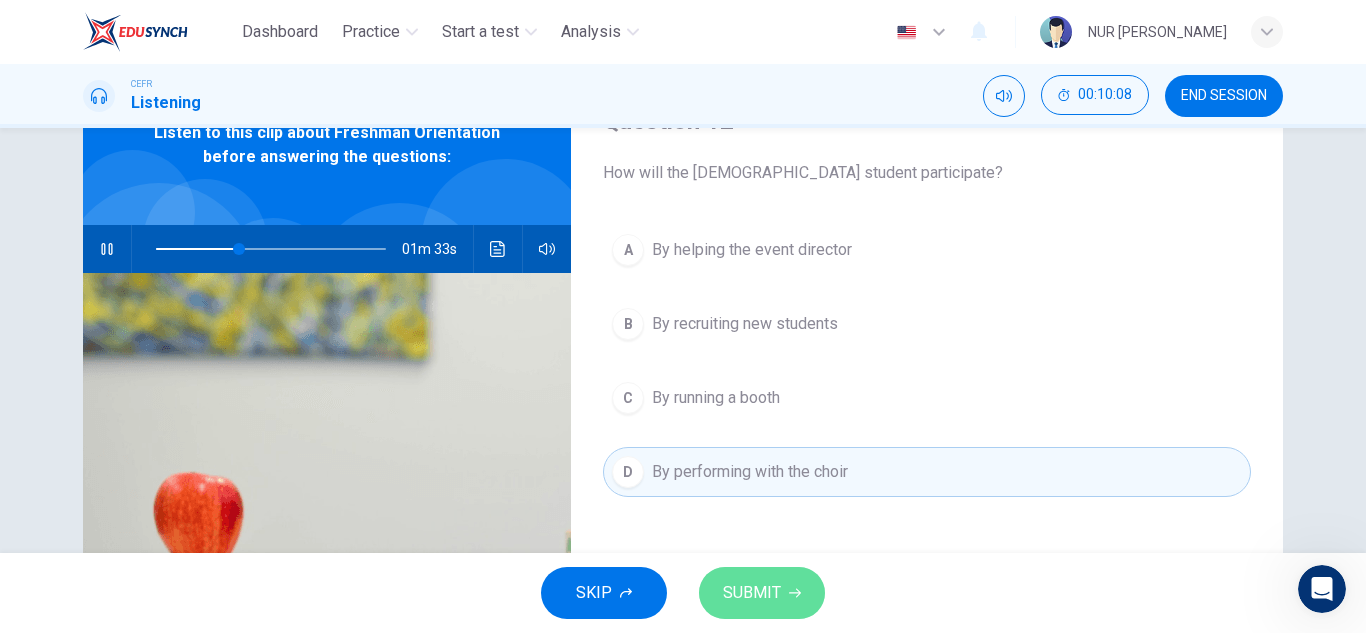 click on "SUBMIT" at bounding box center (752, 593) 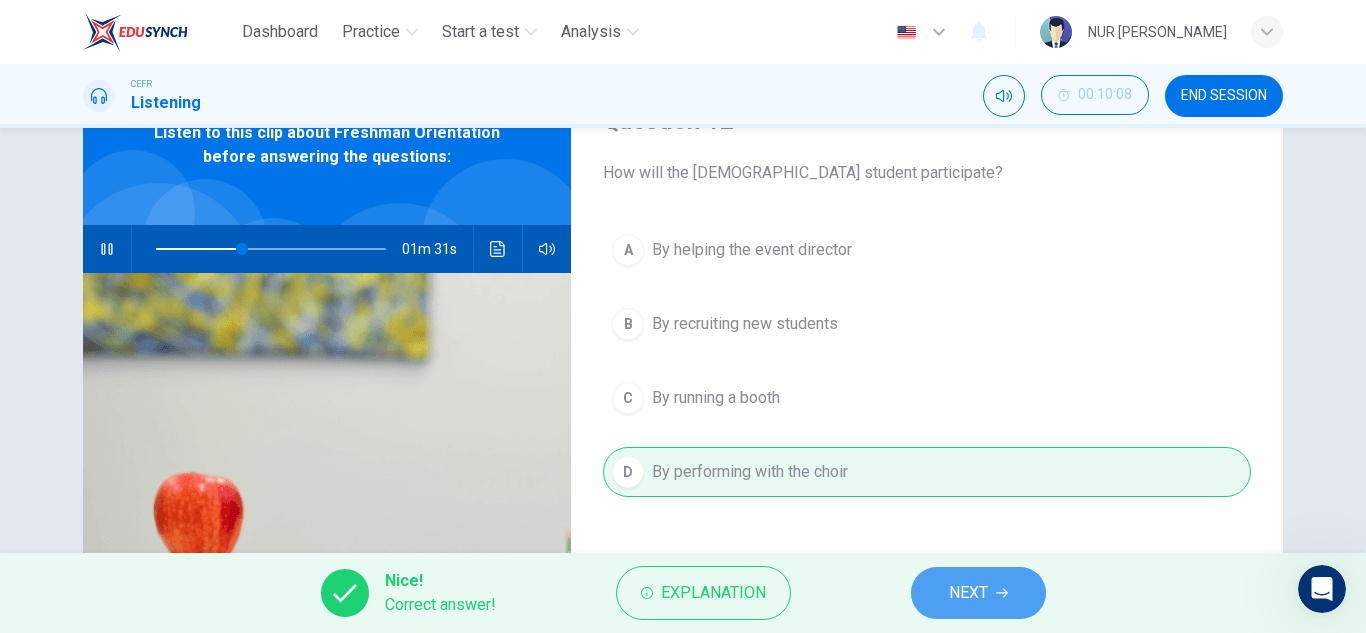 click 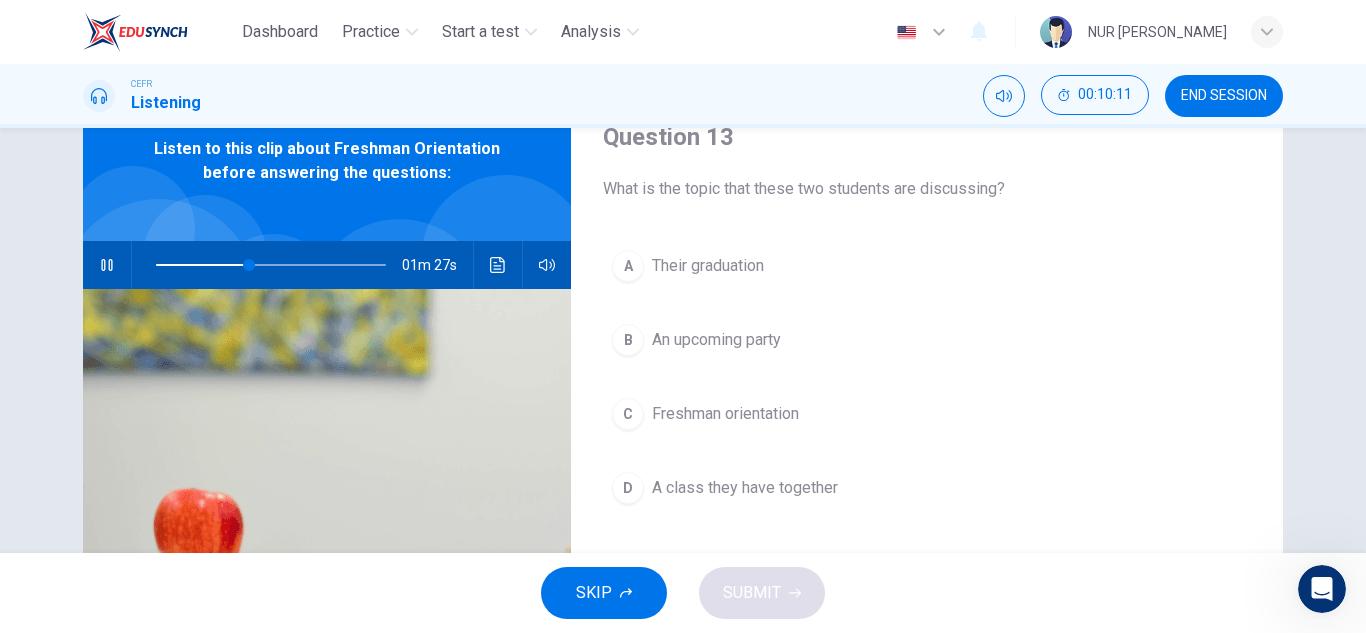 scroll, scrollTop: 88, scrollLeft: 0, axis: vertical 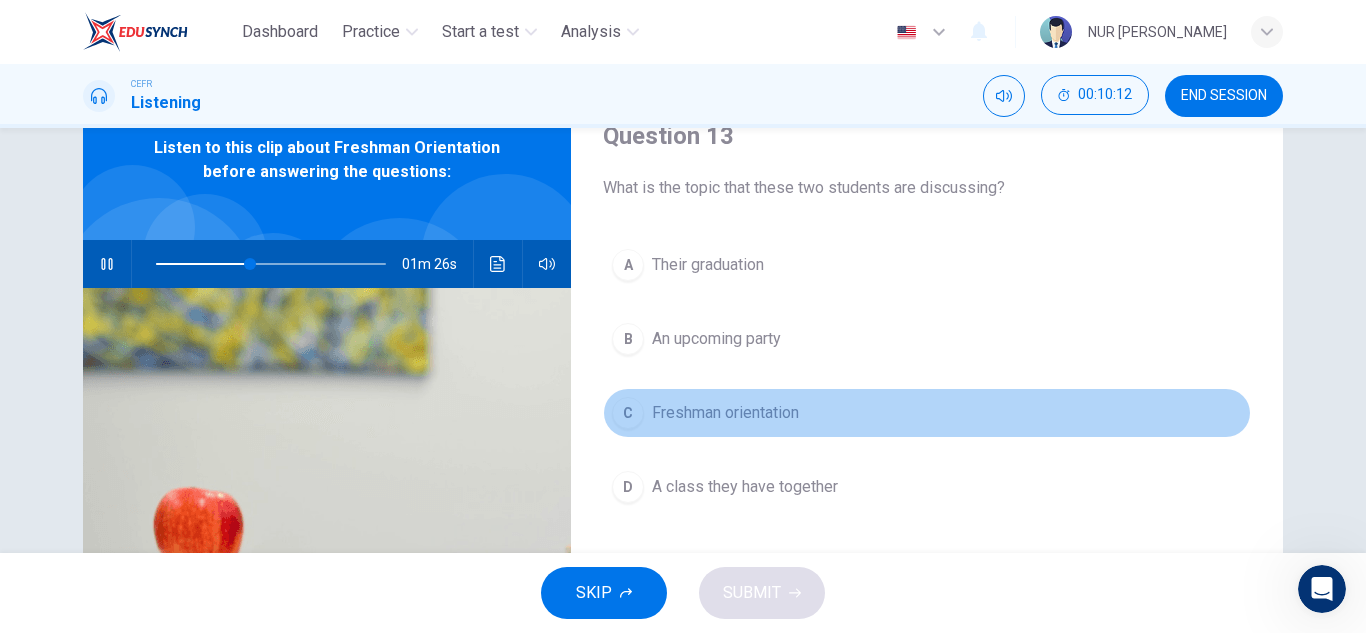 click on "Freshman orientation" at bounding box center [725, 413] 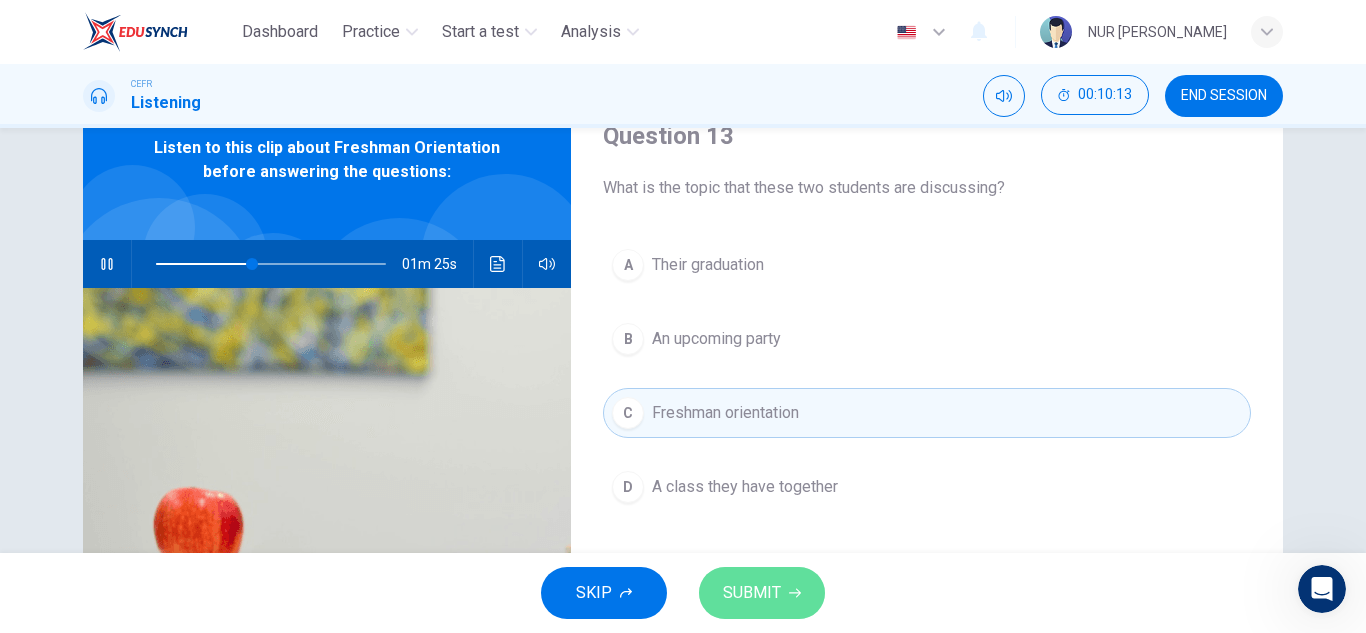 click on "SUBMIT" at bounding box center (752, 593) 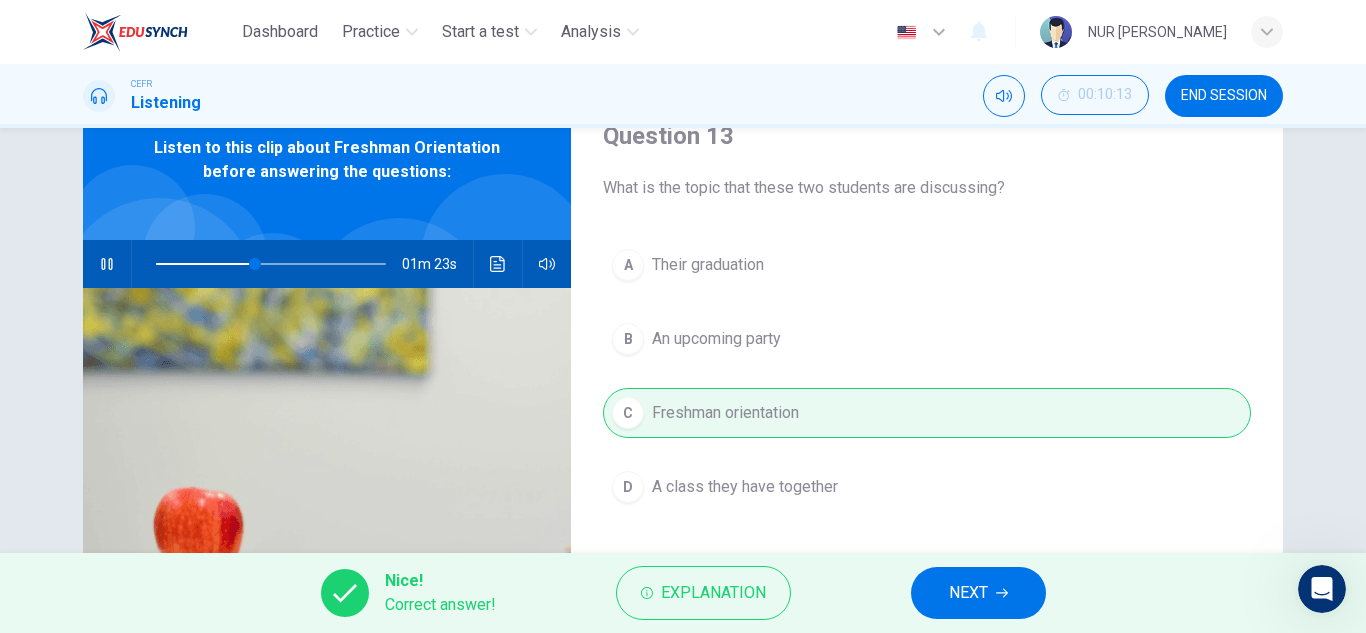type on "44" 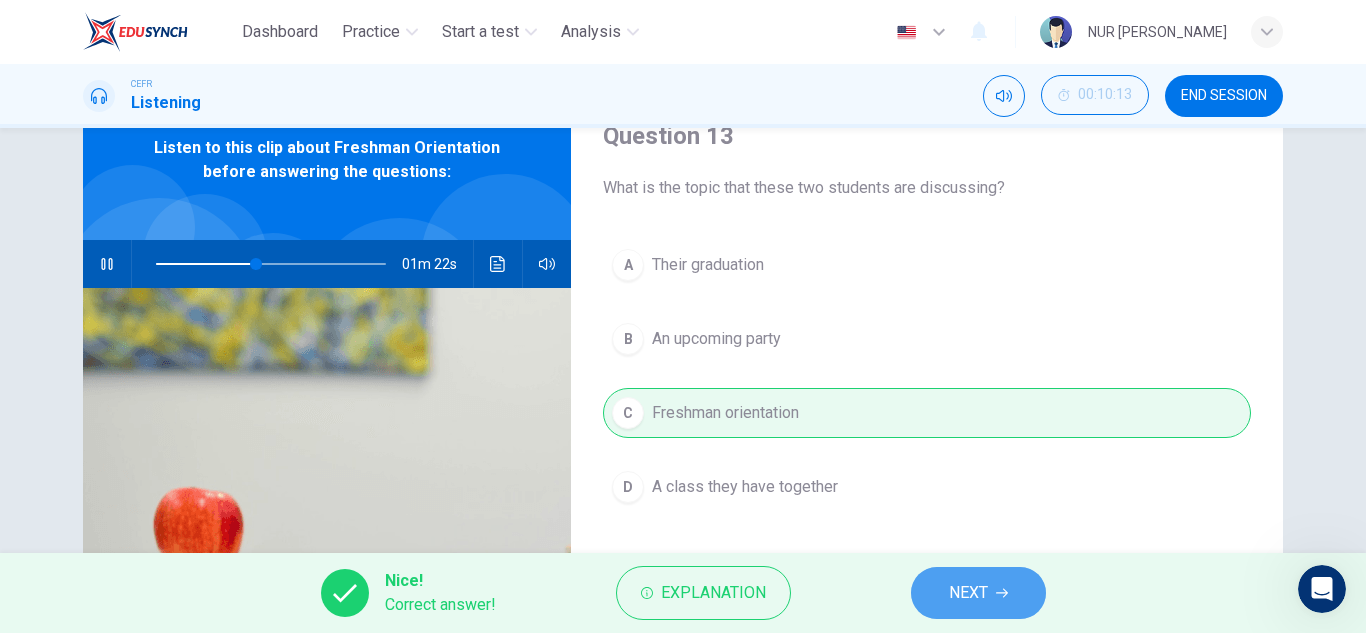 click on "NEXT" at bounding box center [978, 593] 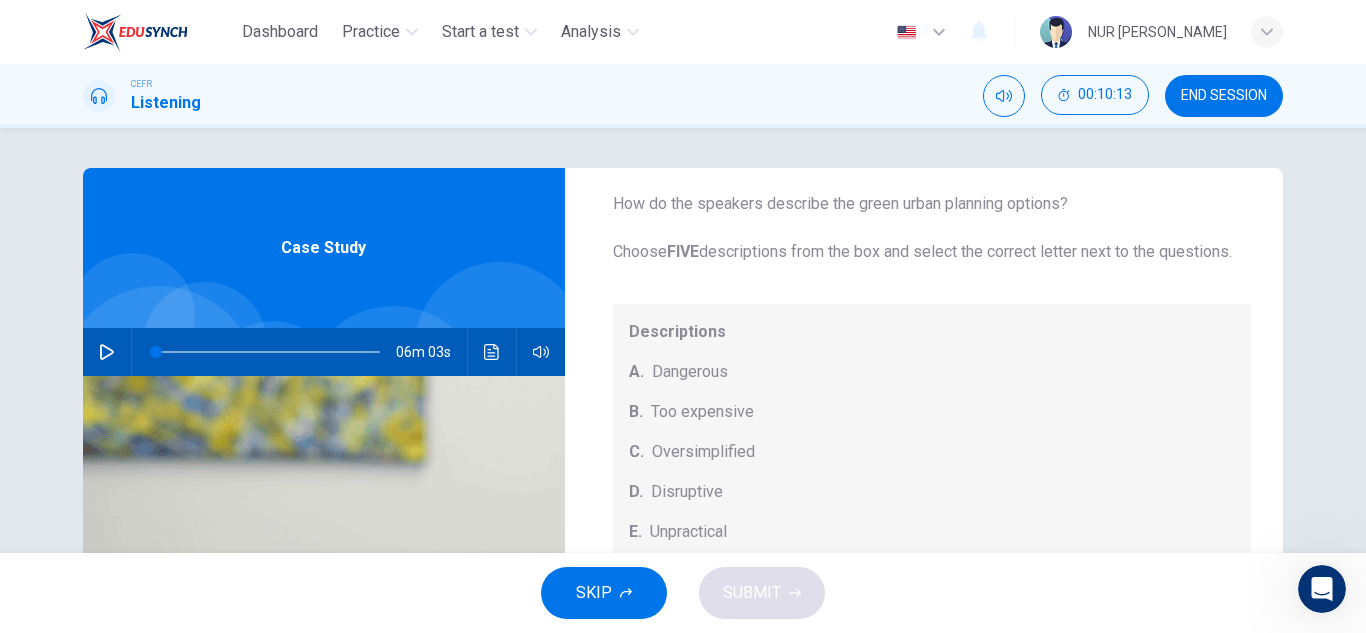 scroll, scrollTop: 73, scrollLeft: 0, axis: vertical 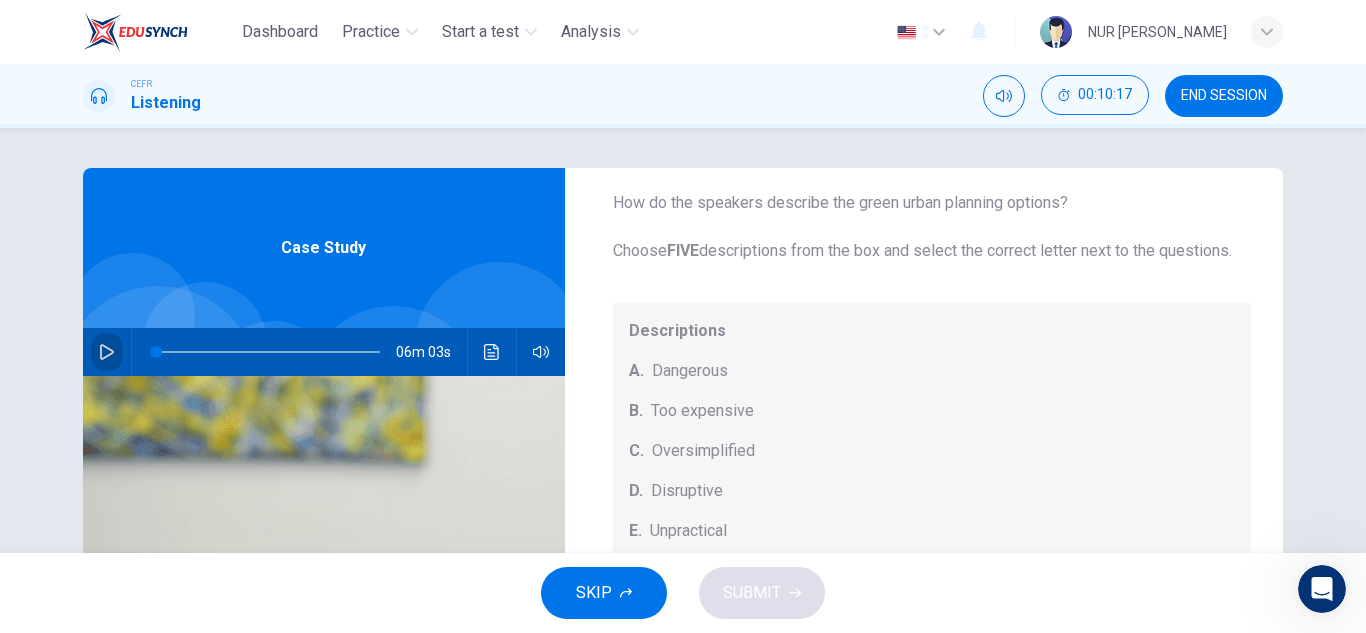 click at bounding box center (107, 352) 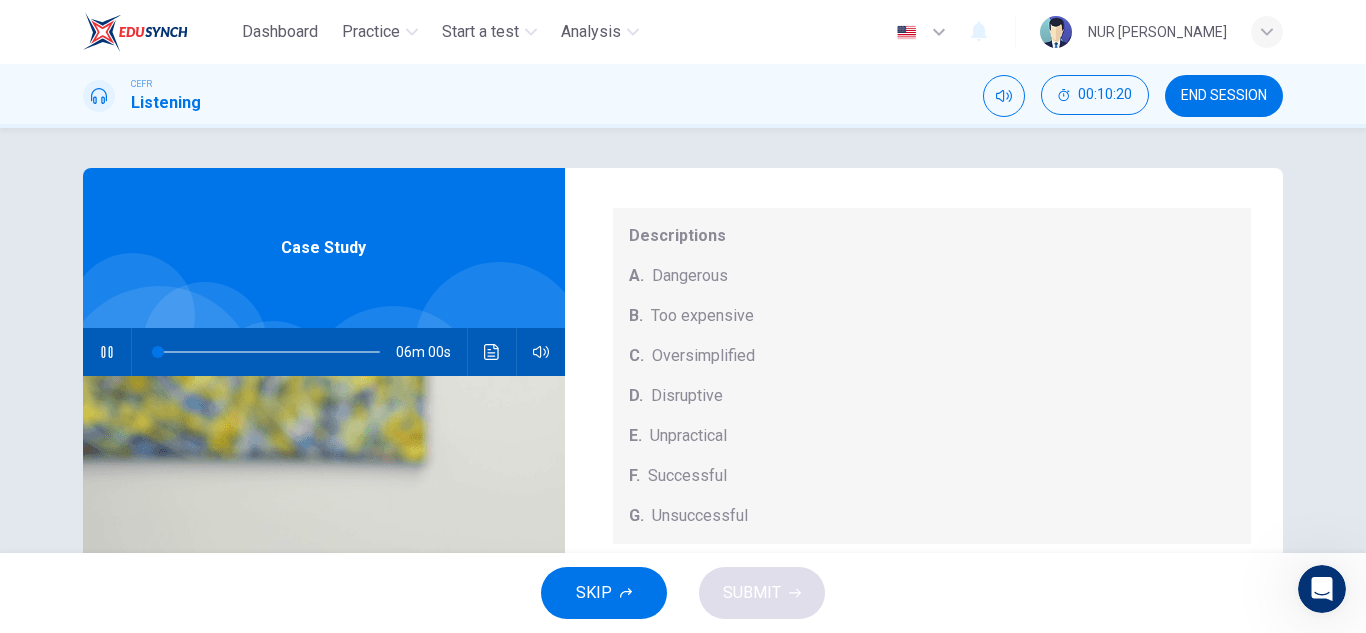 scroll, scrollTop: 209, scrollLeft: 0, axis: vertical 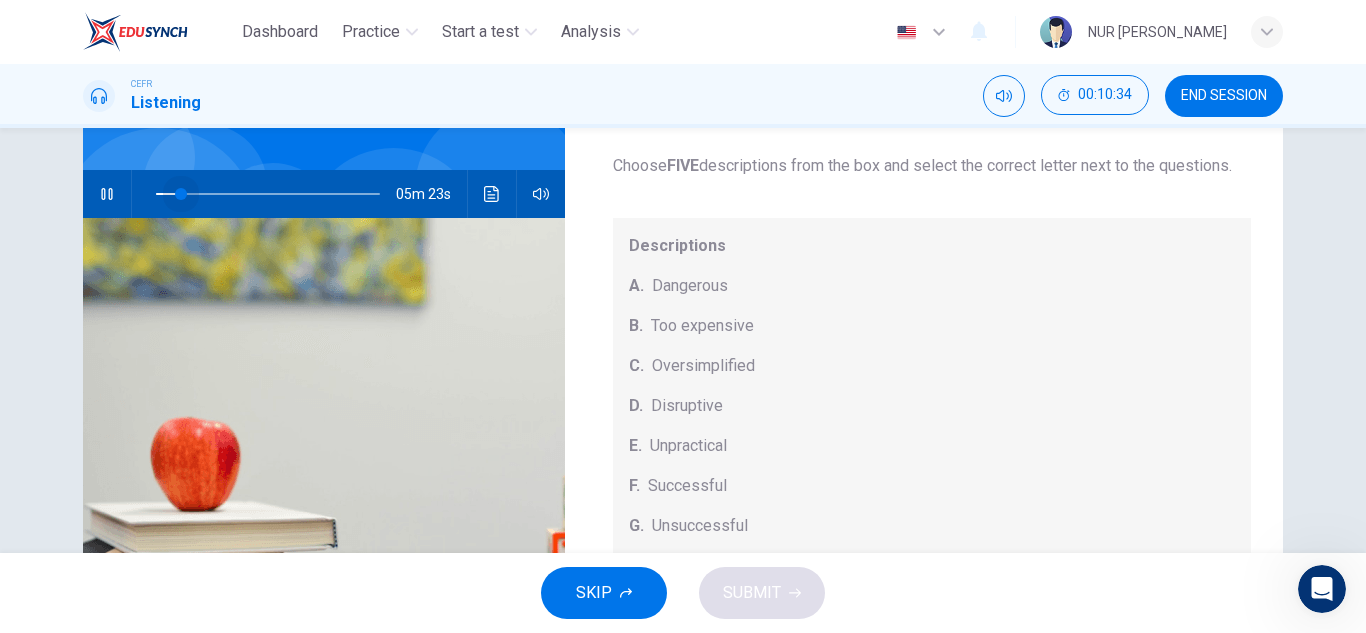 click at bounding box center [181, 194] 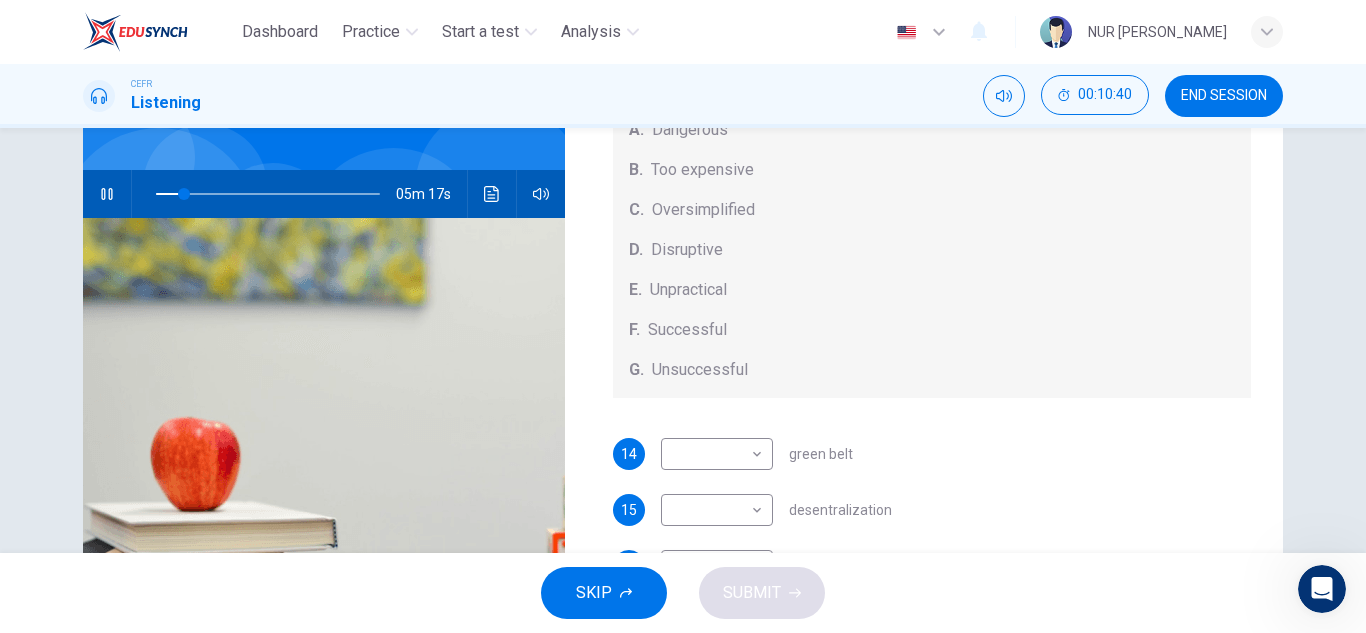 scroll, scrollTop: 157, scrollLeft: 0, axis: vertical 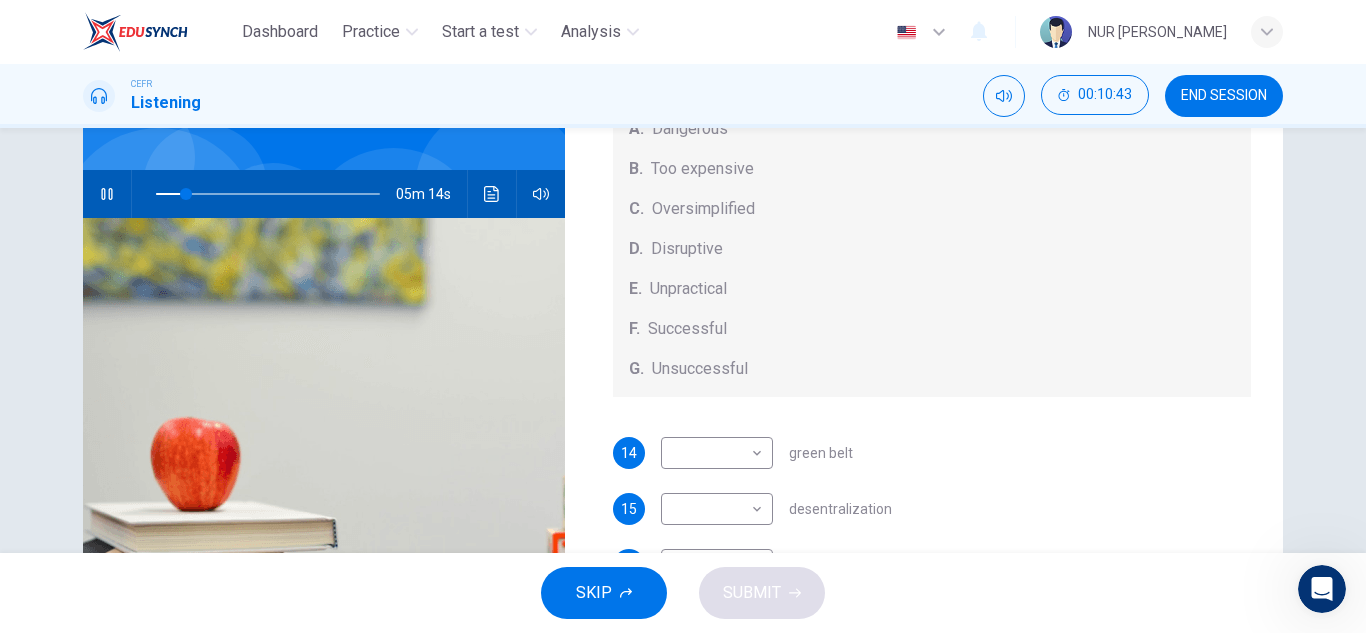 click on "Questions 14 - 18 How do the speakers describe the green urban planning options? Choose  FIVE  descriptions from the box and select the correct letter next to the questions. Descriptions A. Dangerous B. Too expensive C. Oversimplified  D. Disruptive E. Unpractical F. Successful G. Unsuccessful 14 ​ ​ green belt 15 ​ ​ desentralization 16 ​ ​ new towns 17 ​ ​ [GEOGRAPHIC_DATA] sites 18 ​ ​ pedestrianized zones" at bounding box center (932, 200) 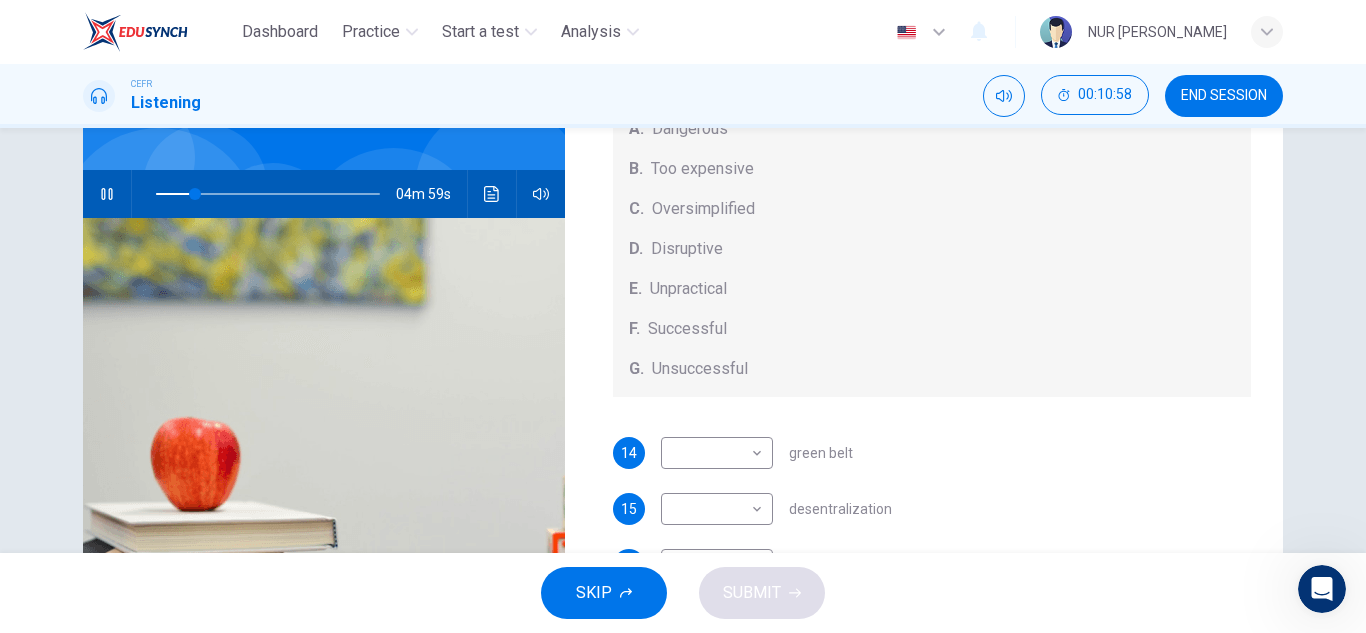 click on "14 ​ ​ green belt" at bounding box center (932, 453) 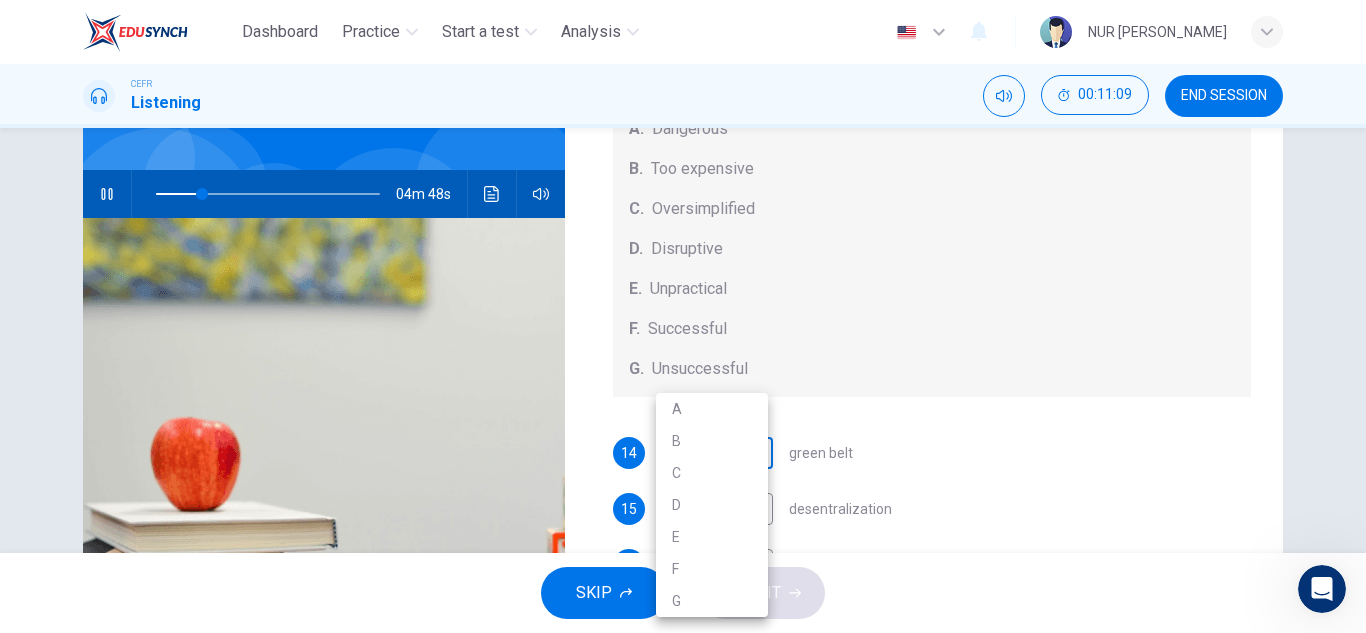 click on "Dashboard Practice Start a test Analysis English en ​ NUR [PERSON_NAME] CEFR Listening 00:11:09 END SESSION Questions 14 - 18 How do the speakers describe the green urban planning options? Choose  FIVE  descriptions from the box and select the correct letter next to the questions. Descriptions A. Dangerous B. Too expensive C. Oversimplified  D. Disruptive E. Unpractical F. Successful G. Unsuccessful 14 ​ ​ green belt 15 ​ ​ desentralization 16 ​ ​ new towns 17 ​ ​ [PERSON_NAME] sites 18 ​ ​ pedestrianized zones Case Study 04m 48s SKIP SUBMIT EduSynch - Online Language Proficiency Testing Dashboard Practice Start a test Analysis Notifications © Copyright  2025 A B C D E F G" at bounding box center (683, 316) 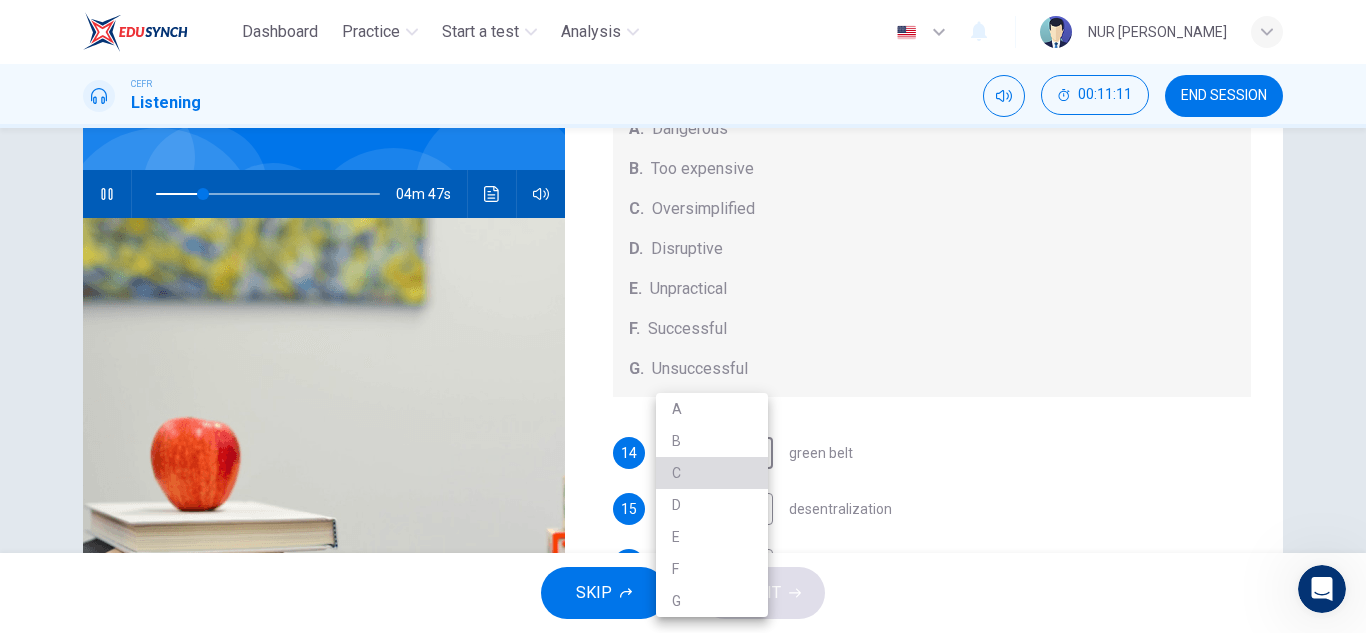 type on "21" 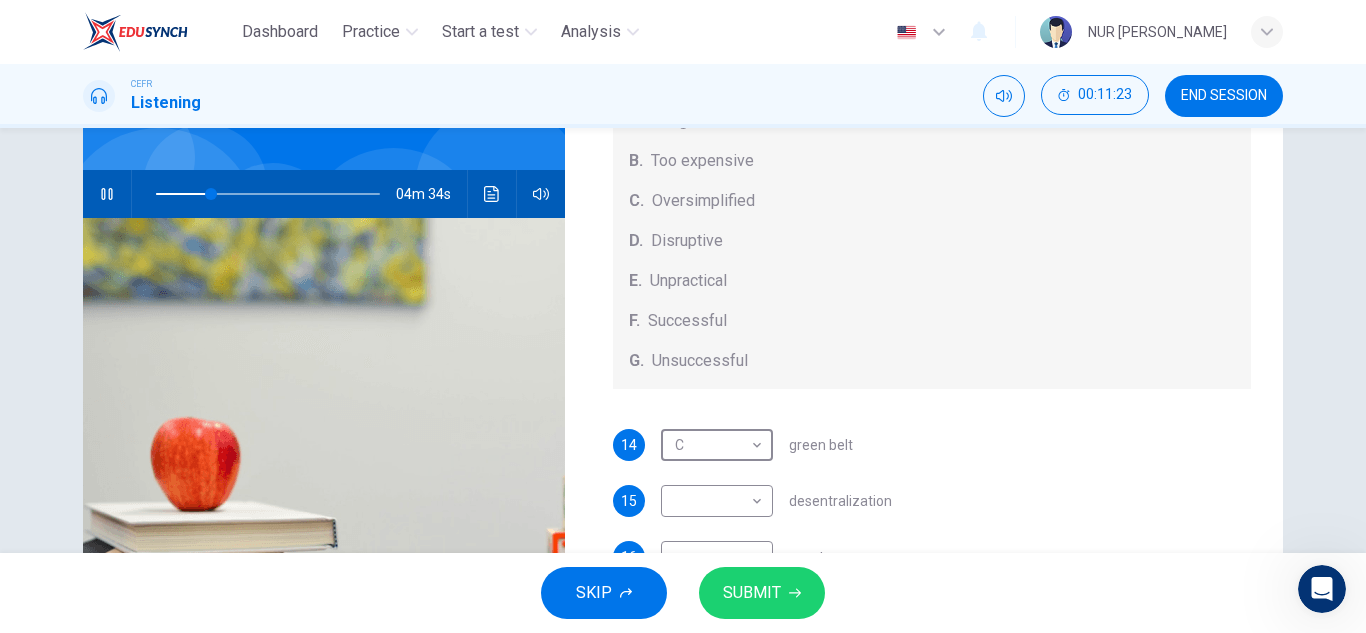 scroll, scrollTop: 166, scrollLeft: 0, axis: vertical 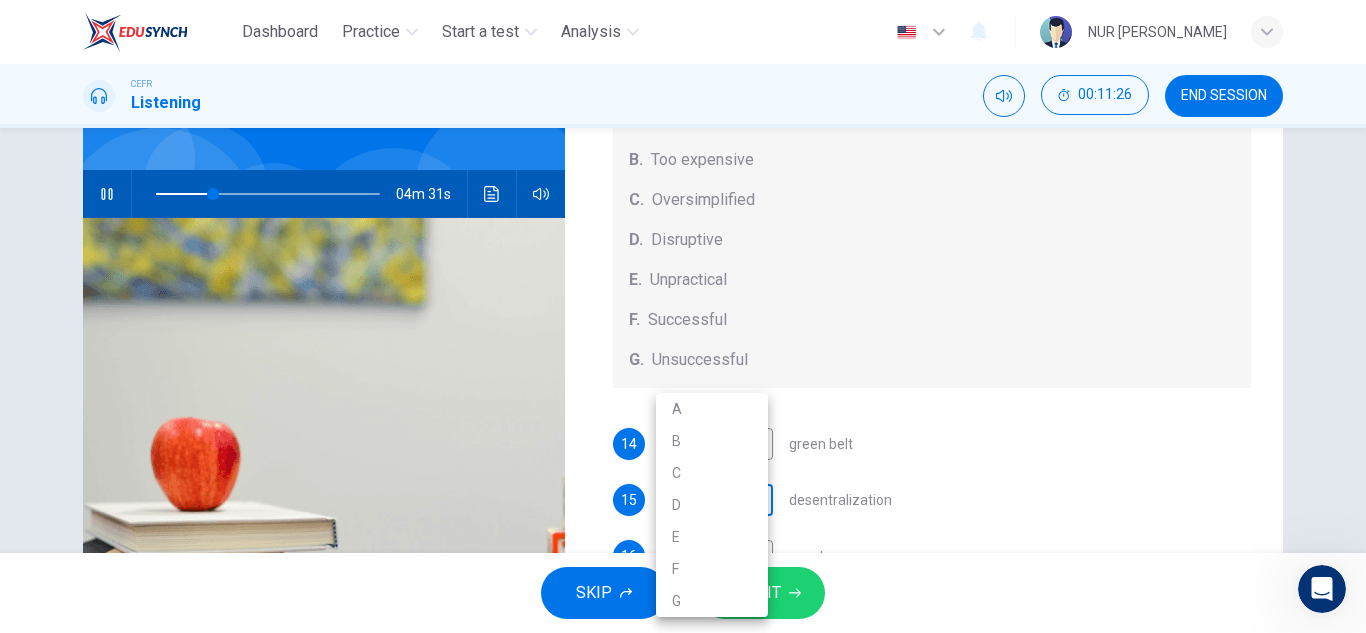 click on "Dashboard Practice Start a test Analysis English en ​ NUR [PERSON_NAME] CEFR Listening 00:11:26 END SESSION Questions 14 - 18 How do the speakers describe the green urban planning options? Choose  FIVE  descriptions from the box and select the correct letter next to the questions. Descriptions A. Dangerous B. Too expensive C. Oversimplified  D. Disruptive E. Unpractical F. Successful G. Unsuccessful 14 C C ​ green belt 15 ​ ​ desentralization 16 ​ ​ new towns 17 ​ ​ [PERSON_NAME] sites 18 ​ ​ pedestrianized zones Case Study 04m 31s SKIP SUBMIT EduSynch - Online Language Proficiency Testing Dashboard Practice Start a test Analysis Notifications © Copyright  2025 A B C D E F G" at bounding box center [683, 316] 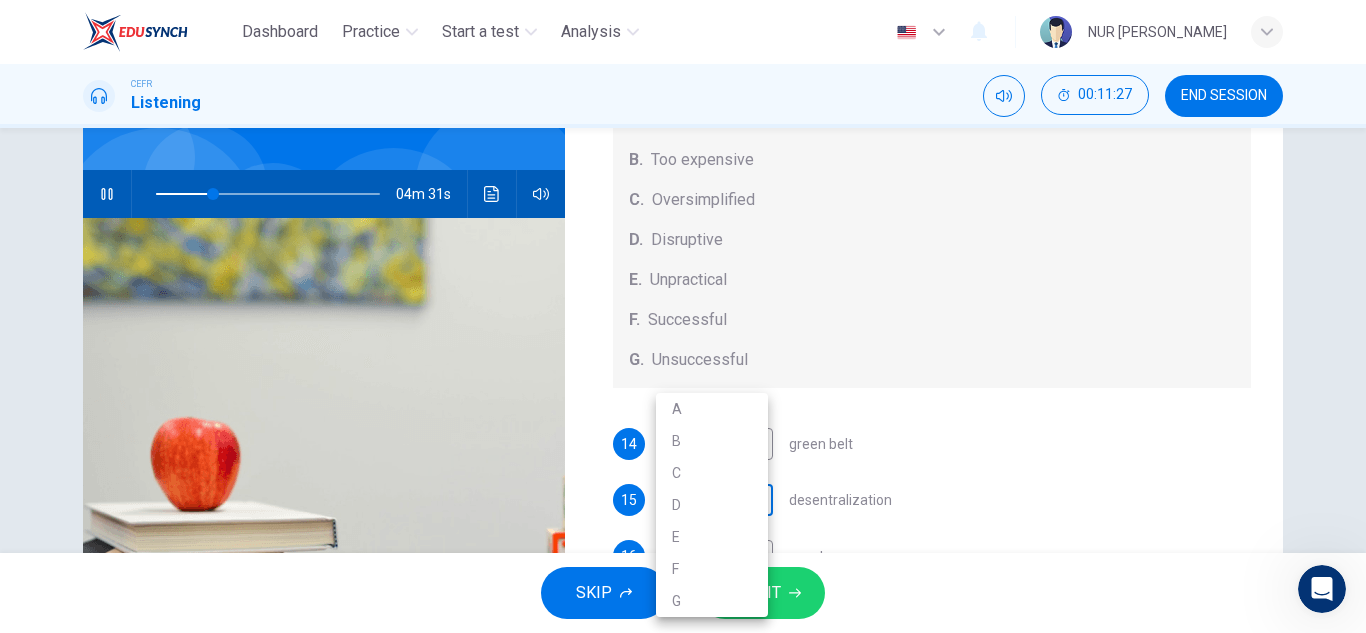 type on "26" 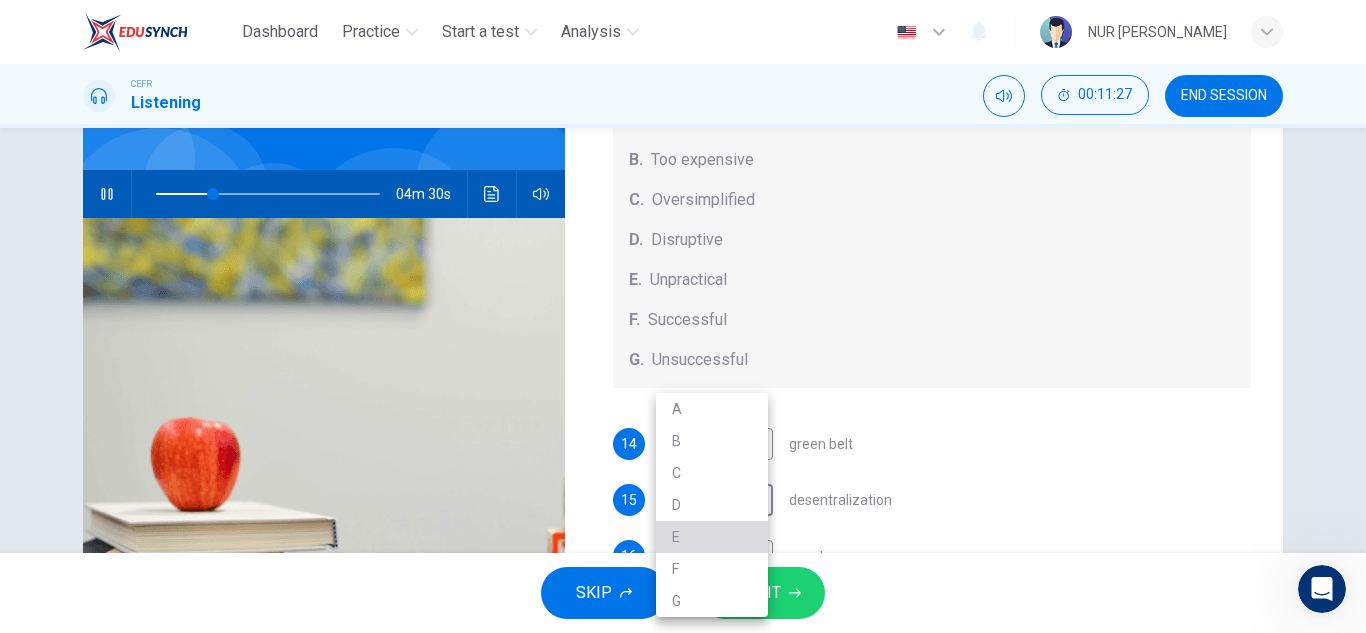 click on "E" at bounding box center (712, 537) 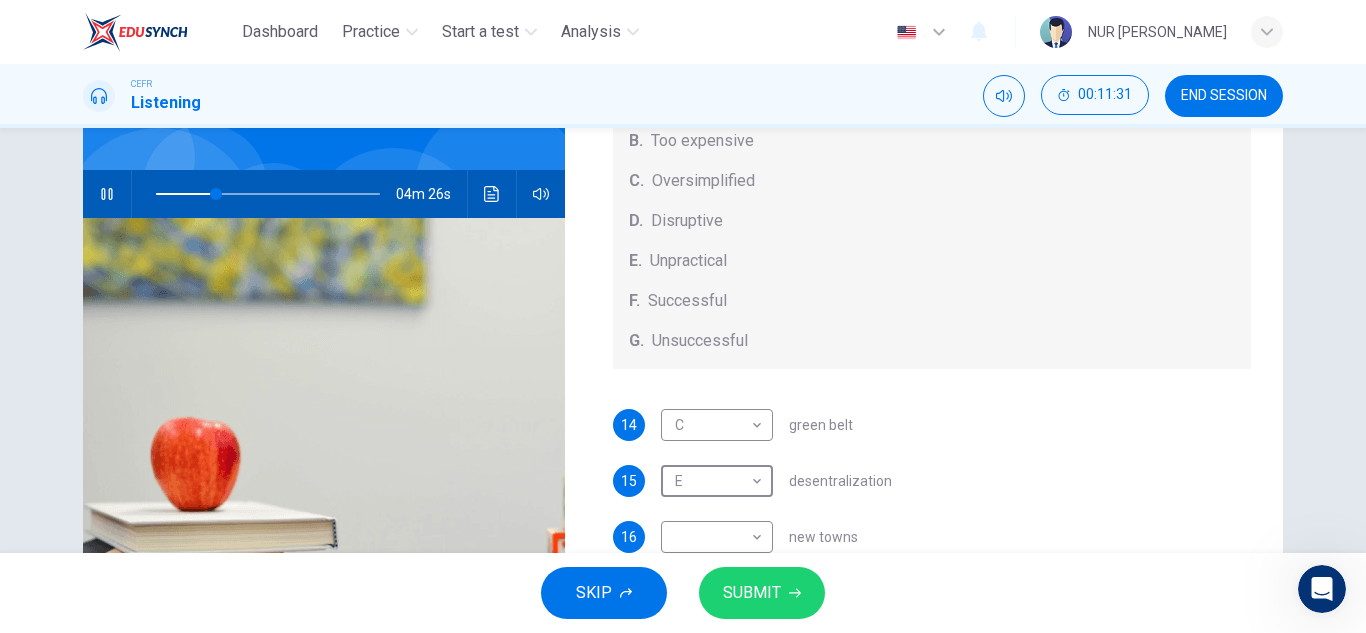 scroll, scrollTop: 209, scrollLeft: 0, axis: vertical 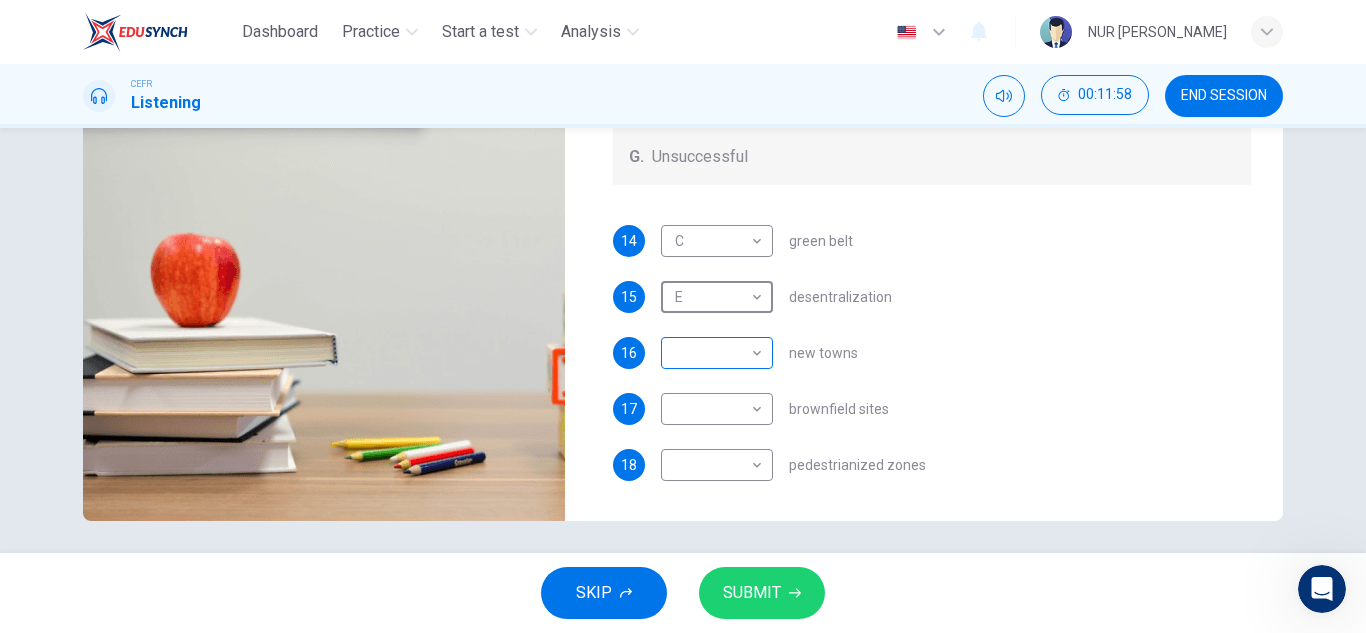 click on "Dashboard Practice Start a test Analysis English en ​ NUR [PERSON_NAME] CEFR Listening 00:11:58 END SESSION Questions 14 - 18 How do the speakers describe the green urban planning options? Choose  FIVE  descriptions from the box and select the correct letter next to the questions. Descriptions A. Dangerous B. Too expensive C. Oversimplified  D. Disruptive E. Unpractical F. Successful G. Unsuccessful 14 C C ​ green belt 15 E E ​ desentralization 16 ​ ​ new towns 17 ​ ​ [PERSON_NAME] sites 18 ​ ​ pedestrianized zones Case Study 03m 59s SKIP SUBMIT EduSynch - Online Language Proficiency Testing Dashboard Practice Start a test Analysis Notifications © Copyright  2025" at bounding box center (683, 316) 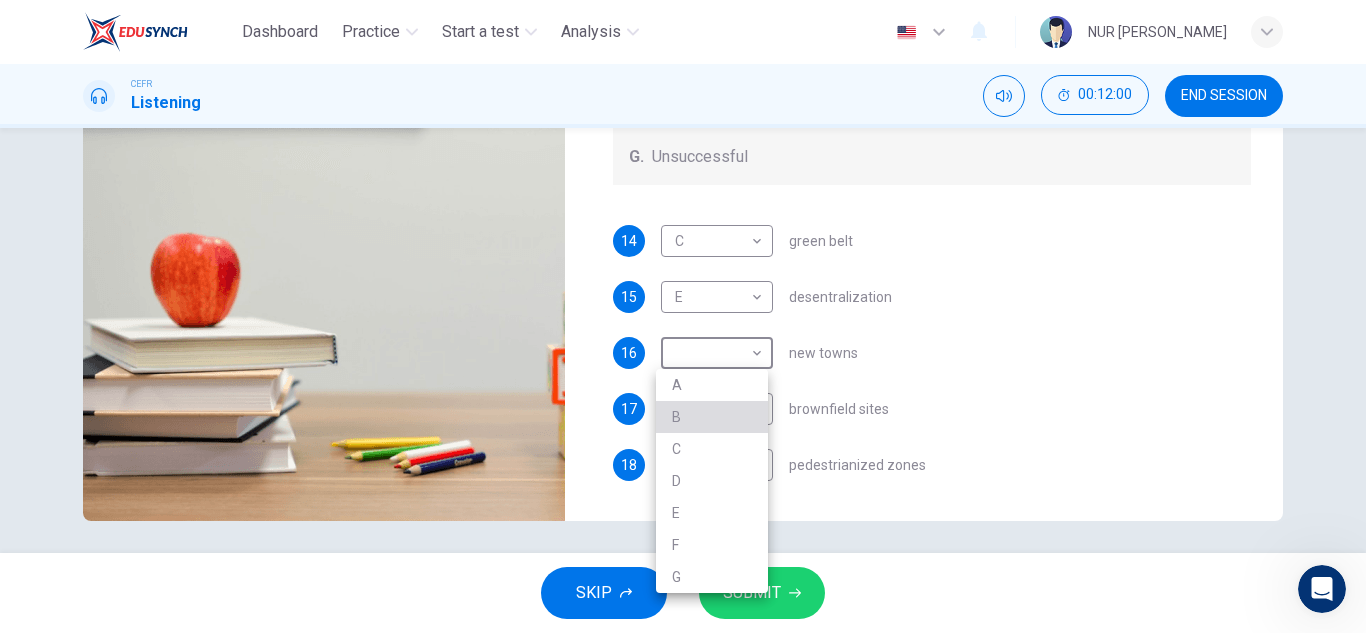 type on "35" 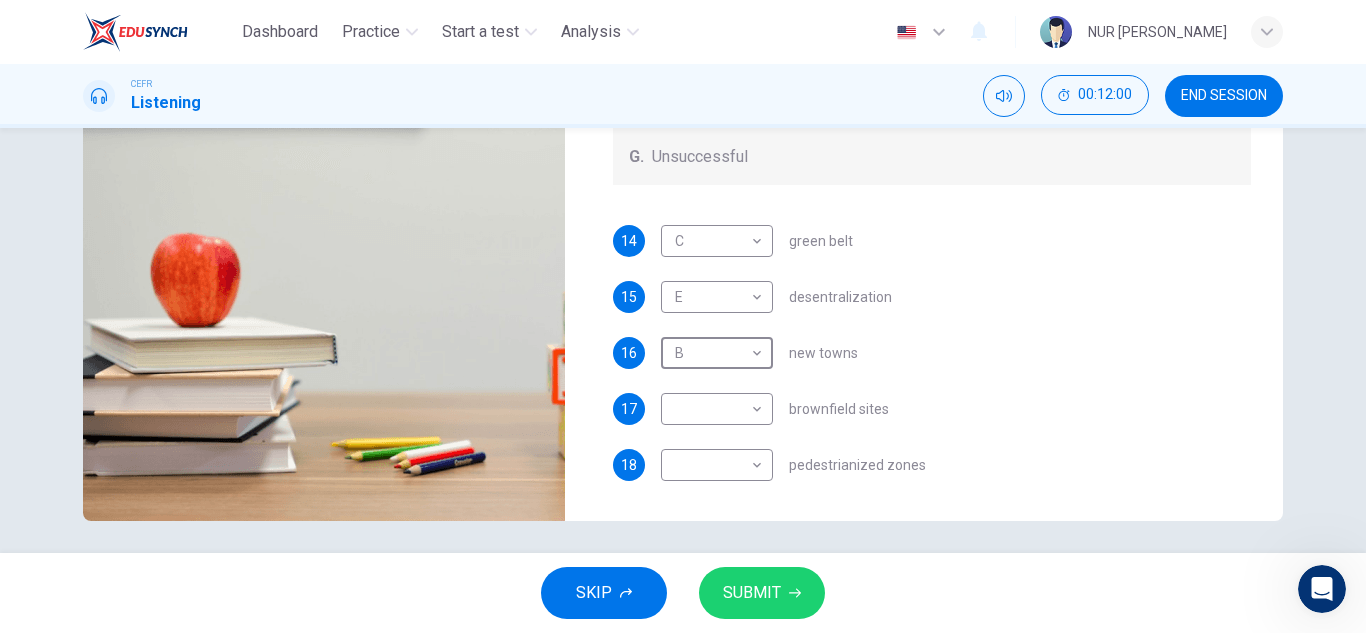 scroll, scrollTop: 0, scrollLeft: 0, axis: both 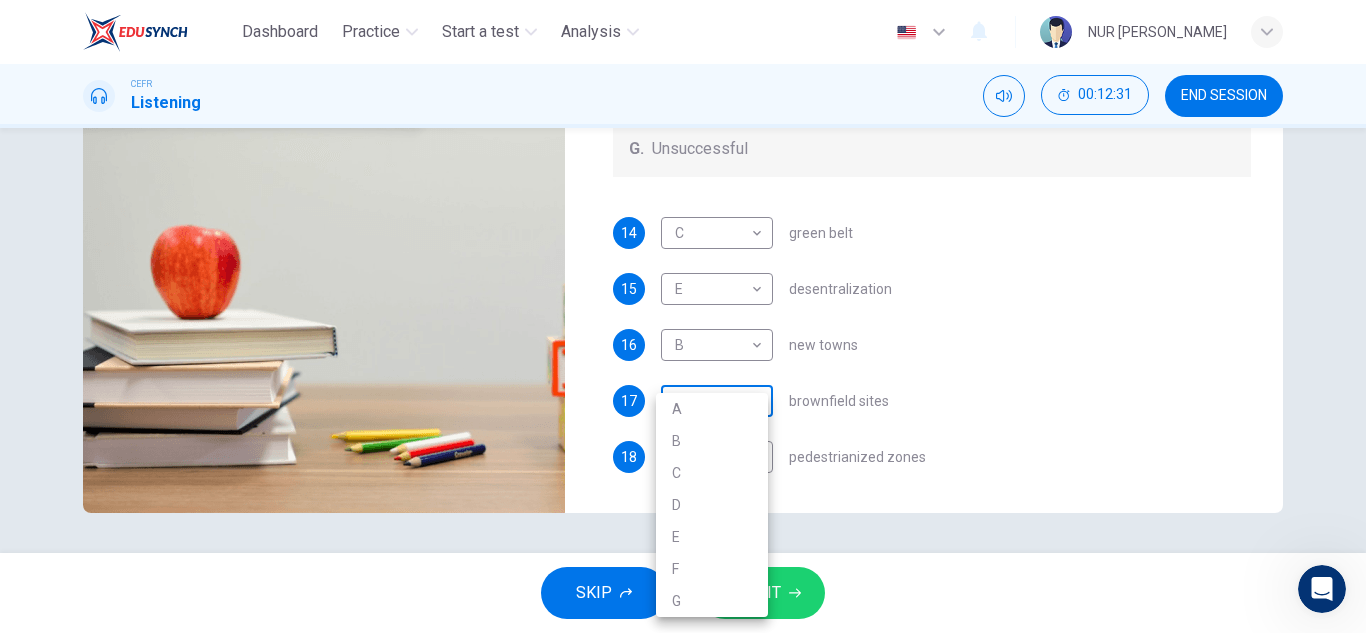 click on "Dashboard Practice Start a test Analysis English en ​ NUR [PERSON_NAME] CEFR Listening 00:12:31 END SESSION Questions 14 - 18 How do the speakers describe the green urban planning options? Choose  FIVE  descriptions from the box and select the correct letter next to the questions. Descriptions A. Dangerous B. Too expensive C. Oversimplified  D. Disruptive E. Unpractical F. Successful G. Unsuccessful 14 C C ​ green belt 15 E E ​ desentralization 16 B B ​ new towns 17 ​ ​ [PERSON_NAME] sites 18 ​ ​ pedestrianized zones Case Study 03m 26s SKIP SUBMIT EduSynch - Online Language Proficiency Testing Dashboard Practice Start a test Analysis Notifications © Copyright  2025 A B C D E F G" at bounding box center [683, 316] 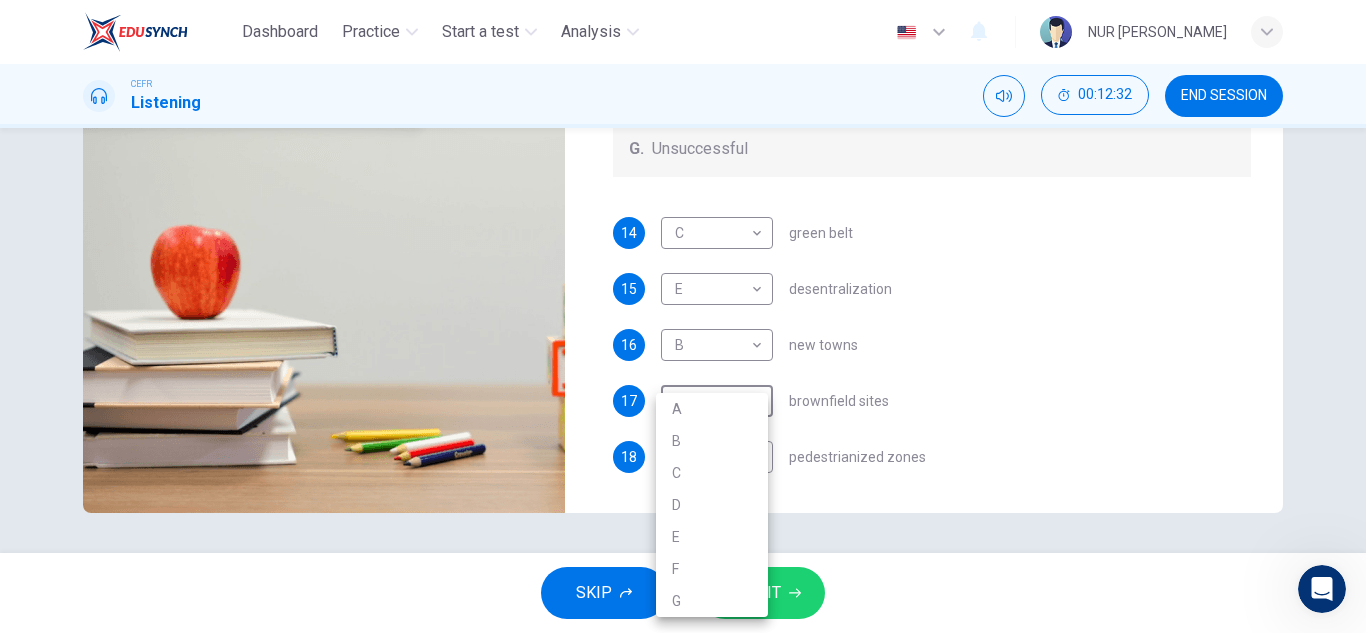 type on "43" 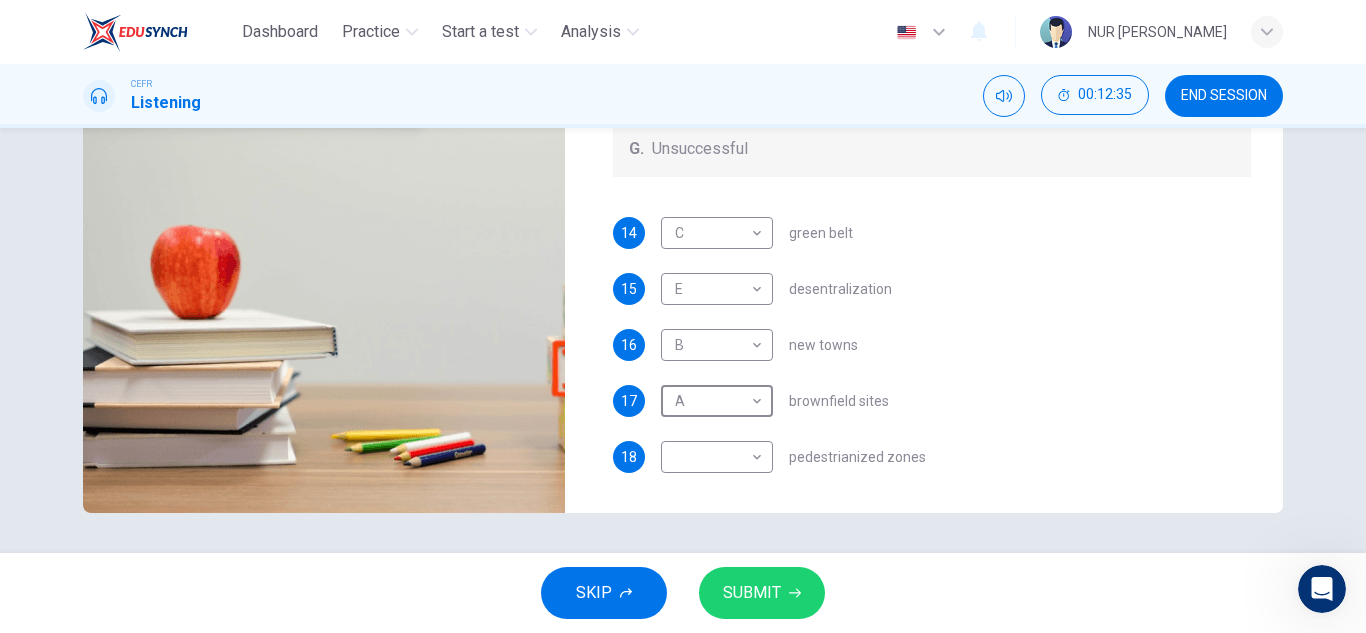 scroll, scrollTop: 0, scrollLeft: 0, axis: both 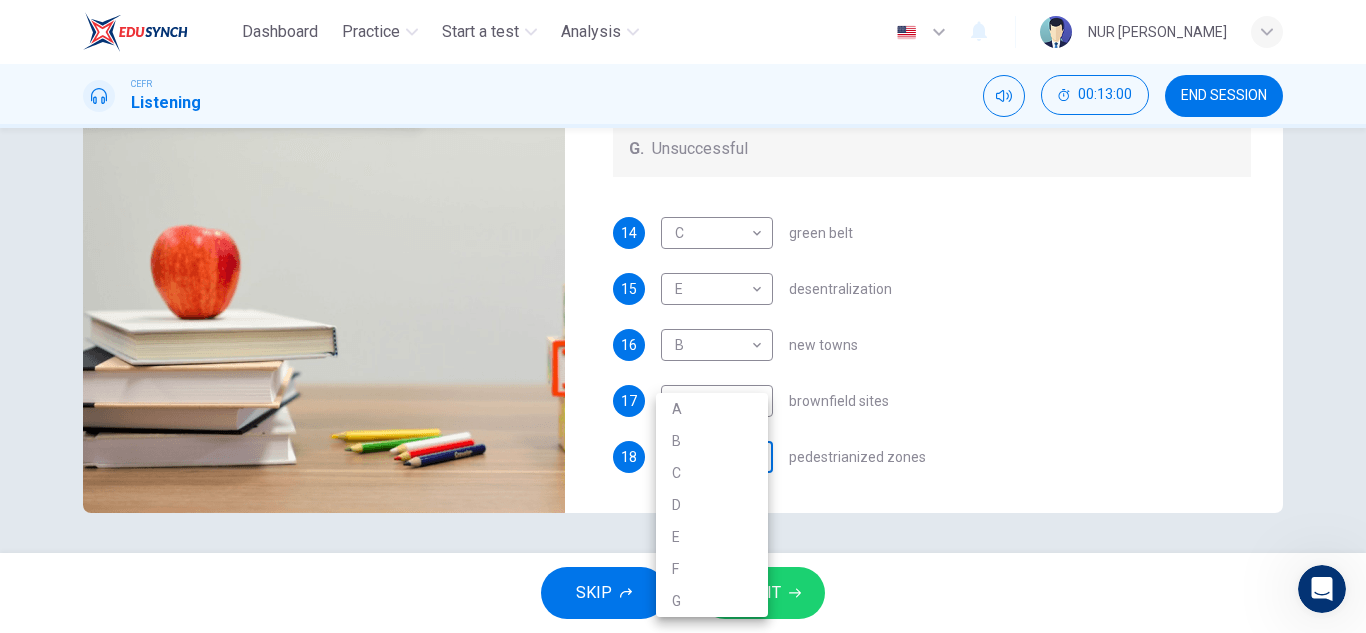 click on "Dashboard Practice Start a test Analysis English en ​ NUR [PERSON_NAME] CEFR Listening 00:13:00 END SESSION Questions 14 - 18 How do the speakers describe the green urban planning options? Choose  FIVE  descriptions from the box and select the correct letter next to the questions. Descriptions A. Dangerous B. Too expensive C. Oversimplified  D. Disruptive E. Unpractical F. Successful G. Unsuccessful 14 C C ​ green belt 15 E E ​ desentralization 16 B B ​ new towns 17 A A ​ [PERSON_NAME] sites 18 ​ ​ pedestrianized zones Case Study 02m 57s SKIP SUBMIT EduSynch - Online Language Proficiency Testing Dashboard Practice Start a test Analysis Notifications © Copyright  2025 A B C D E F G" at bounding box center (683, 316) 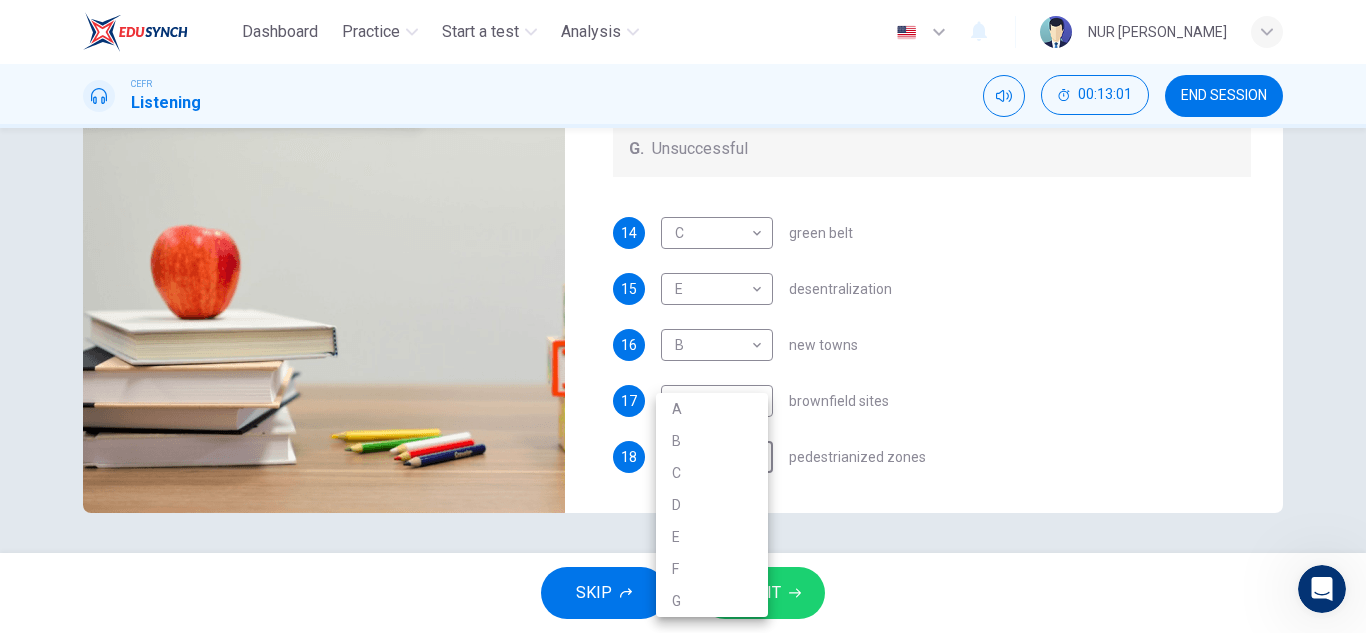 type on "51" 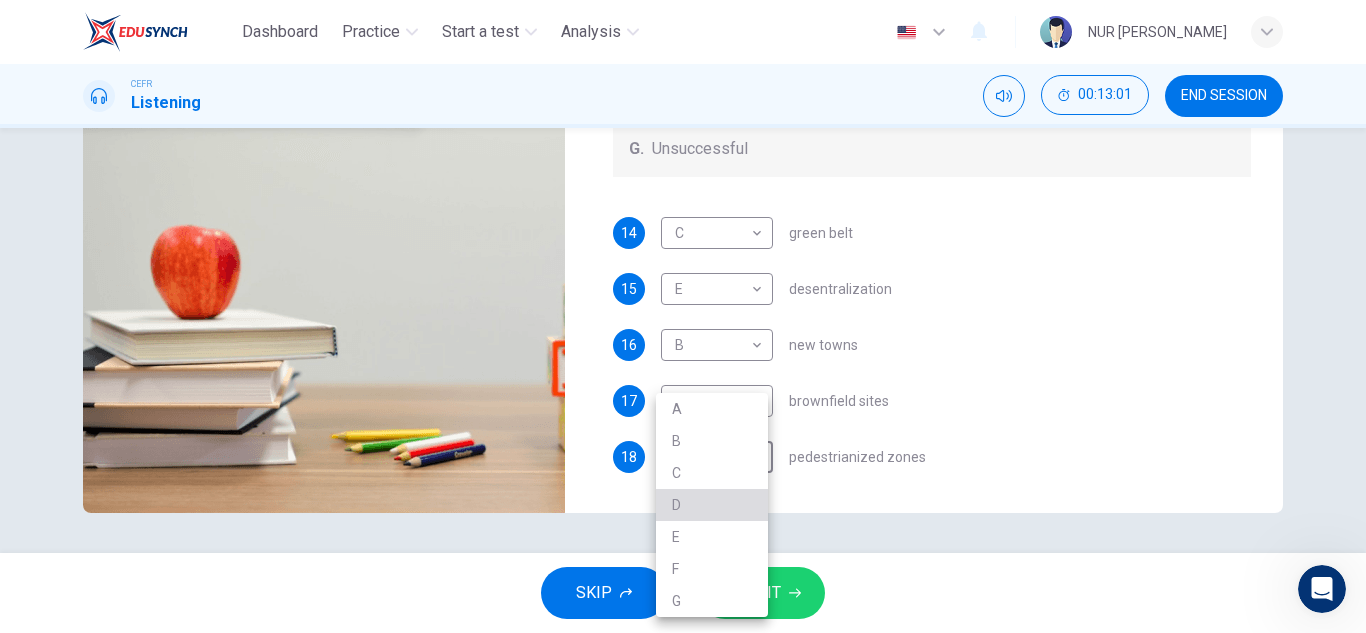 click on "D" at bounding box center [712, 505] 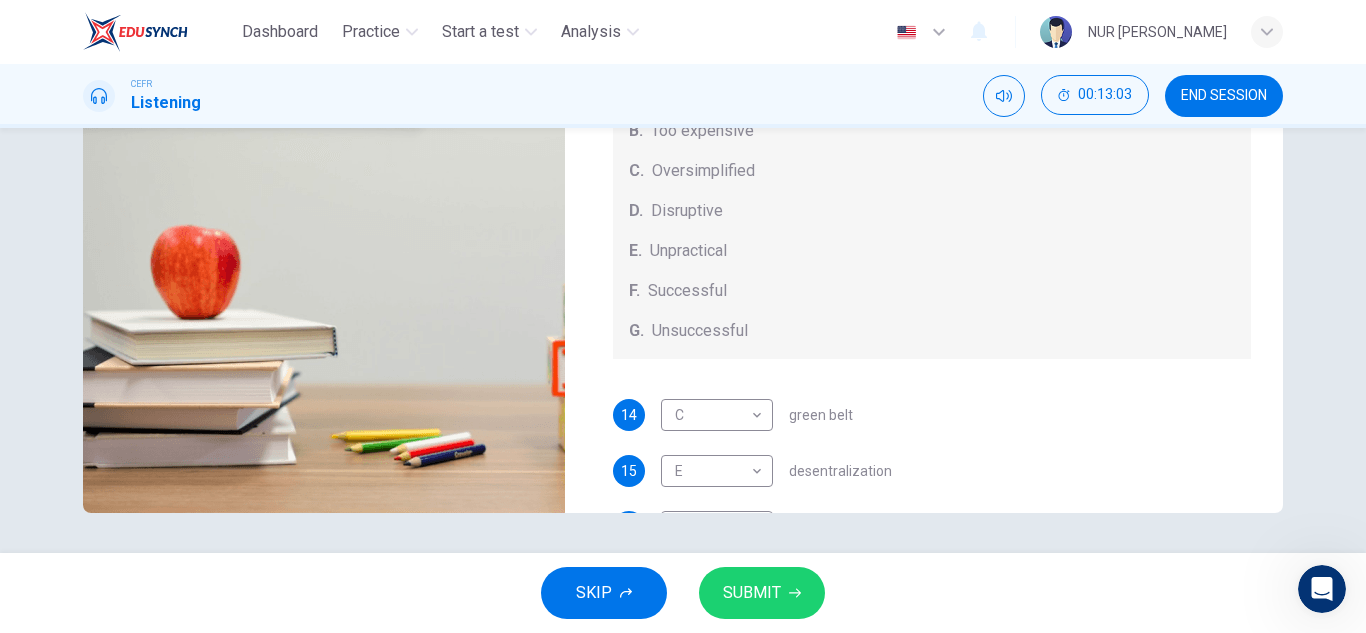 scroll, scrollTop: 209, scrollLeft: 0, axis: vertical 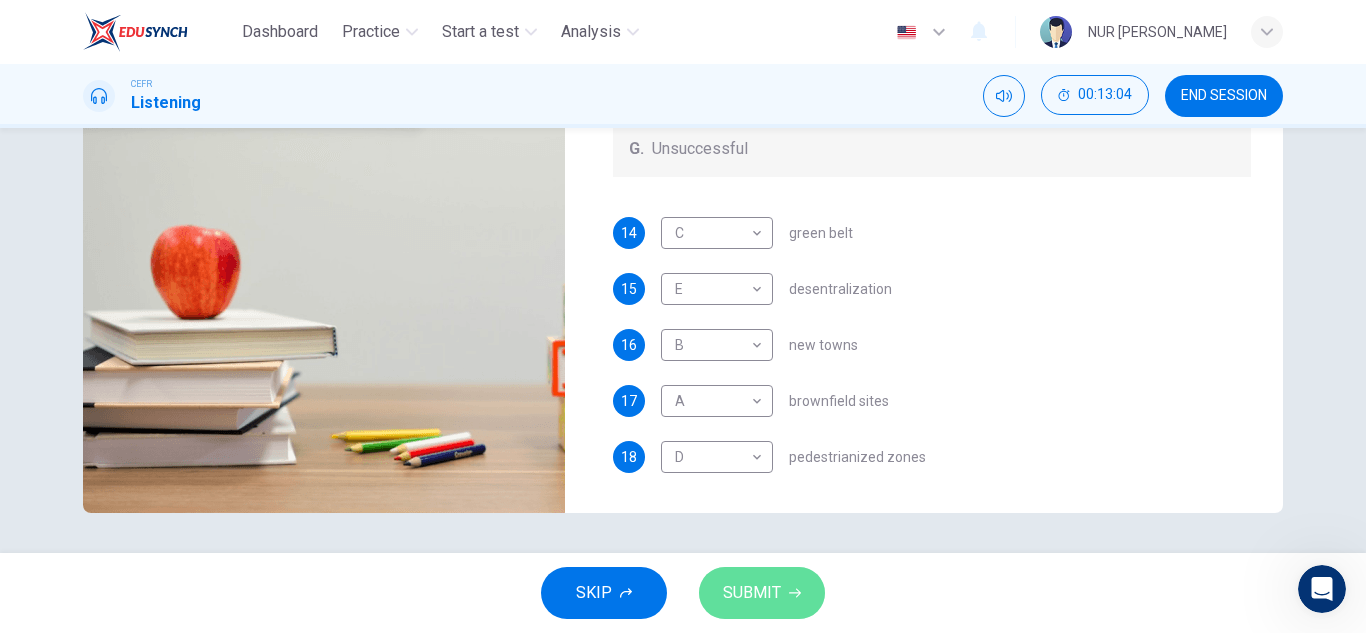 click on "SUBMIT" at bounding box center (762, 593) 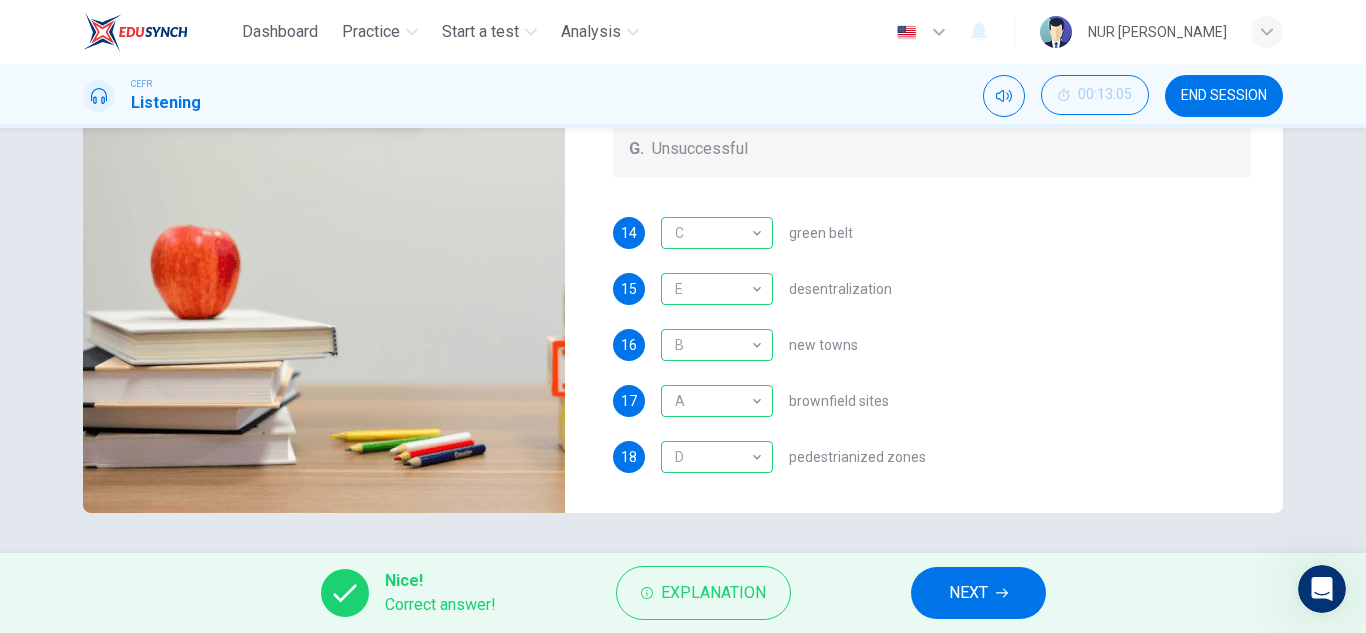 click on "NEXT" at bounding box center [978, 593] 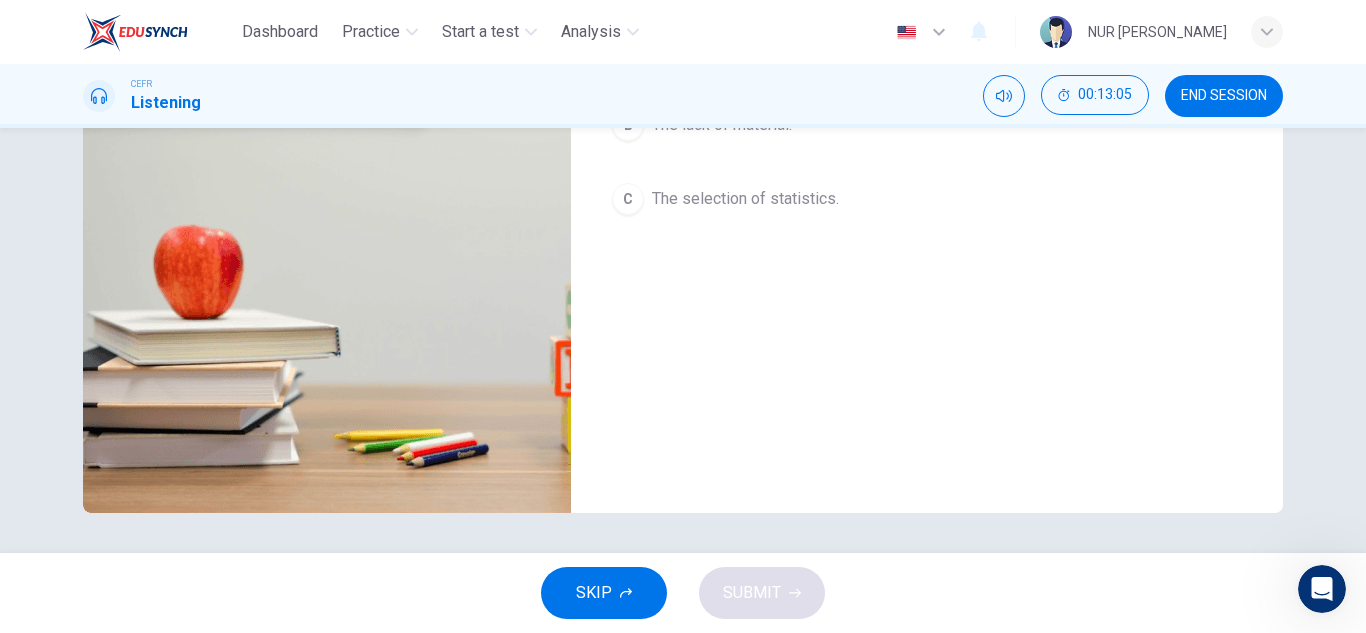 scroll, scrollTop: 0, scrollLeft: 0, axis: both 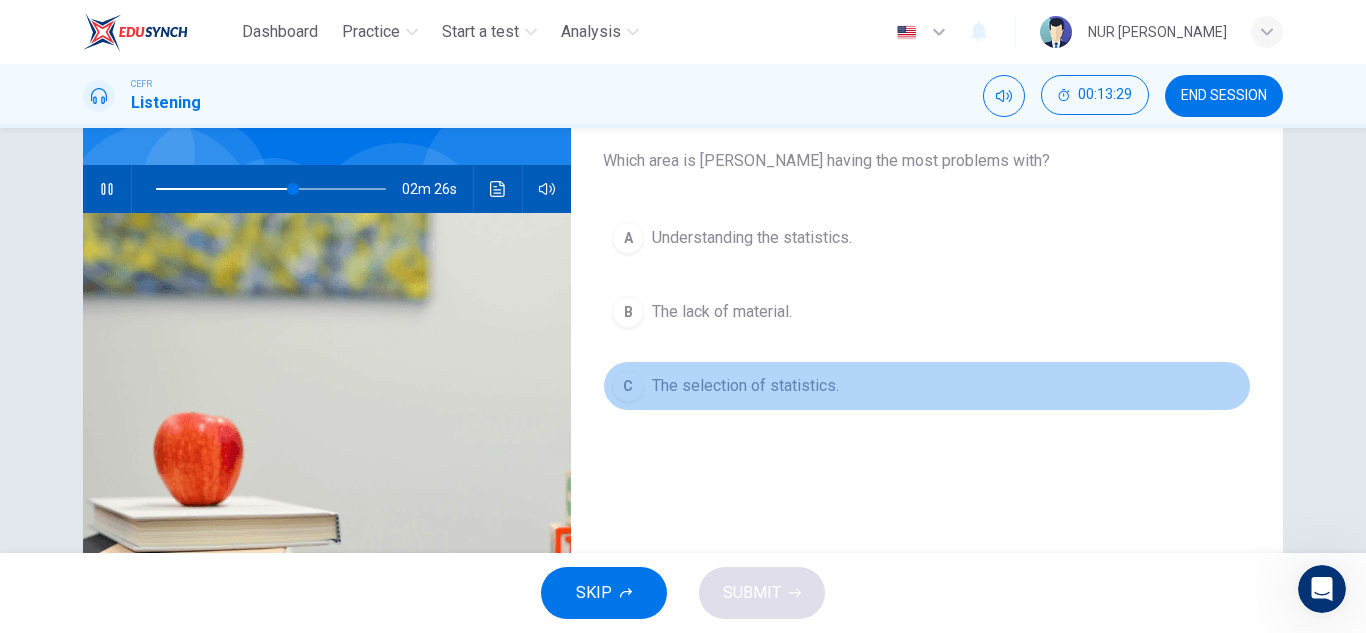 click on "The selection of statistics." at bounding box center [745, 386] 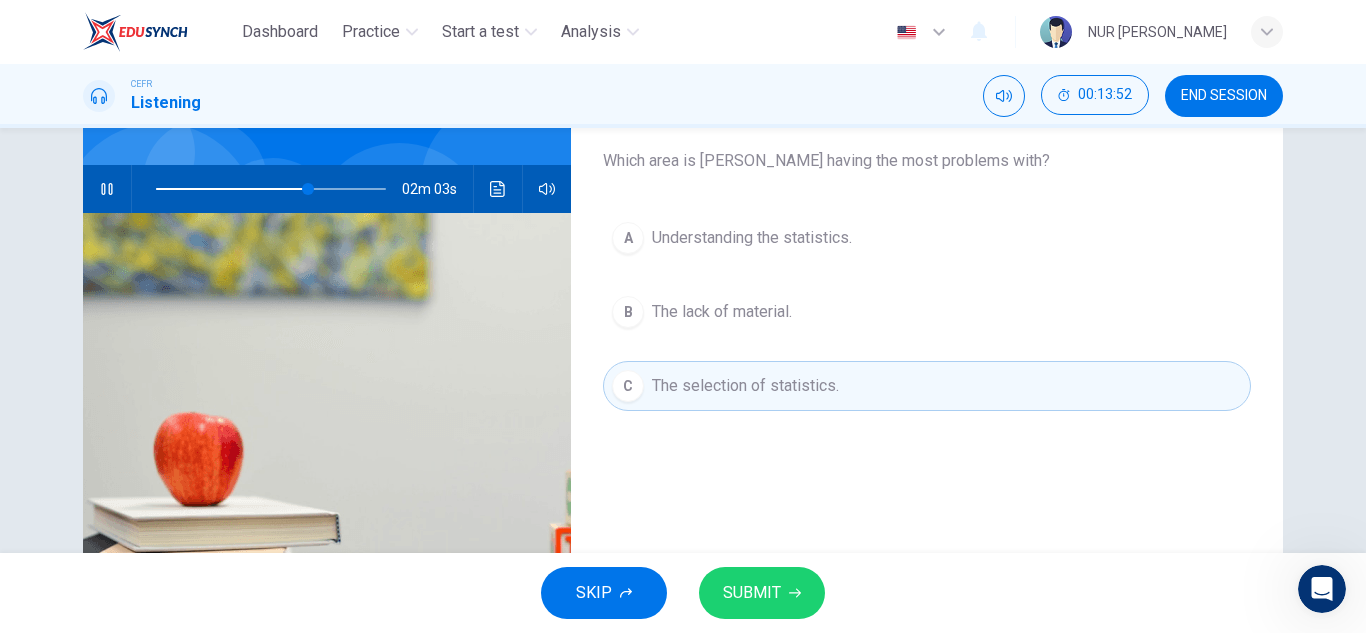 click on "Question 19 Choose the correct letter,  A ,  B  or  C . Which area is [PERSON_NAME] having the most problems with? A Understanding the statistics. B The lack of material. C The selection of statistics." at bounding box center [927, 352] 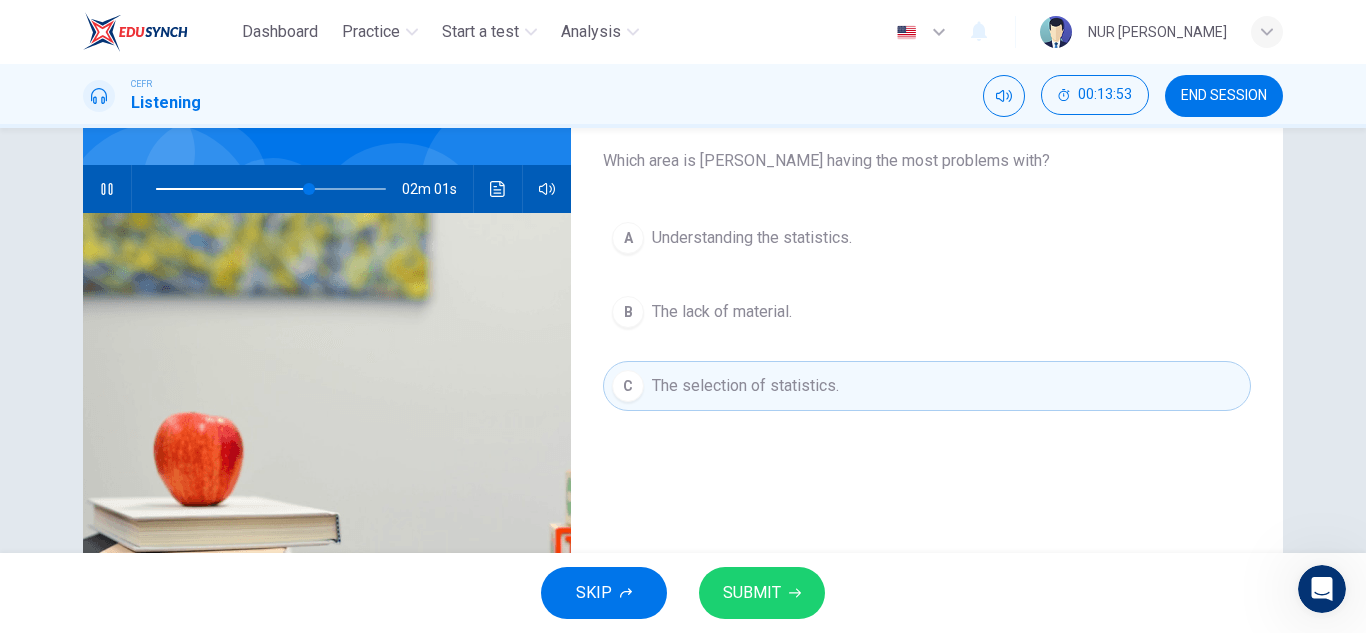 click on "Question 19 Choose the correct letter,  A ,  B  or  C . Which area is [PERSON_NAME] having the most problems with? A Understanding the statistics. B The lack of material. C The selection of statistics." at bounding box center (927, 352) 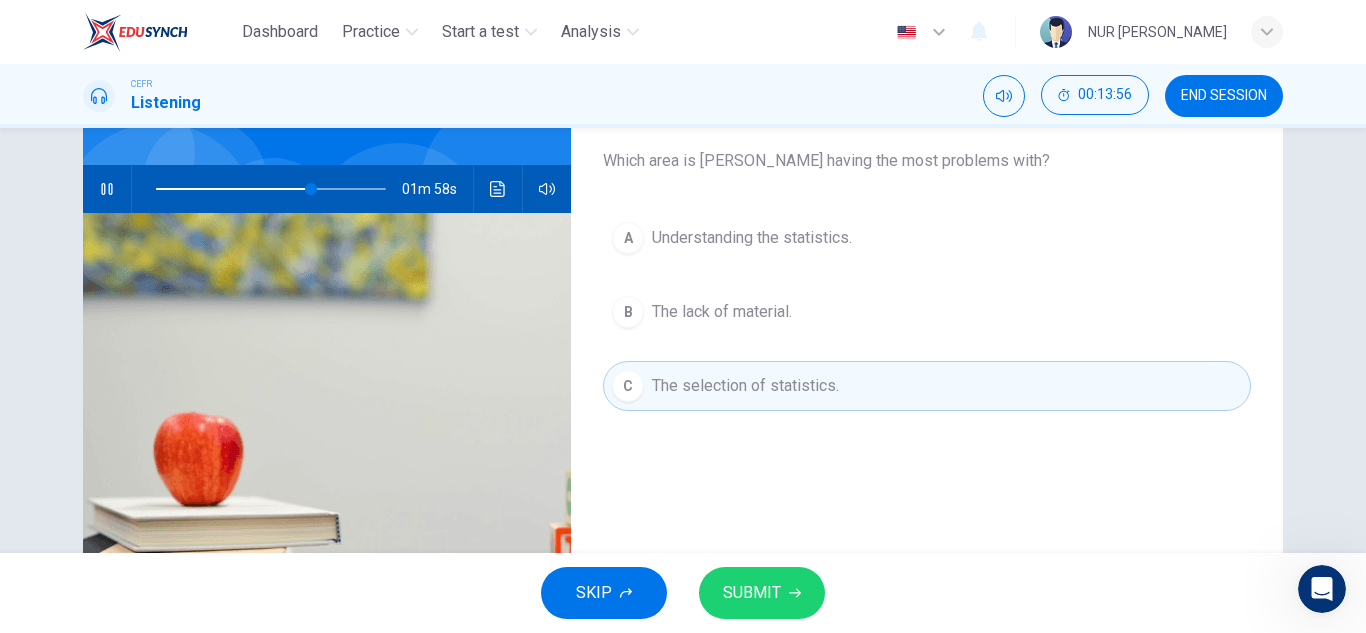 click on "Question 19 Choose the correct letter,  A ,  B  or  C . Which area is [PERSON_NAME] having the most problems with? A Understanding the statistics. B The lack of material. C The selection of statistics." at bounding box center (927, 352) 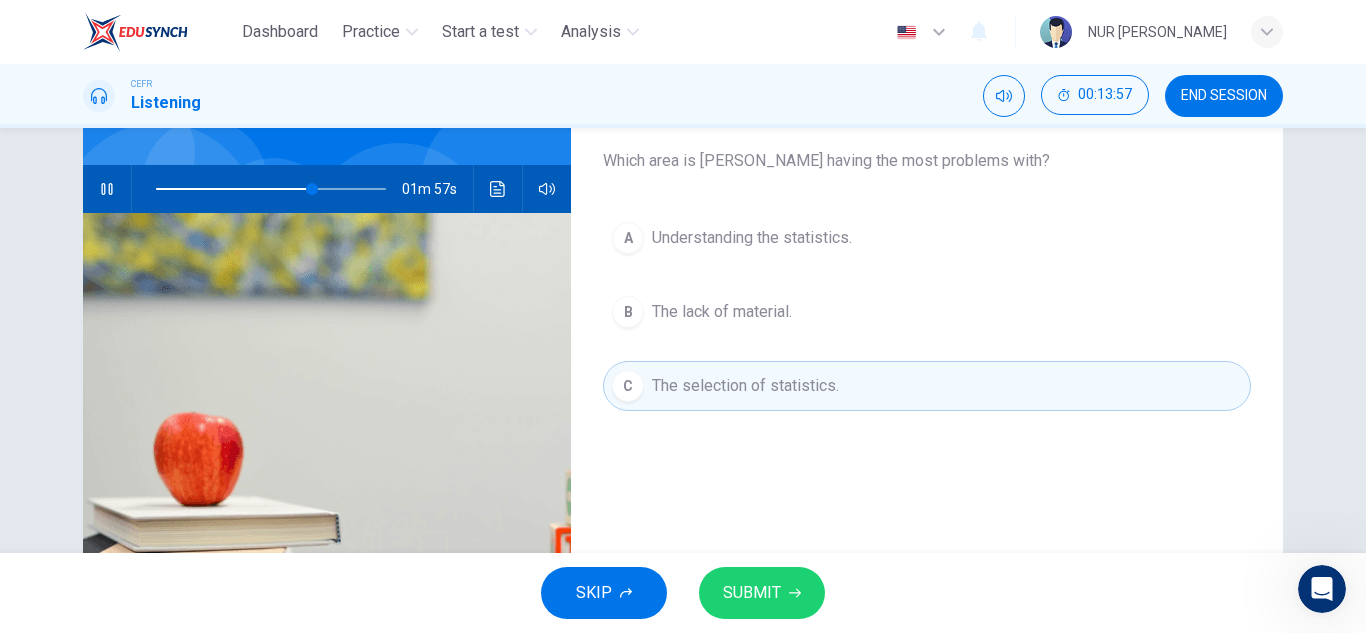 click on "Question 19 Choose the correct letter,  A ,  B  or  C . Which area is [PERSON_NAME] having the most problems with? A Understanding the statistics. B The lack of material. C The selection of statistics." at bounding box center (927, 352) 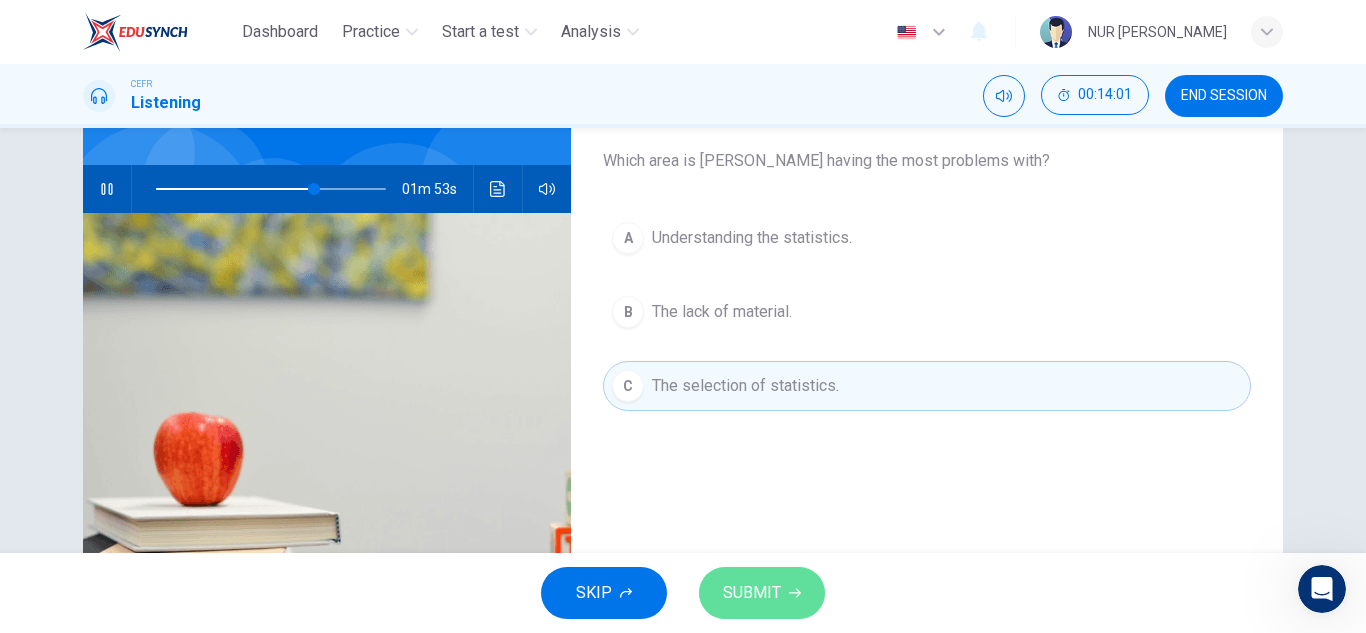click on "SUBMIT" at bounding box center [752, 593] 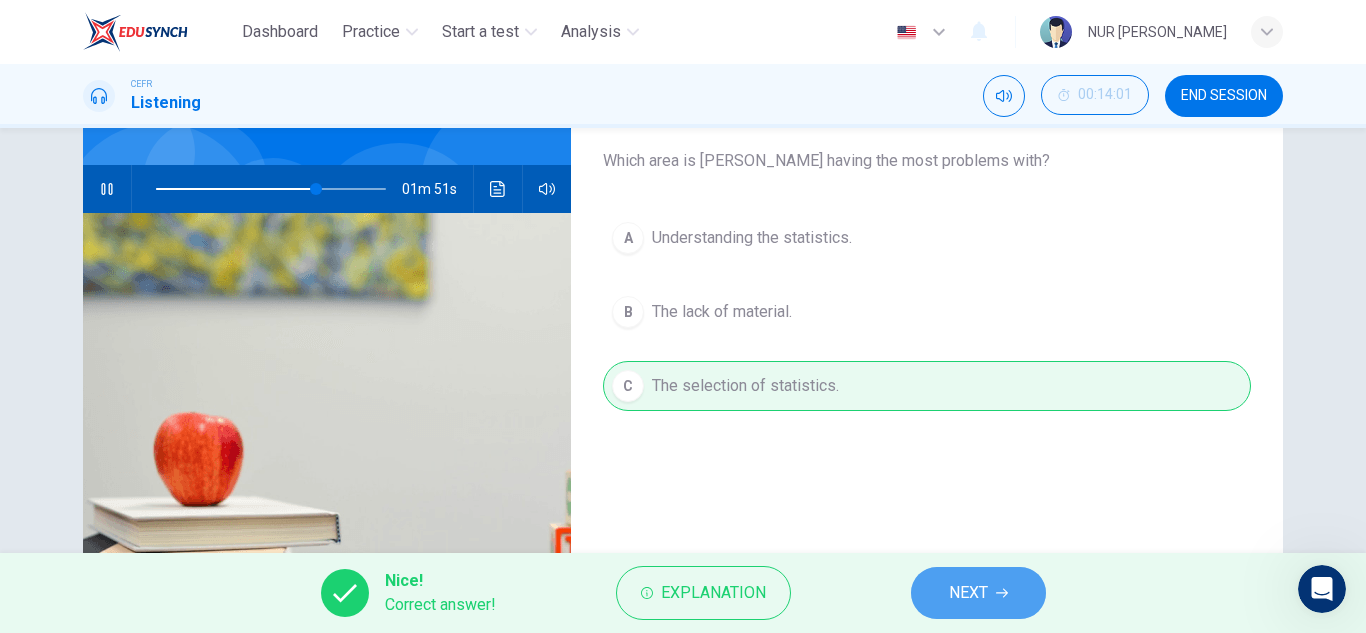 click 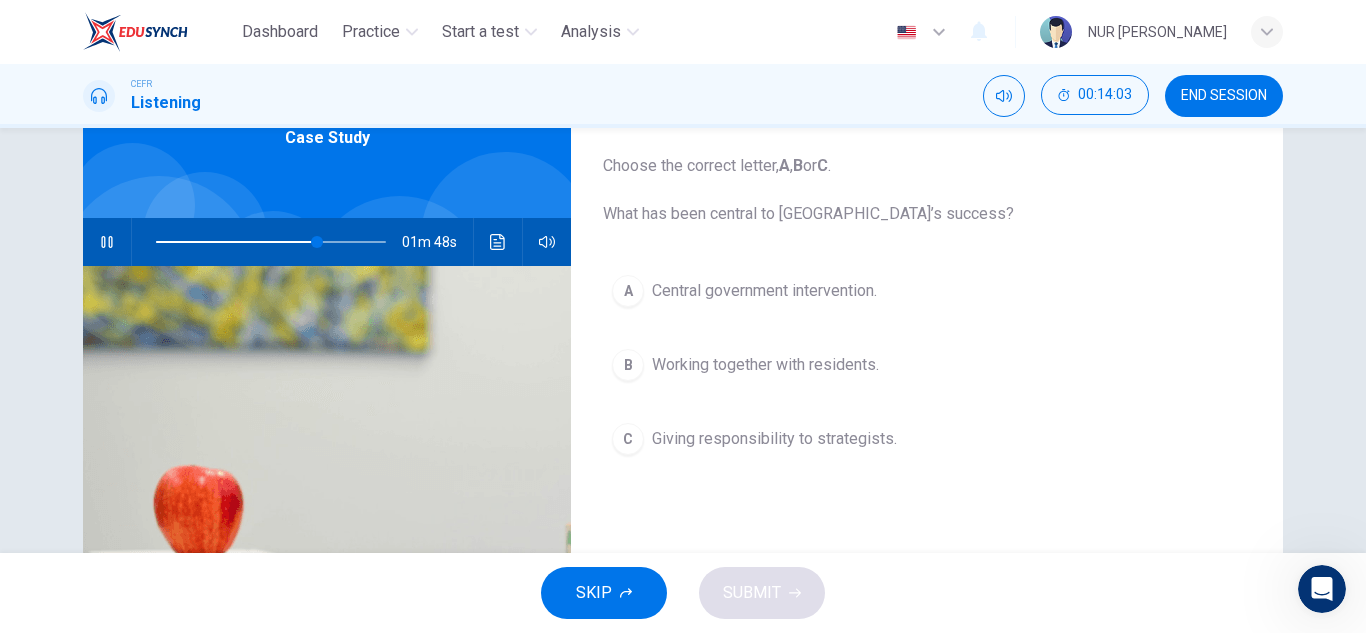 scroll, scrollTop: 122, scrollLeft: 0, axis: vertical 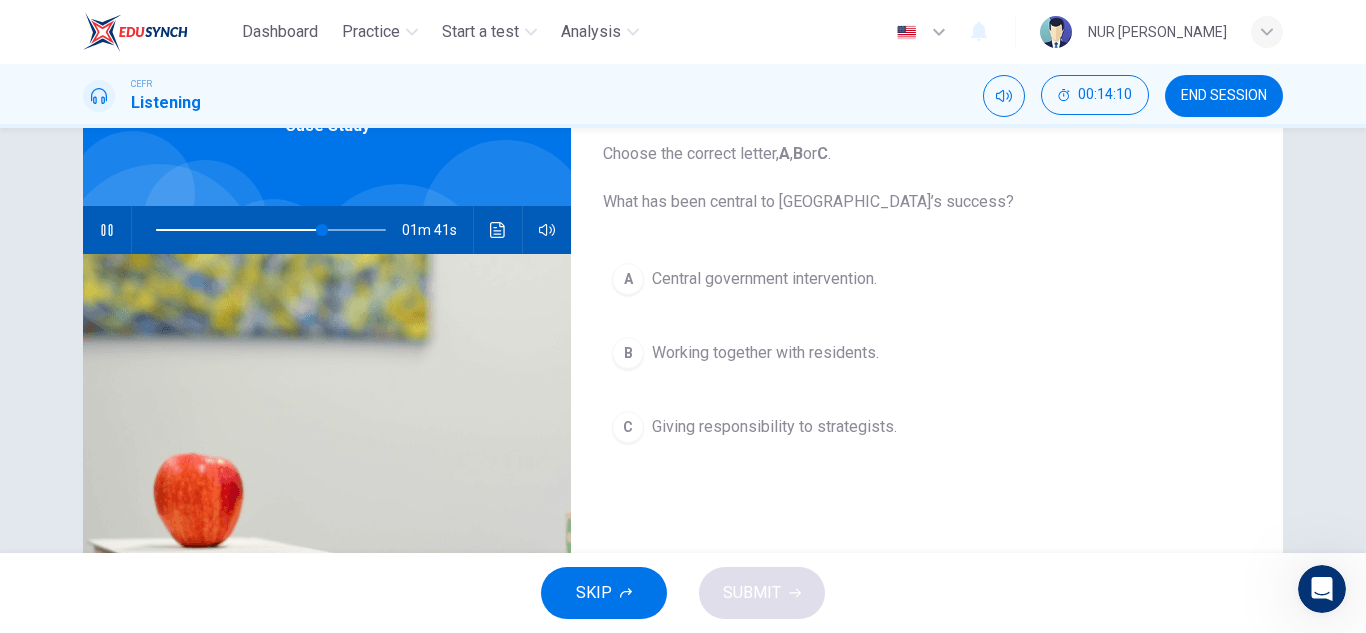 click on "Working together with residents." at bounding box center (765, 353) 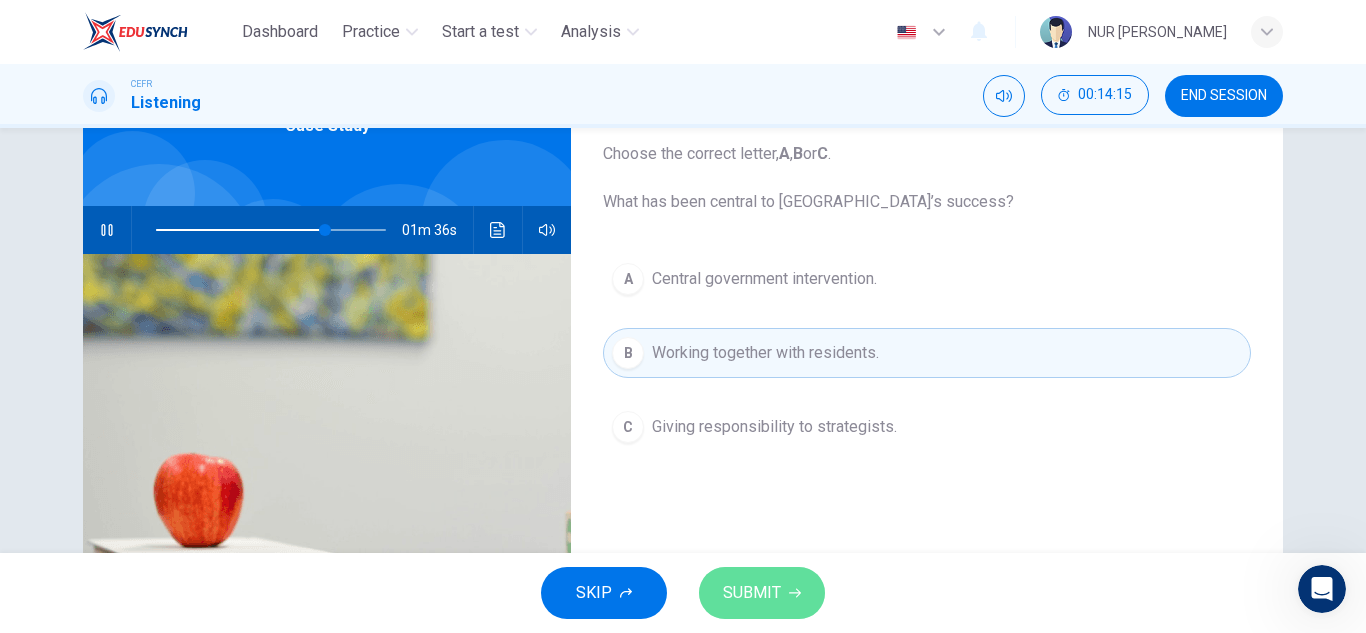 click on "SUBMIT" at bounding box center (752, 593) 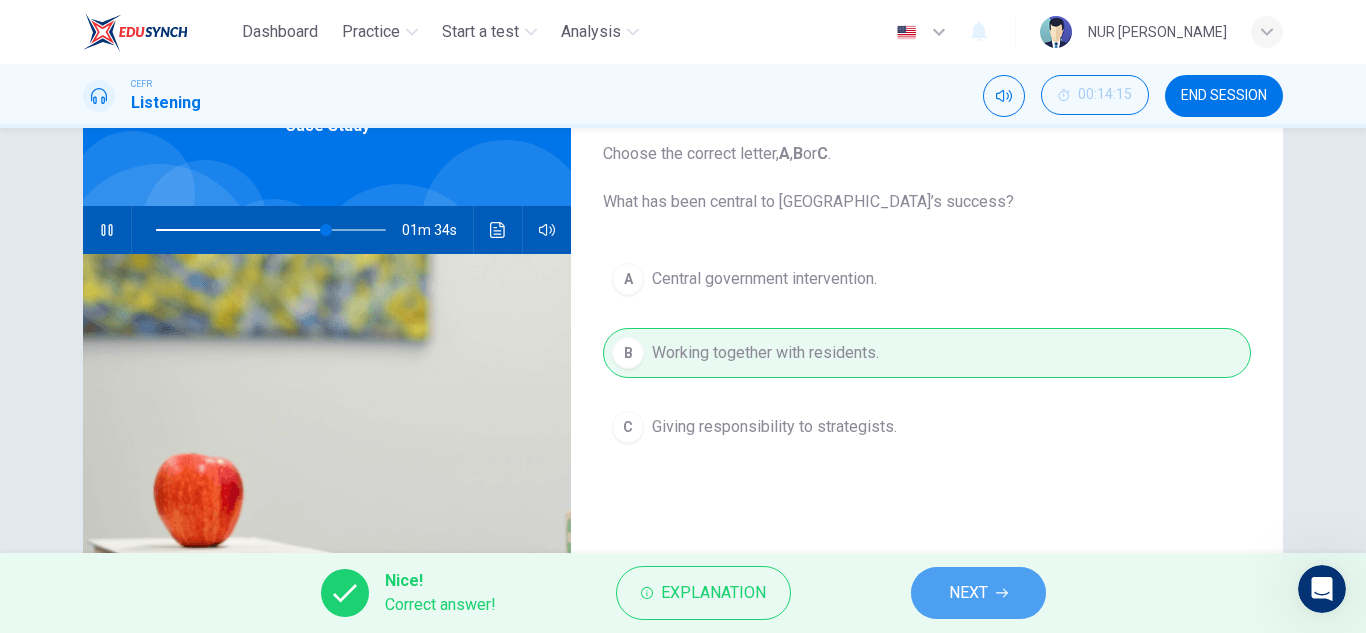 click on "NEXT" at bounding box center (978, 593) 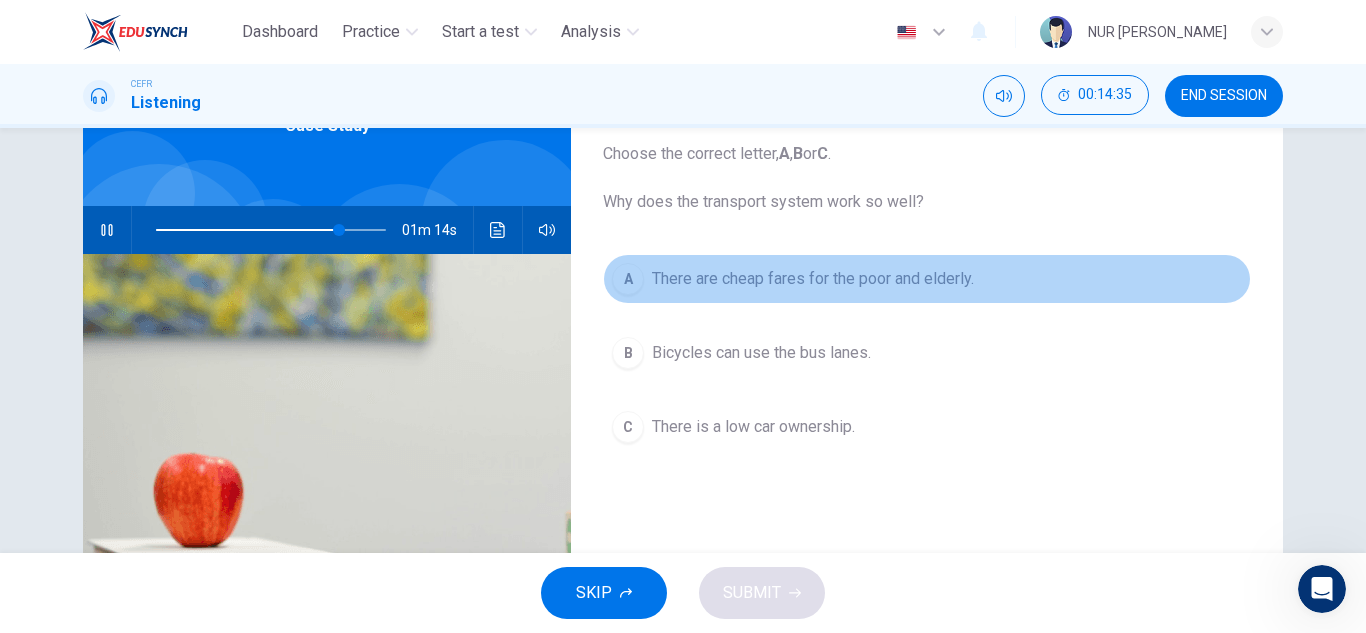 click on "There are cheap fares for the poor and elderly." at bounding box center (813, 279) 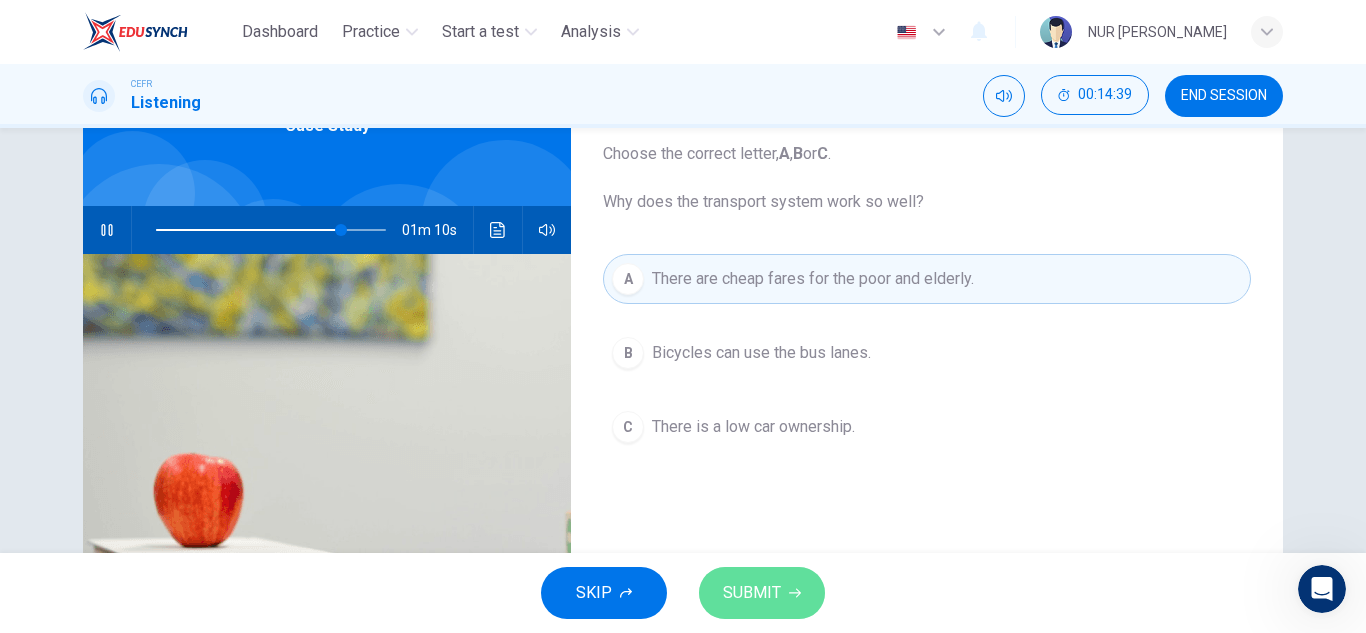 click on "SUBMIT" at bounding box center [752, 593] 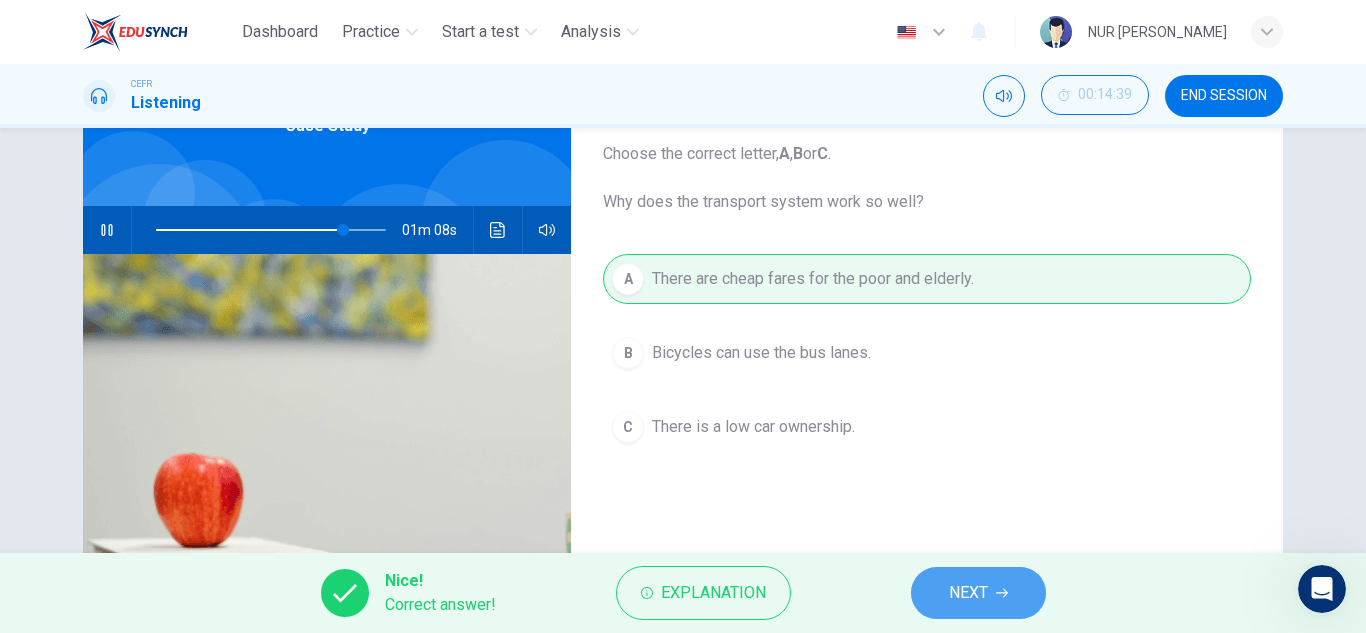 click on "NEXT" at bounding box center [968, 593] 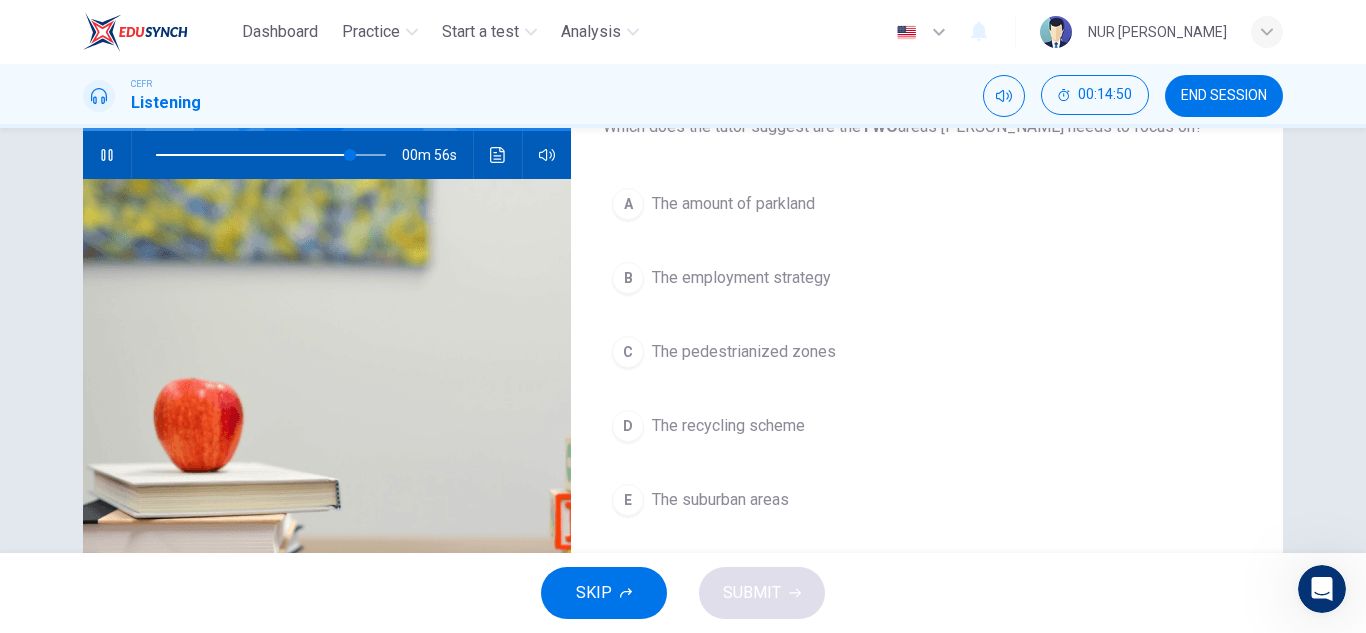scroll, scrollTop: 199, scrollLeft: 0, axis: vertical 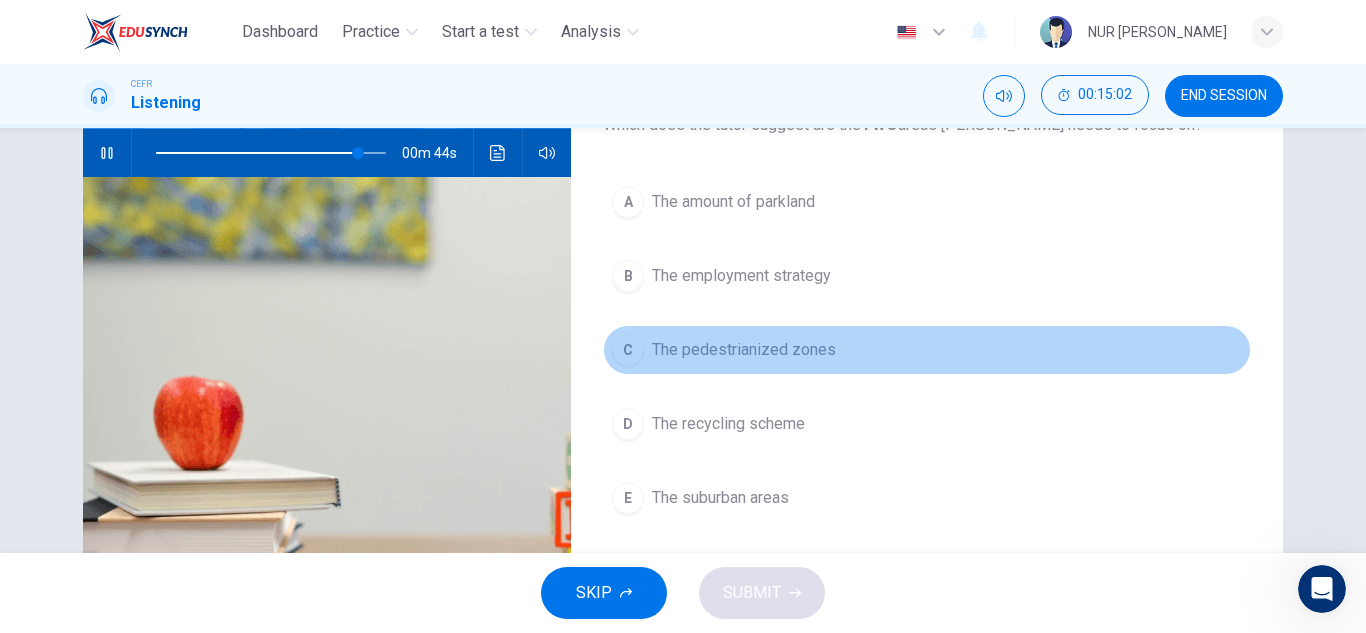 click on "The pedestrianized zones" at bounding box center (744, 350) 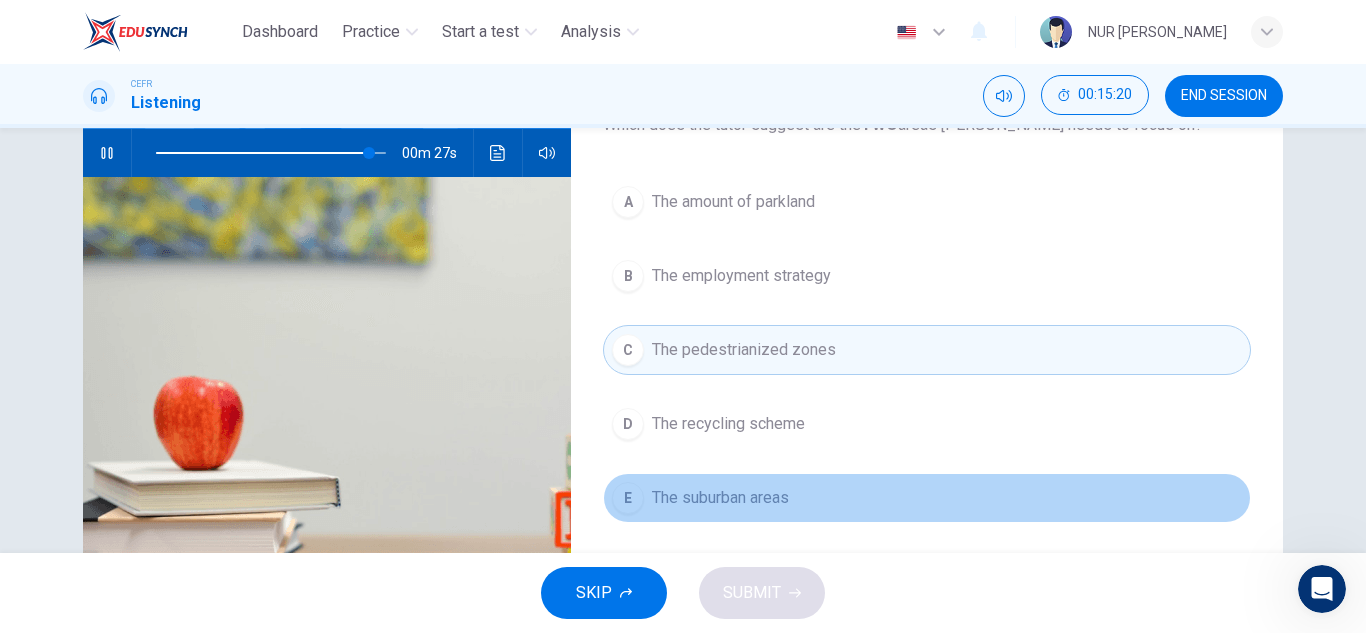 click on "The suburban areas" at bounding box center (720, 498) 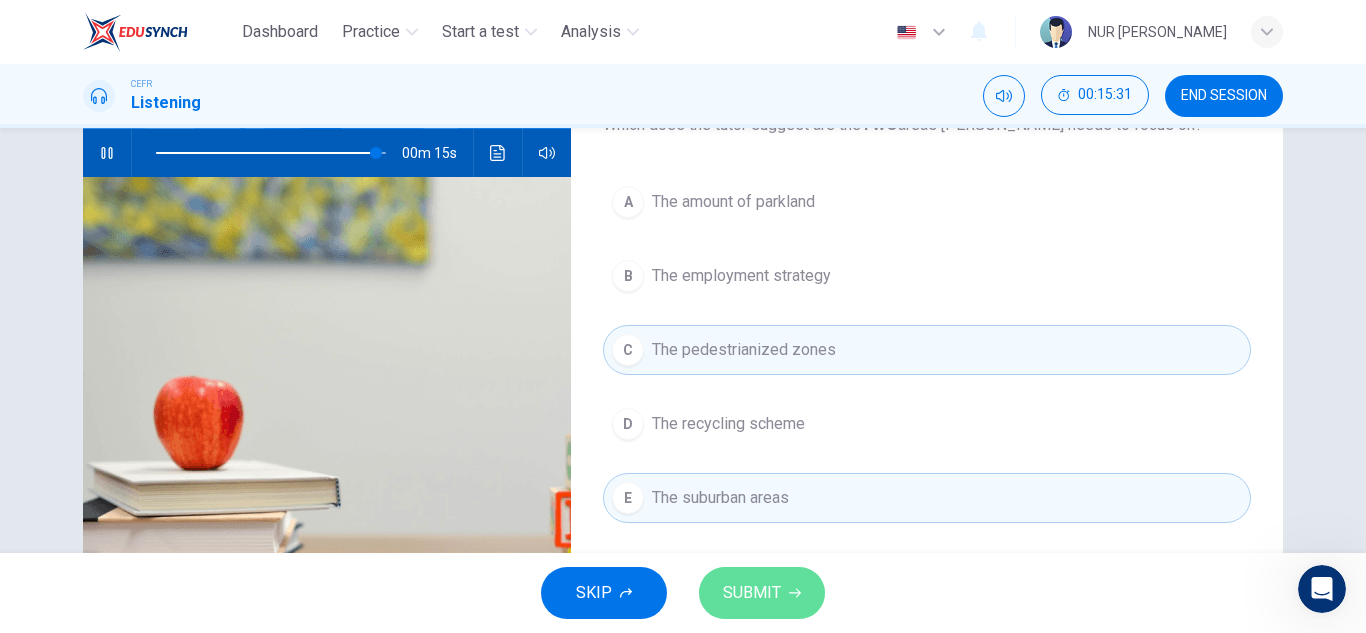 click on "SUBMIT" at bounding box center (752, 593) 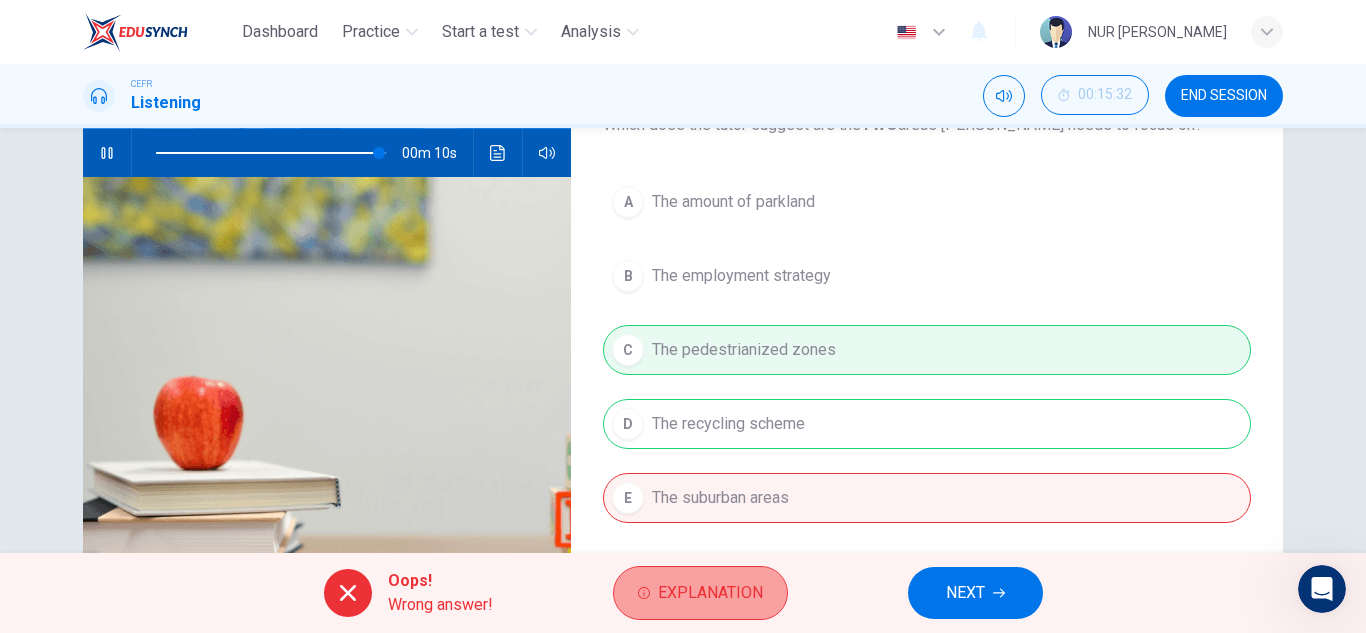 click on "Explanation" at bounding box center [710, 593] 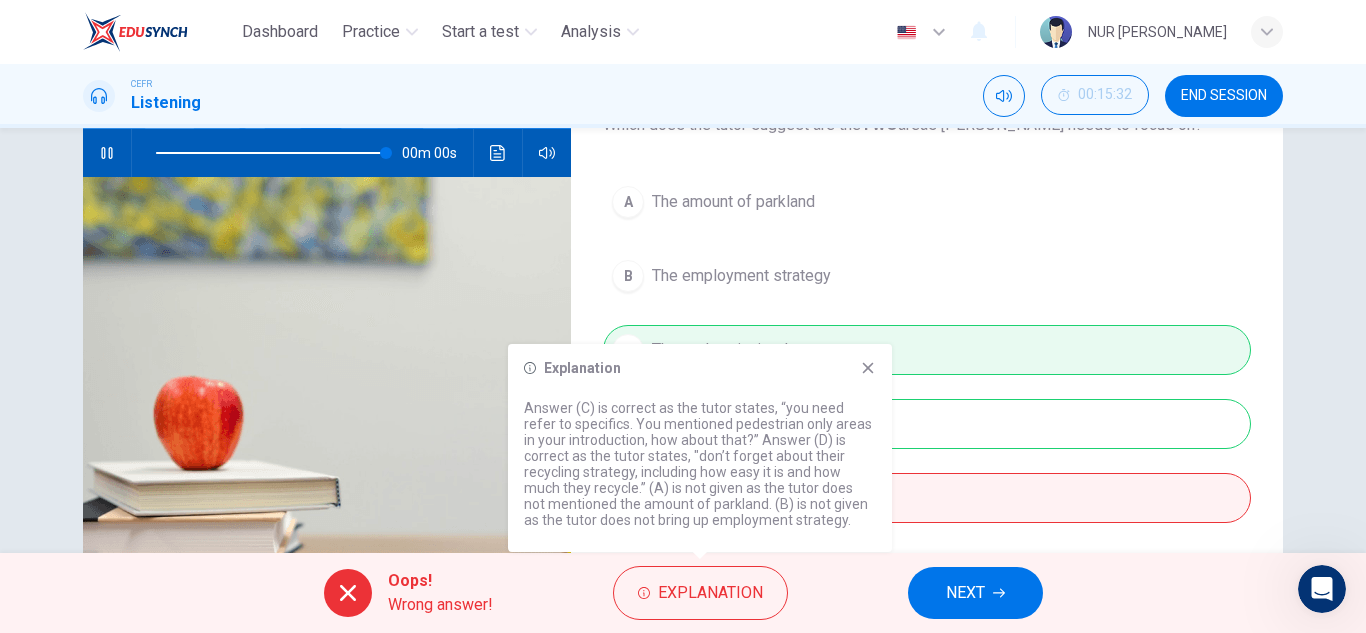 type on "0" 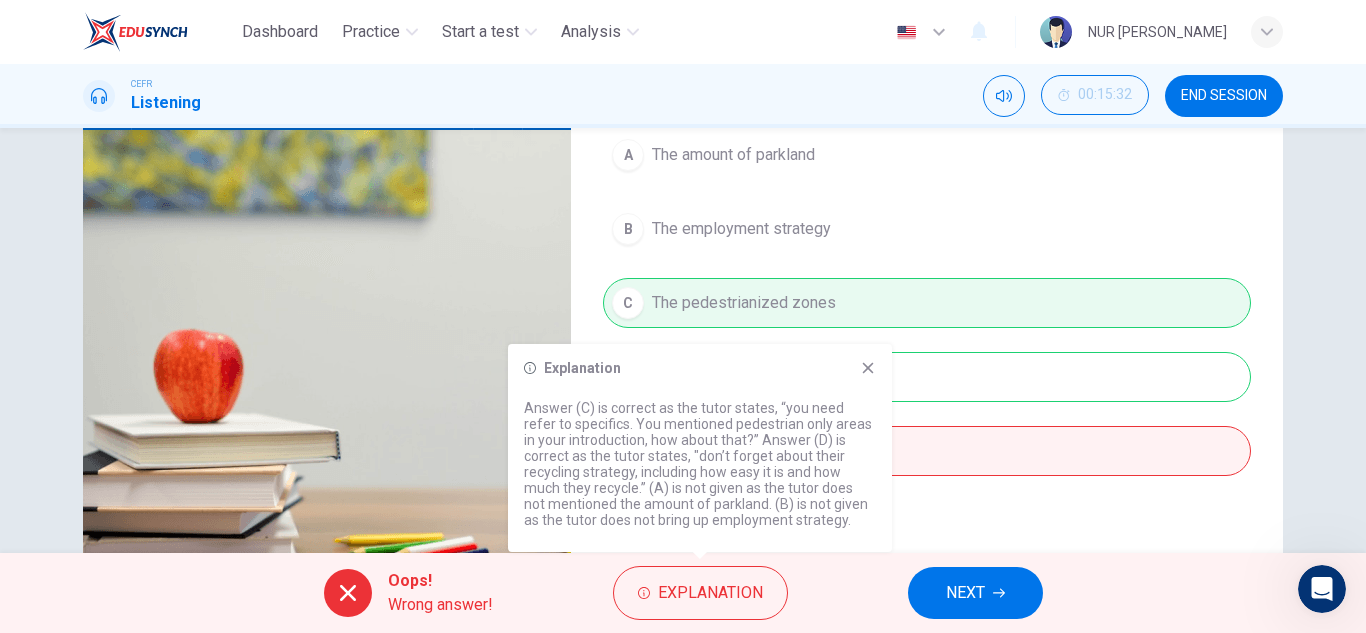scroll, scrollTop: 248, scrollLeft: 0, axis: vertical 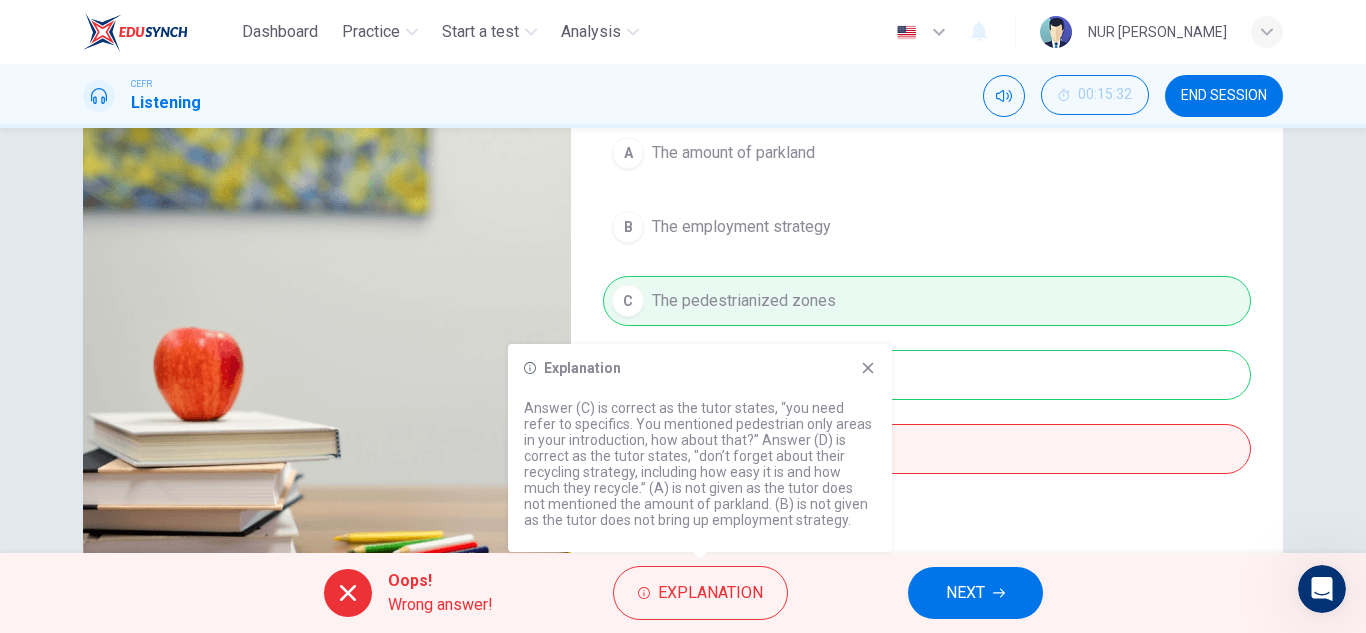 click 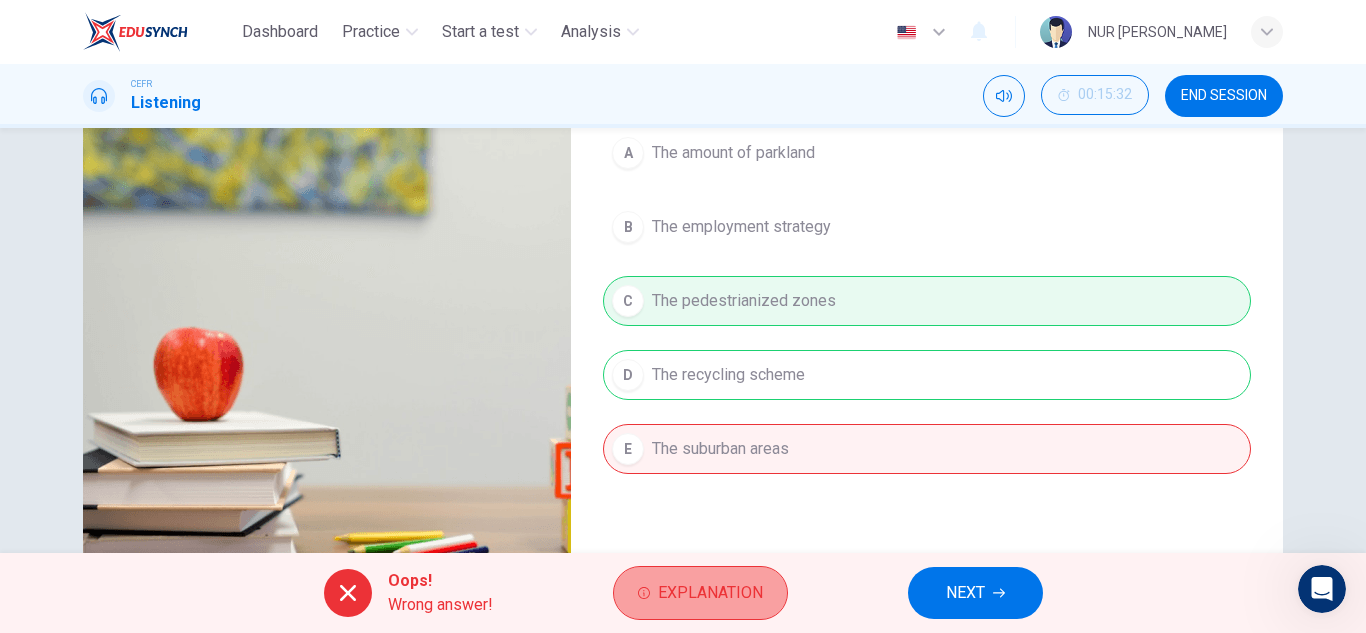click on "Explanation" at bounding box center (710, 593) 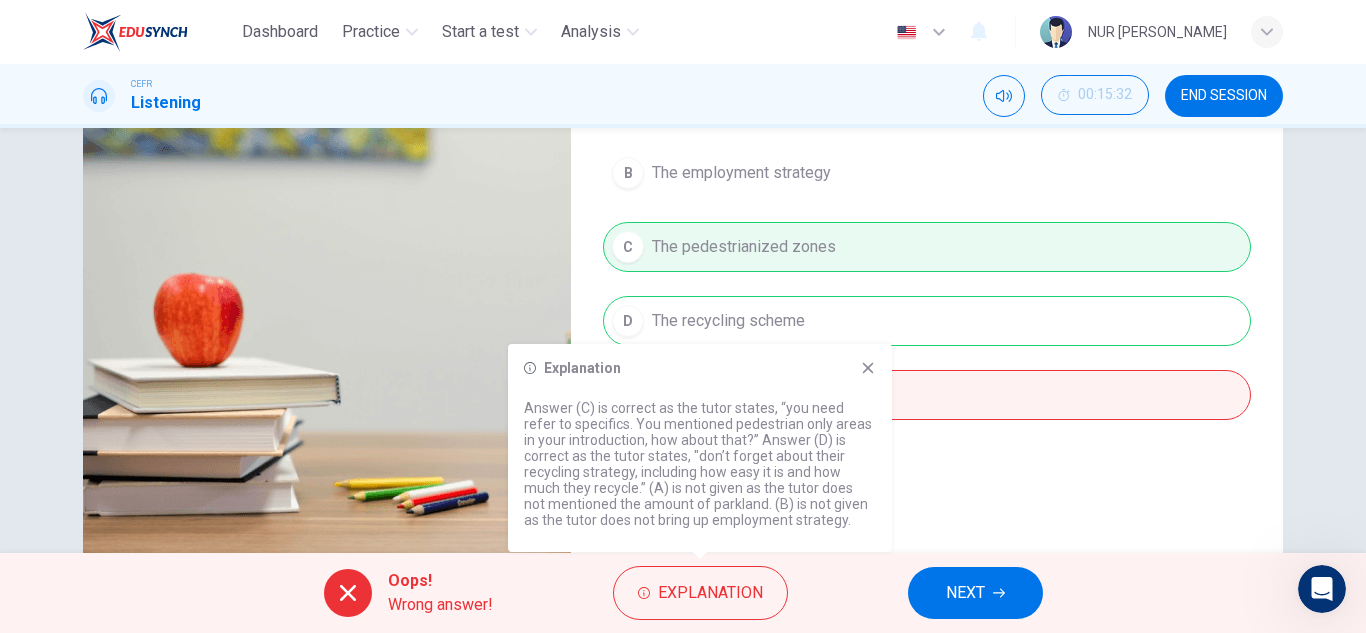 scroll, scrollTop: 299, scrollLeft: 0, axis: vertical 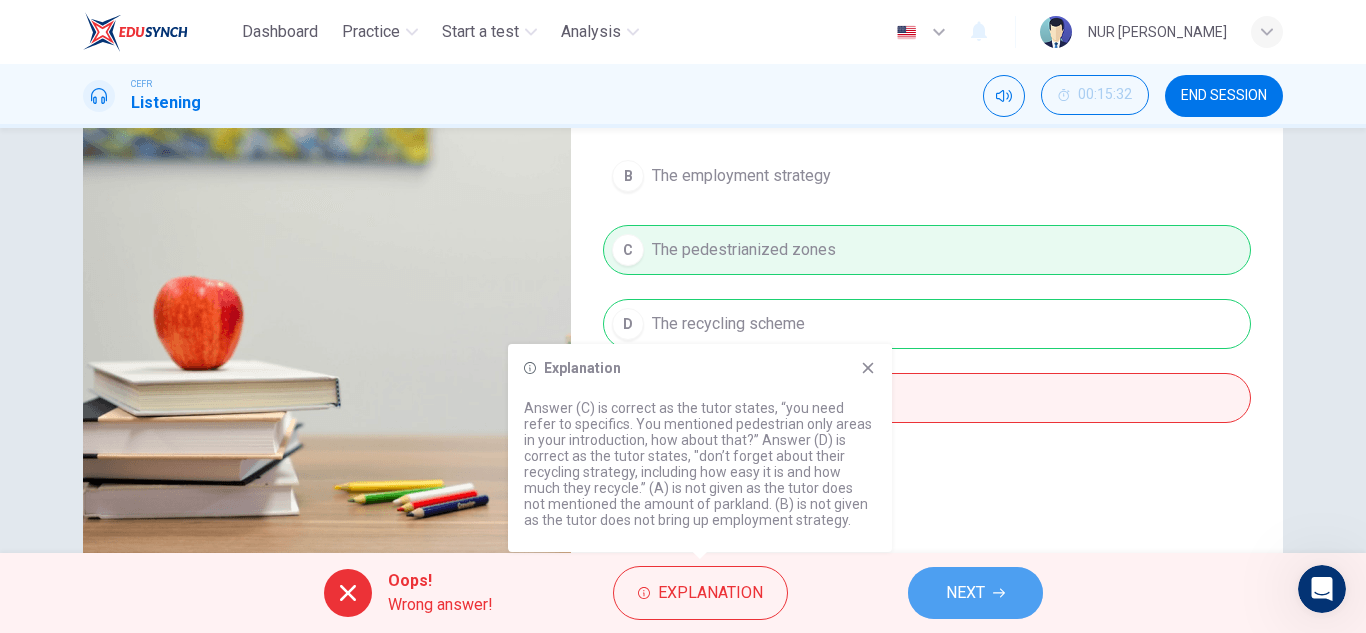 click on "NEXT" at bounding box center (965, 593) 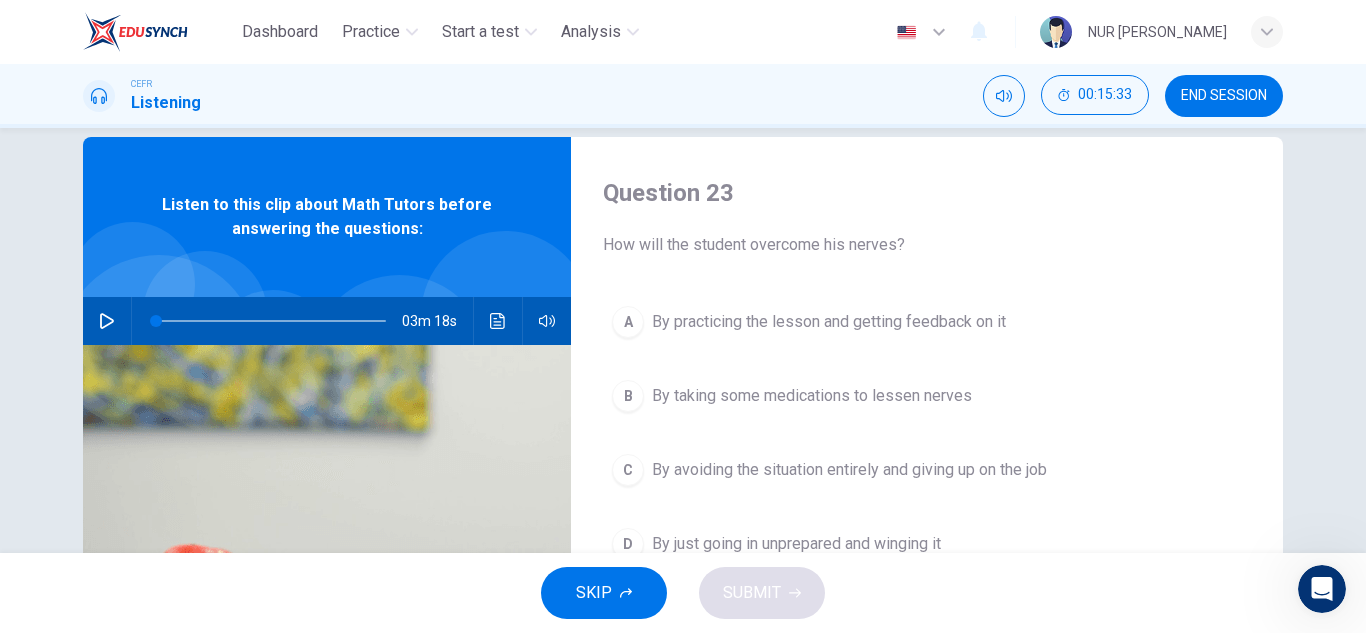 scroll, scrollTop: 32, scrollLeft: 0, axis: vertical 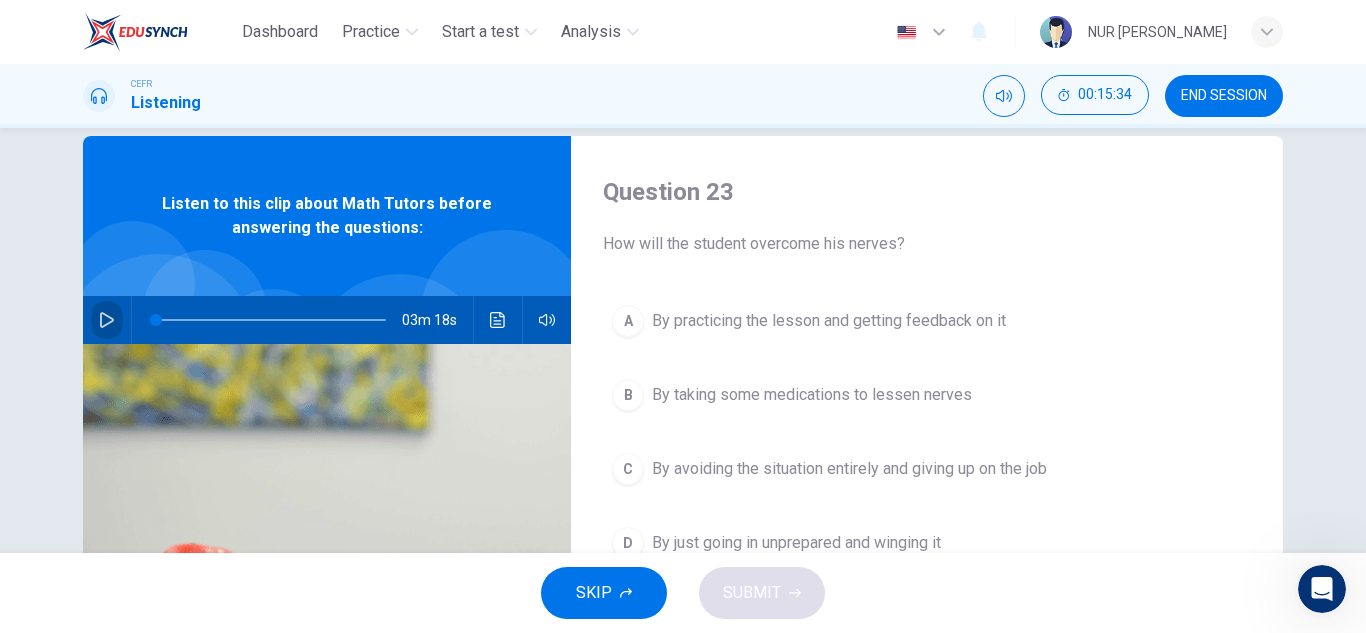 click 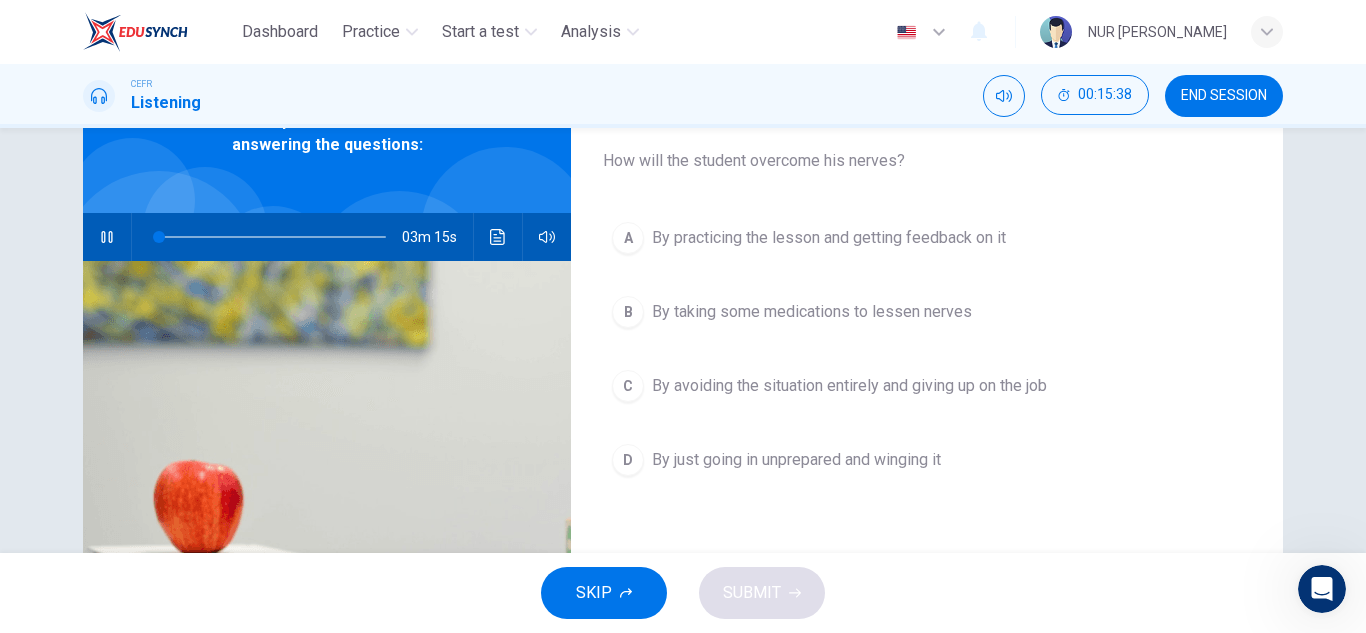 scroll, scrollTop: 113, scrollLeft: 0, axis: vertical 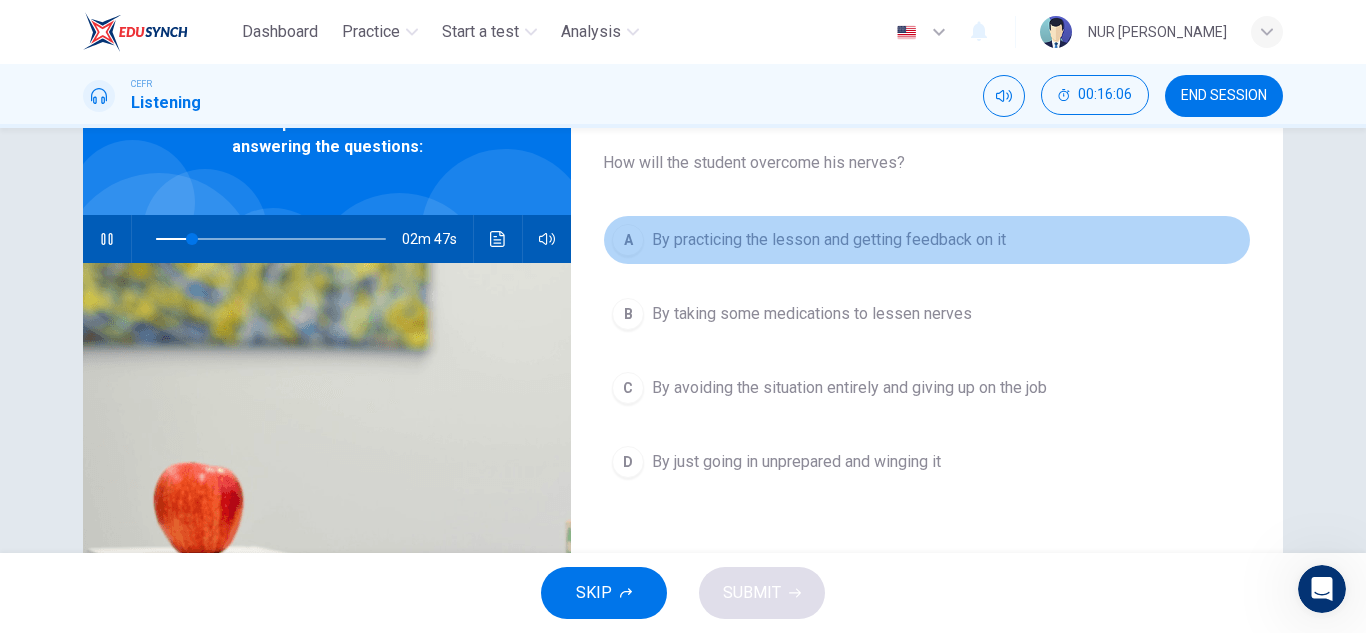 click on "By practicing the lesson and getting feedback on it" at bounding box center [829, 240] 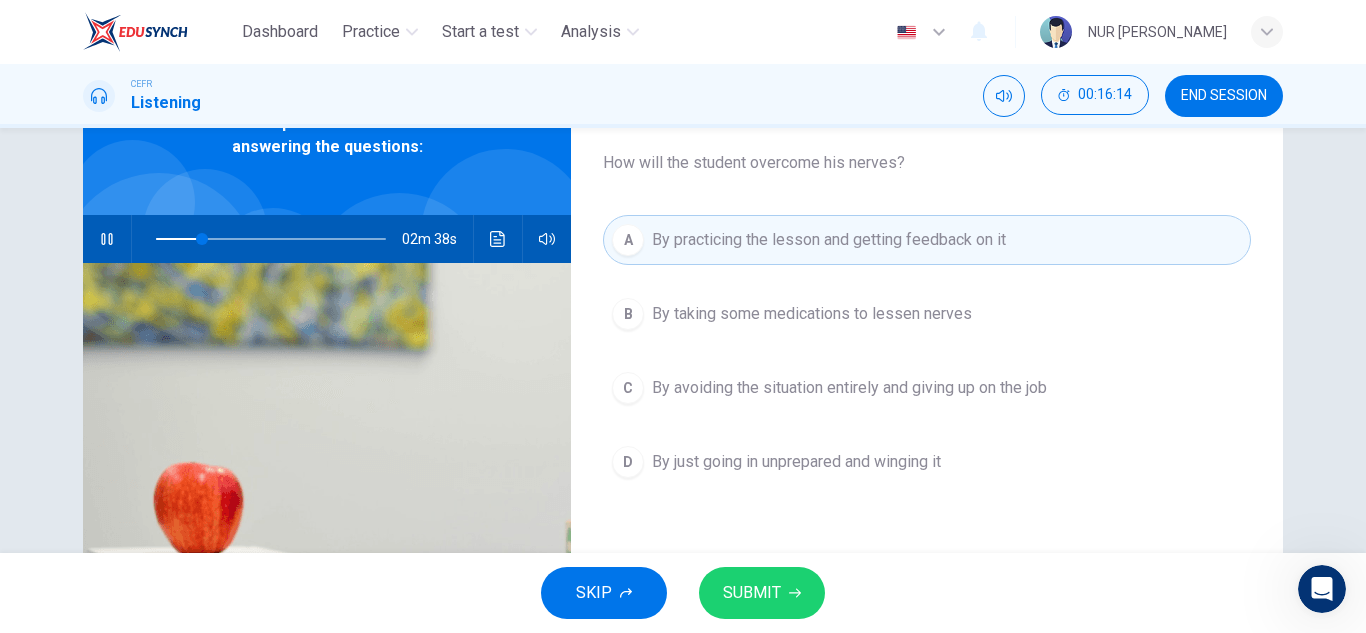 click on "Question 23 How will the student overcome his nerves? A By practicing the lesson and getting feedback on it B By taking some medications to lessen nerves C By avoiding the situation entirely and giving up on the job D By just going in unprepared and winging it Listen to this clip about Math Tutors before answering the questions:  02m 38s" at bounding box center (683, 340) 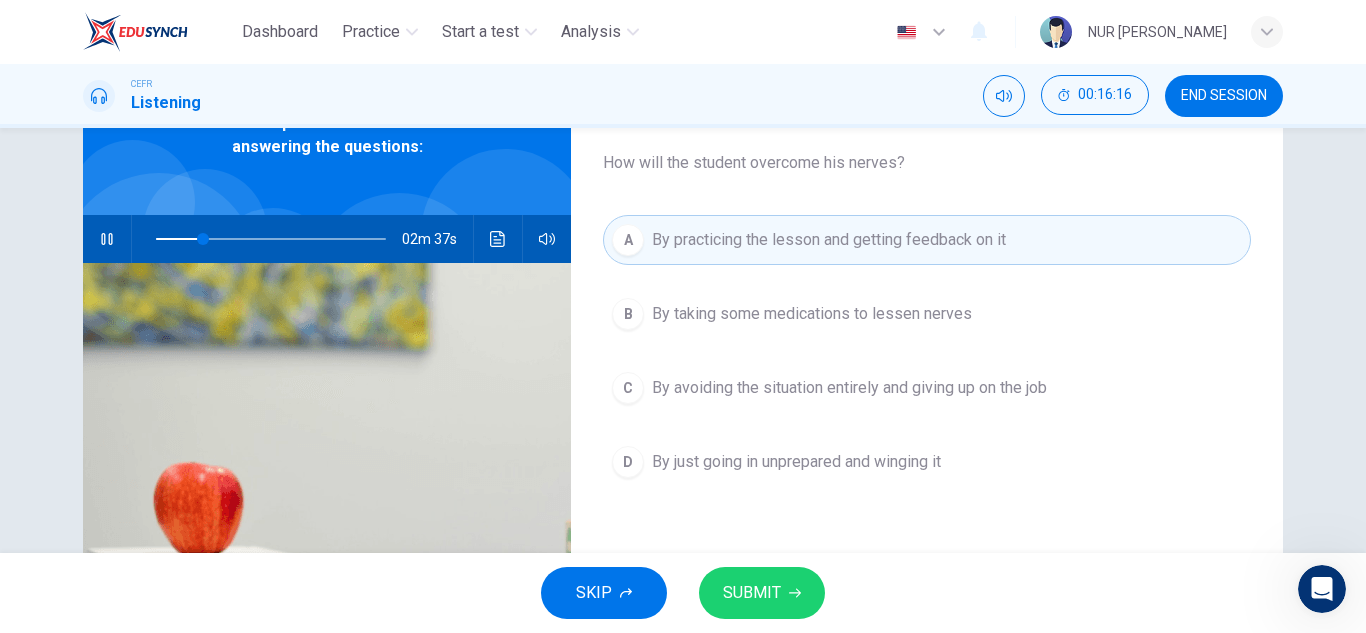click on "Question 23 How will the student overcome his nerves? A By practicing the lesson and getting feedback on it B By taking some medications to lessen nerves C By avoiding the situation entirely and giving up on the job D By just going in unprepared and winging it Listen to this clip about Math Tutors before answering the questions:  02m 37s" at bounding box center [683, 340] 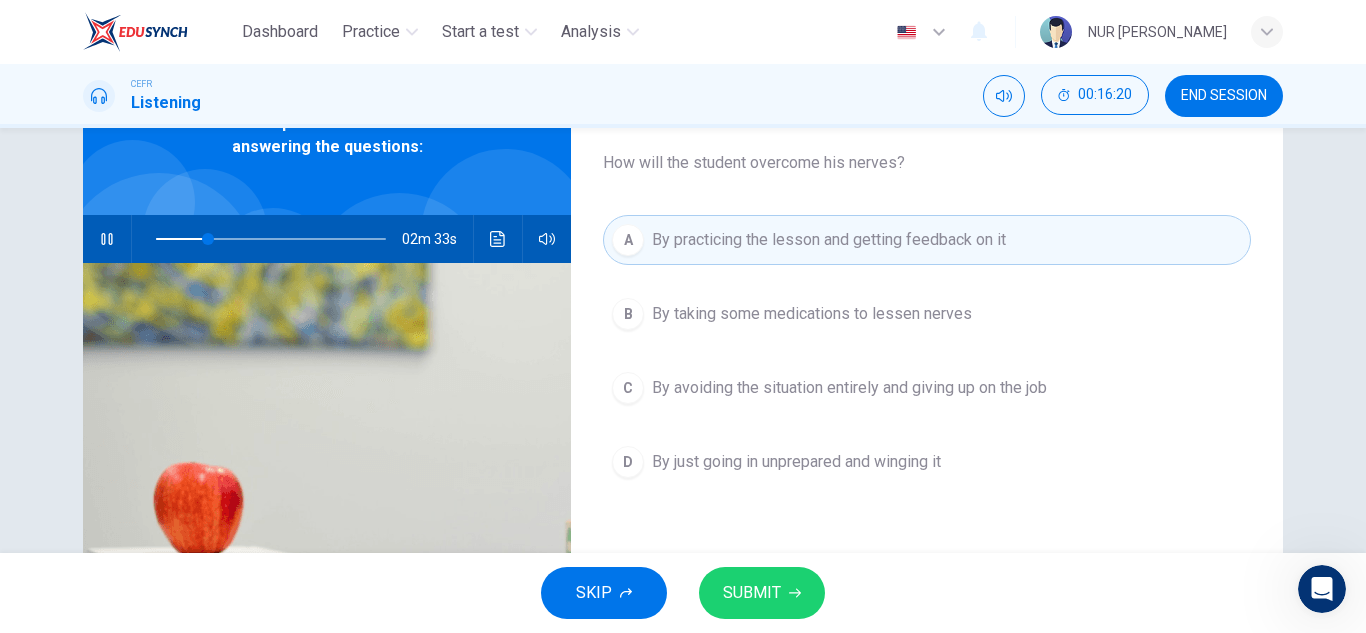 click on "Question 23 How will the student overcome his nerves? A By practicing the lesson and getting feedback on it B By taking some medications to lessen nerves C By avoiding the situation entirely and giving up on the job D By just going in unprepared and winging it Listen to this clip about Math Tutors before answering the questions:  02m 33s" at bounding box center (683, 402) 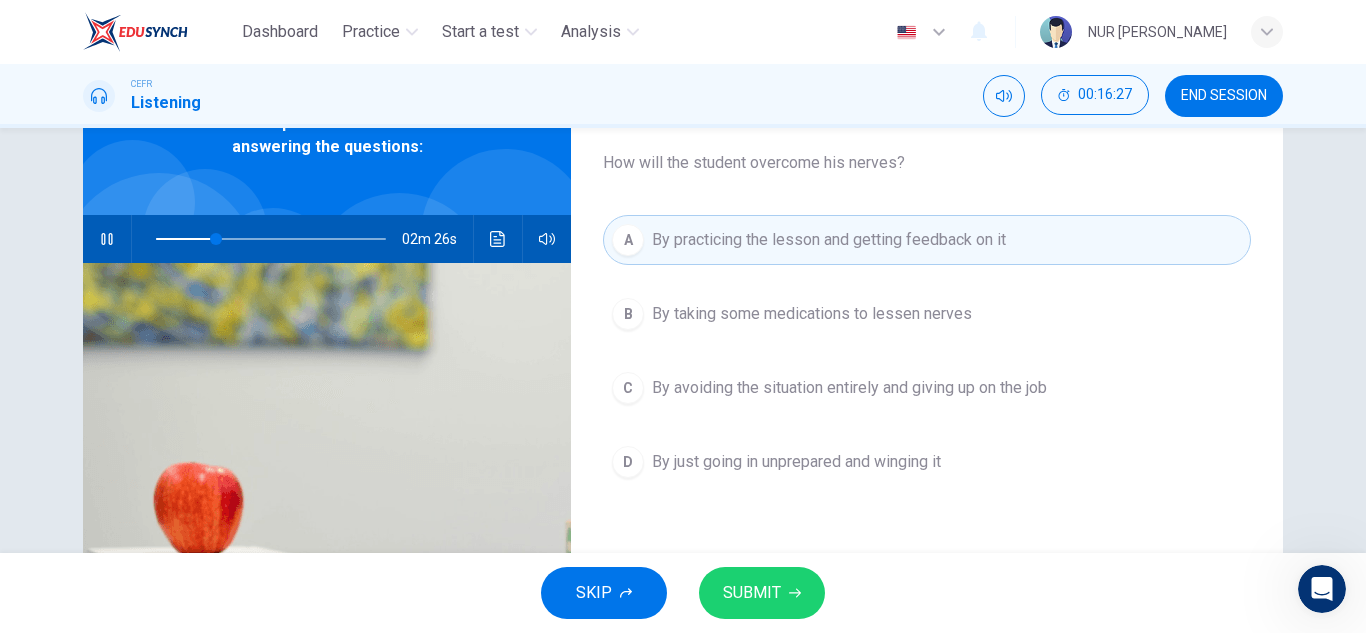 click on "Question 23 How will the student overcome his nerves? A By practicing the lesson and getting feedback on it B By taking some medications to lessen nerves C By avoiding the situation entirely and giving up on the job D By just going in unprepared and winging it Listen to this clip about Math Tutors before answering the questions:  02m 26s" at bounding box center (683, 402) 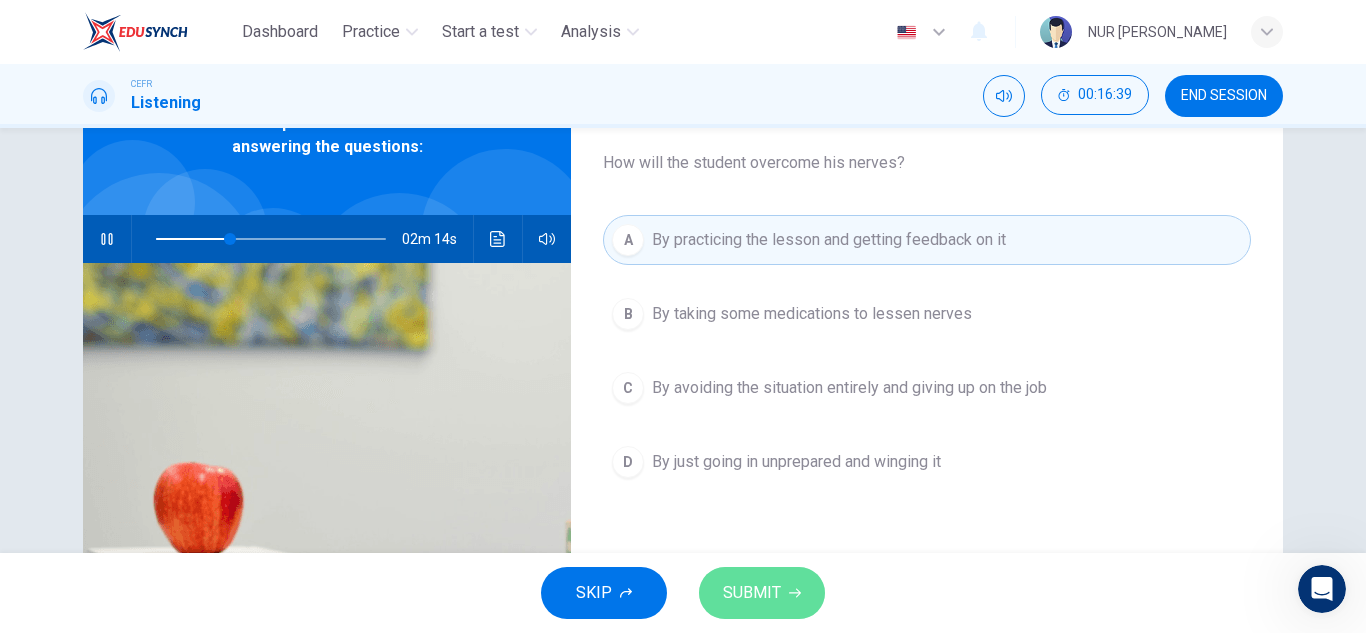 click on "SUBMIT" at bounding box center [752, 593] 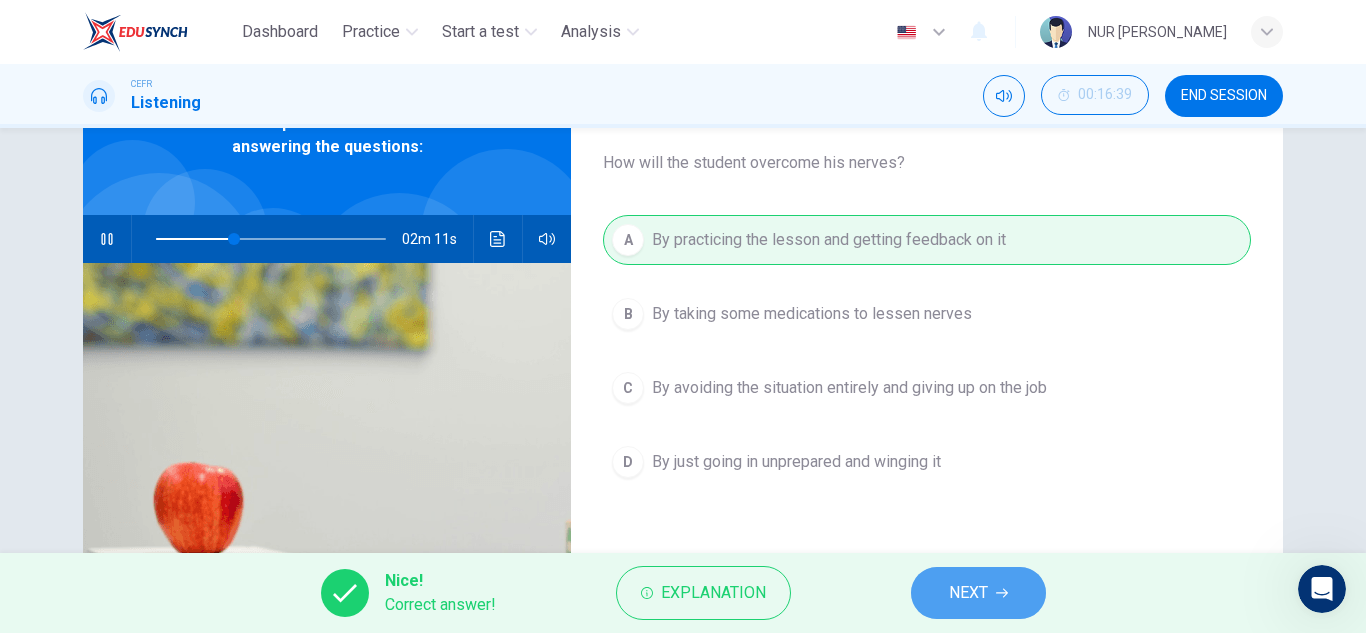 click on "NEXT" at bounding box center [968, 593] 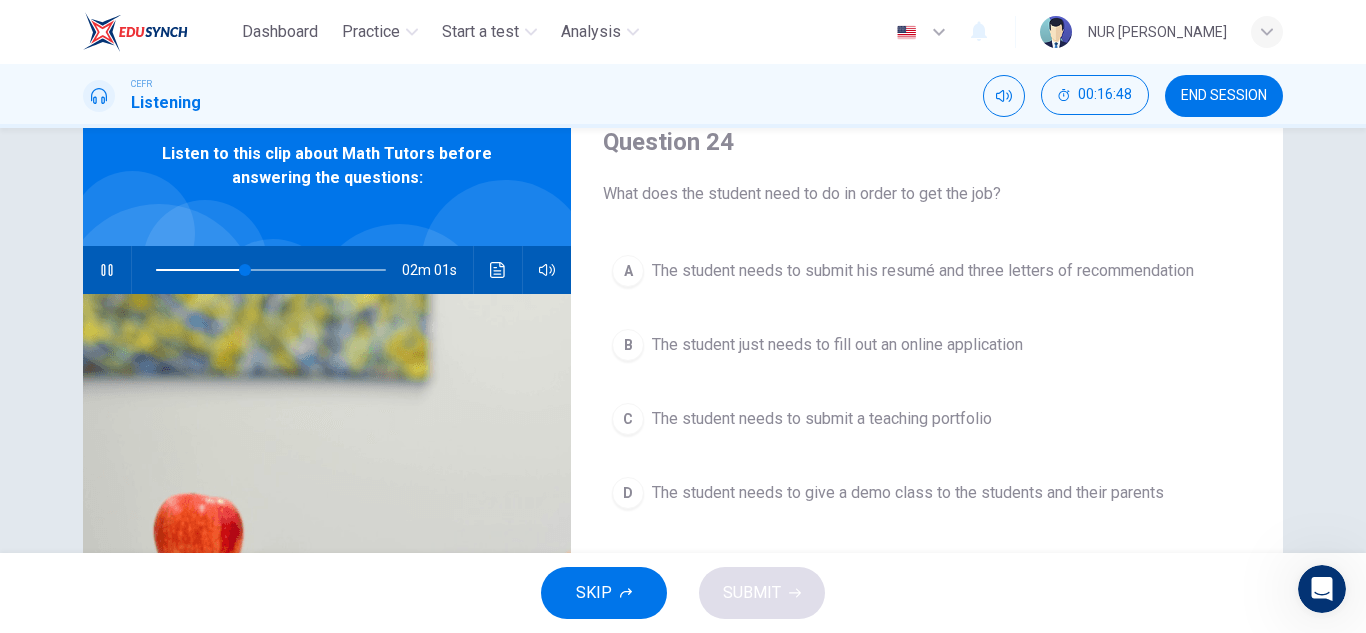 scroll, scrollTop: 81, scrollLeft: 0, axis: vertical 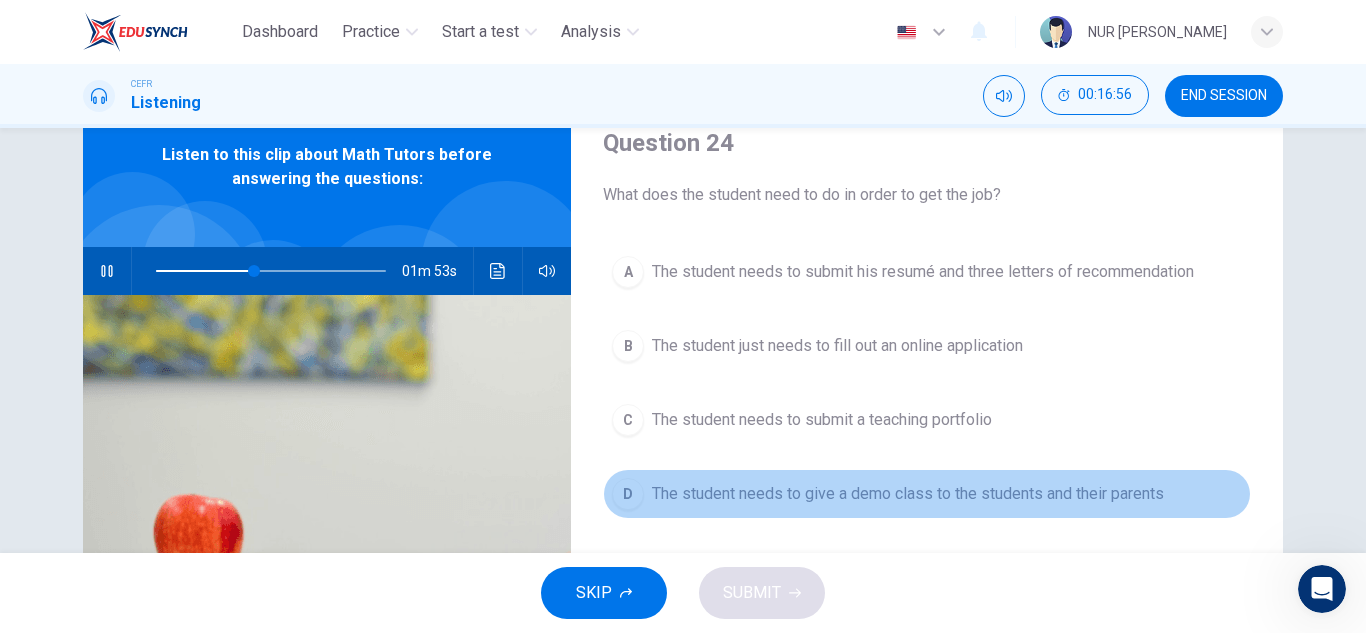 click on "The student needs to give a demo class to the students and their parents" at bounding box center [908, 494] 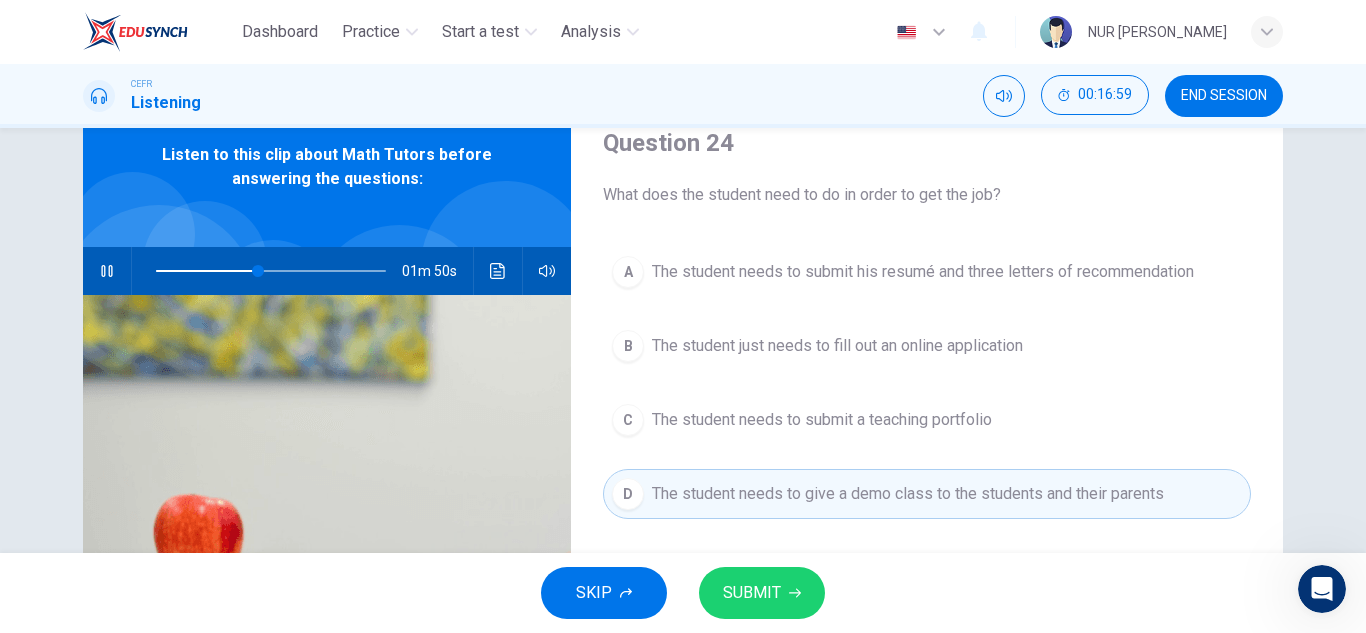 click on "SUBMIT" at bounding box center [752, 593] 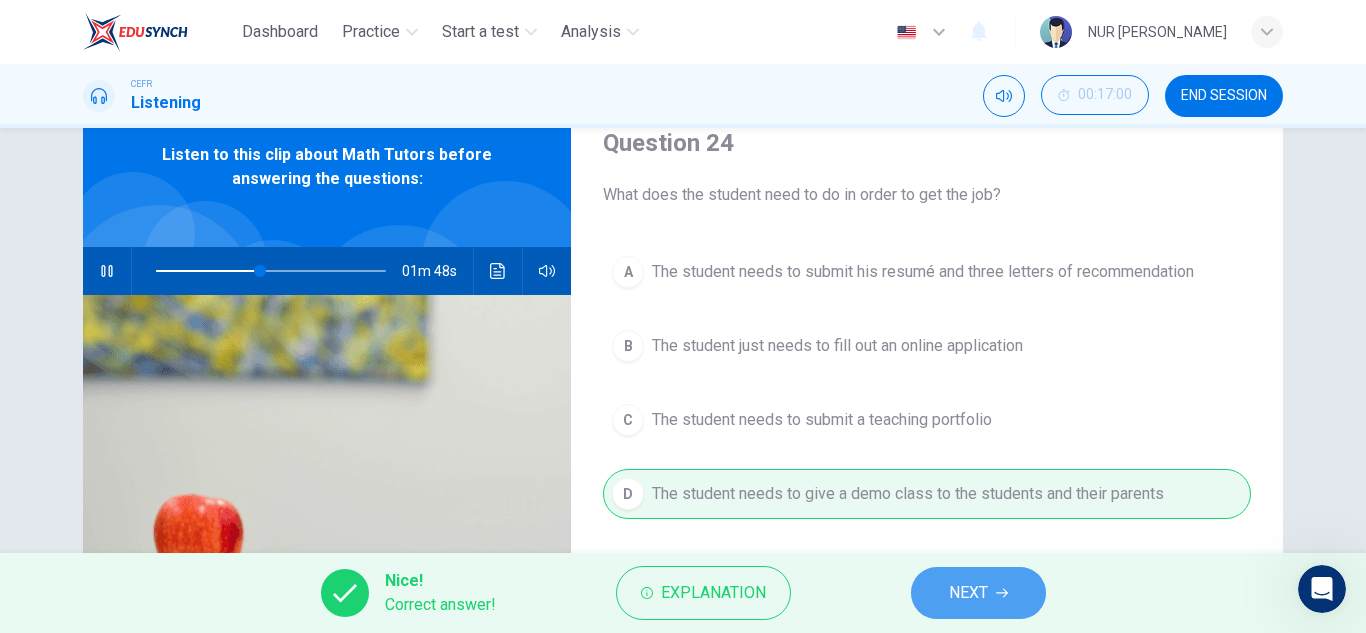click on "NEXT" at bounding box center [968, 593] 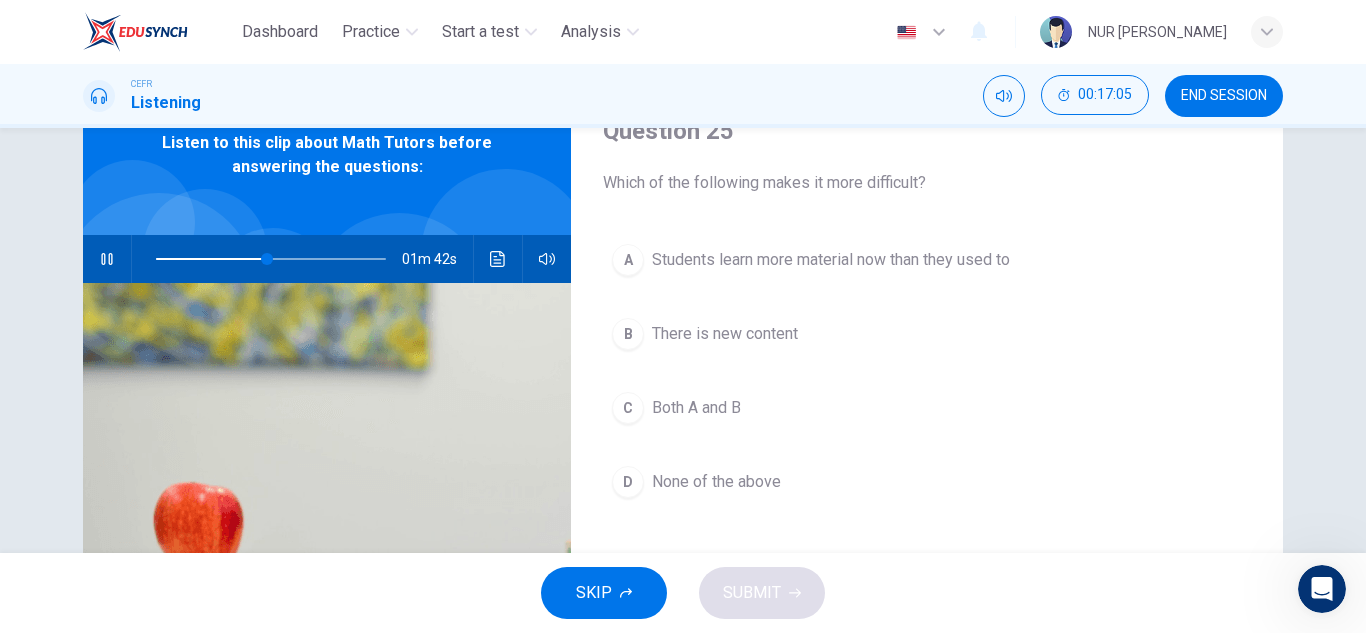 scroll, scrollTop: 93, scrollLeft: 0, axis: vertical 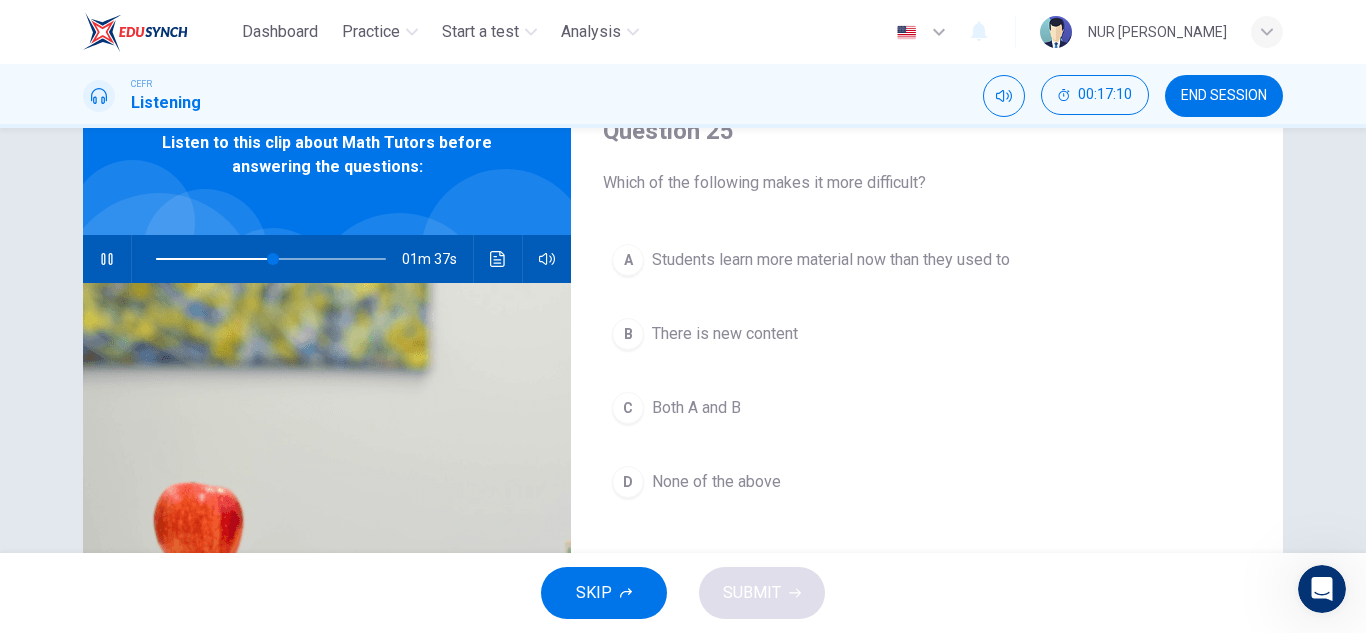 click at bounding box center [271, 259] 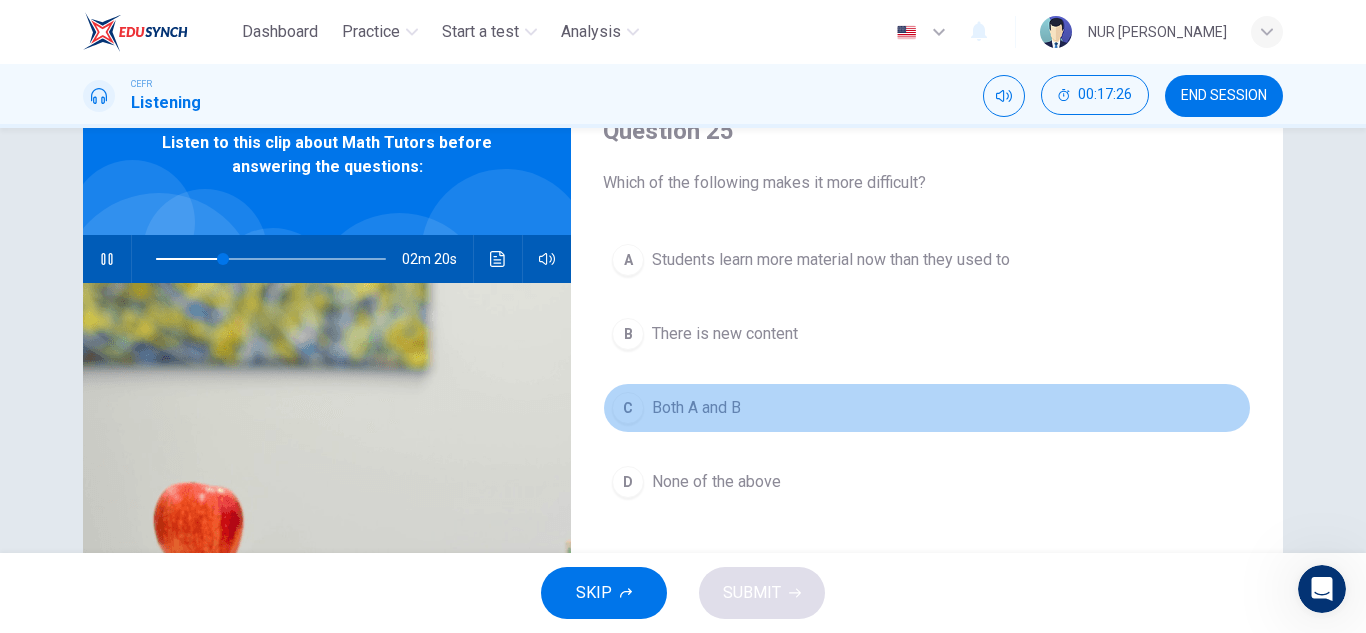 click on "Both A and B" at bounding box center [696, 408] 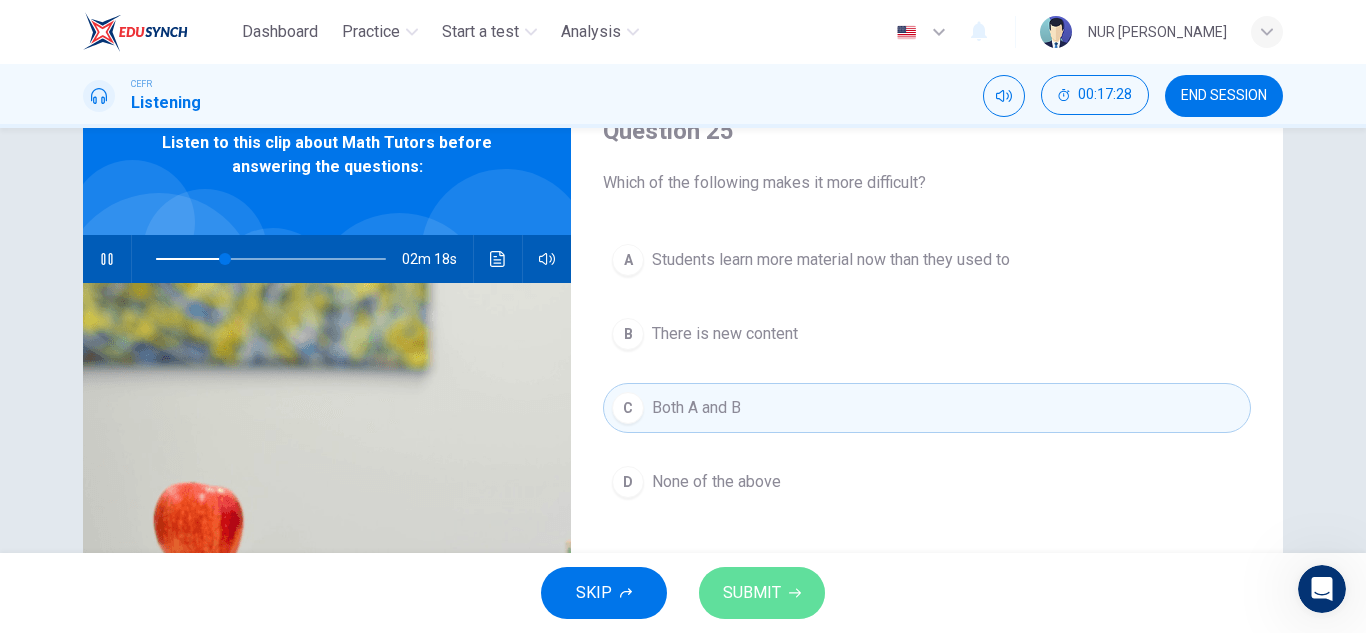 click on "SUBMIT" at bounding box center [752, 593] 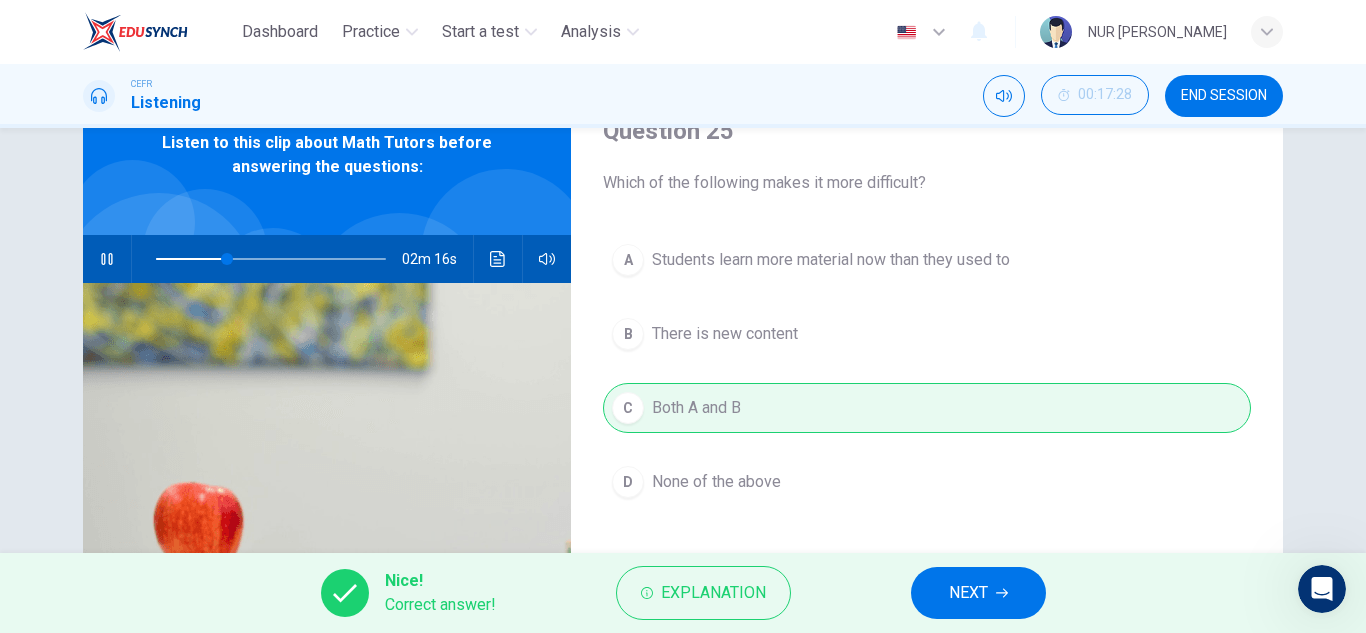 click on "NEXT" at bounding box center [978, 593] 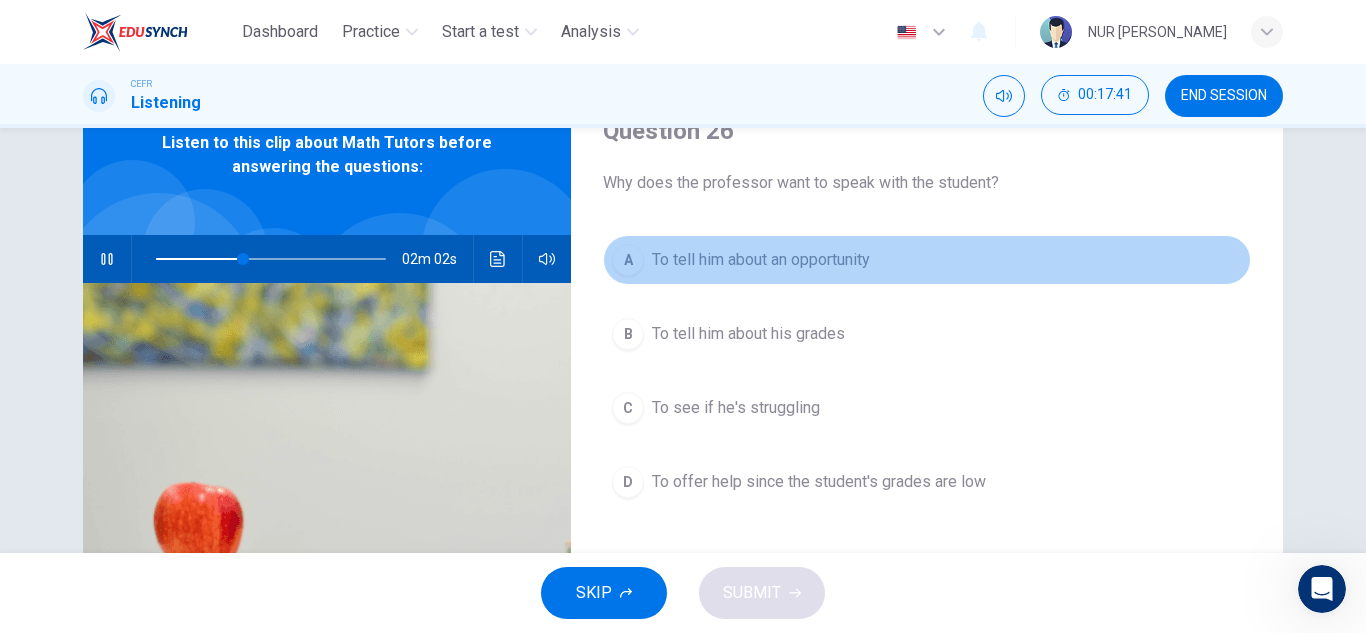 click on "To tell him about an opportunity" at bounding box center [761, 260] 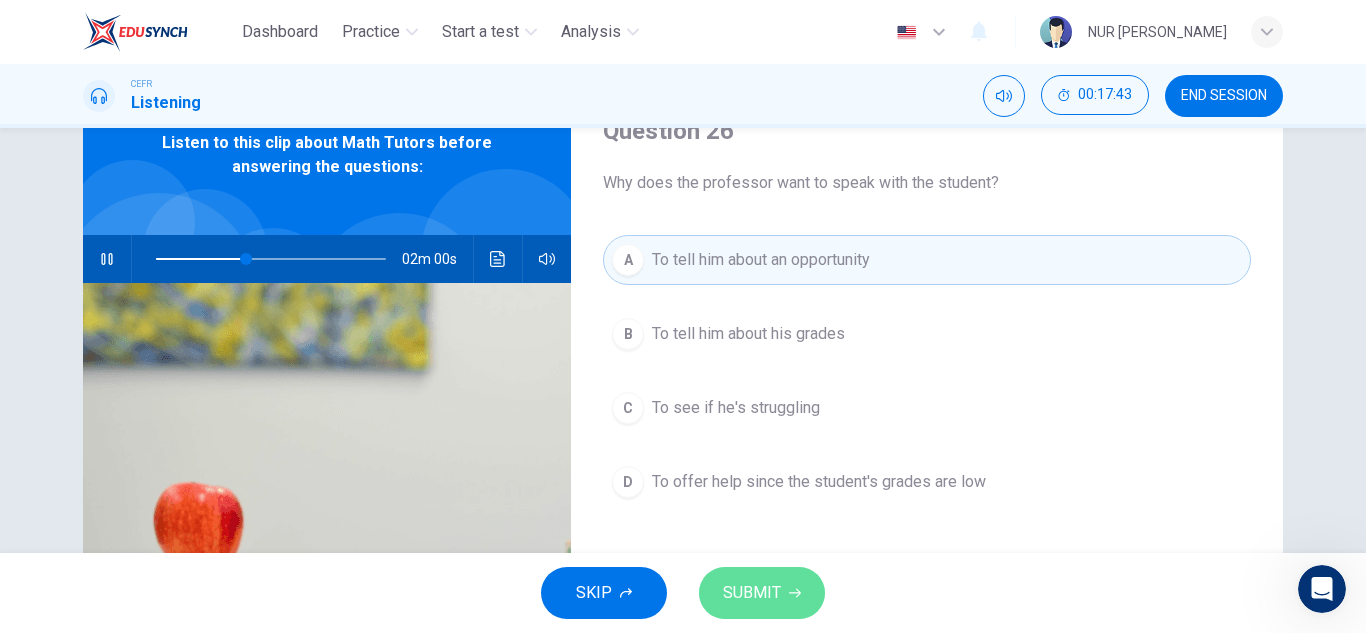 click on "SUBMIT" at bounding box center [752, 593] 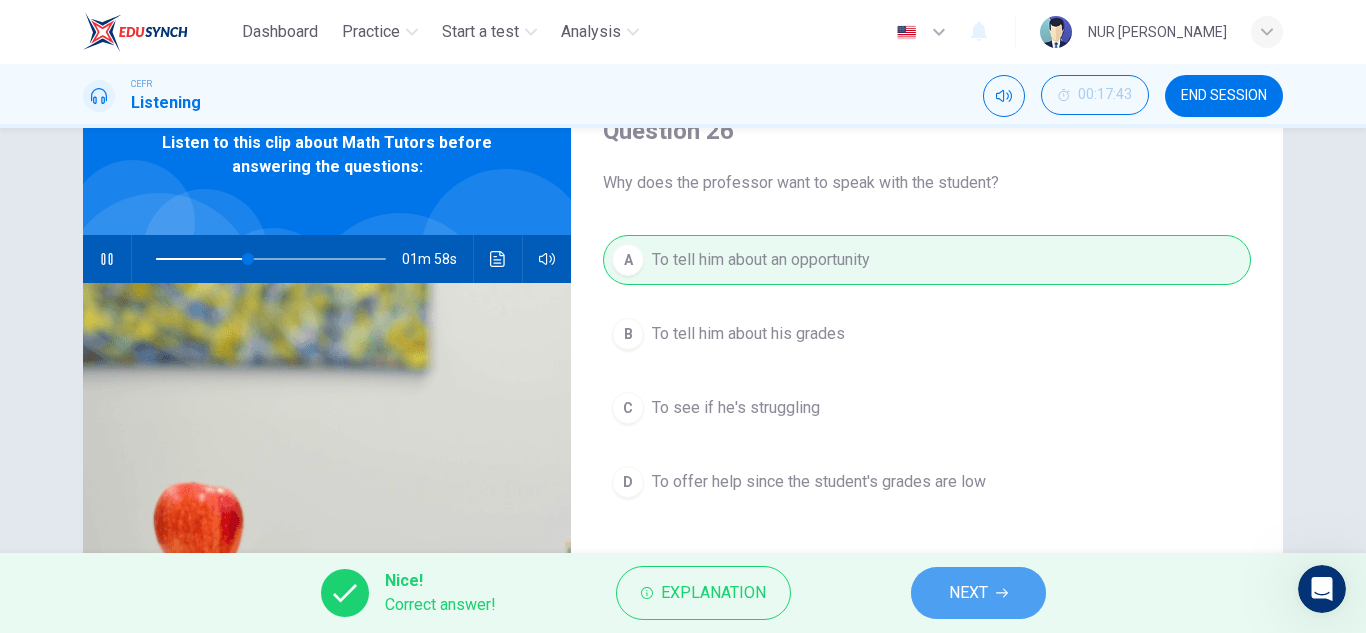 click on "NEXT" at bounding box center [978, 593] 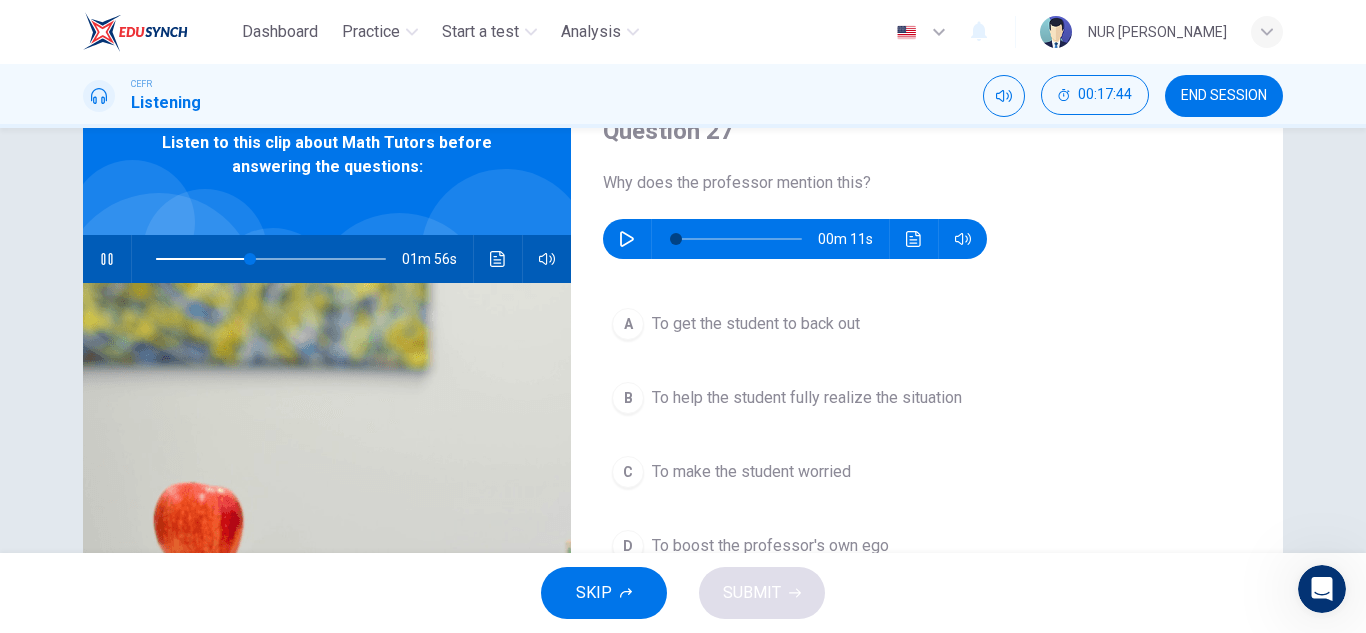 scroll, scrollTop: 138, scrollLeft: 0, axis: vertical 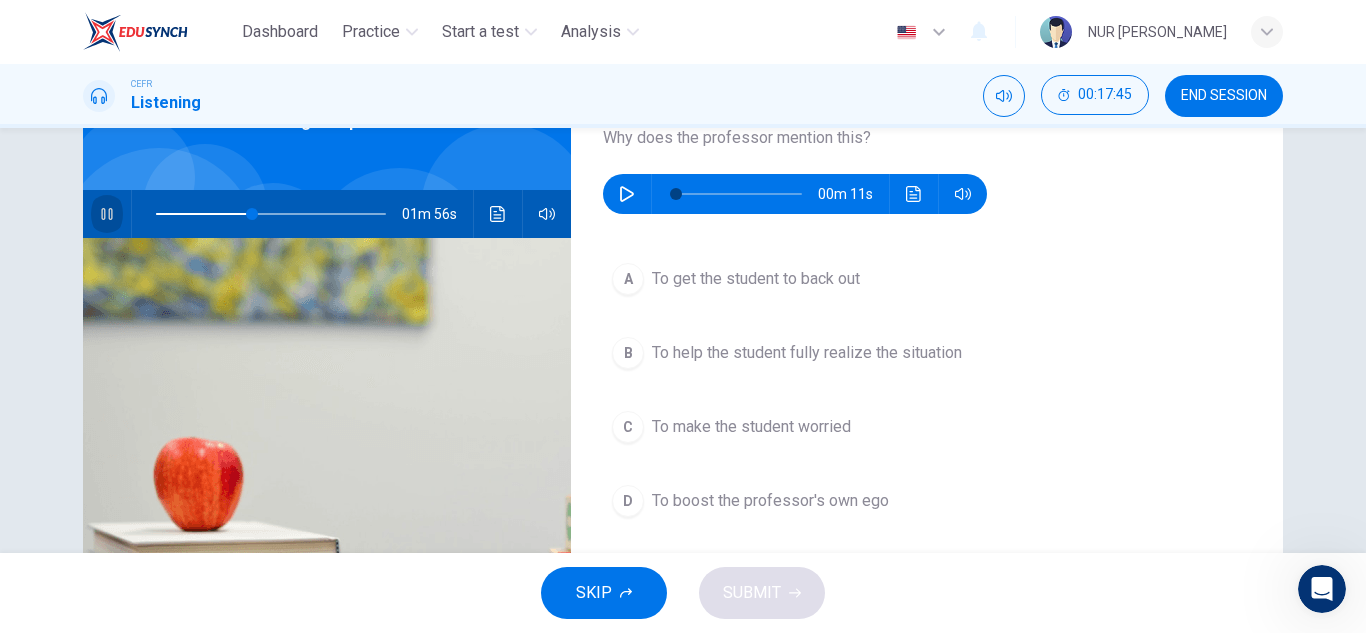 click at bounding box center (107, 214) 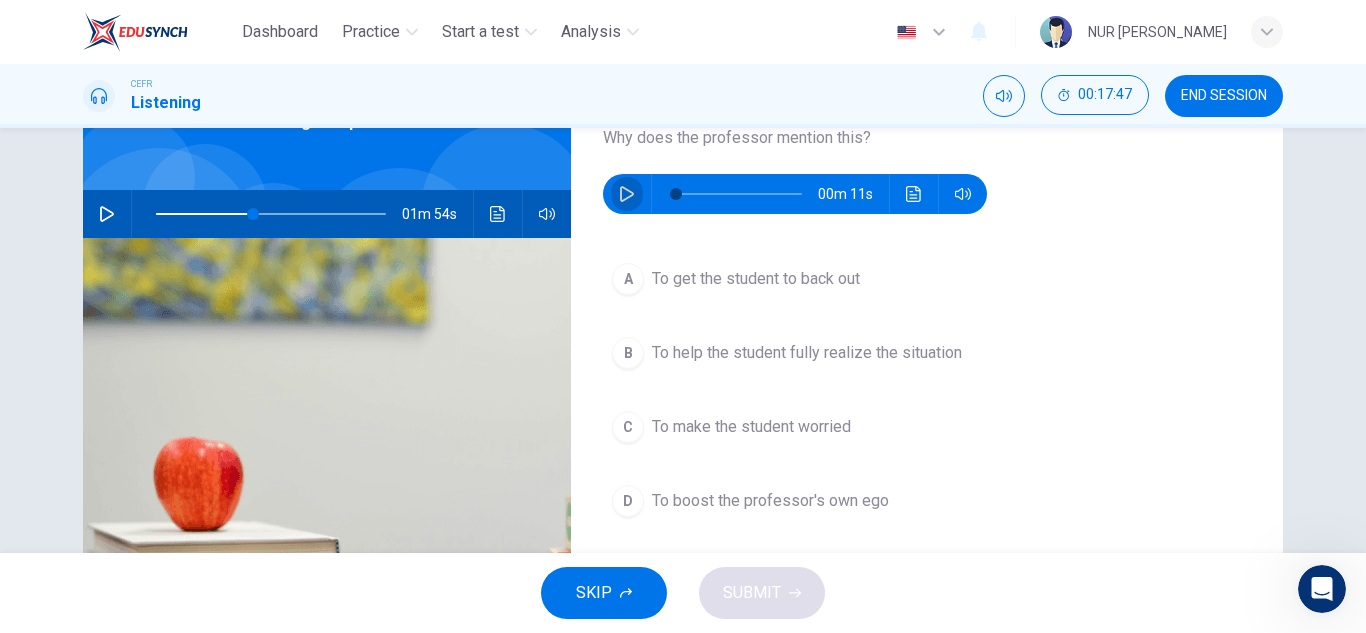 click at bounding box center [627, 194] 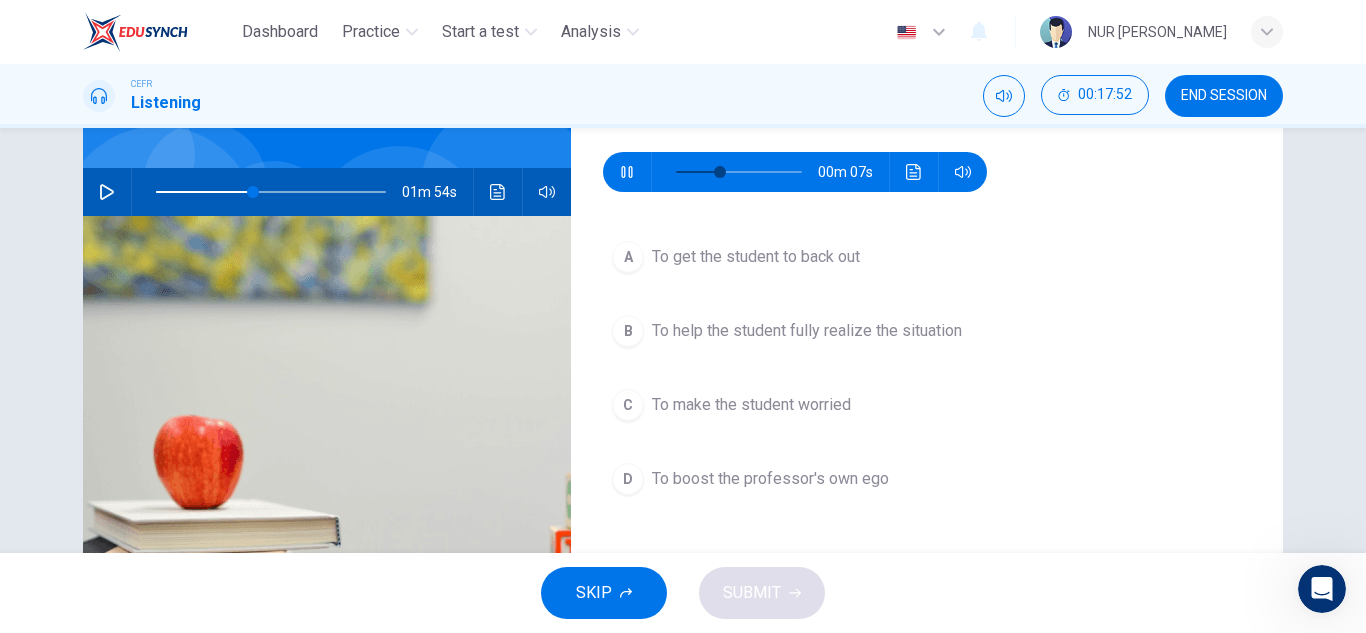 scroll, scrollTop: 161, scrollLeft: 0, axis: vertical 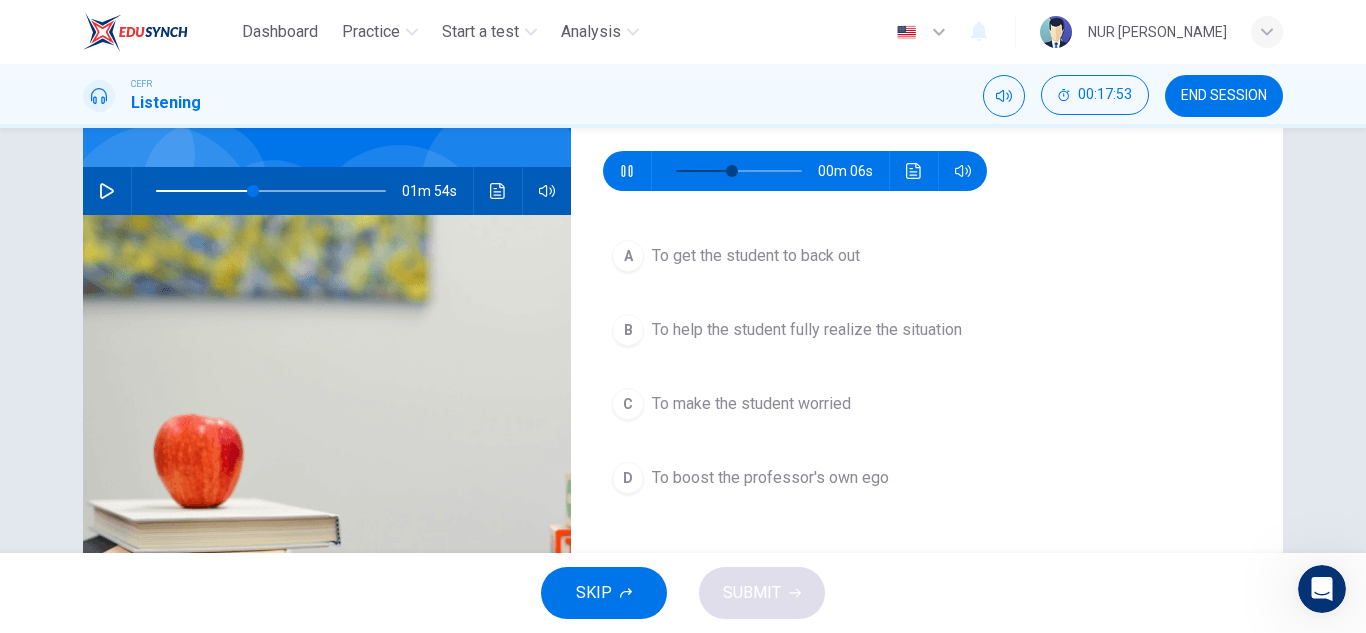type on "53" 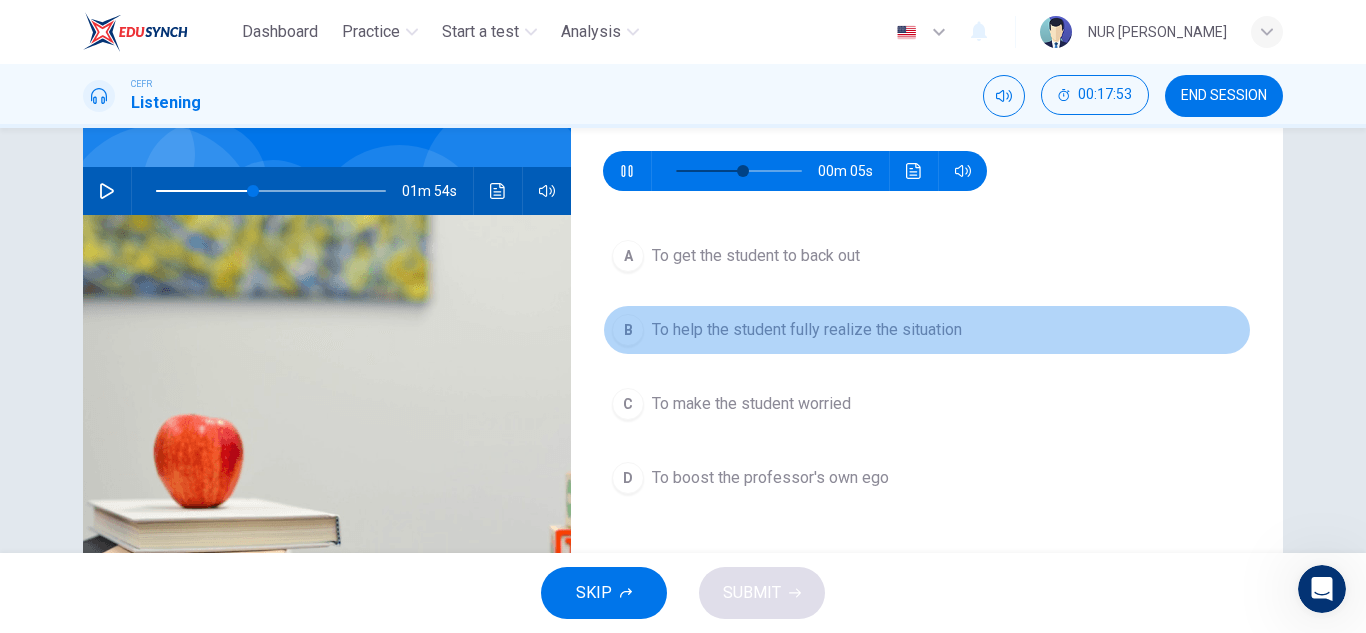 click on "To help the student fully realize the situation" at bounding box center [807, 330] 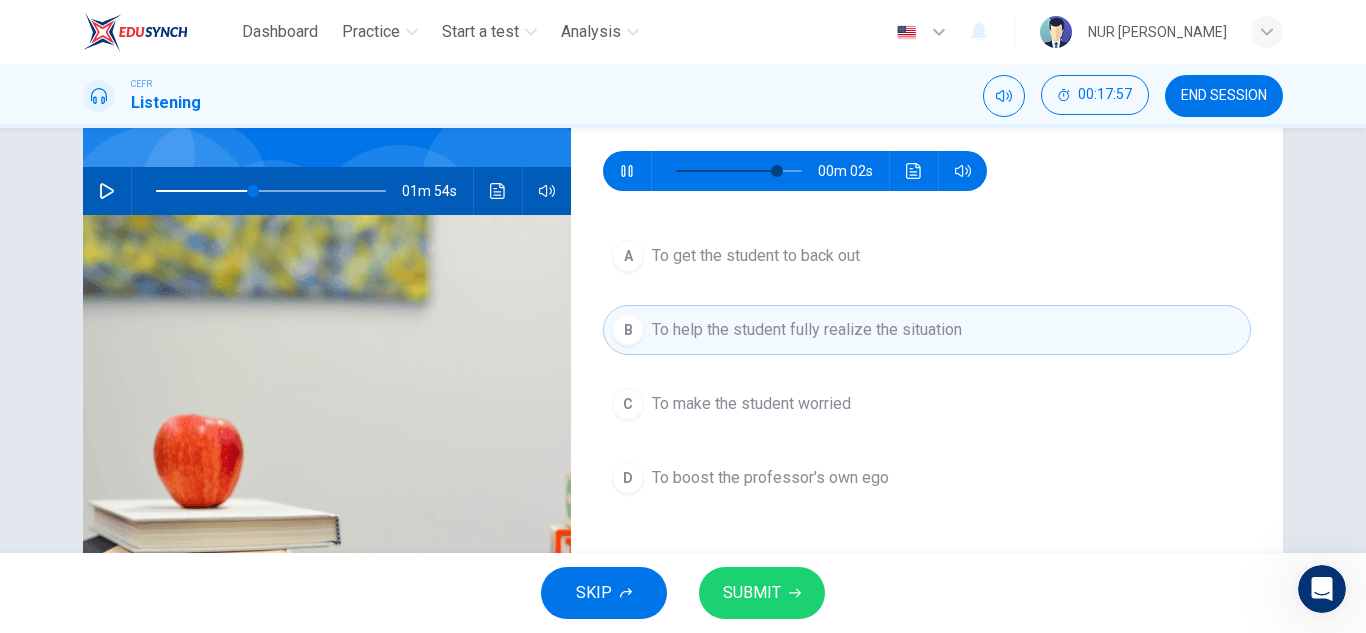 type on "89" 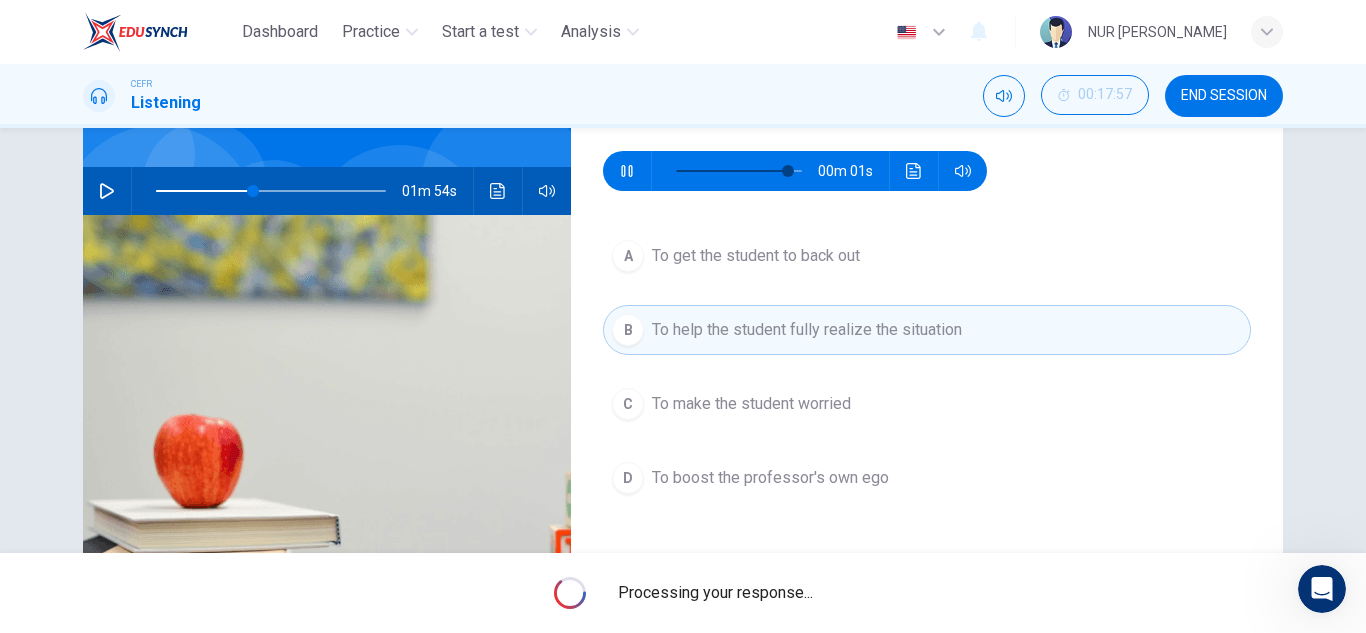 type on "42" 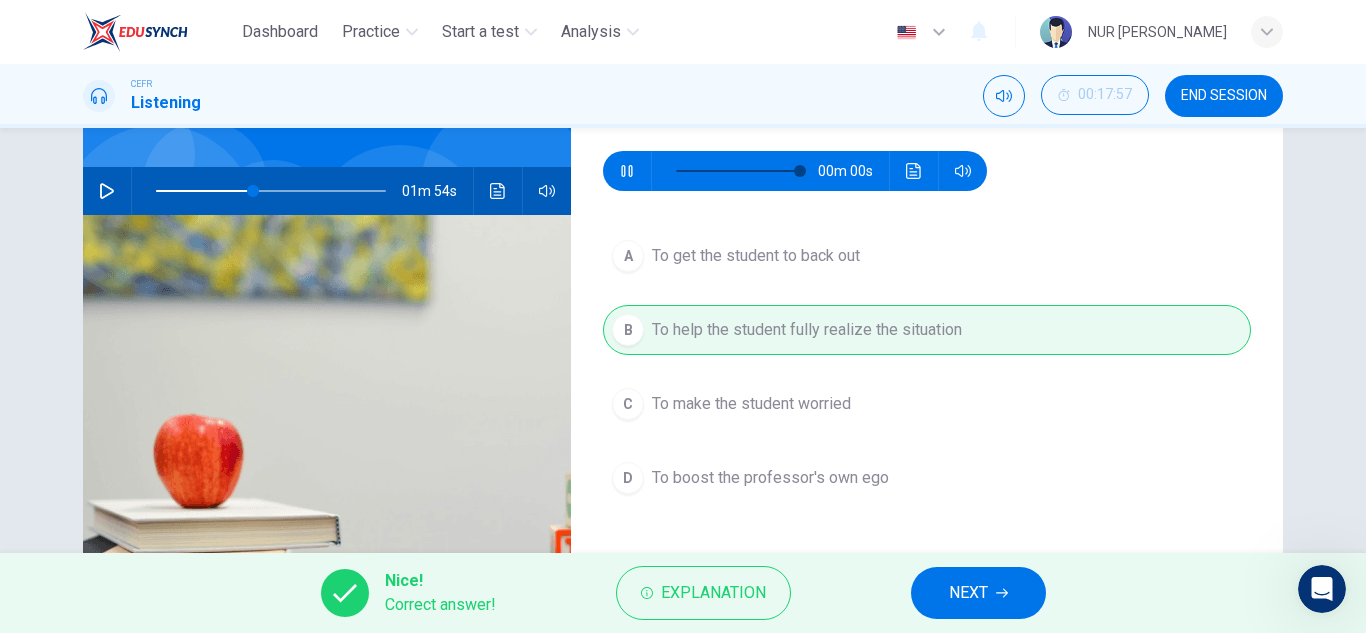 type on "0" 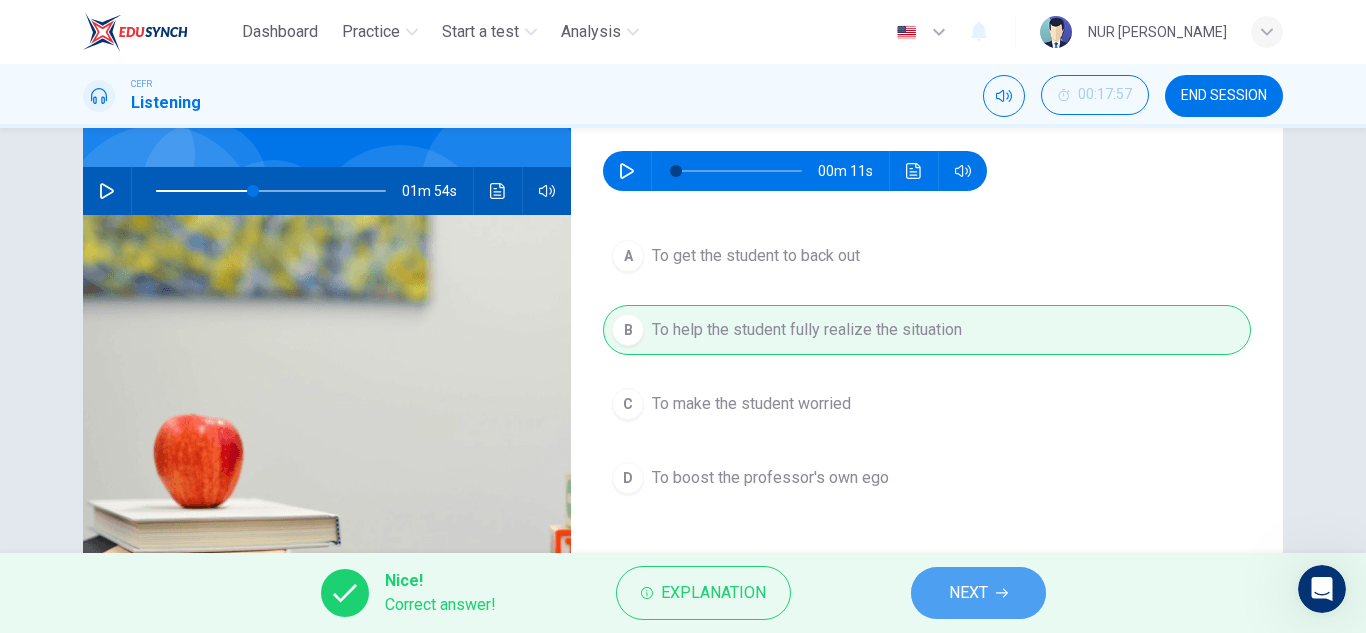 click on "NEXT" at bounding box center [978, 593] 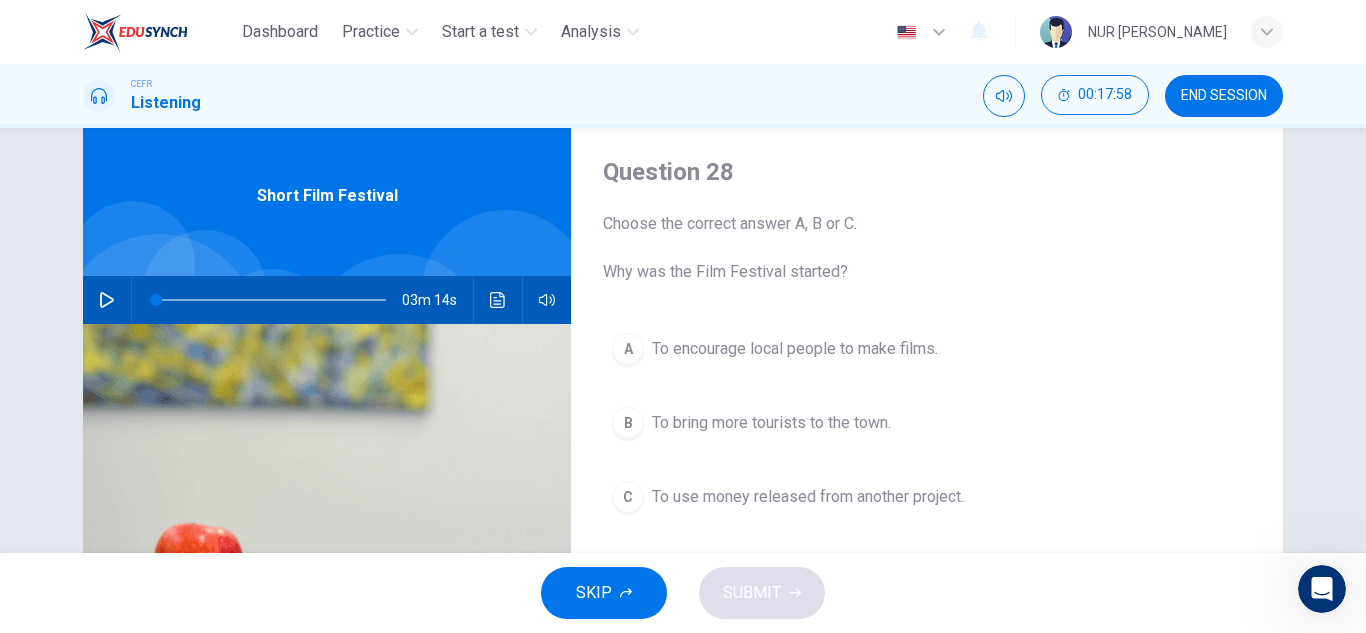 scroll, scrollTop: 55, scrollLeft: 0, axis: vertical 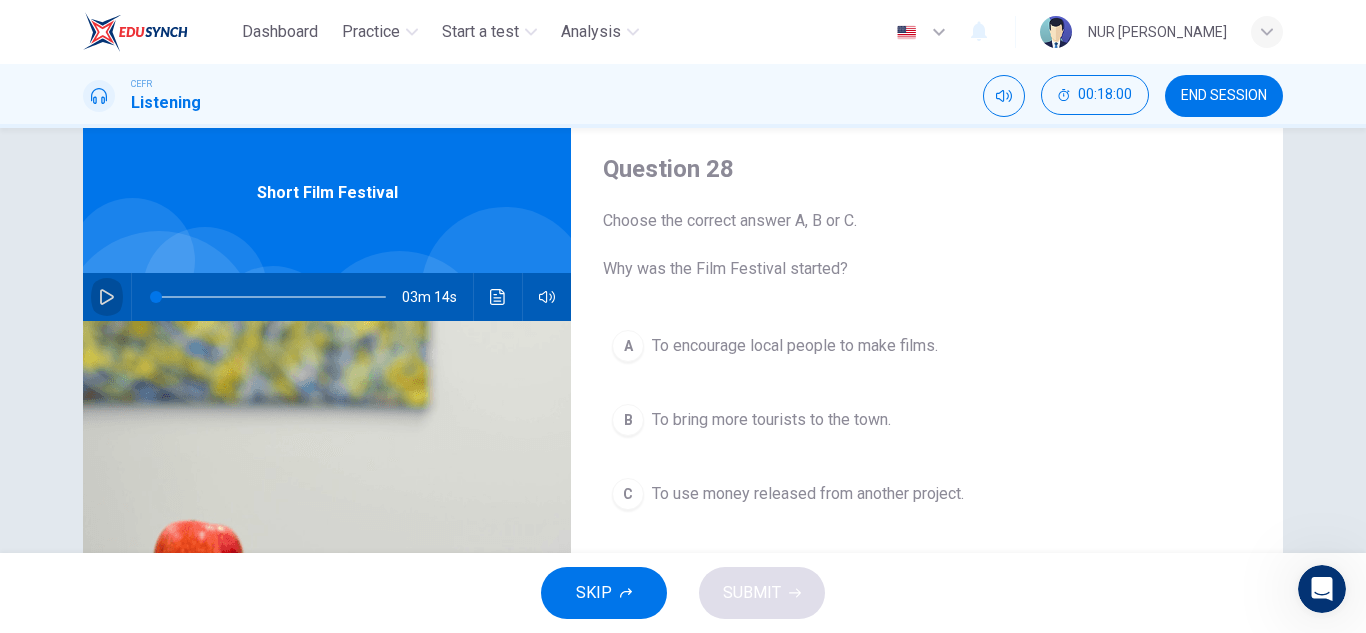 click 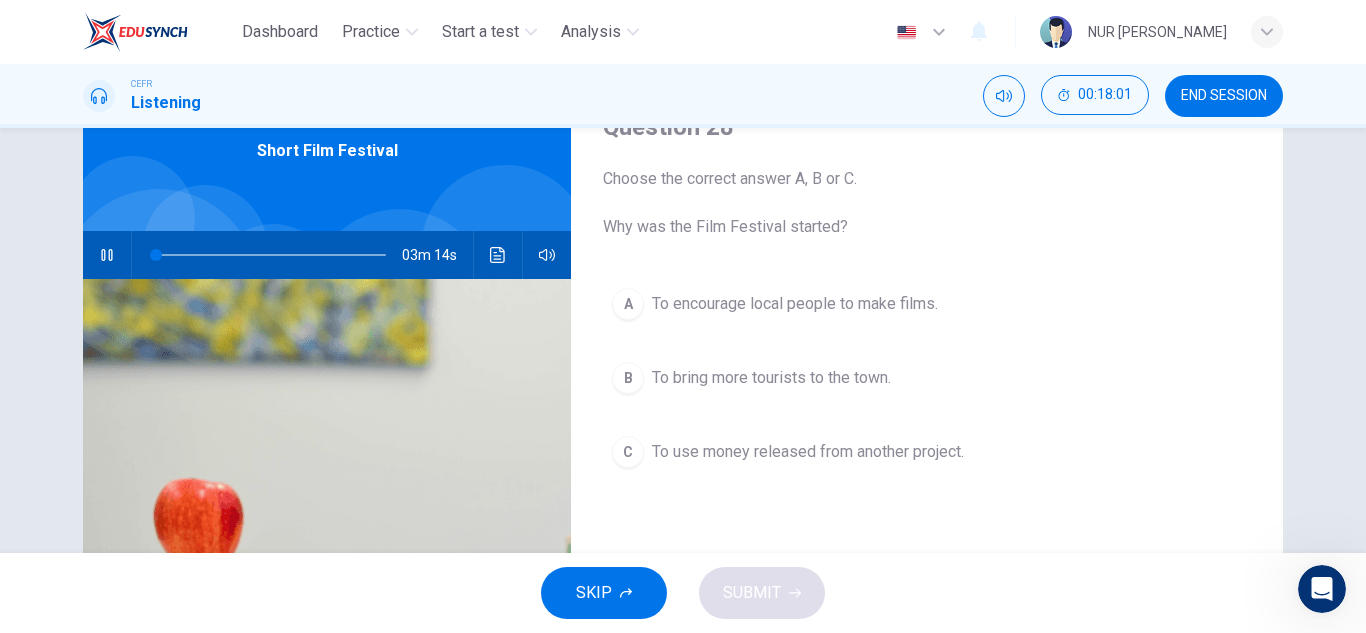 scroll, scrollTop: 103, scrollLeft: 0, axis: vertical 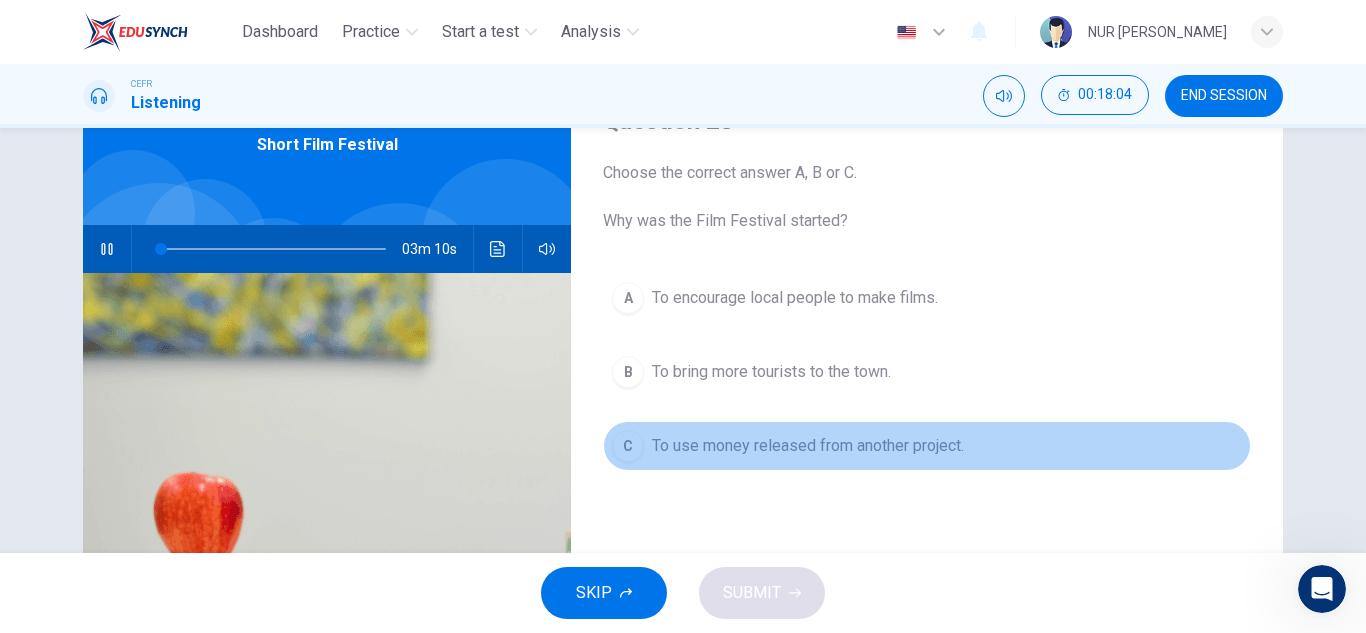 click on "To use money released from another project." at bounding box center (808, 446) 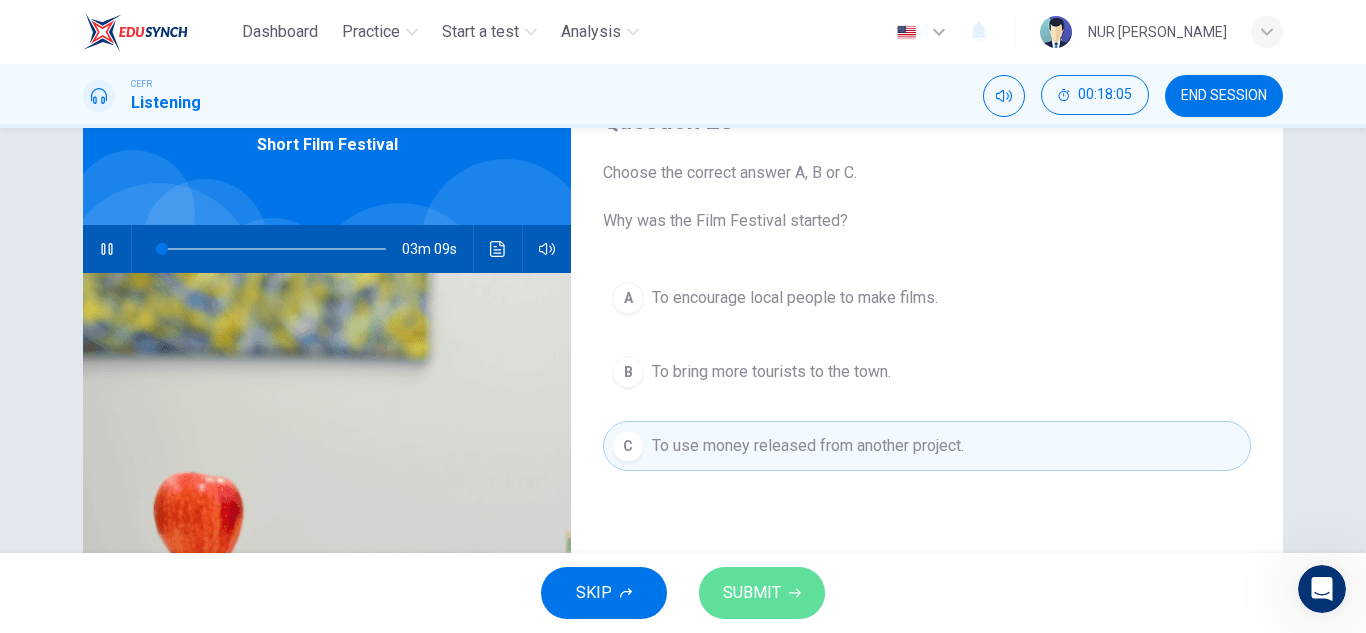 click on "SUBMIT" at bounding box center [762, 593] 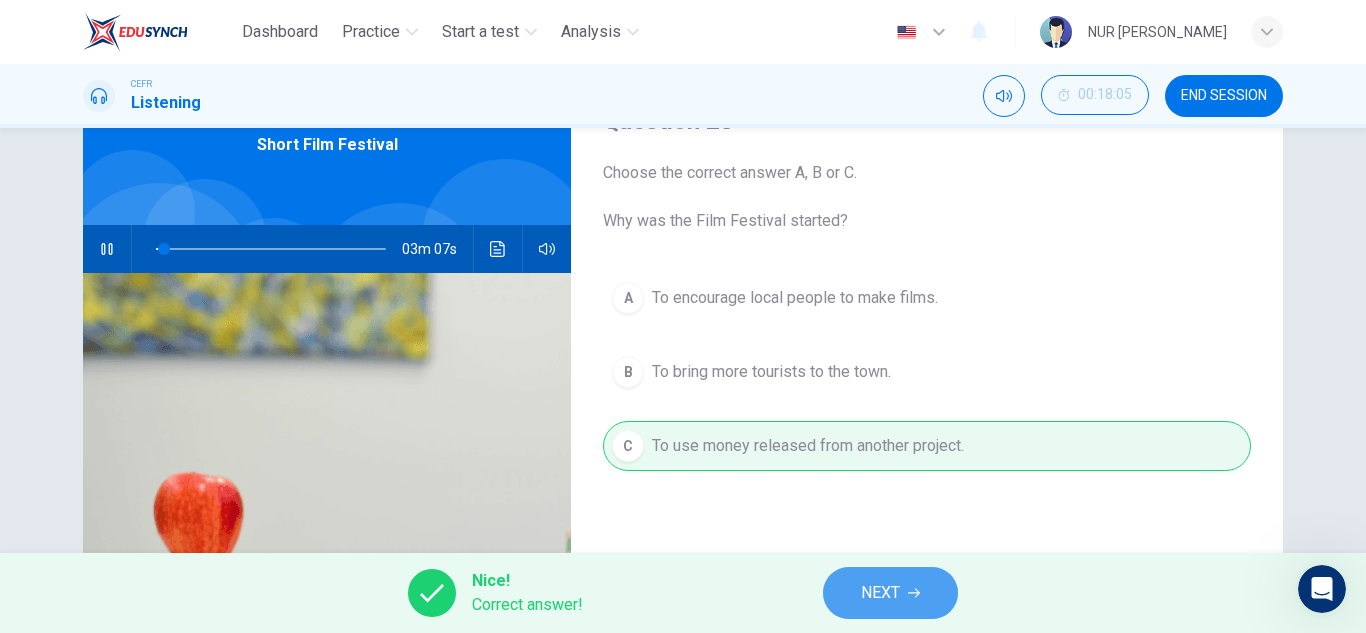 click on "NEXT" at bounding box center [890, 593] 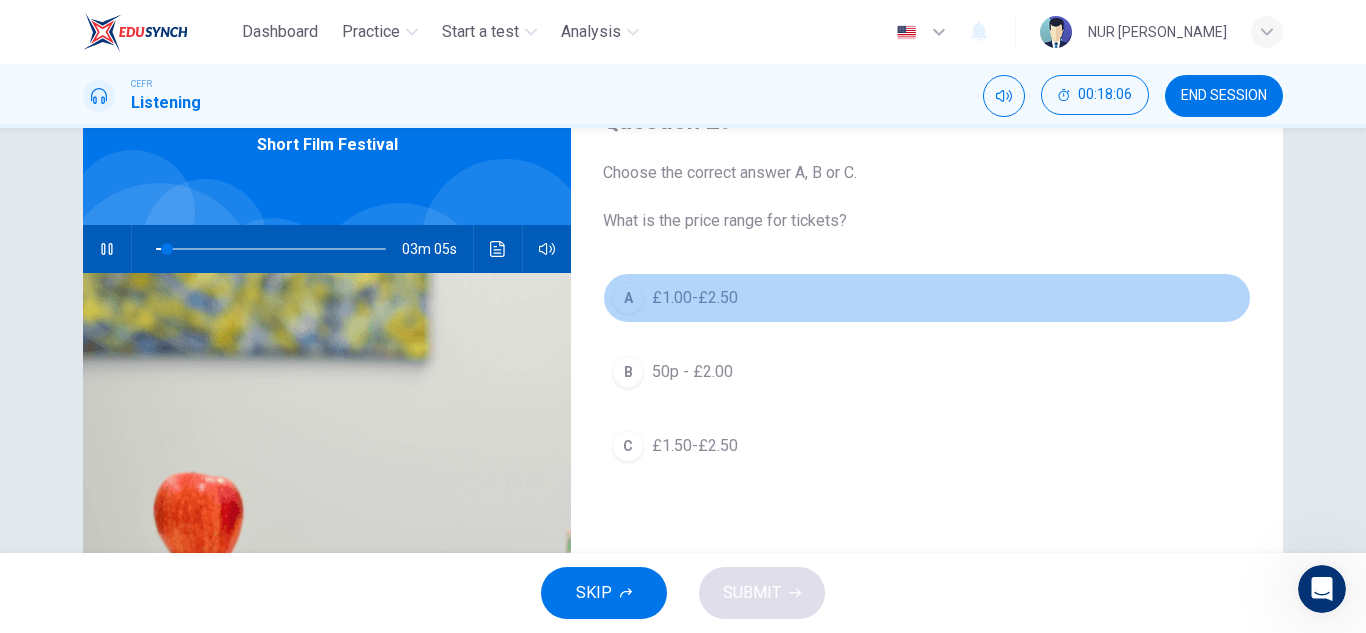 click on "£1.00-£2.50" at bounding box center (695, 298) 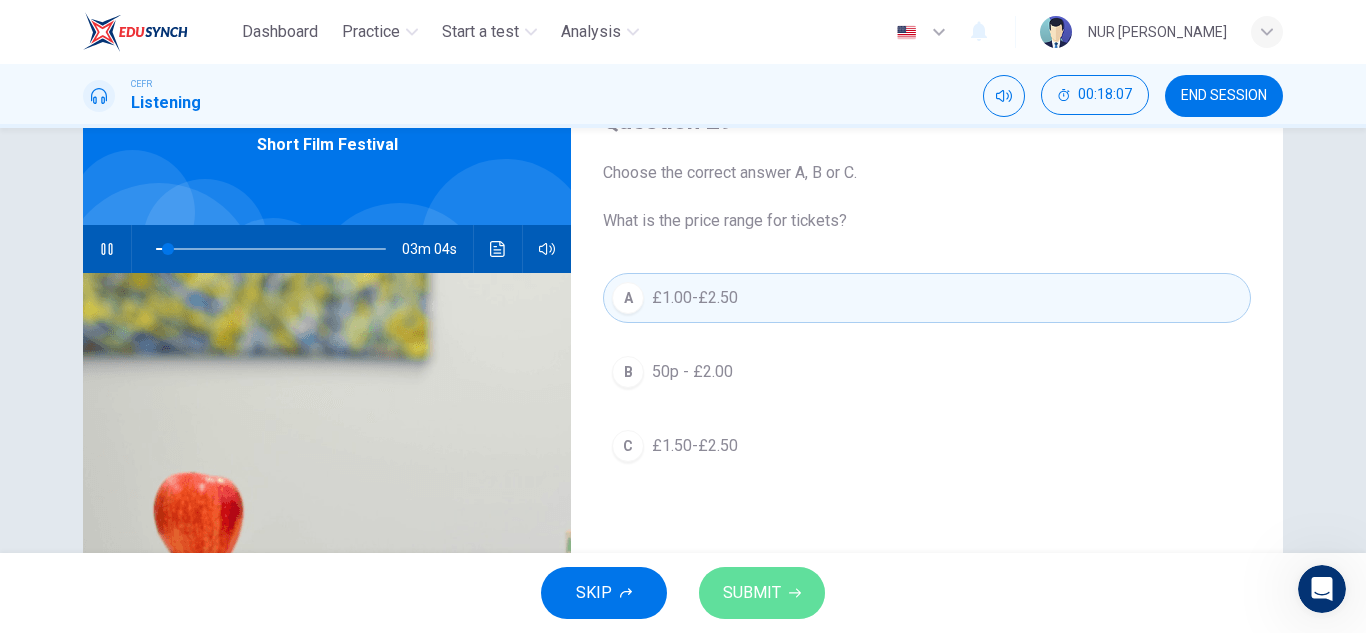 click on "SUBMIT" at bounding box center [752, 593] 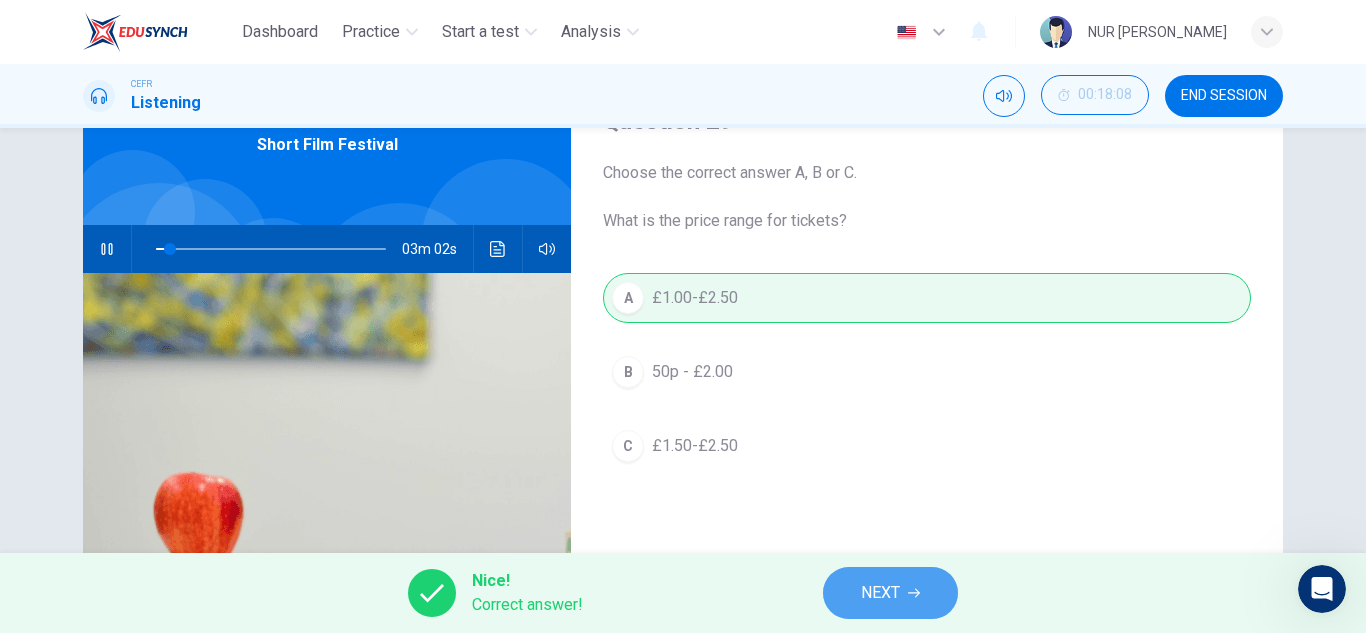 click on "NEXT" at bounding box center [880, 593] 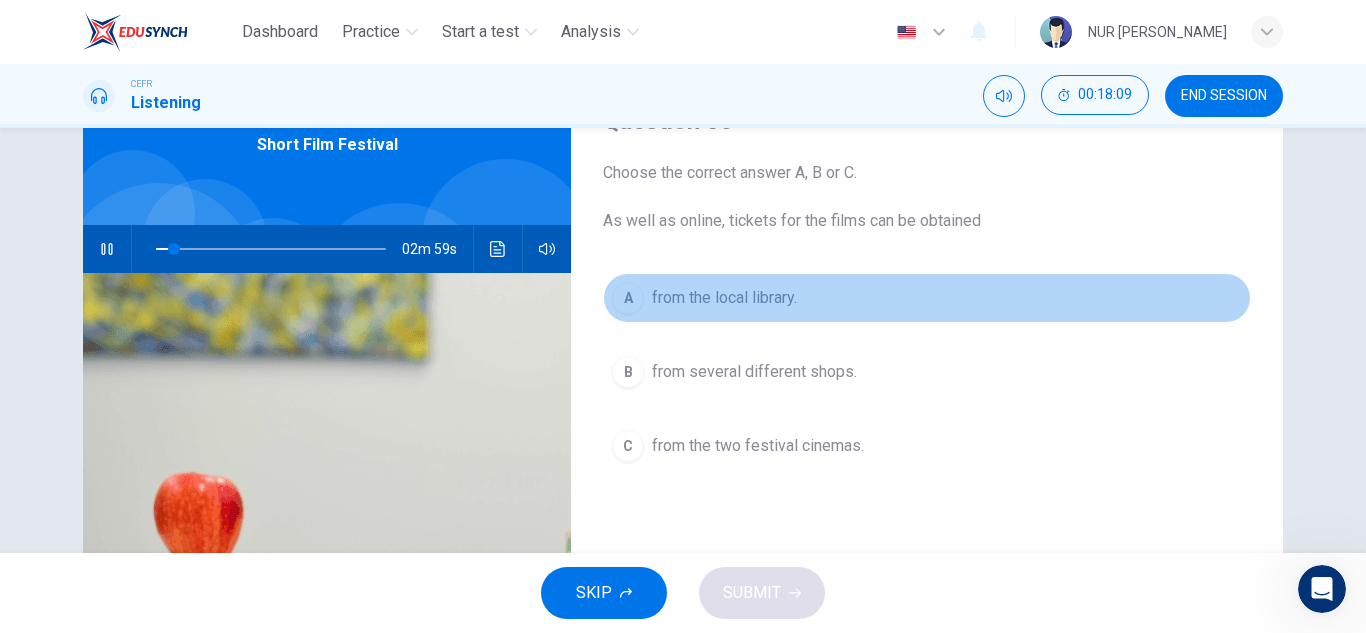 click on "from the local library." at bounding box center (724, 298) 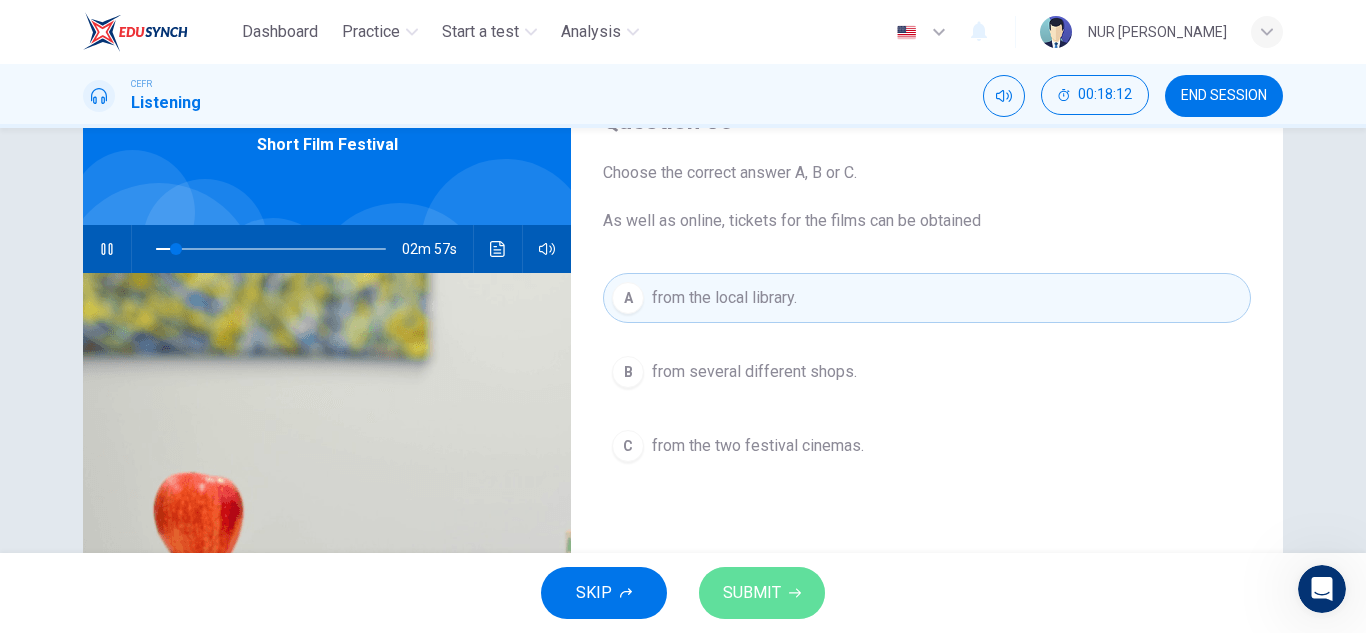 click on "SUBMIT" at bounding box center (752, 593) 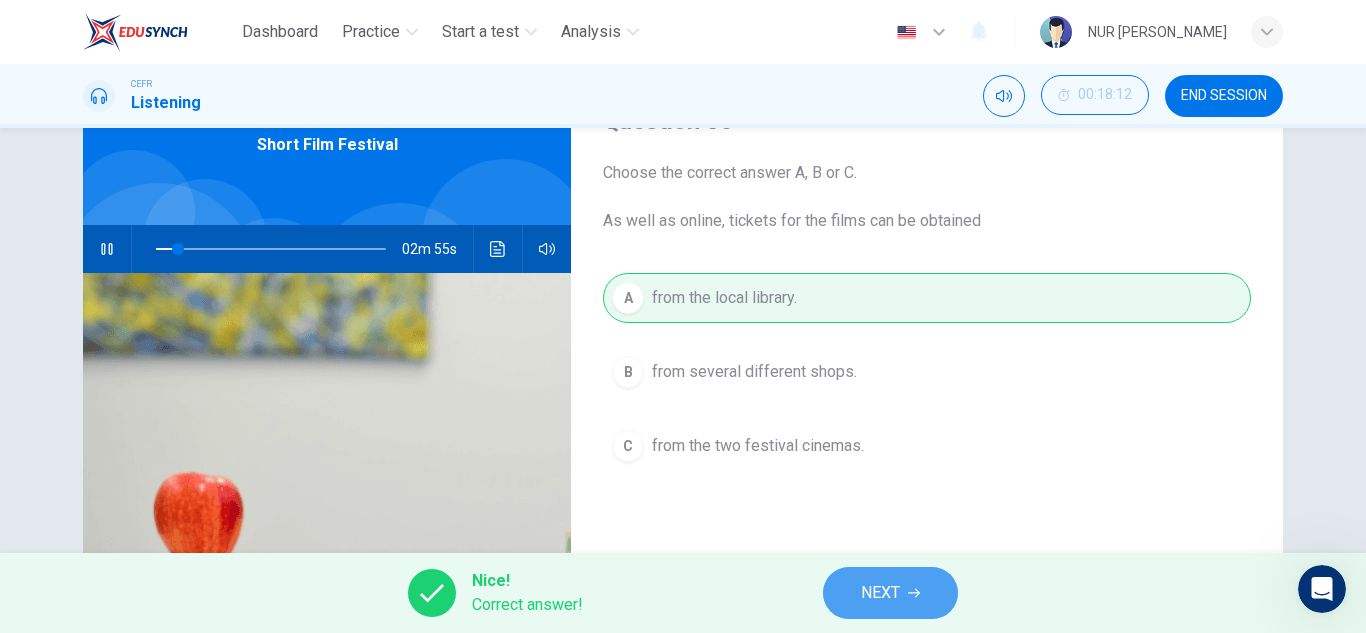 click on "NEXT" at bounding box center (880, 593) 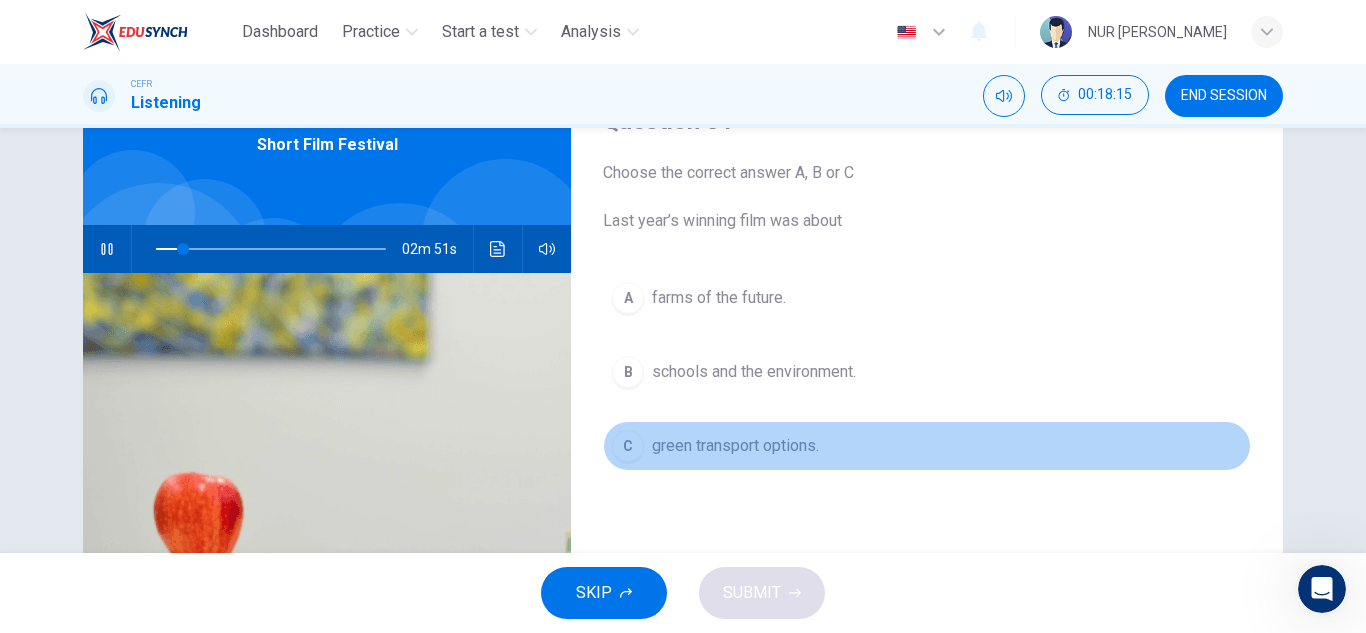 click on "green transport options." at bounding box center (735, 446) 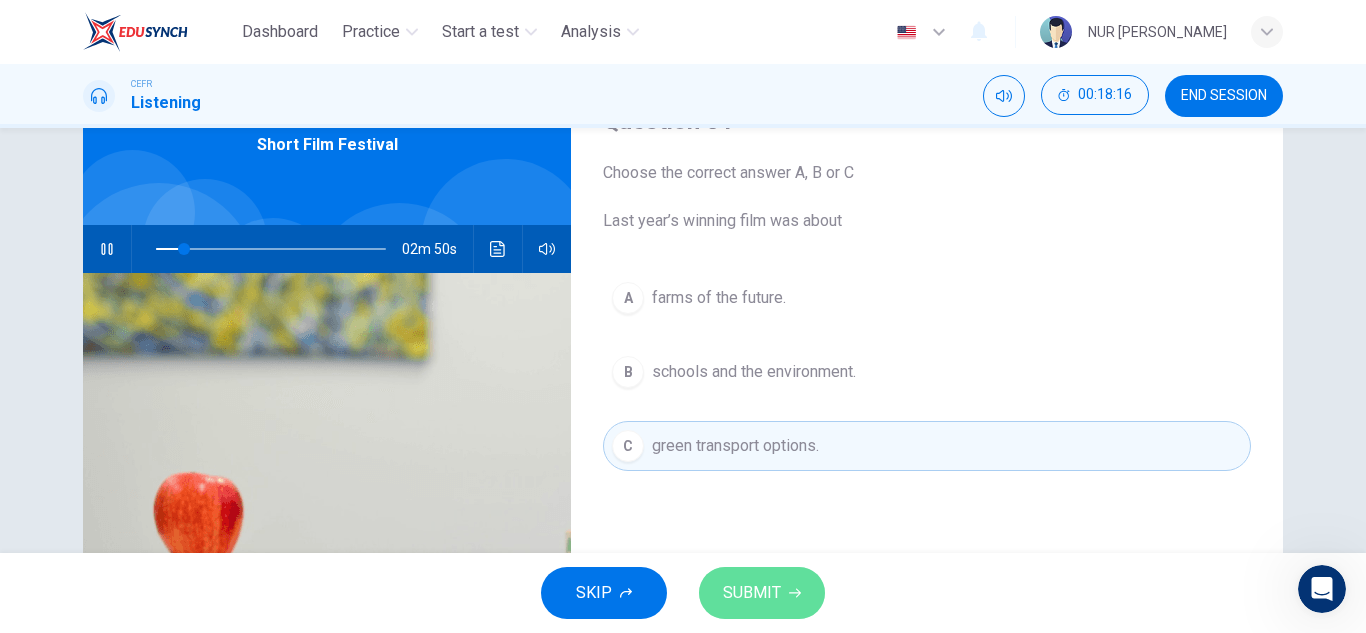 click on "SUBMIT" at bounding box center [762, 593] 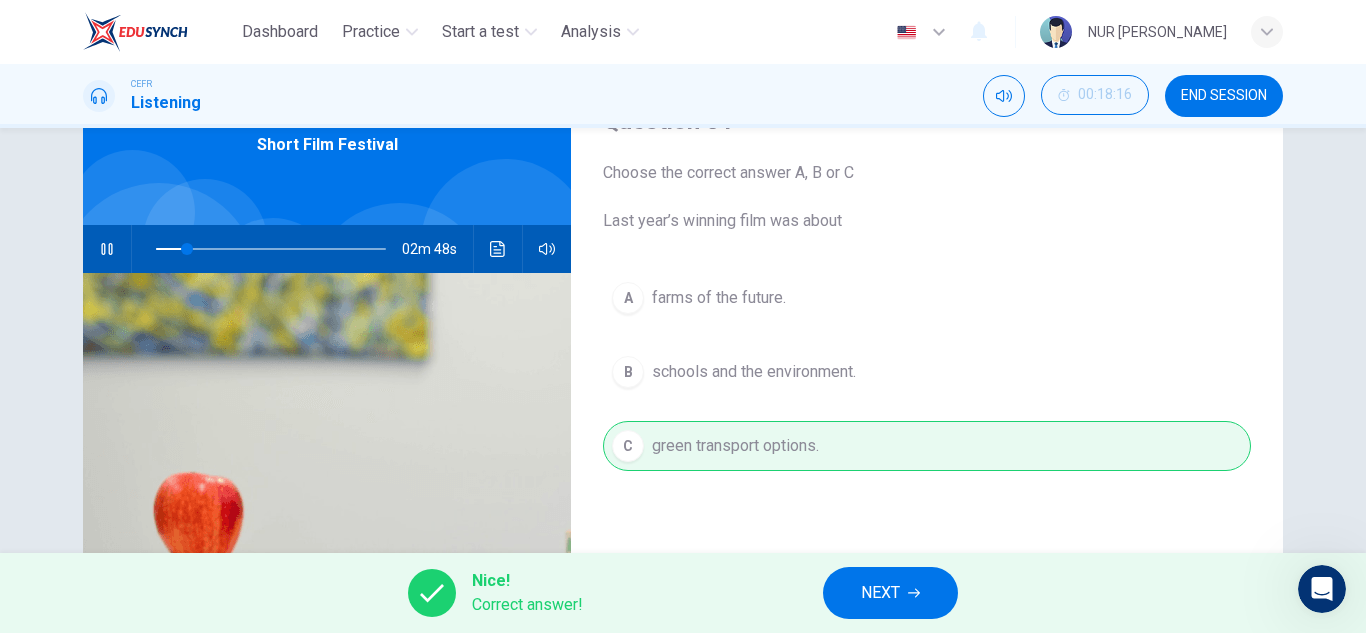 click on "NEXT" at bounding box center (890, 593) 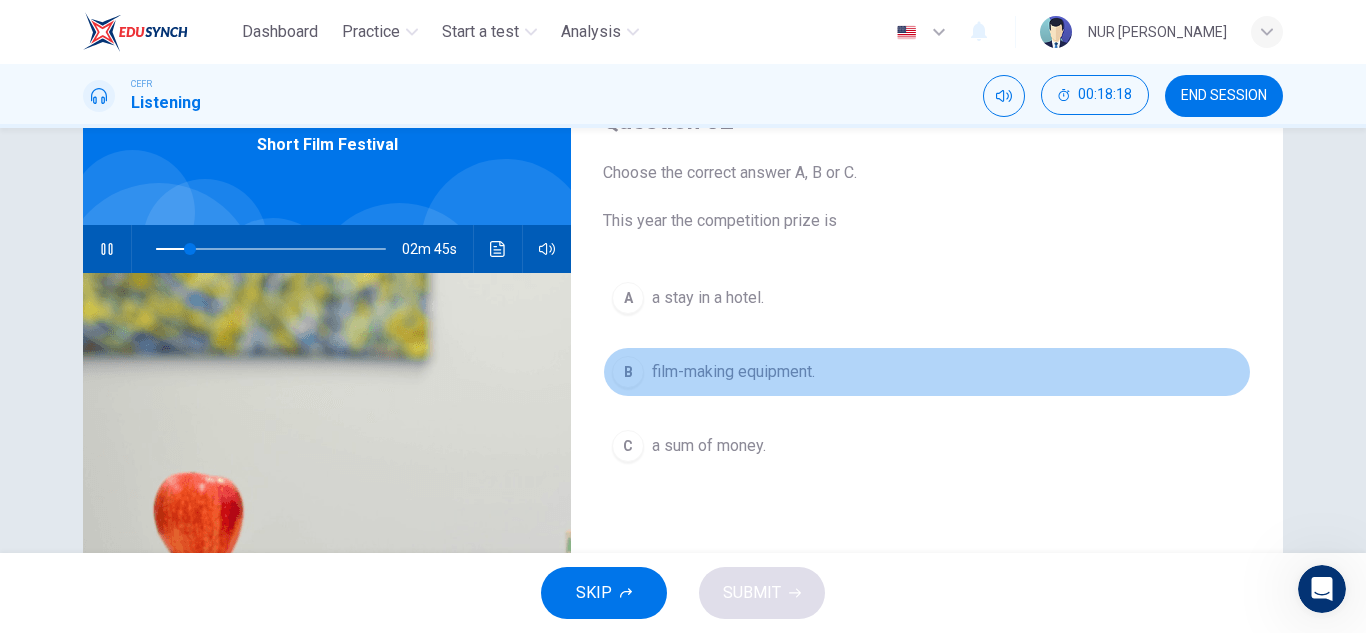 click on "film-making equipment." at bounding box center [733, 372] 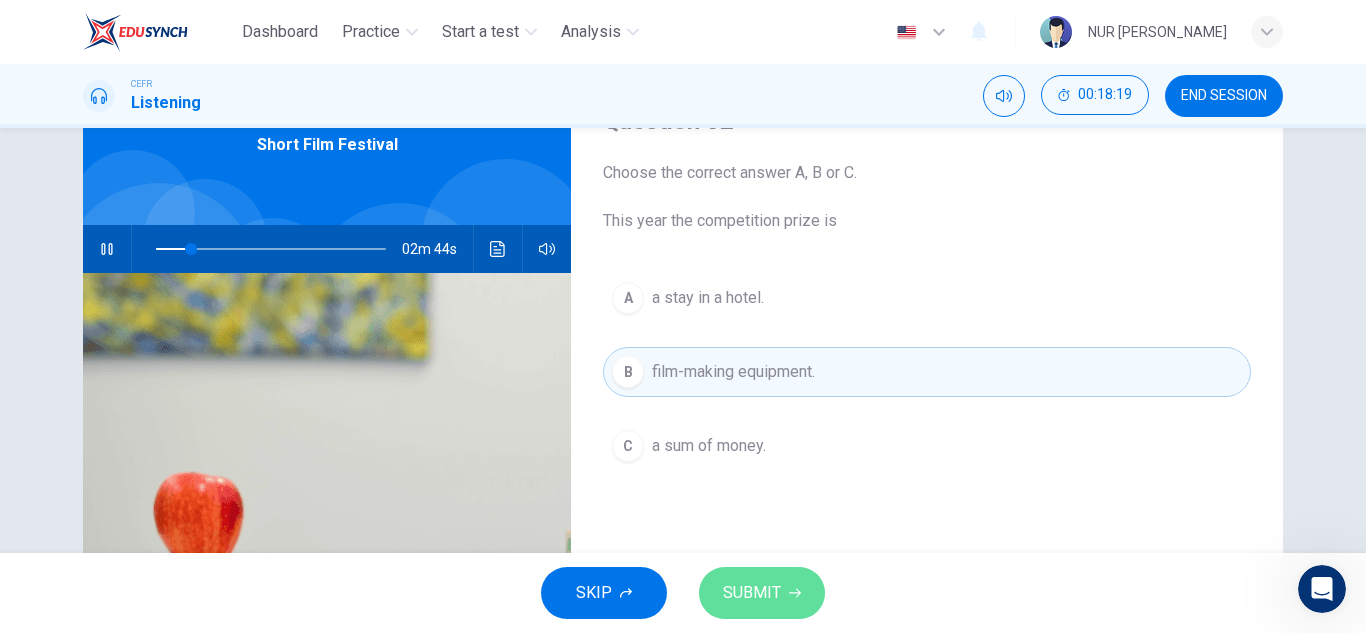 click on "SUBMIT" at bounding box center (762, 593) 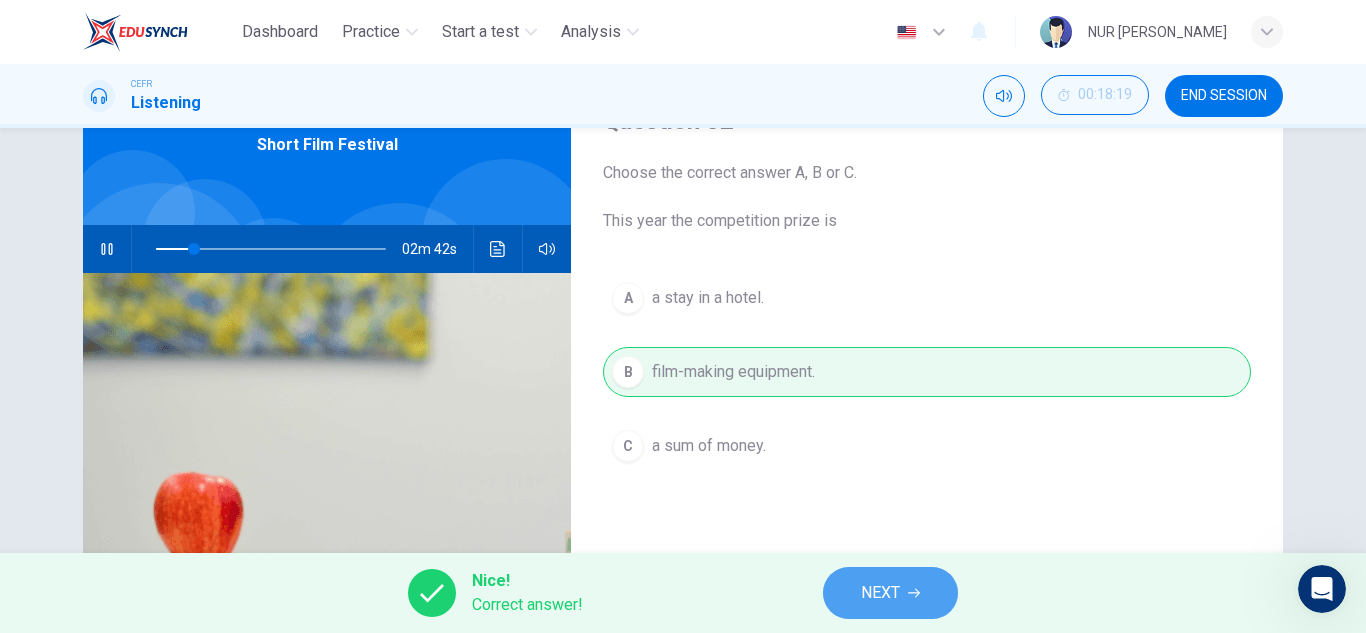 click on "NEXT" at bounding box center [890, 593] 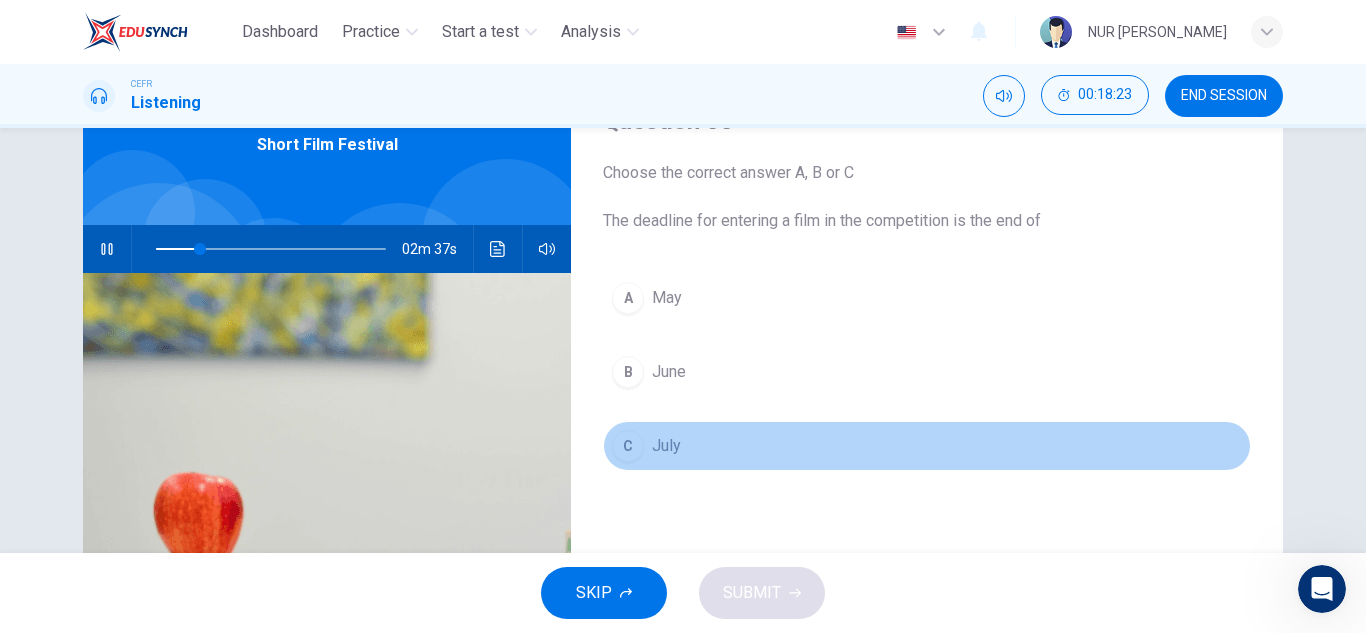 click on "July" at bounding box center [666, 446] 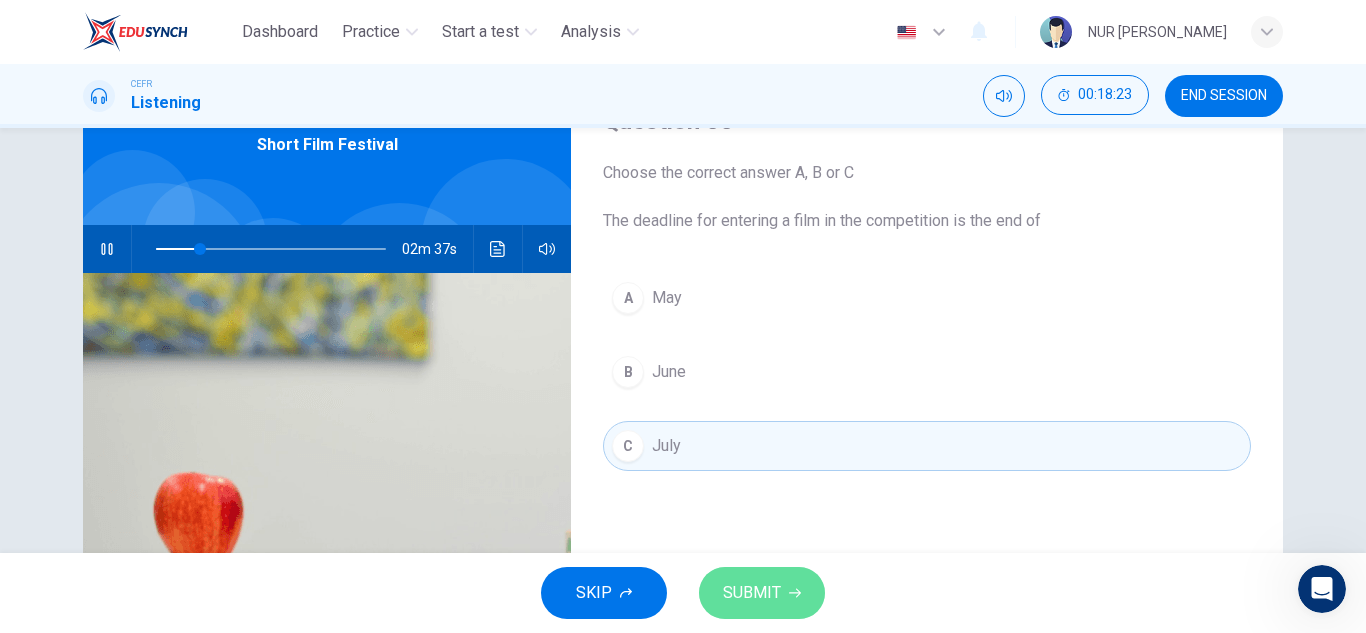 click on "SUBMIT" at bounding box center [762, 593] 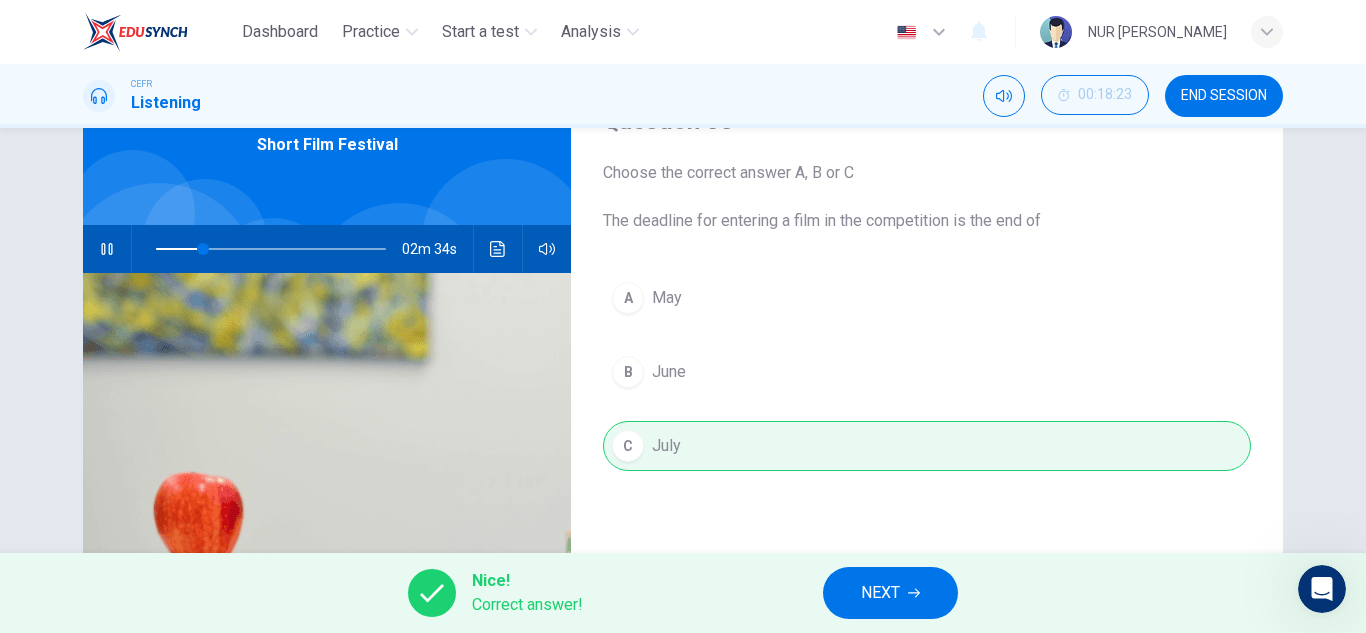 click on "Nice! Correct answer! NEXT" at bounding box center (683, 593) 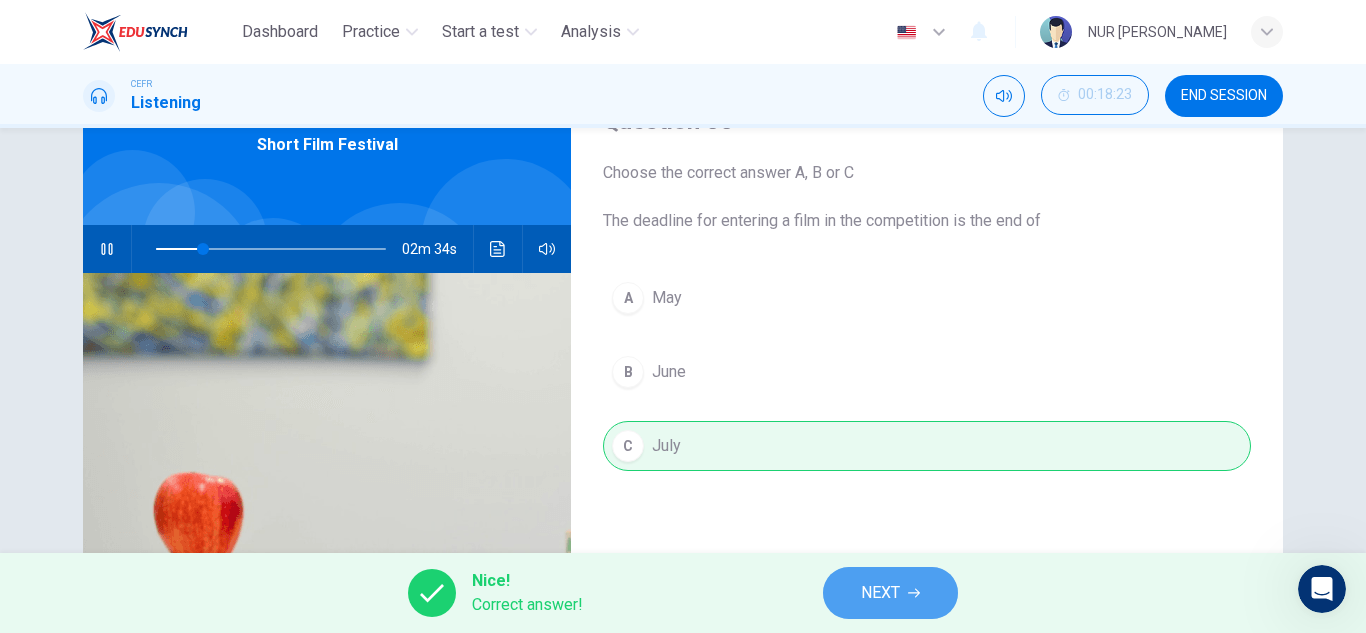 click 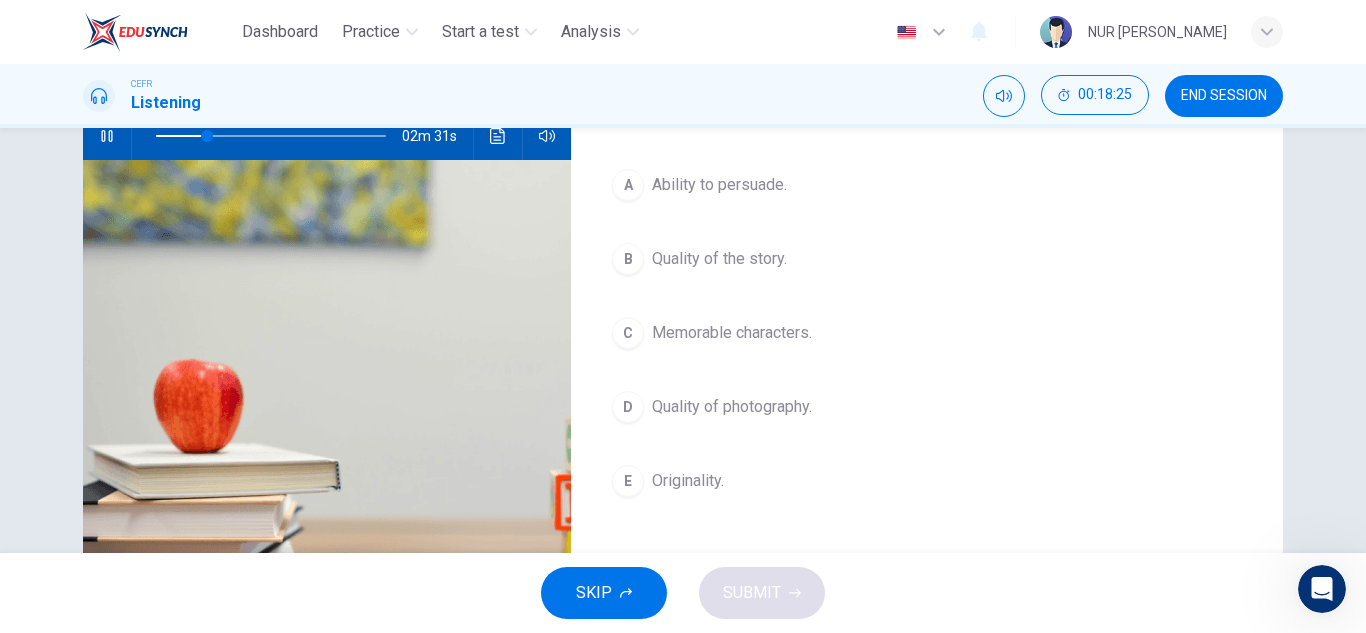 scroll, scrollTop: 217, scrollLeft: 0, axis: vertical 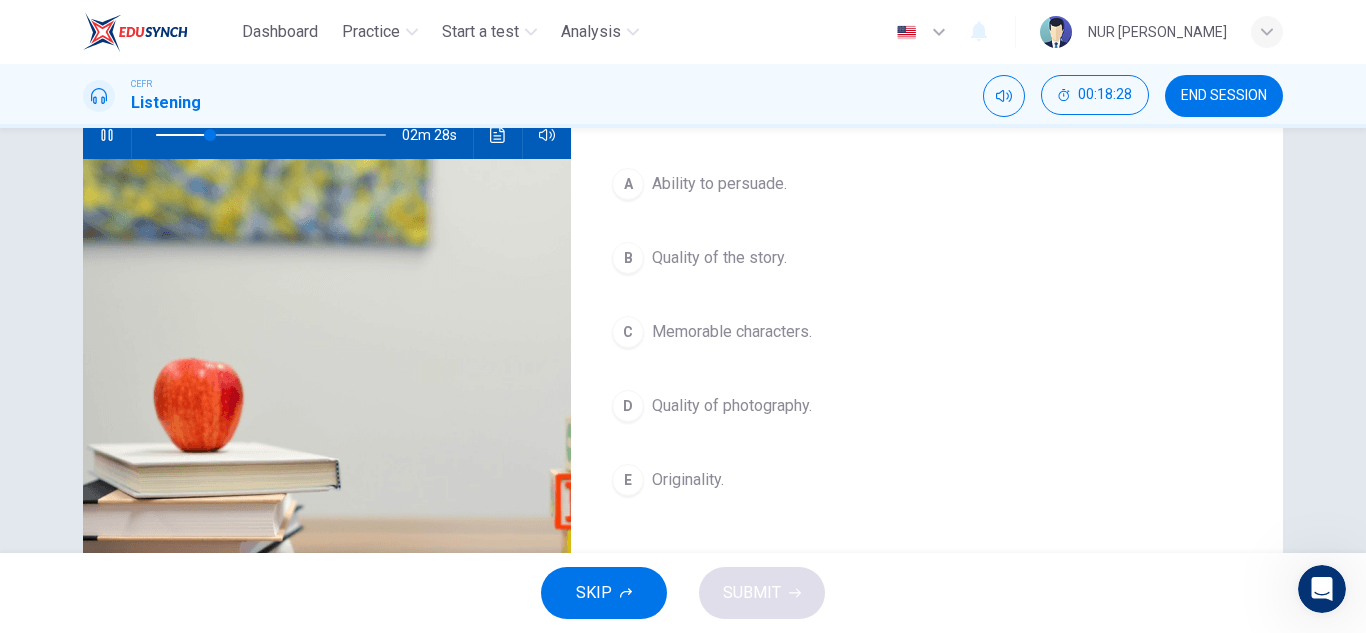 click on "Quality of photography." at bounding box center [732, 406] 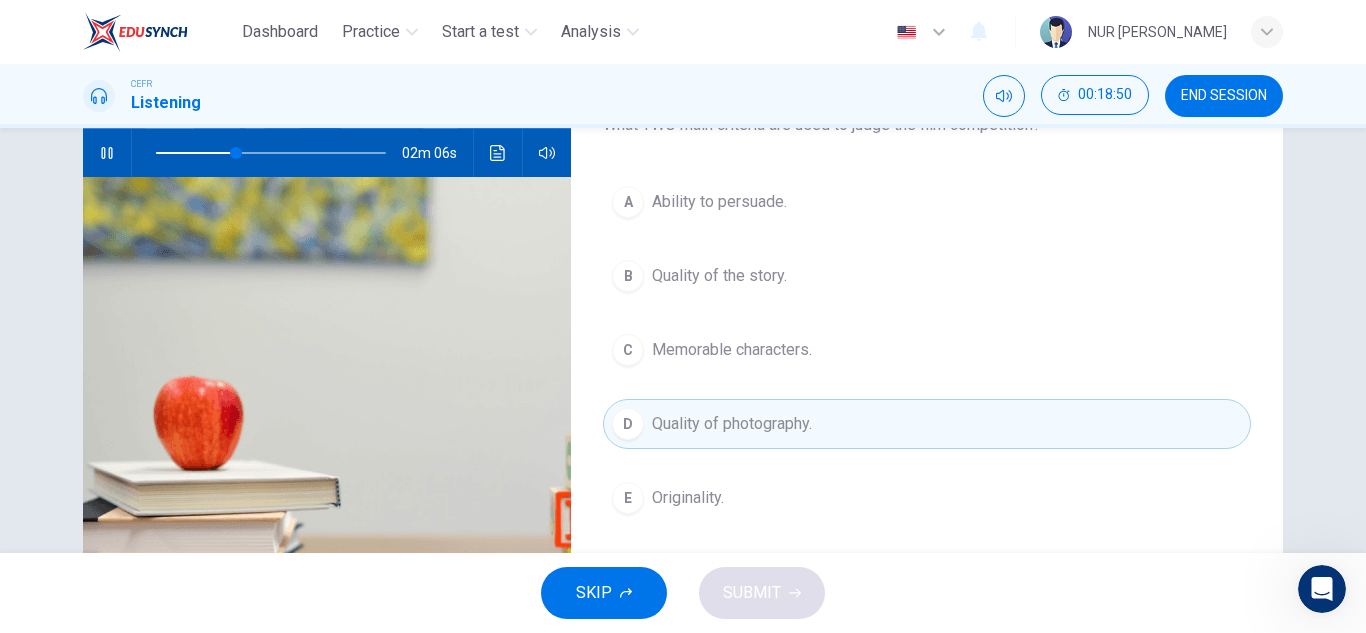 scroll, scrollTop: 198, scrollLeft: 0, axis: vertical 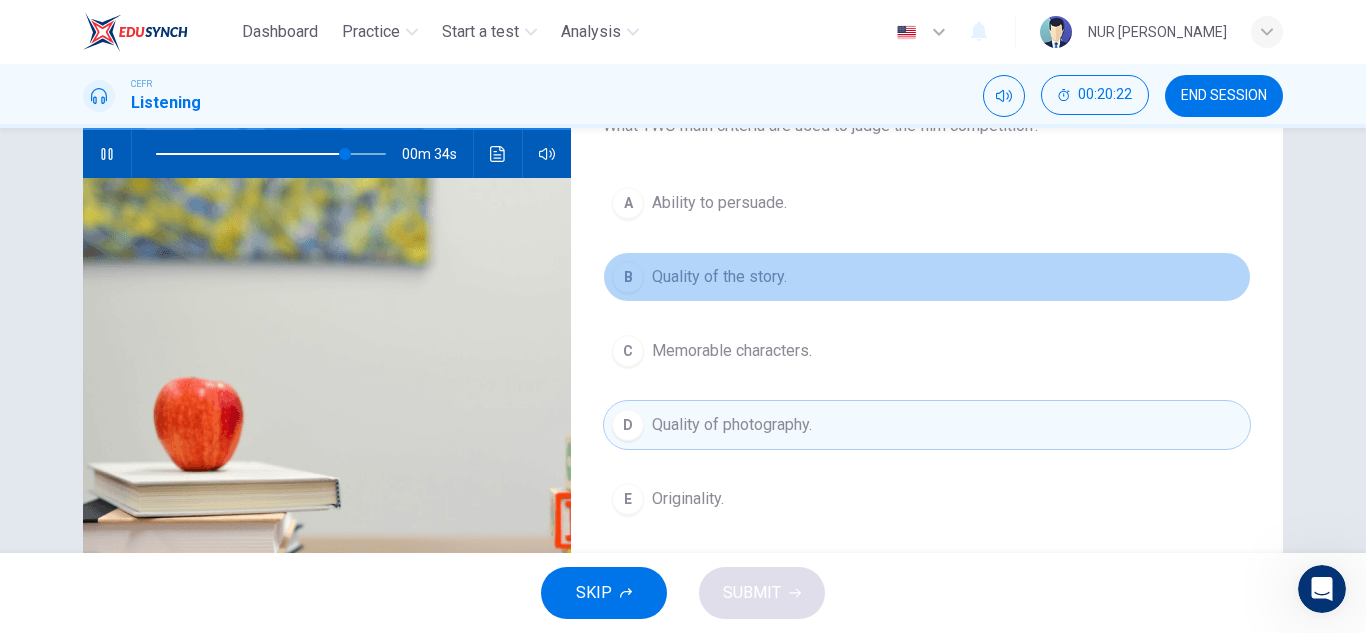 click on "Quality of the story." at bounding box center (719, 277) 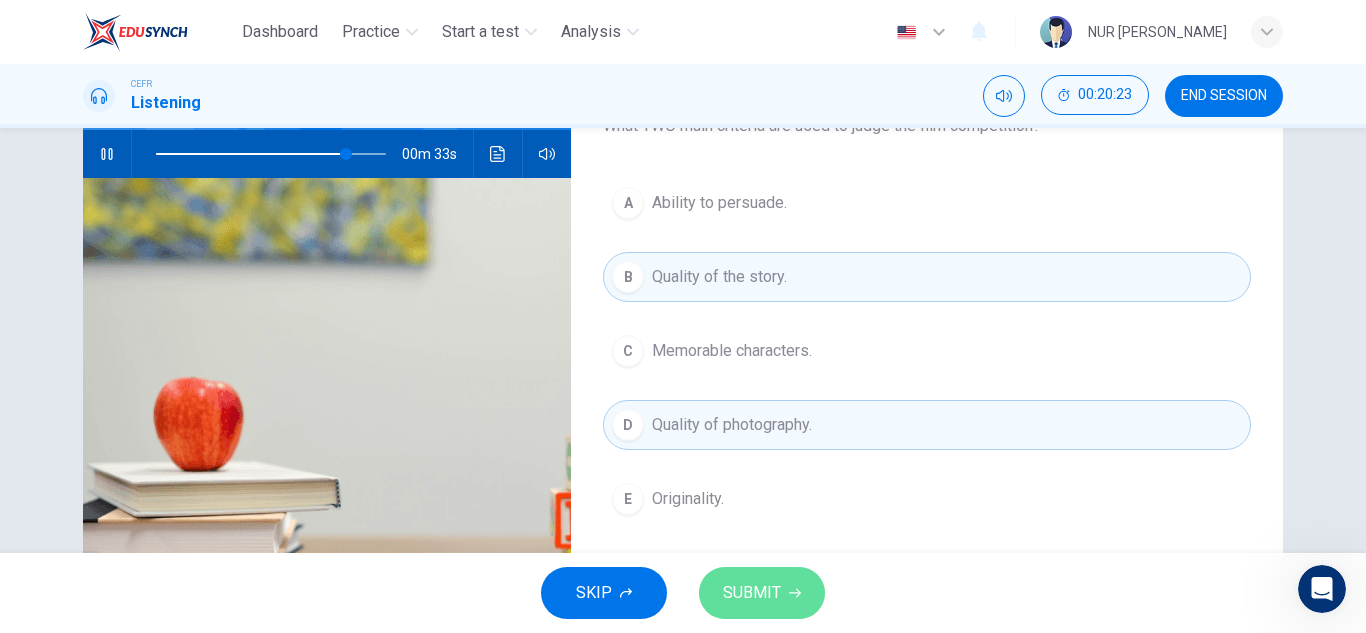 click on "SUBMIT" at bounding box center (752, 593) 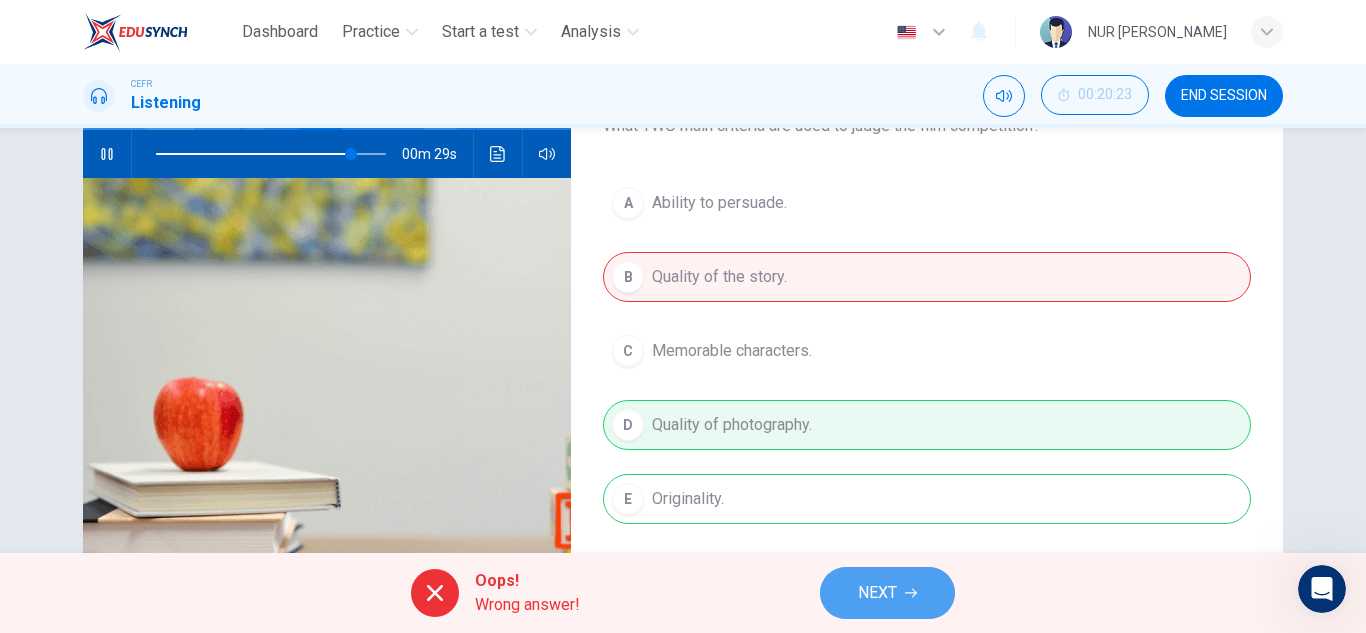 click on "NEXT" at bounding box center (887, 593) 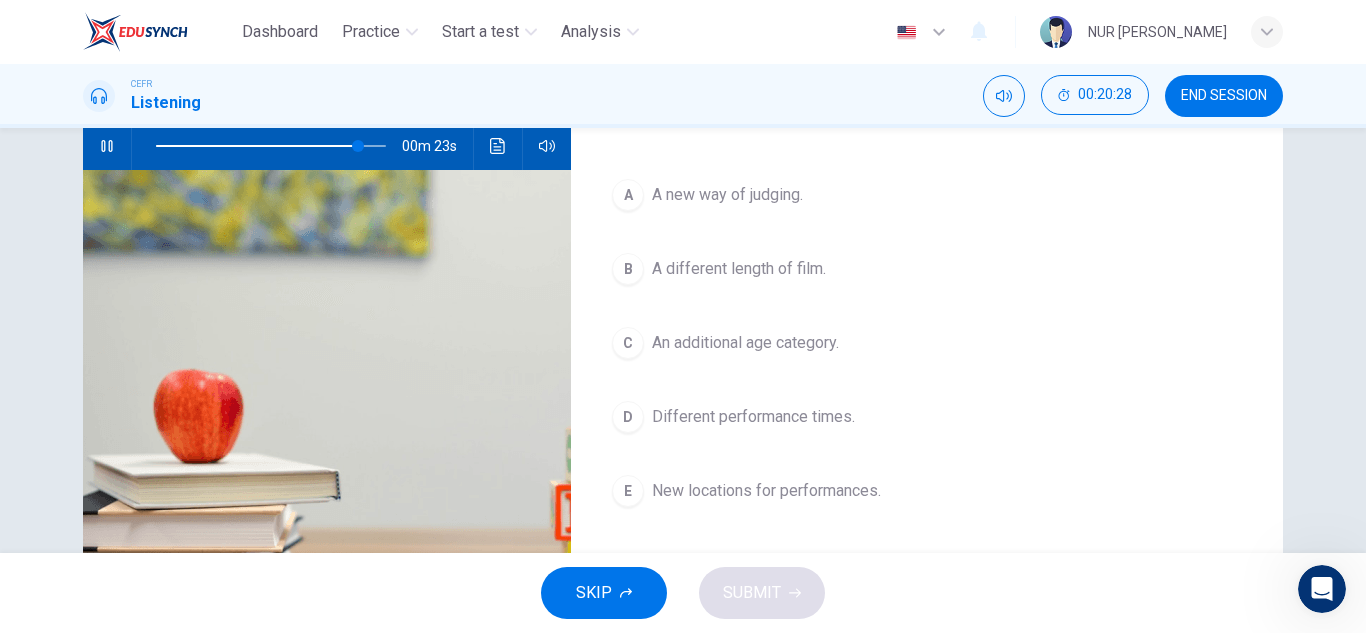 scroll, scrollTop: 207, scrollLeft: 0, axis: vertical 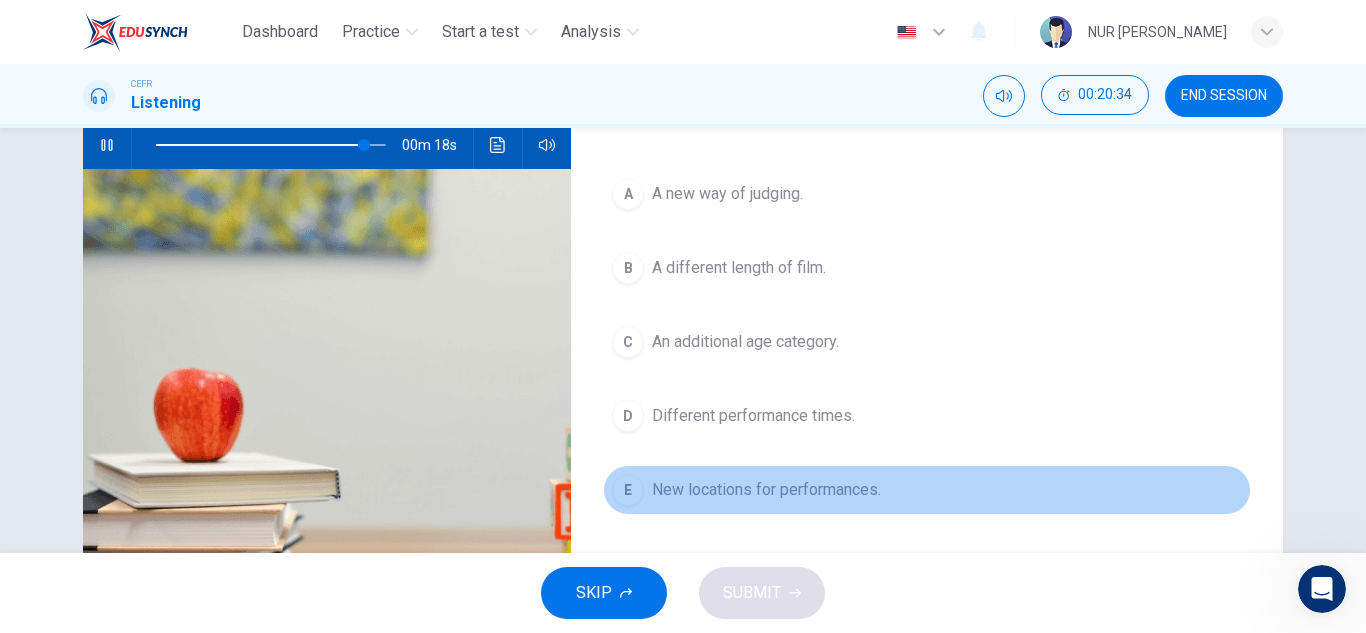 click on "New locations for performances." at bounding box center [766, 490] 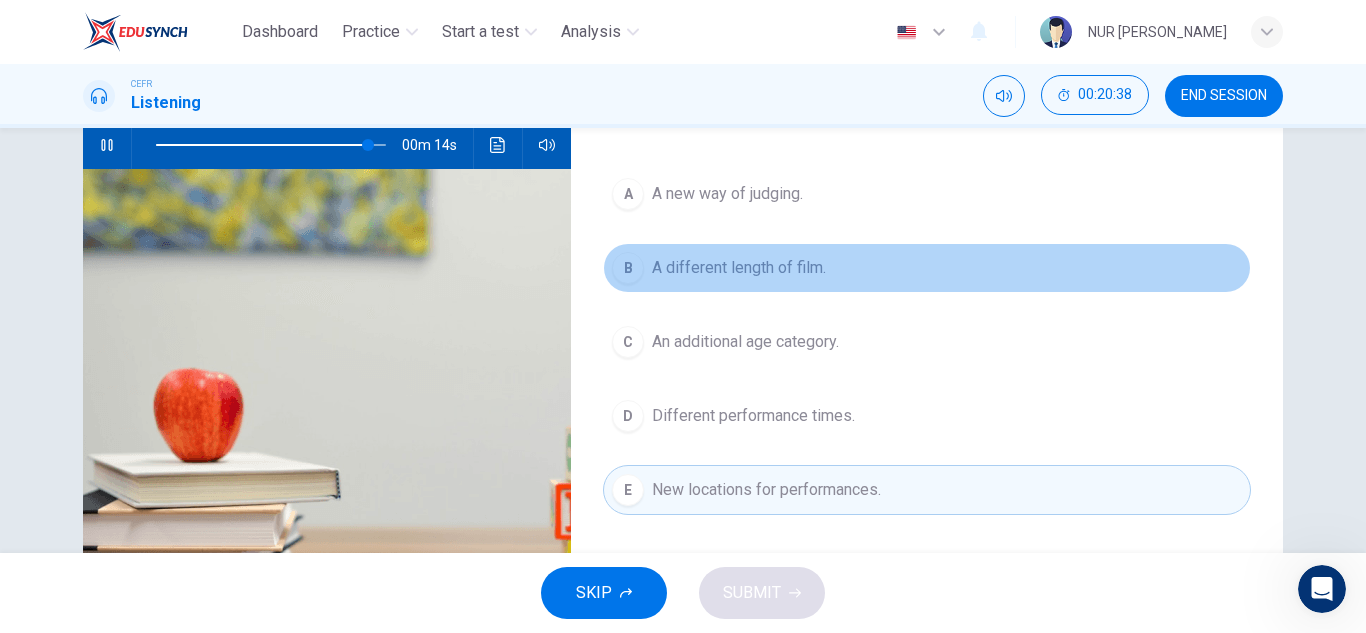 click on "A different length of film." at bounding box center [739, 268] 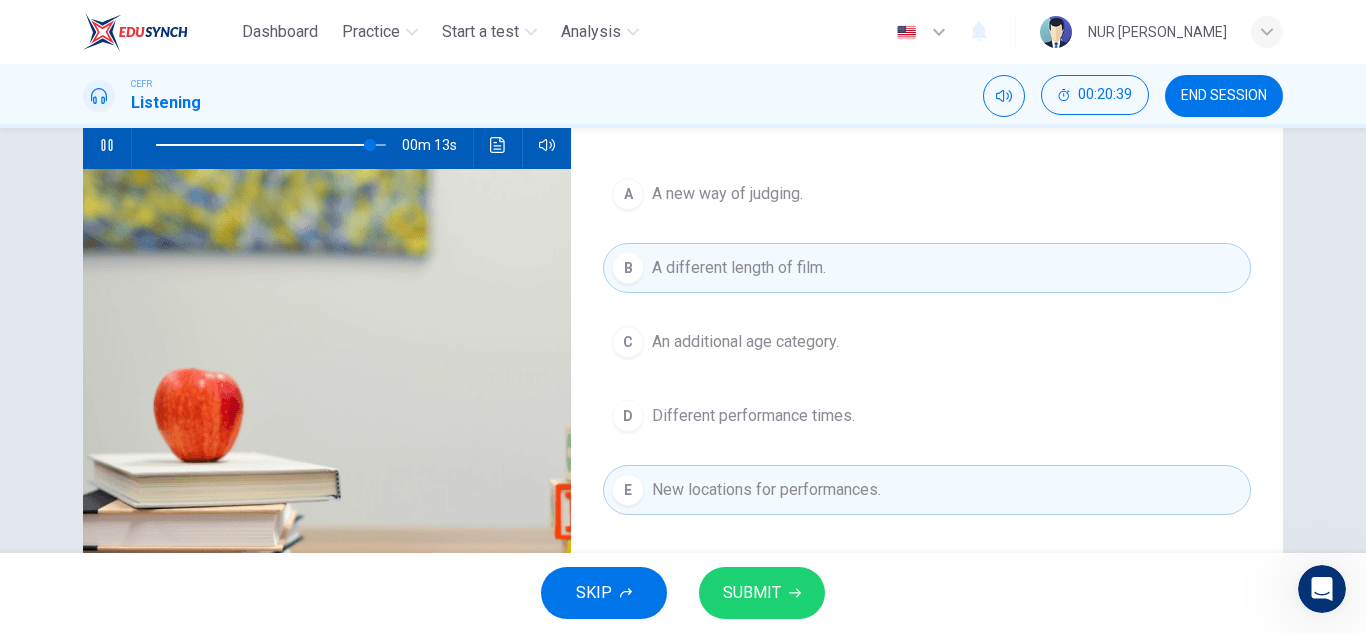 click on "SUBMIT" at bounding box center (752, 593) 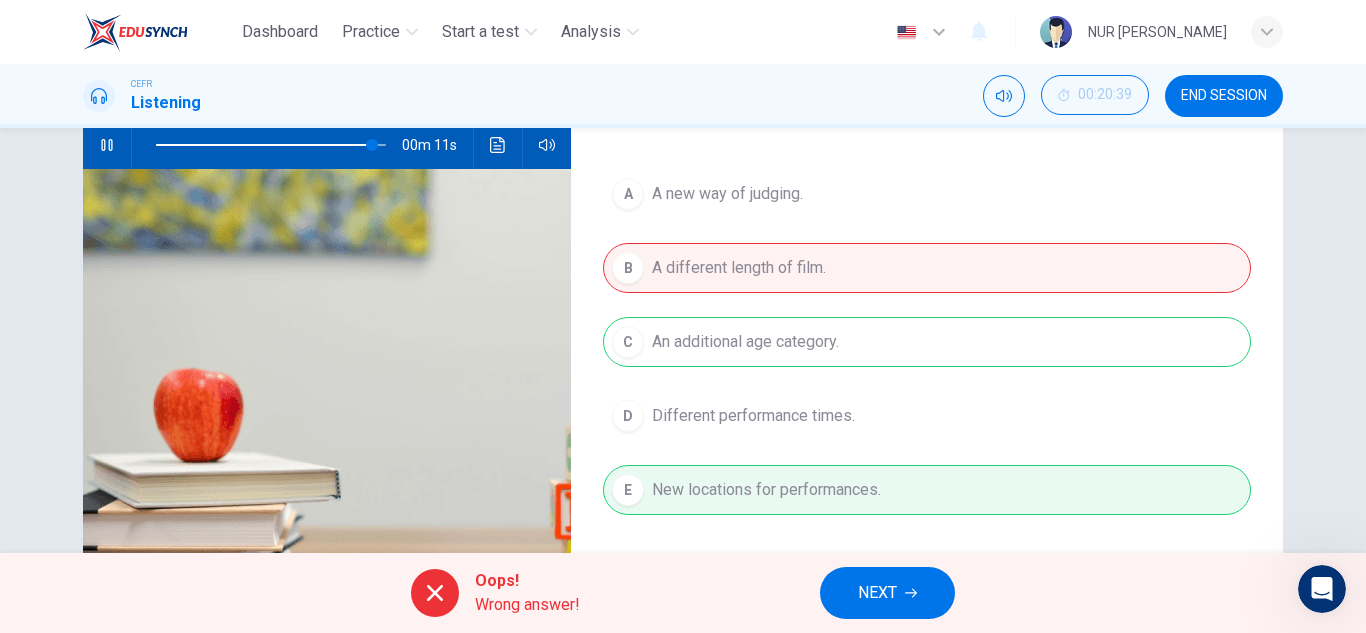type on "94" 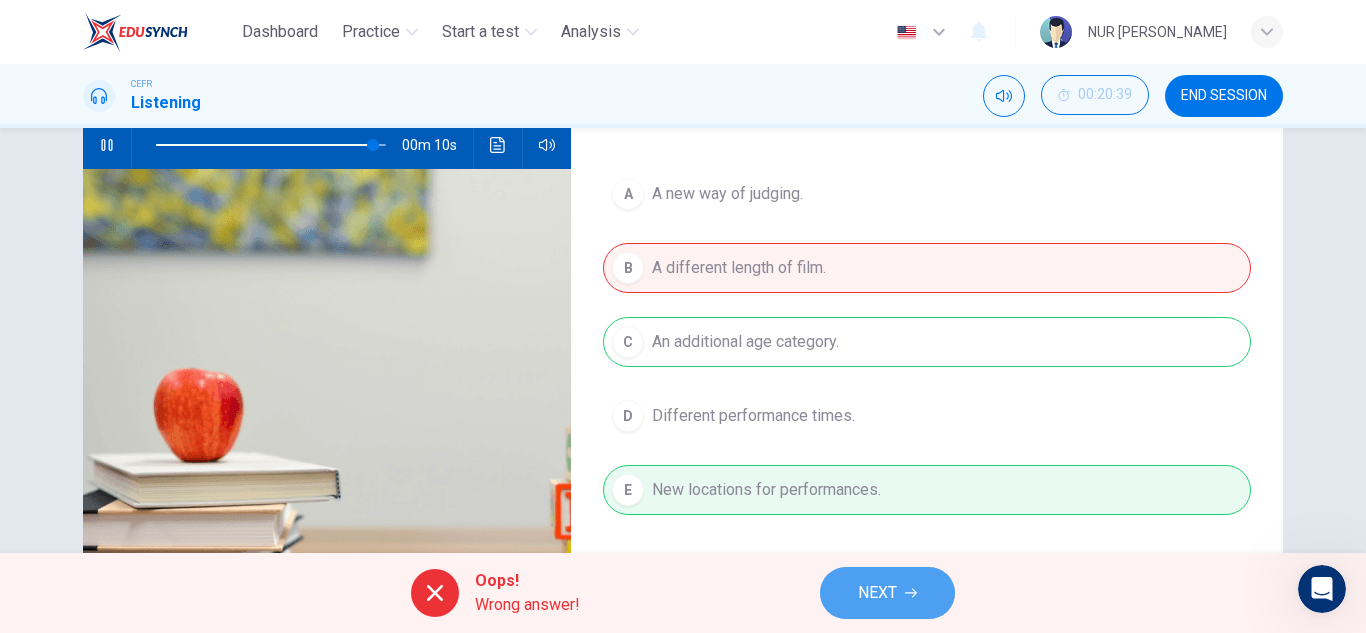 click on "NEXT" at bounding box center [877, 593] 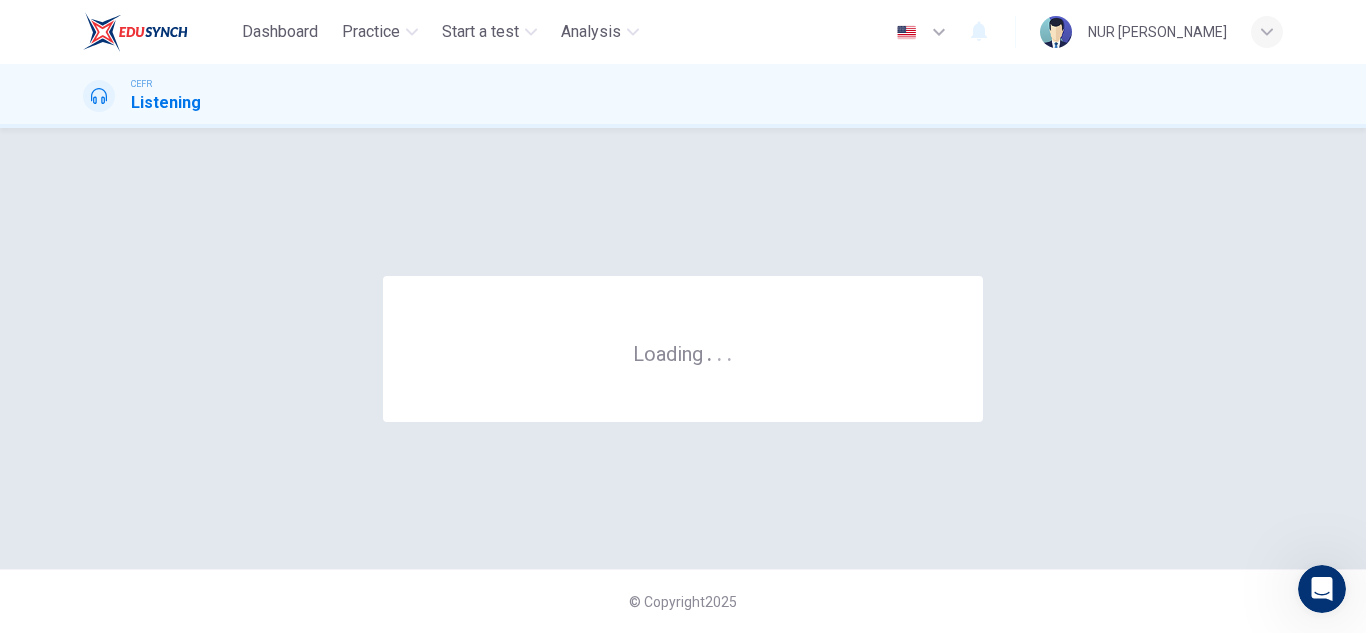 scroll, scrollTop: 0, scrollLeft: 0, axis: both 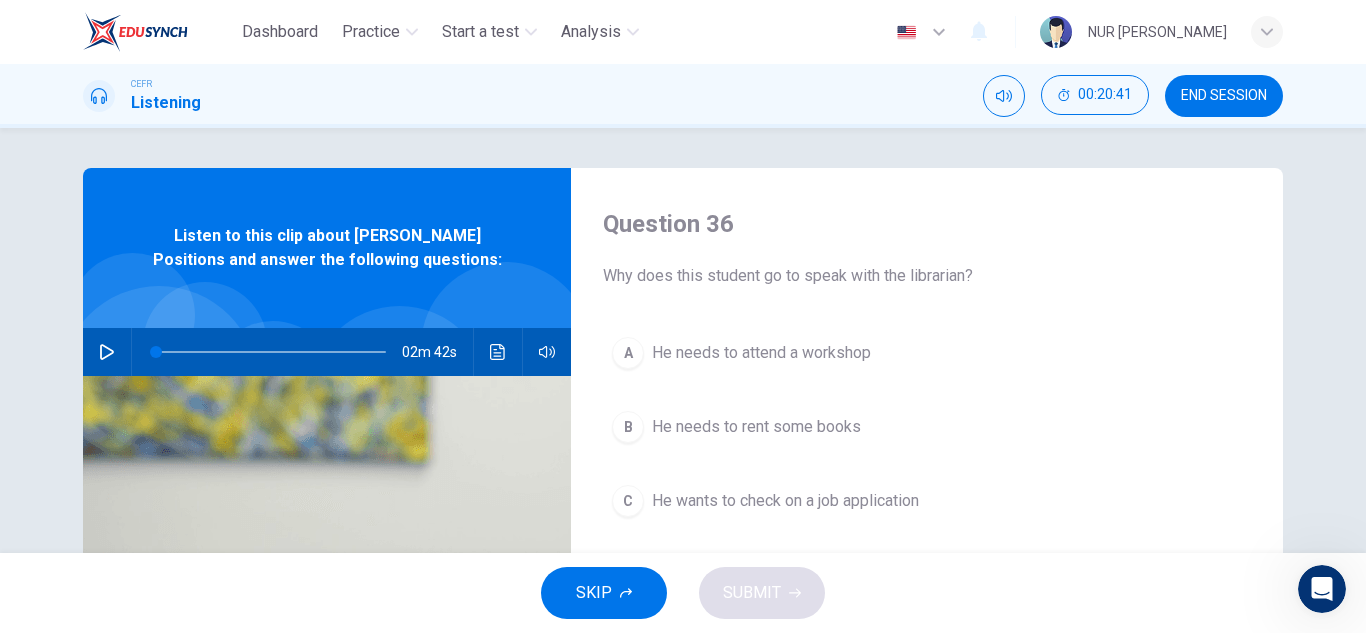 click 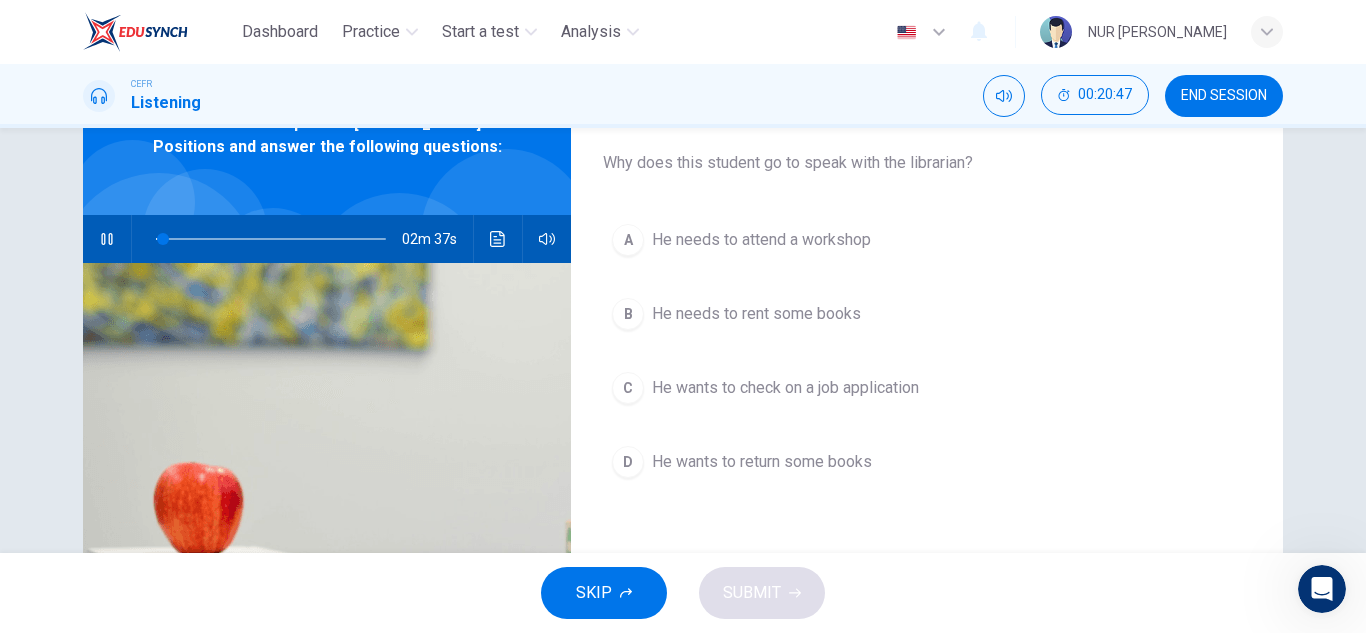 scroll, scrollTop: 114, scrollLeft: 0, axis: vertical 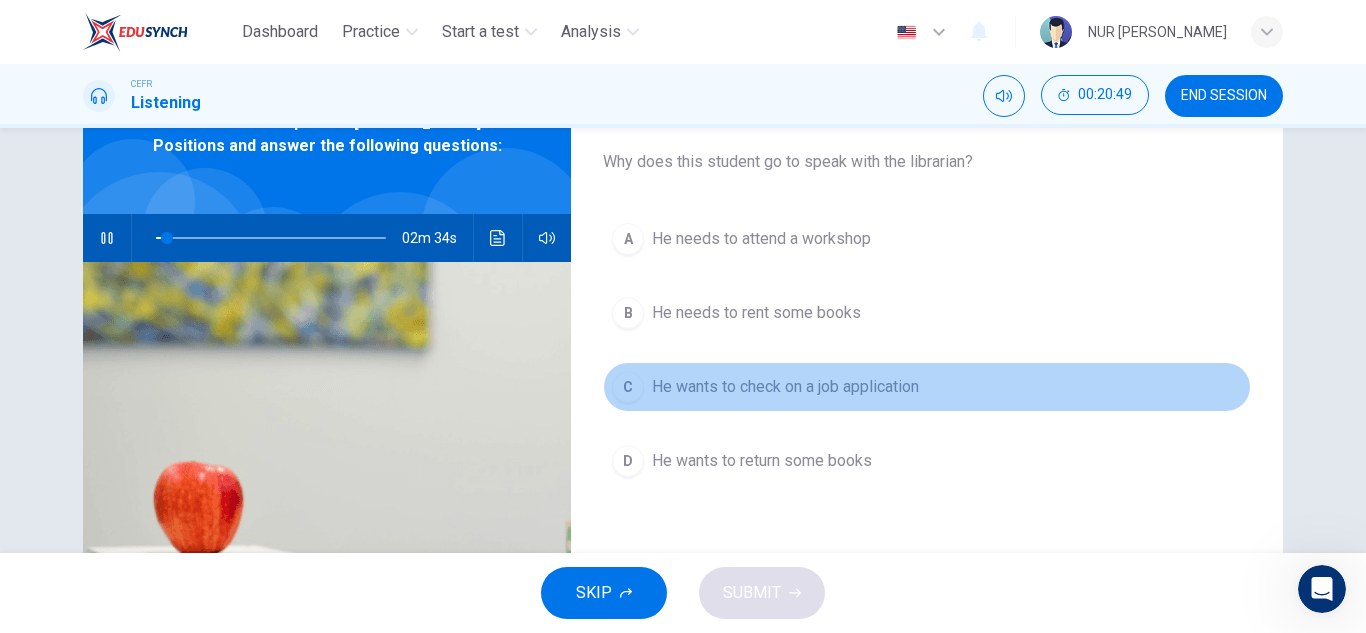 click on "He wants to check on a job application" at bounding box center (785, 387) 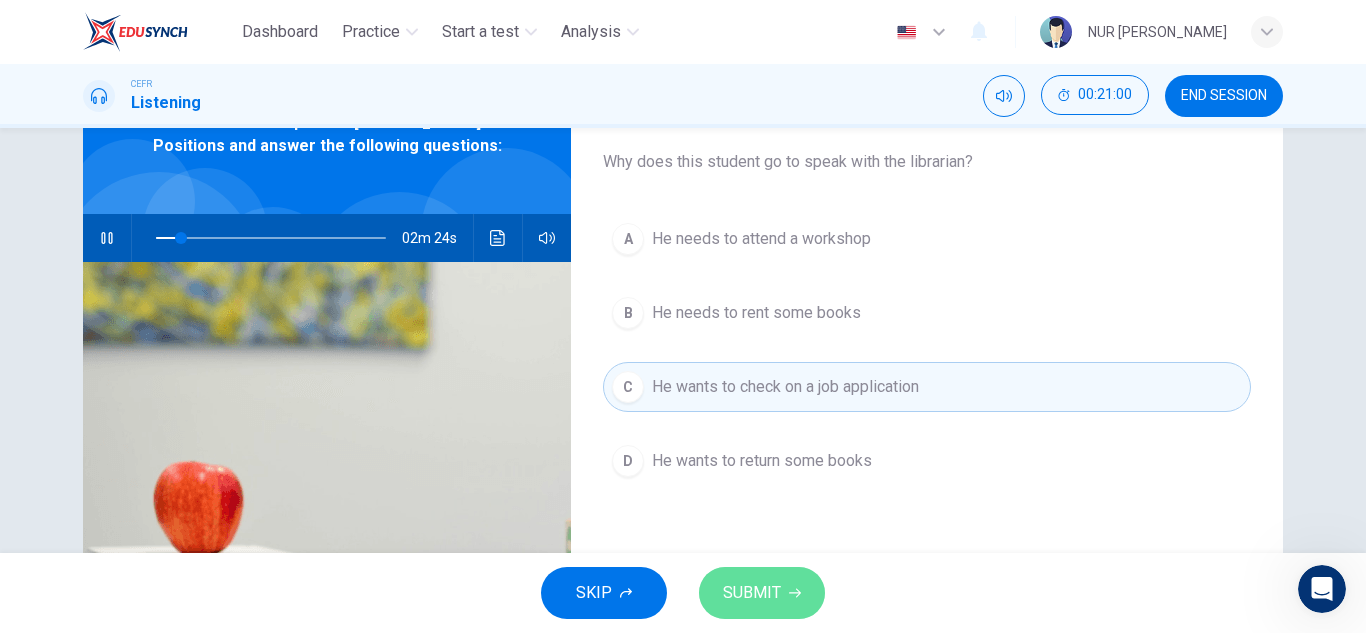click on "SUBMIT" at bounding box center [752, 593] 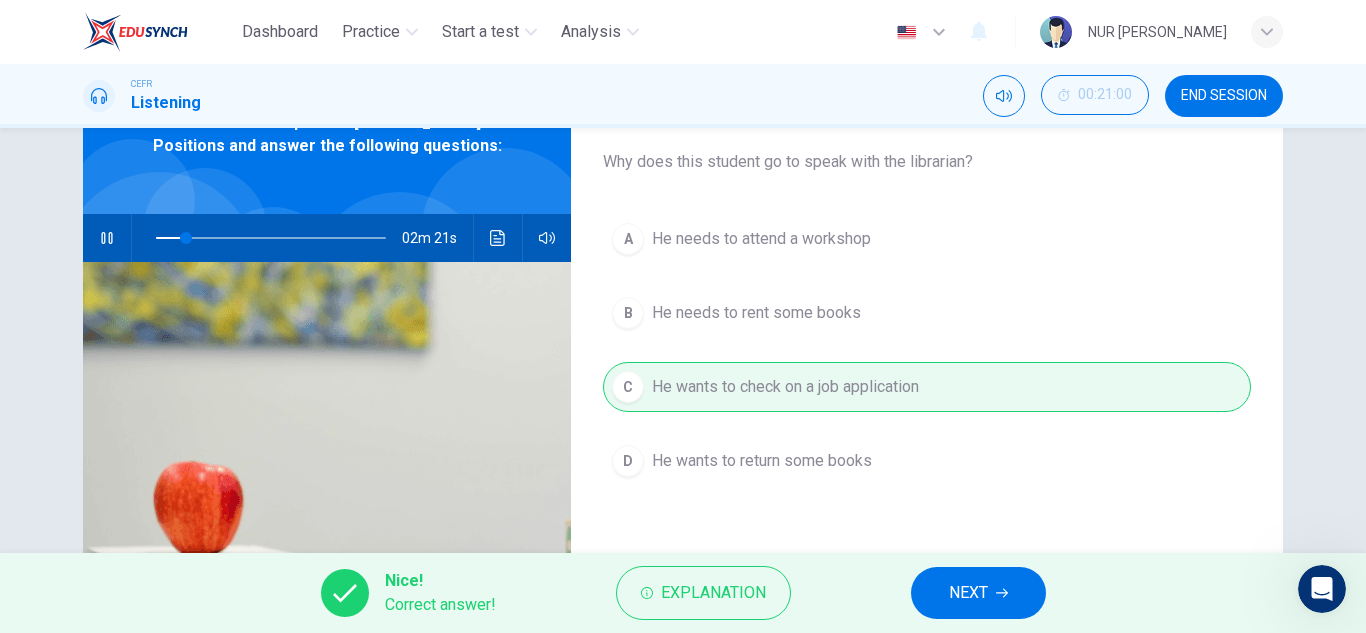 click on "NEXT" at bounding box center [978, 593] 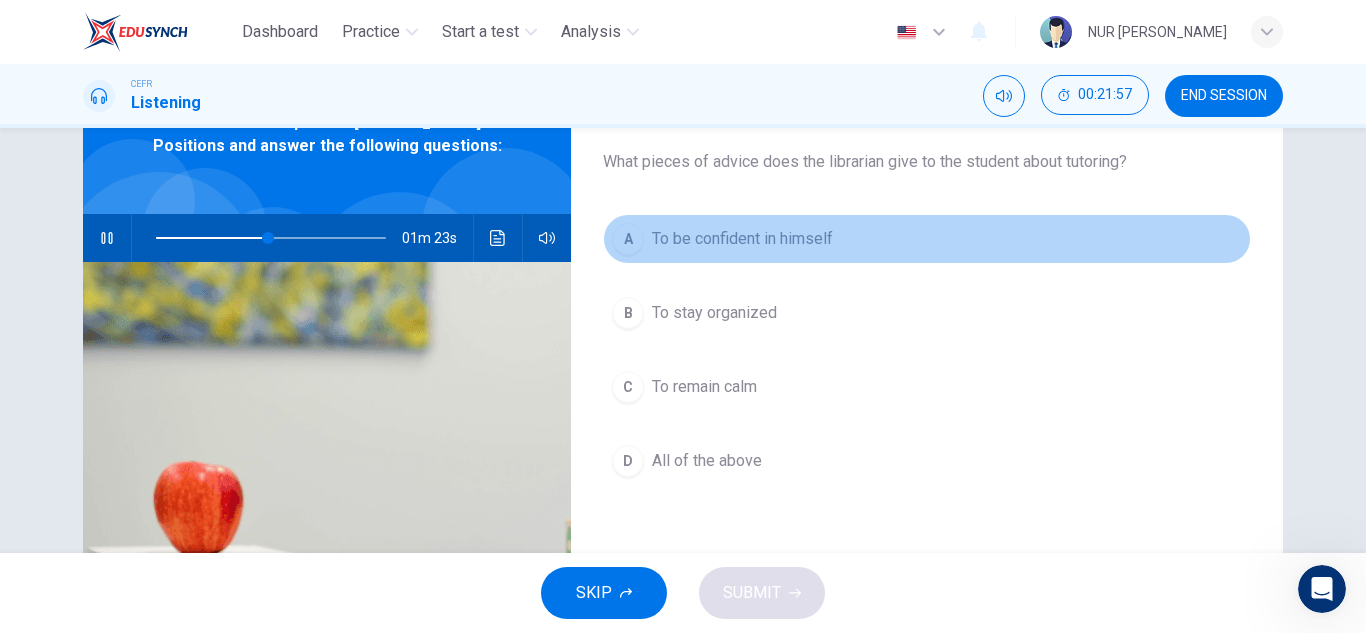 click on "To be confident in himself" at bounding box center (742, 239) 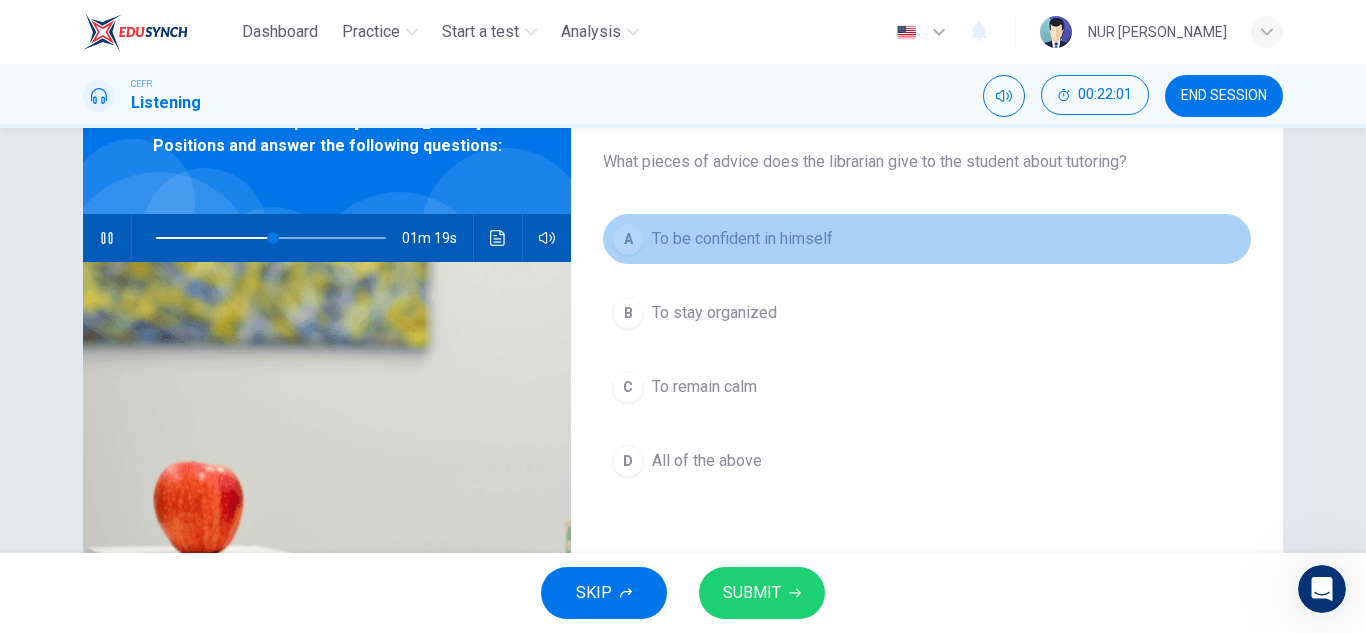 click on "To be confident in himself" at bounding box center [742, 239] 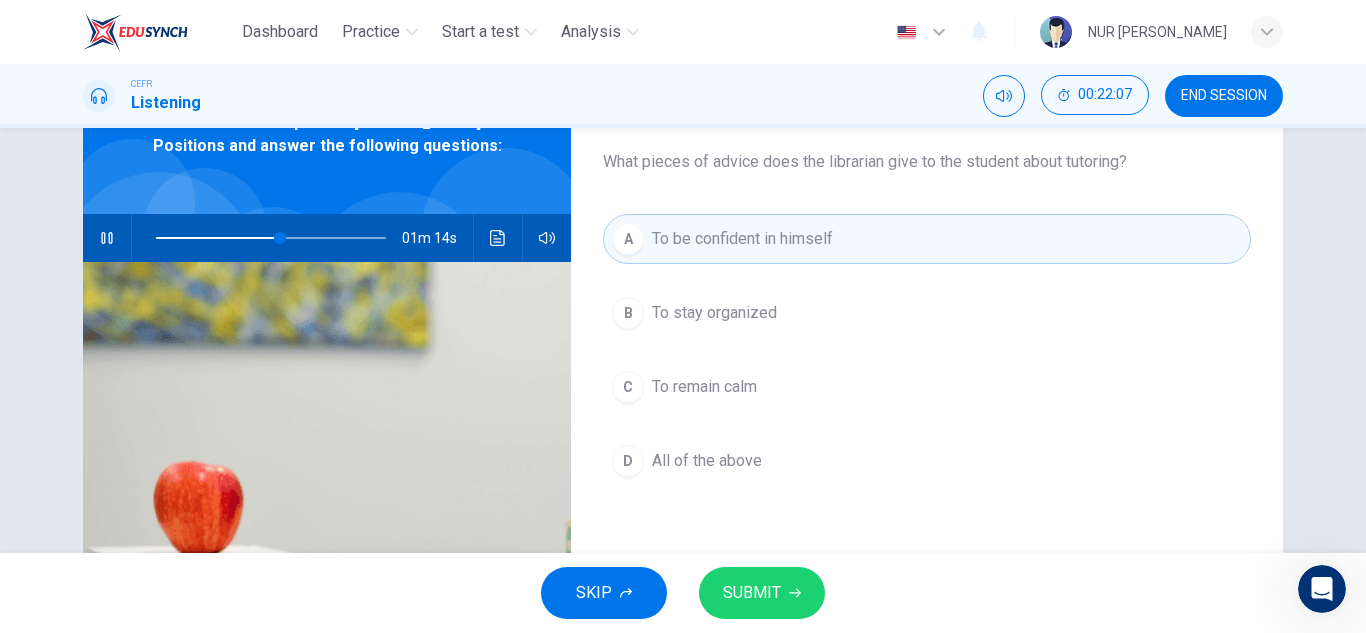type on "55" 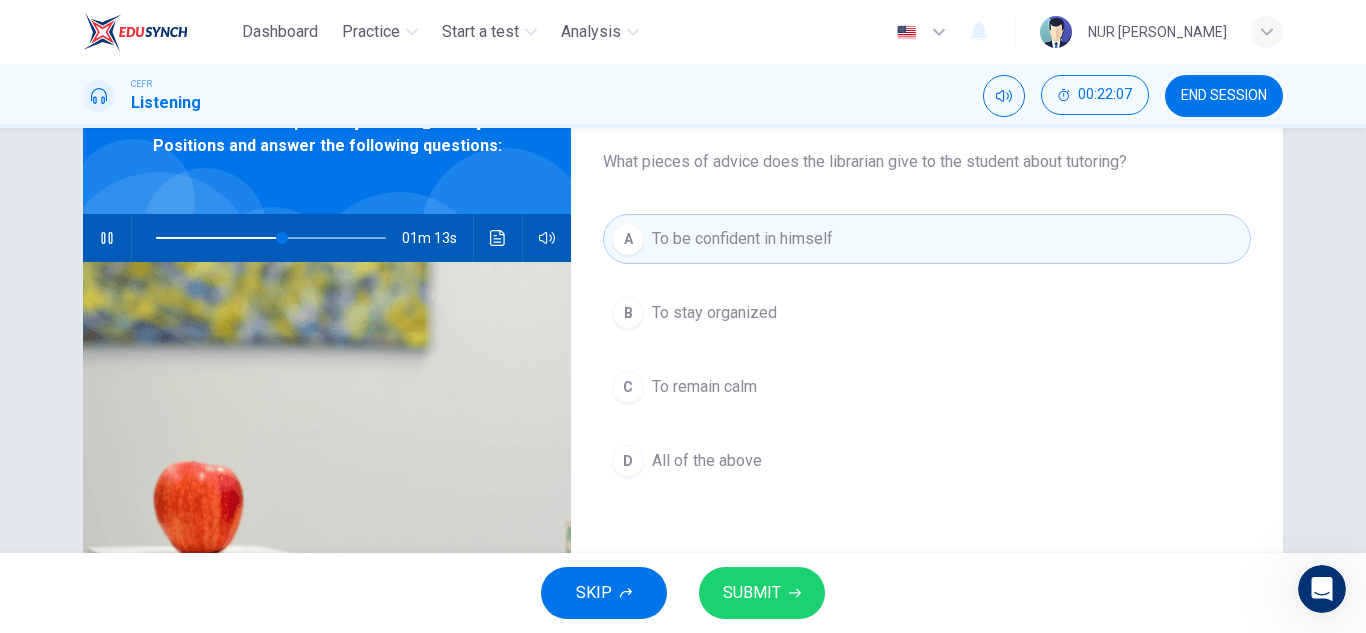 type 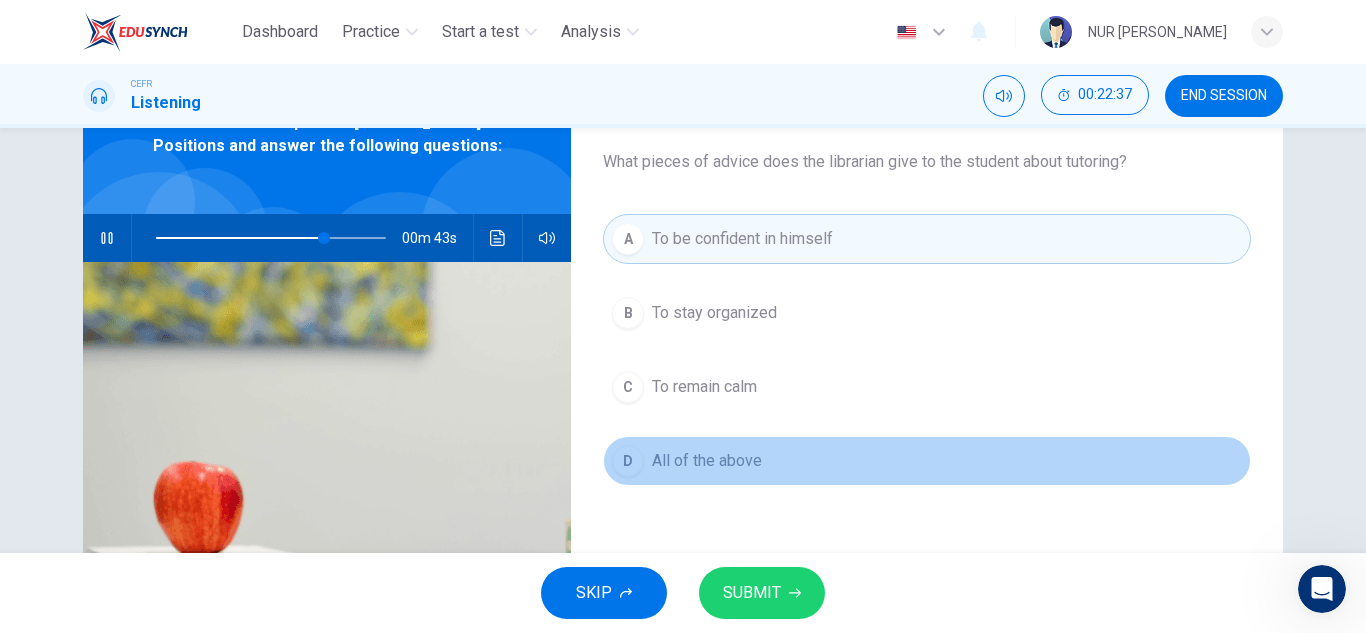 click on "All of the above" at bounding box center (707, 461) 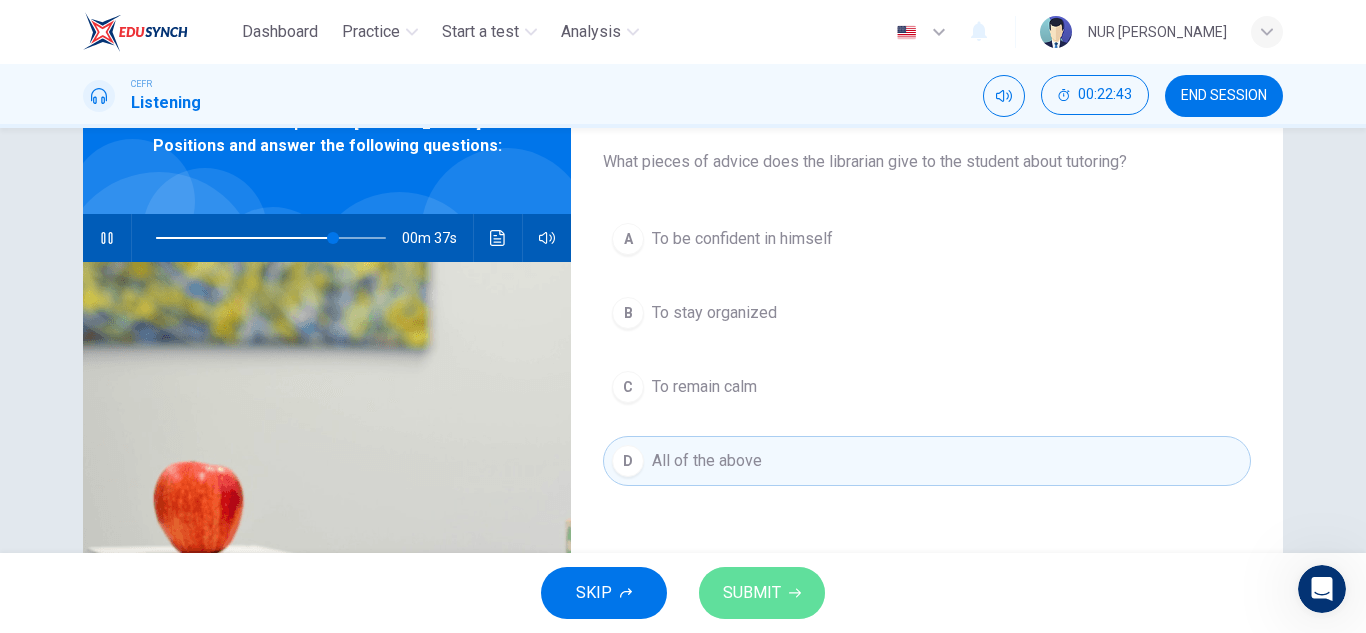 click on "SUBMIT" at bounding box center [762, 593] 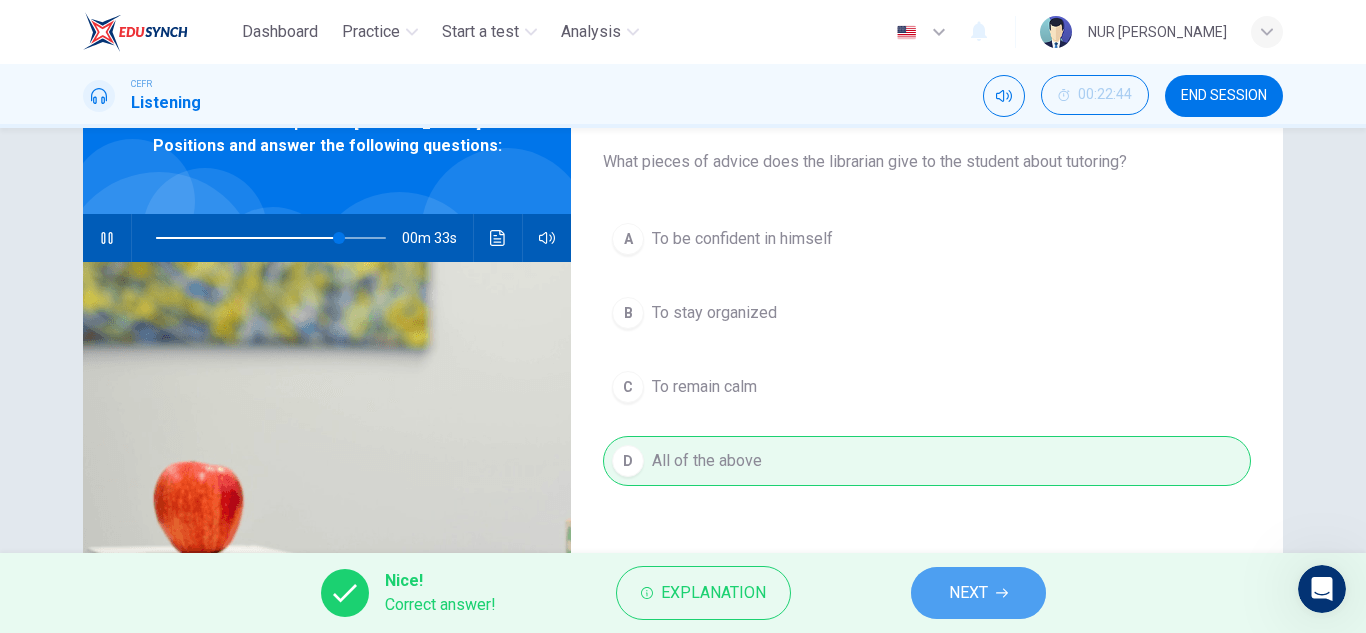 click 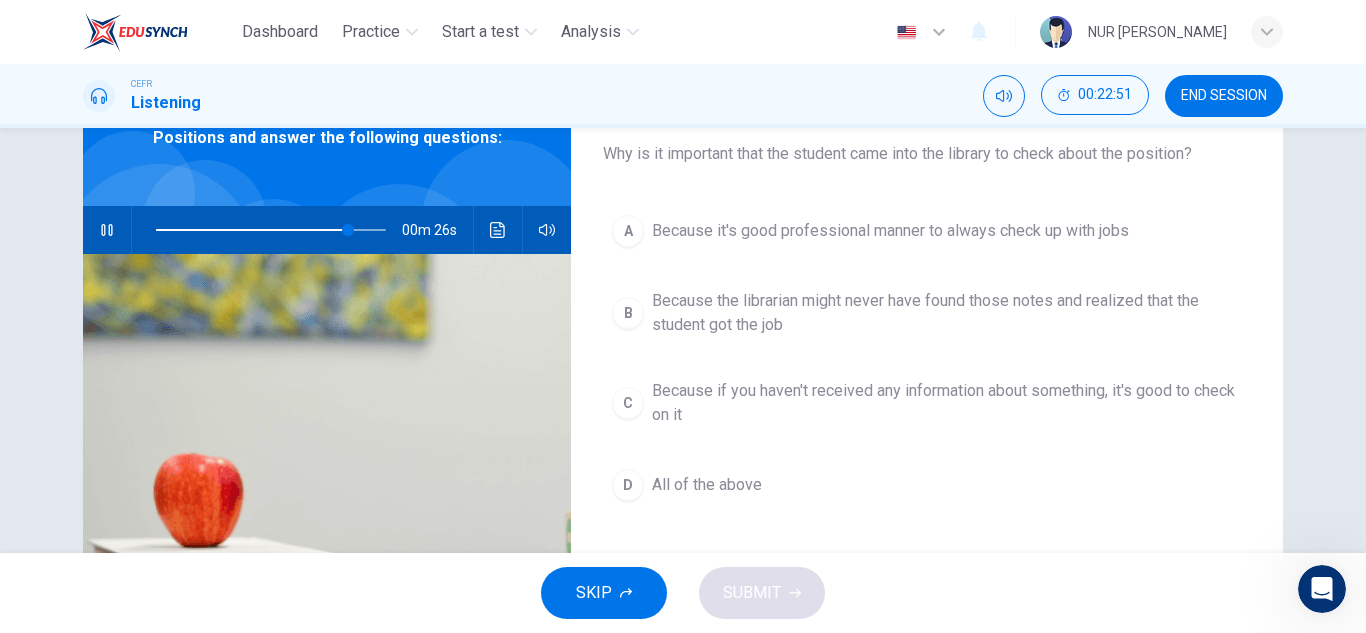 scroll, scrollTop: 114, scrollLeft: 0, axis: vertical 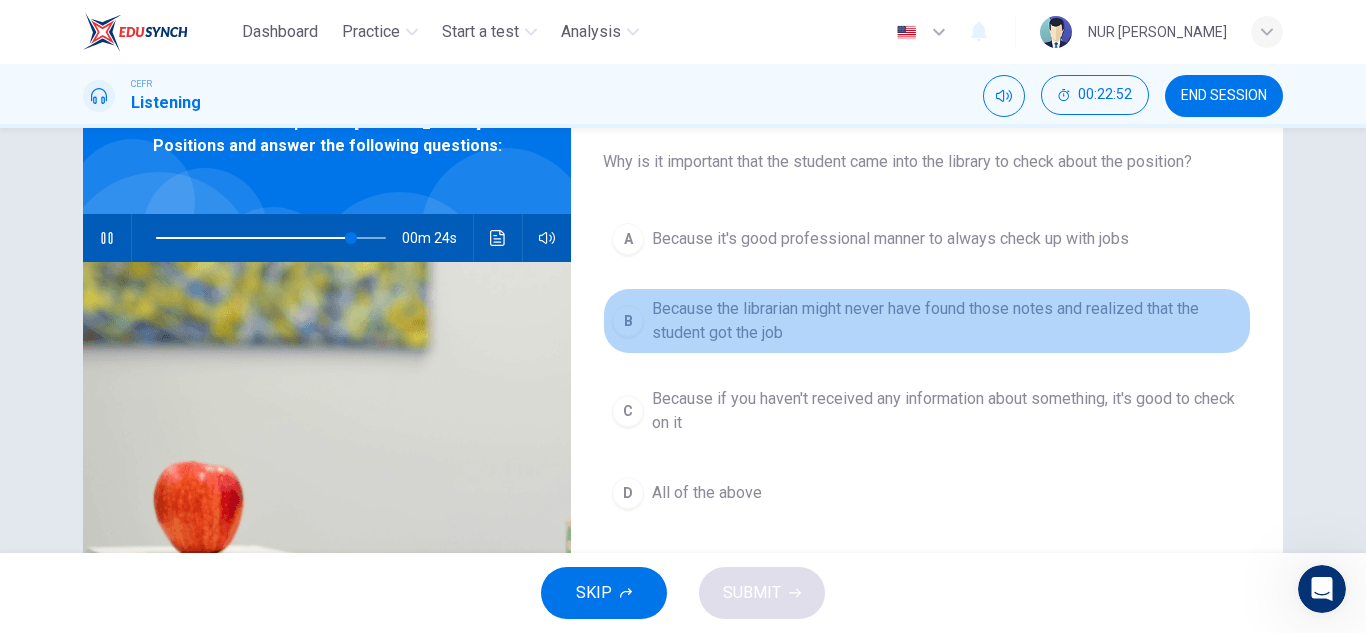 click on "Because the librarian might never have found those notes and realized that the student got the job" at bounding box center (947, 321) 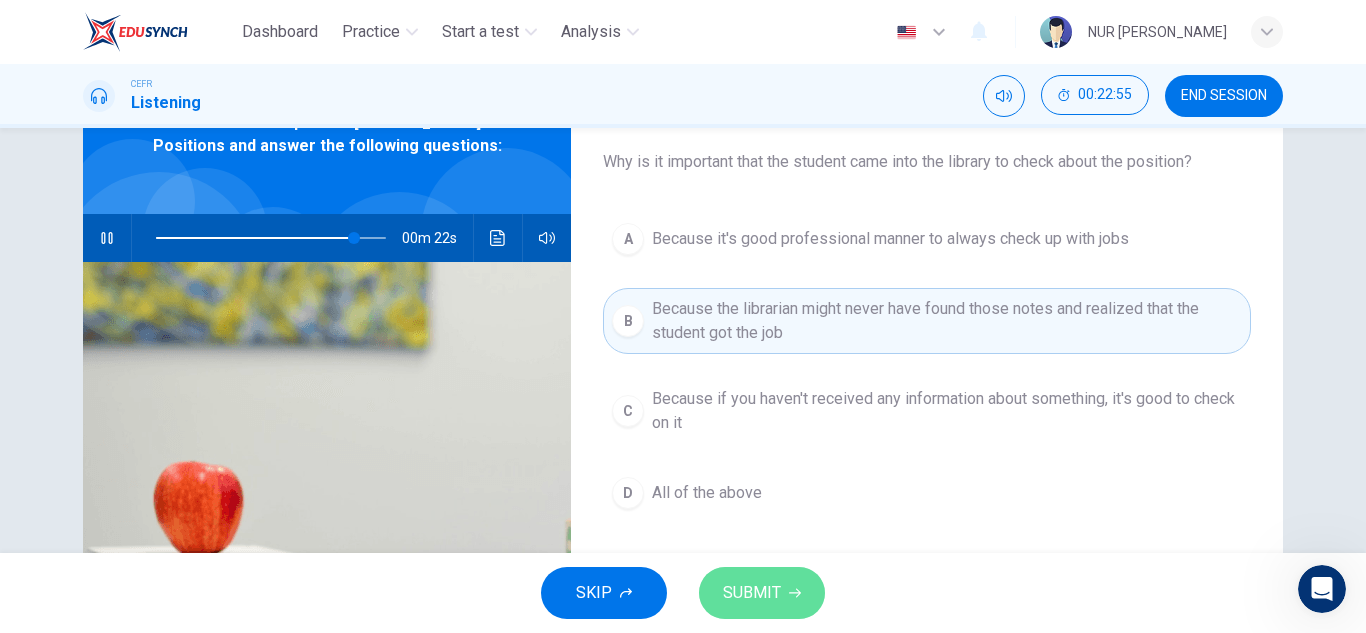 click on "SUBMIT" at bounding box center (752, 593) 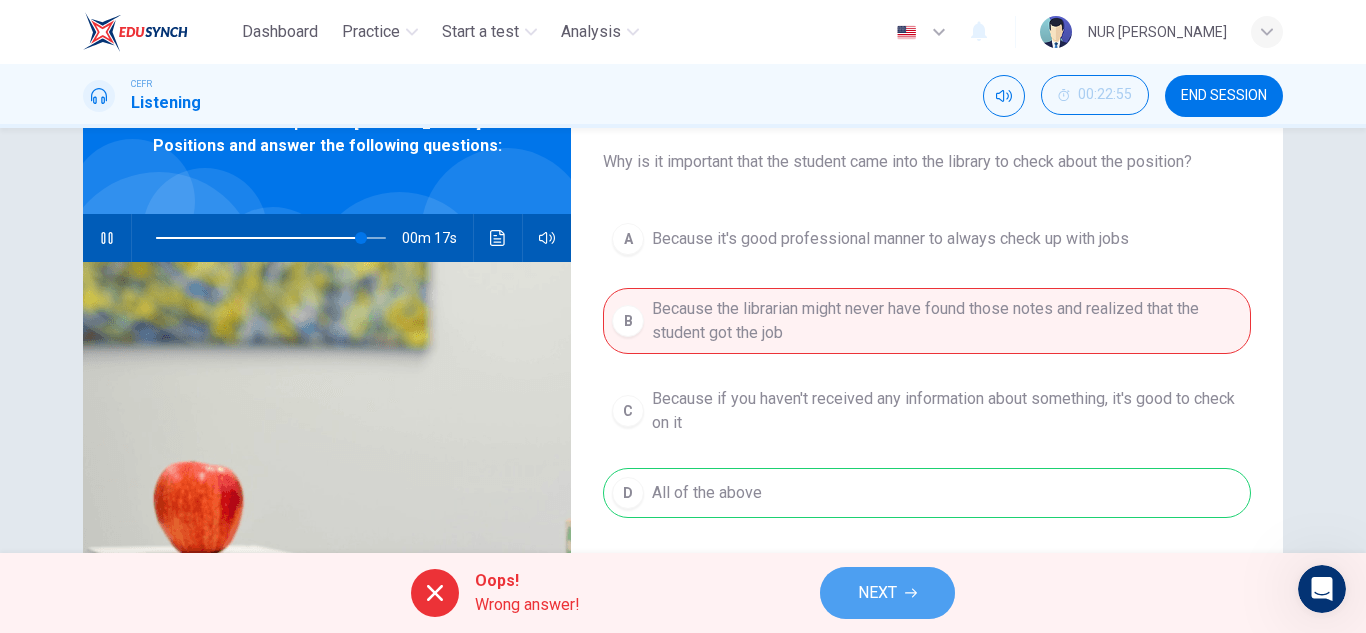 click on "NEXT" at bounding box center [877, 593] 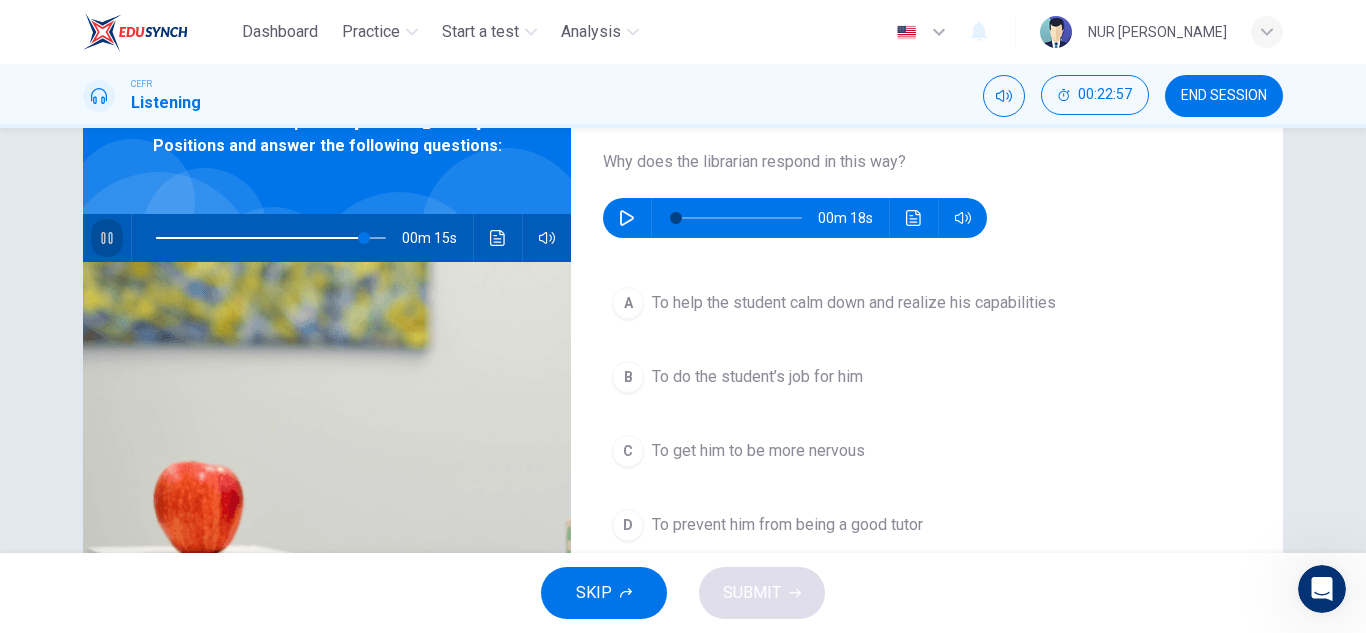 click 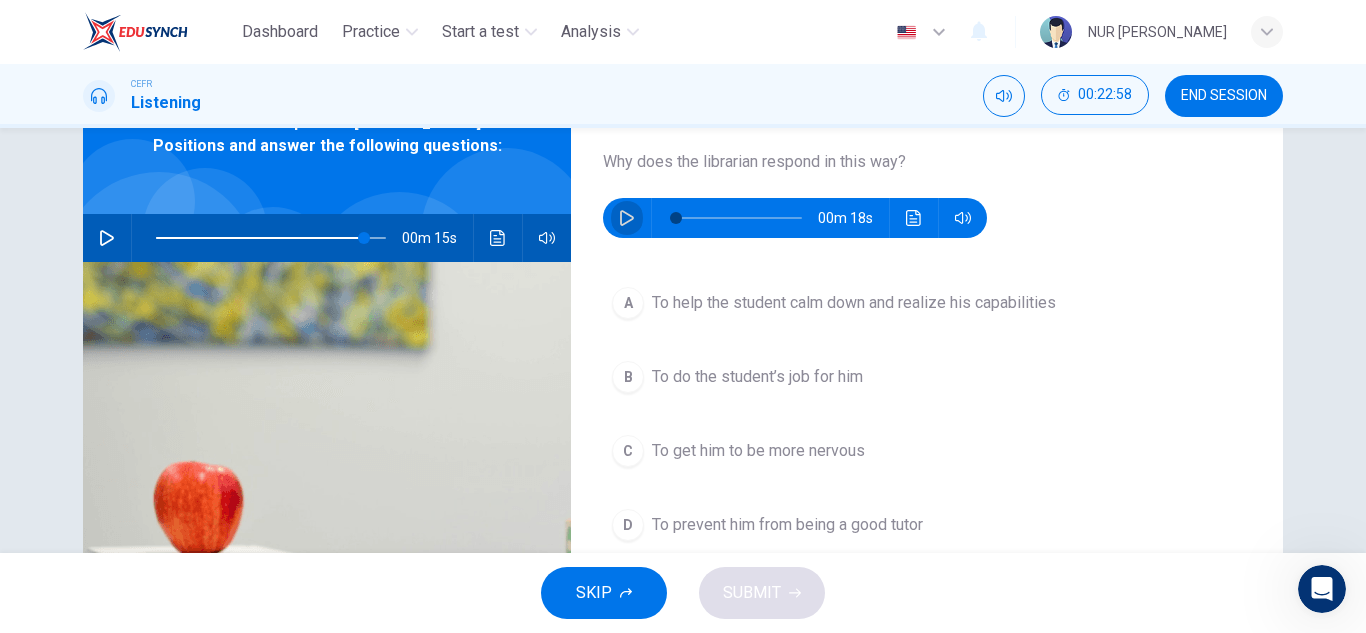 click 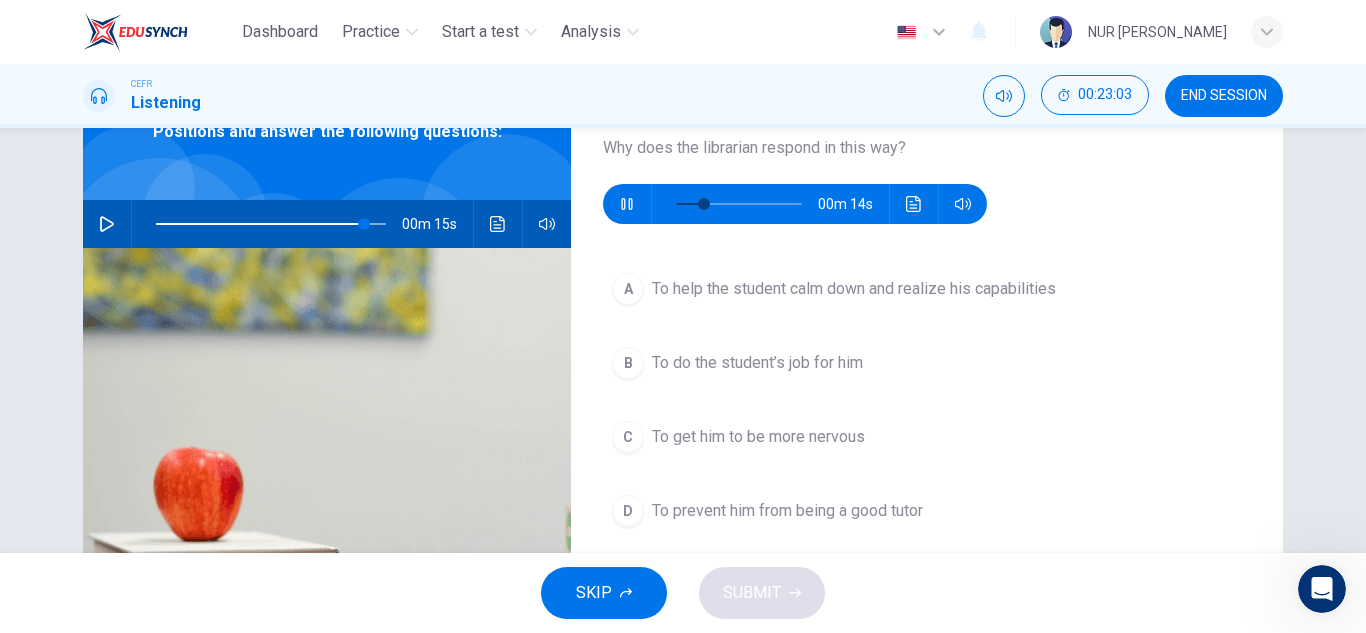 scroll, scrollTop: 129, scrollLeft: 0, axis: vertical 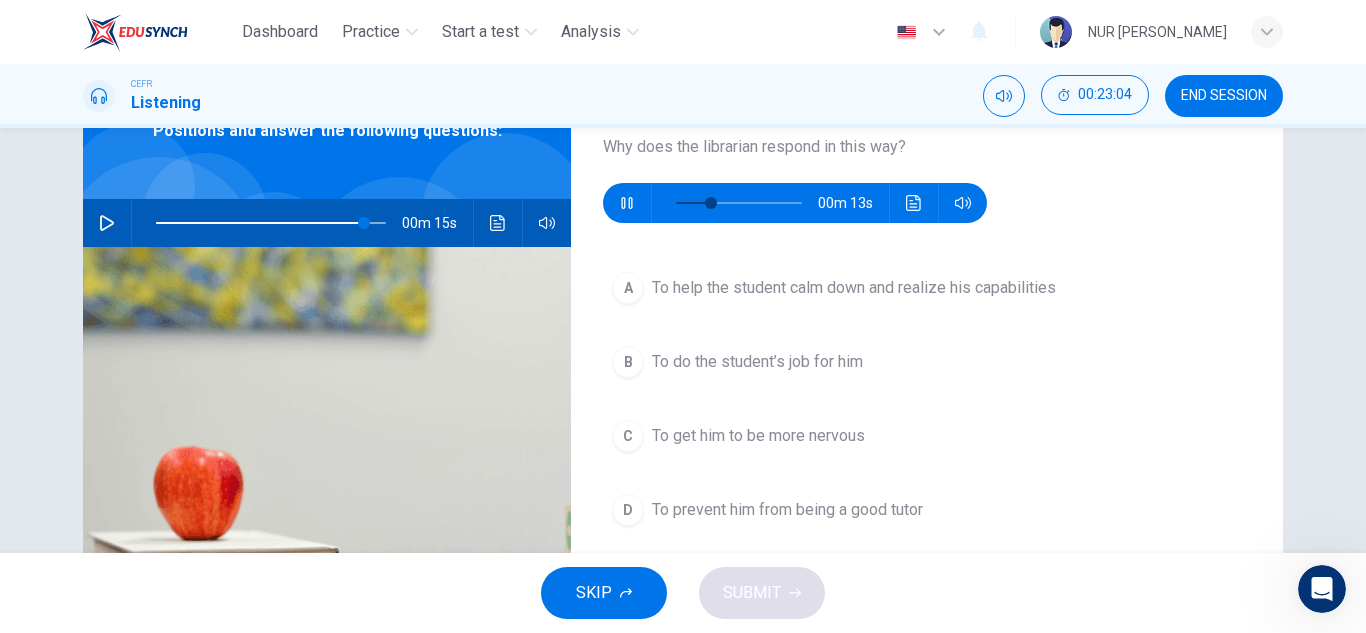 type on "33" 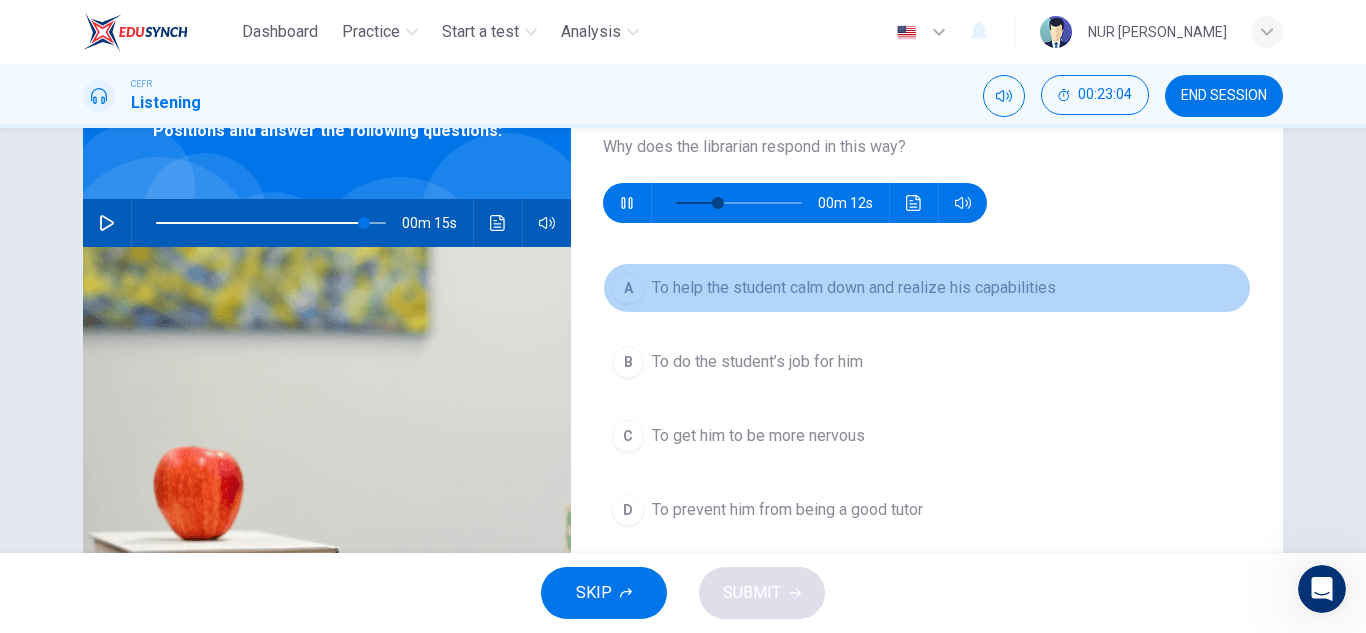 click on "To help the student calm down and realize his capabilities" at bounding box center (854, 288) 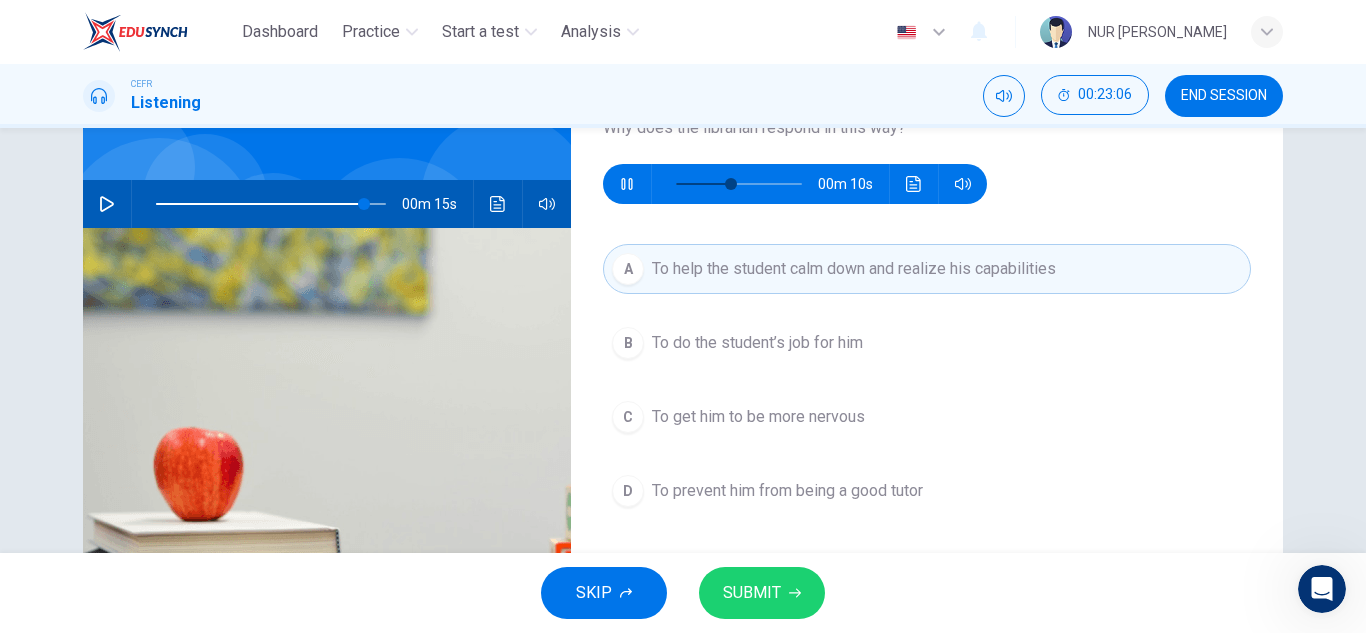 scroll, scrollTop: 149, scrollLeft: 0, axis: vertical 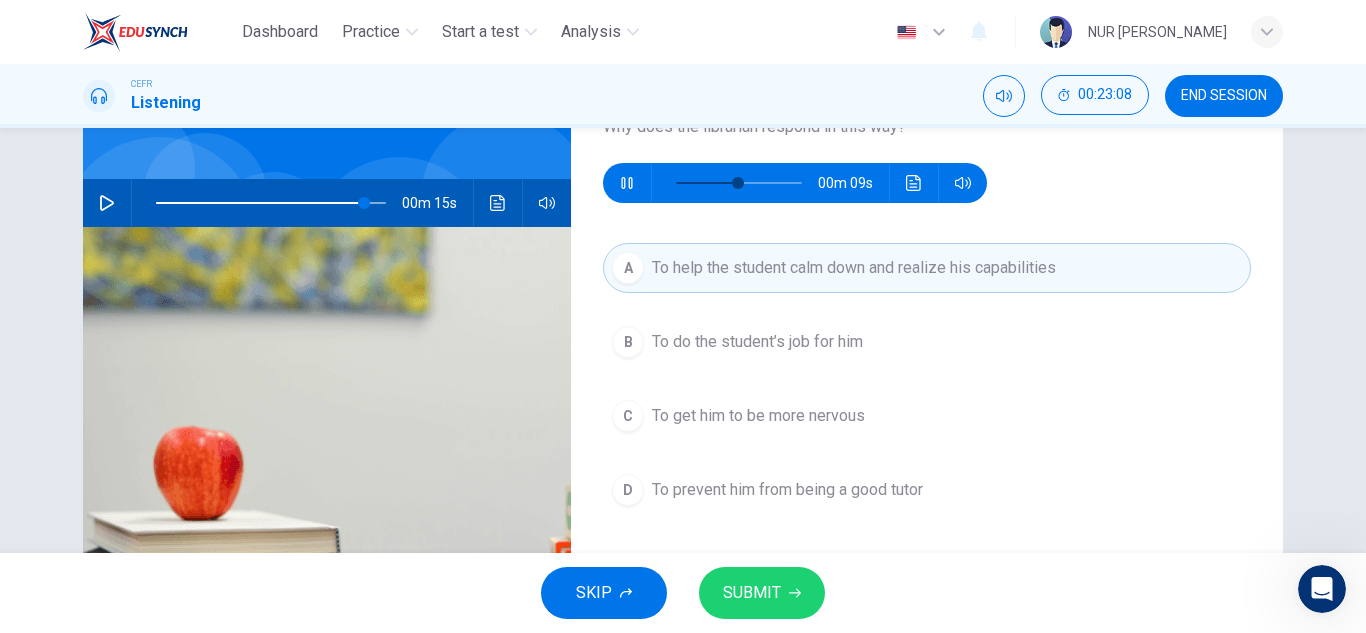 type on "55" 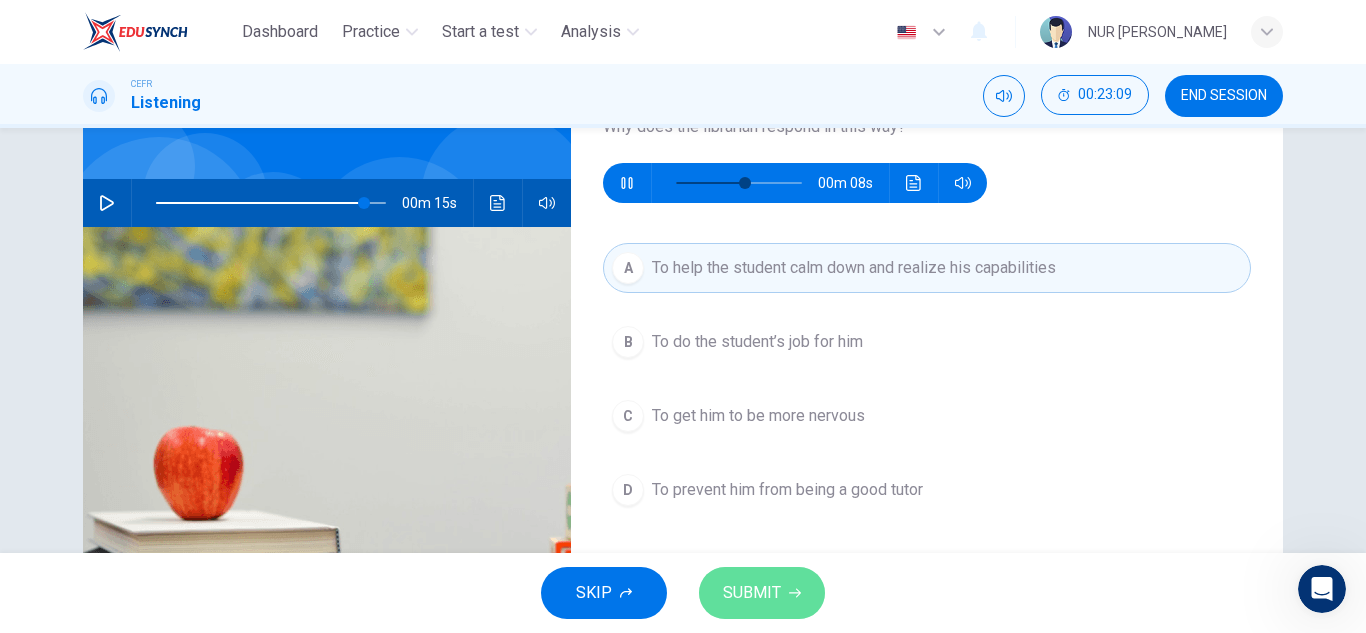 click on "SUBMIT" at bounding box center (752, 593) 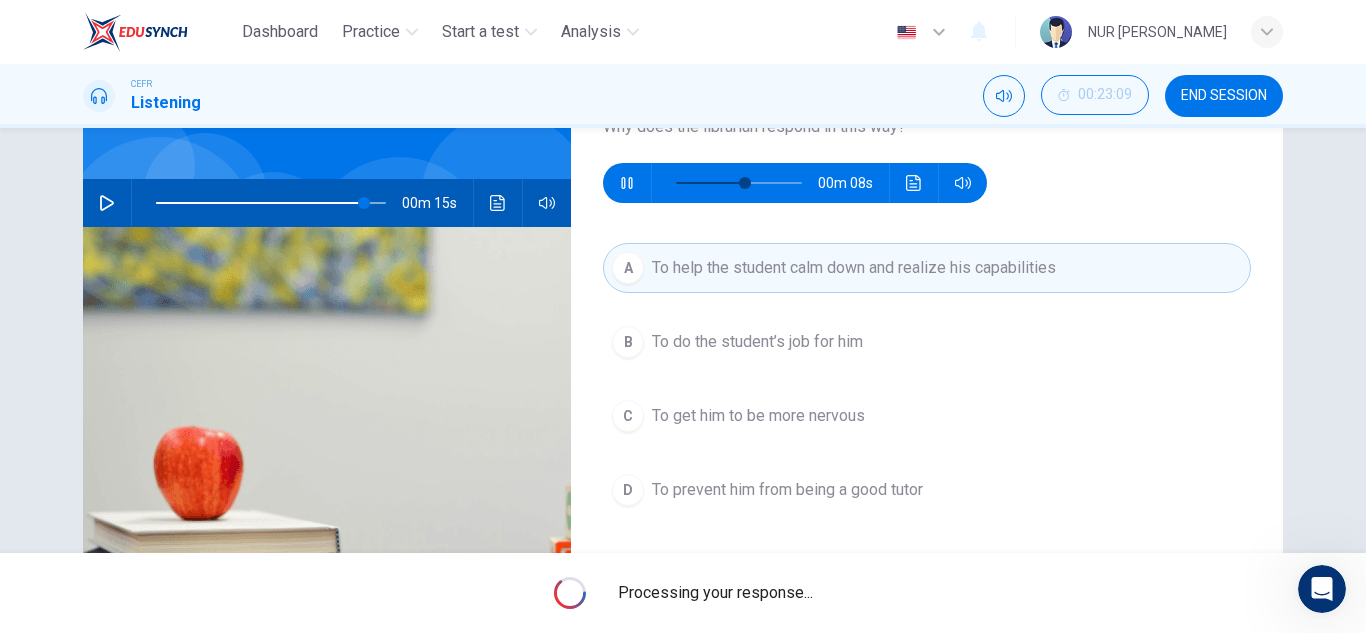 type on "61" 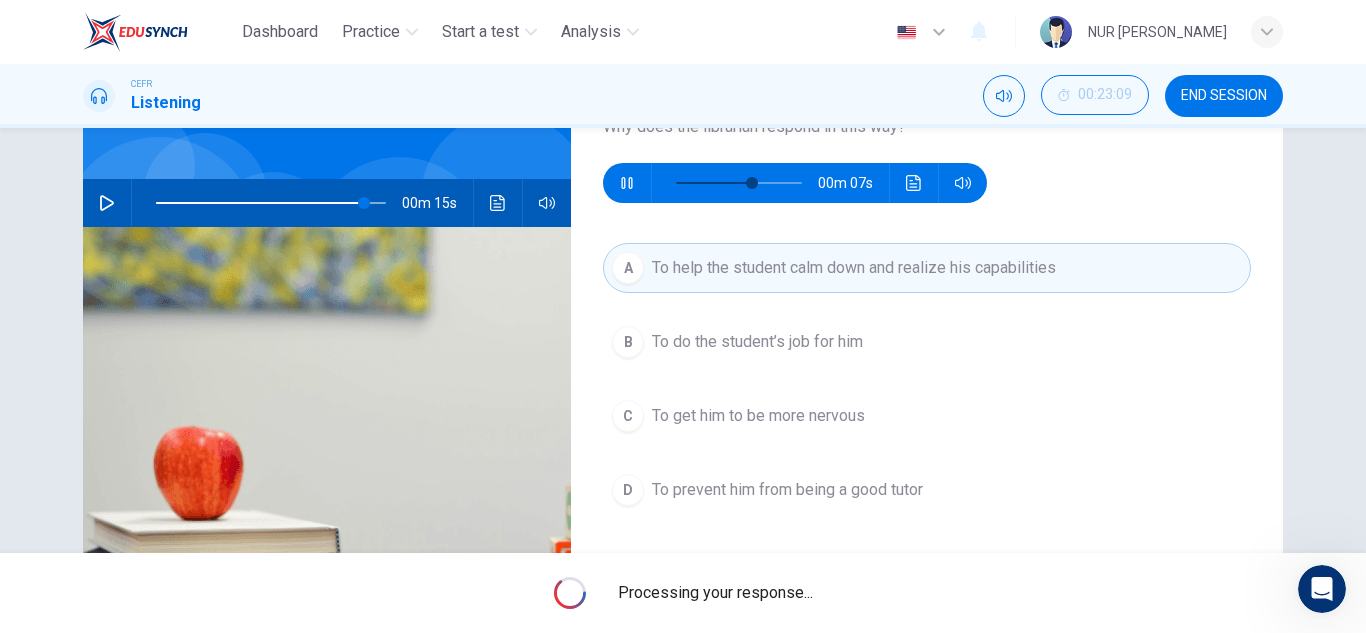 type on "90" 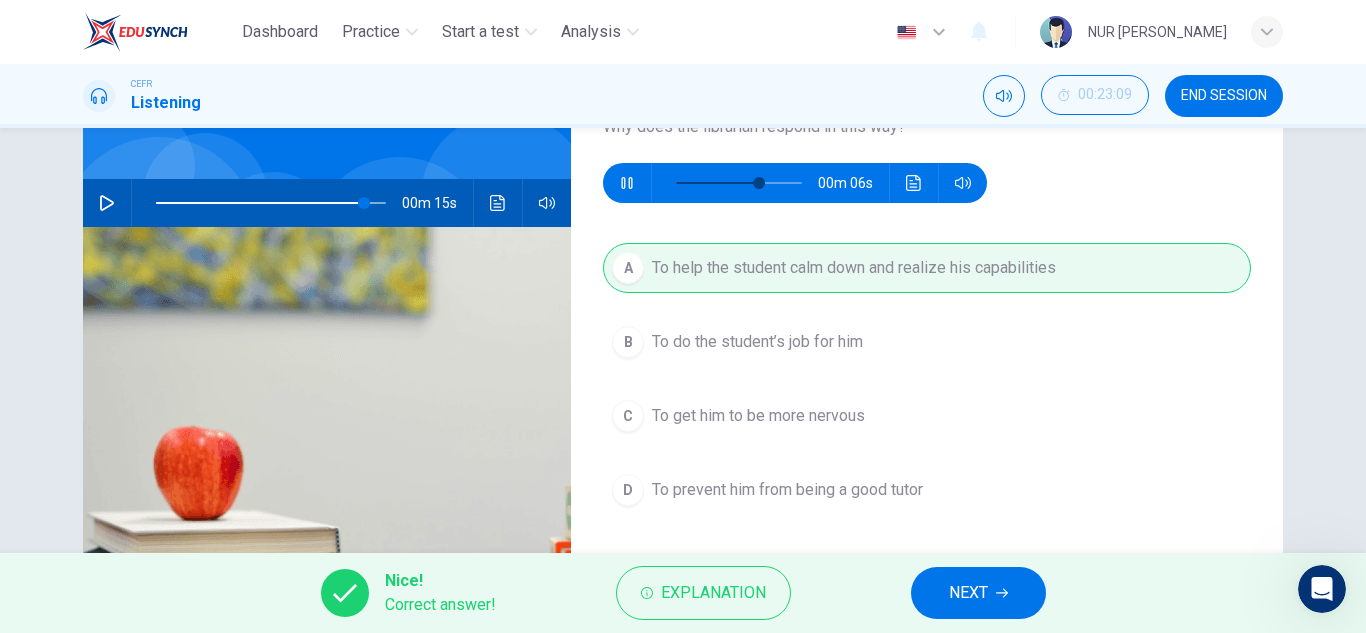 type on "72" 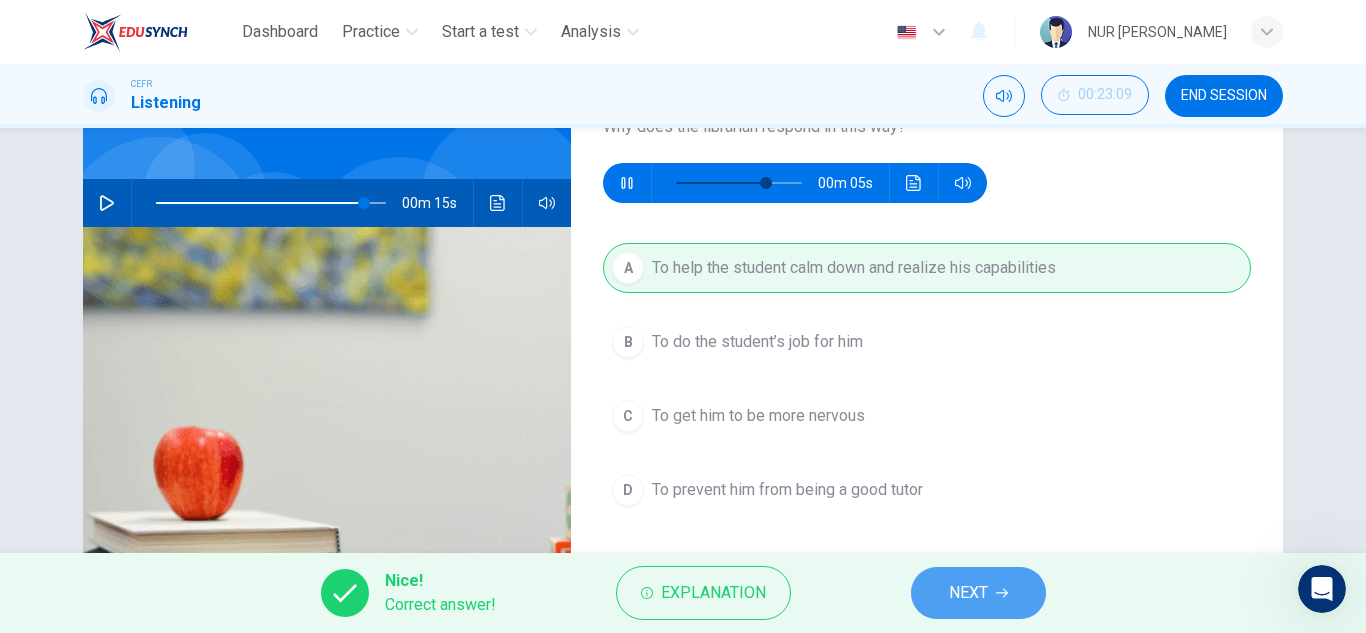 click on "NEXT" at bounding box center [968, 593] 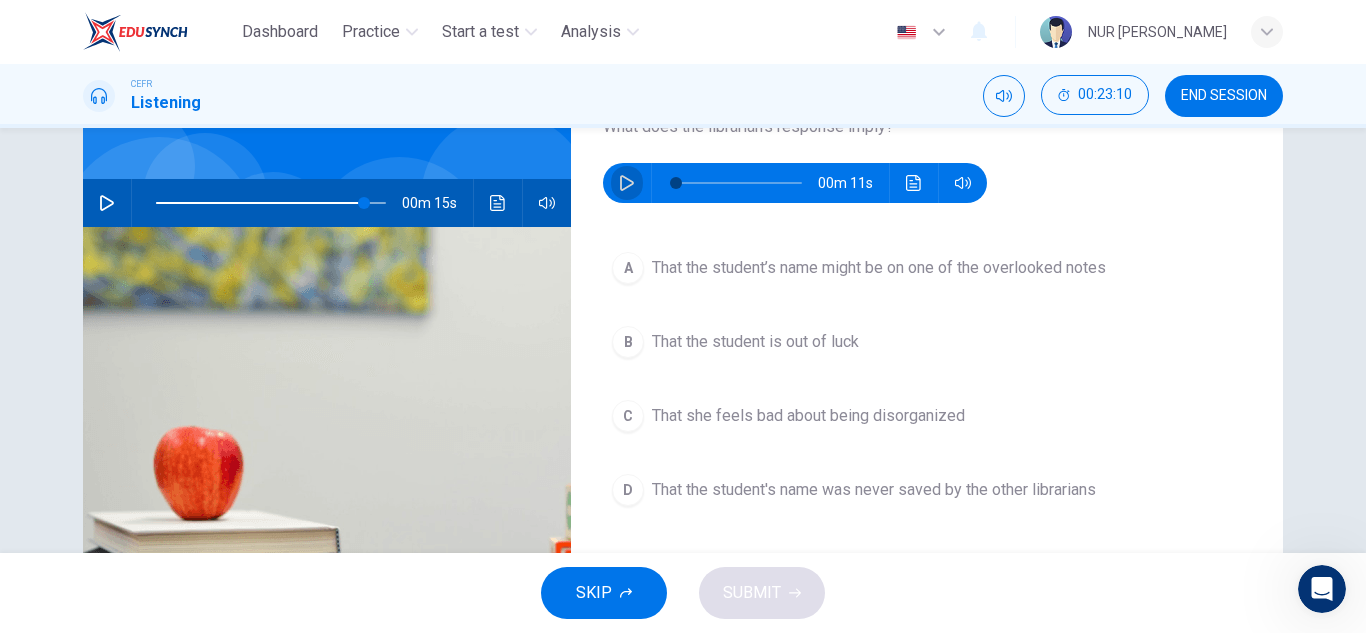 click 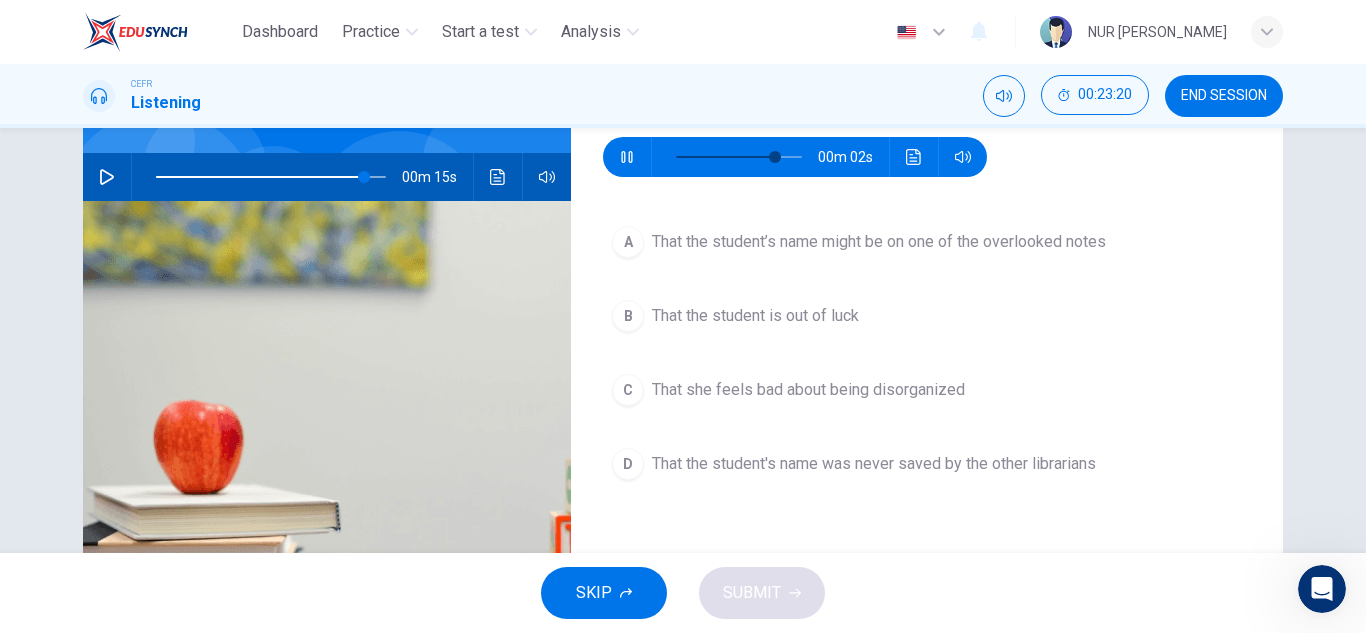 scroll, scrollTop: 177, scrollLeft: 0, axis: vertical 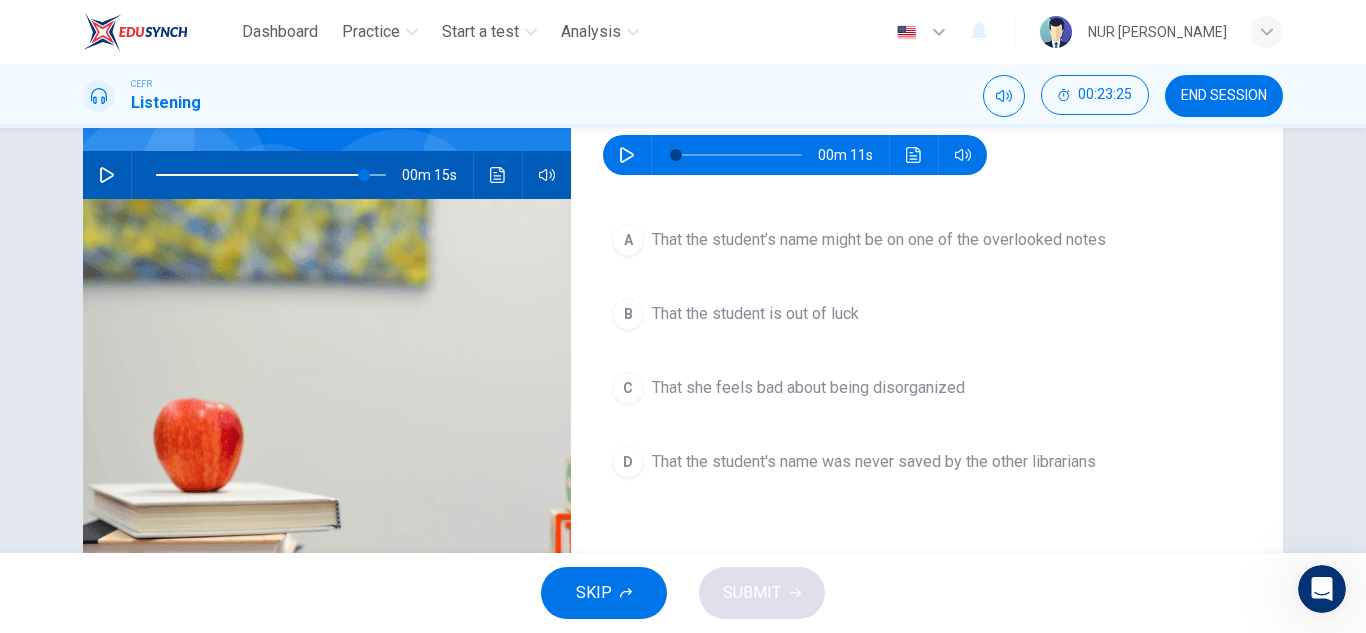 click on "Question 40 What does the librarian’s response imply? 00m 11s A That the student’s name might be on one of the overlooked notes B That the student is out of luck C That she feels bad about being disorganized D That the student's name was never saved by the other librarians" at bounding box center [927, 338] 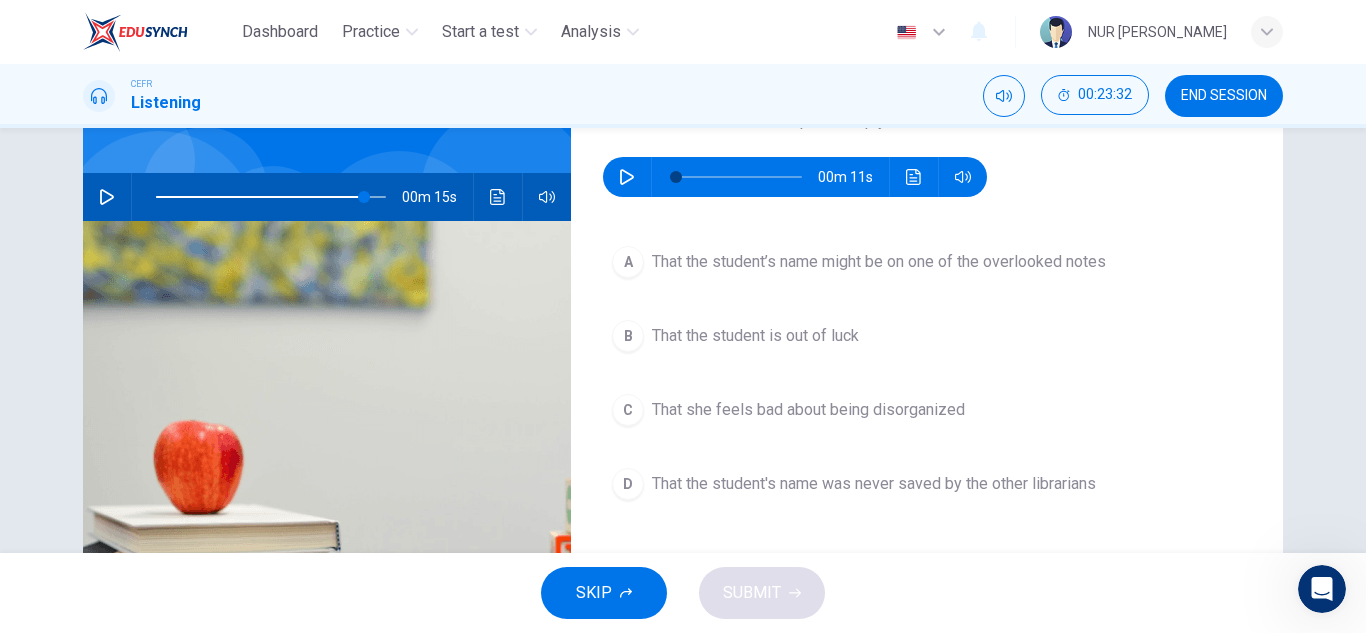 scroll, scrollTop: 109, scrollLeft: 0, axis: vertical 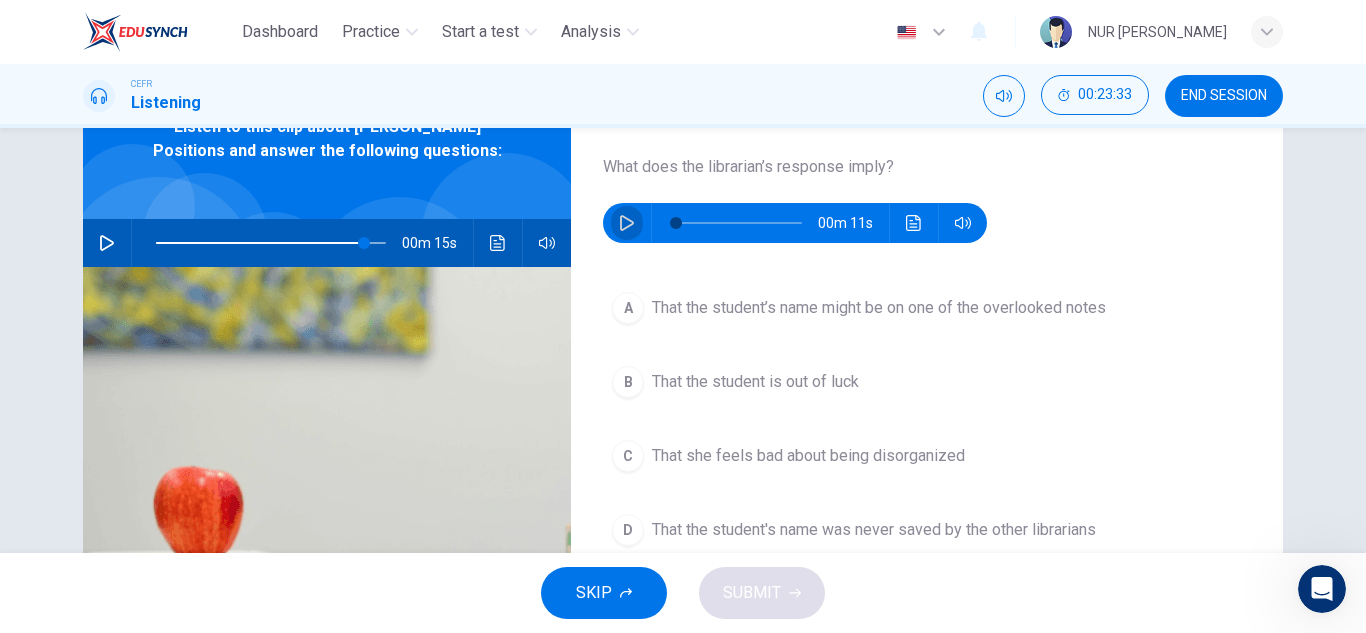 click 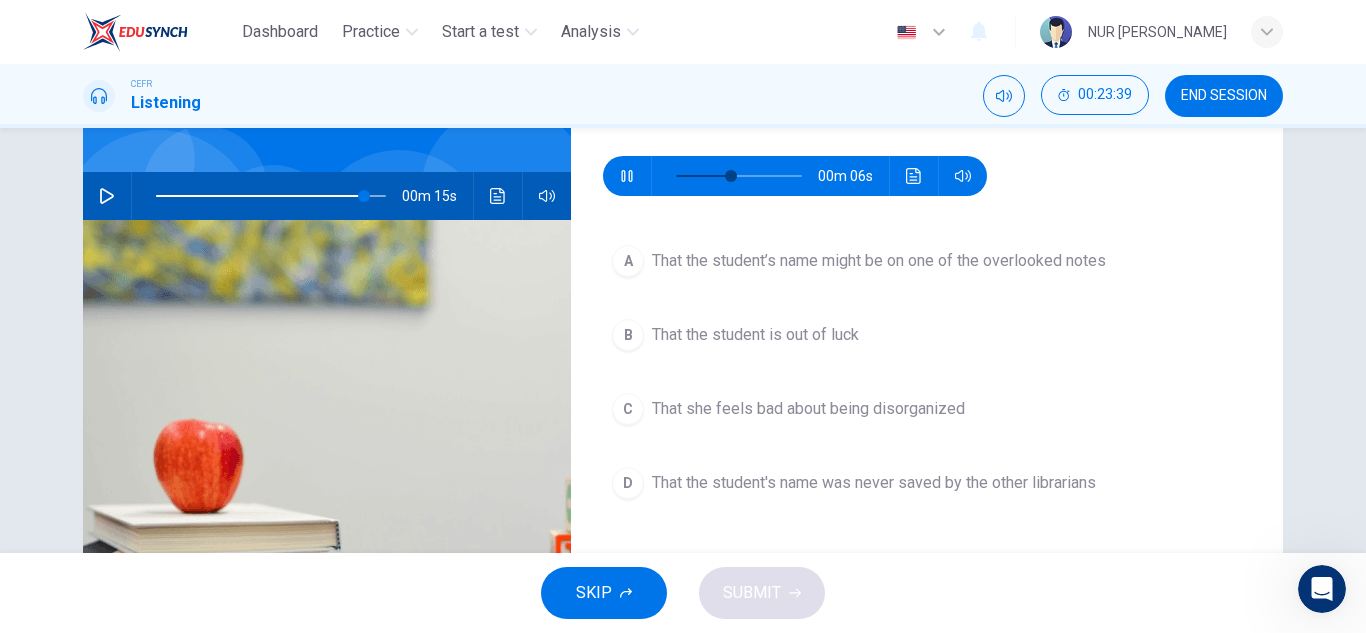 scroll, scrollTop: 157, scrollLeft: 0, axis: vertical 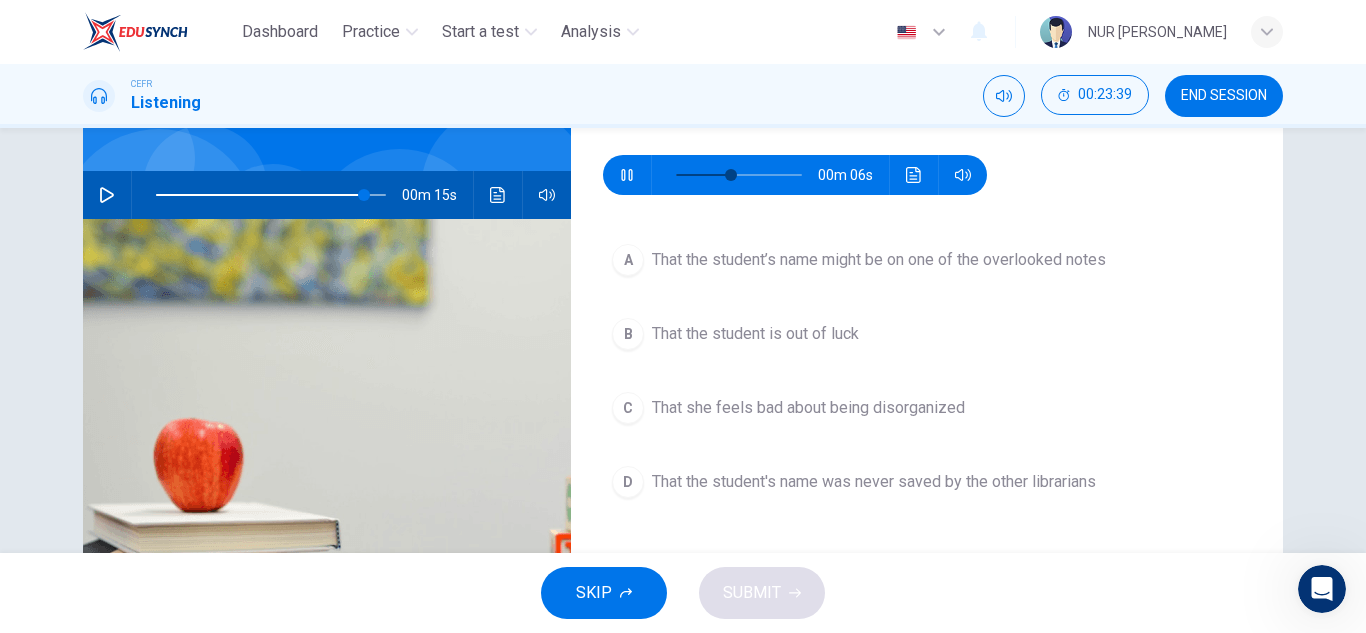 type on "53" 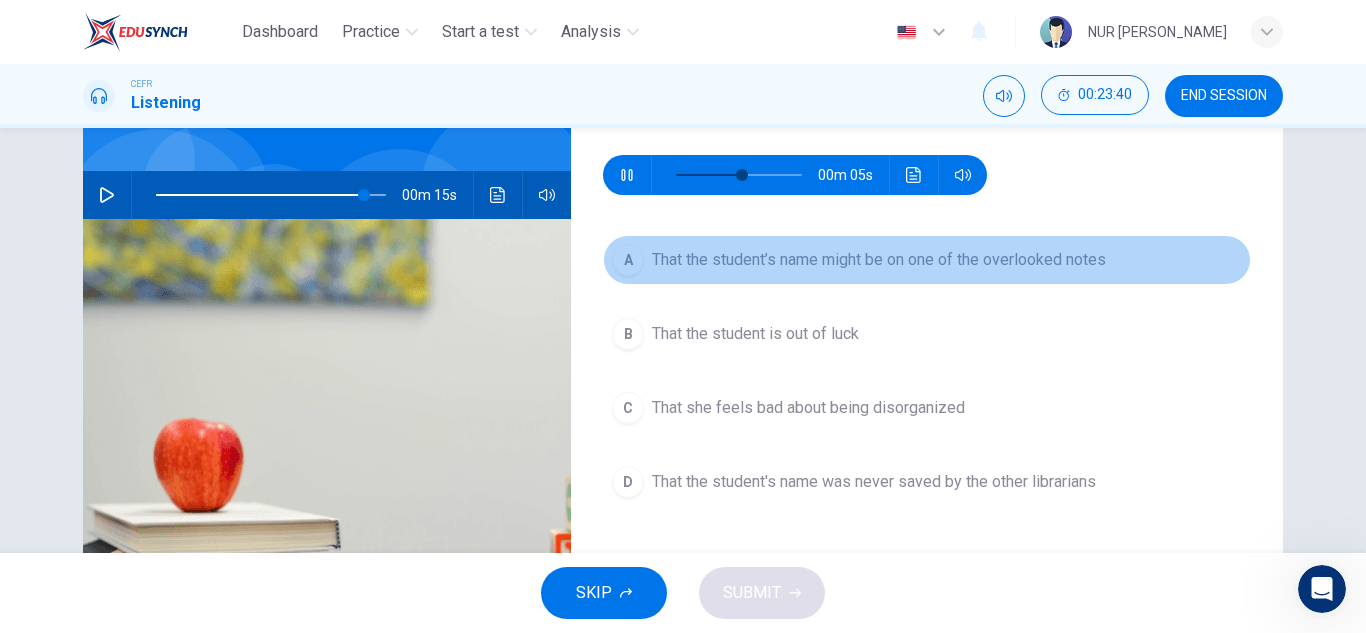 click on "That the student’s name might be on one of the overlooked notes" at bounding box center (879, 260) 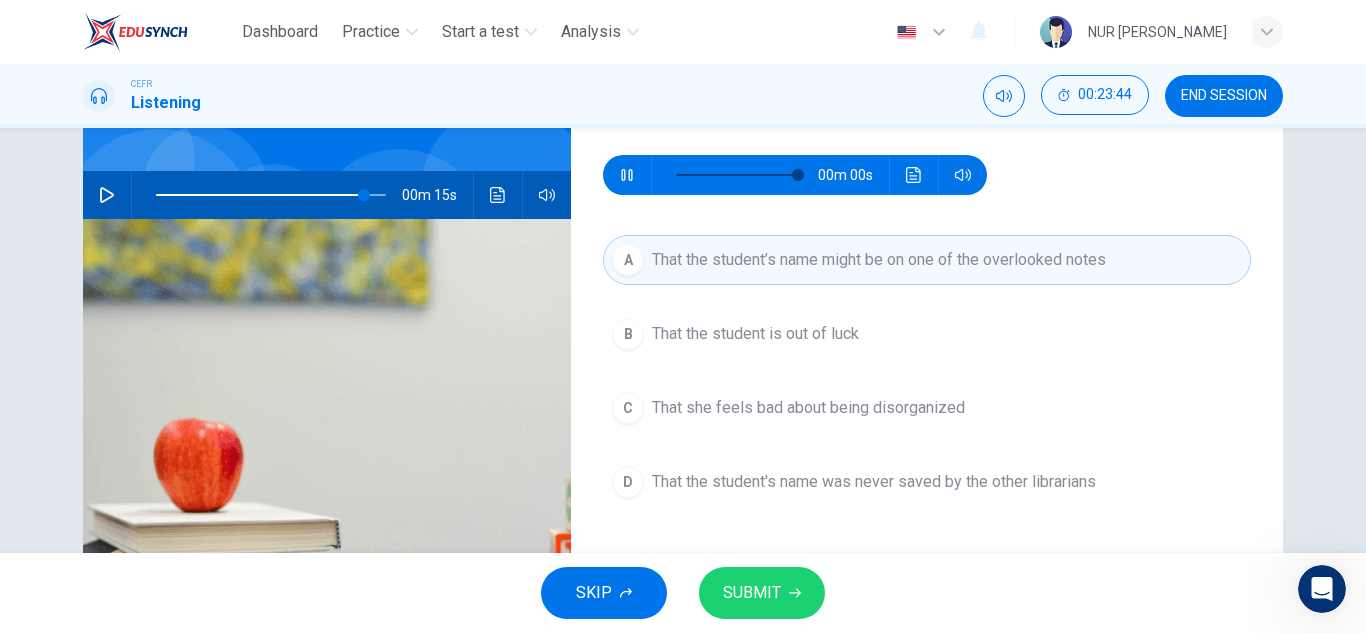 type on "0" 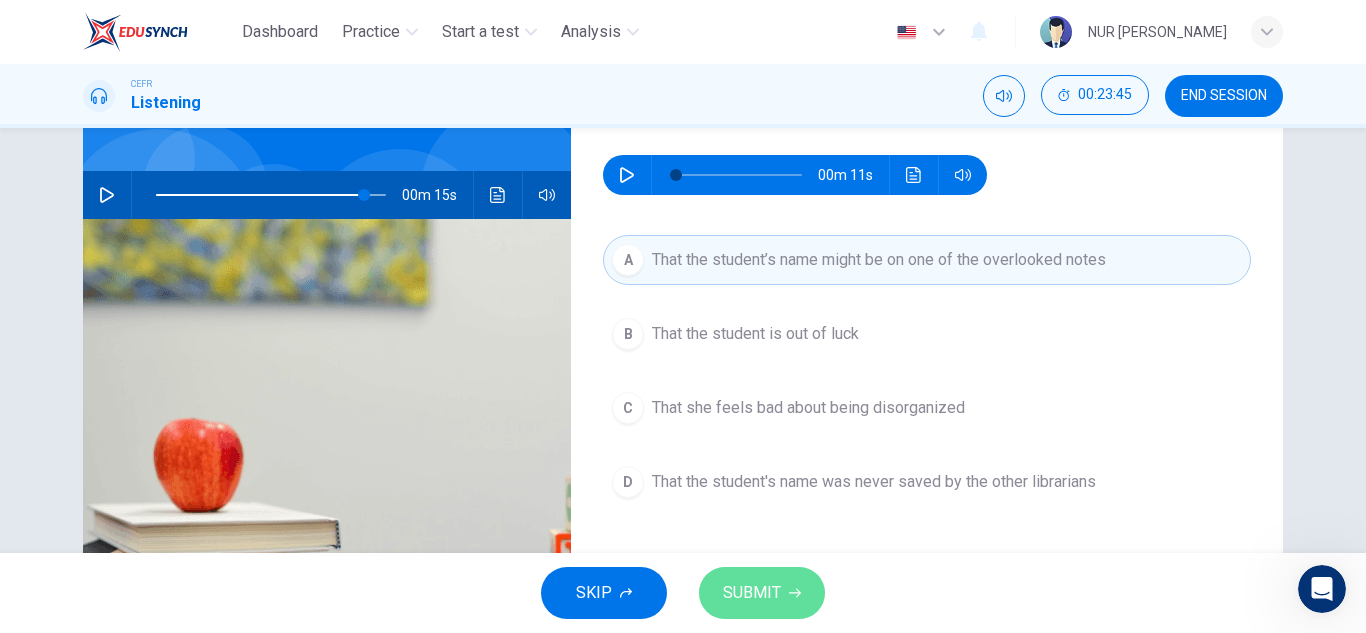 click on "SUBMIT" at bounding box center (752, 593) 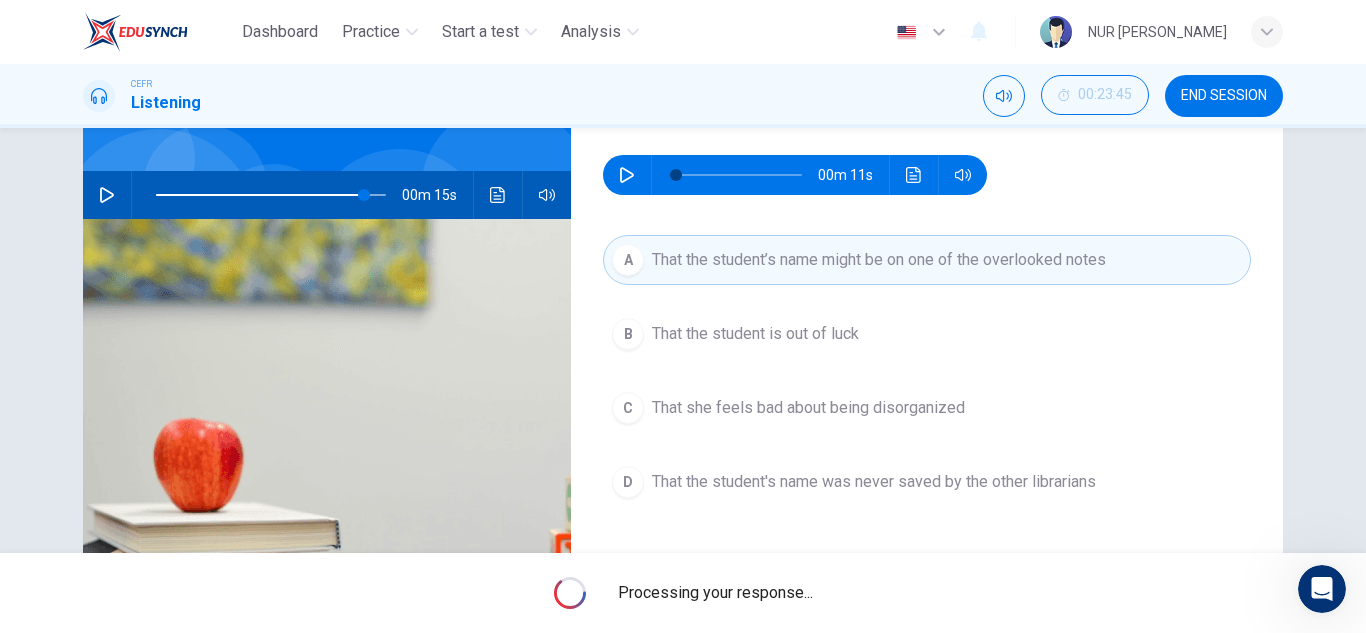 type on "90" 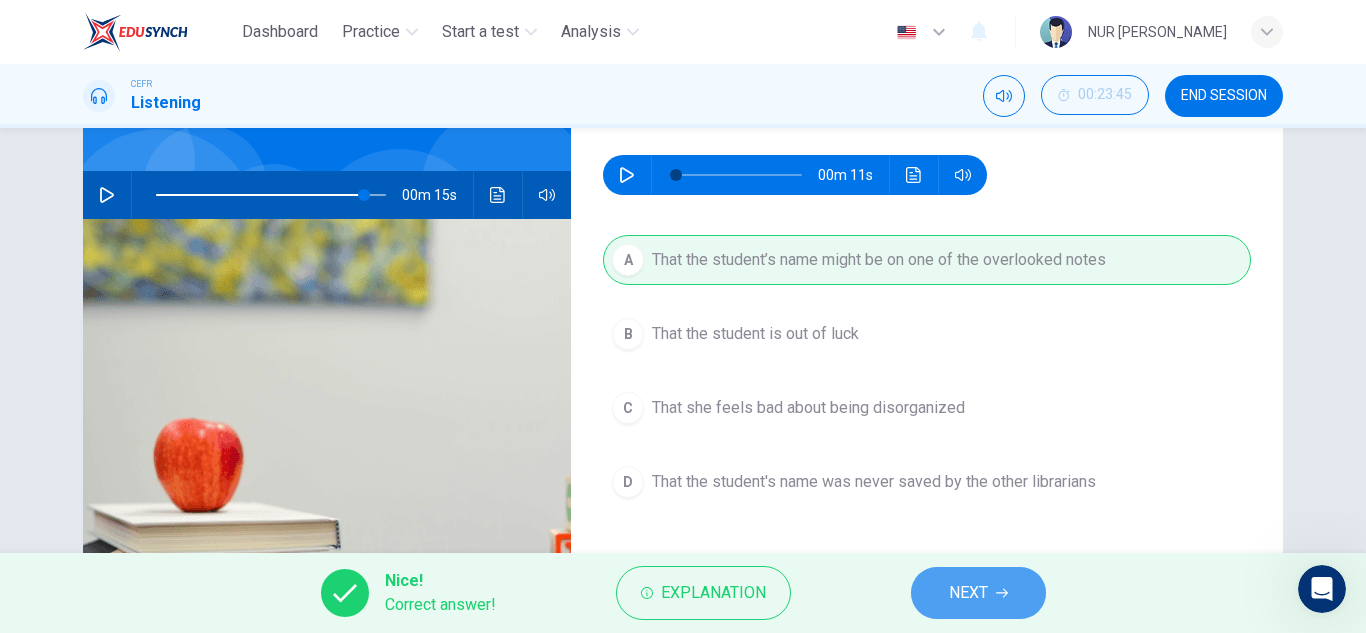 click on "NEXT" at bounding box center (978, 593) 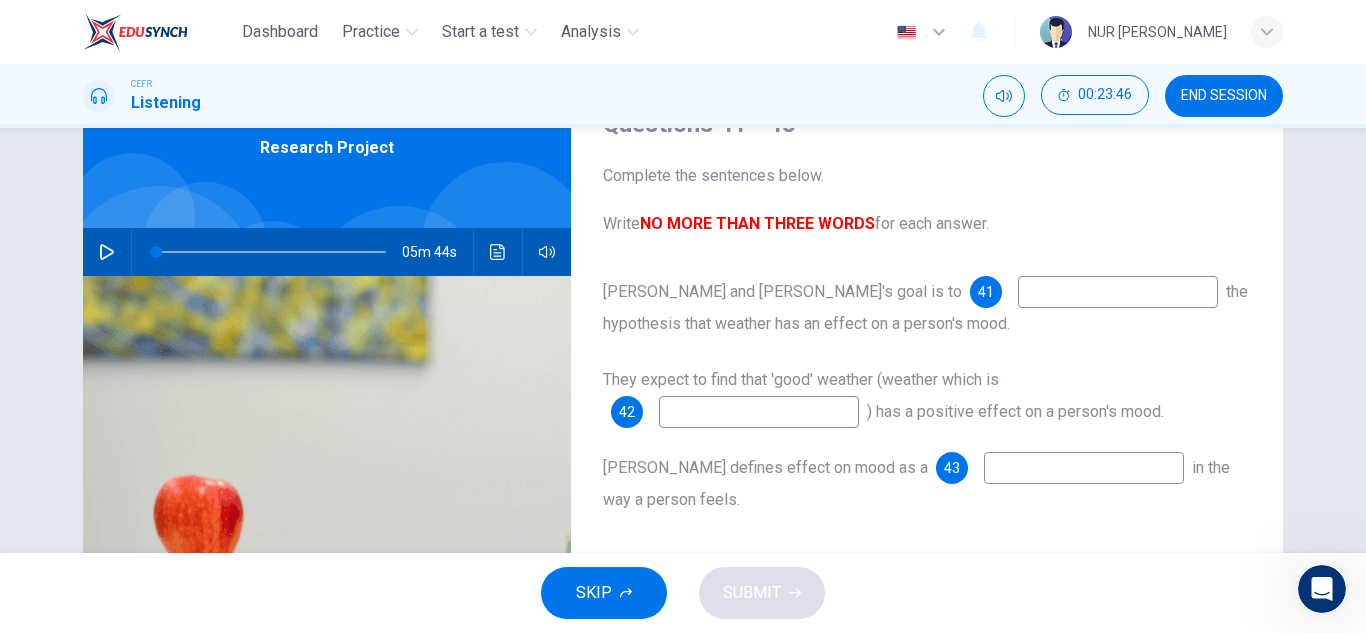 scroll, scrollTop: 102, scrollLeft: 0, axis: vertical 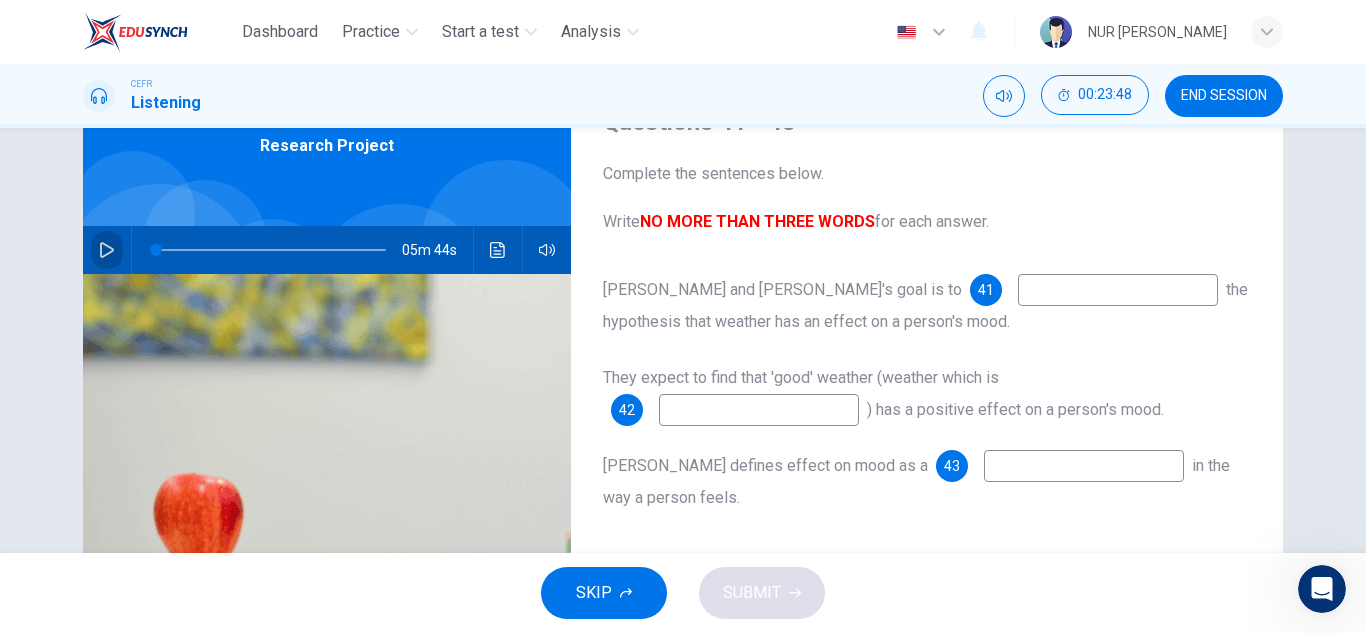 click 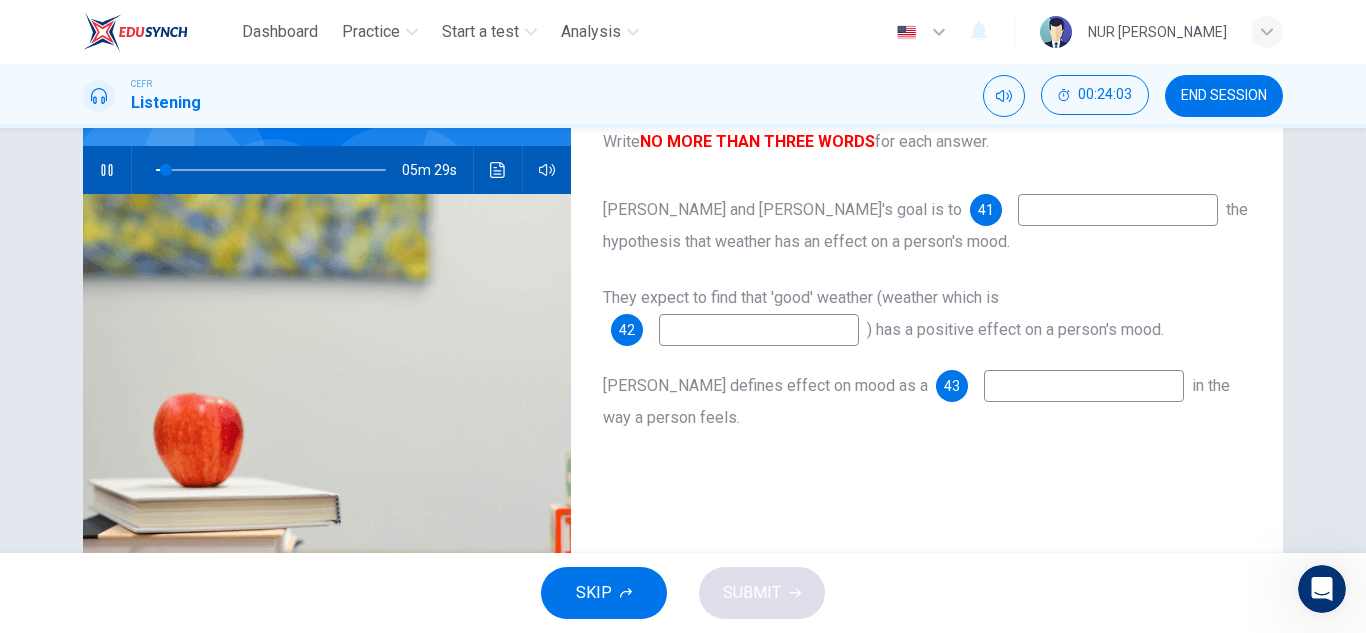 scroll, scrollTop: 182, scrollLeft: 0, axis: vertical 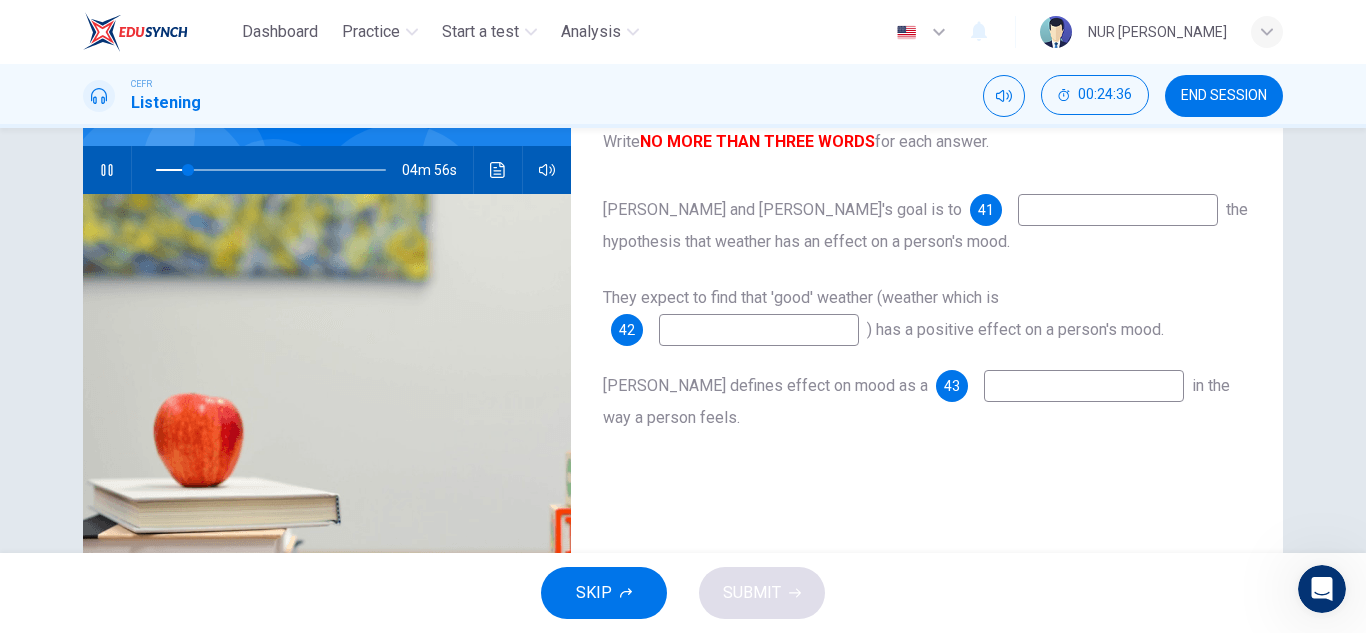 click at bounding box center (1118, 210) 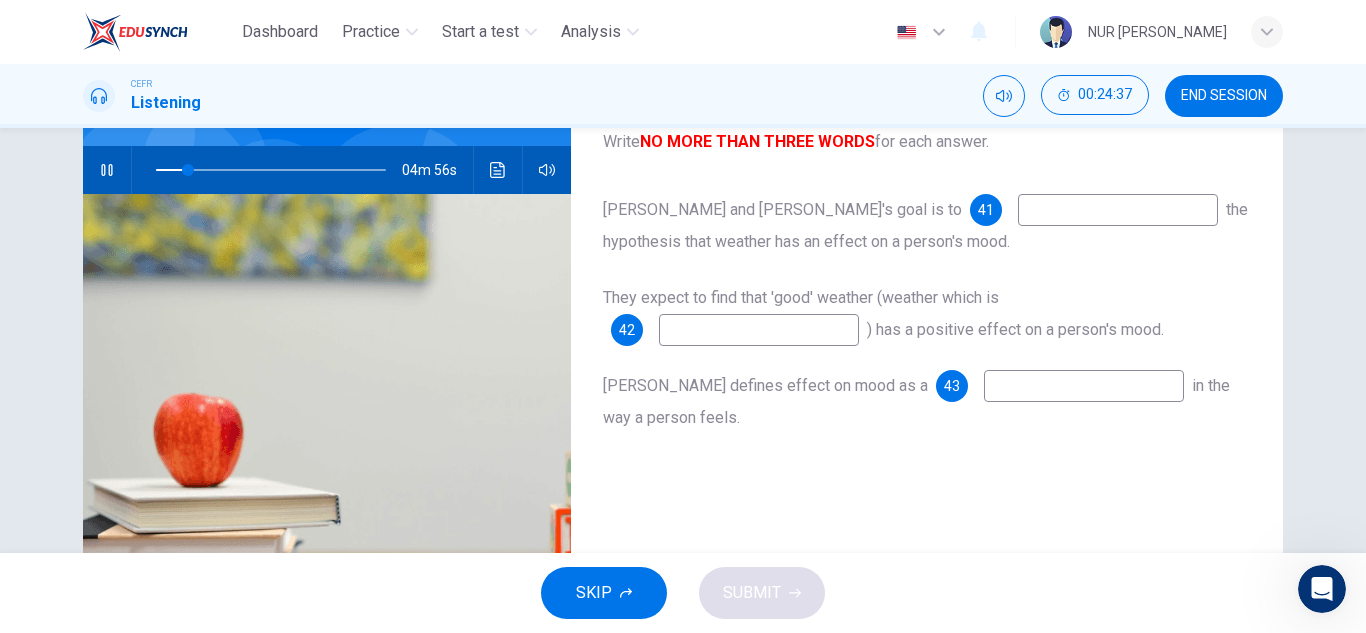 type on "14" 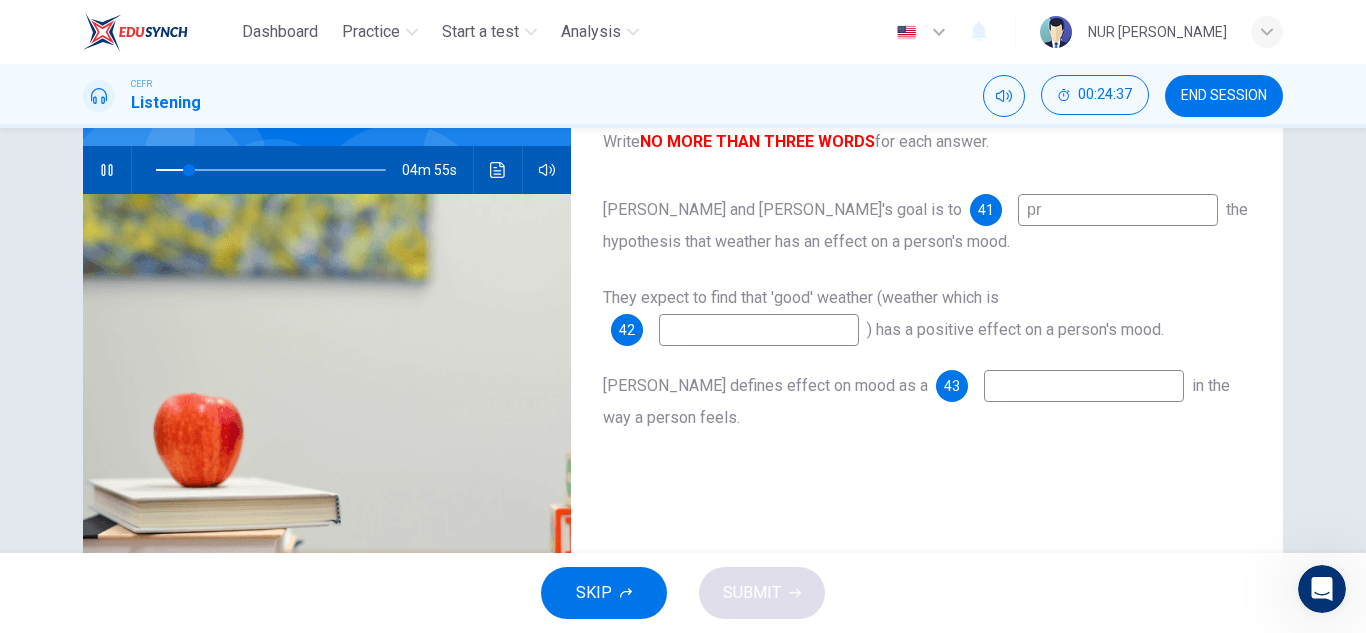 type on "pro" 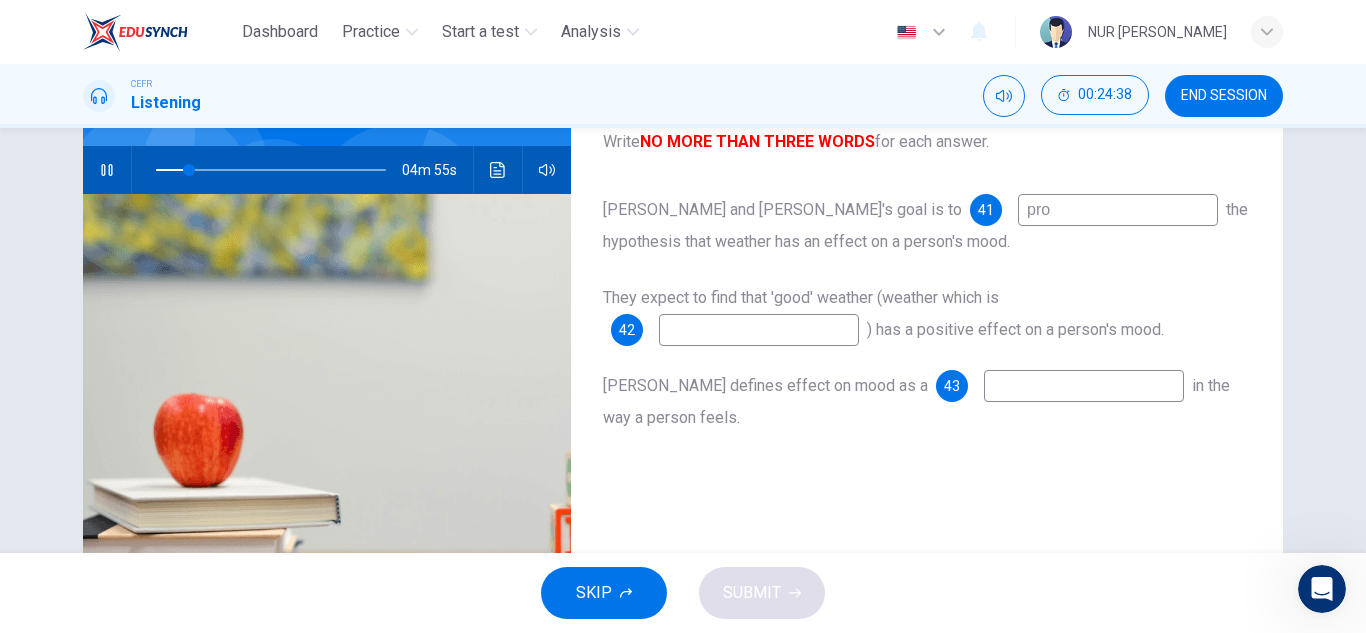 type on "14" 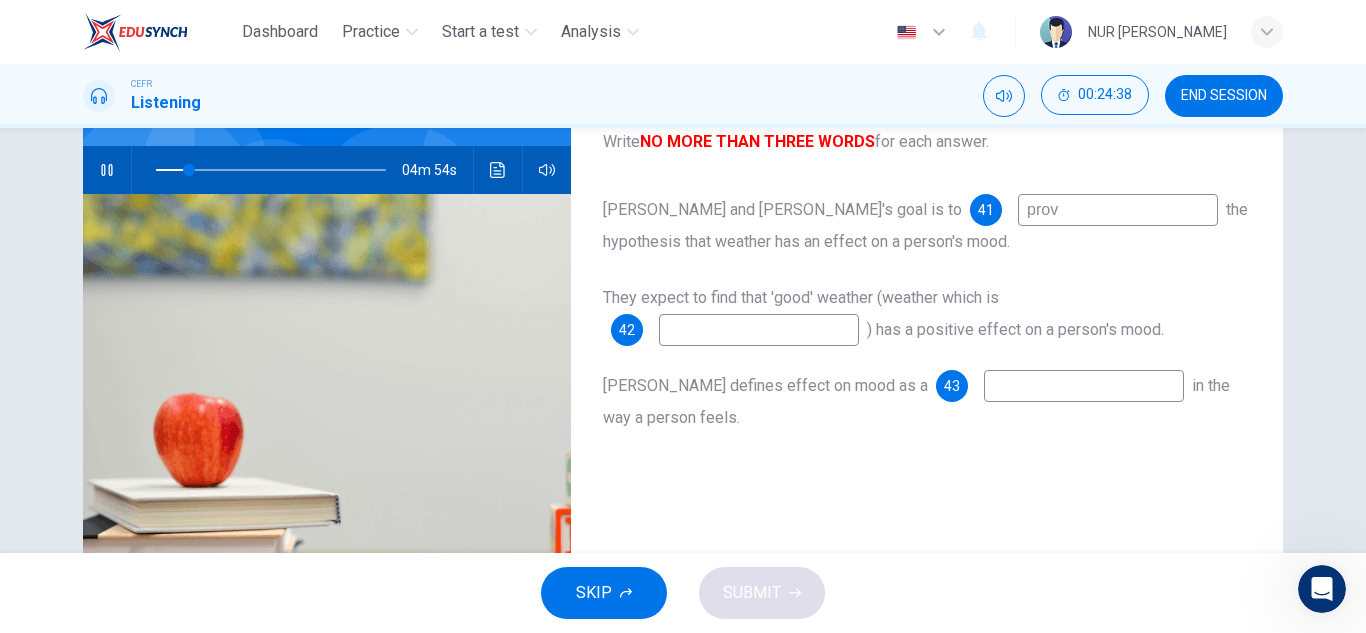 type on "prove" 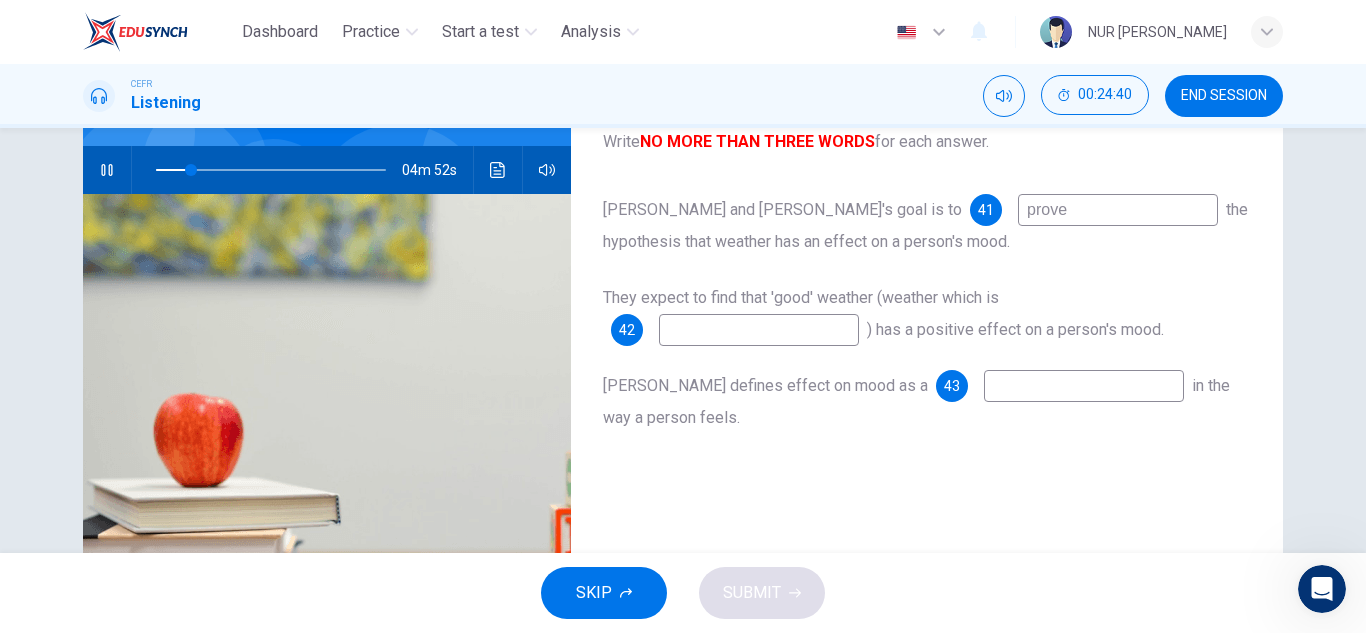 click on "prove" at bounding box center [1118, 210] 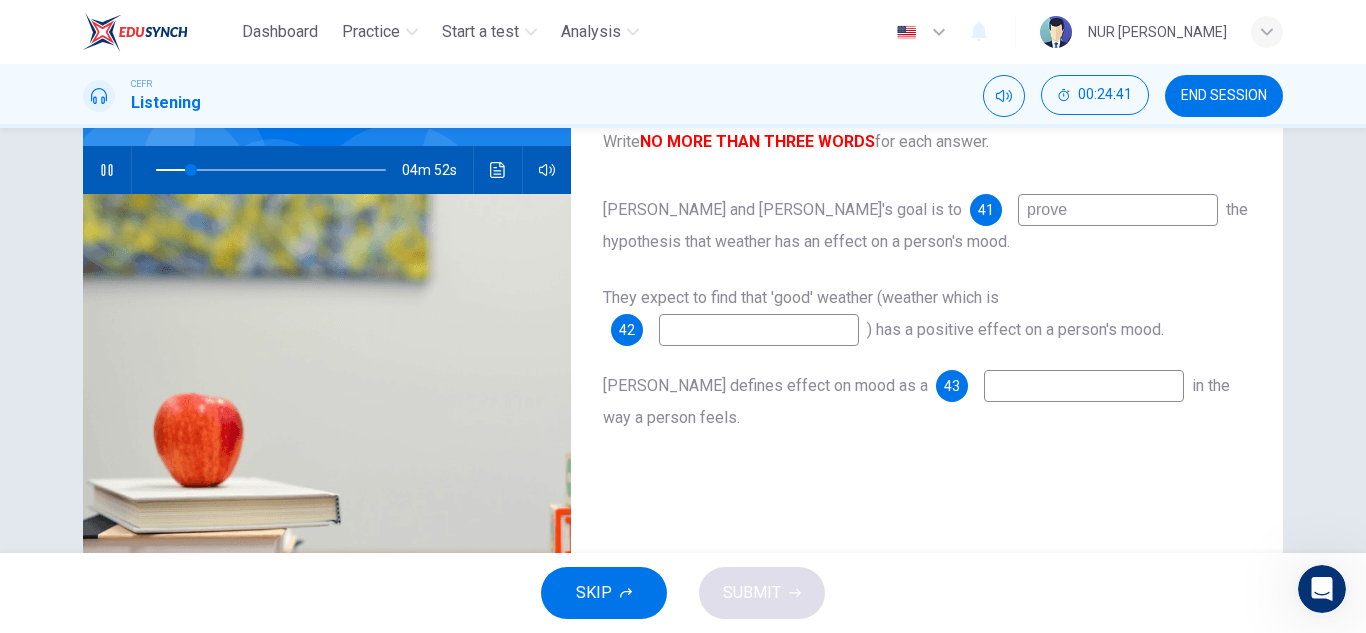 click on "prove" at bounding box center [1118, 210] 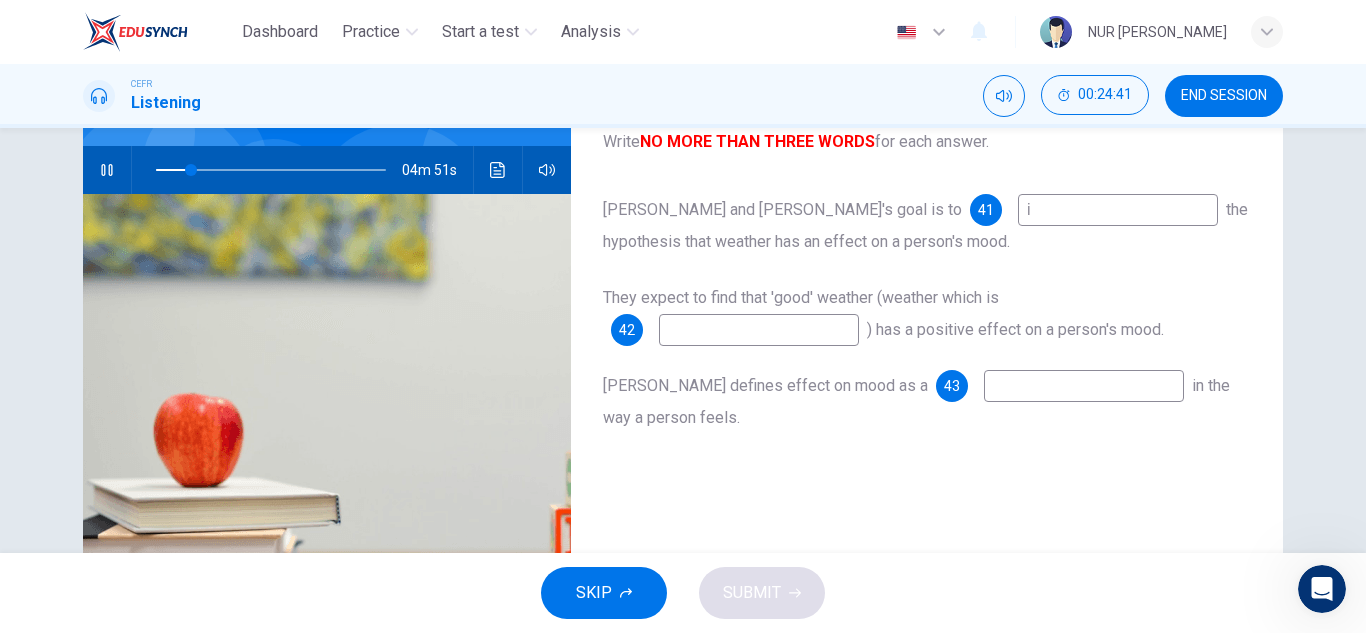 type on "in" 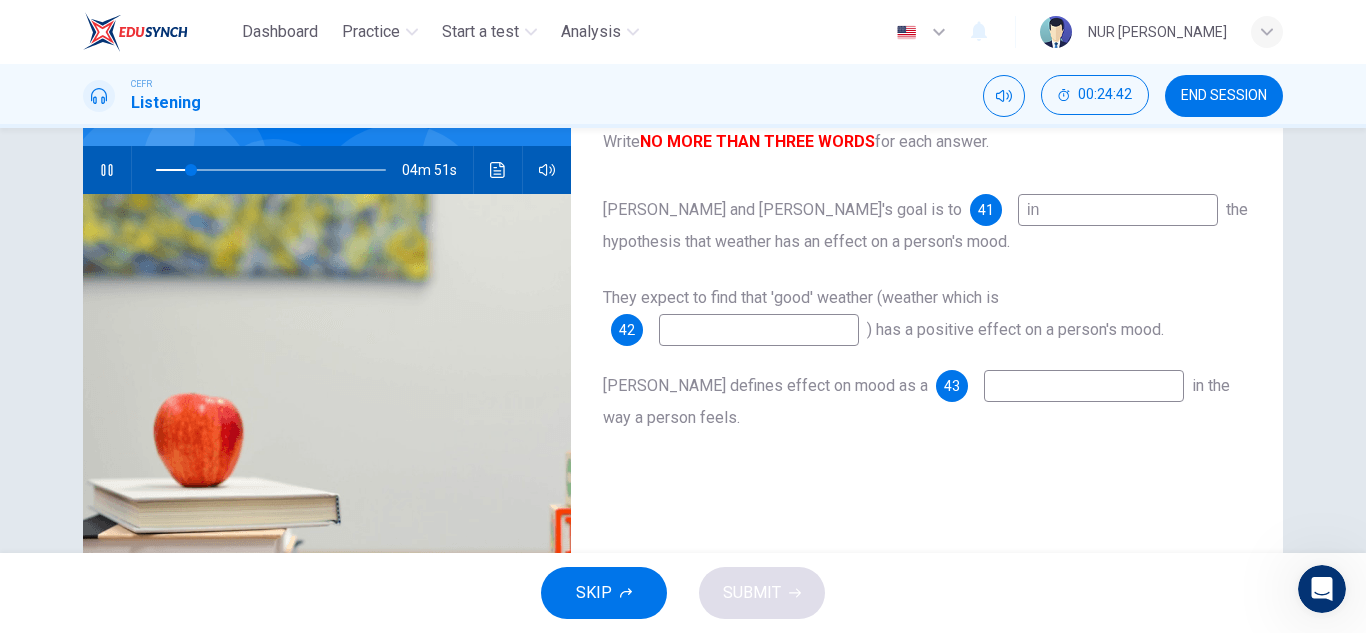 type on "16" 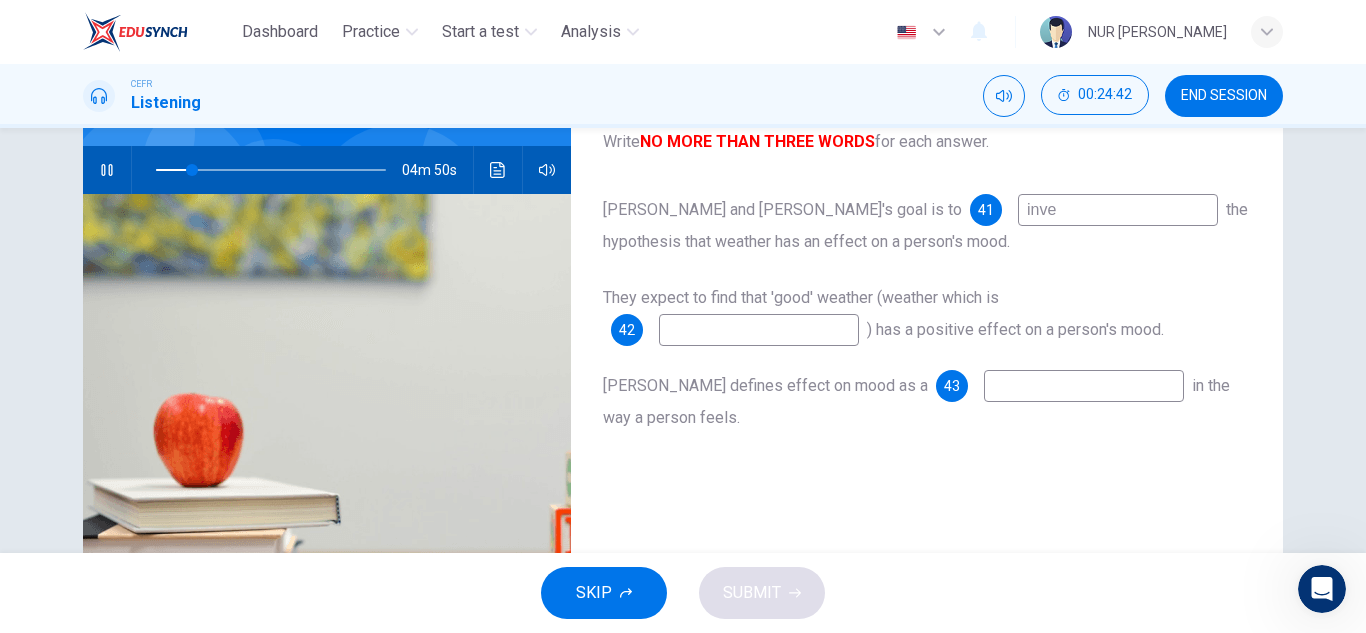 type on "inver" 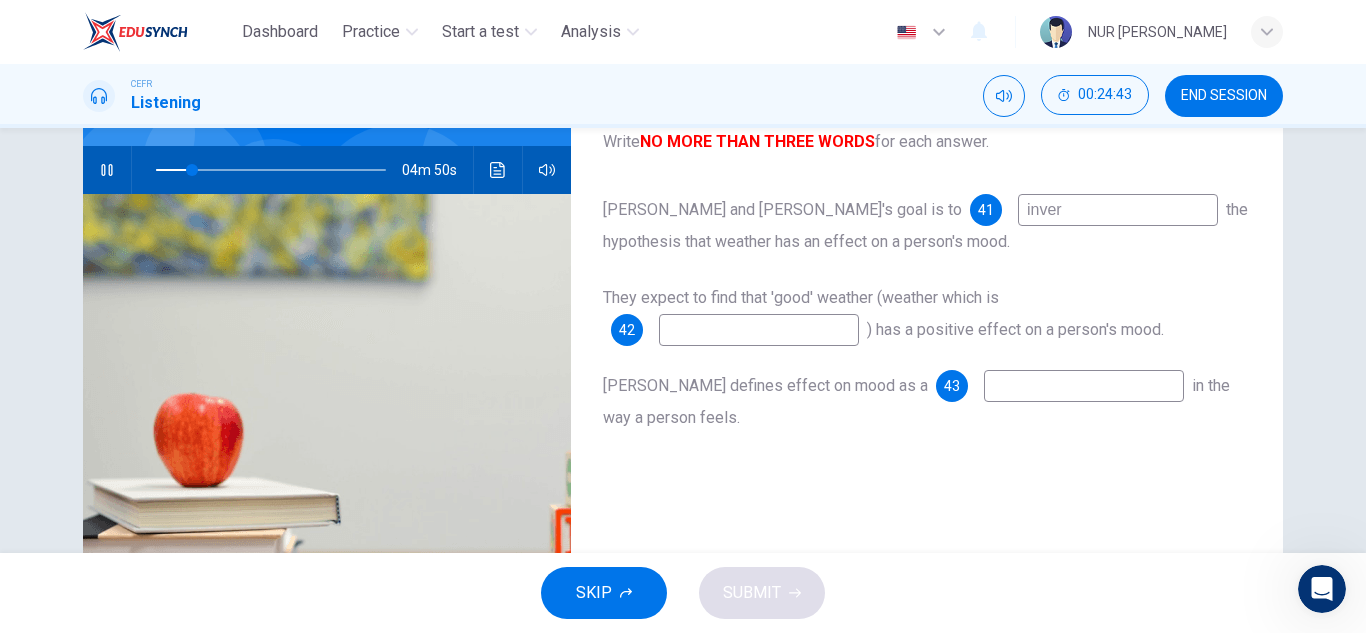 type on "16" 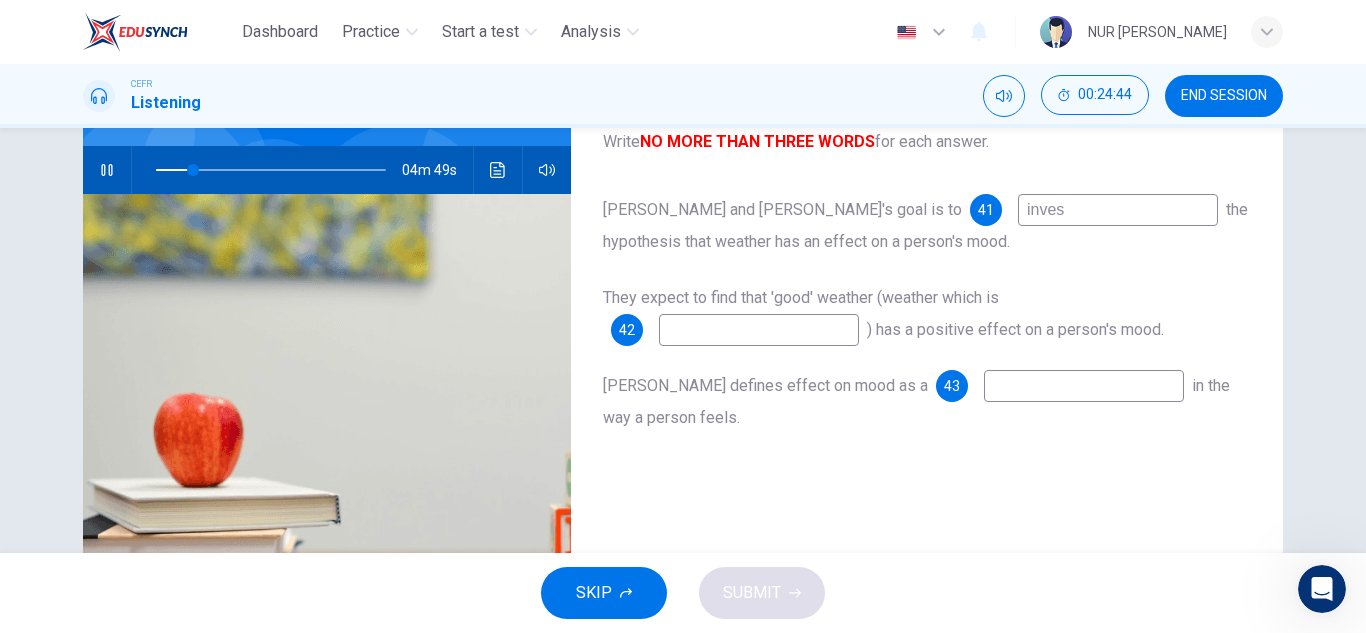 type on "invest" 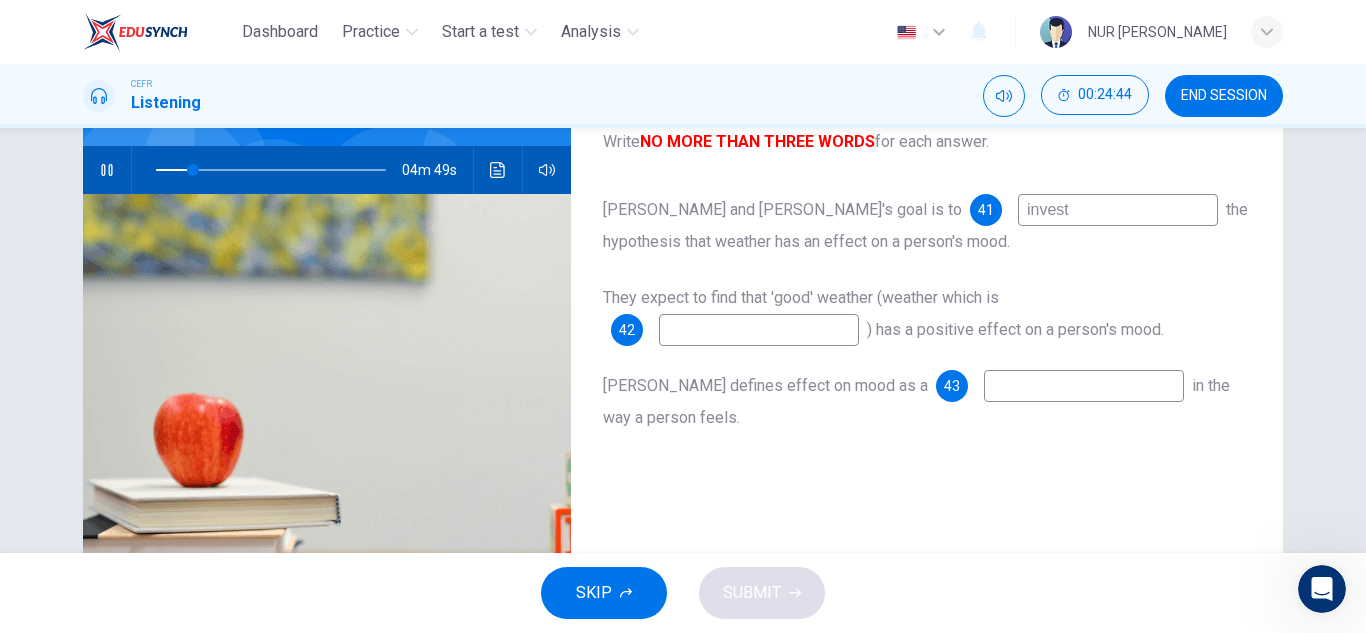 type on "16" 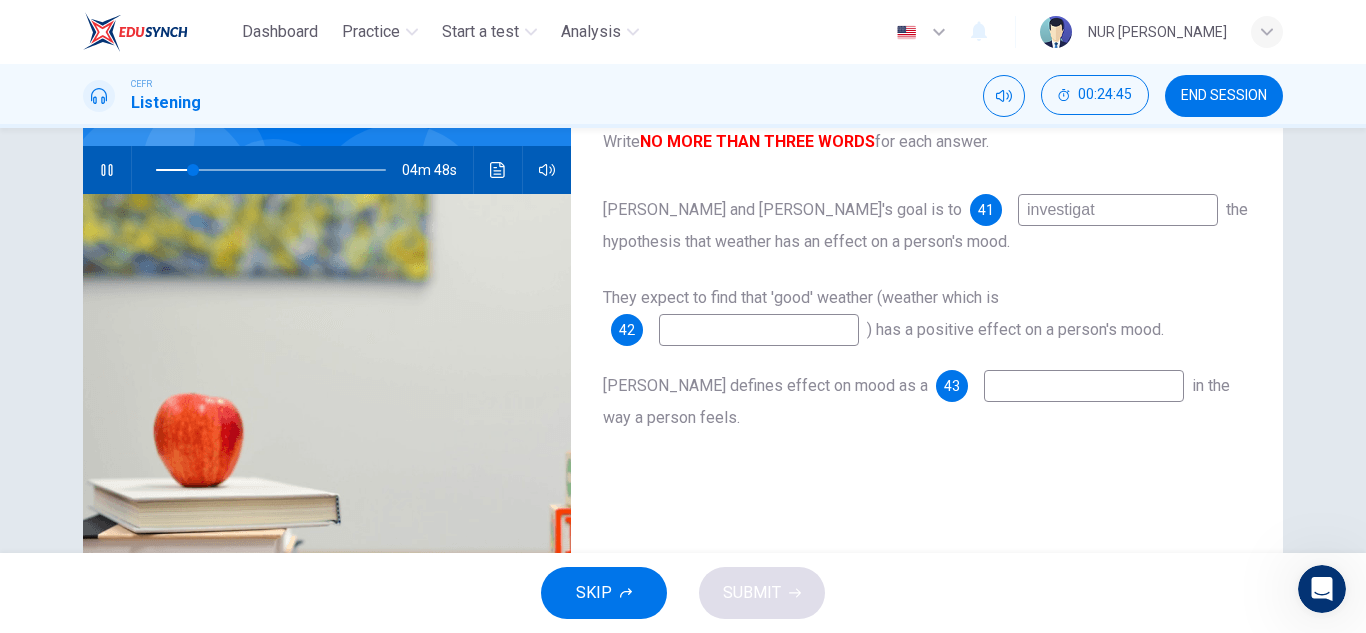 type on "investigate" 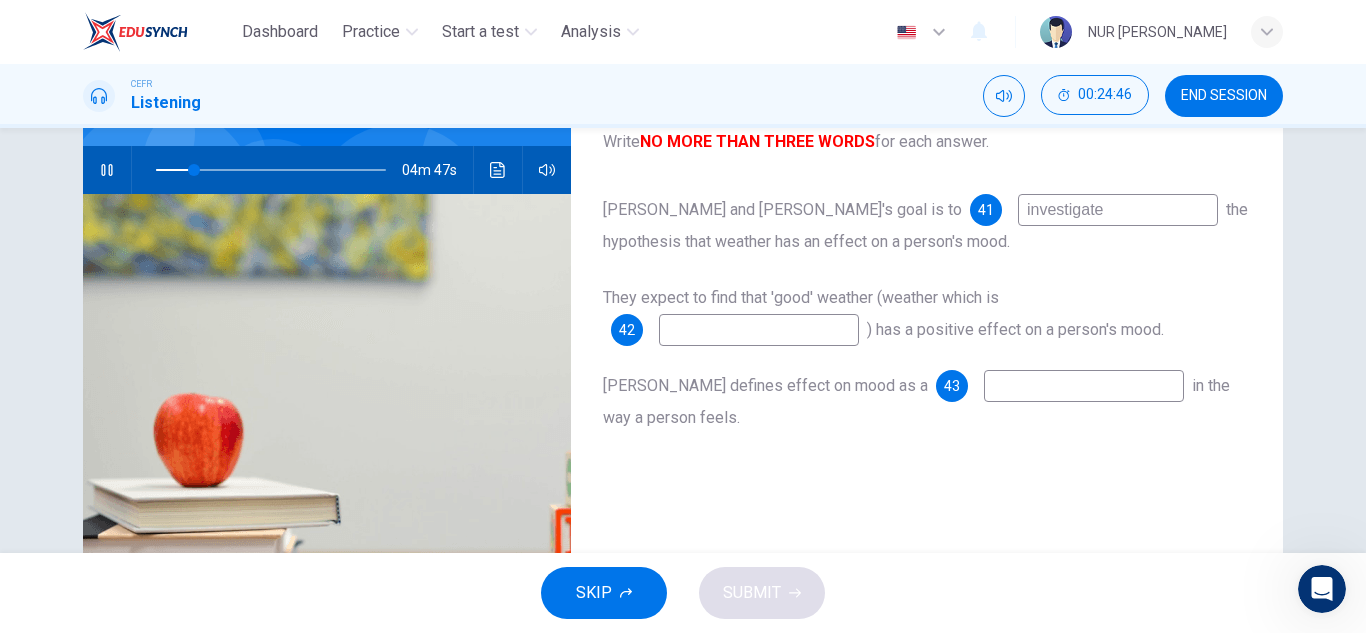 type on "17" 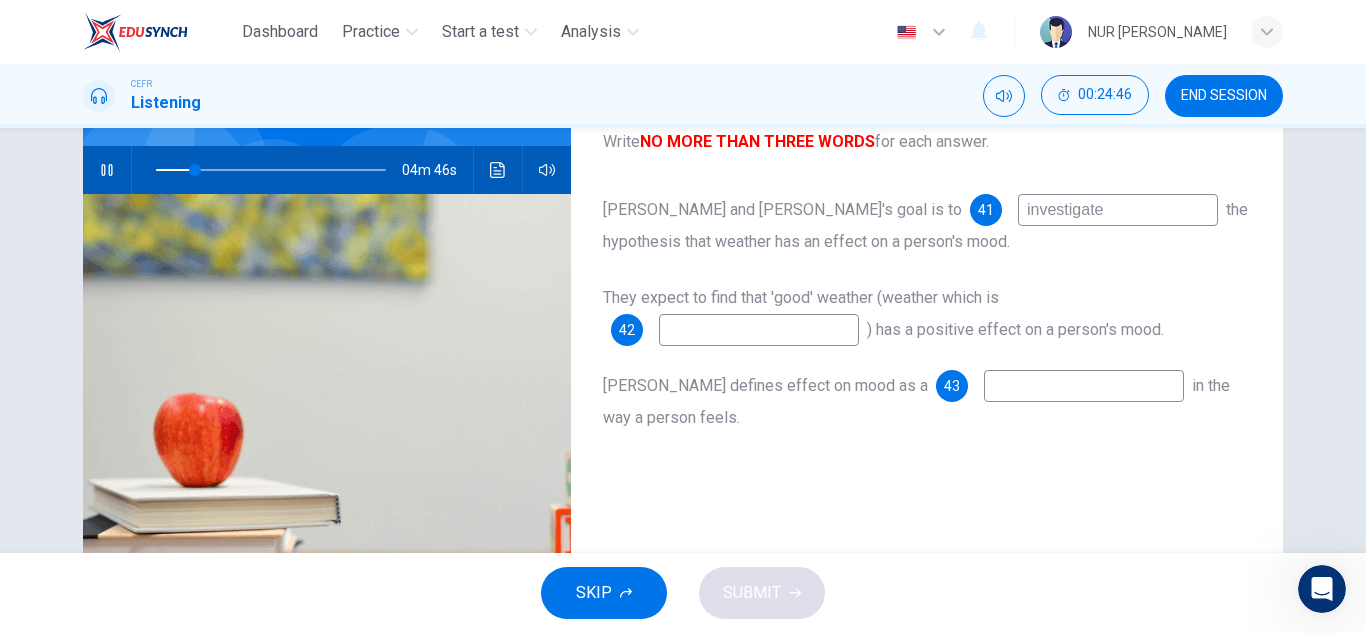 type on "investigate" 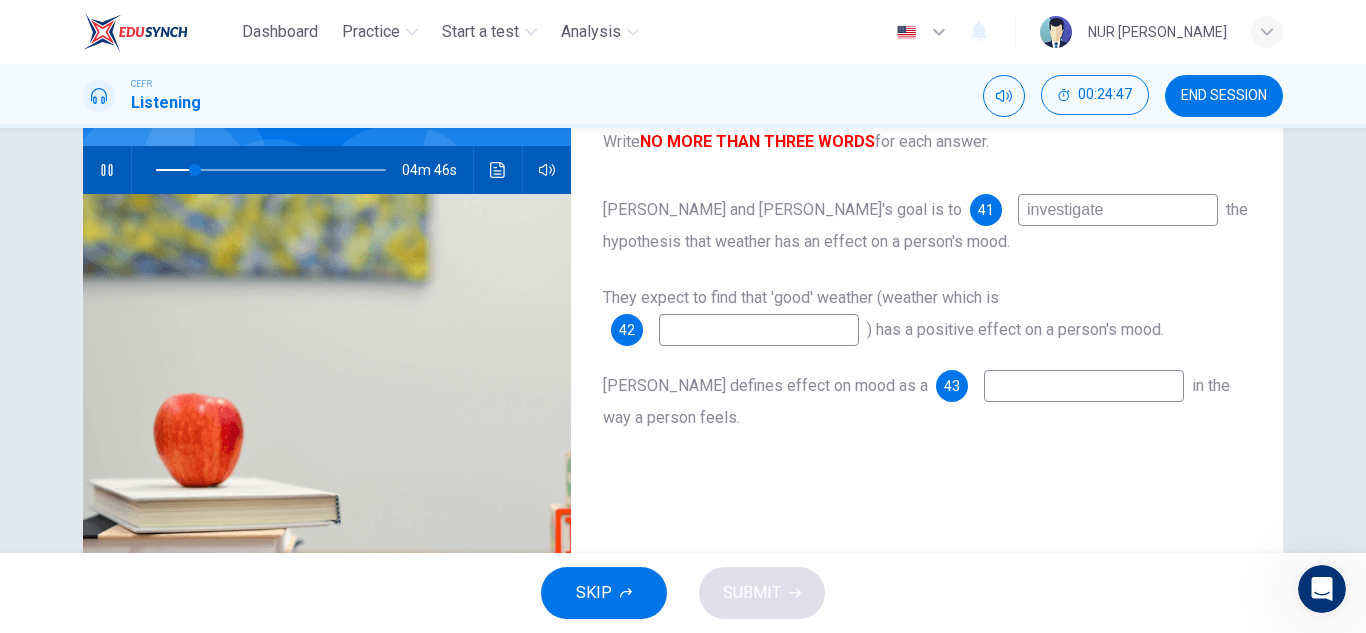 click at bounding box center [759, 330] 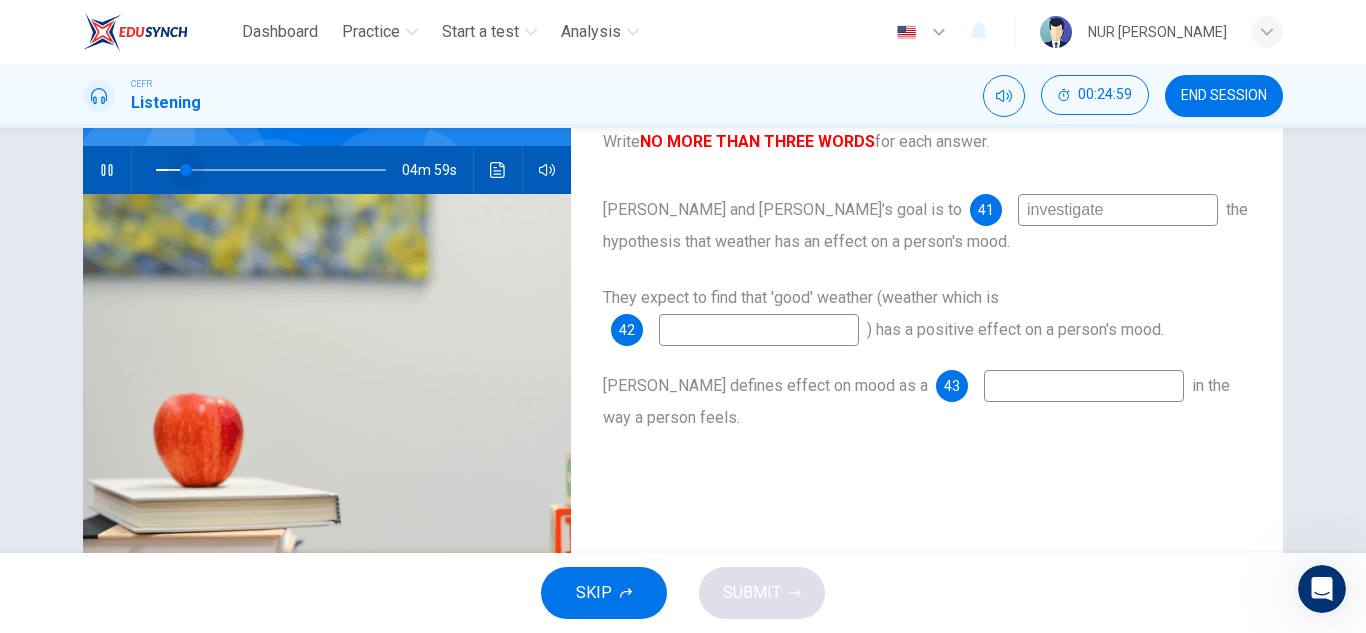 click at bounding box center [186, 170] 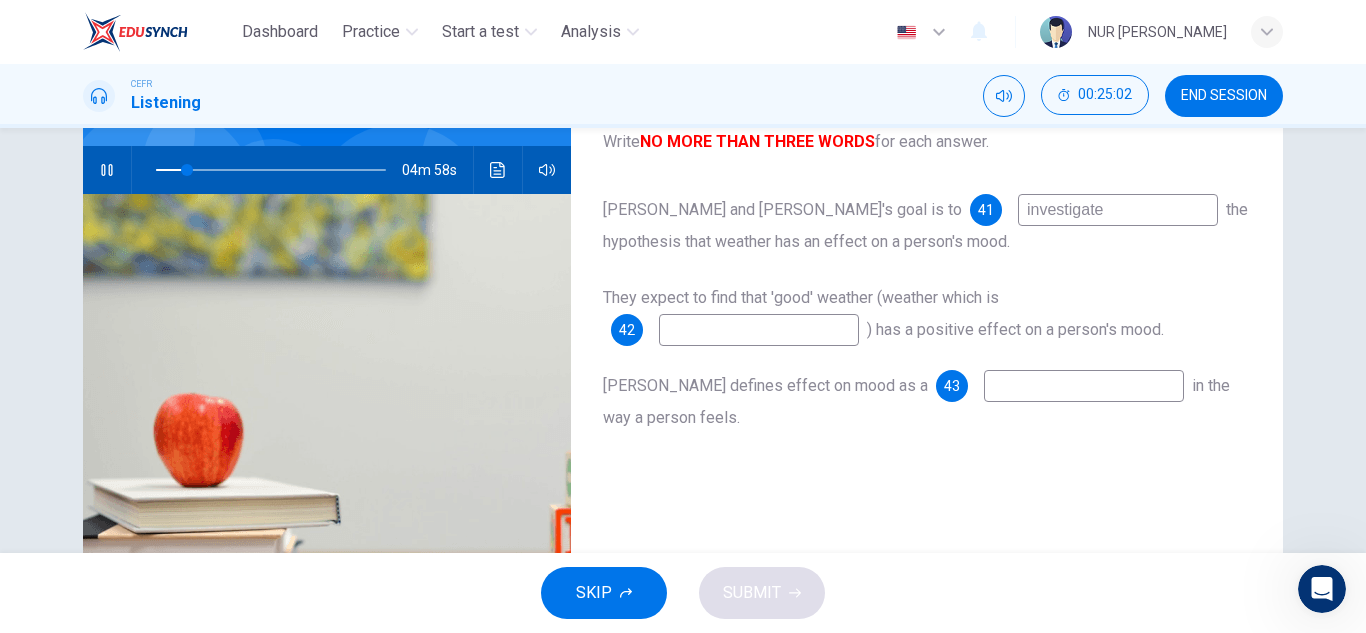 click at bounding box center (759, 330) 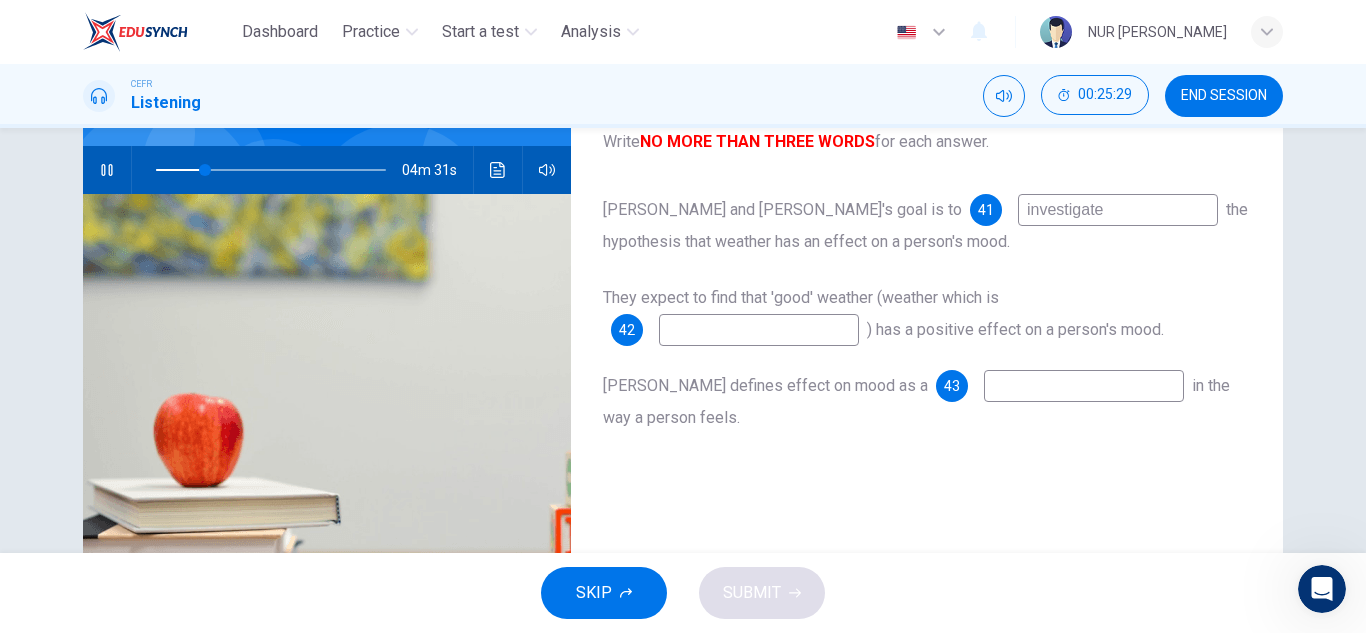 click at bounding box center (1084, 386) 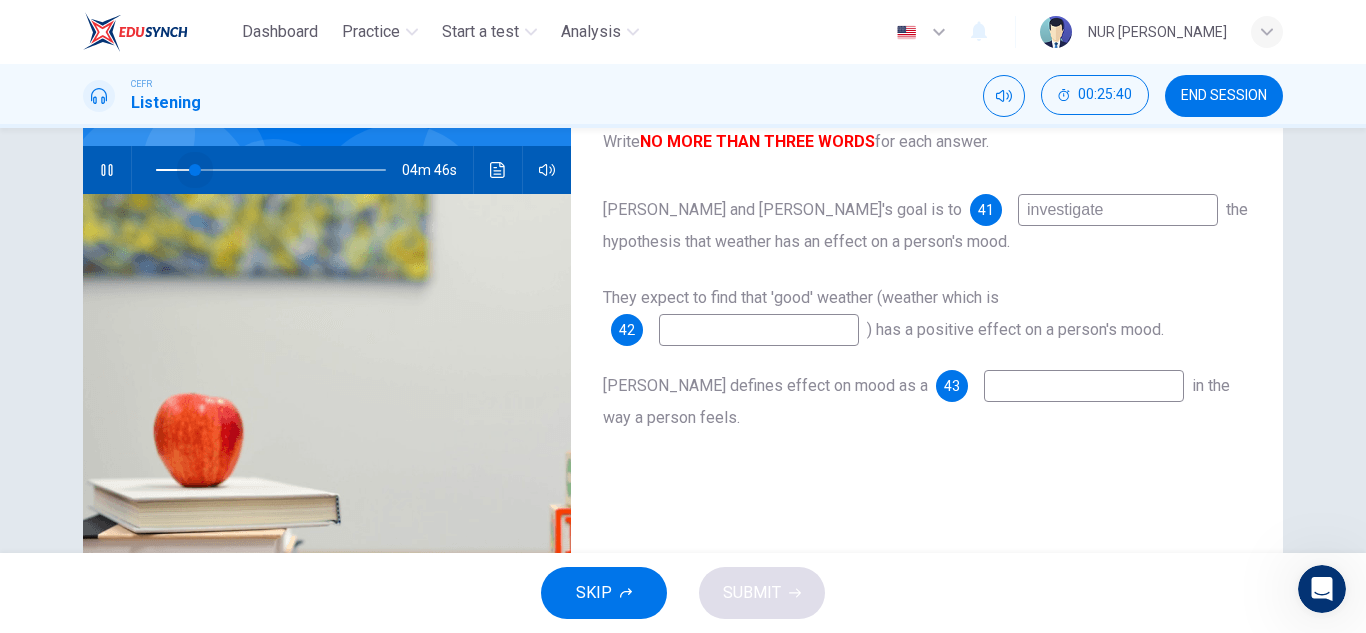 click at bounding box center [195, 170] 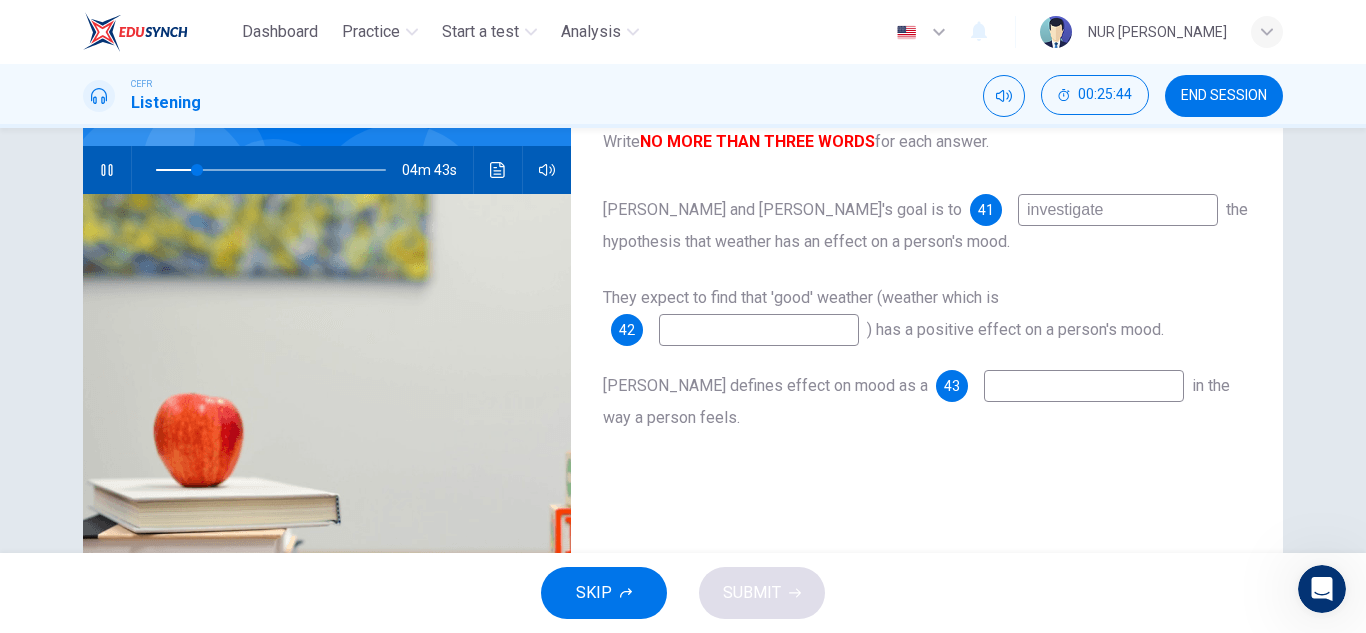 click at bounding box center [759, 330] 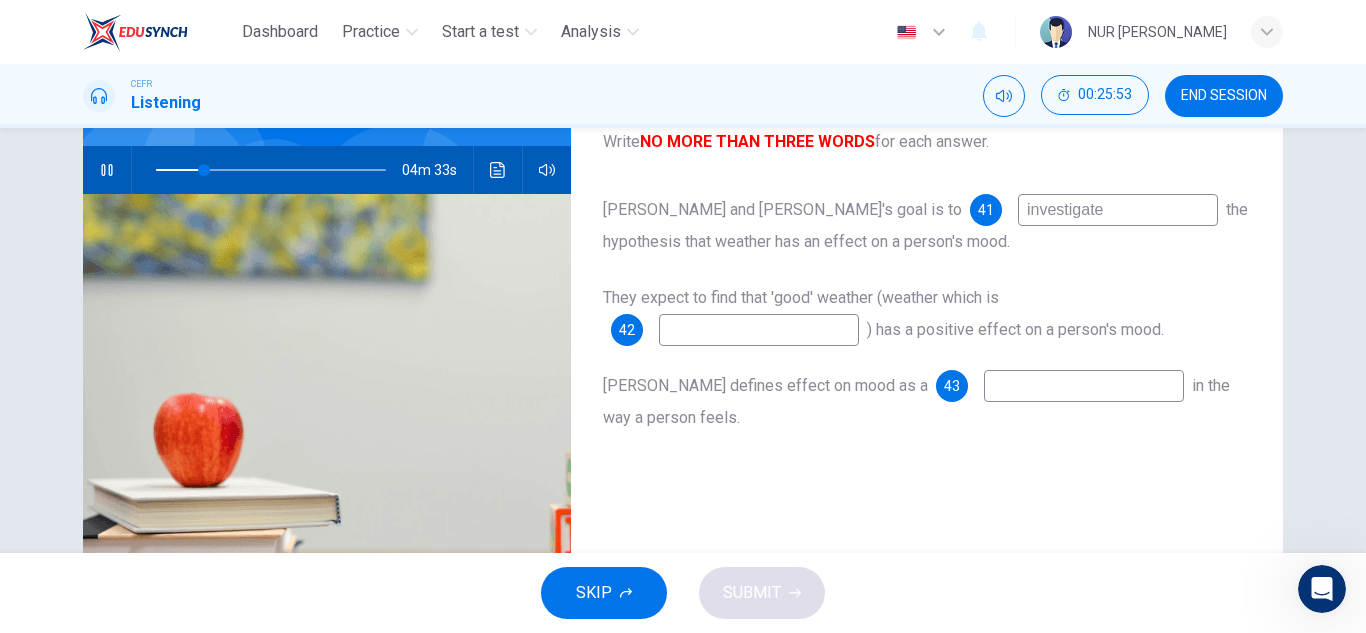 click at bounding box center [759, 330] 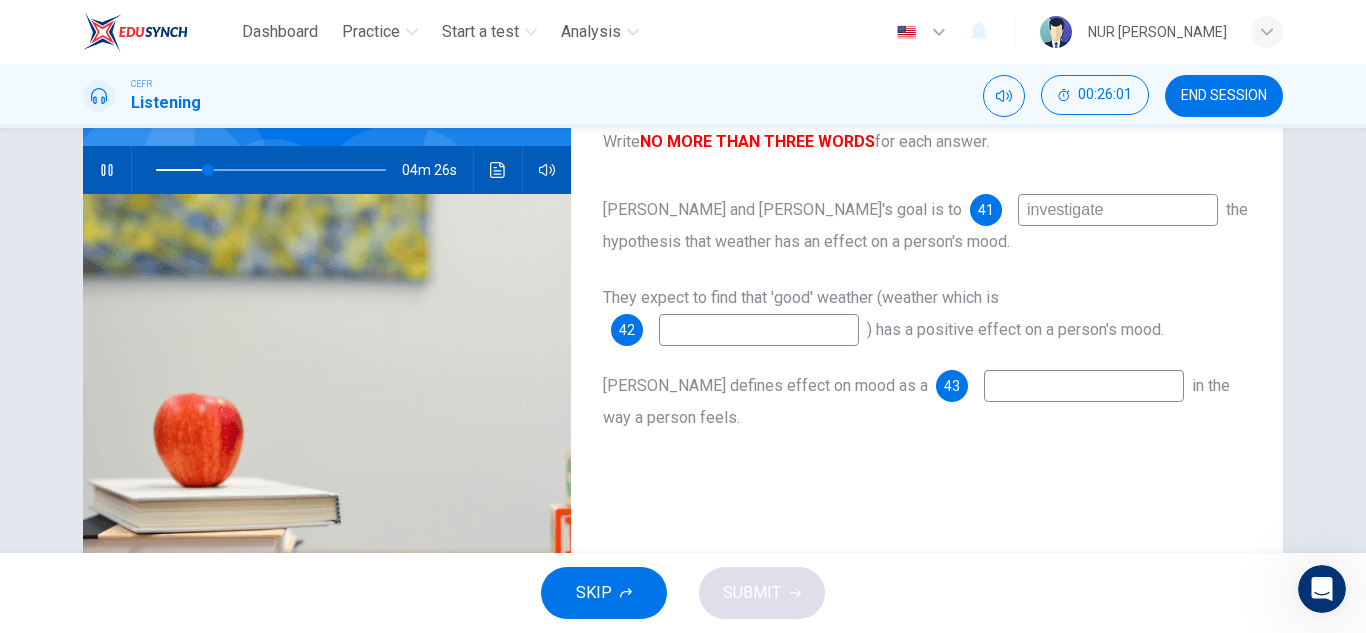 type on "23" 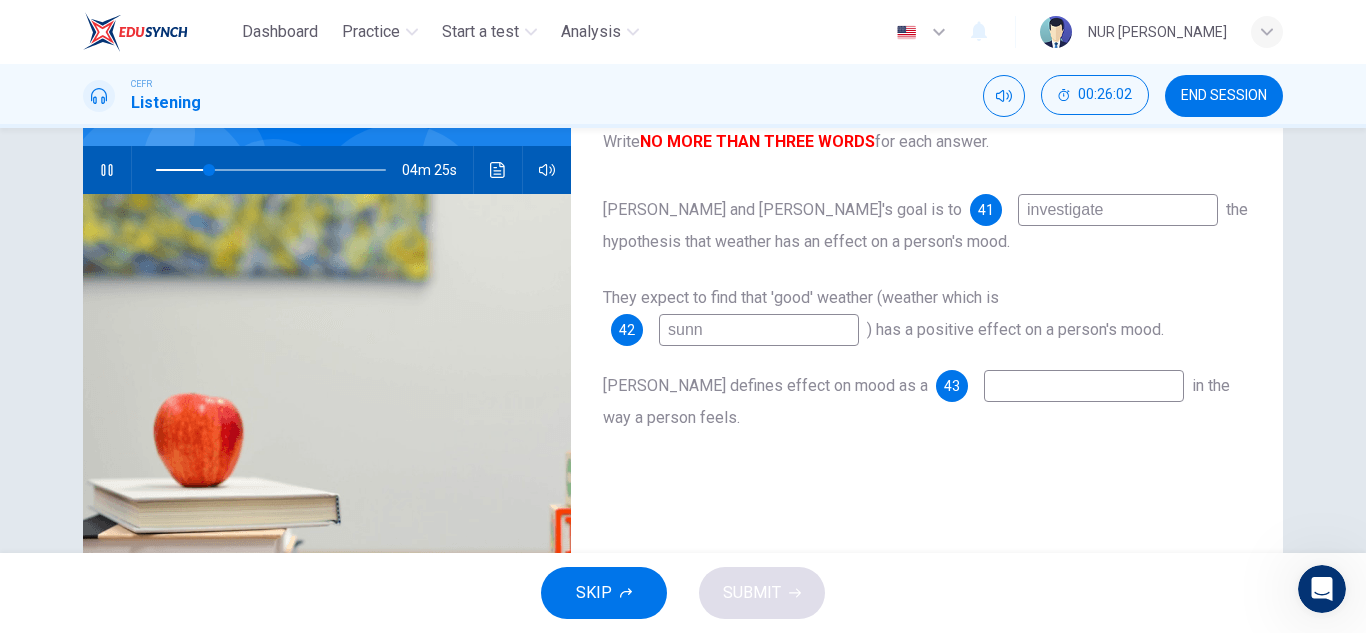 type on "sunny" 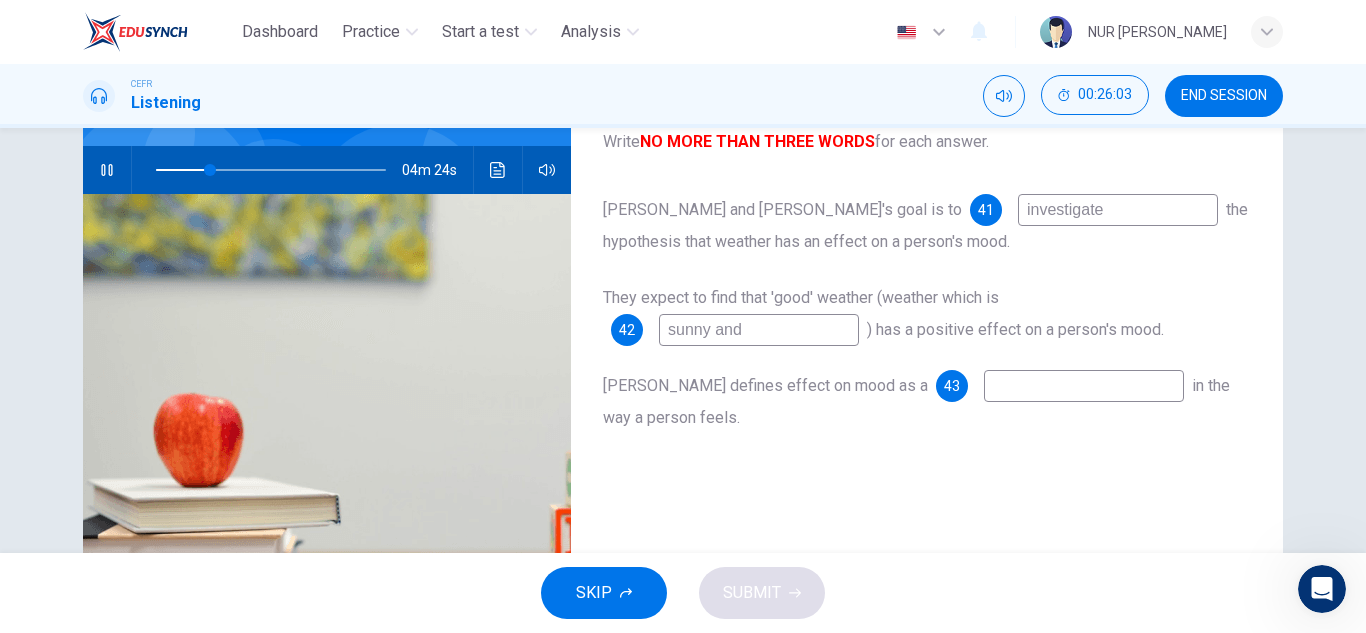 type on "sunny and w" 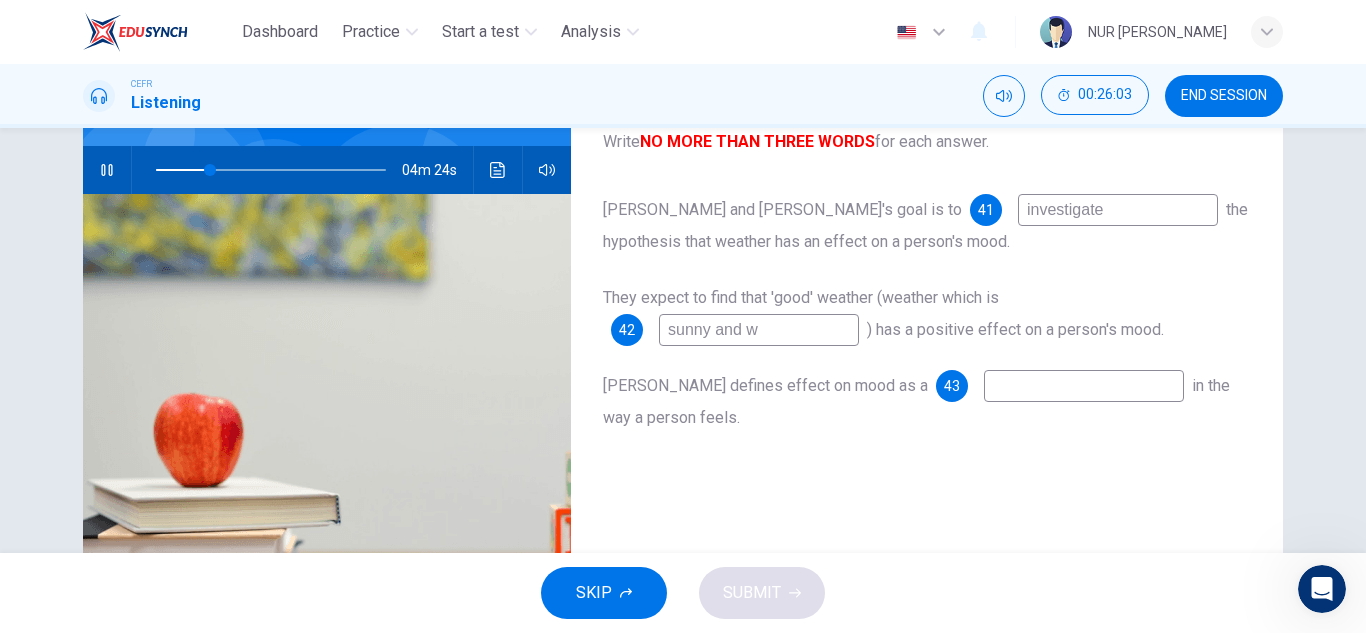 type on "24" 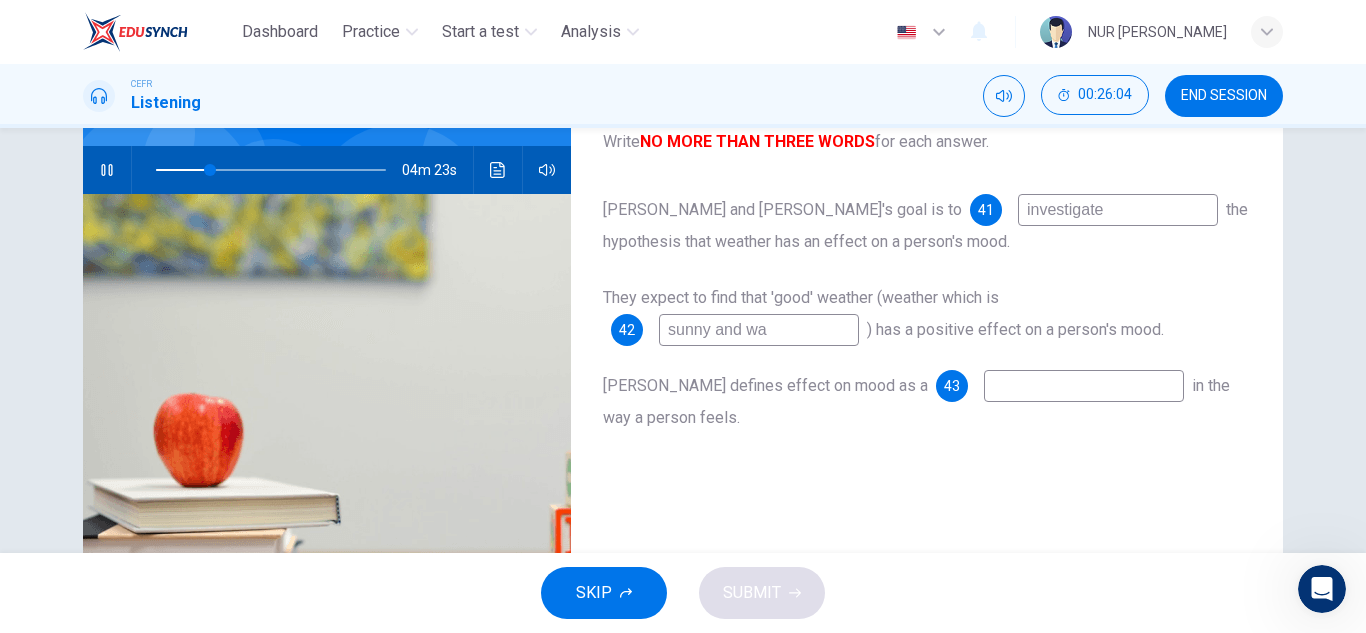 type on "sunny and war" 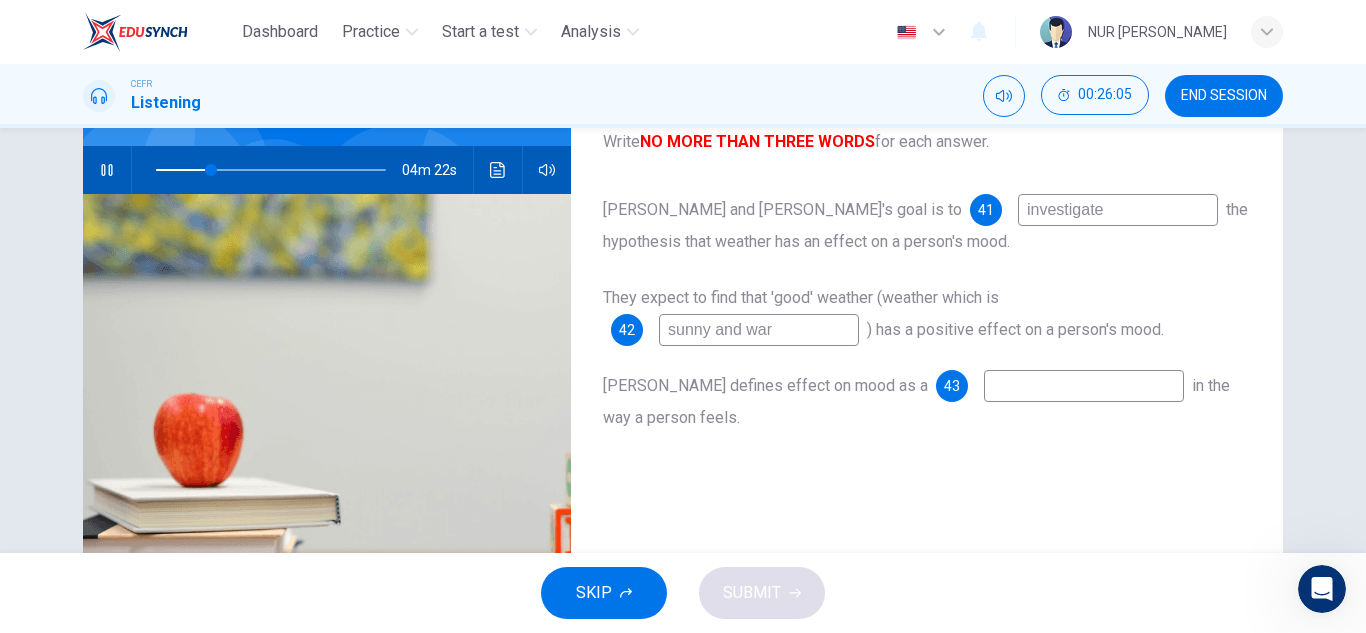 type on "24" 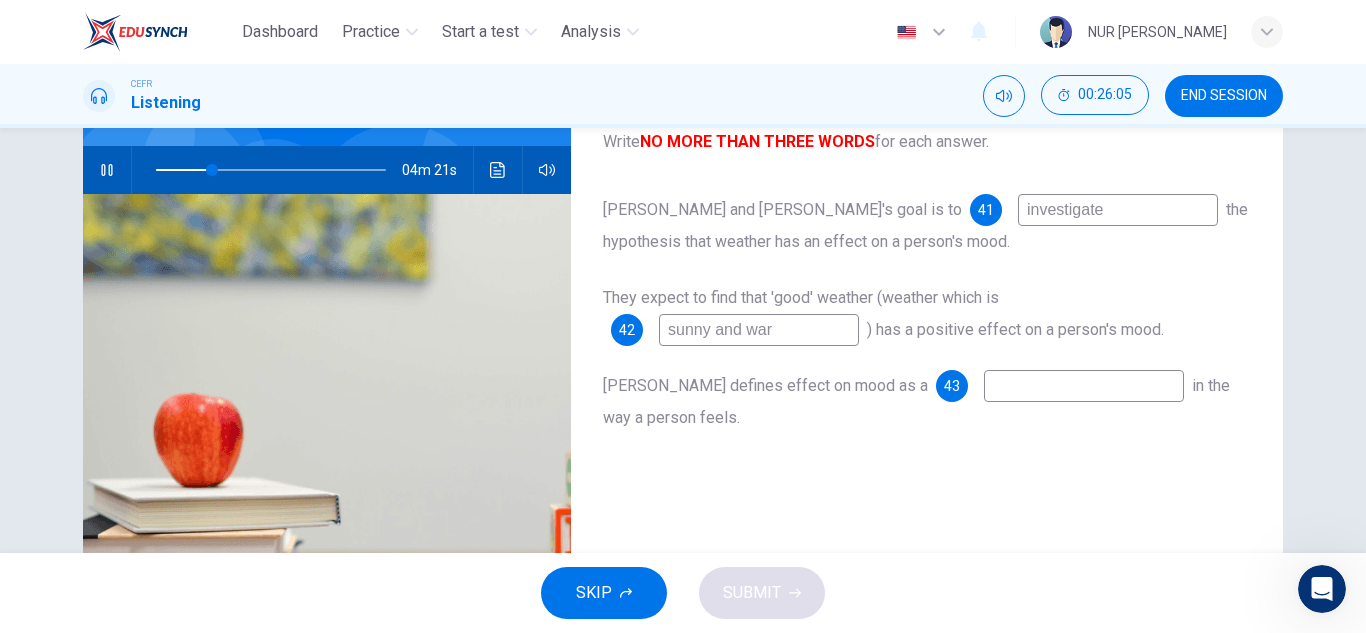 type on "sunny and warm" 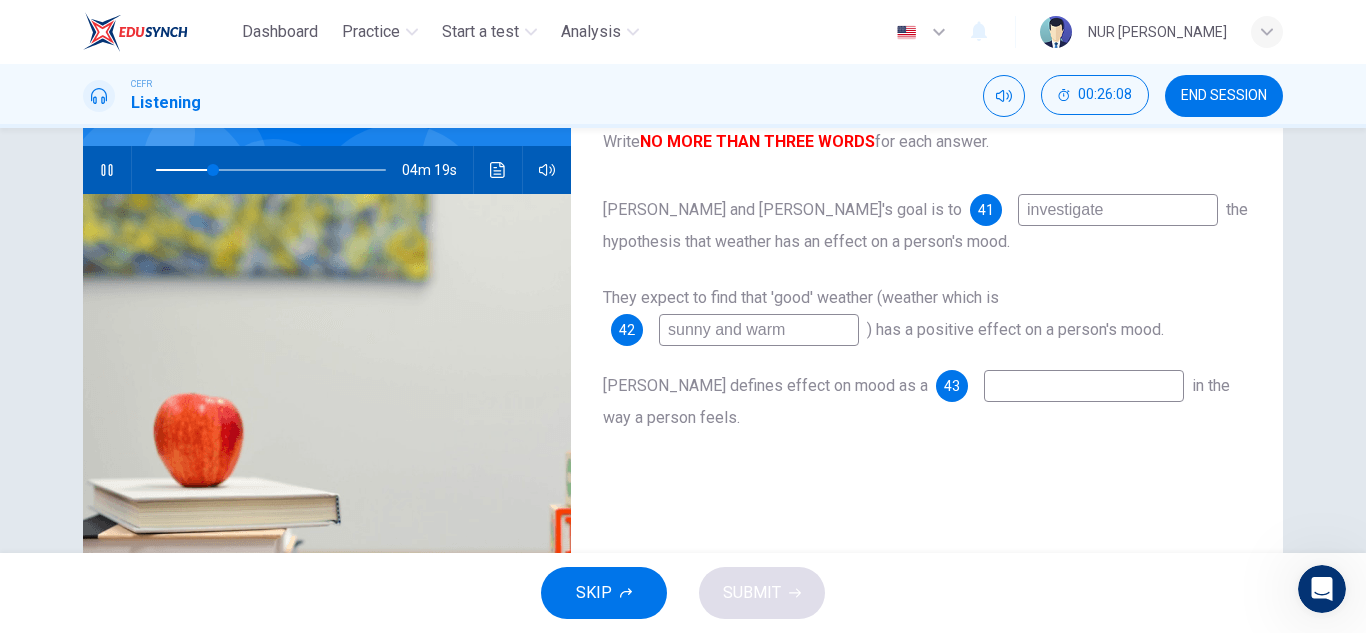 type on "25" 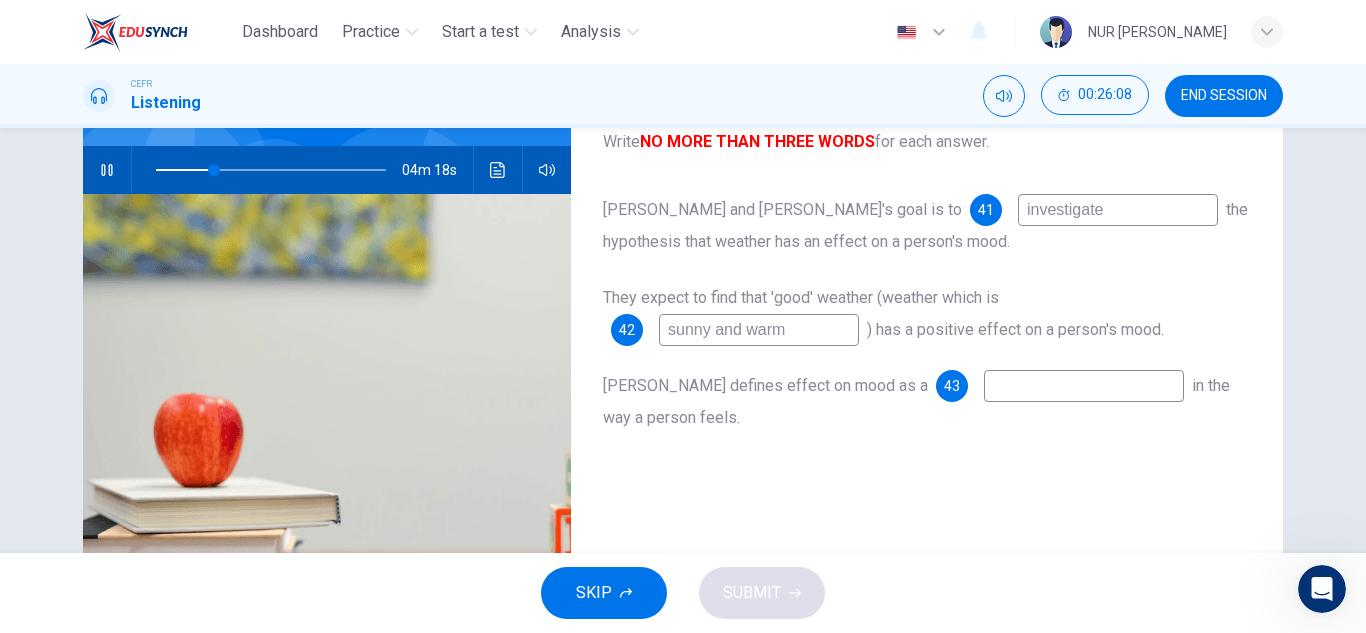 type on "sunny and warm" 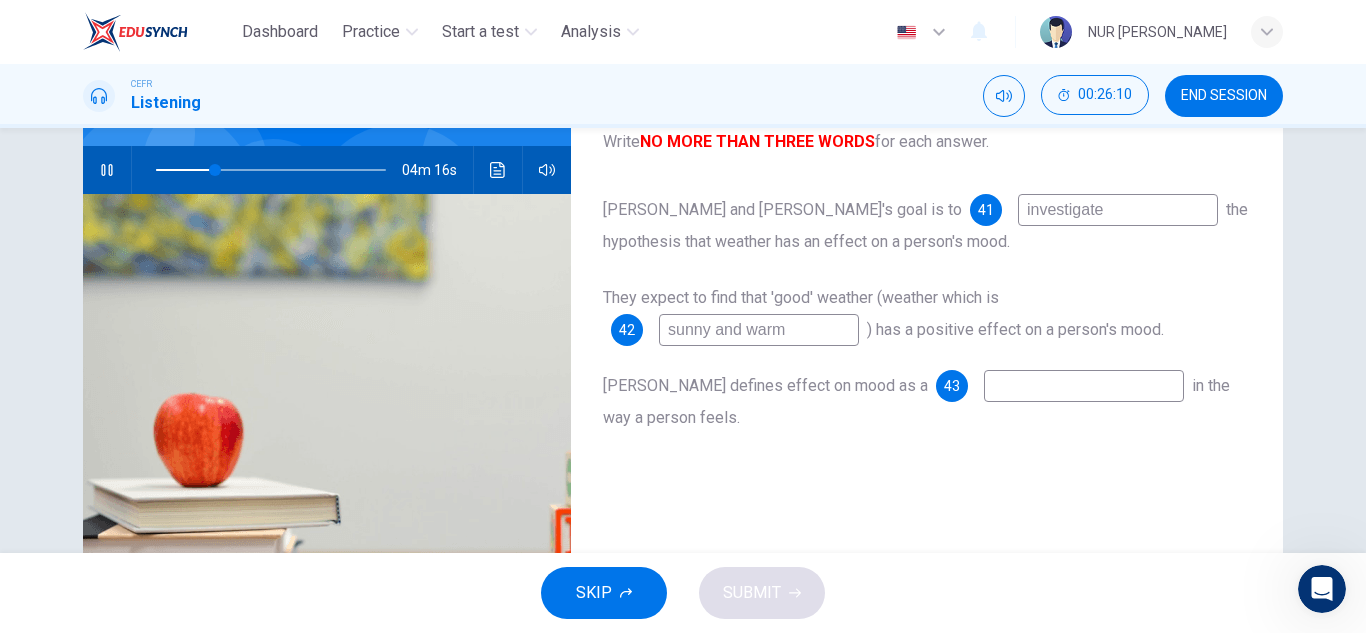 click at bounding box center (1084, 386) 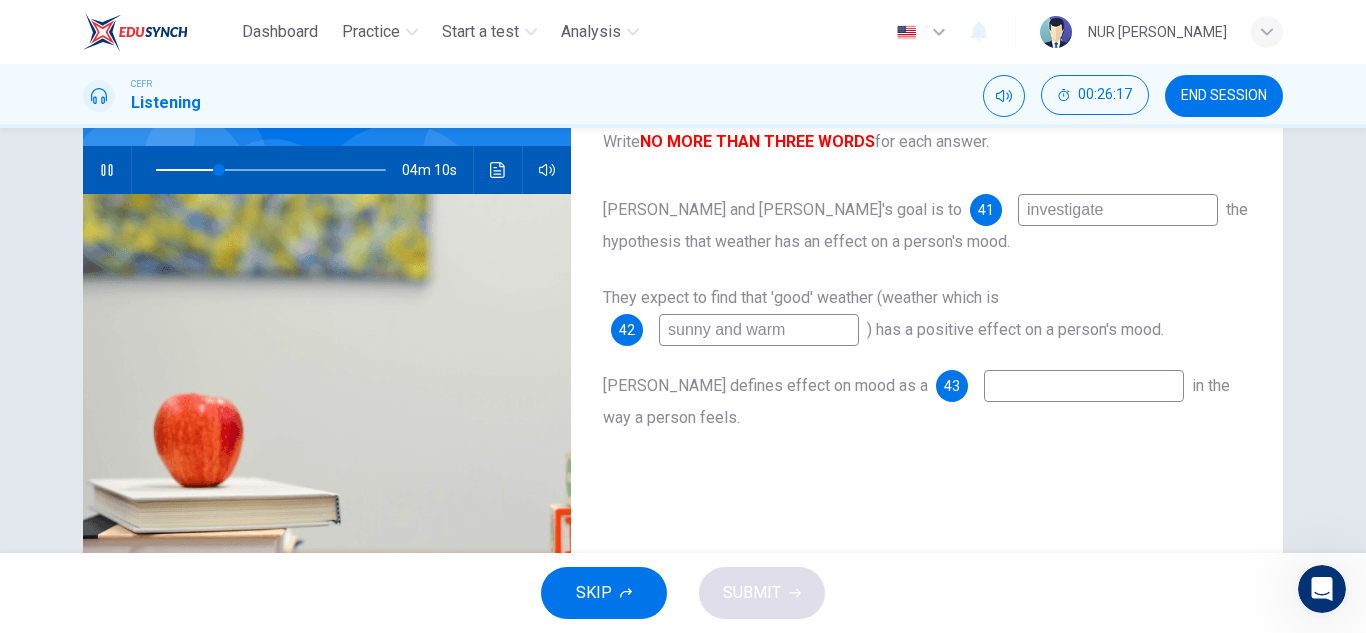 type on "28" 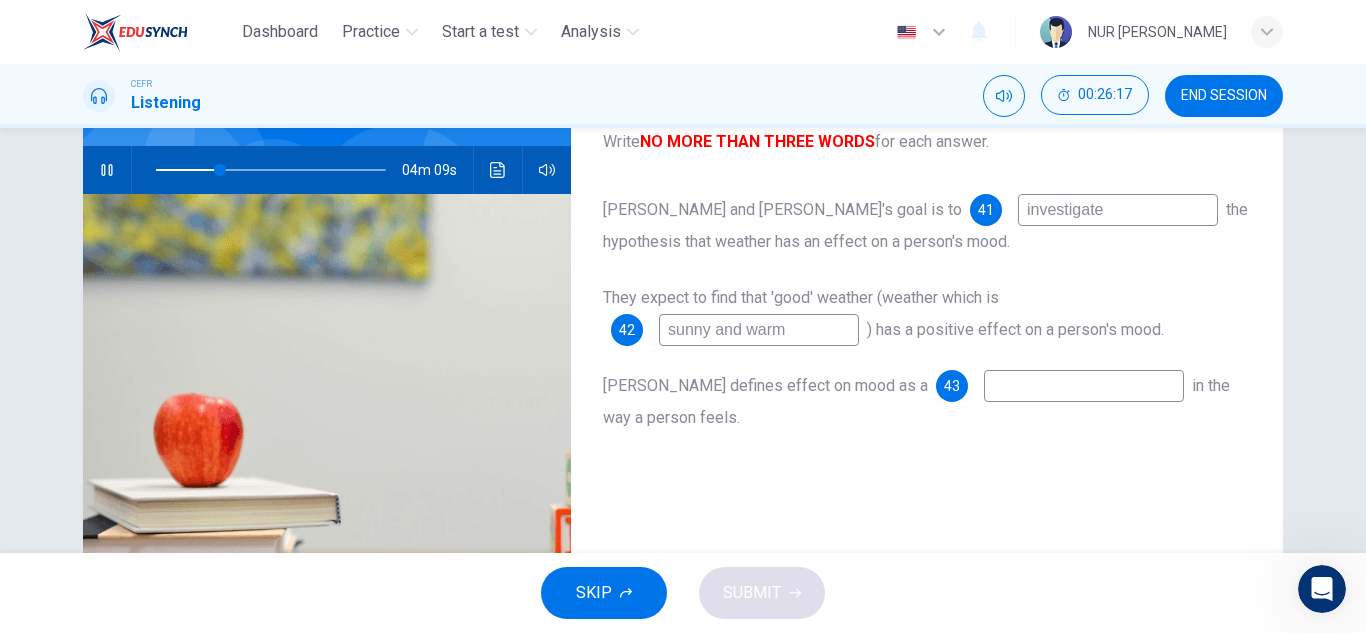type on "c" 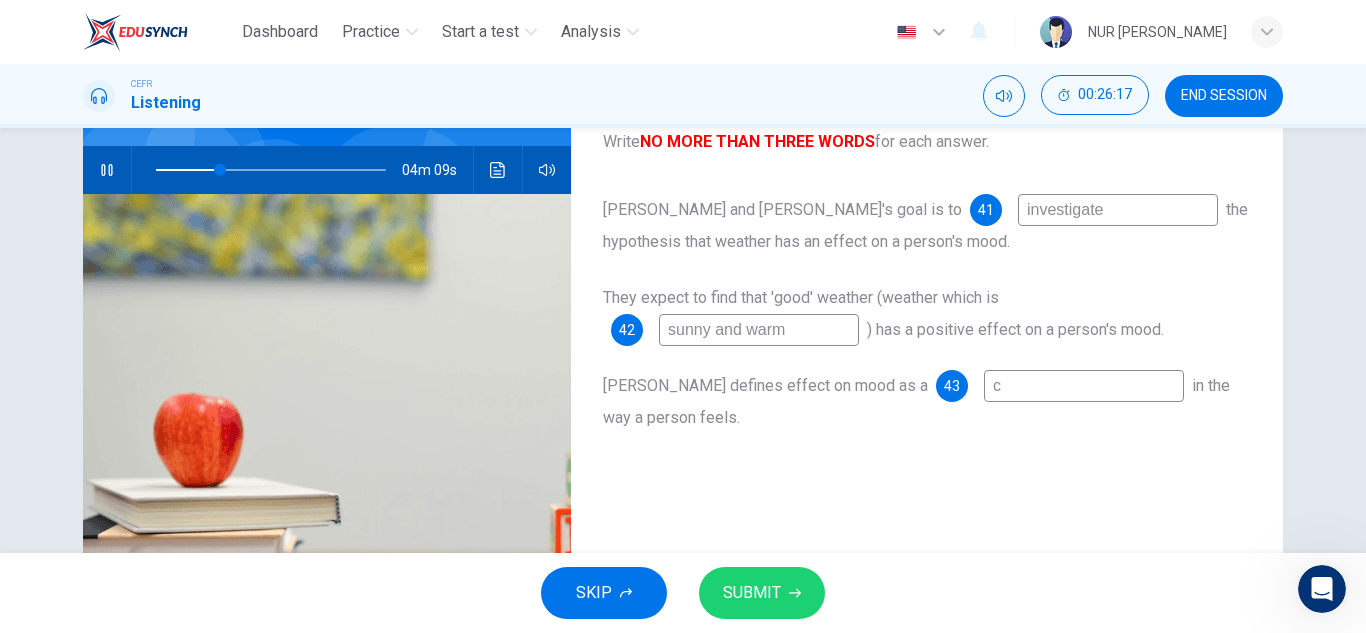 type on "ch" 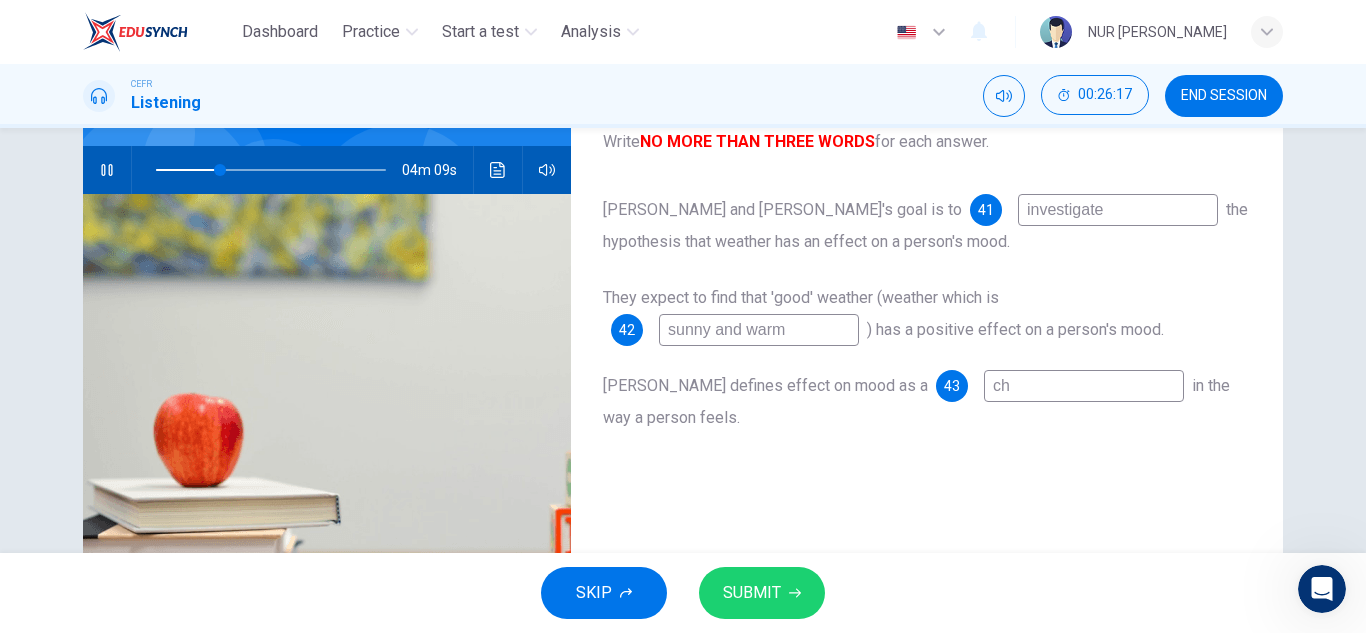 type on "28" 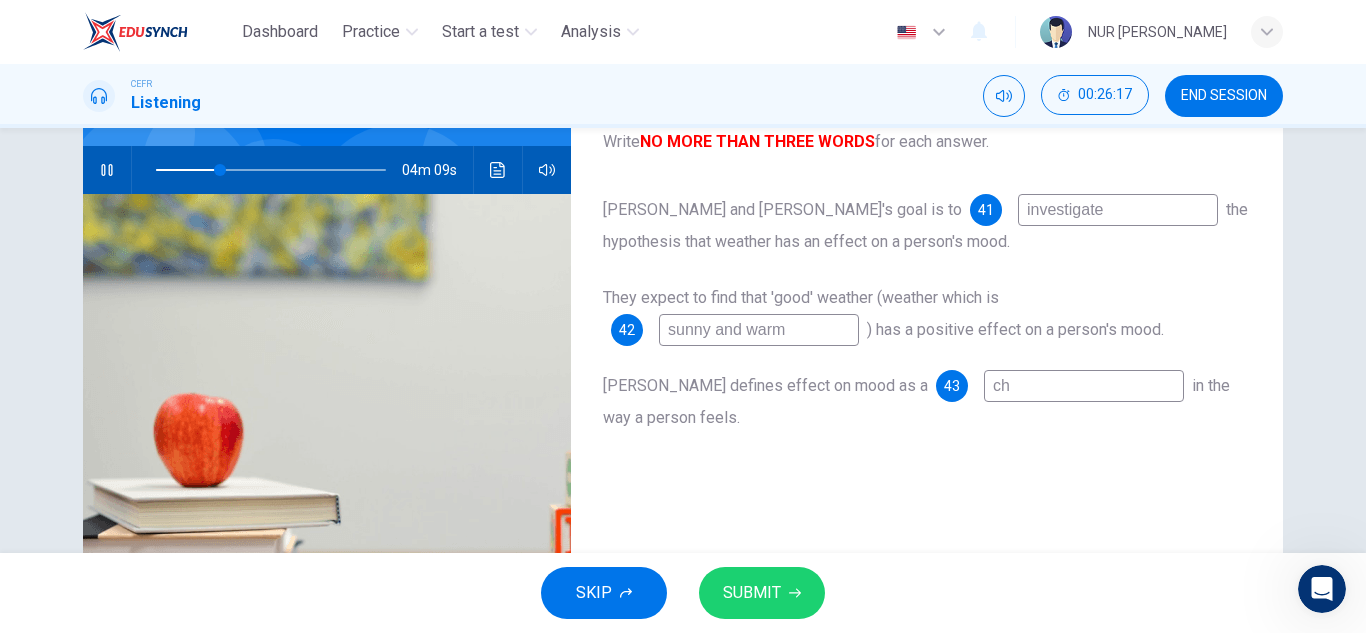 type on "cha" 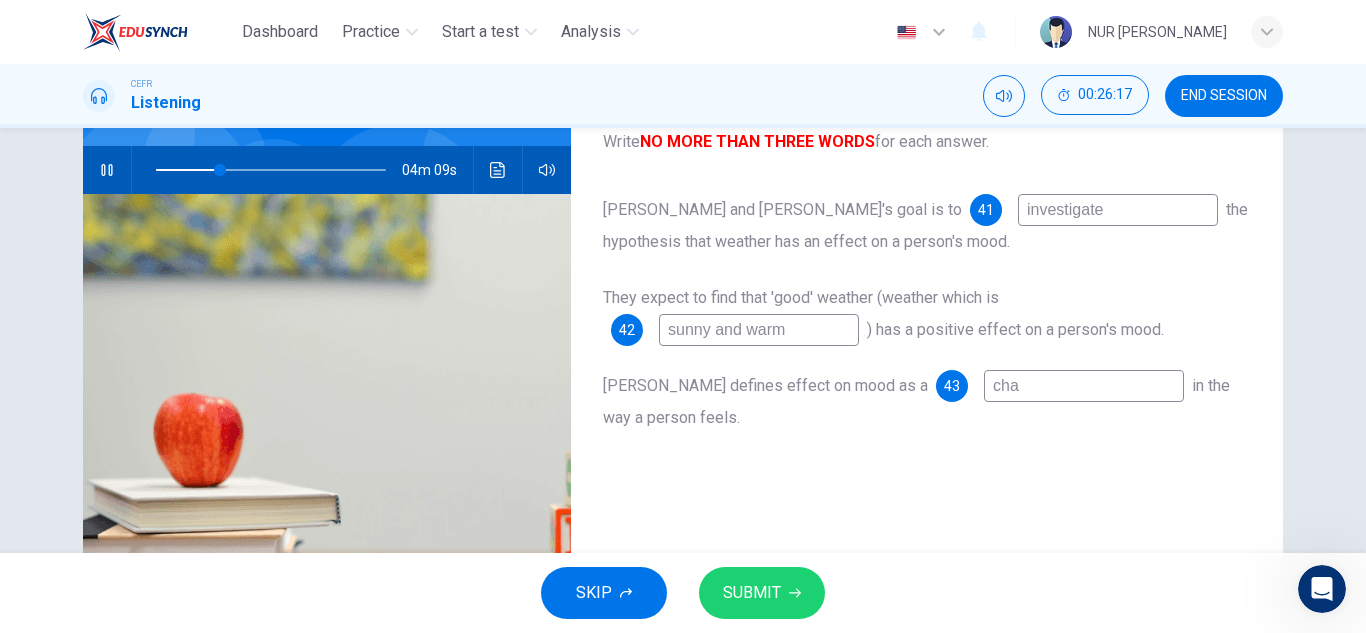 type on "28" 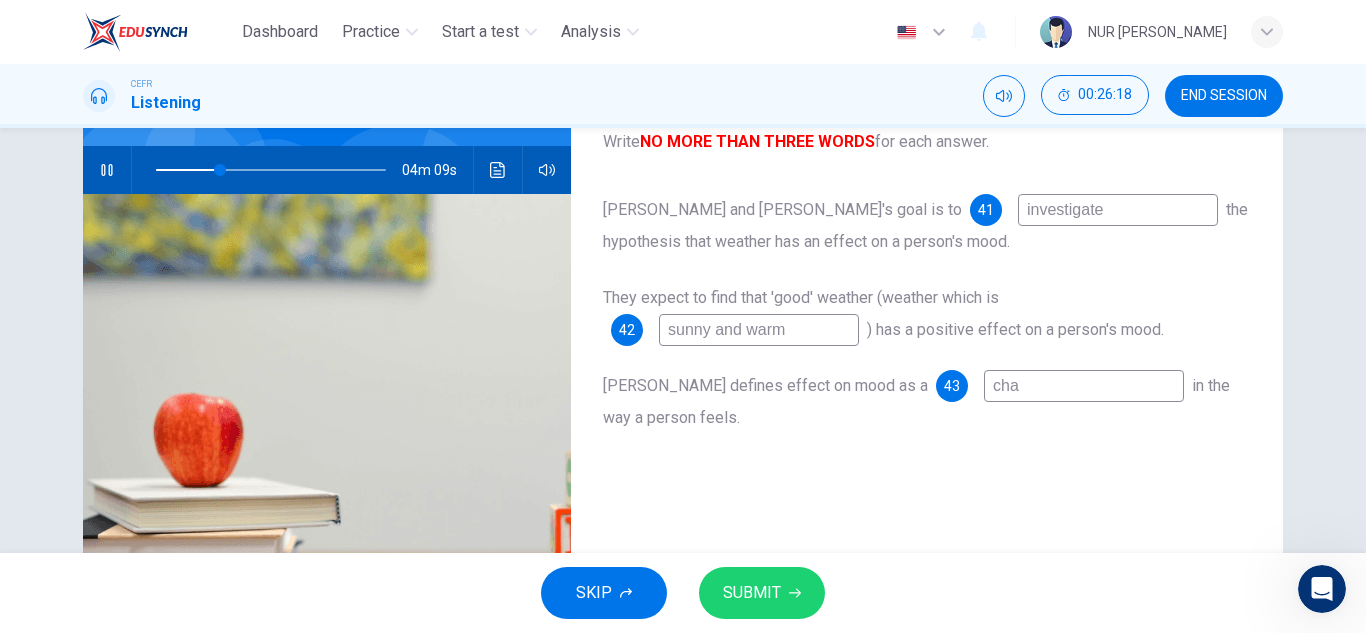 type on "chan" 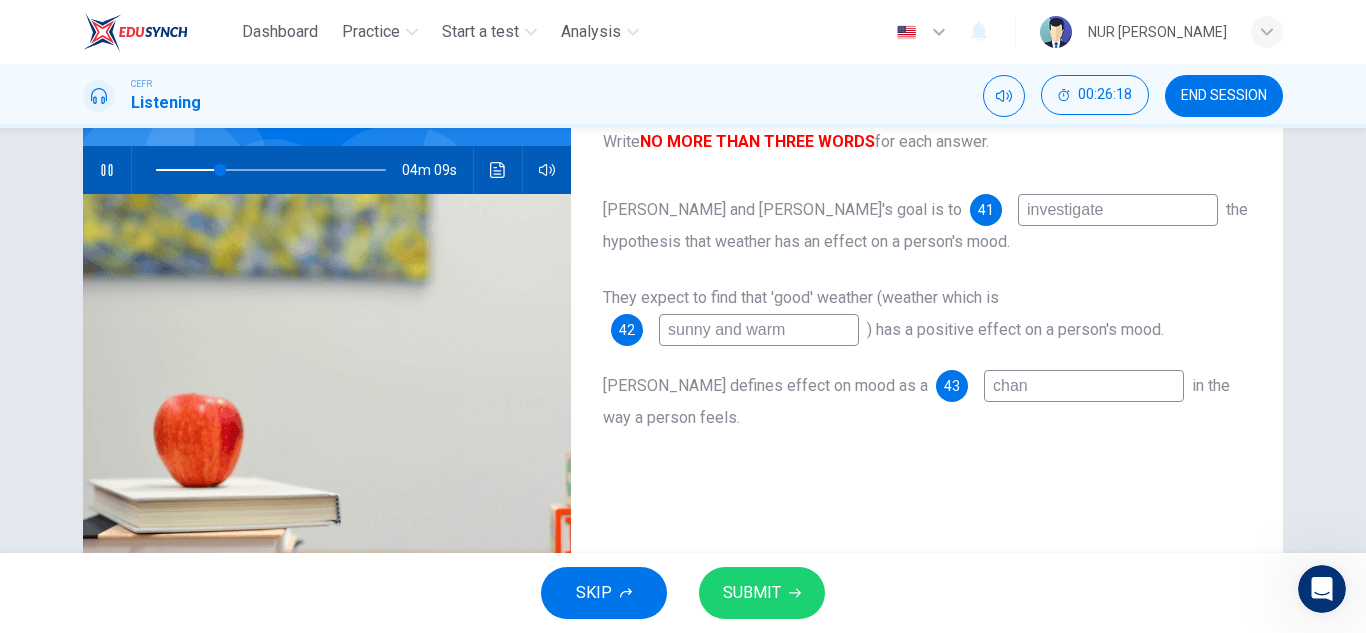 type on "28" 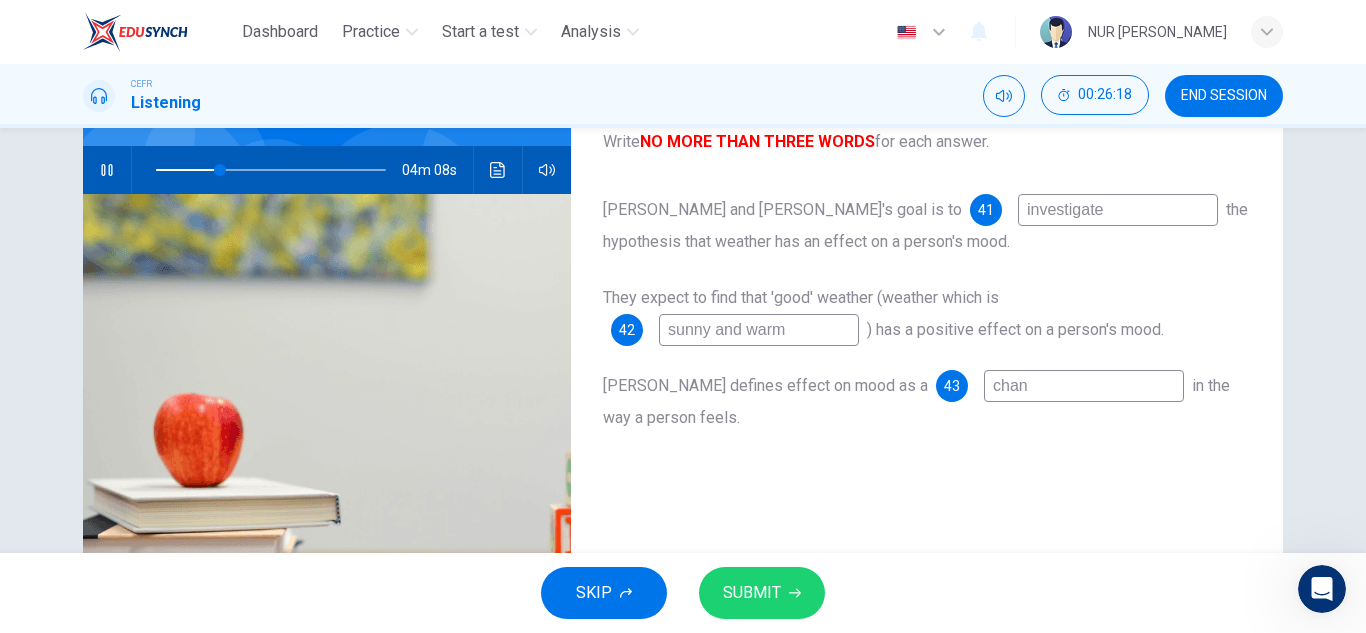 type on "[PERSON_NAME]" 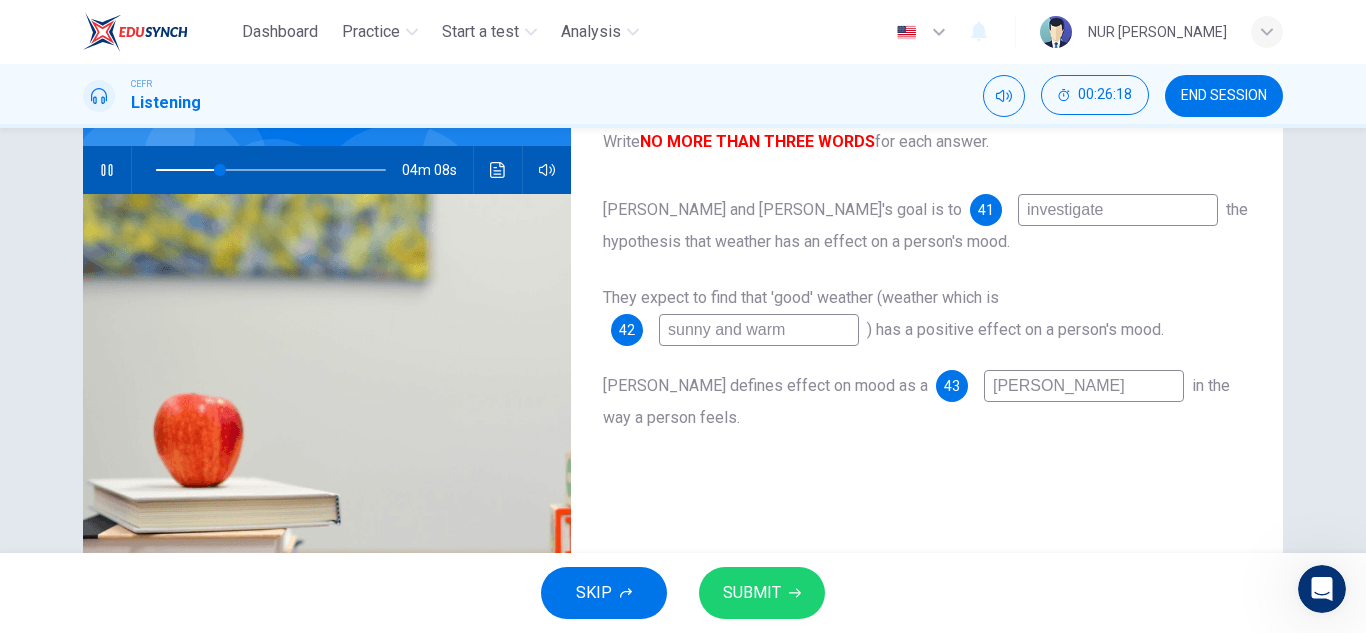 type on "28" 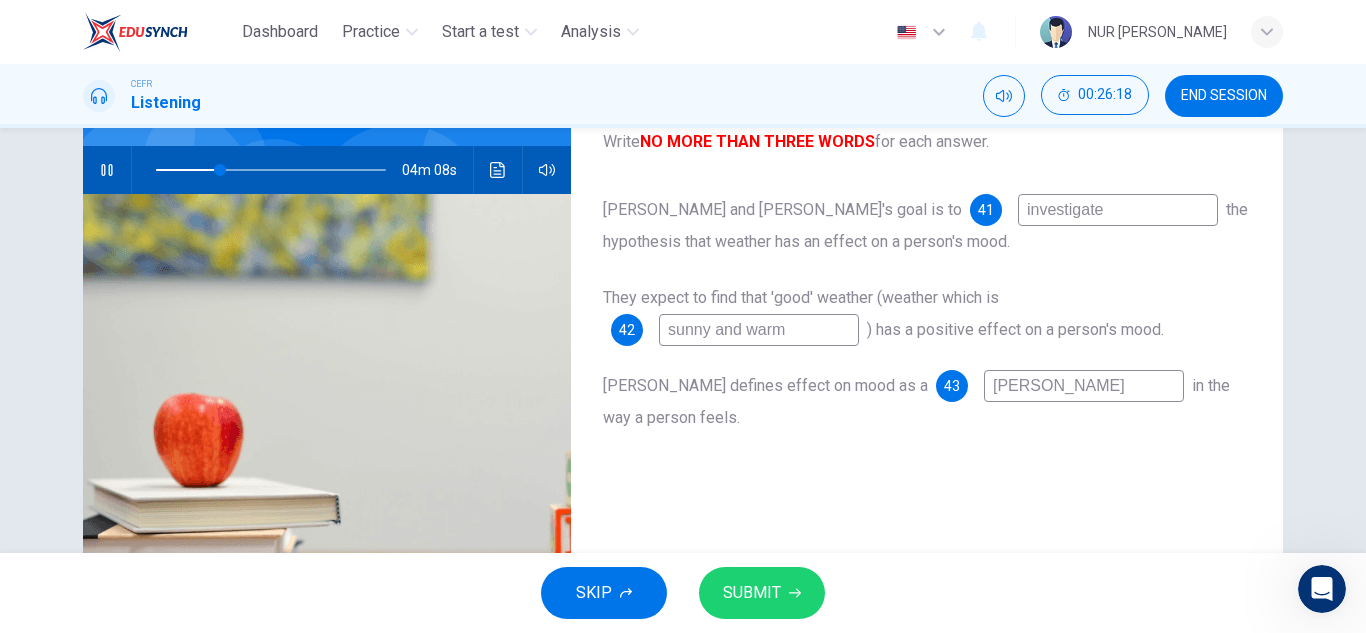 type on "change" 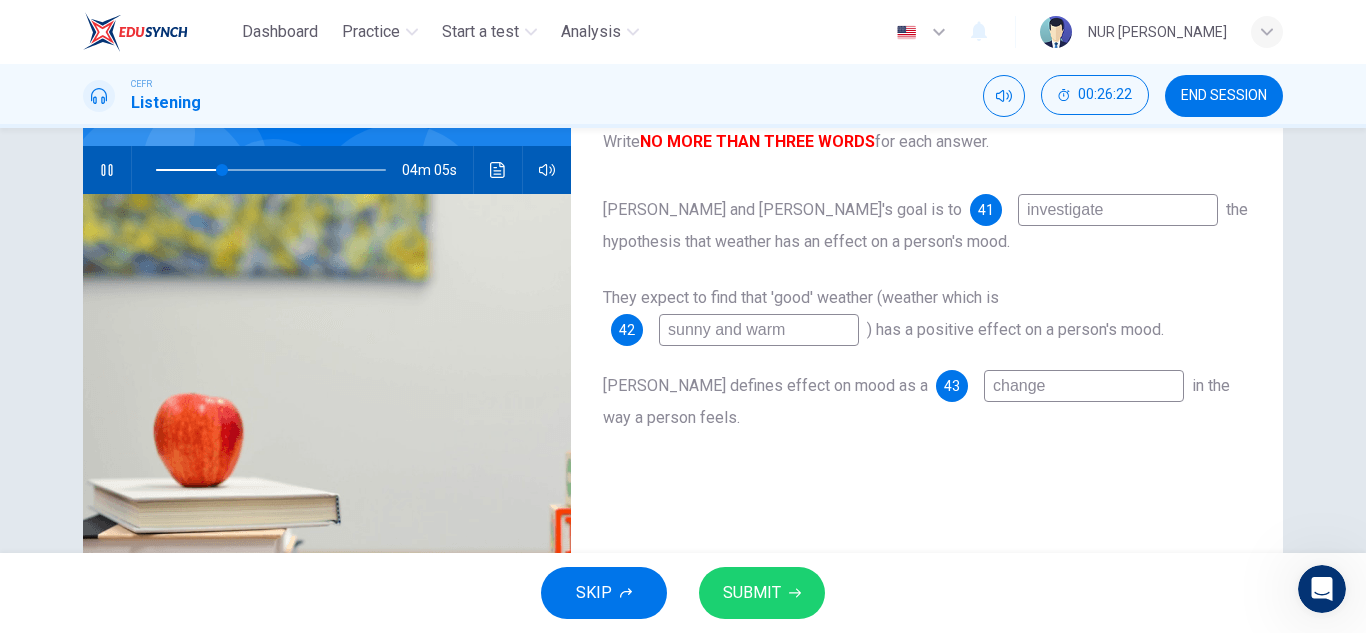 type on "29" 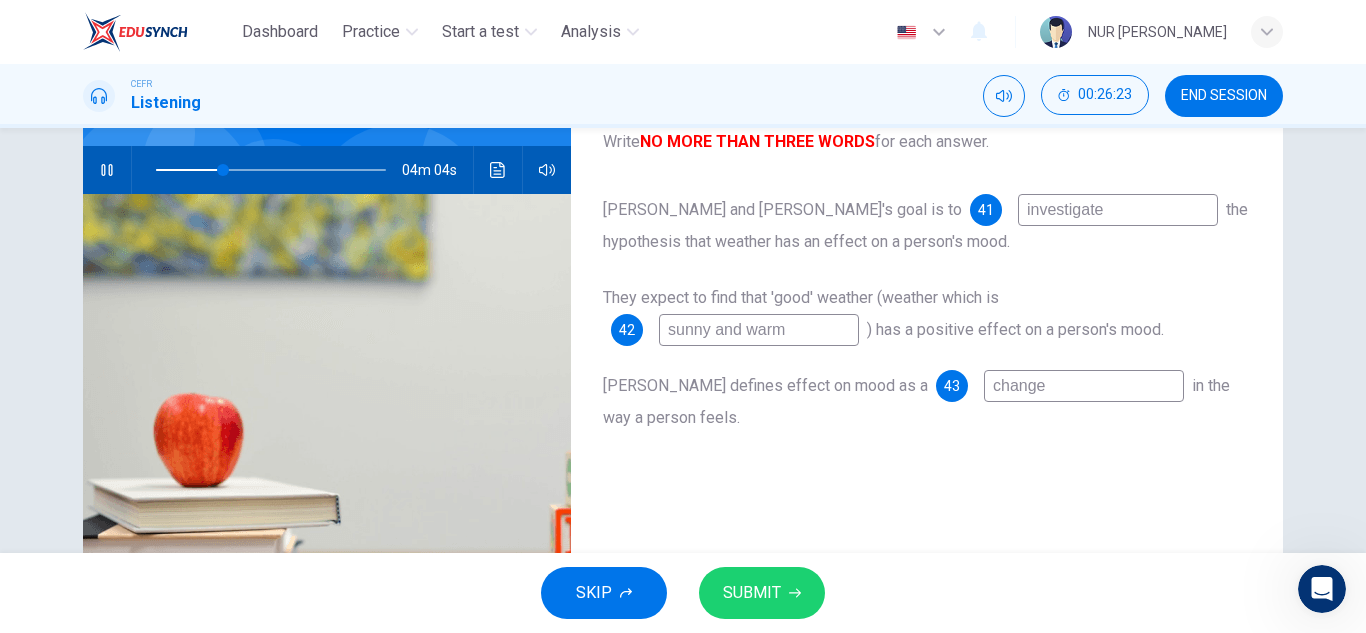 type on "change" 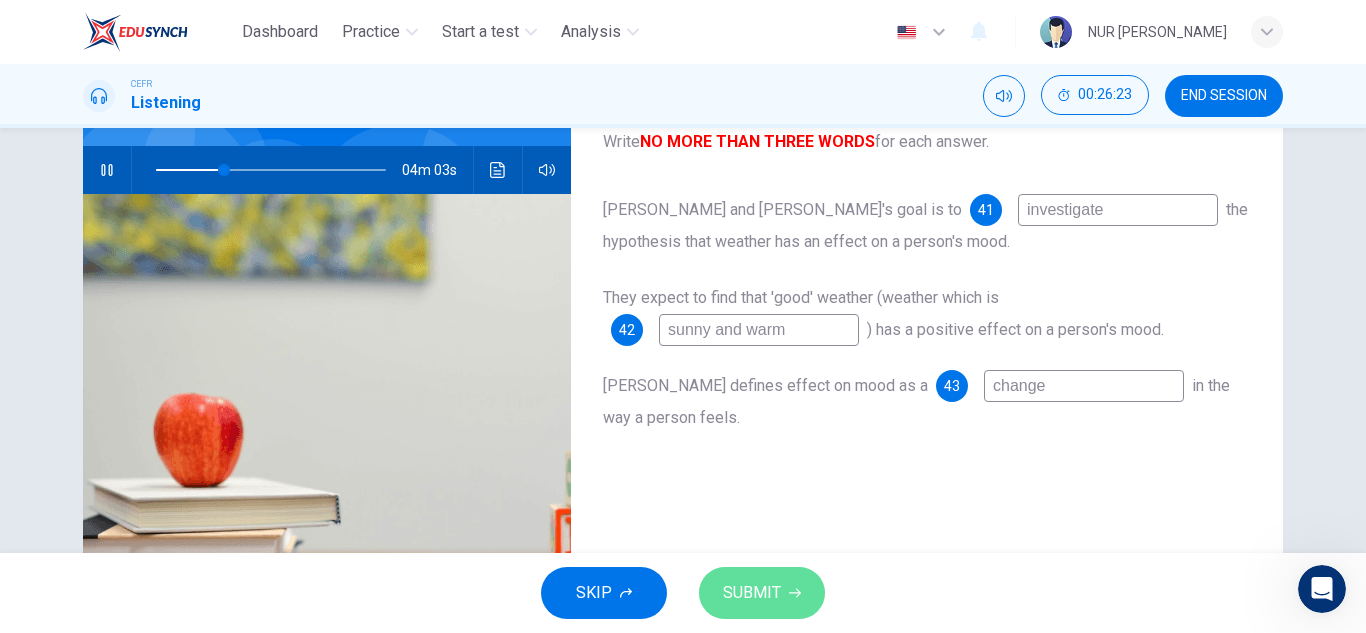 click on "SUBMIT" at bounding box center [752, 593] 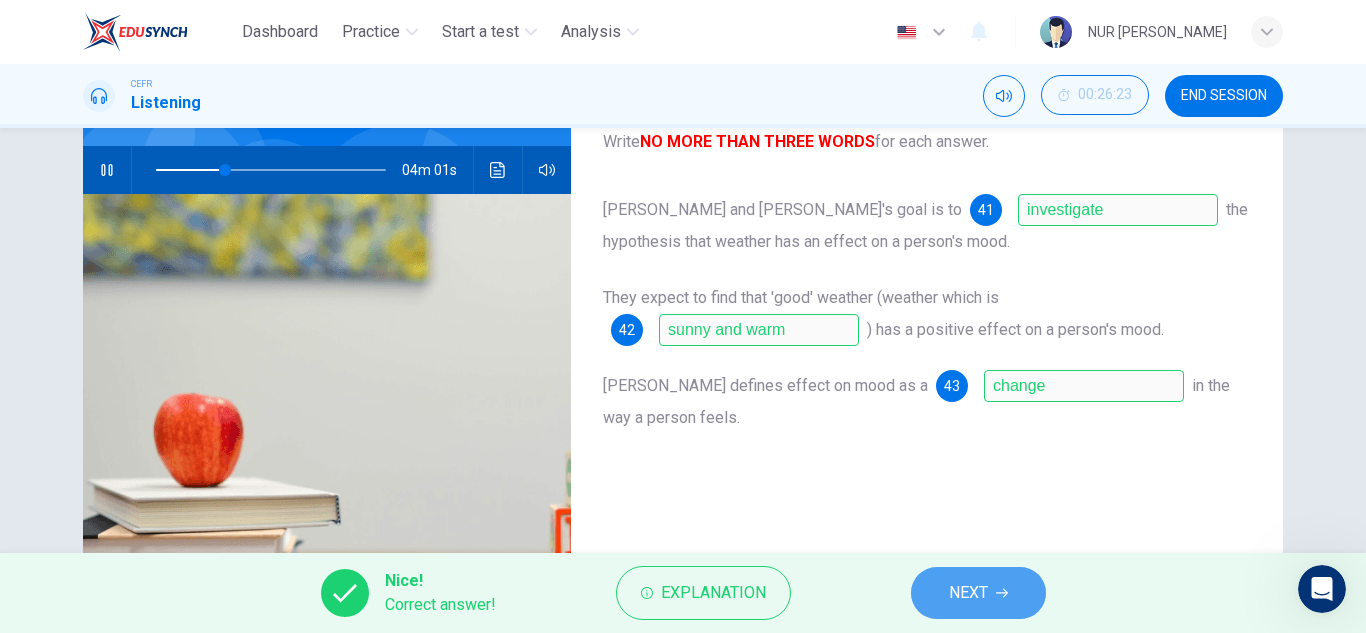 click on "NEXT" at bounding box center (968, 593) 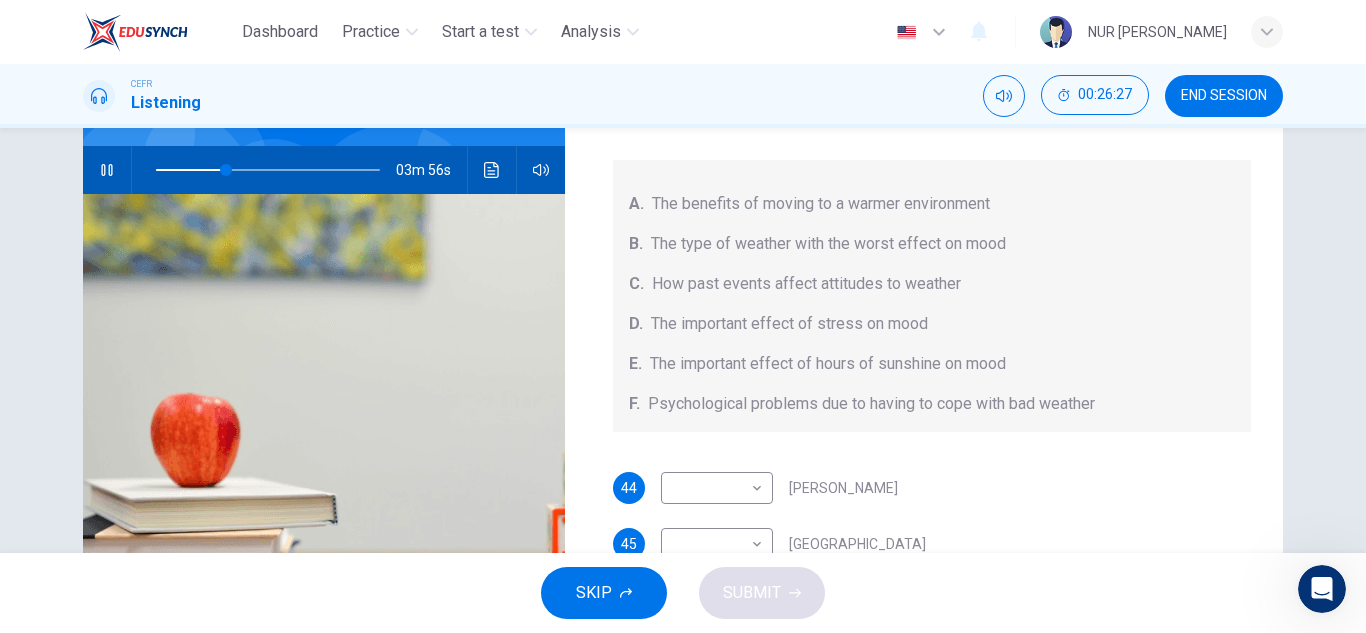 scroll, scrollTop: 65, scrollLeft: 0, axis: vertical 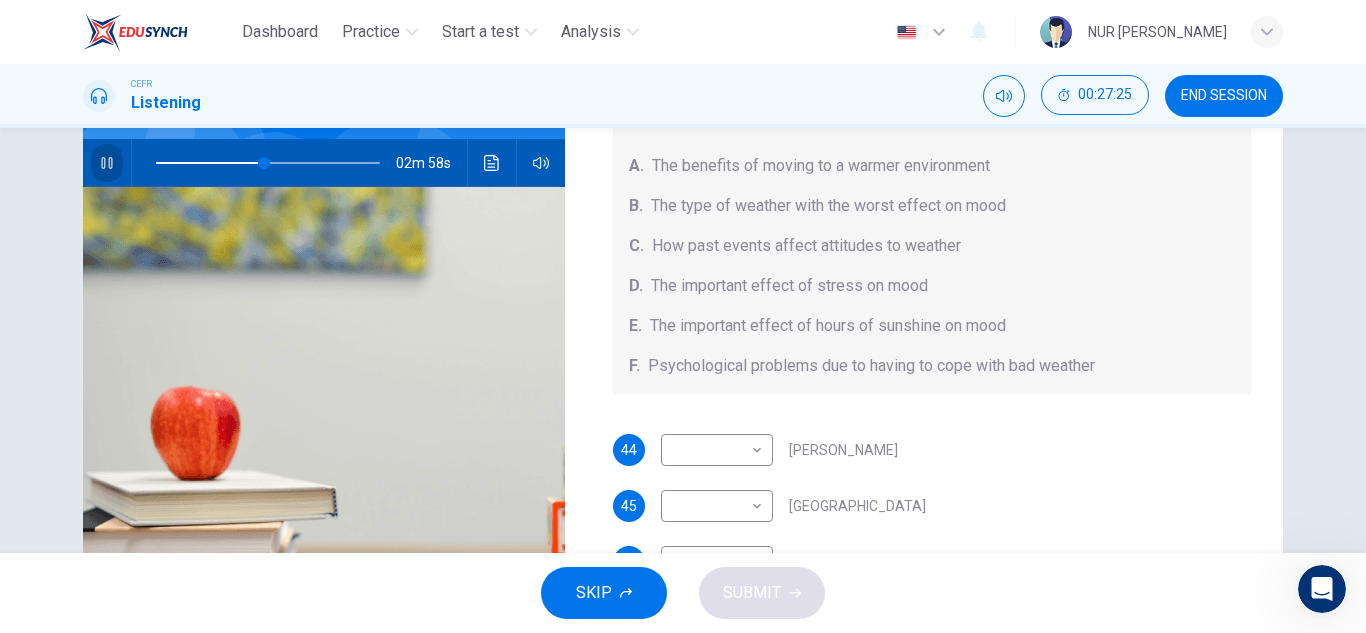 click 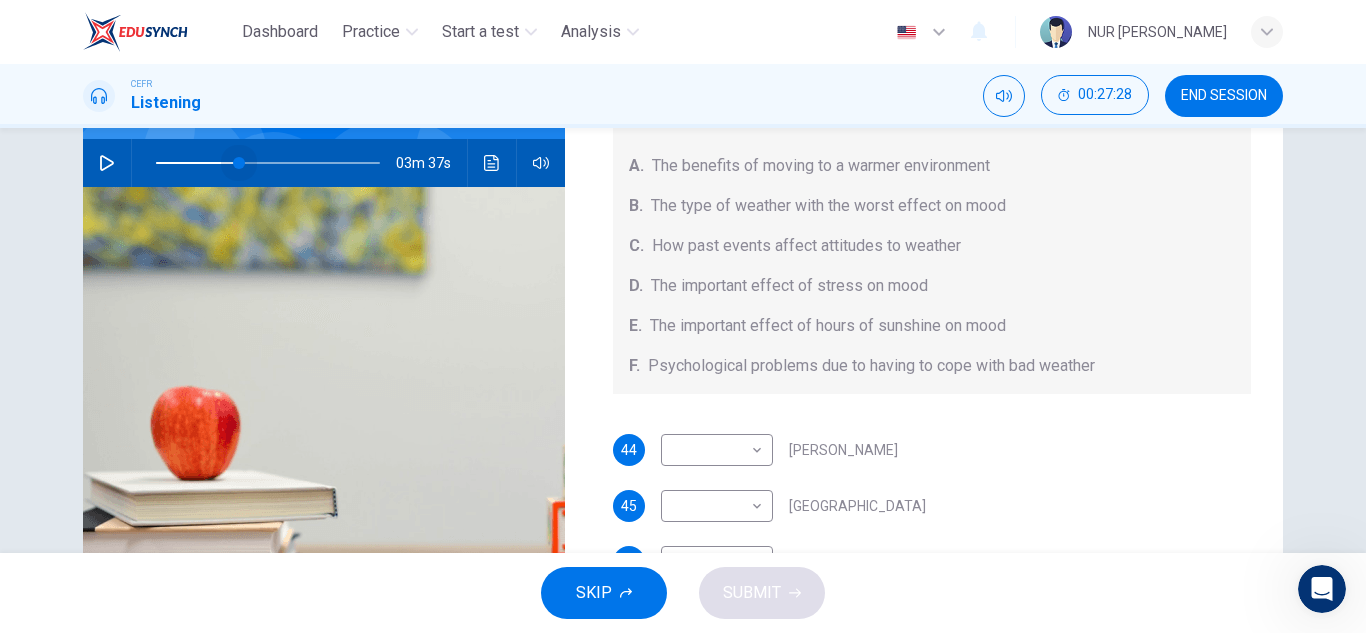 click at bounding box center (268, 163) 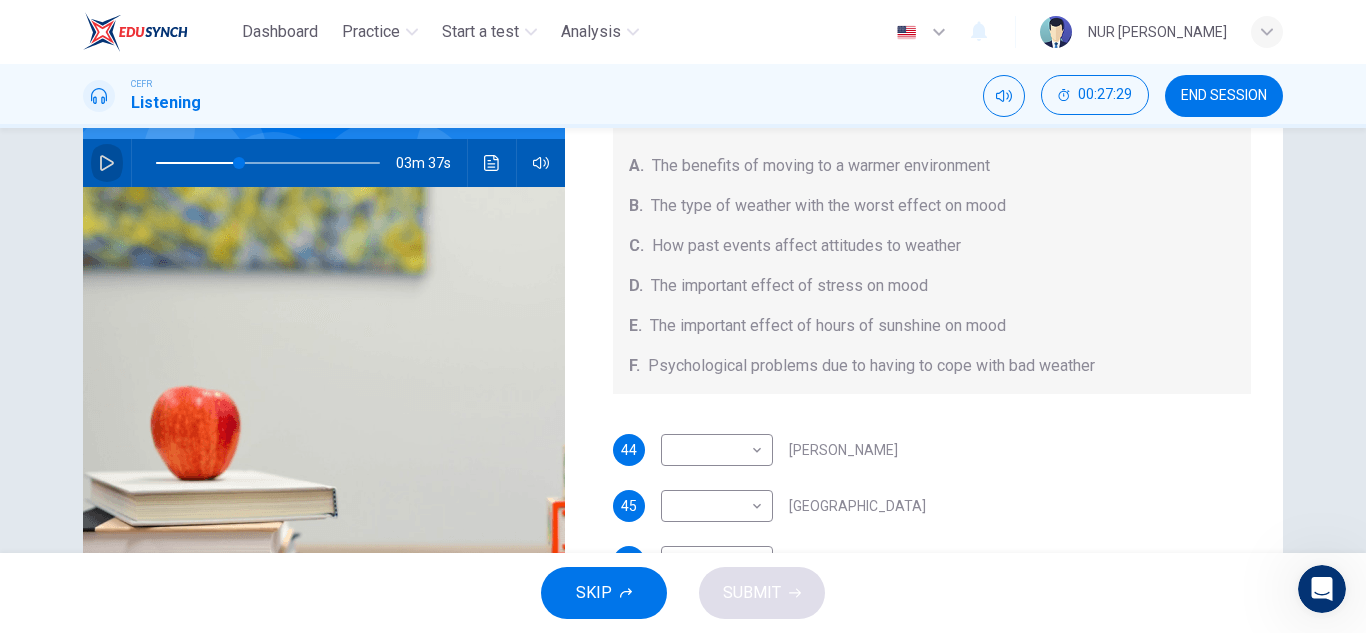 click 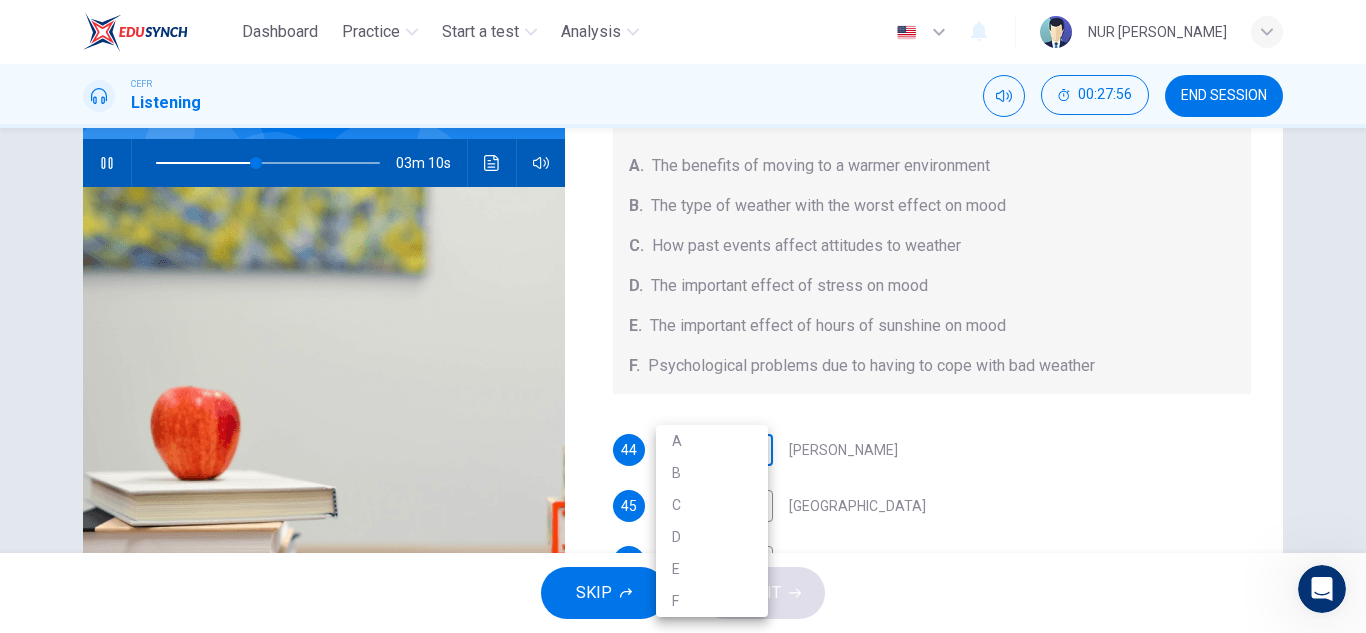 click on "Dashboard Practice Start a test Analysis English en ​ NUR [PERSON_NAME] CEFR Listening 00:27:56 END SESSION Questions 44 - 47 Choose your answers from the box and write the letters  A-F  next to the questions below. What information was given by each writer? A. The benefits of moving to a warmer environment B. The type of weather with the worst effect on mood C. How past events affect attitudes to weather D. The important effect of stress on mood E. The important effect of hours of sunshine on mood F. Psychological problems due to having to cope with bad weather 44 ​ ​ [PERSON_NAME] 45 ​ ​ [GEOGRAPHIC_DATA] 46 ​ ​ Haverton 47 ​ ​ [PERSON_NAME] Research Project 03m 10s SKIP SUBMIT EduSynch - Online Language Proficiency Testing Dashboard Practice Start a test Analysis Notifications © Copyright  2025 A B C D E F" at bounding box center (683, 316) 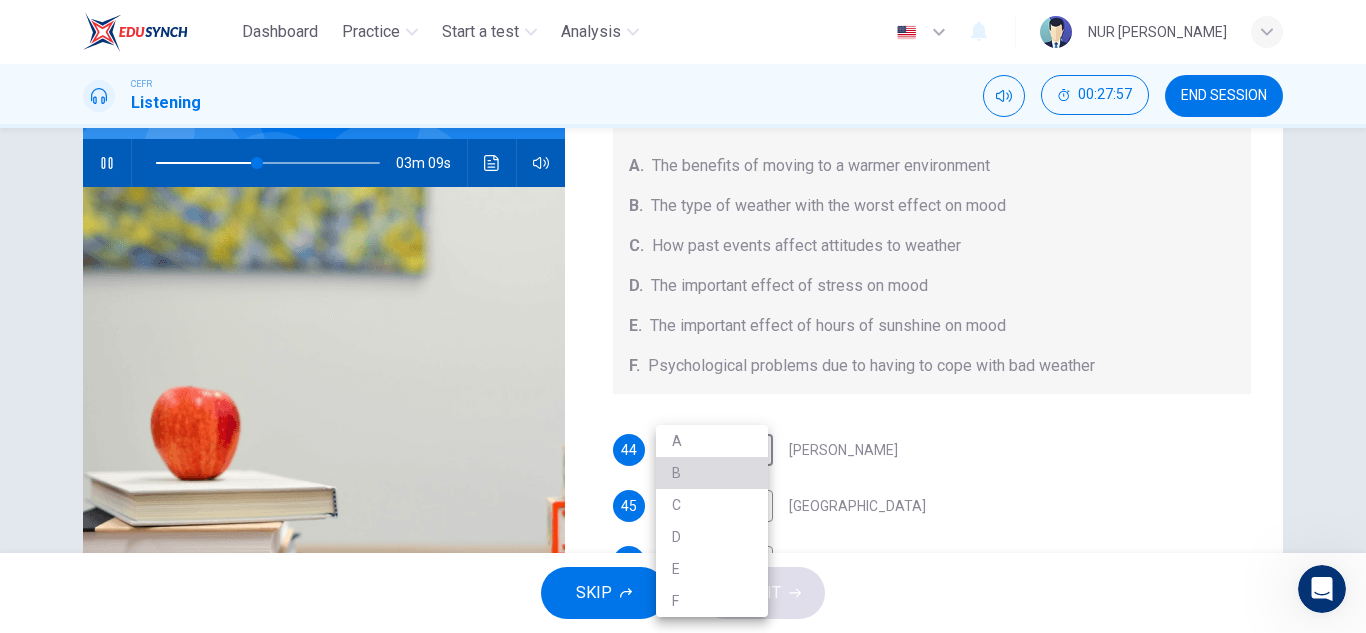 click on "B" at bounding box center [712, 473] 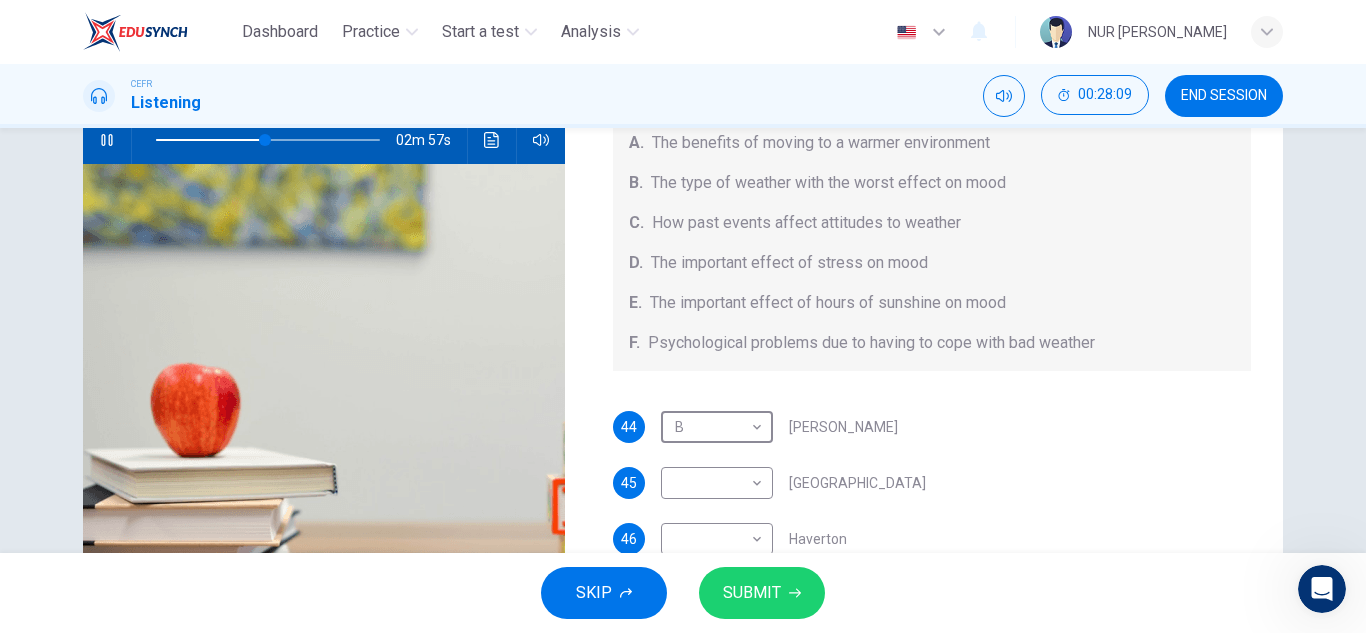 scroll, scrollTop: 210, scrollLeft: 0, axis: vertical 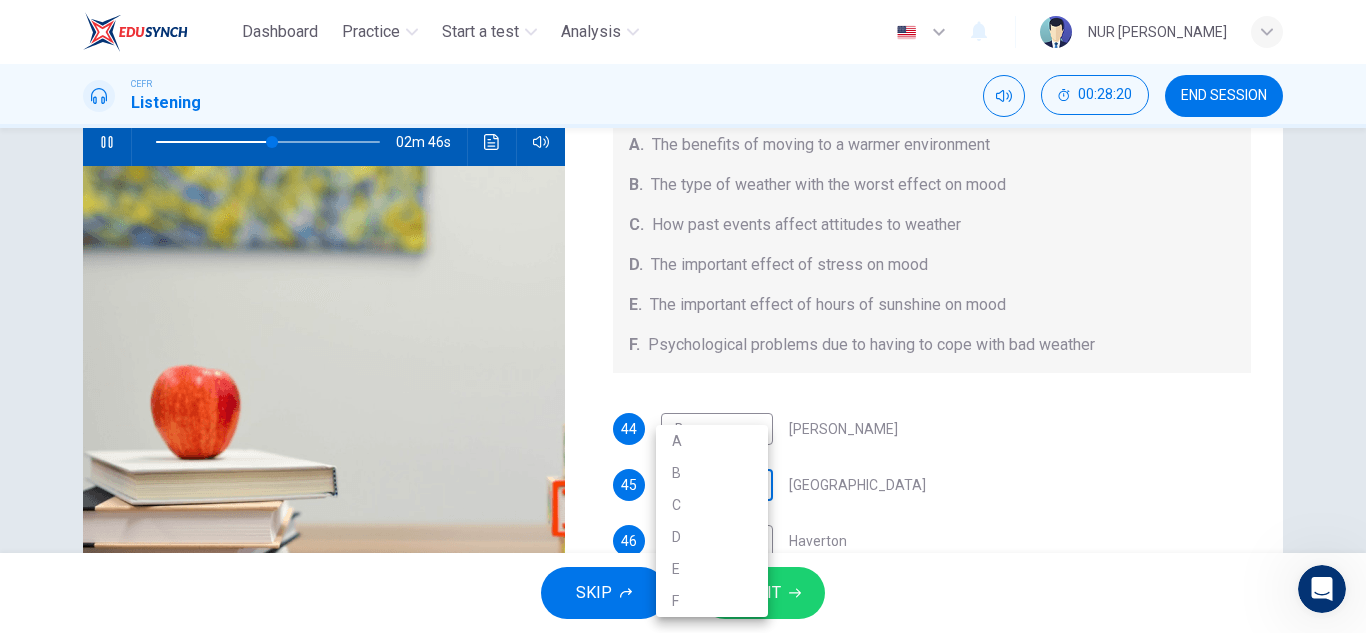 click on "Dashboard Practice Start a test Analysis English en ​ NUR [PERSON_NAME] CEFR Listening 00:28:20 END SESSION Questions 44 - 47 Choose your answers from the box and write the letters  A-F  next to the questions below. What information was given by each writer? A. The benefits of moving to a warmer environment B. The type of weather with the worst effect on mood C. How past events affect attitudes to weather D. The important effect of stress on mood E. The important effect of hours of sunshine on mood F. Psychological problems due to having to cope with bad weather 44 B B ​ [PERSON_NAME] 45 ​ ​ [GEOGRAPHIC_DATA] 46 ​ ​ Haverton 47 ​ ​ [PERSON_NAME] Research Project 02m 46s SKIP SUBMIT EduSynch - Online Language Proficiency Testing Dashboard Practice Start a test Analysis Notifications © Copyright  2025 A B C D E F" at bounding box center [683, 316] 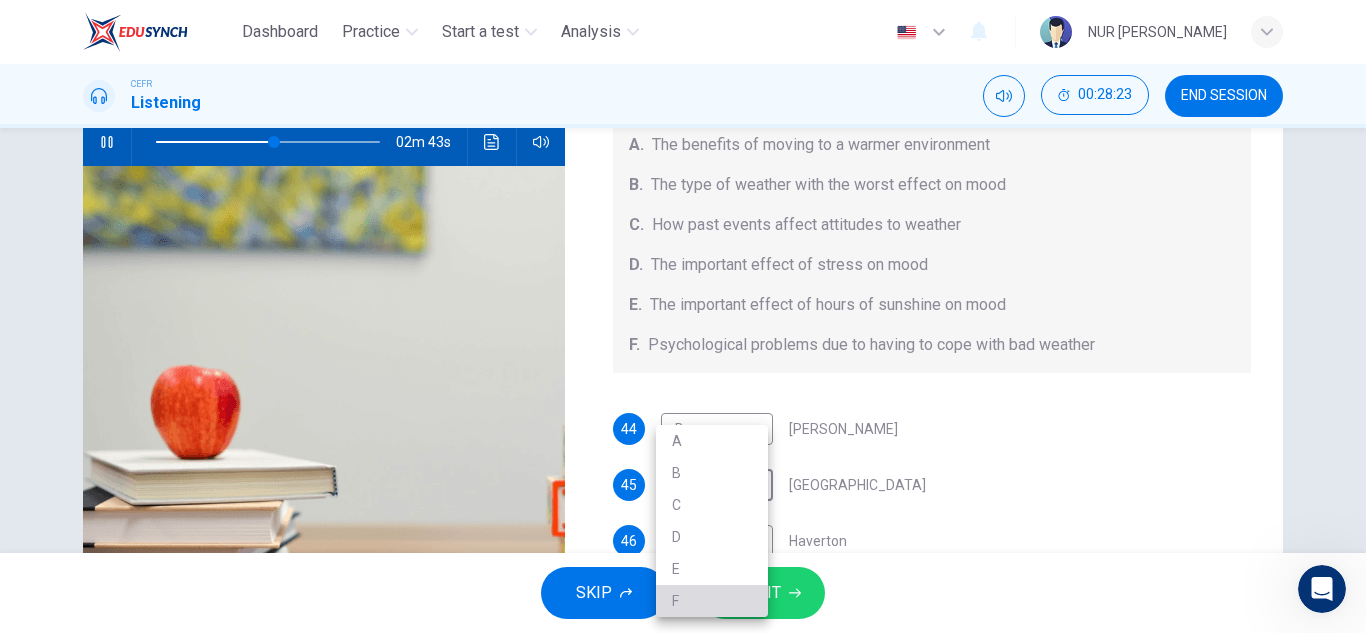 click on "F" at bounding box center [712, 601] 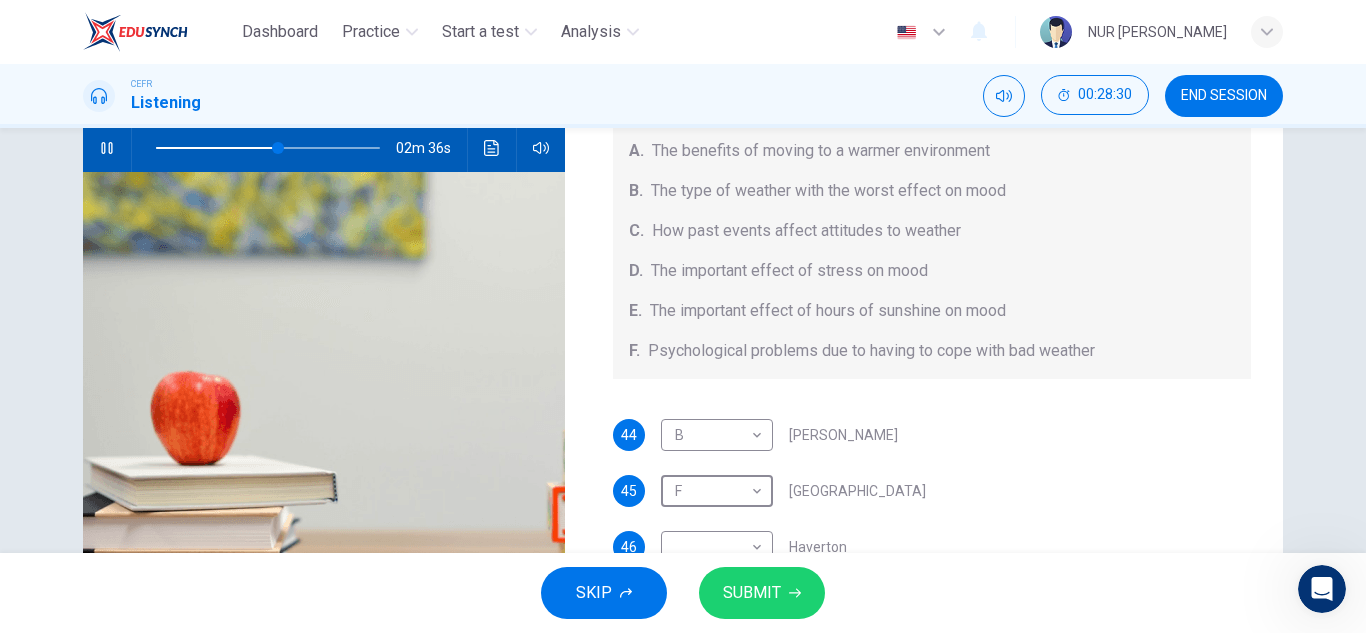 scroll, scrollTop: 212, scrollLeft: 0, axis: vertical 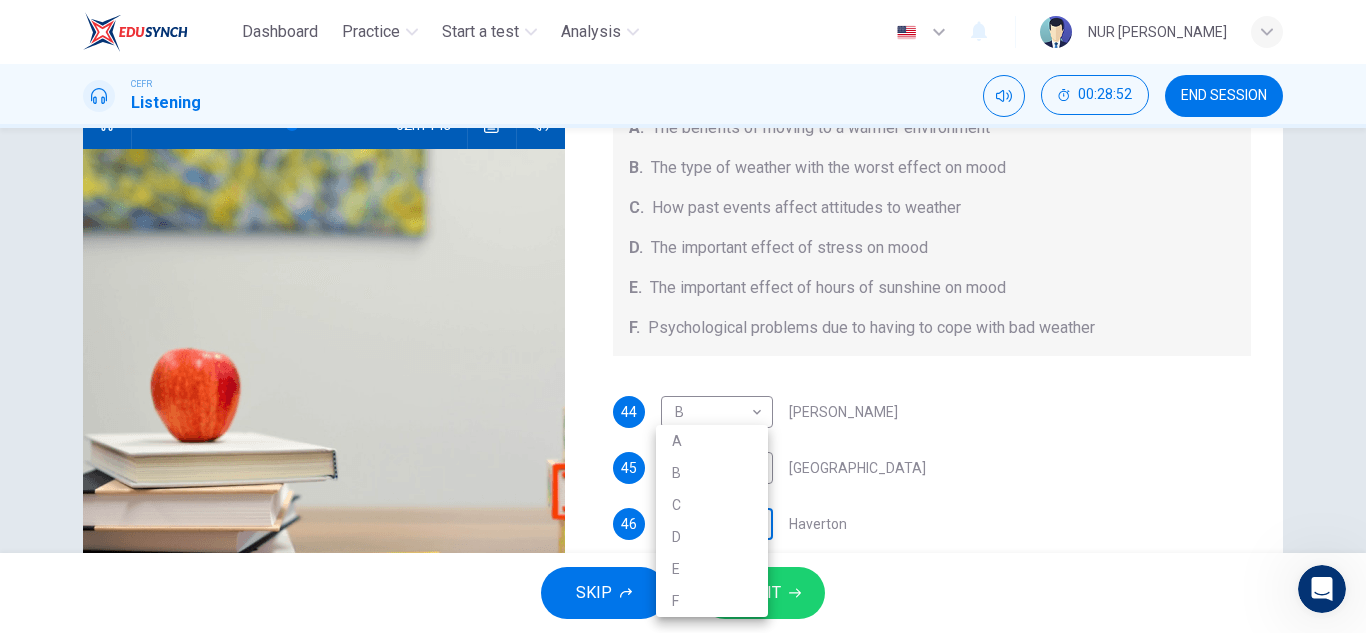 click on "Dashboard Practice Start a test Analysis English en ​ NUR [PERSON_NAME] CEFR Listening 00:28:52 END SESSION Questions 44 - 47 Choose your answers from the box and write the letters  A-F  next to the questions below. What information was given by each writer? A. The benefits of moving to a warmer environment B. The type of weather with the worst effect on mood C. How past events affect attitudes to weather D. The important effect of stress on mood E. The important effect of hours of sunshine on mood F. Psychological problems due to having to cope with bad weather 44 B B ​ [PERSON_NAME] 45 F F ​ Whitebourne 46 ​ ​ Haverton 47 ​ ​ [PERSON_NAME] Research Project 02m 14s SKIP SUBMIT EduSynch - Online Language Proficiency Testing Dashboard Practice Start a test Analysis Notifications © Copyright  2025 A B C D E F" at bounding box center (683, 316) 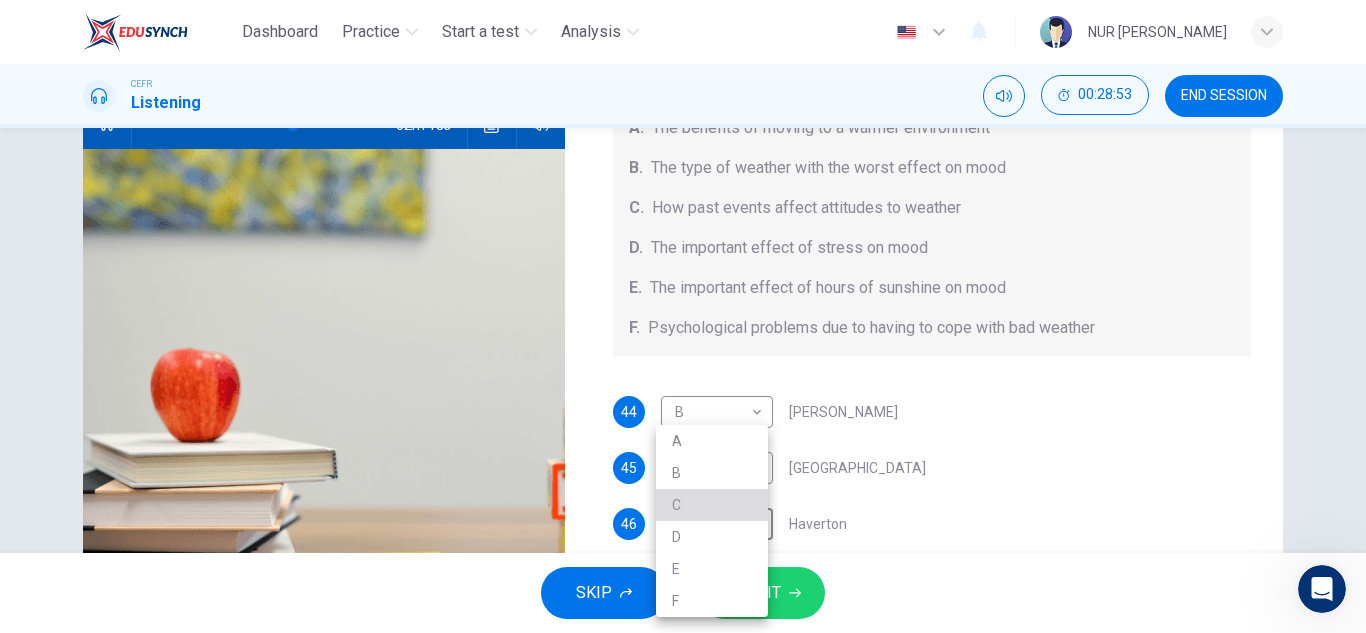 click on "C" at bounding box center [712, 505] 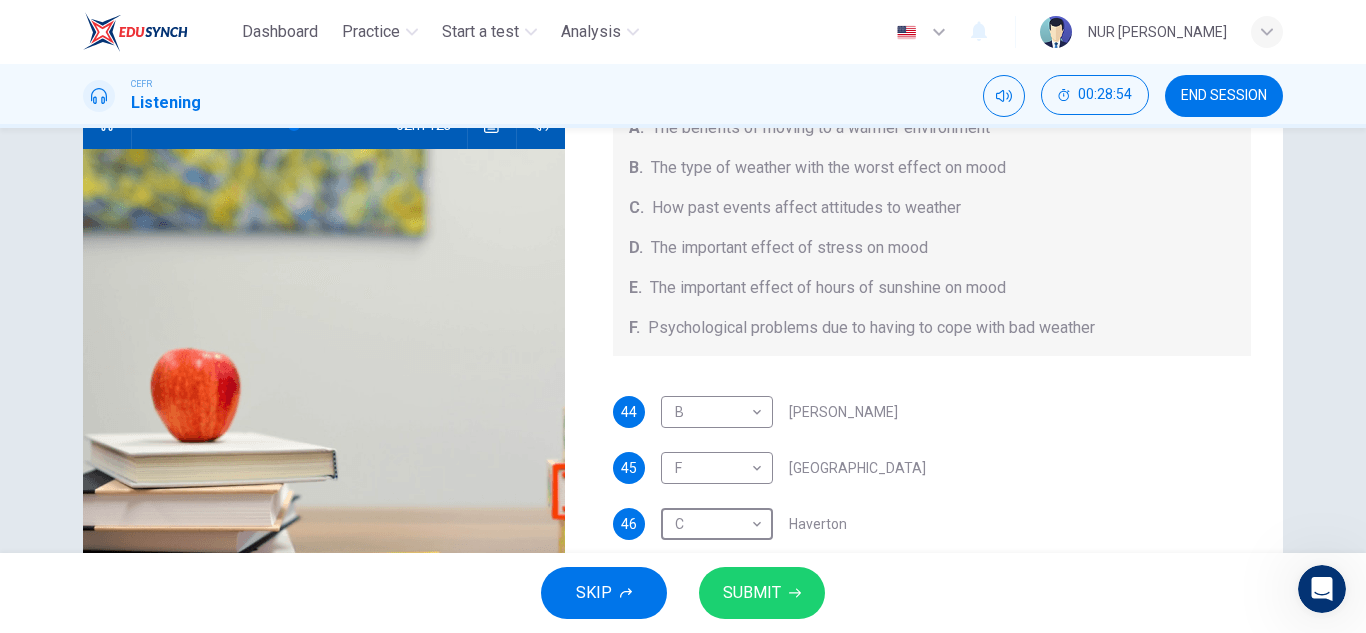 scroll, scrollTop: 350, scrollLeft: 0, axis: vertical 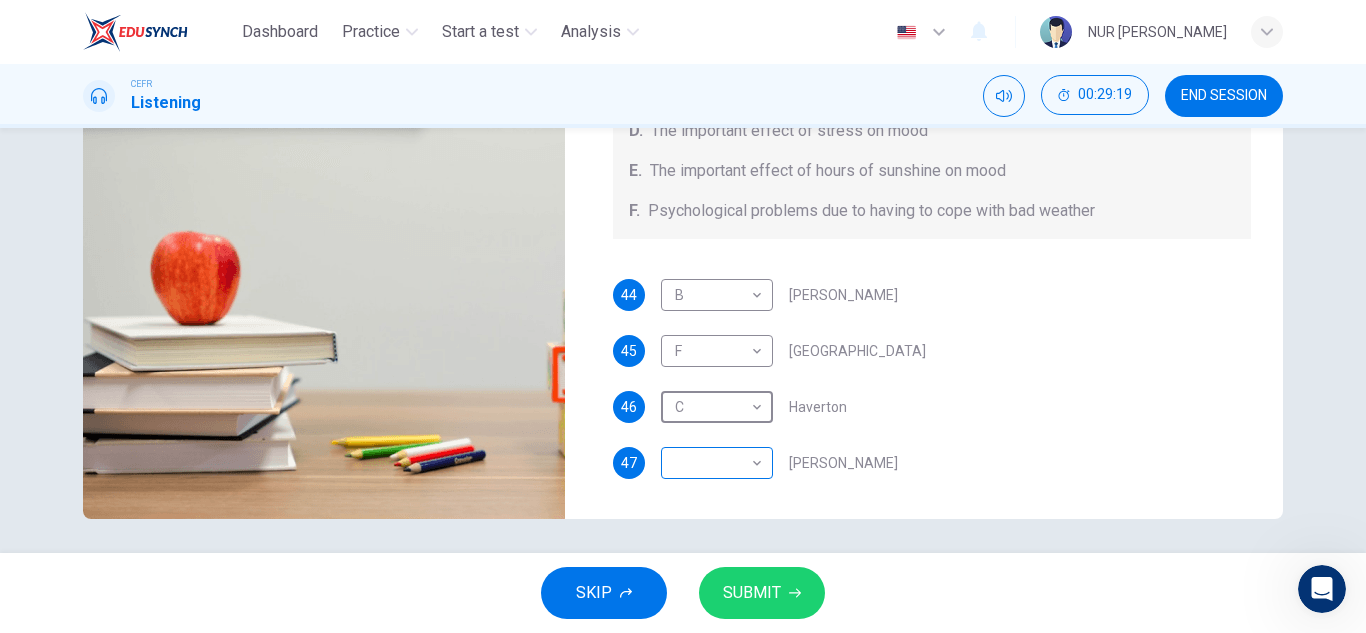 click on "Dashboard Practice Start a test Analysis English en ​ NUR [PERSON_NAME] CEFR Listening 00:29:19 END SESSION Questions 44 - 47 Choose your answers from the box and write the letters  A-F  next to the questions below. What information was given by each writer? A. The benefits of moving to a warmer environment B. The type of weather with the worst effect on mood C. How past events affect attitudes to weather D. The important effect of stress on mood E. The important effect of hours of sunshine on mood F. Psychological problems due to having to cope with bad weather 44 B B ​ [PERSON_NAME] 45 F F ​ Whitebourne 46 C C ​ Haverton 47 ​ ​ [PERSON_NAME] Research Project 01m 47s SKIP SUBMIT EduSynch - Online Language Proficiency Testing Dashboard Practice Start a test Analysis Notifications © Copyright  2025" at bounding box center (683, 316) 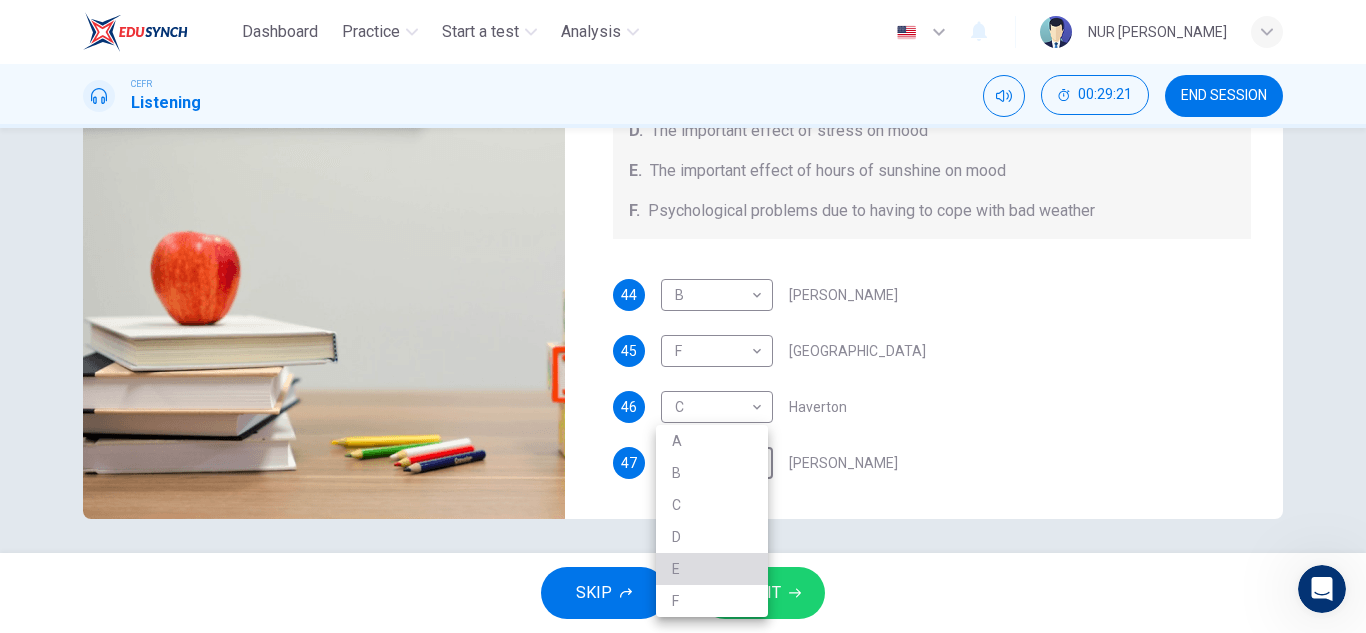 click on "E" at bounding box center [712, 569] 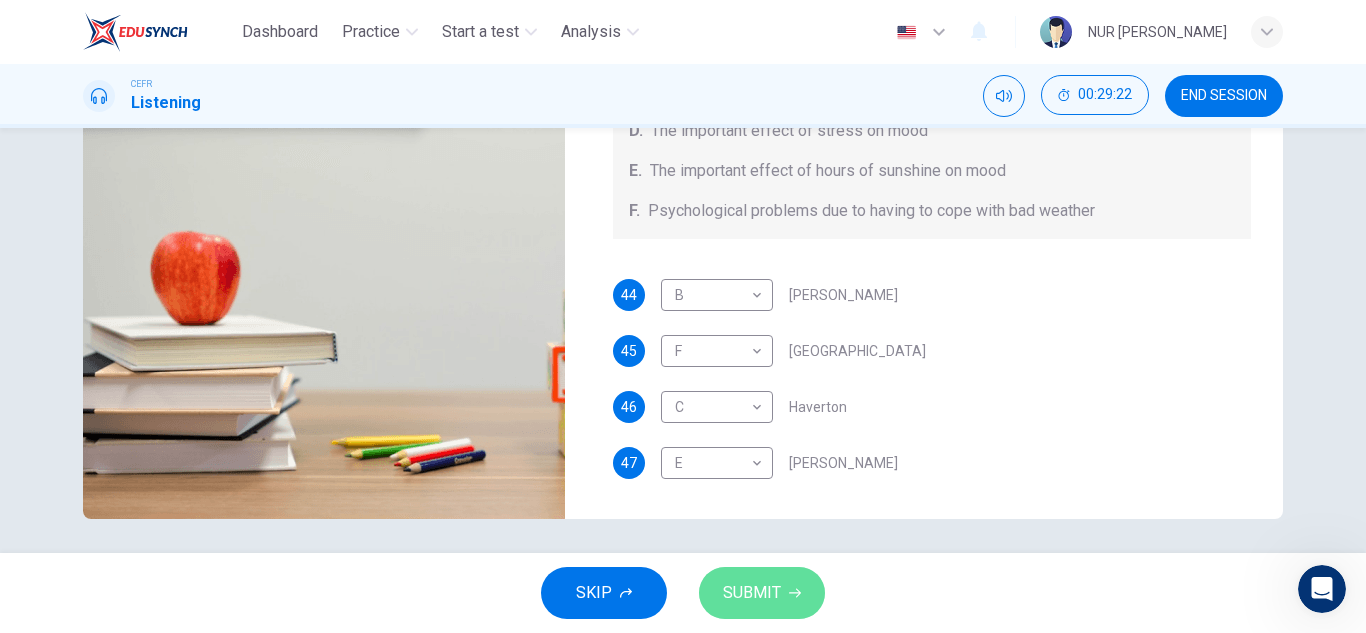 click on "SUBMIT" at bounding box center [752, 593] 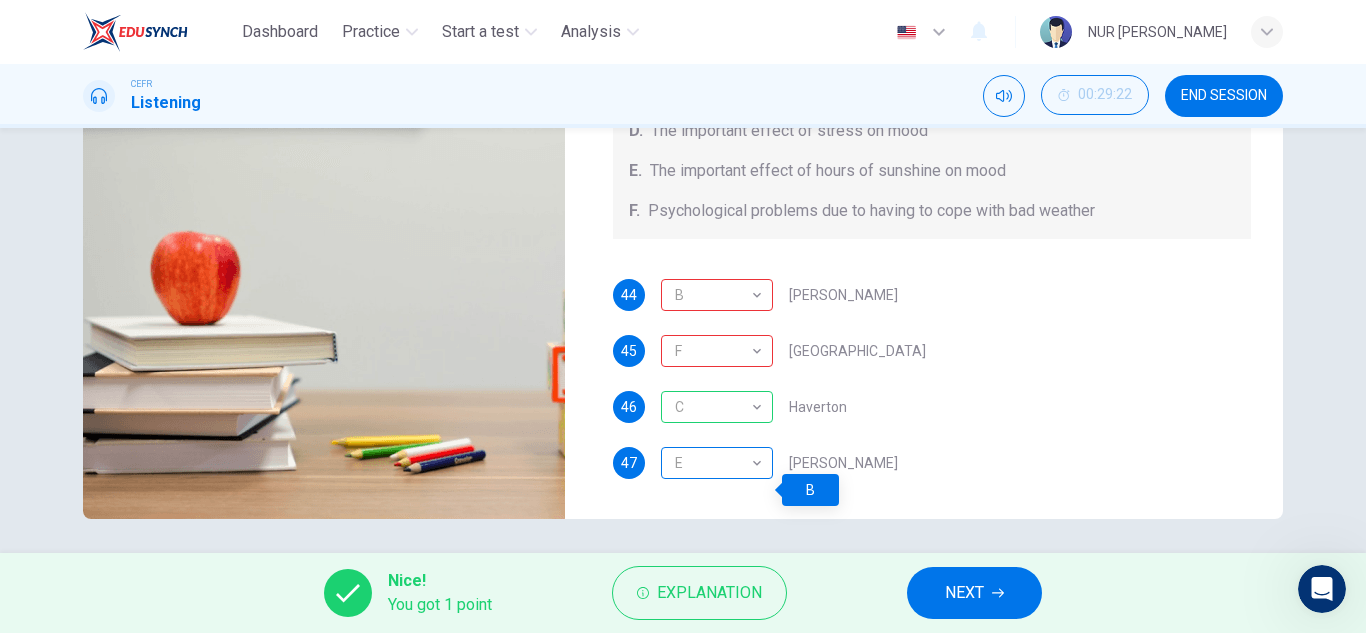scroll, scrollTop: 0, scrollLeft: 0, axis: both 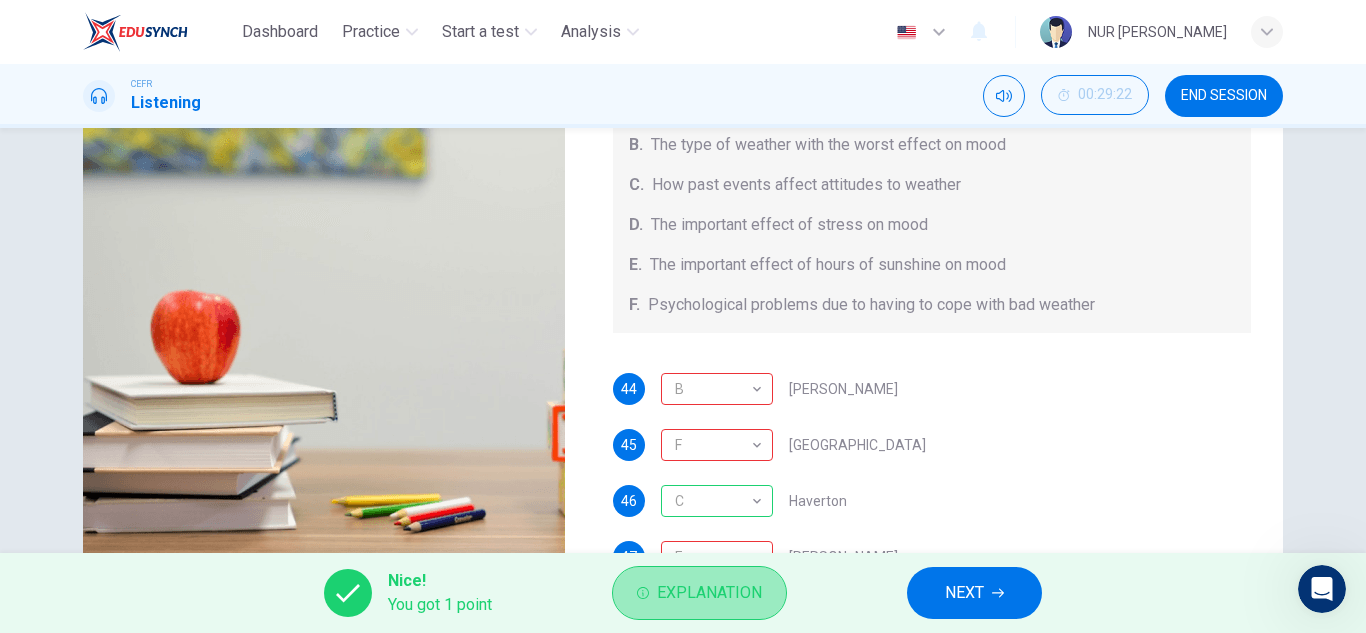 click on "Explanation" at bounding box center [709, 593] 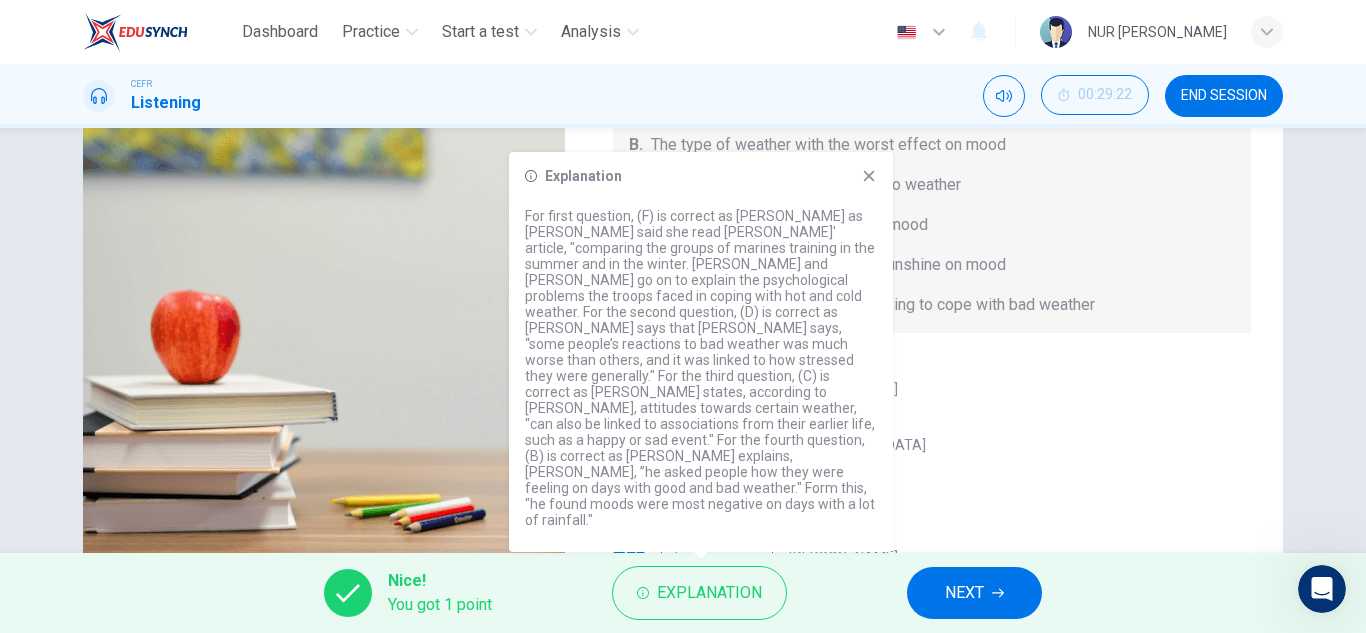 click at bounding box center [324, 334] 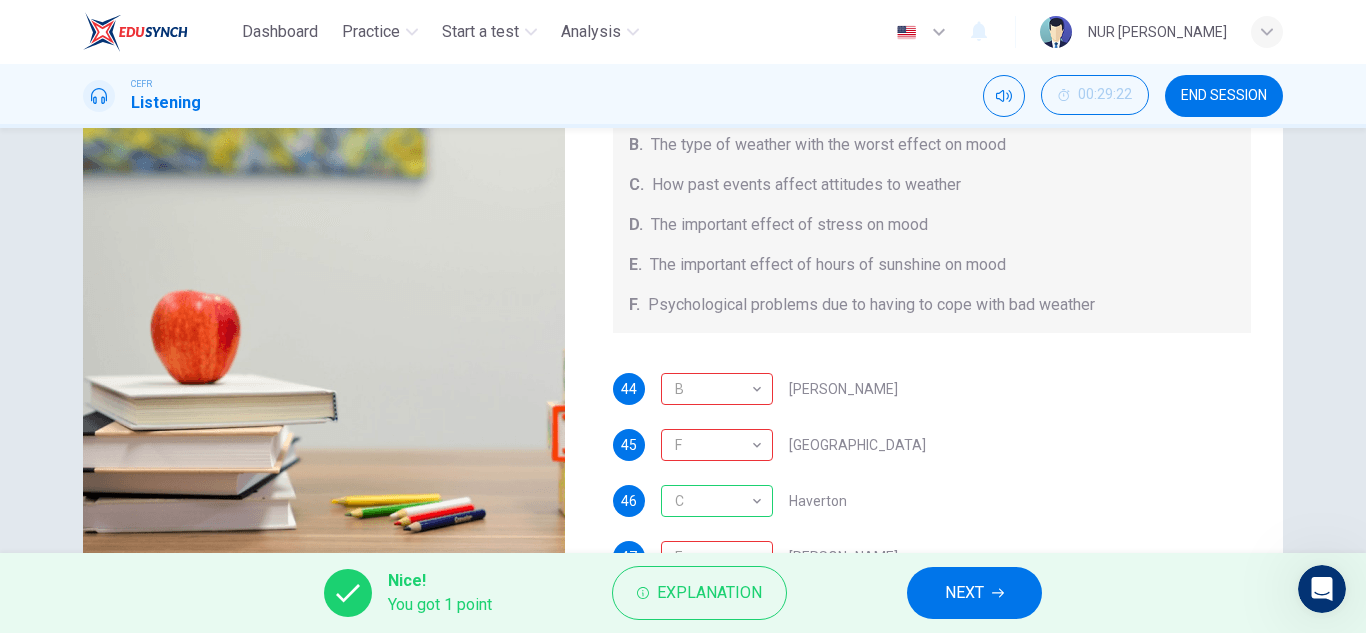 scroll, scrollTop: 0, scrollLeft: 0, axis: both 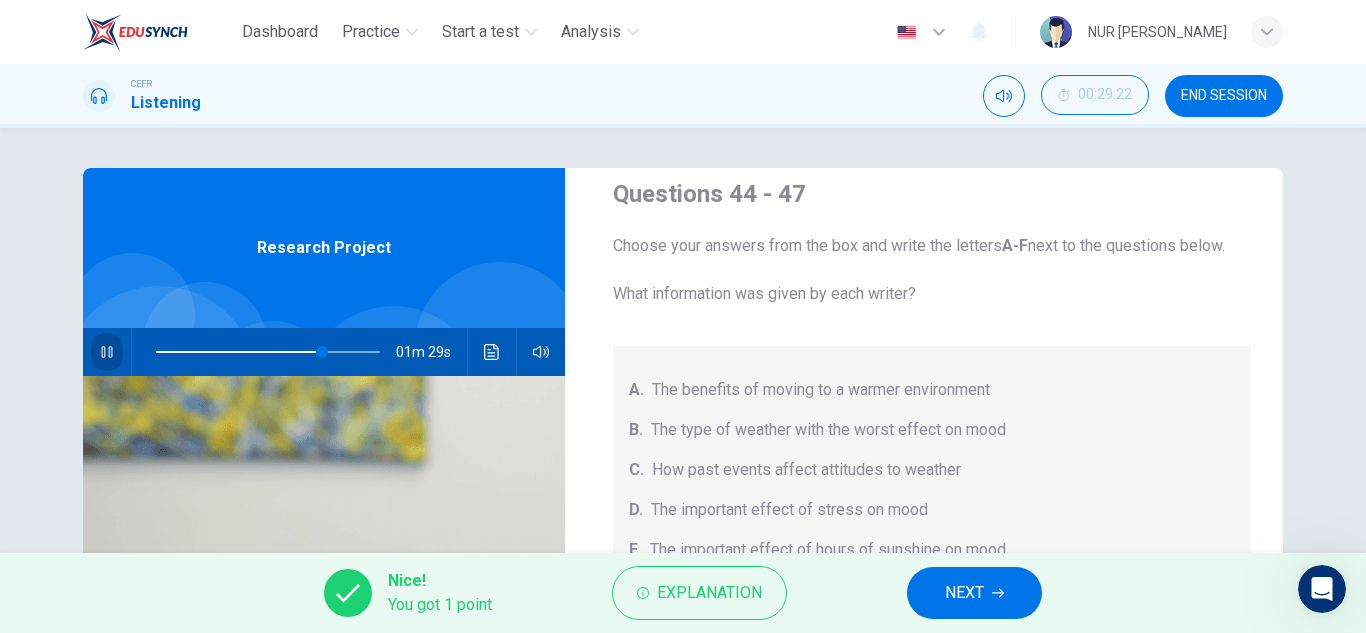 click at bounding box center (107, 352) 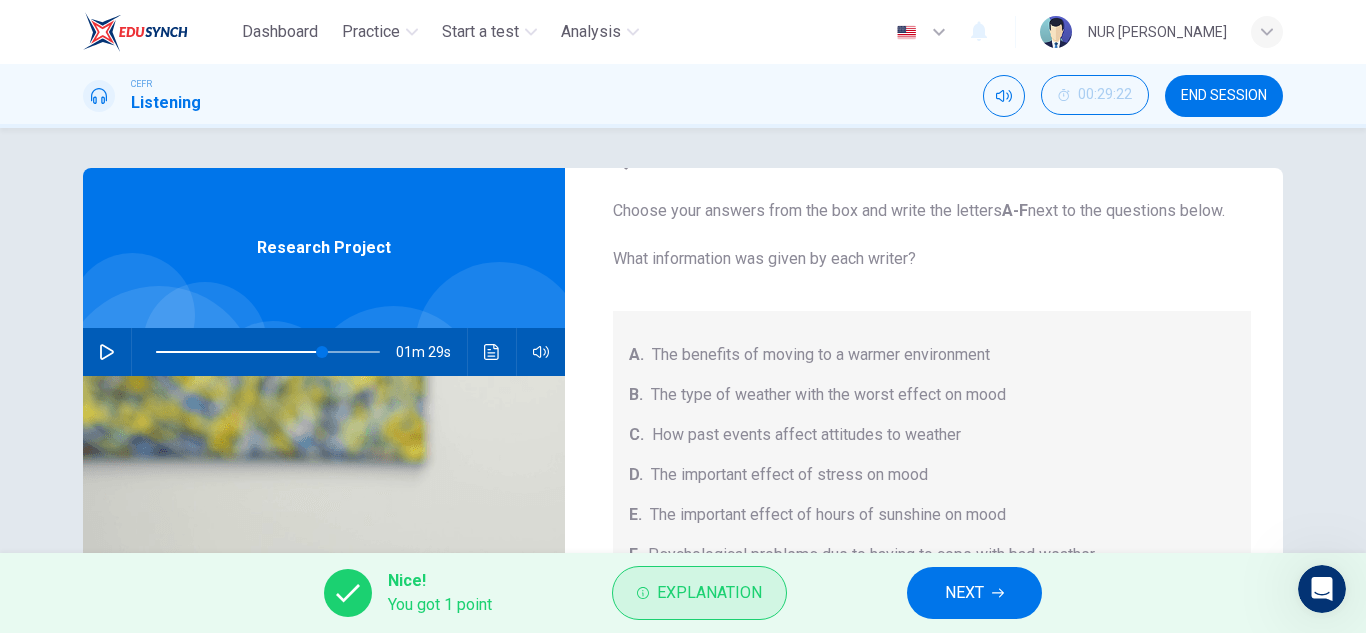 scroll, scrollTop: 64, scrollLeft: 0, axis: vertical 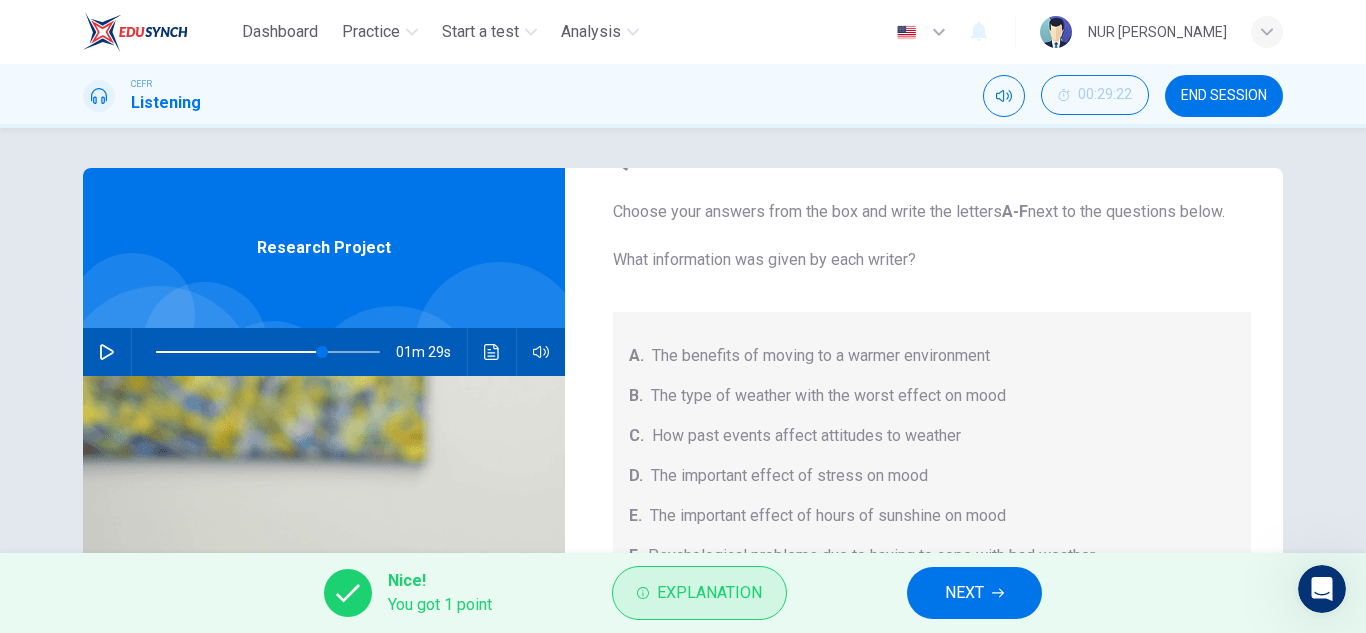 click on "Explanation" at bounding box center (709, 593) 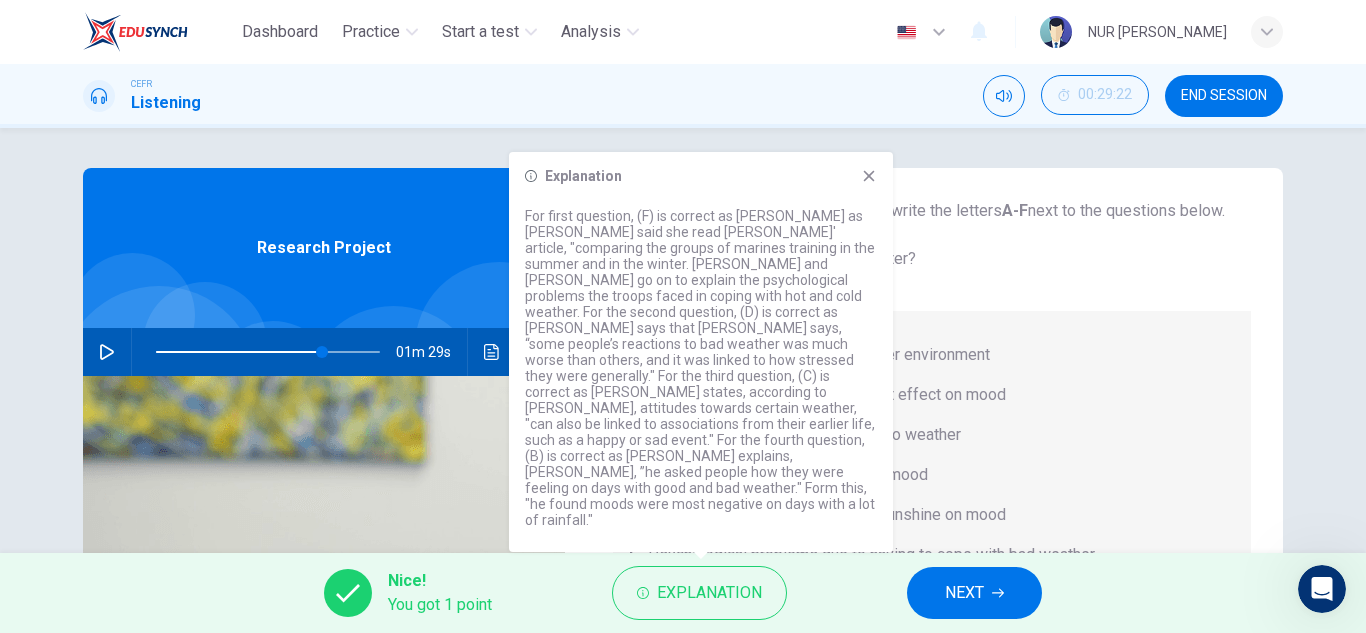 scroll, scrollTop: 64, scrollLeft: 0, axis: vertical 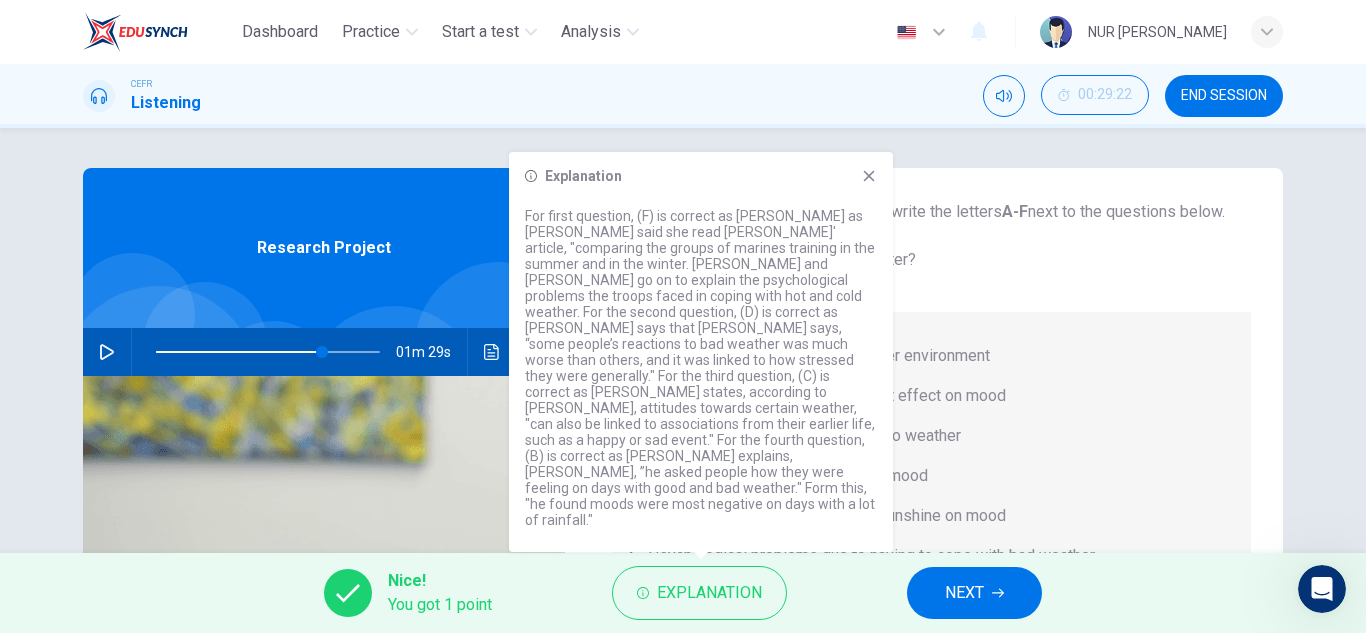 click on "NEXT" at bounding box center [964, 593] 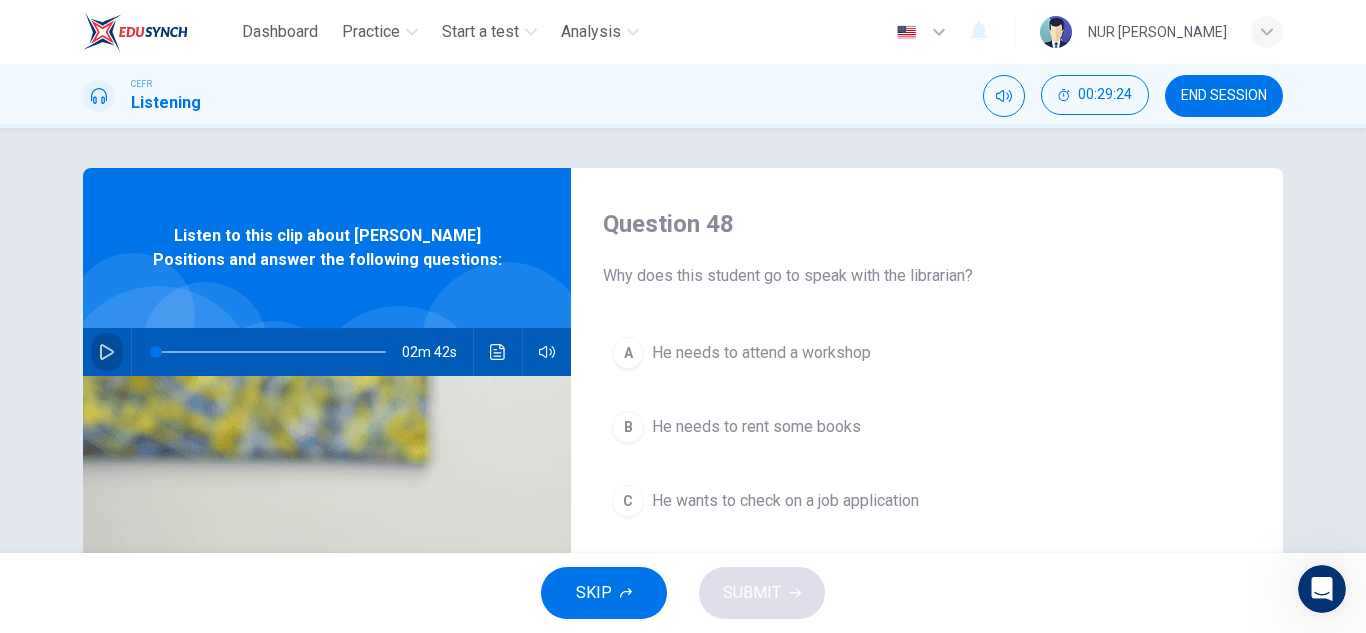 click 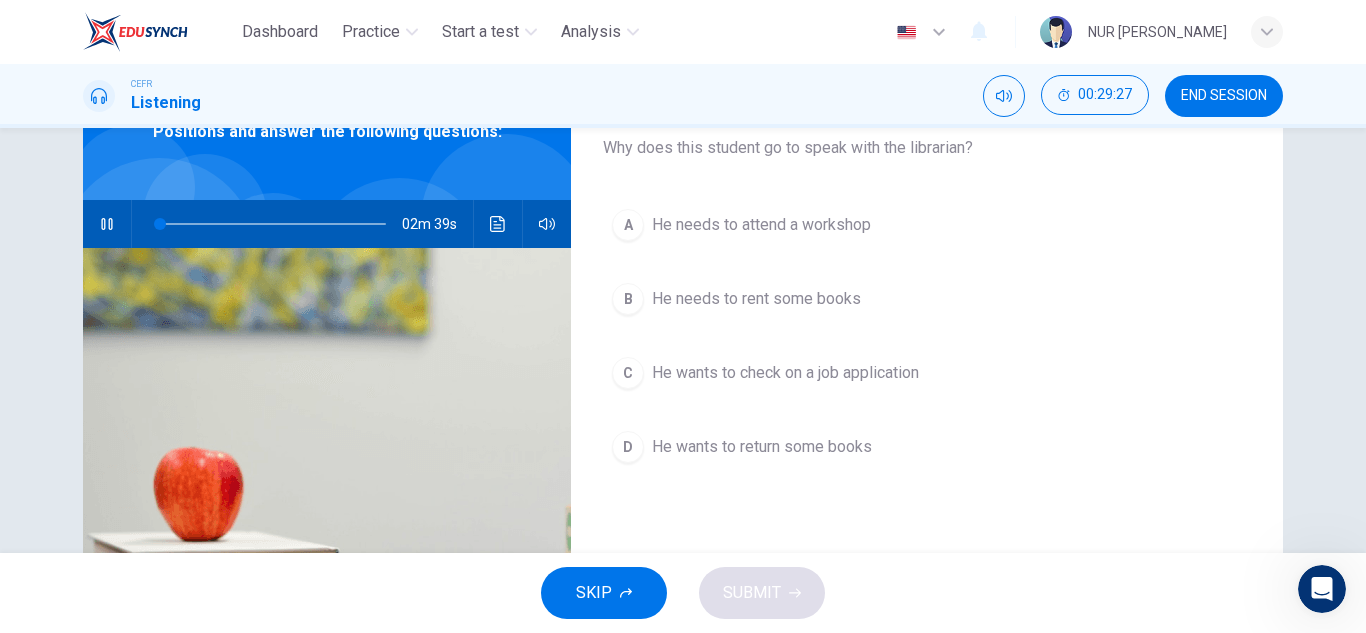 scroll, scrollTop: 127, scrollLeft: 0, axis: vertical 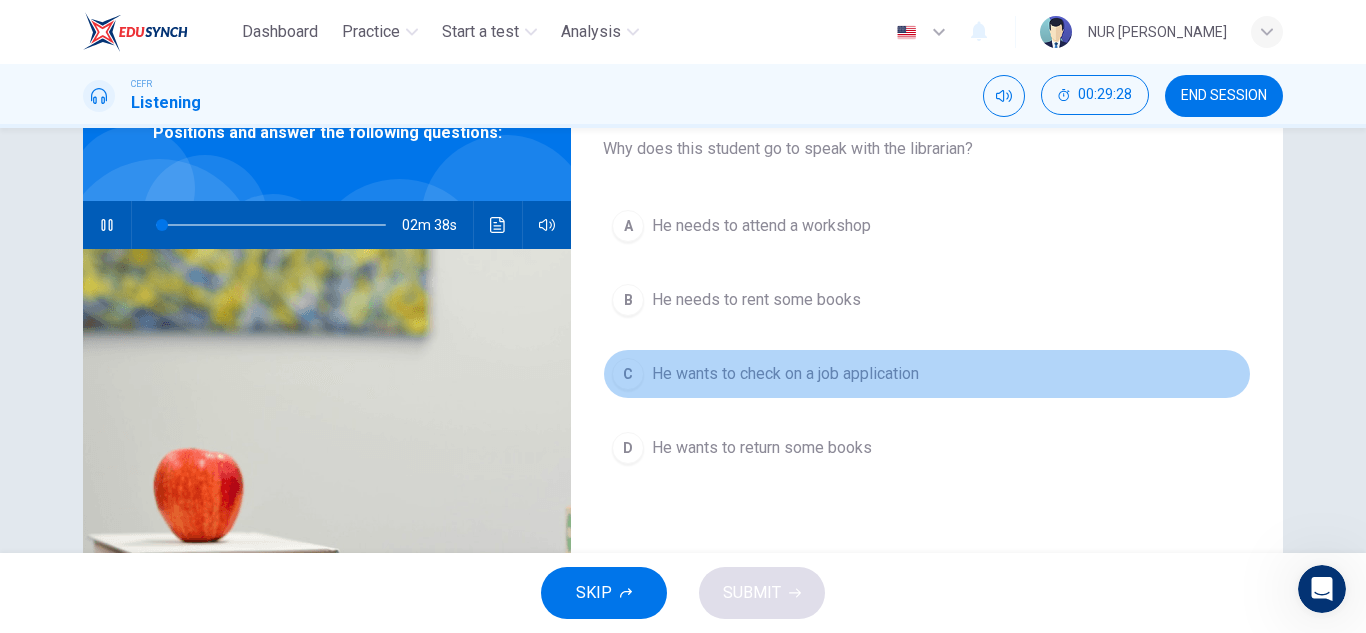 click on "He wants to check on a job application" at bounding box center [785, 374] 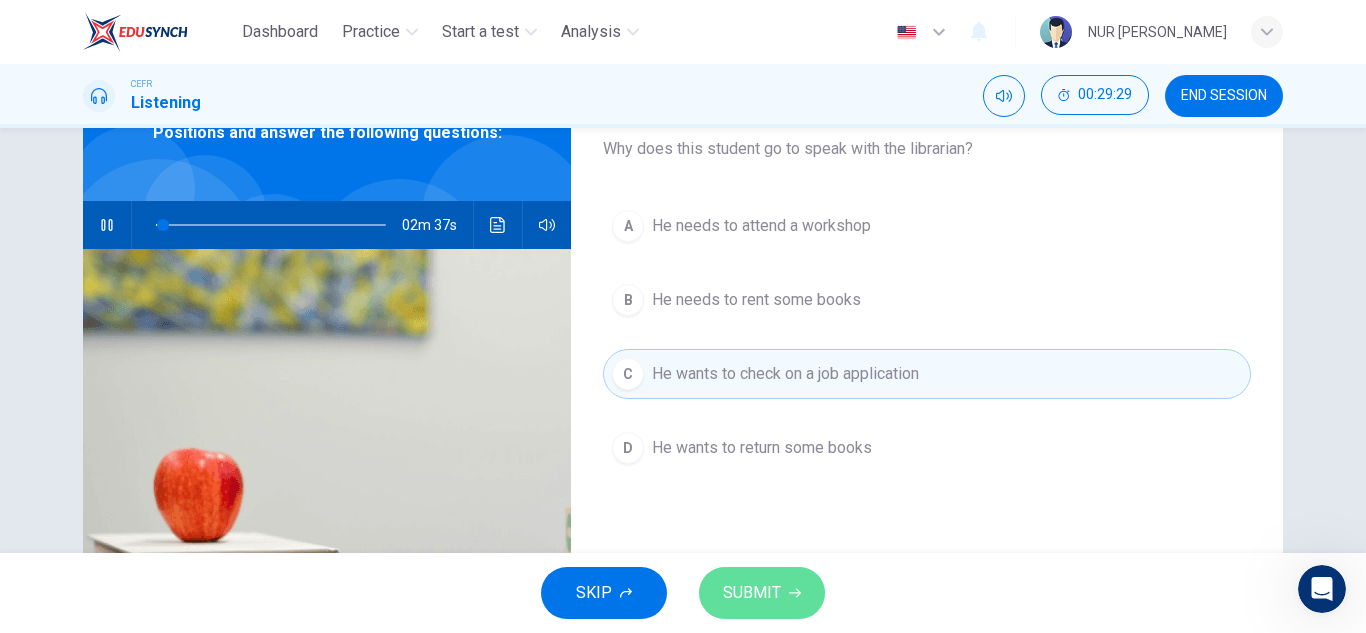 click on "SUBMIT" at bounding box center [752, 593] 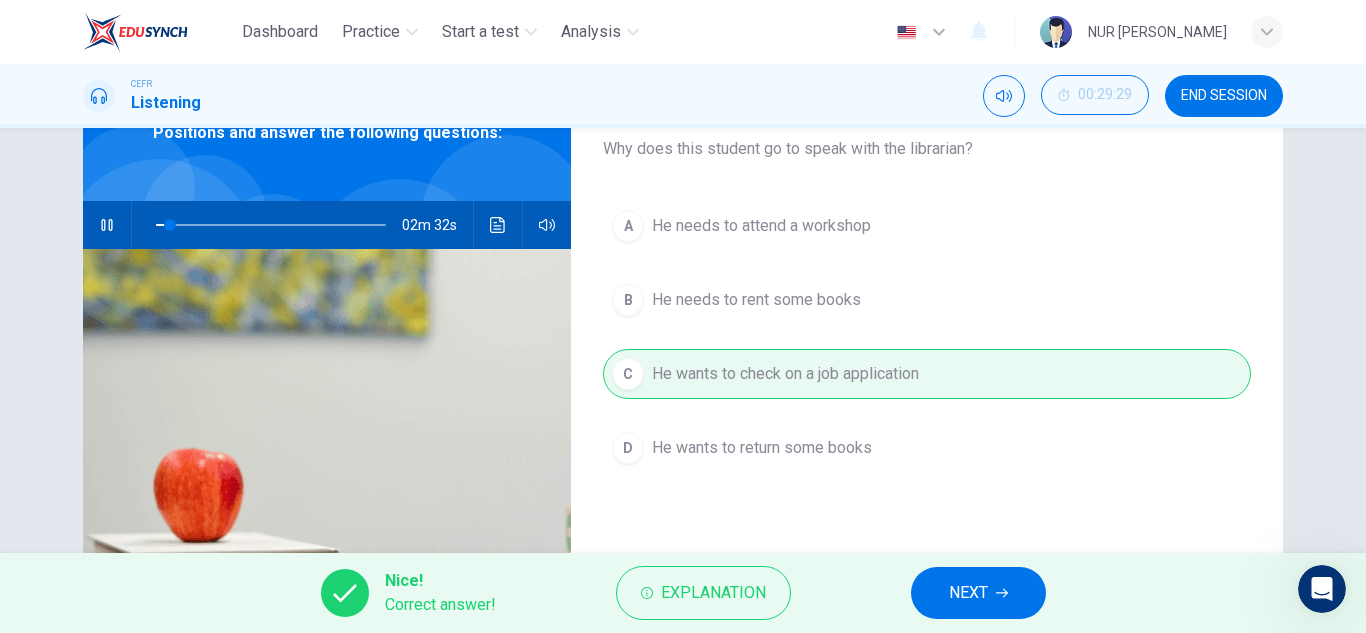 click on "NEXT" at bounding box center (968, 593) 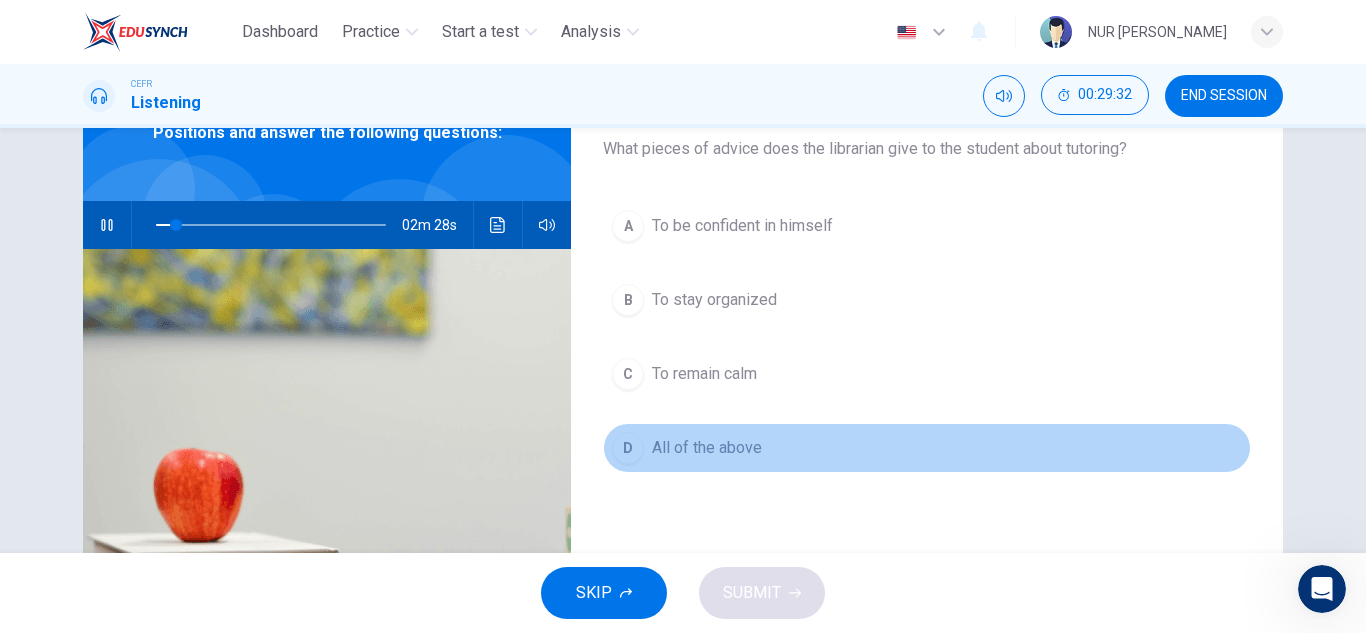 click on "All of the above" at bounding box center [707, 448] 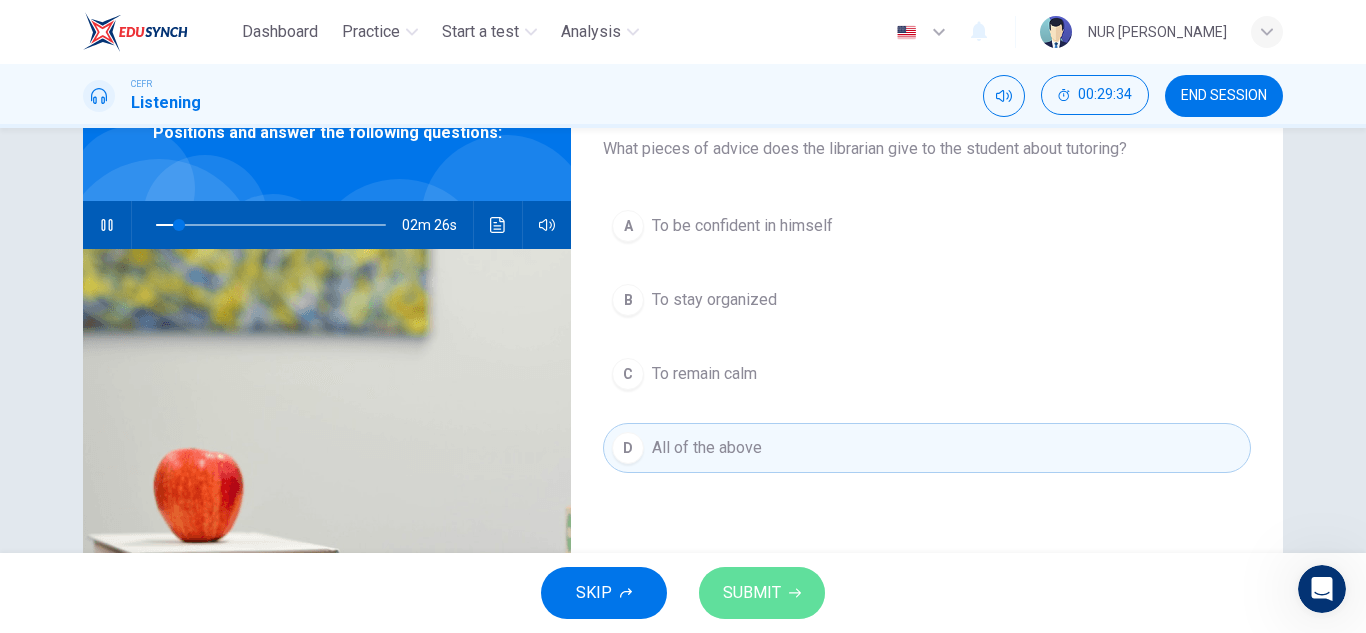 click on "SUBMIT" at bounding box center (752, 593) 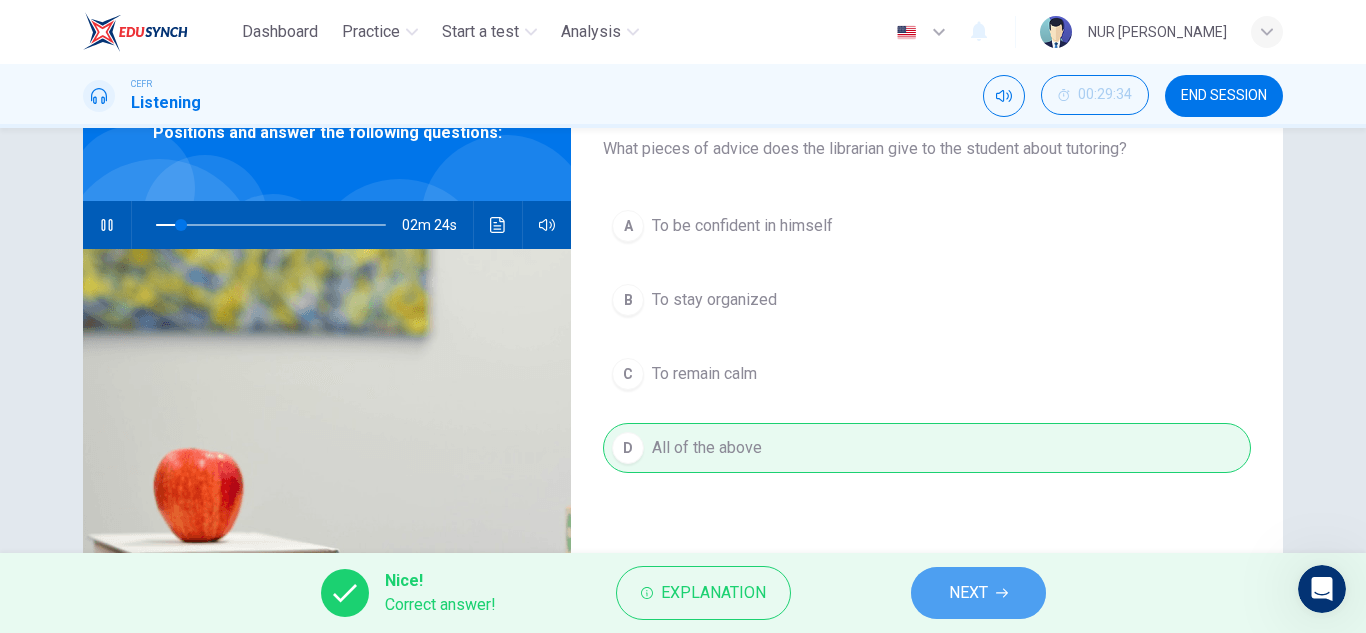 click on "NEXT" at bounding box center [978, 593] 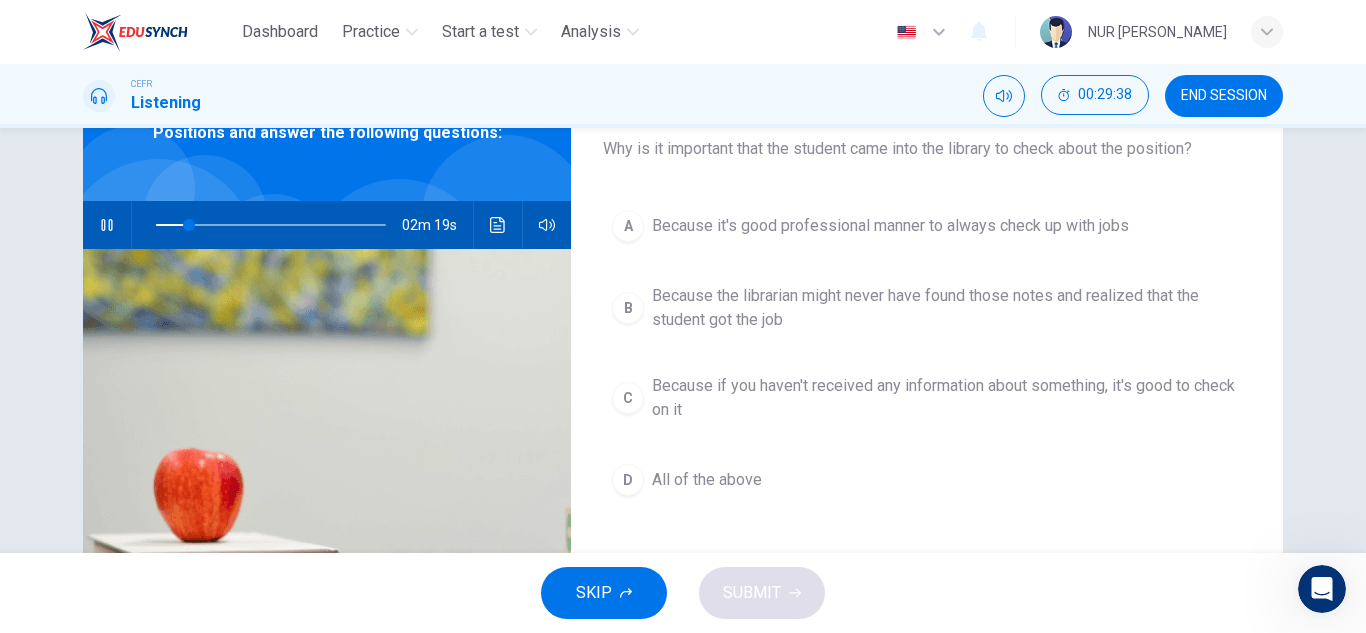 click on "Because the librarian might never have found those notes and realized that the student got the job" at bounding box center (947, 308) 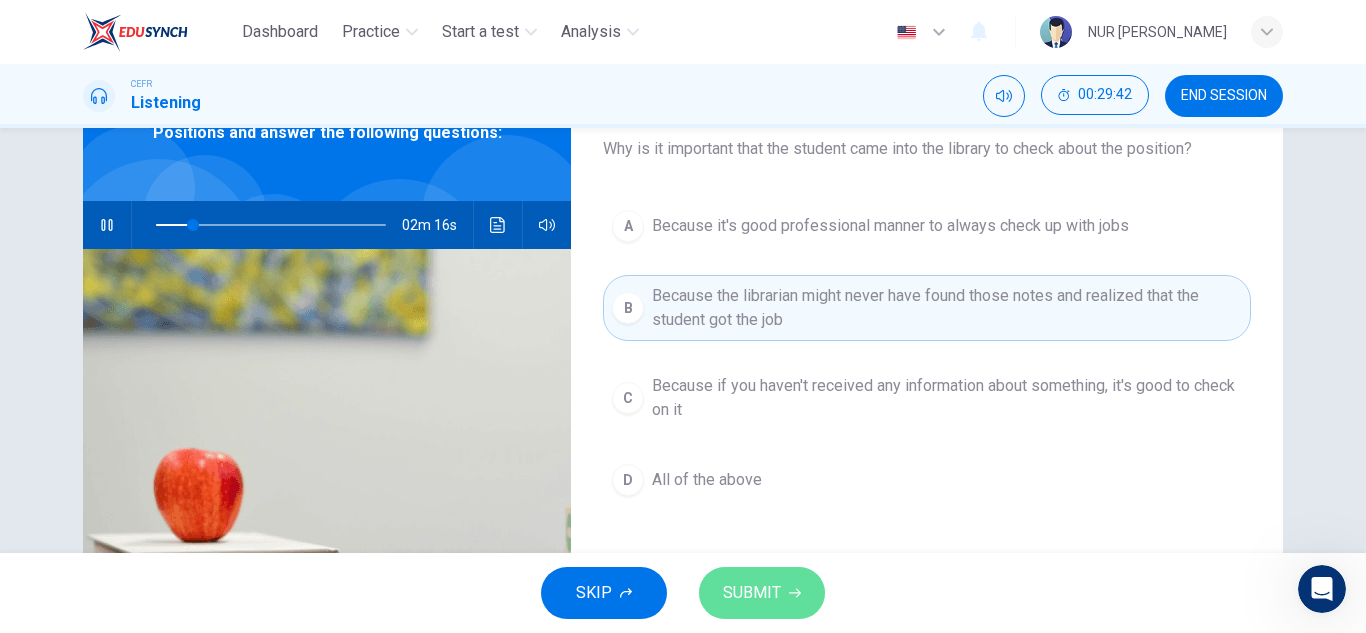 click on "SUBMIT" at bounding box center [762, 593] 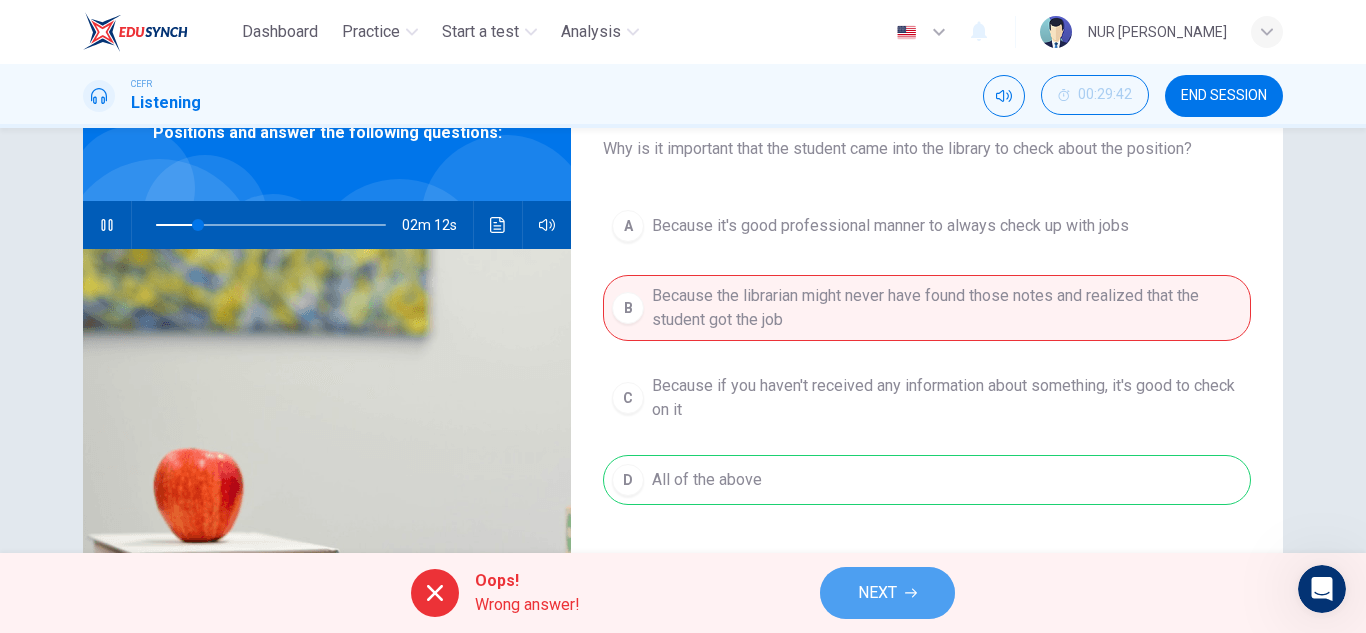 click on "NEXT" at bounding box center (877, 593) 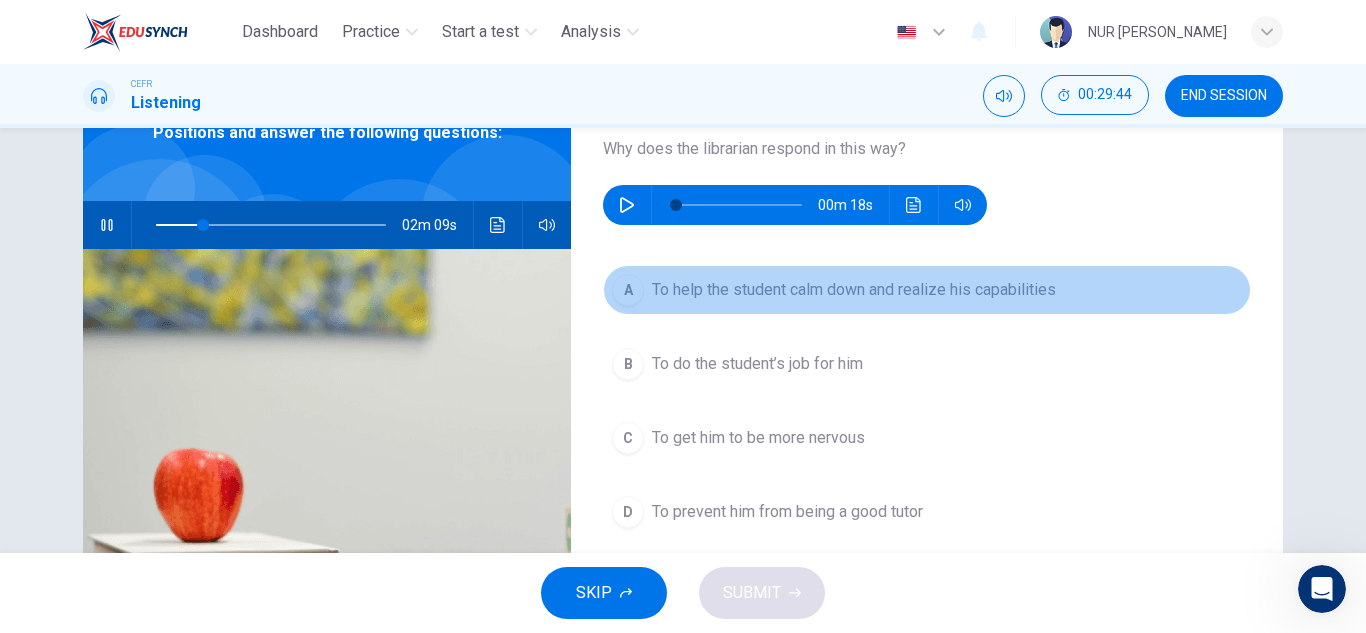click on "To help the student calm down and realize his capabilities" at bounding box center [854, 290] 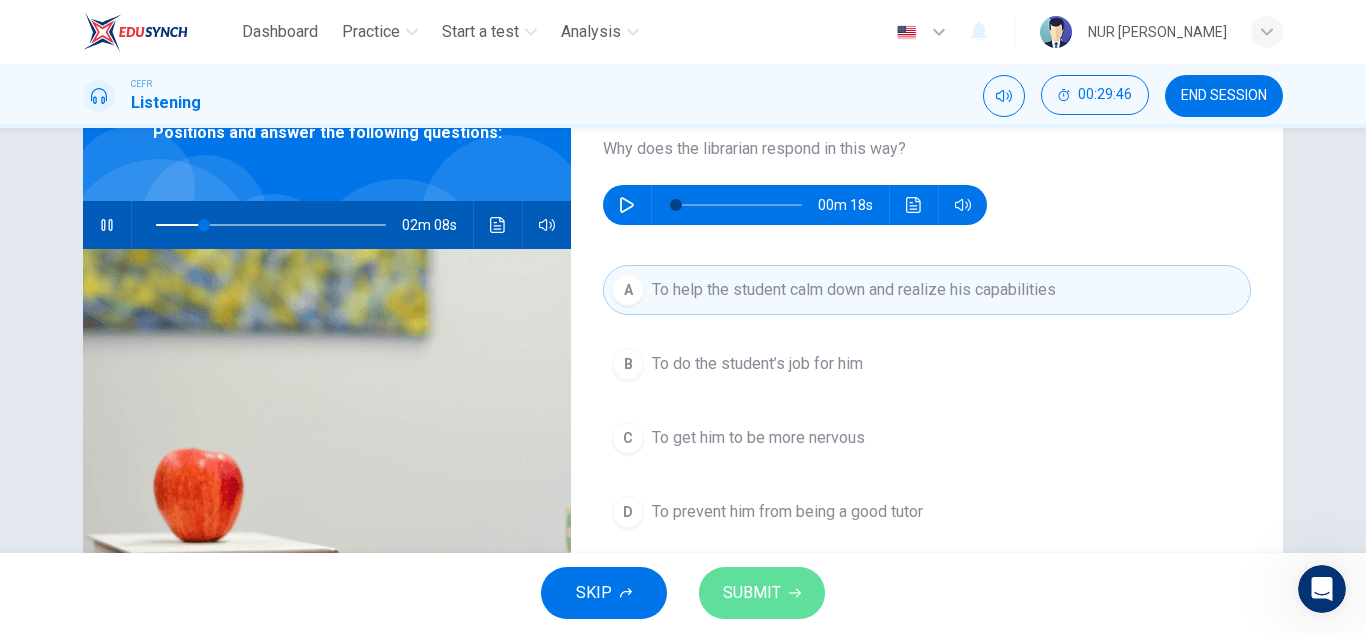 click on "SUBMIT" at bounding box center [752, 593] 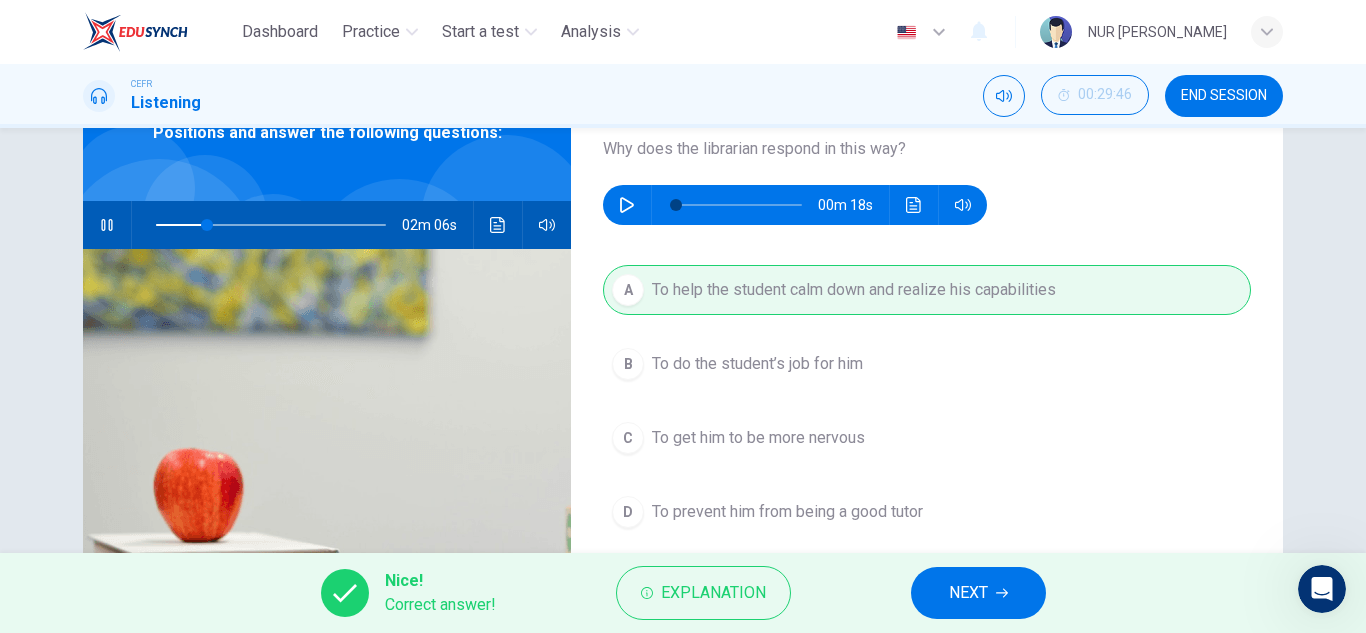 click on "NEXT" at bounding box center (978, 593) 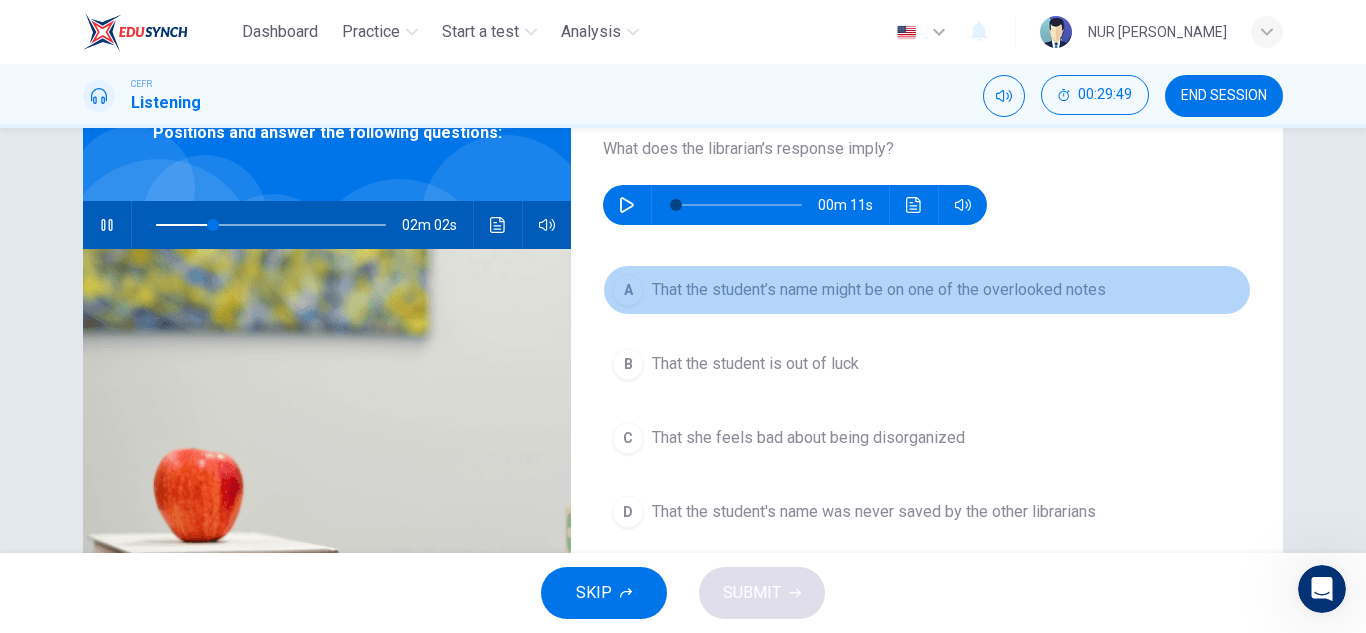 click on "A That the student’s name might be on one of the overlooked notes" at bounding box center (927, 290) 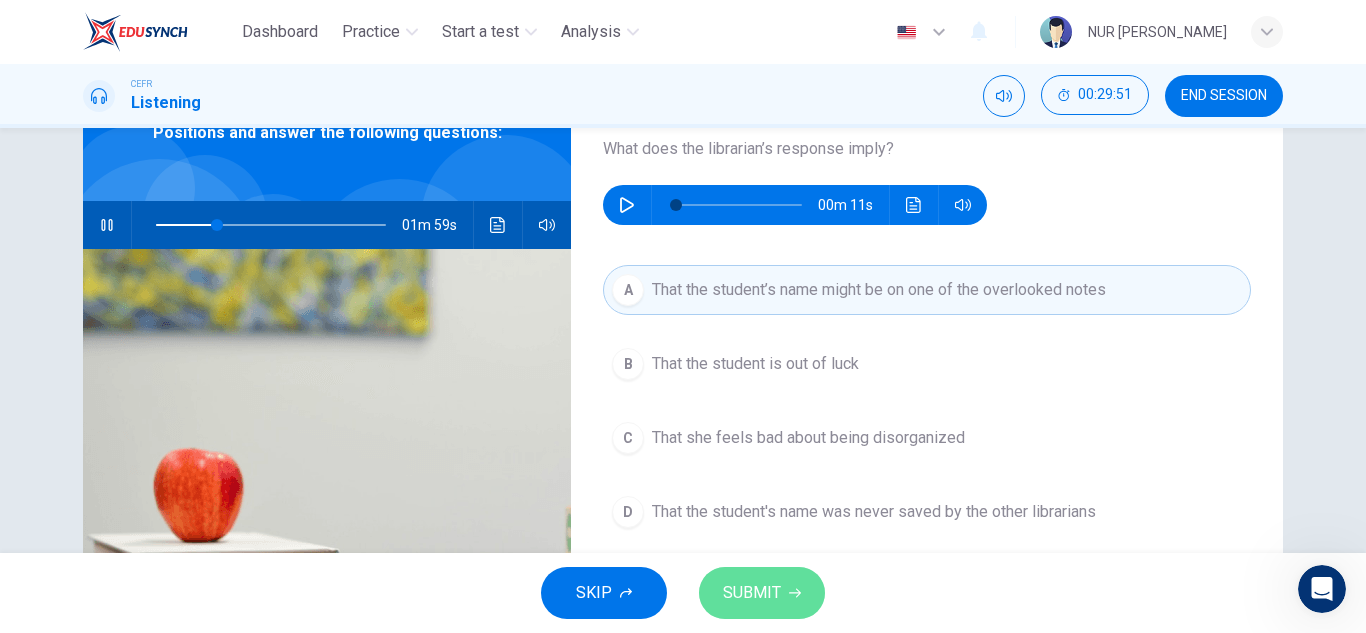 click on "SUBMIT" at bounding box center [762, 593] 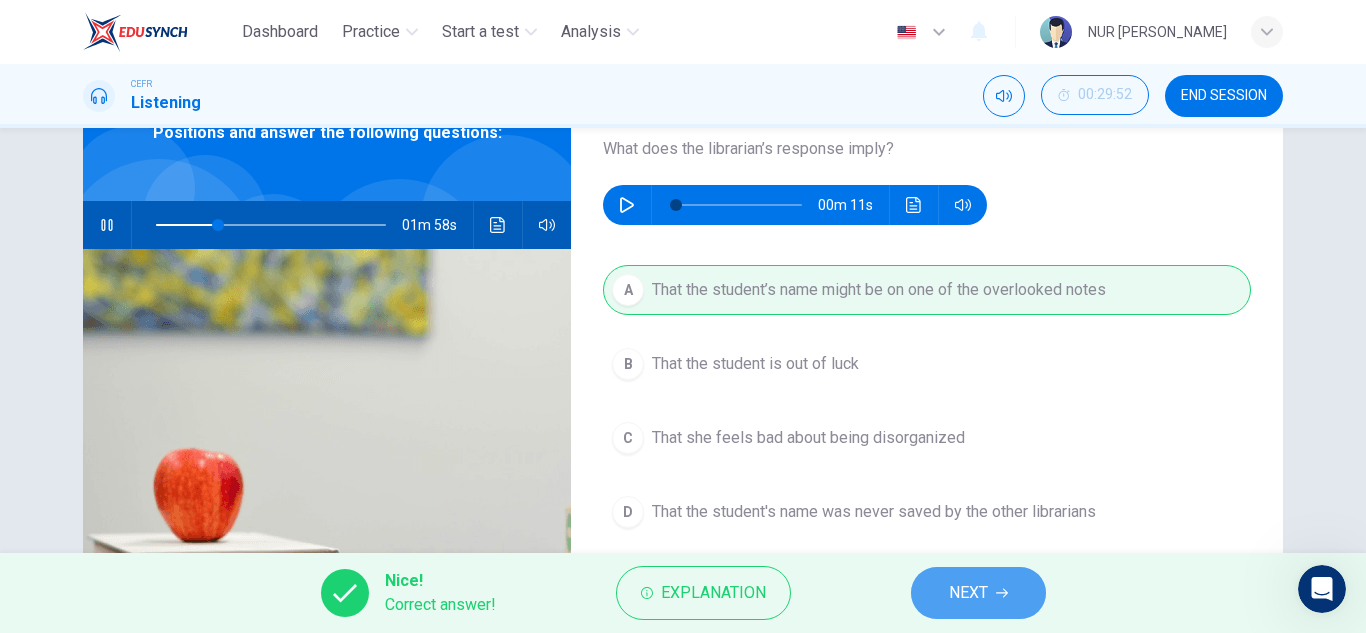 type on "28" 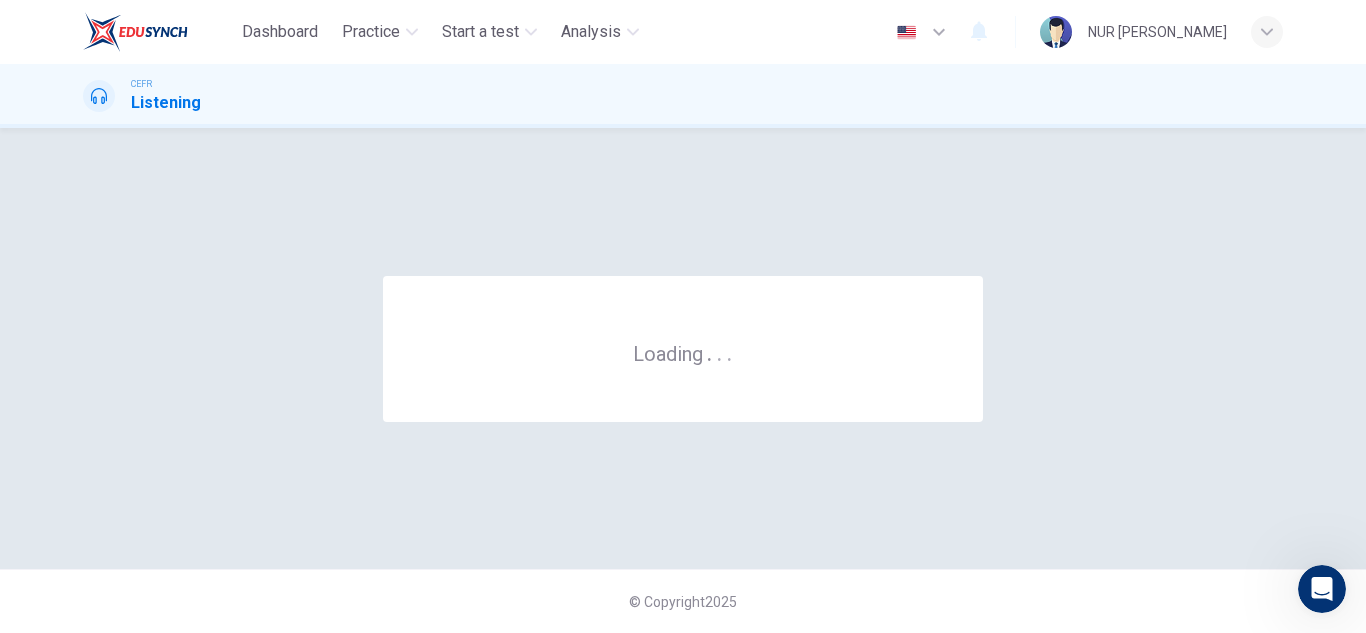 scroll, scrollTop: 0, scrollLeft: 0, axis: both 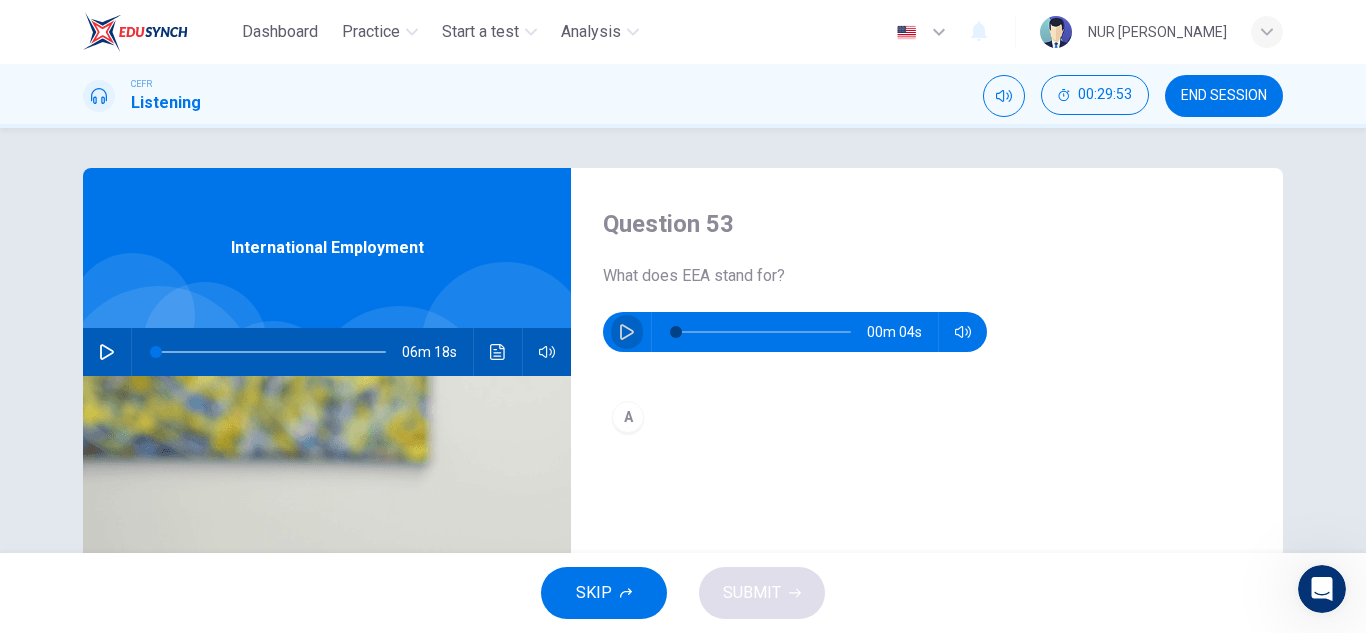 click at bounding box center [627, 332] 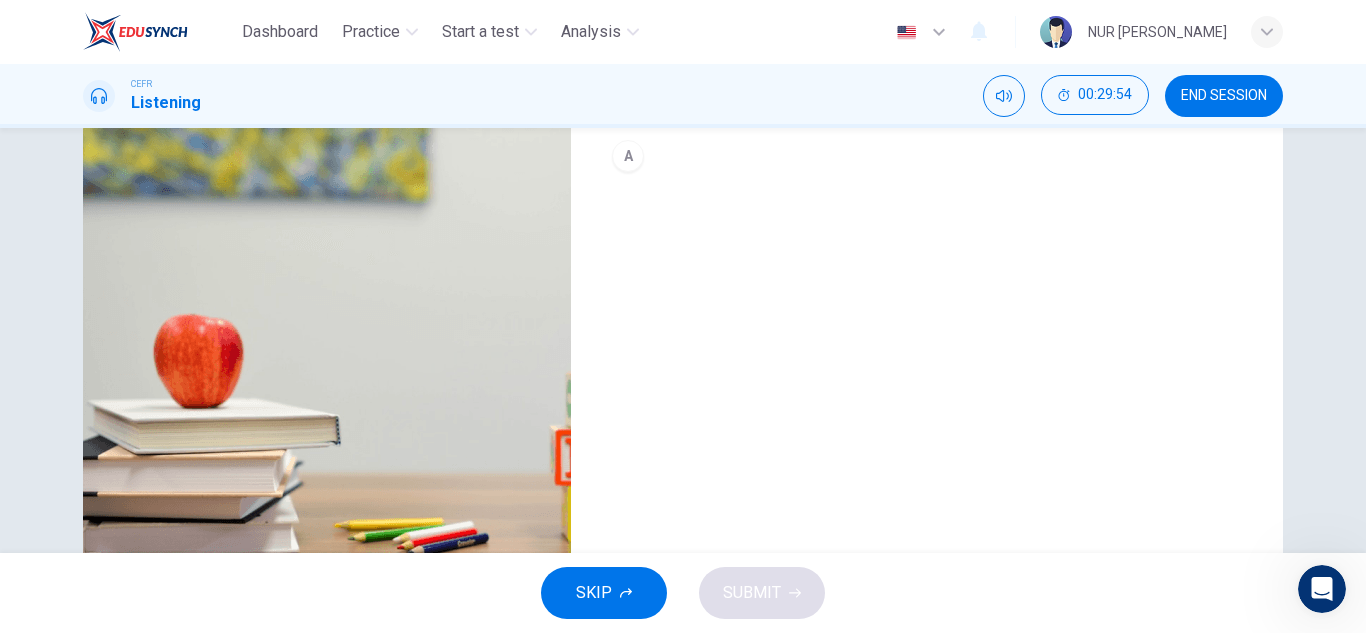 scroll, scrollTop: 0, scrollLeft: 0, axis: both 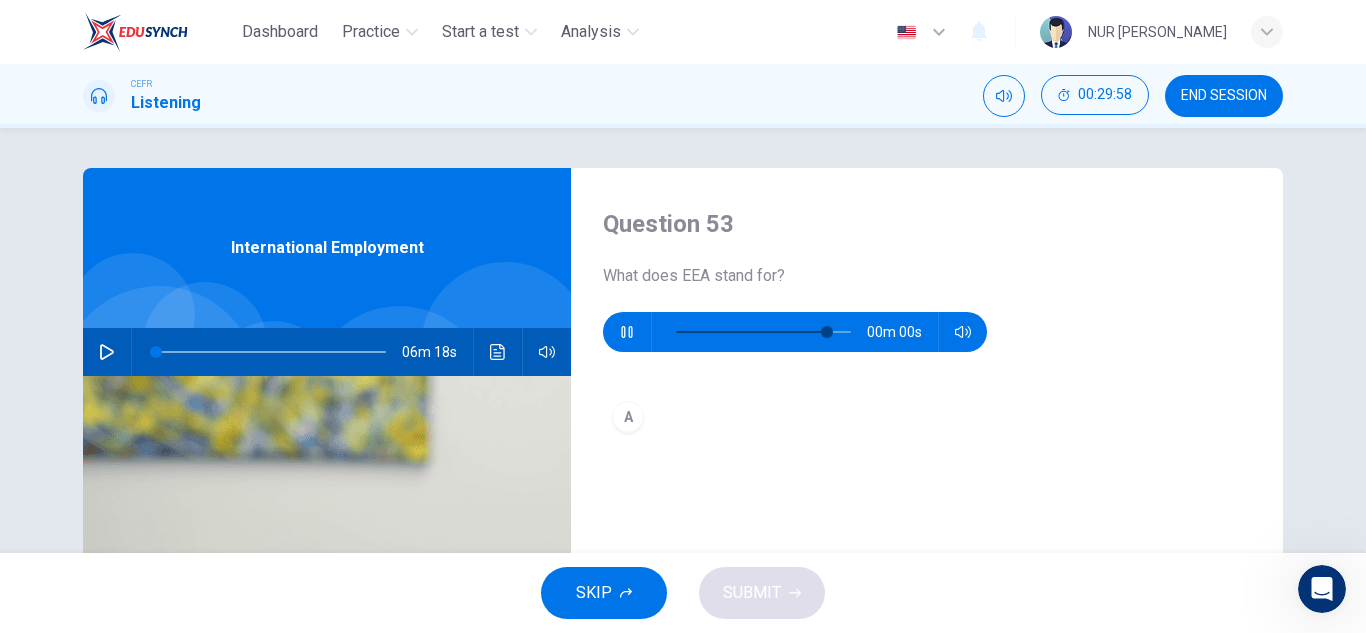 type on "0" 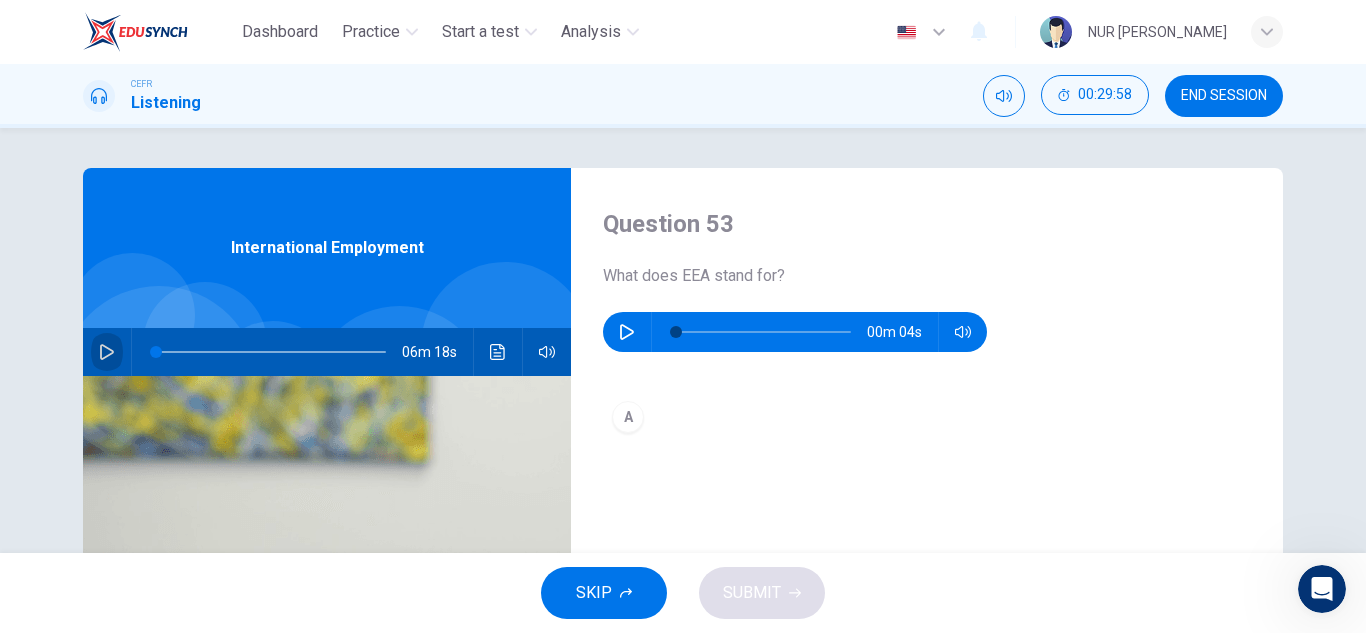 click at bounding box center [107, 352] 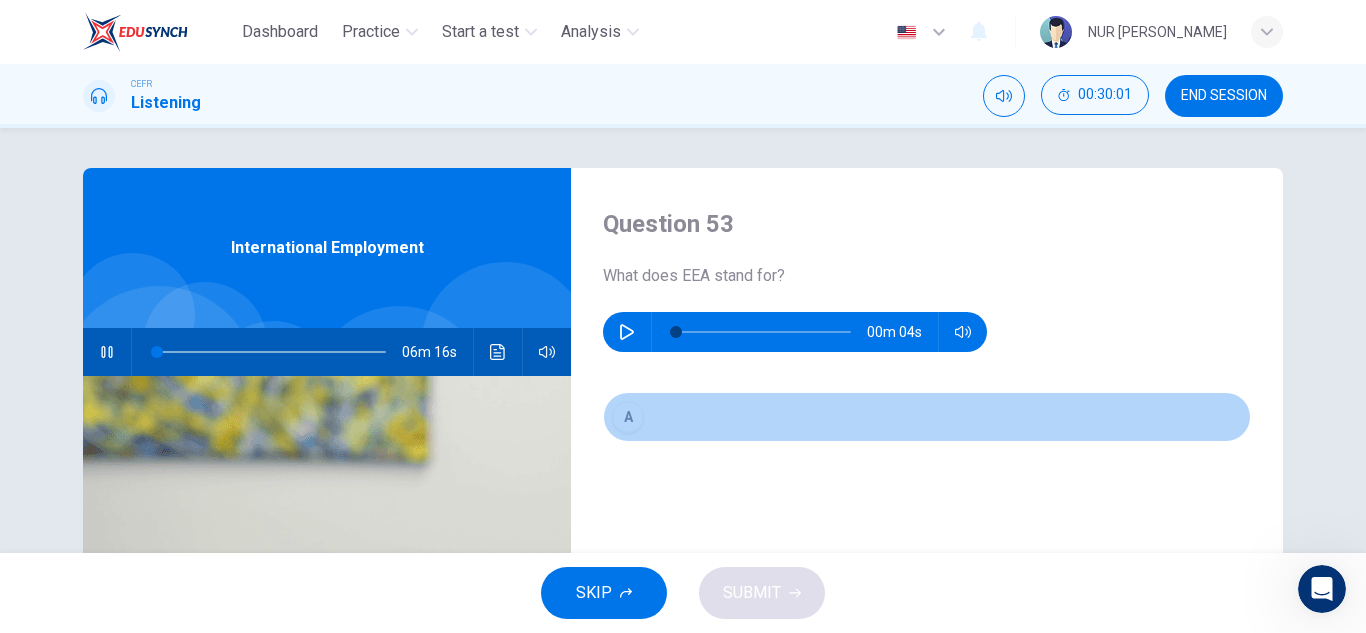 click on "A" at bounding box center (628, 417) 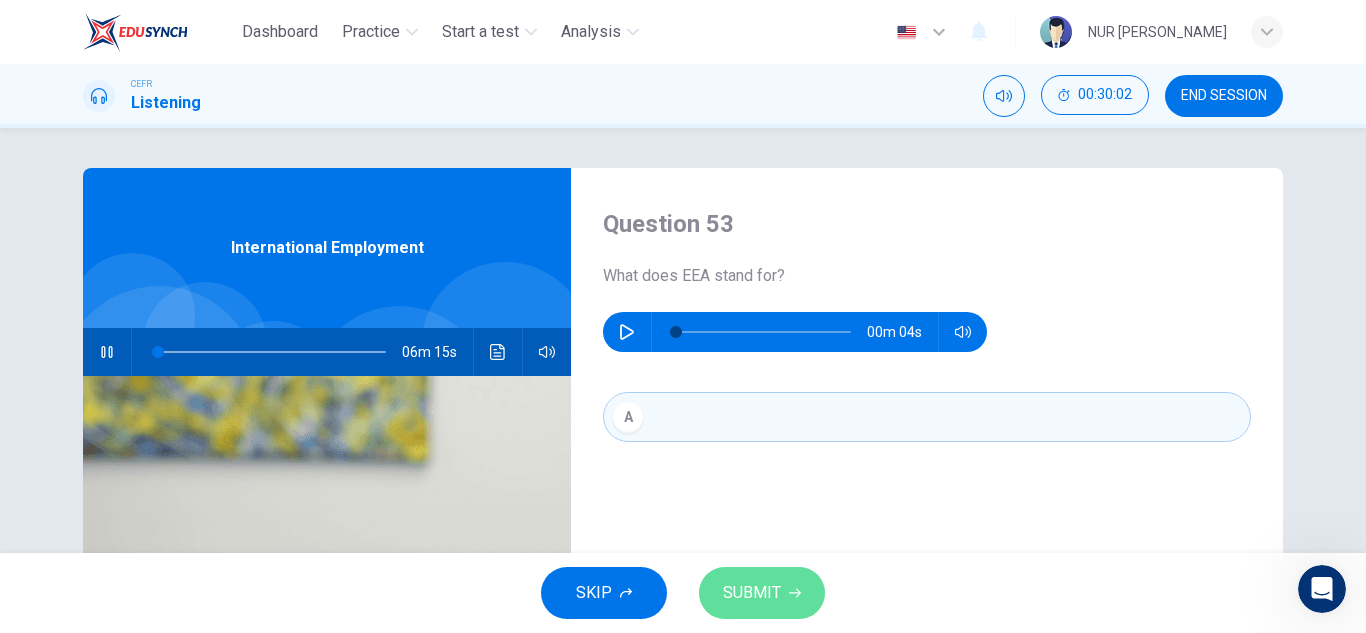 click on "SUBMIT" at bounding box center [752, 593] 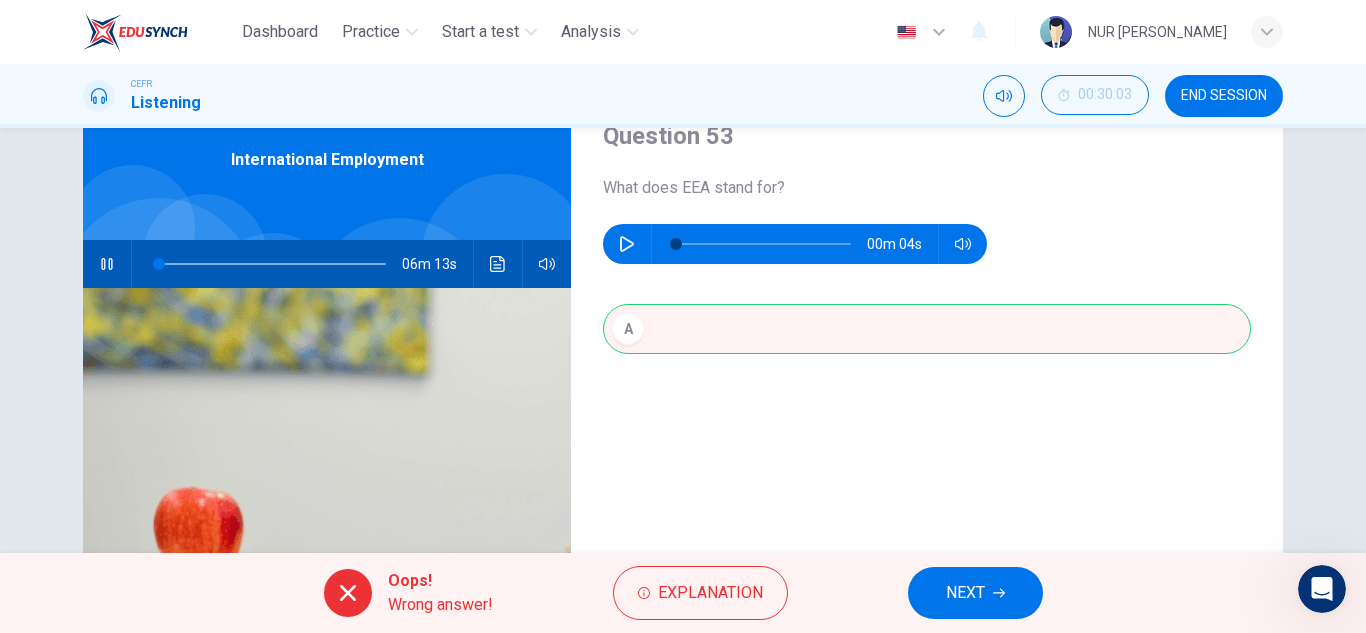 scroll, scrollTop: 90, scrollLeft: 0, axis: vertical 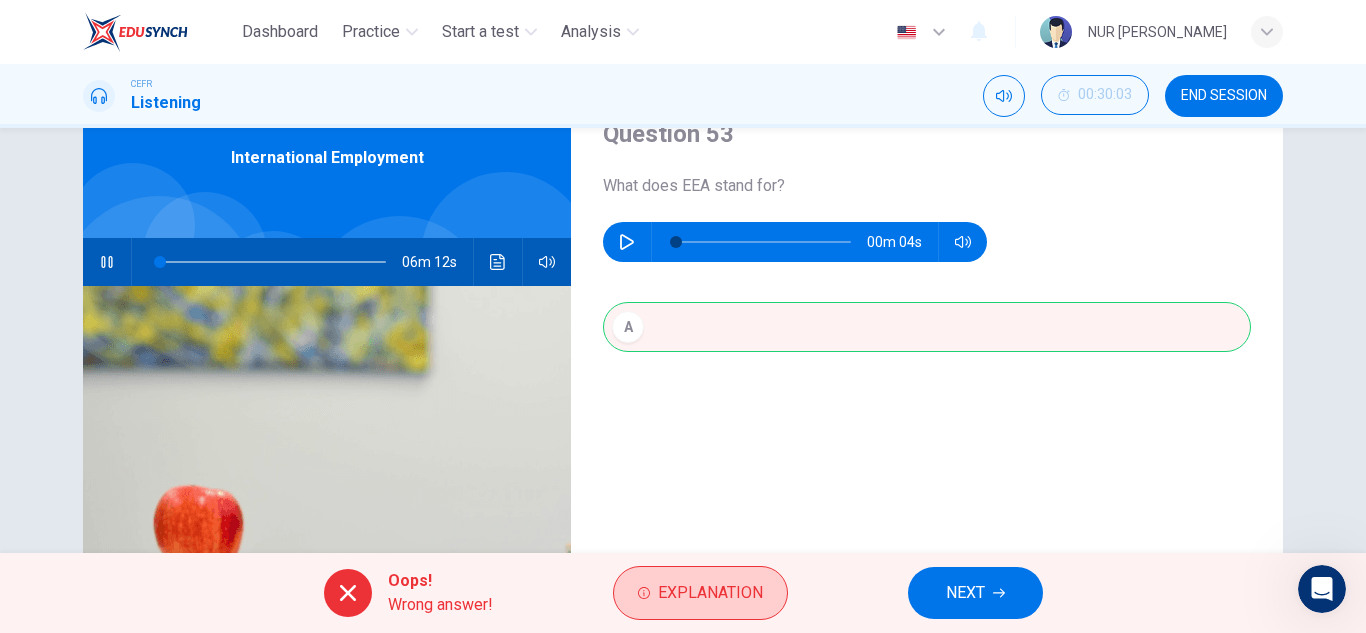 click on "Explanation" at bounding box center [710, 593] 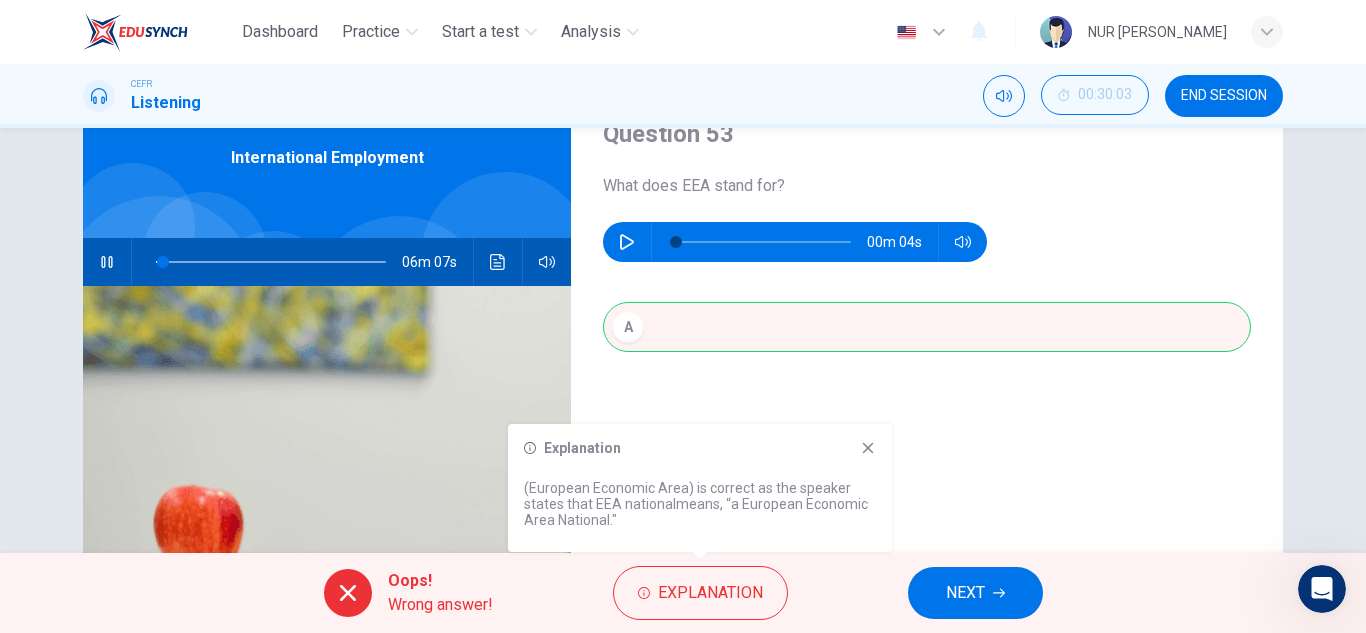 click 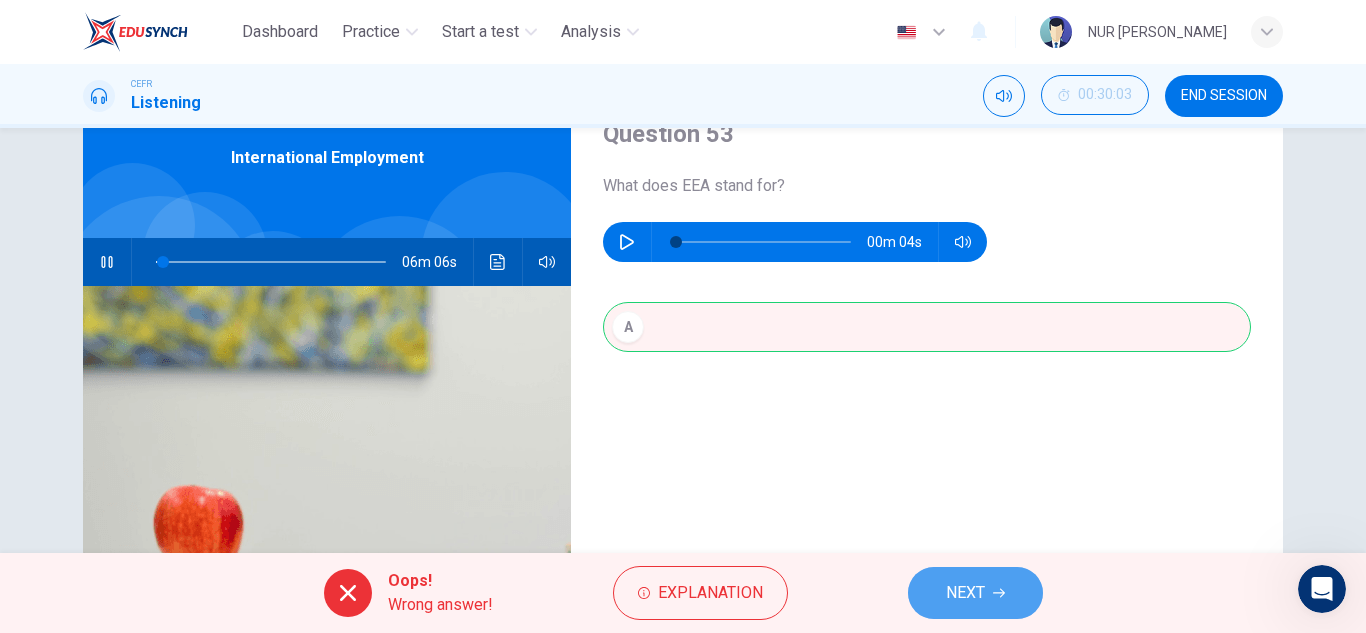 click on "NEXT" at bounding box center (965, 593) 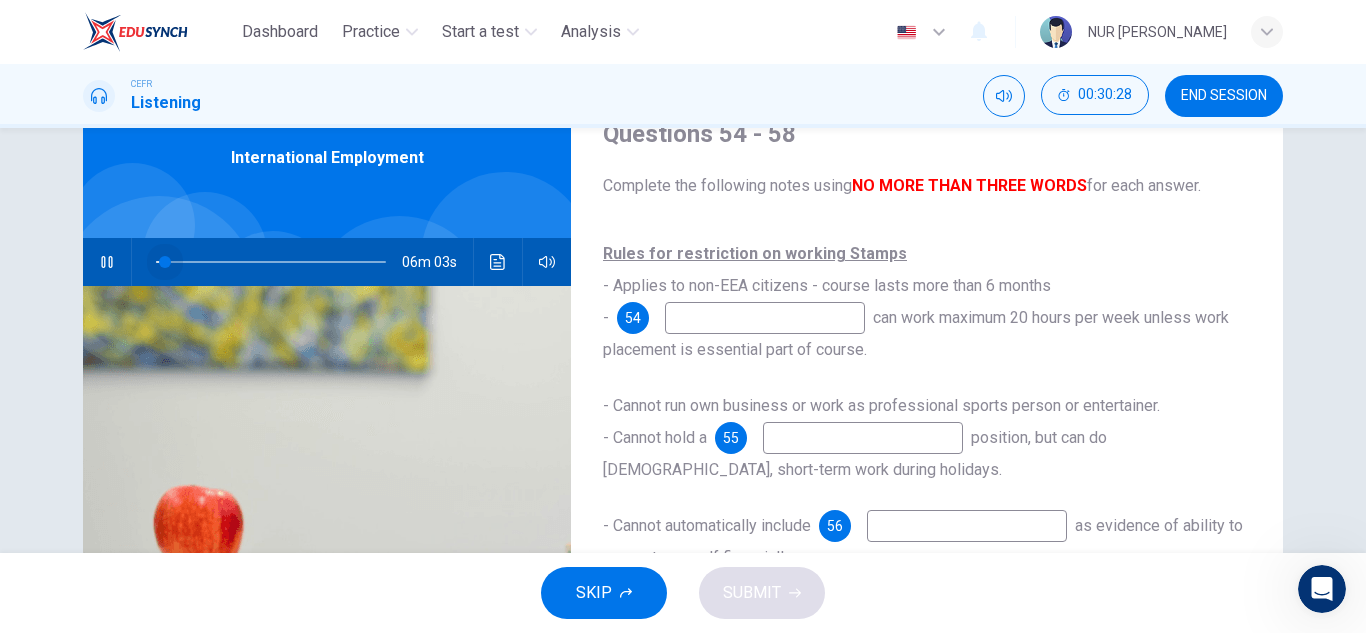 click at bounding box center (165, 262) 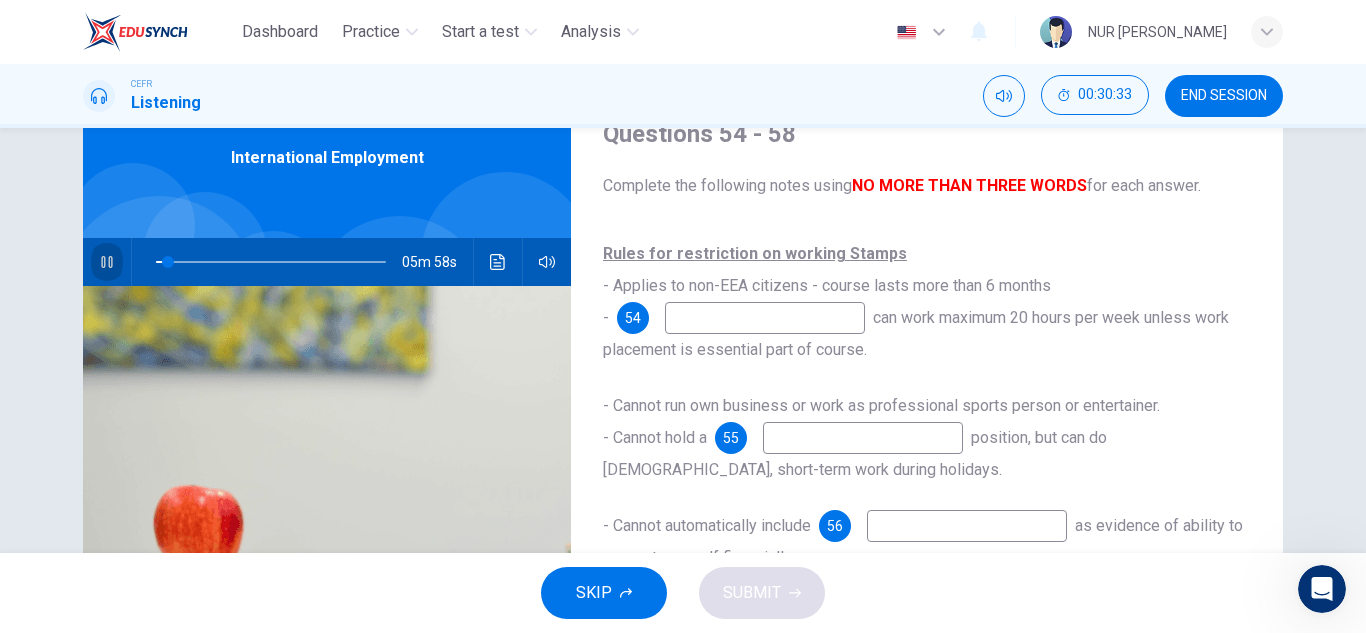 click at bounding box center (107, 262) 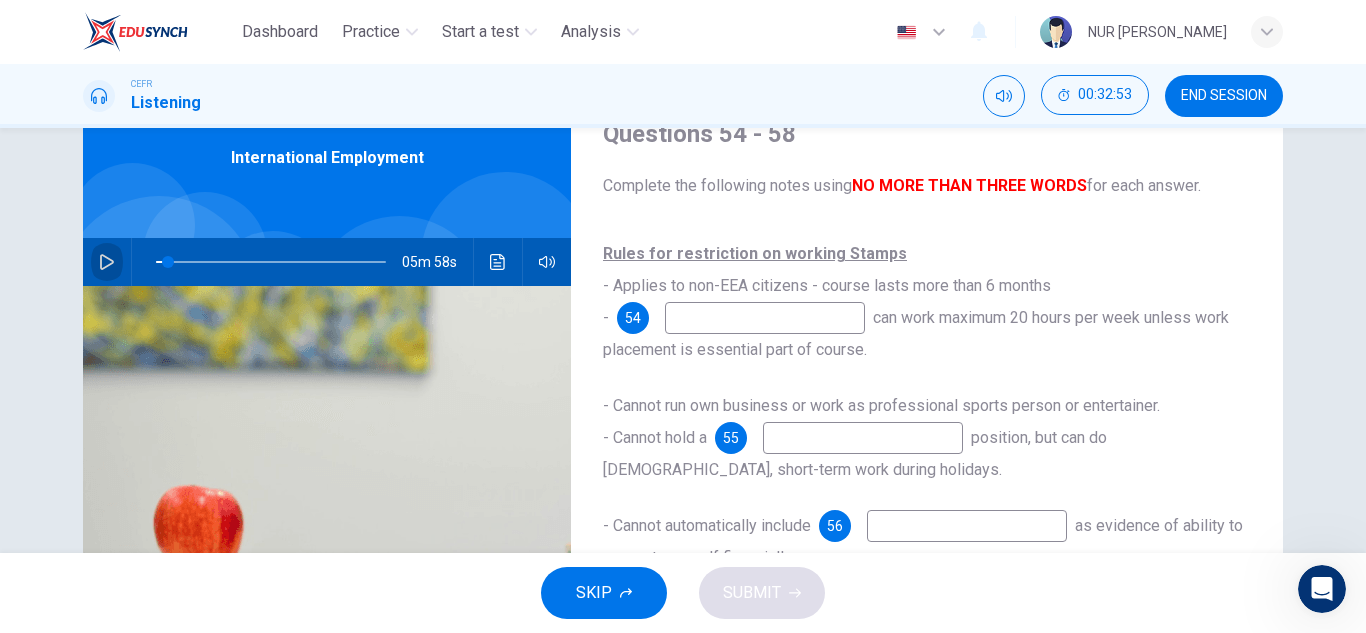 click at bounding box center [107, 262] 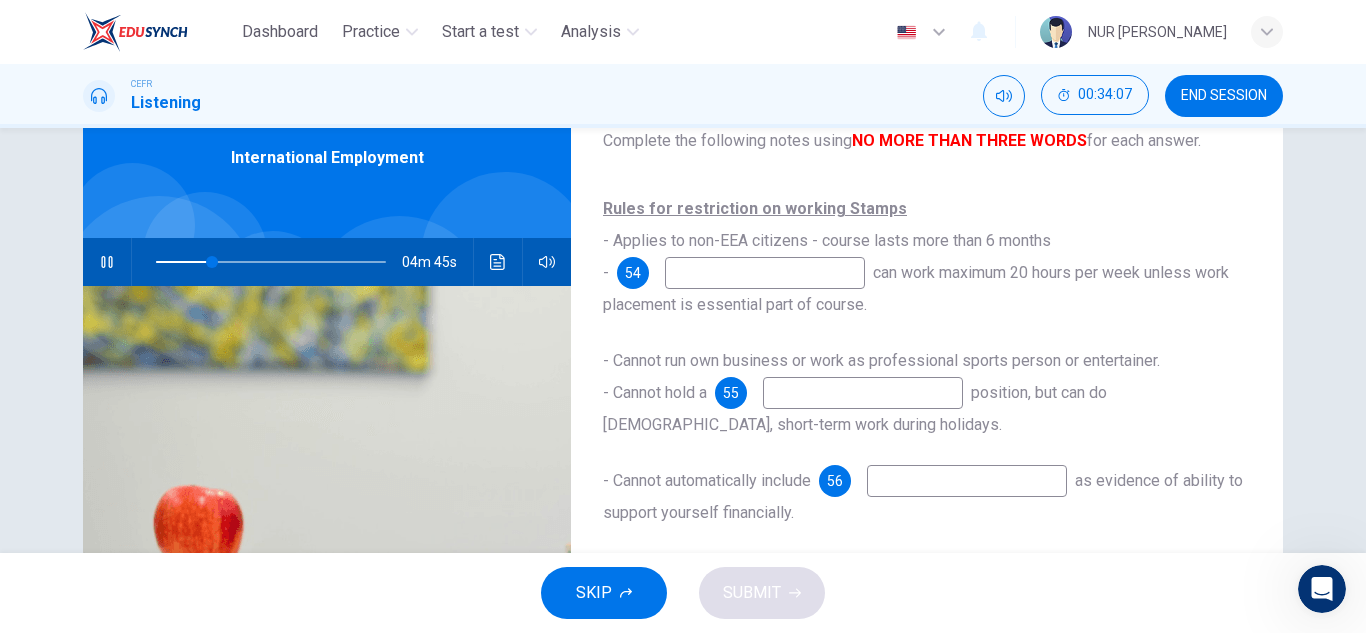 scroll, scrollTop: 118, scrollLeft: 0, axis: vertical 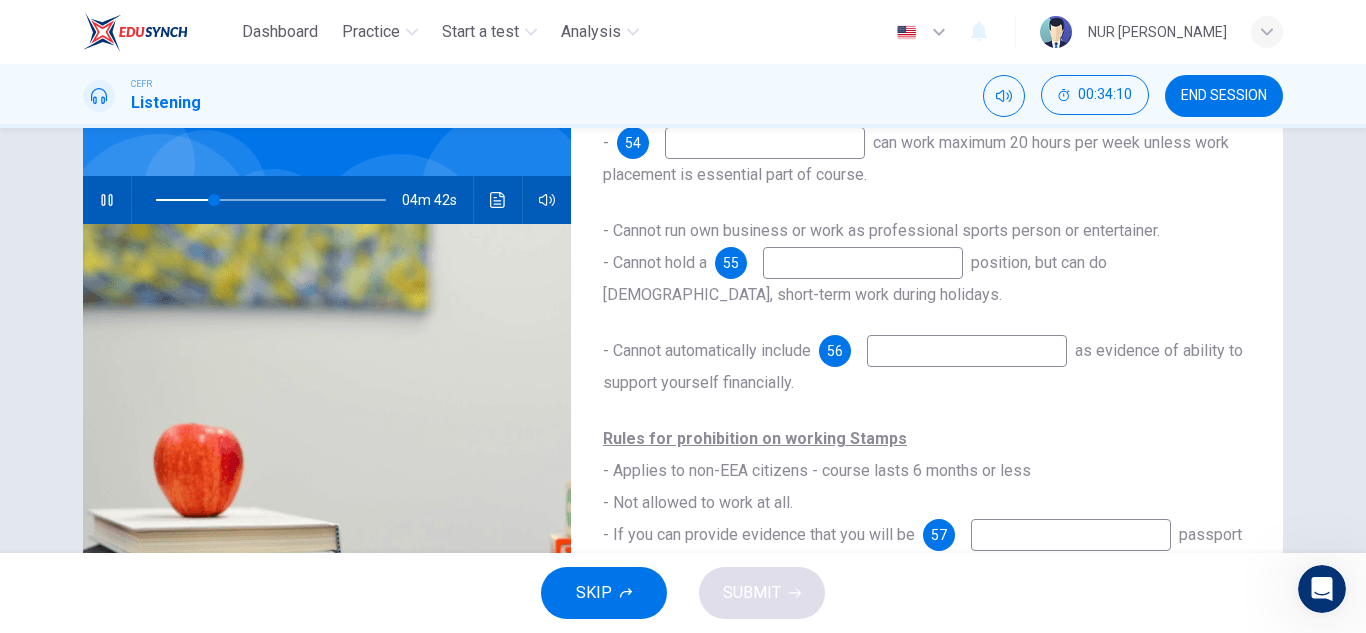 type on "26" 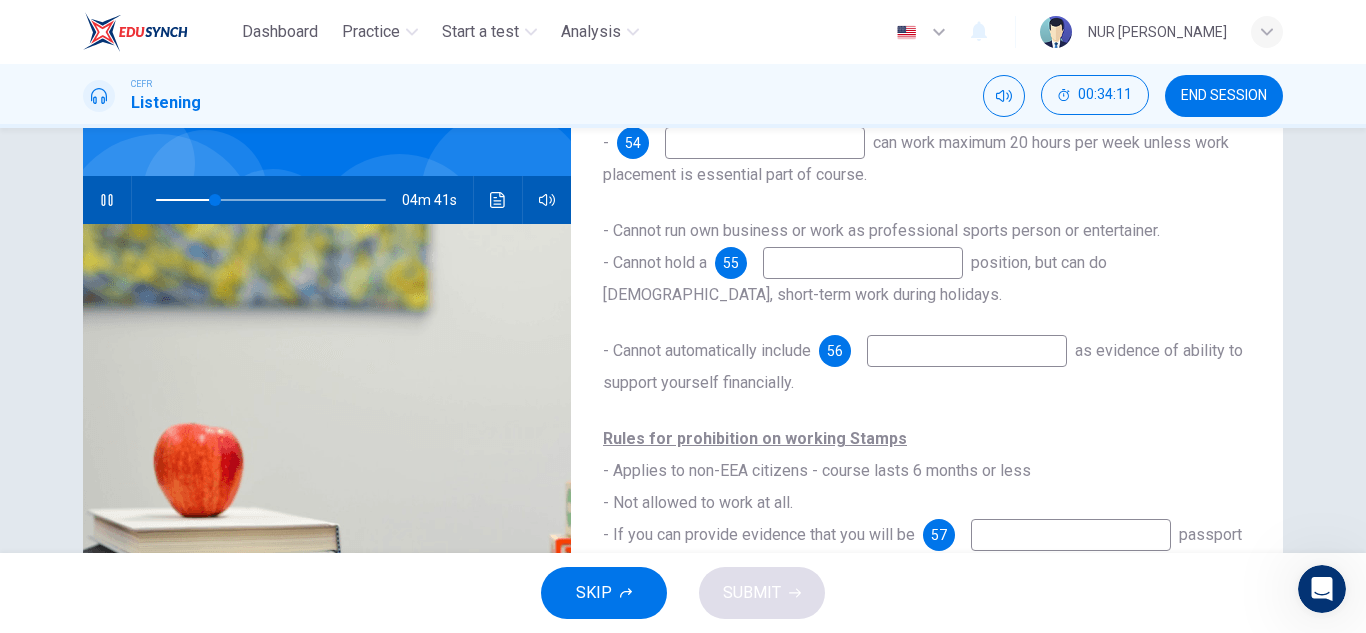 scroll, scrollTop: 151, scrollLeft: 0, axis: vertical 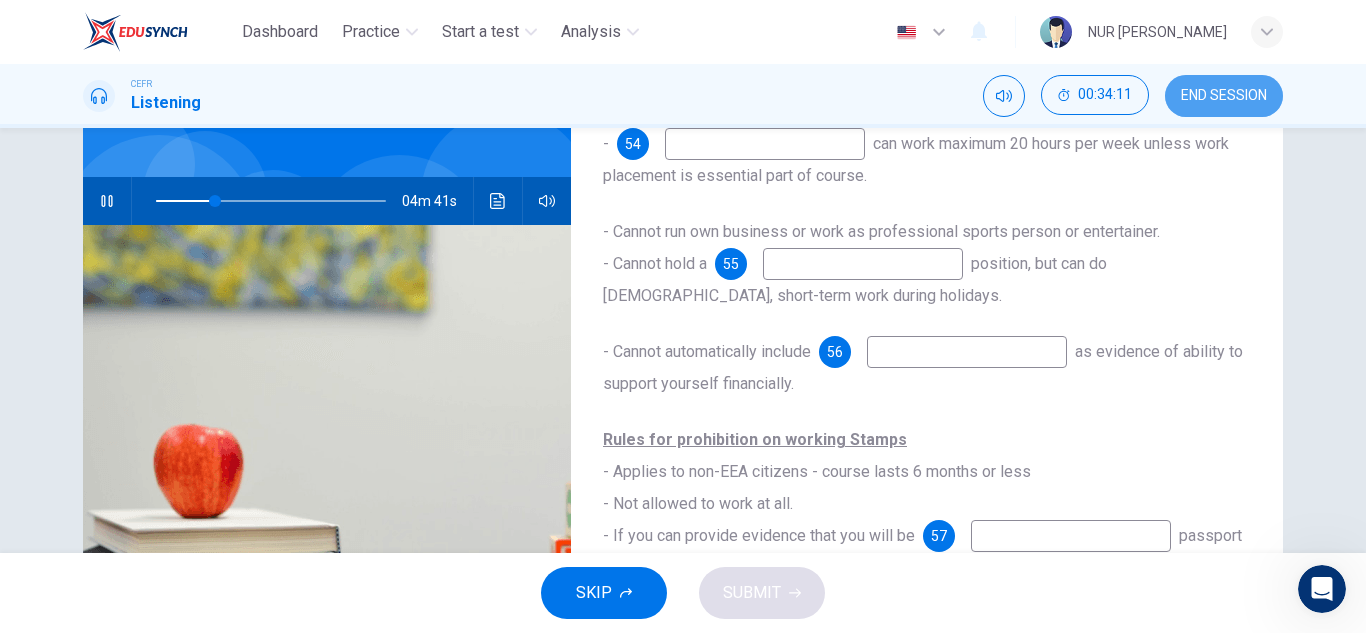 click on "END SESSION" at bounding box center (1224, 96) 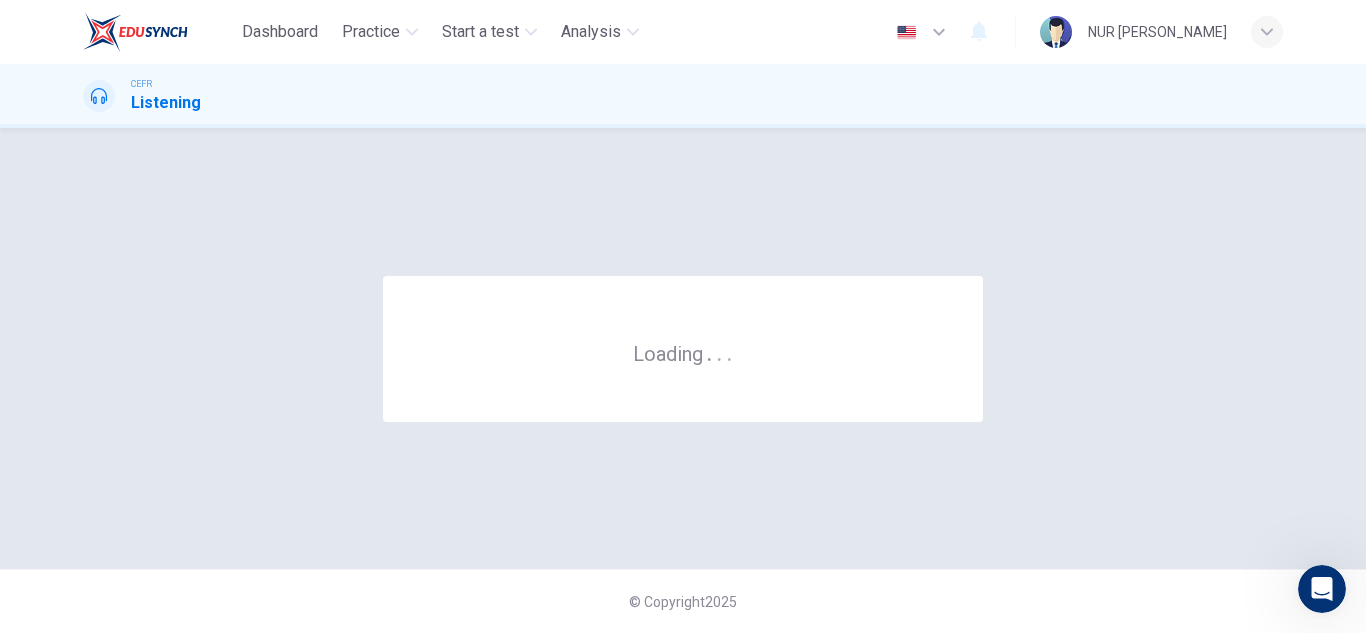 scroll, scrollTop: 0, scrollLeft: 0, axis: both 